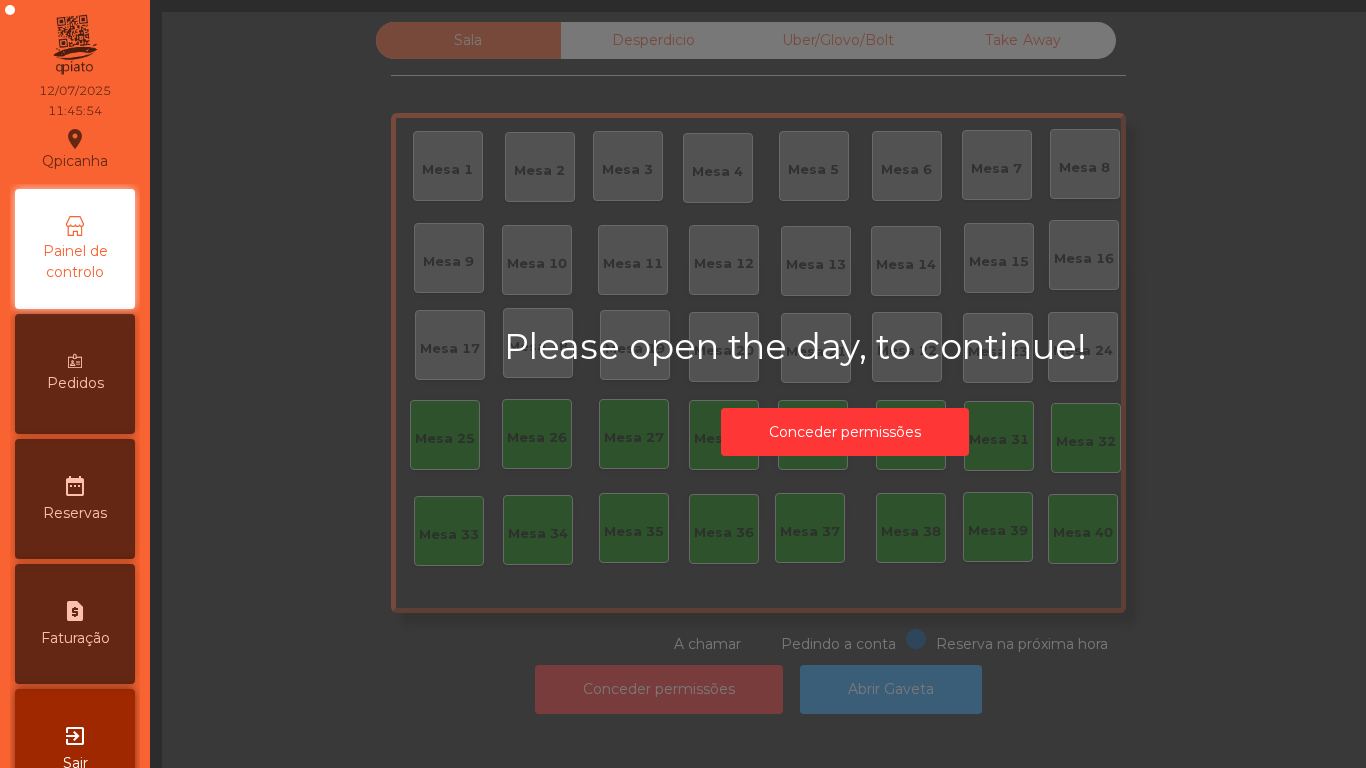 scroll, scrollTop: 0, scrollLeft: 0, axis: both 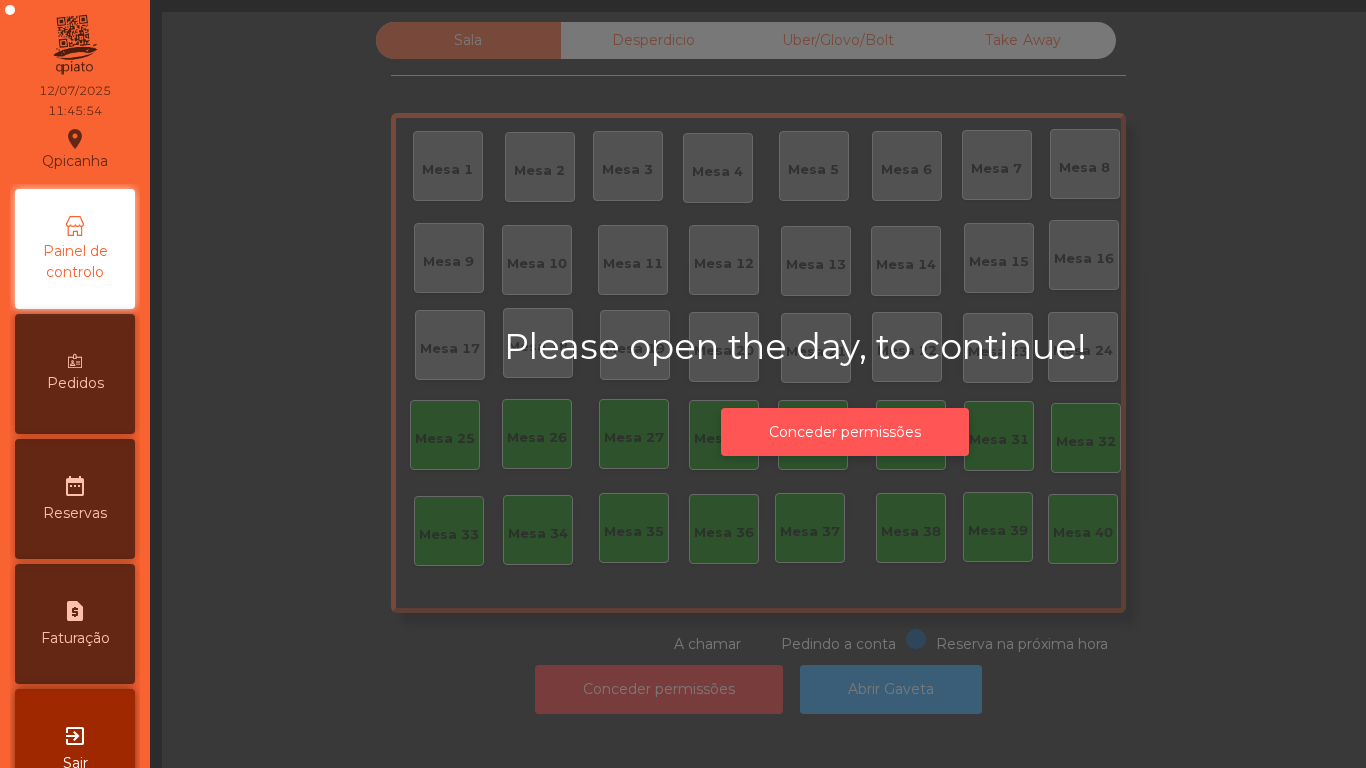 click on "Conceder permissões" 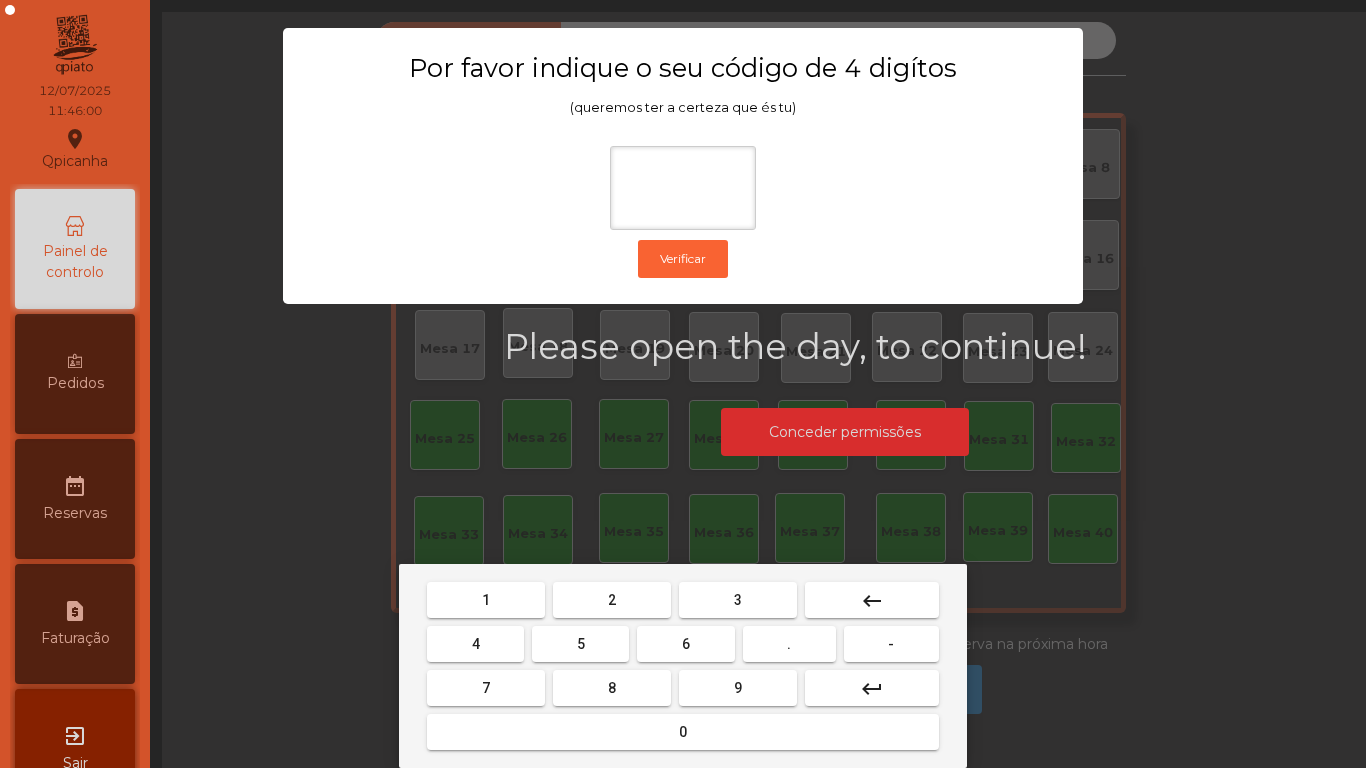 click on "6" at bounding box center (685, 644) 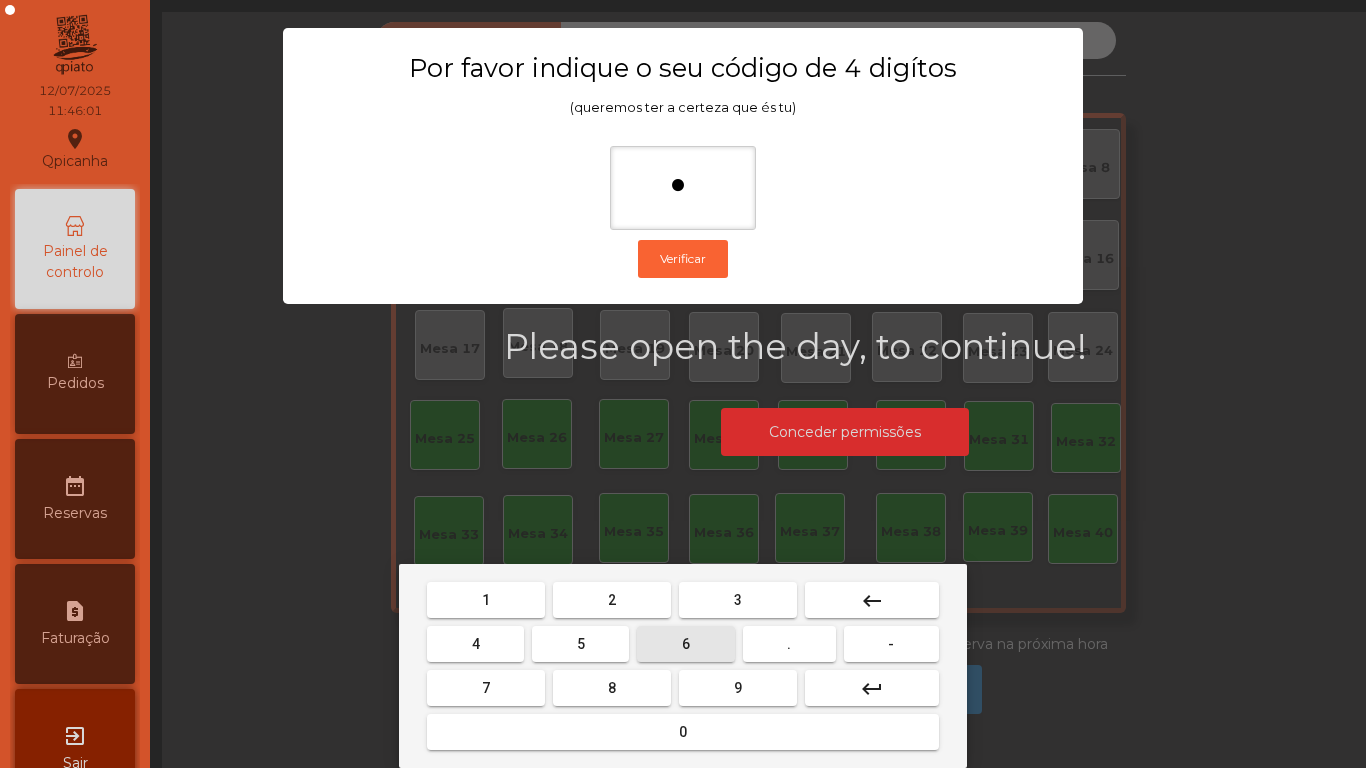 click on "5" at bounding box center (580, 644) 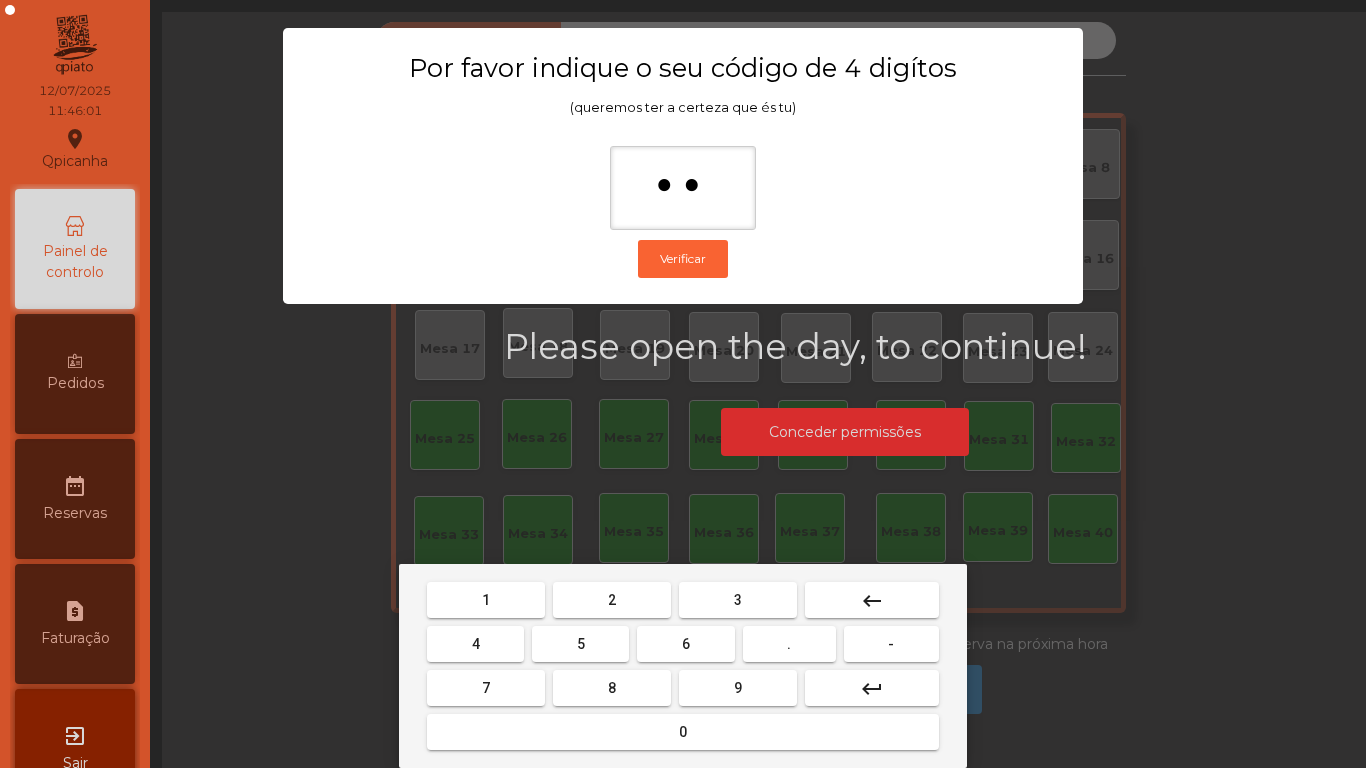 click on "1" at bounding box center (486, 600) 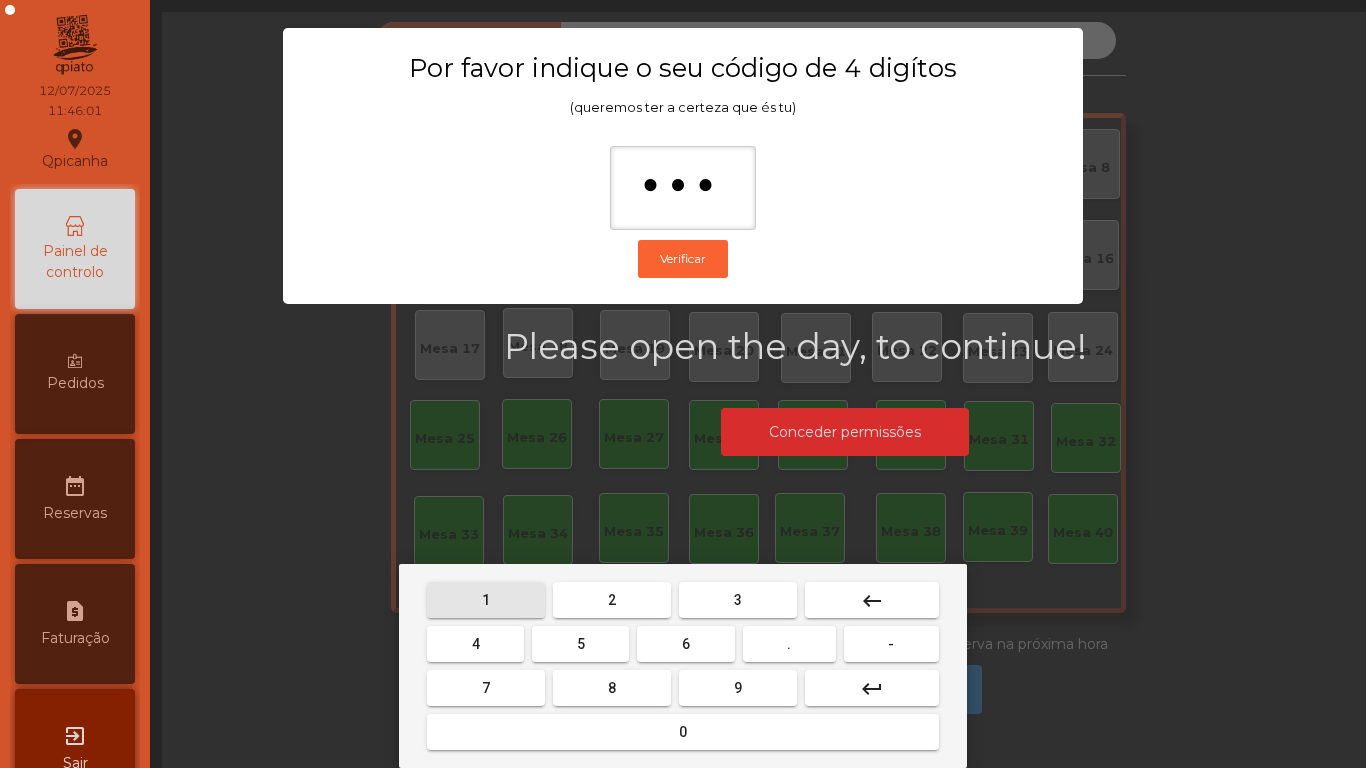 click on "2" at bounding box center [612, 600] 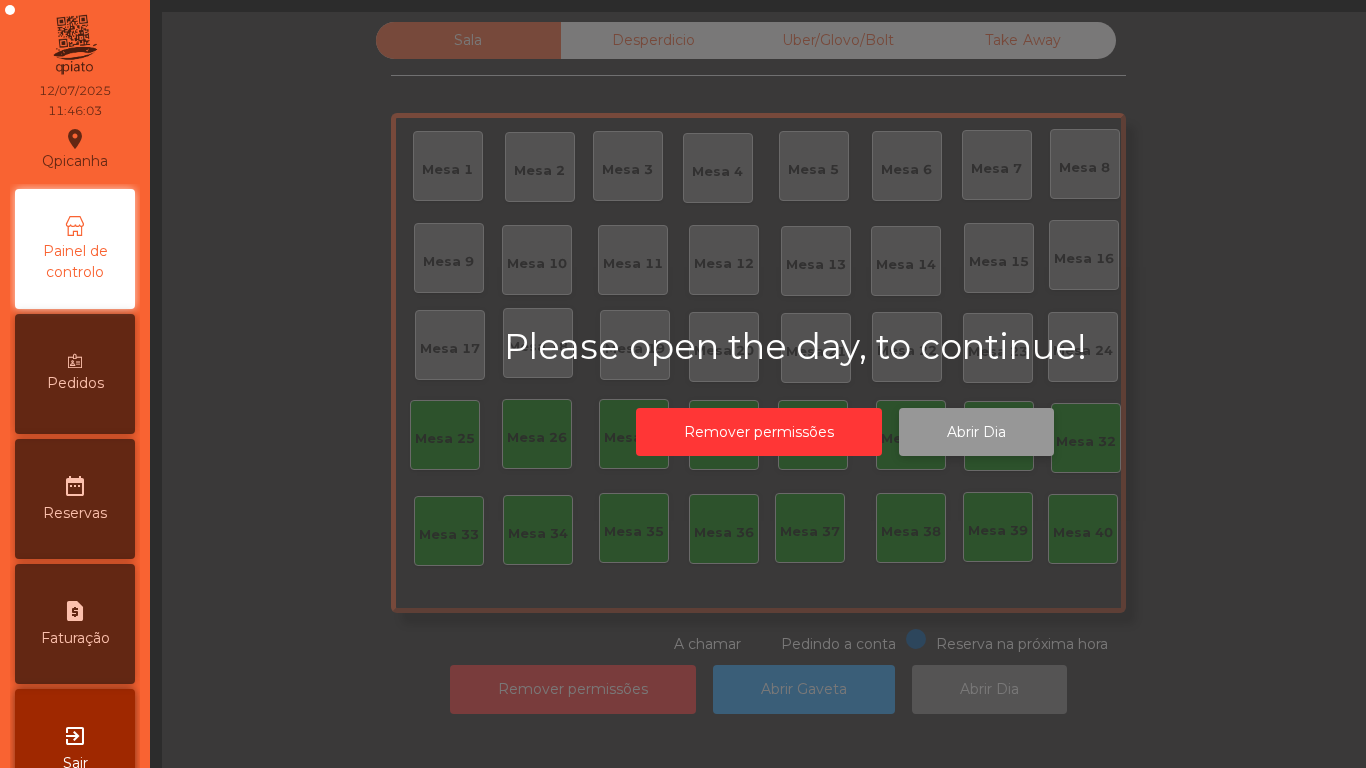 click on "Abrir Dia" 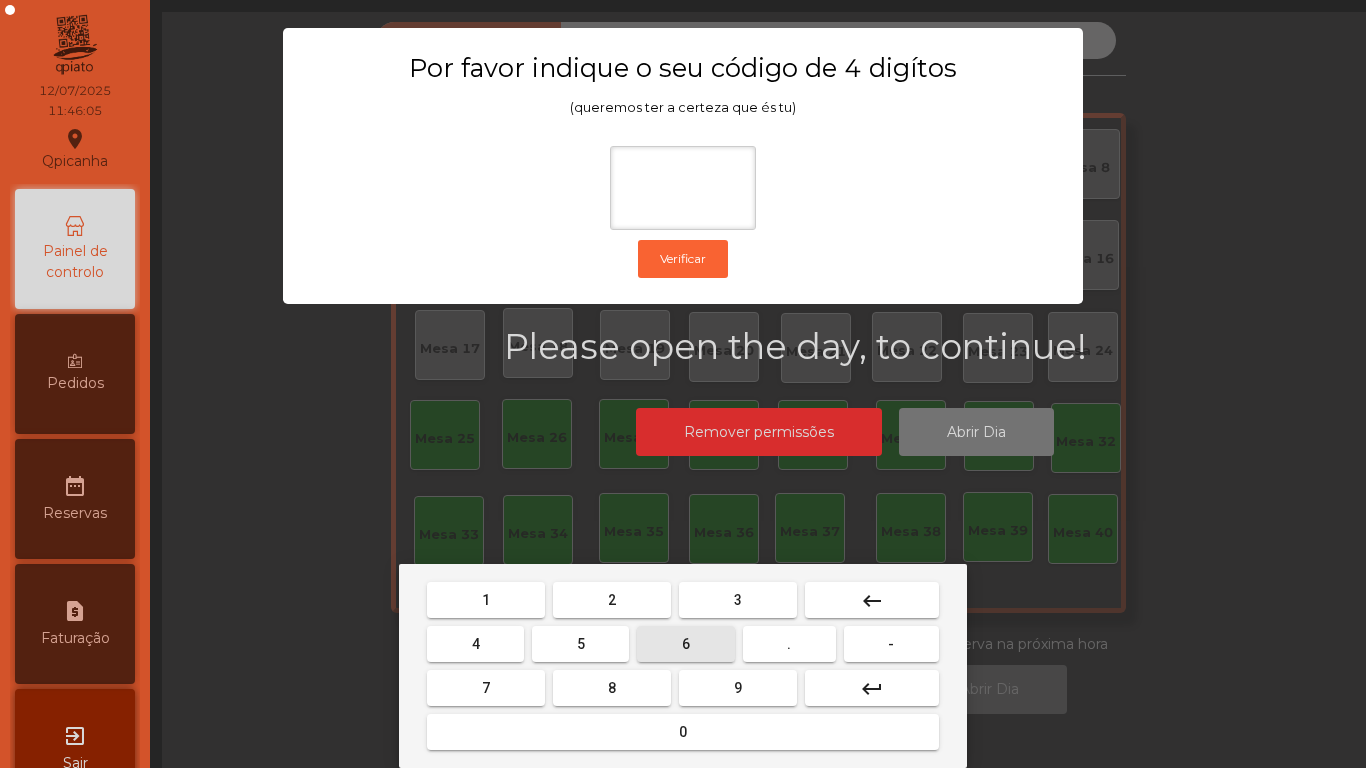 click on "6" at bounding box center [685, 644] 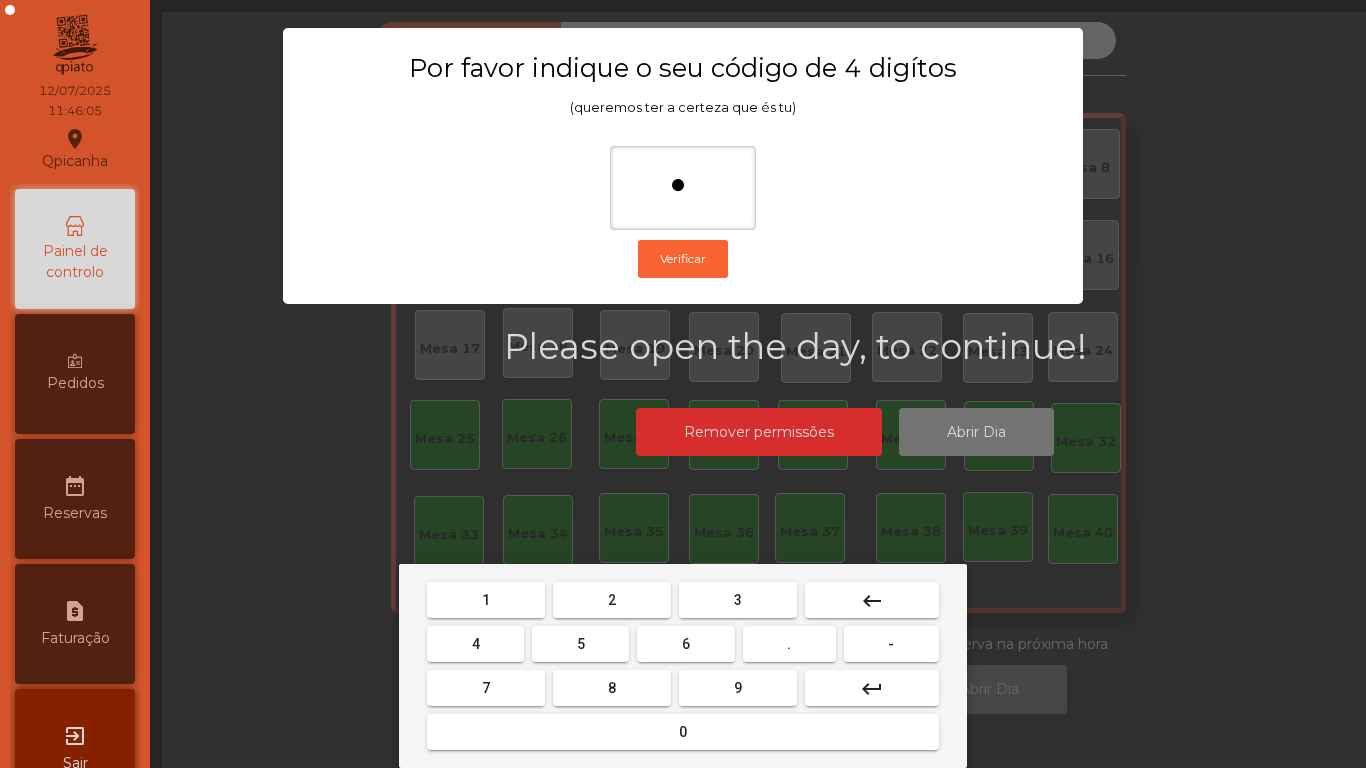 click on "5" at bounding box center [581, 644] 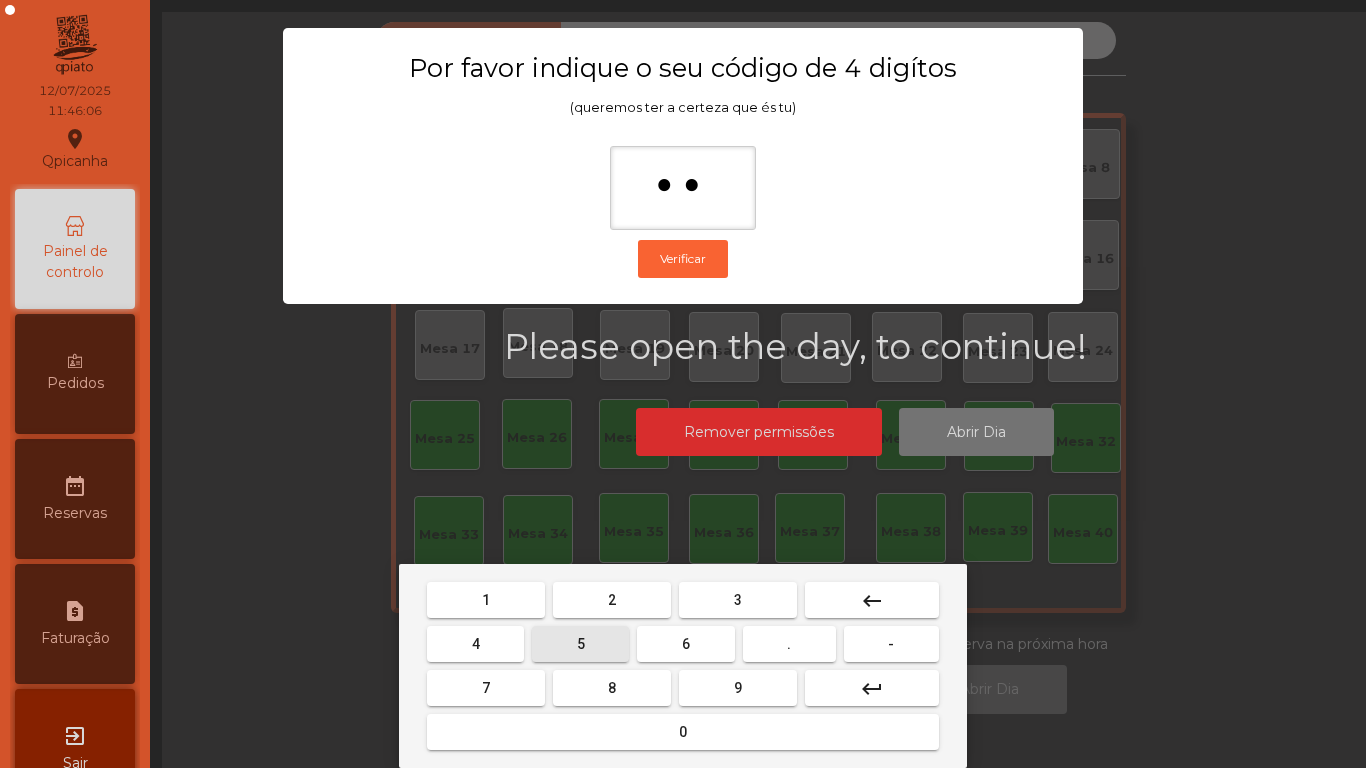 click on "1" at bounding box center (486, 600) 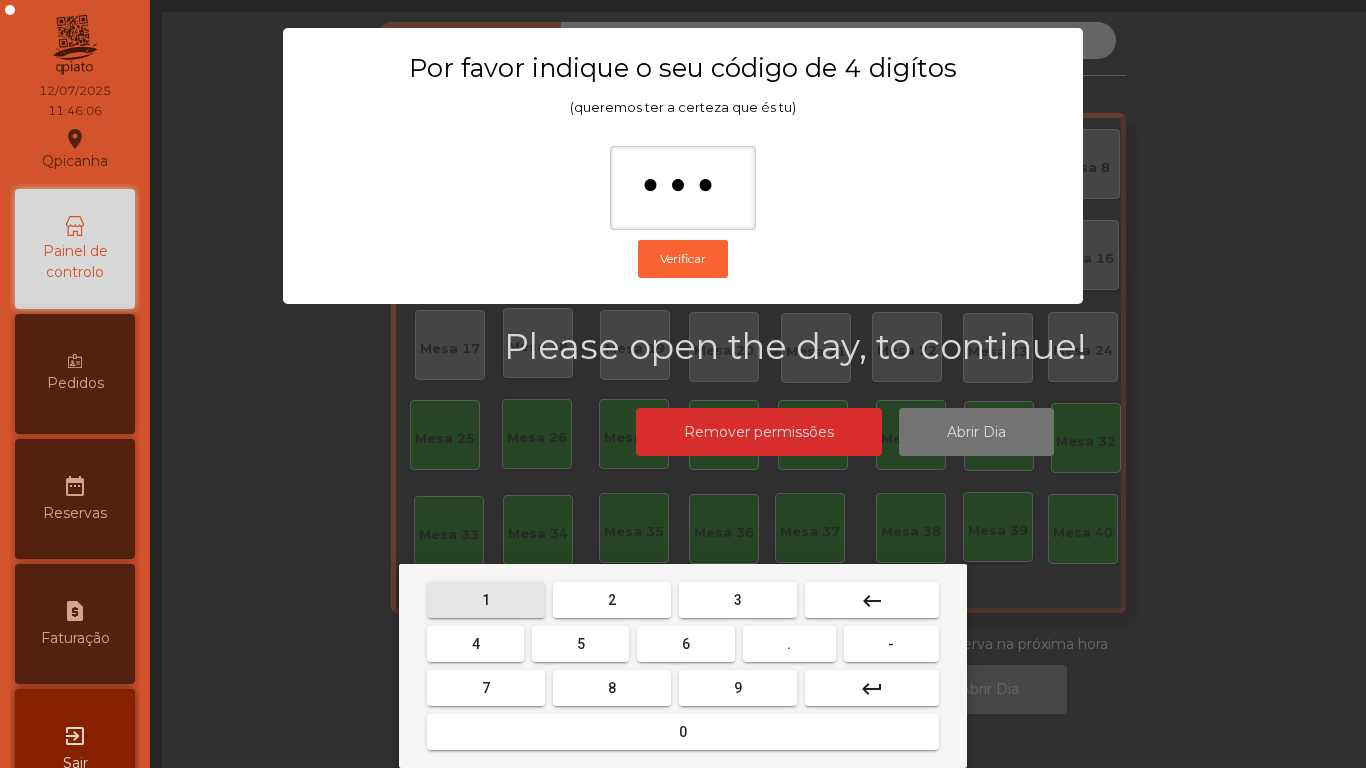 click on "2" at bounding box center (612, 600) 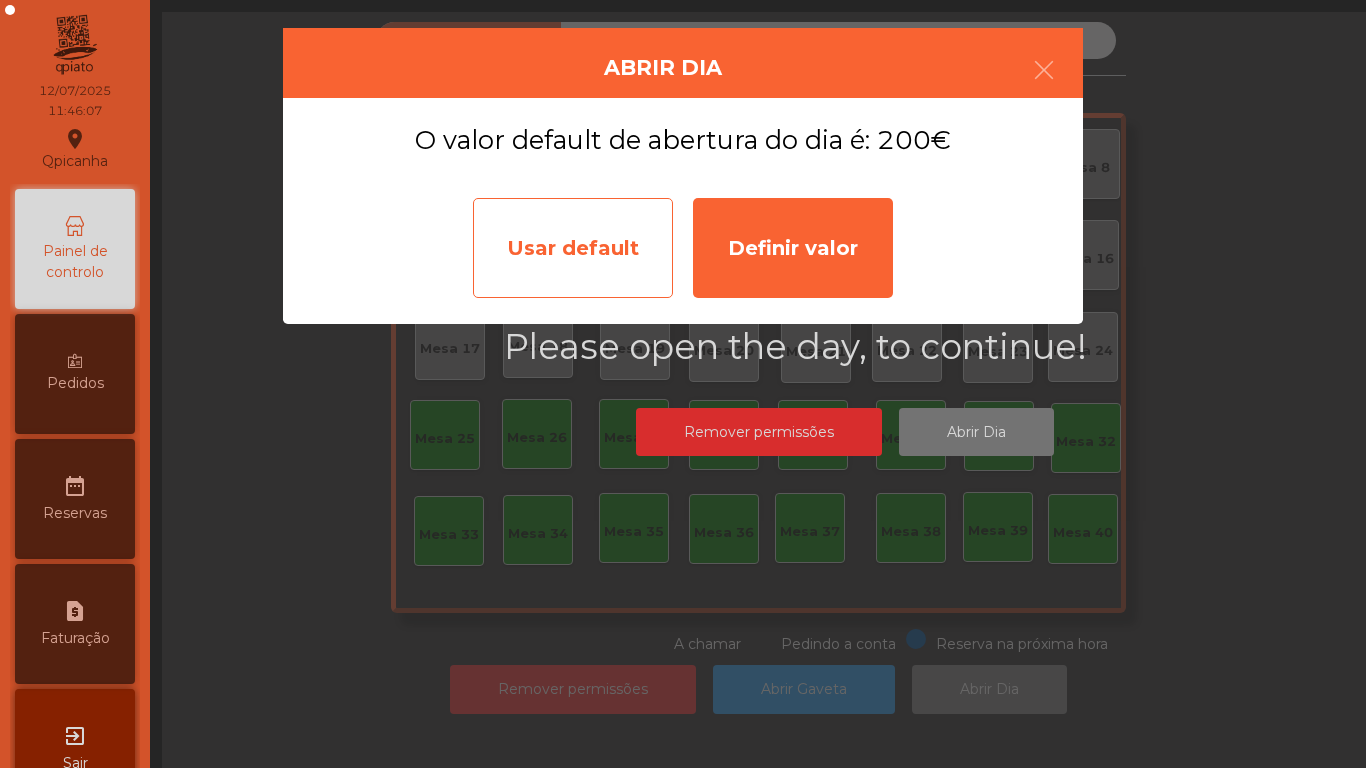 click on "Usar default" 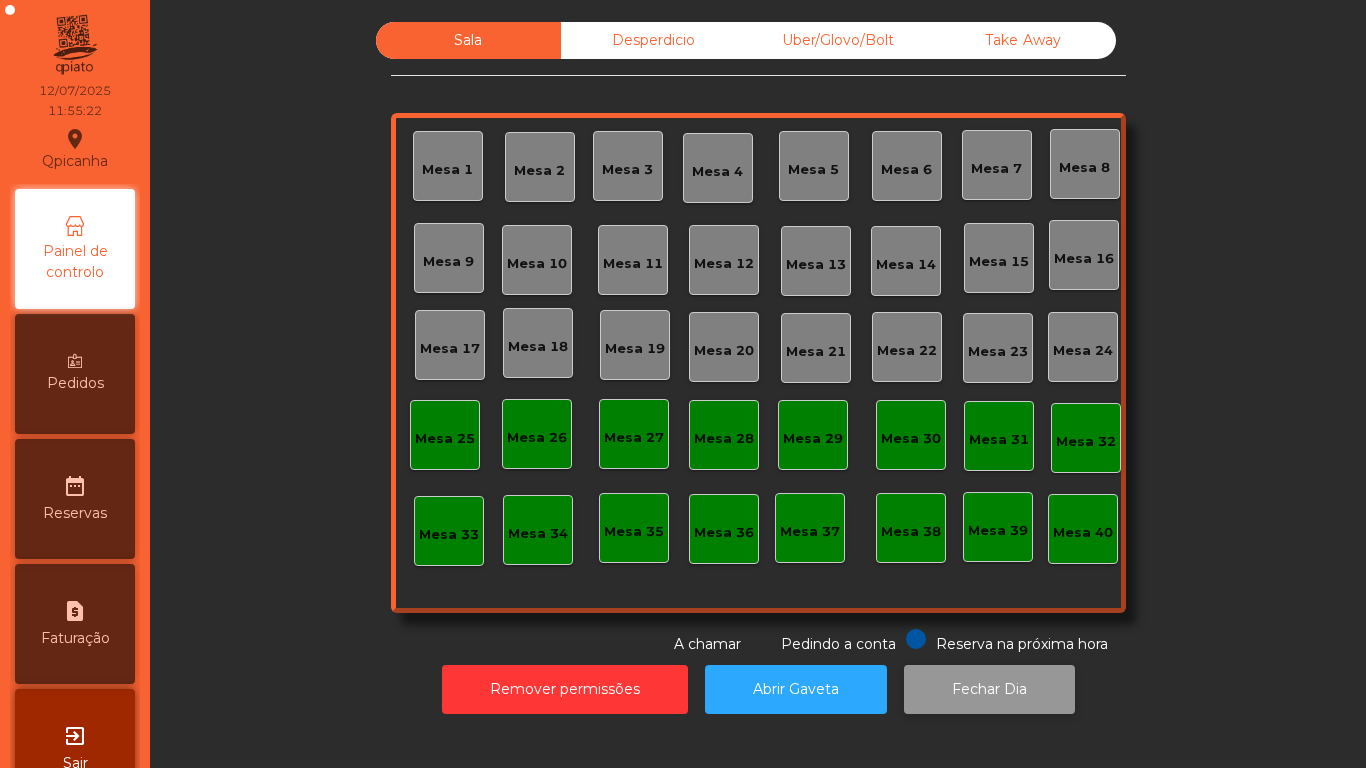 click on "Fechar Dia" 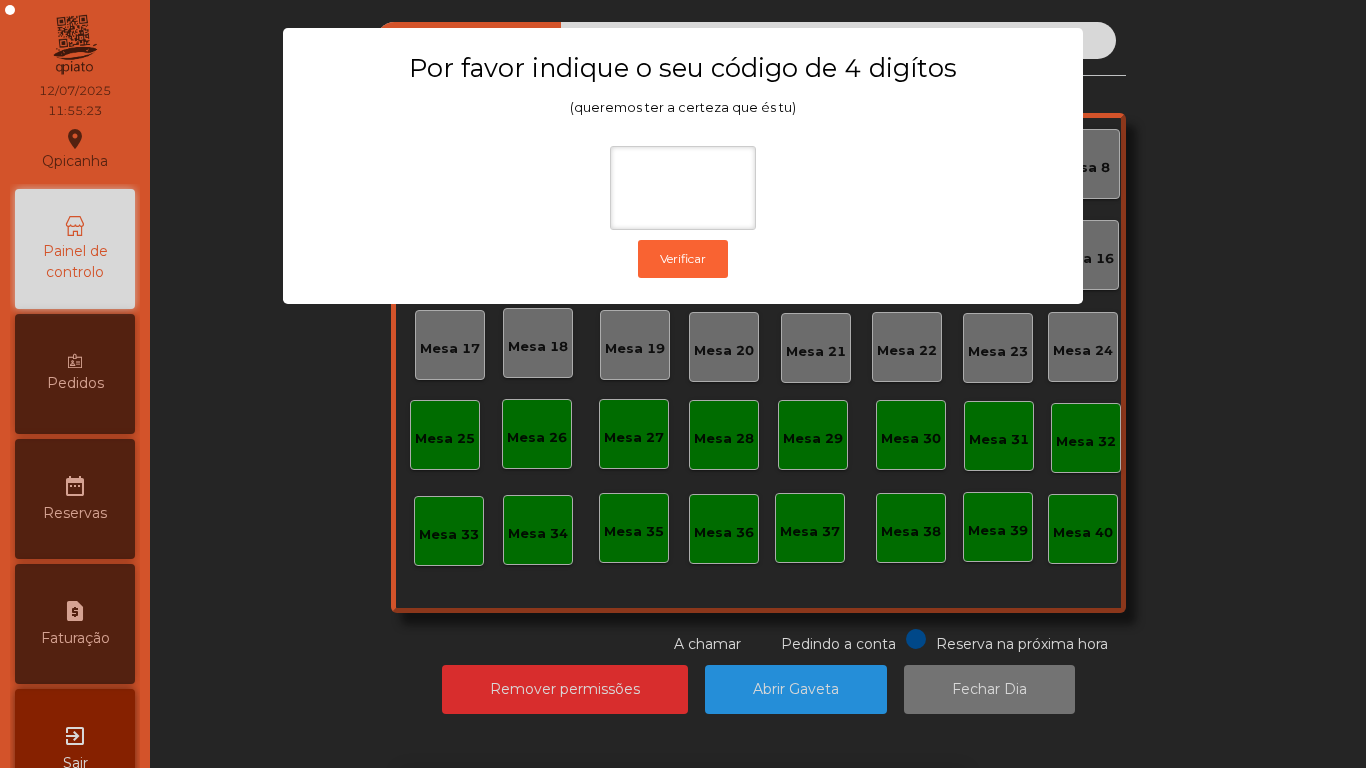 click on "Por favor indique o seu código de 4 digítos (queremos ter a certeza que és tu)  Verificar" 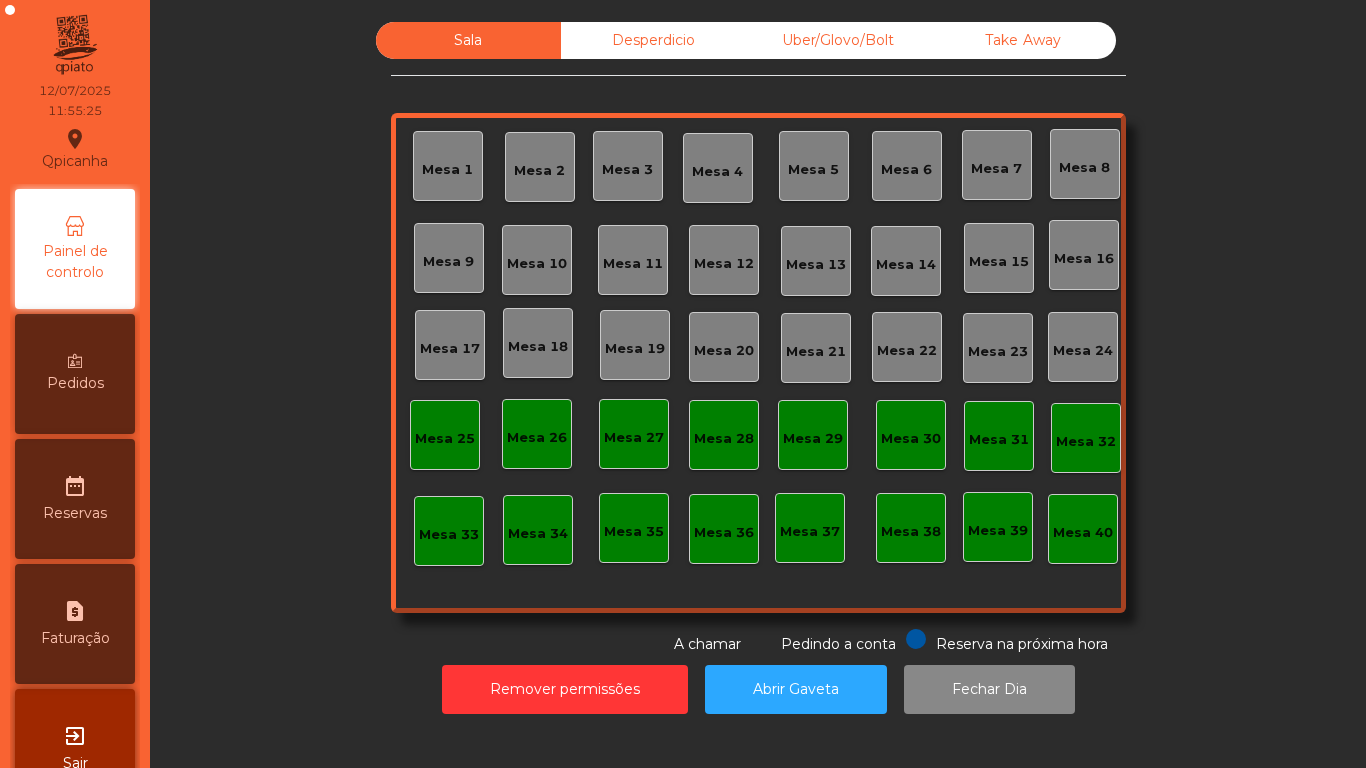click on "Pedidos" at bounding box center (75, 374) 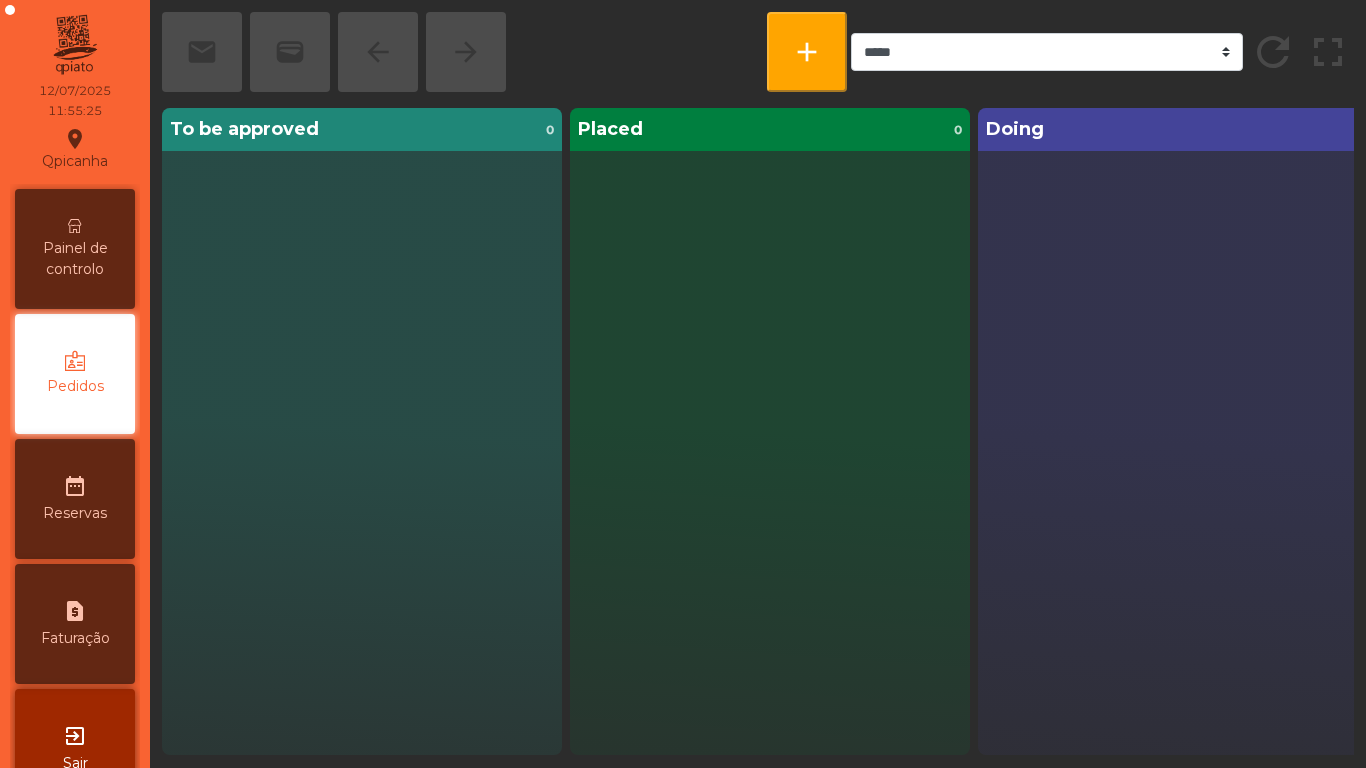 click on "date_range  Reservas" at bounding box center [75, 499] 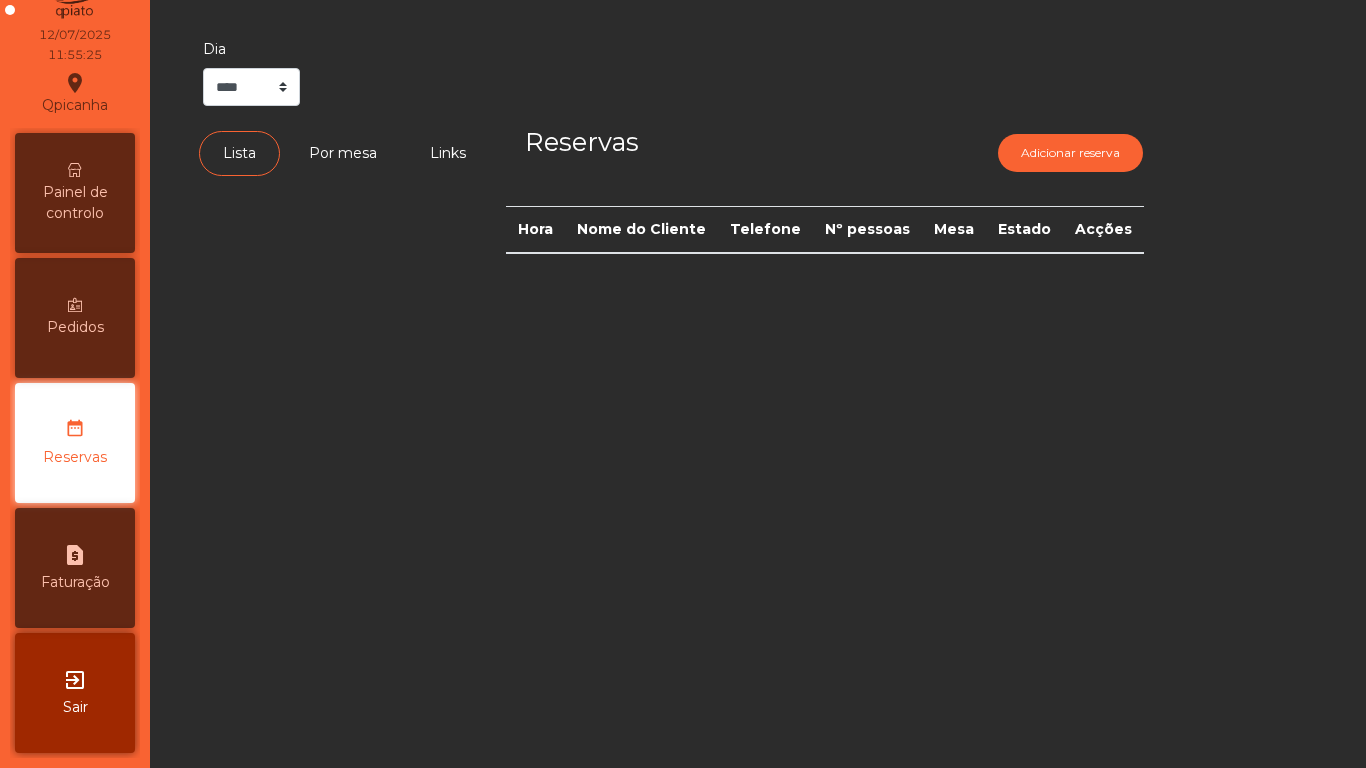 click on "exit_to_app  Sair" at bounding box center (75, 693) 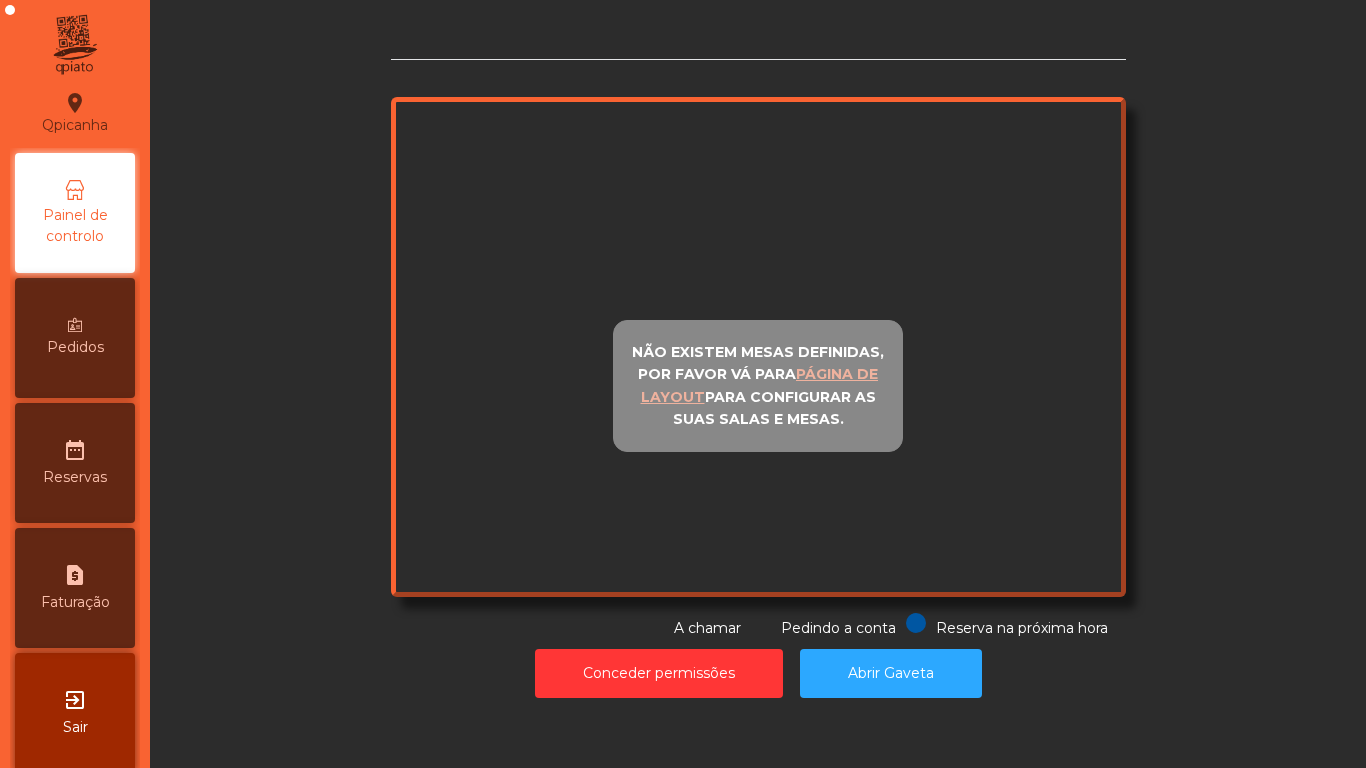 scroll, scrollTop: 0, scrollLeft: 0, axis: both 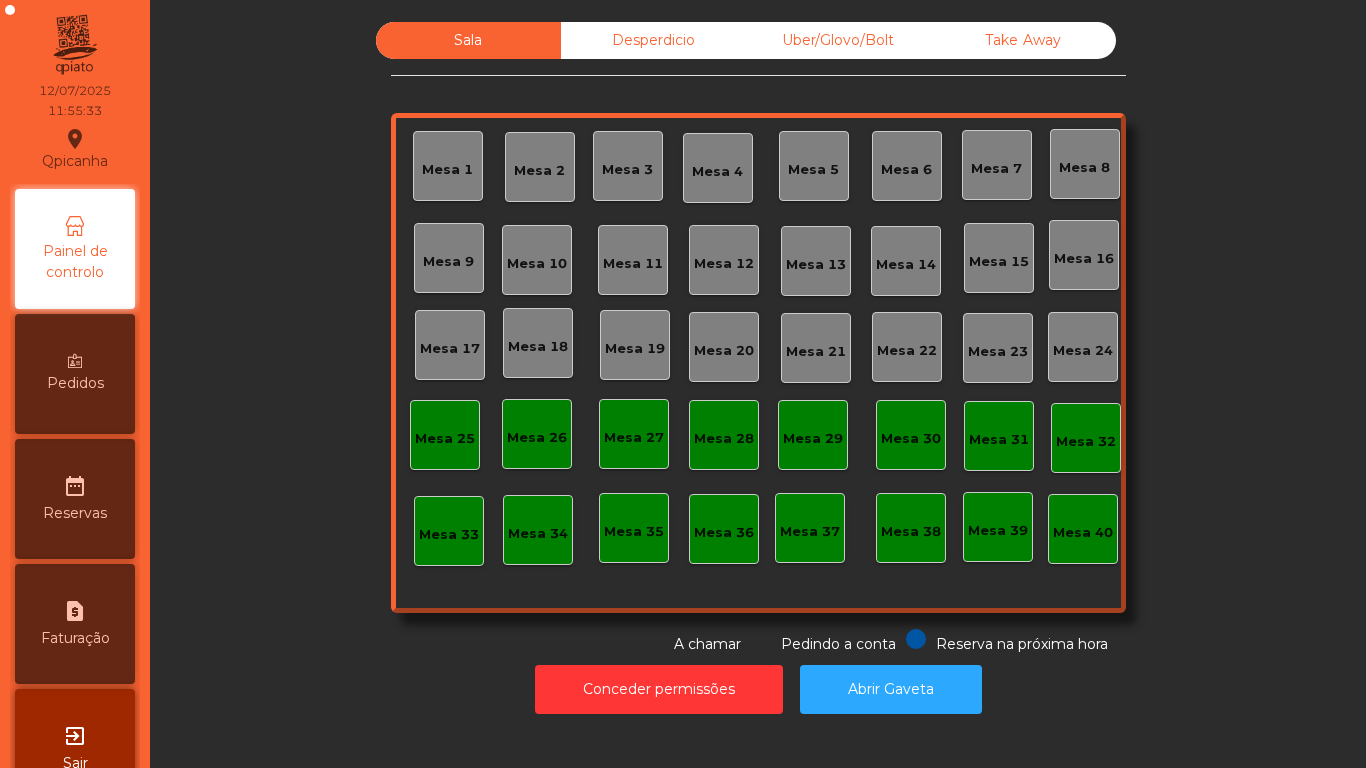 click on "request_page  Faturação" at bounding box center [75, 624] 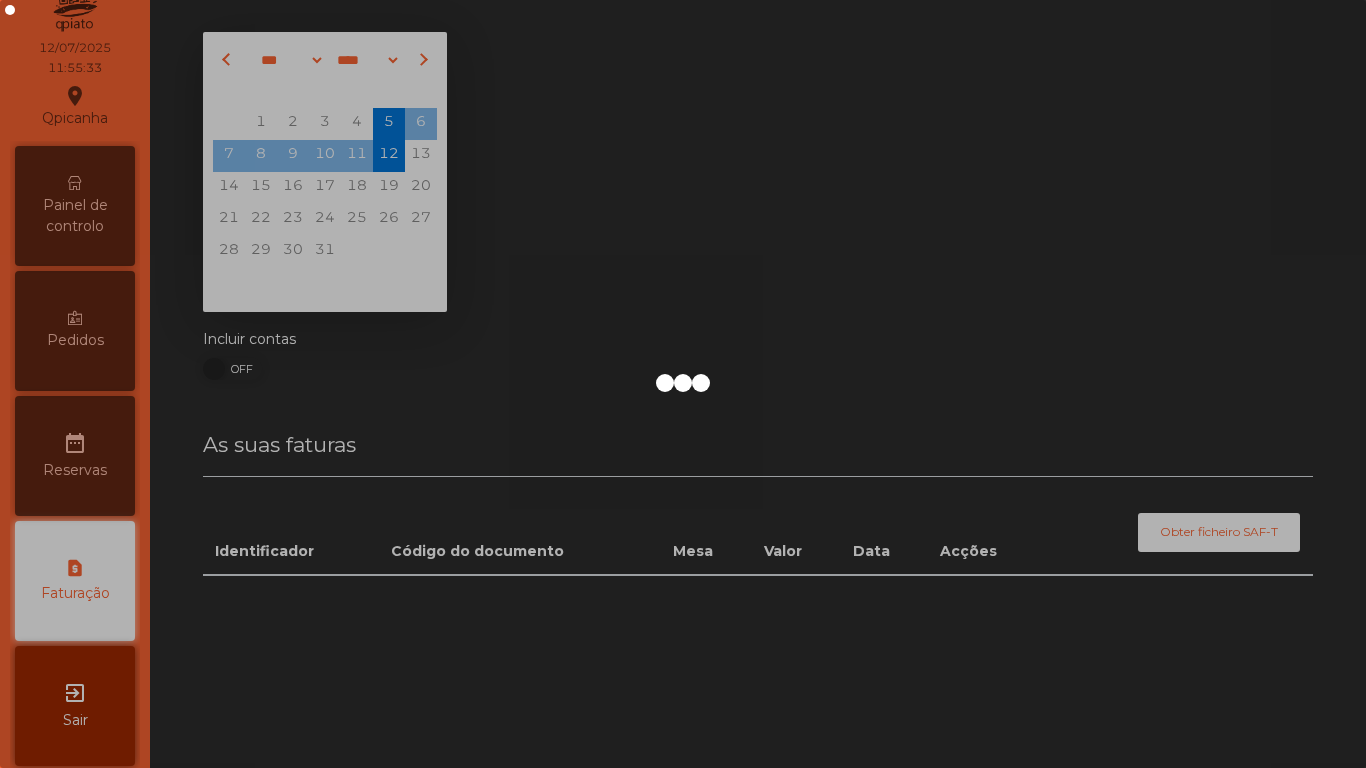 scroll, scrollTop: 56, scrollLeft: 0, axis: vertical 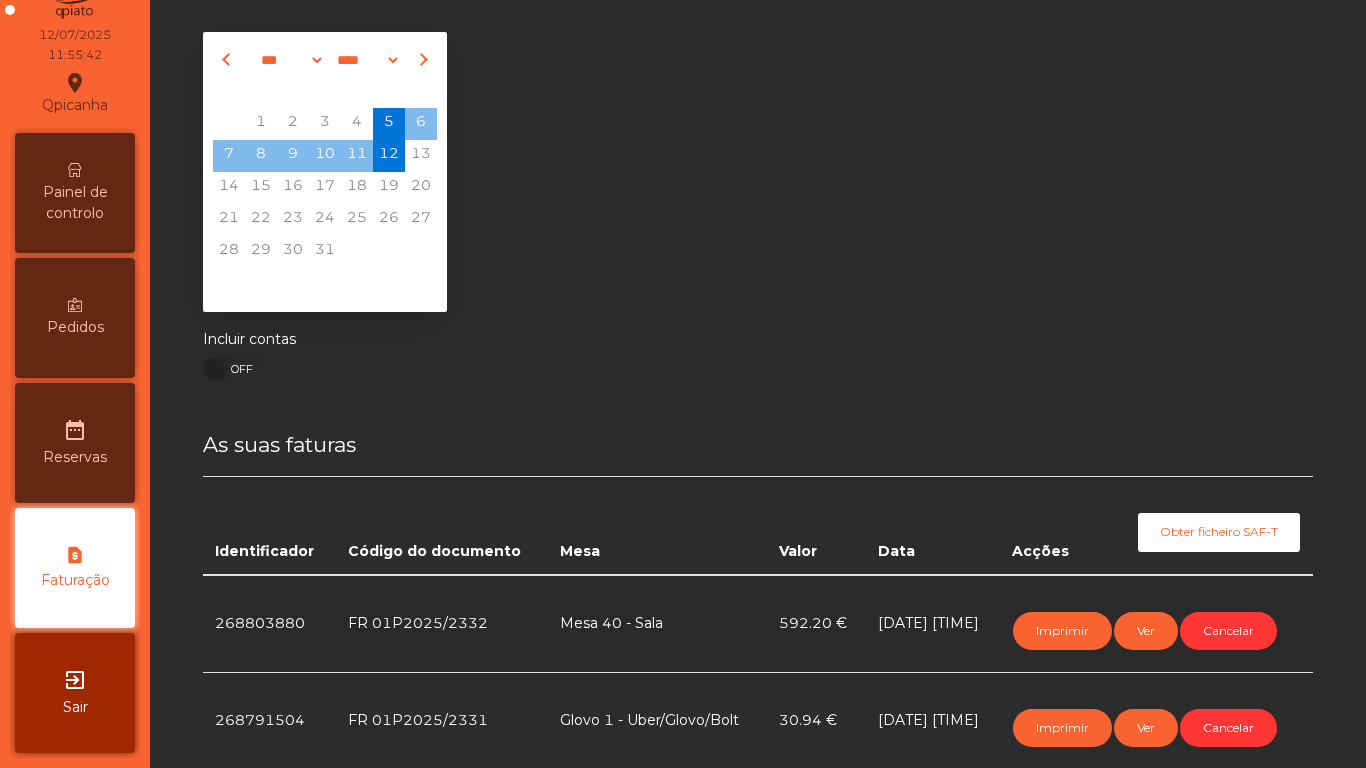 click on "date_range  Reservas" at bounding box center [75, 443] 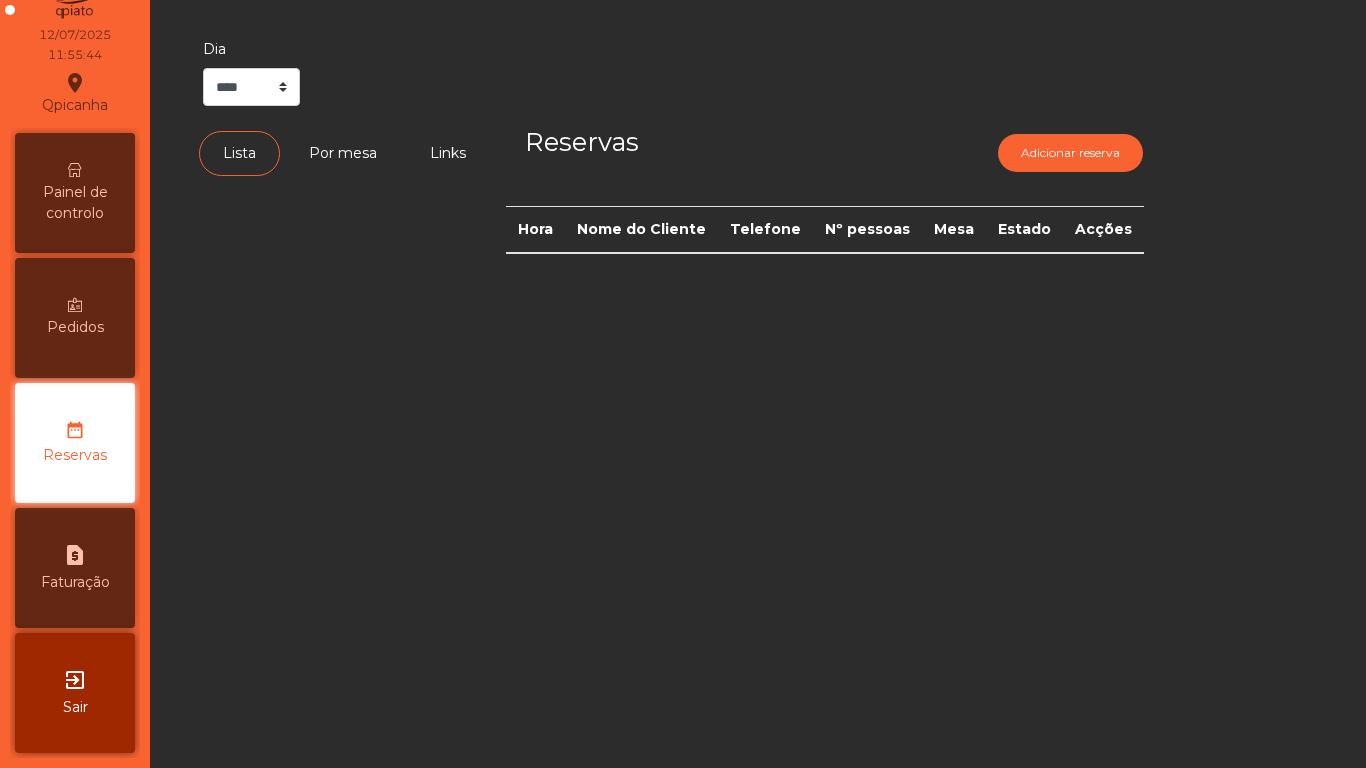 click on "Pedidos" at bounding box center [75, 327] 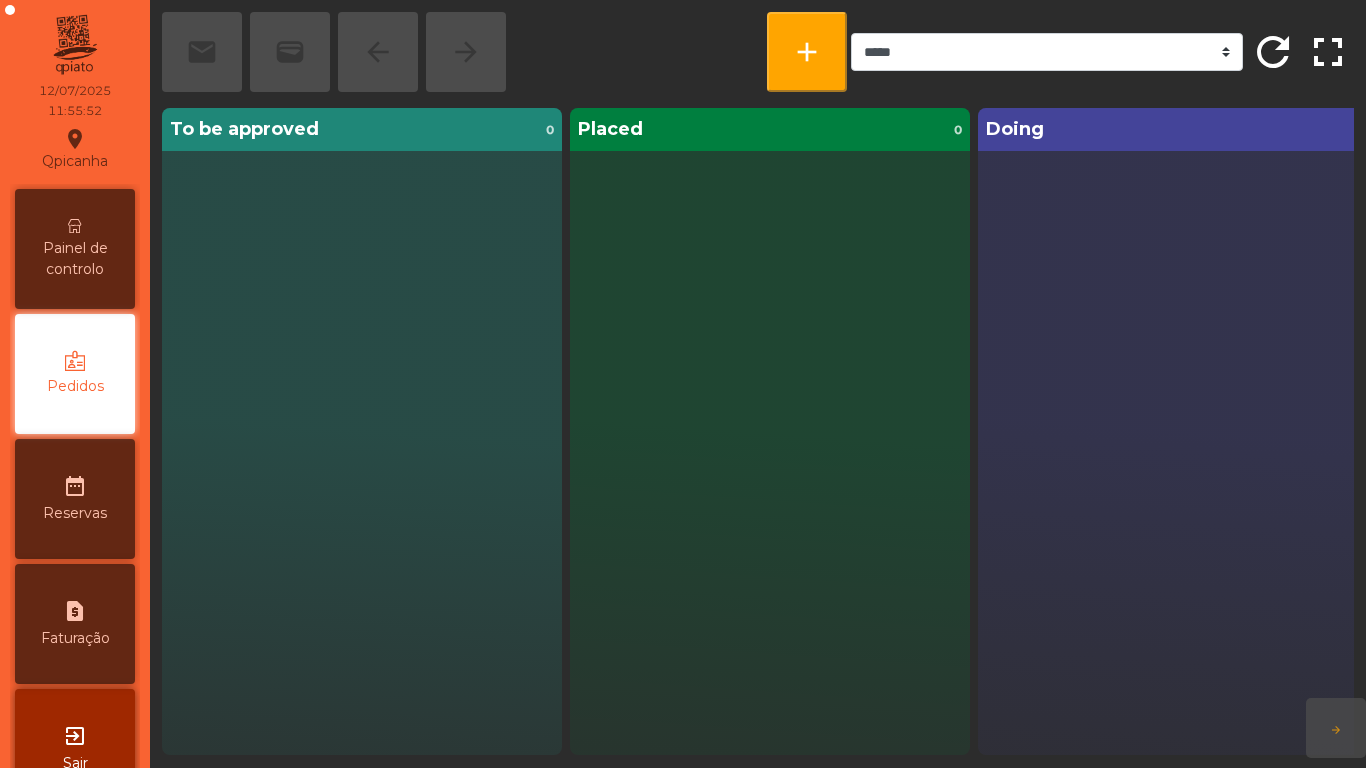 click on "Painel de controlo" at bounding box center (75, 259) 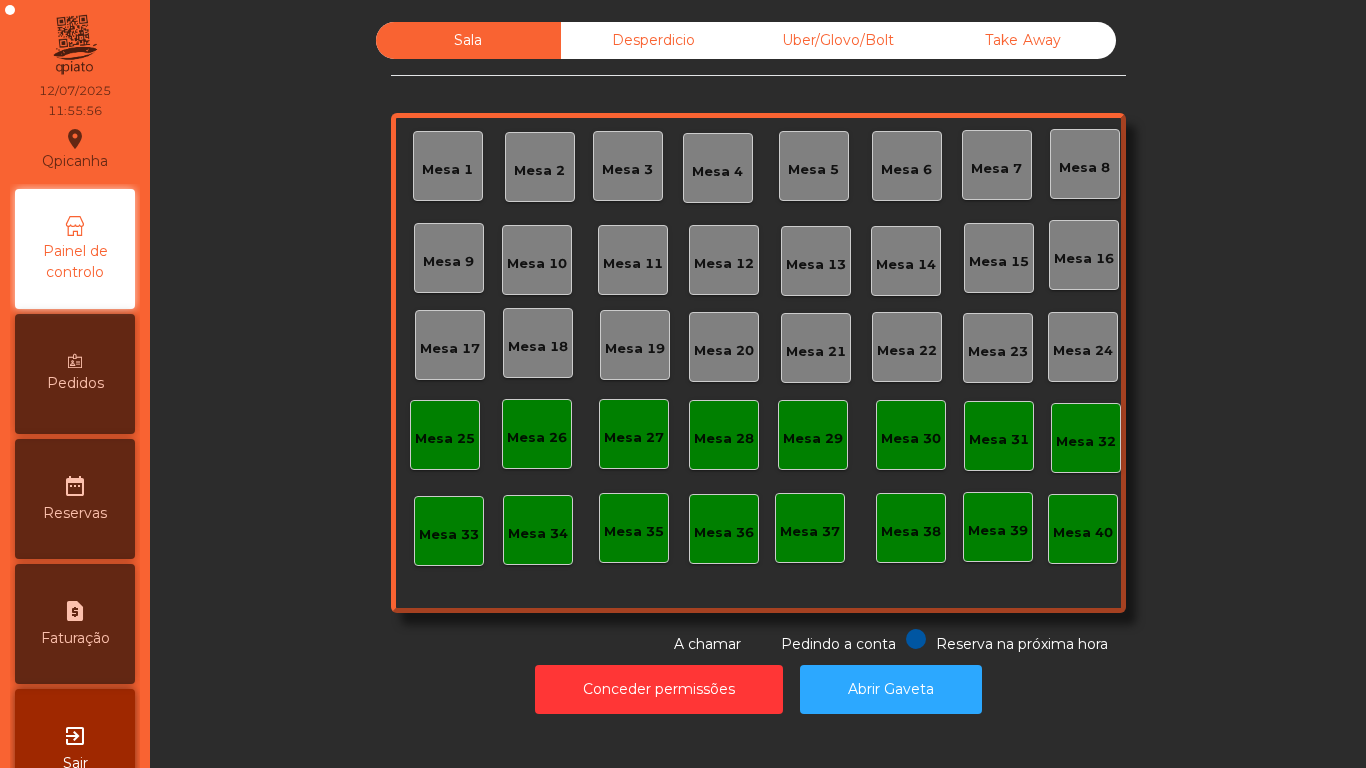 click on "Pedidos" at bounding box center [75, 374] 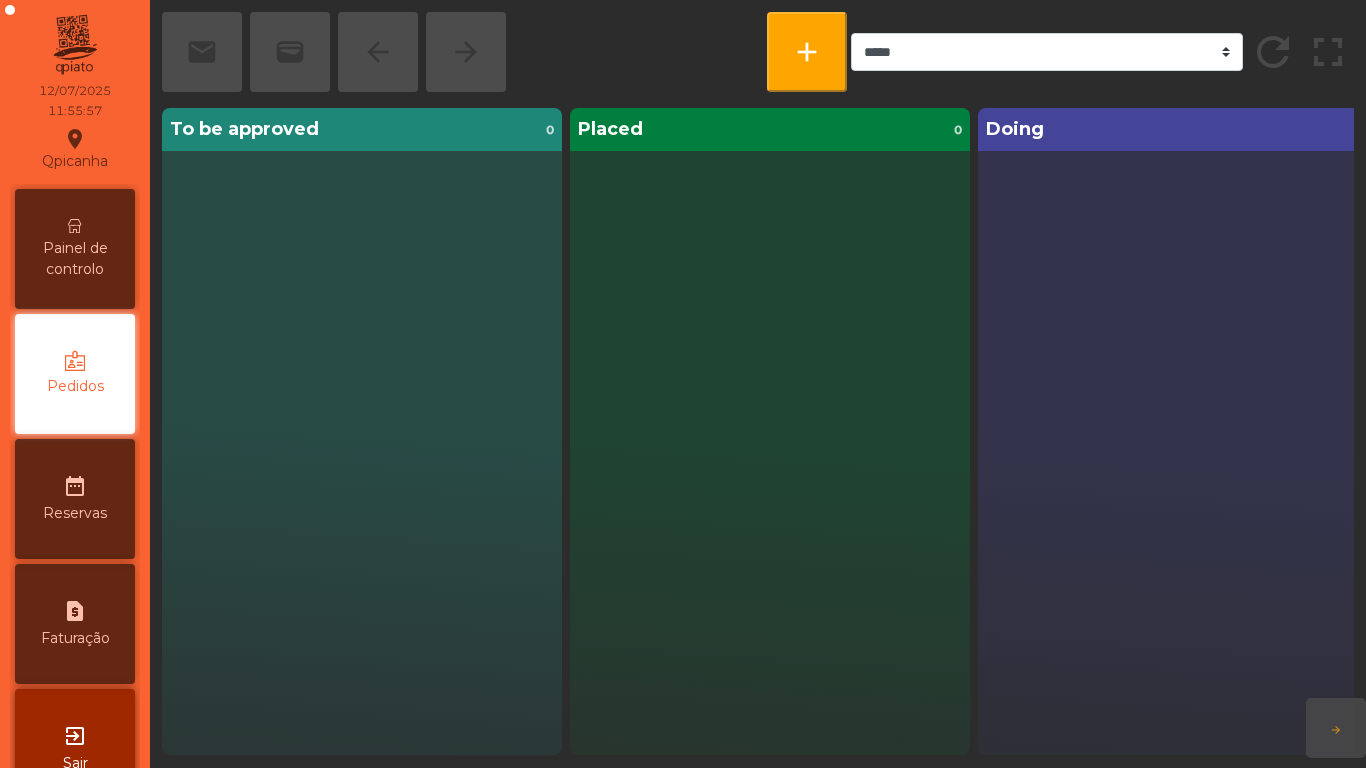 click on "date_range" at bounding box center [75, 486] 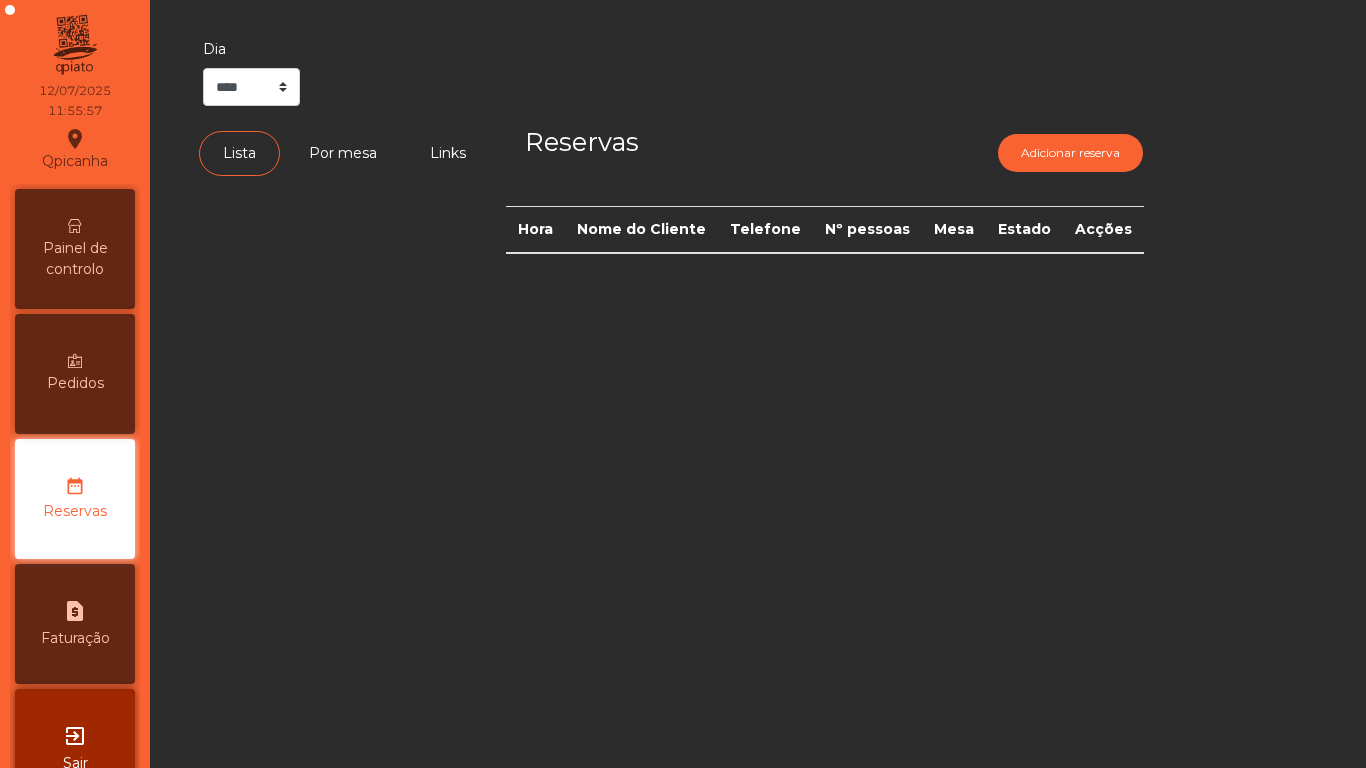 scroll, scrollTop: 56, scrollLeft: 0, axis: vertical 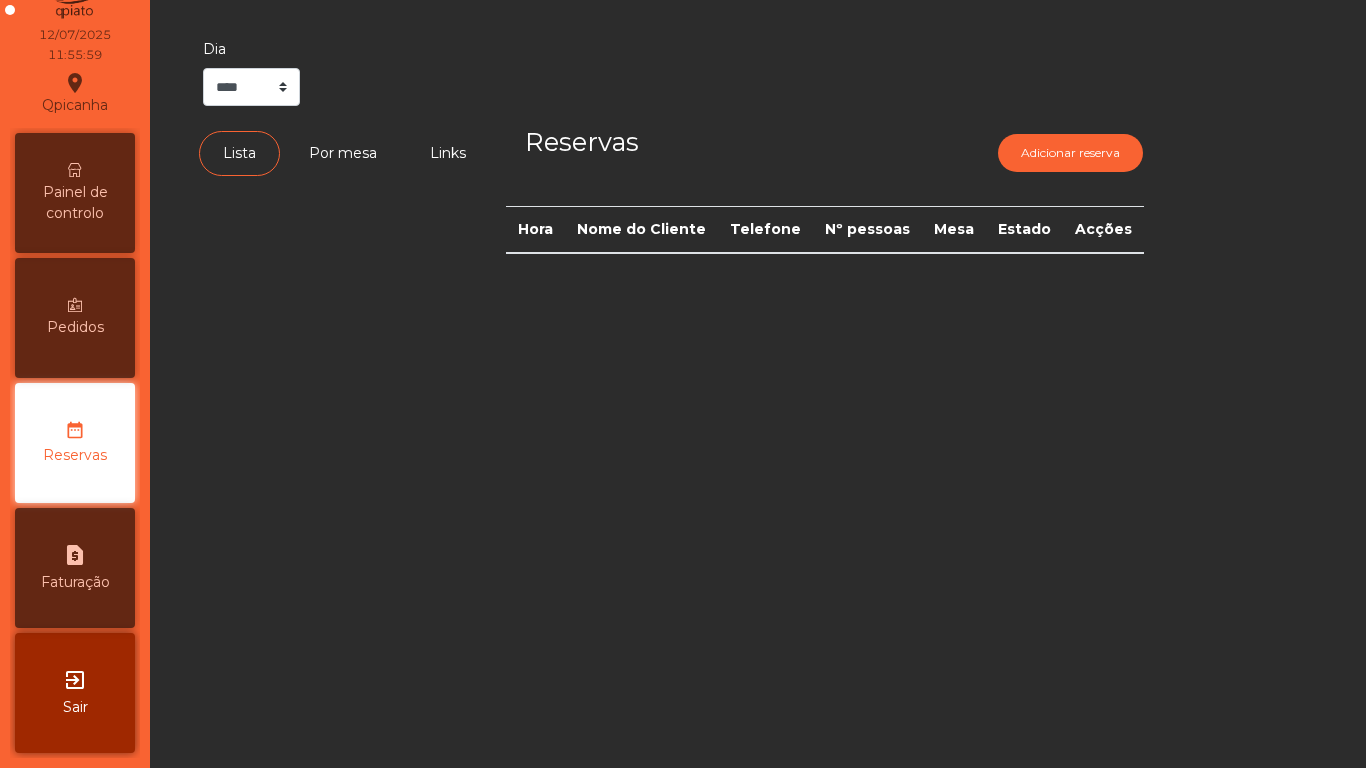 click on "request_page" at bounding box center [75, 555] 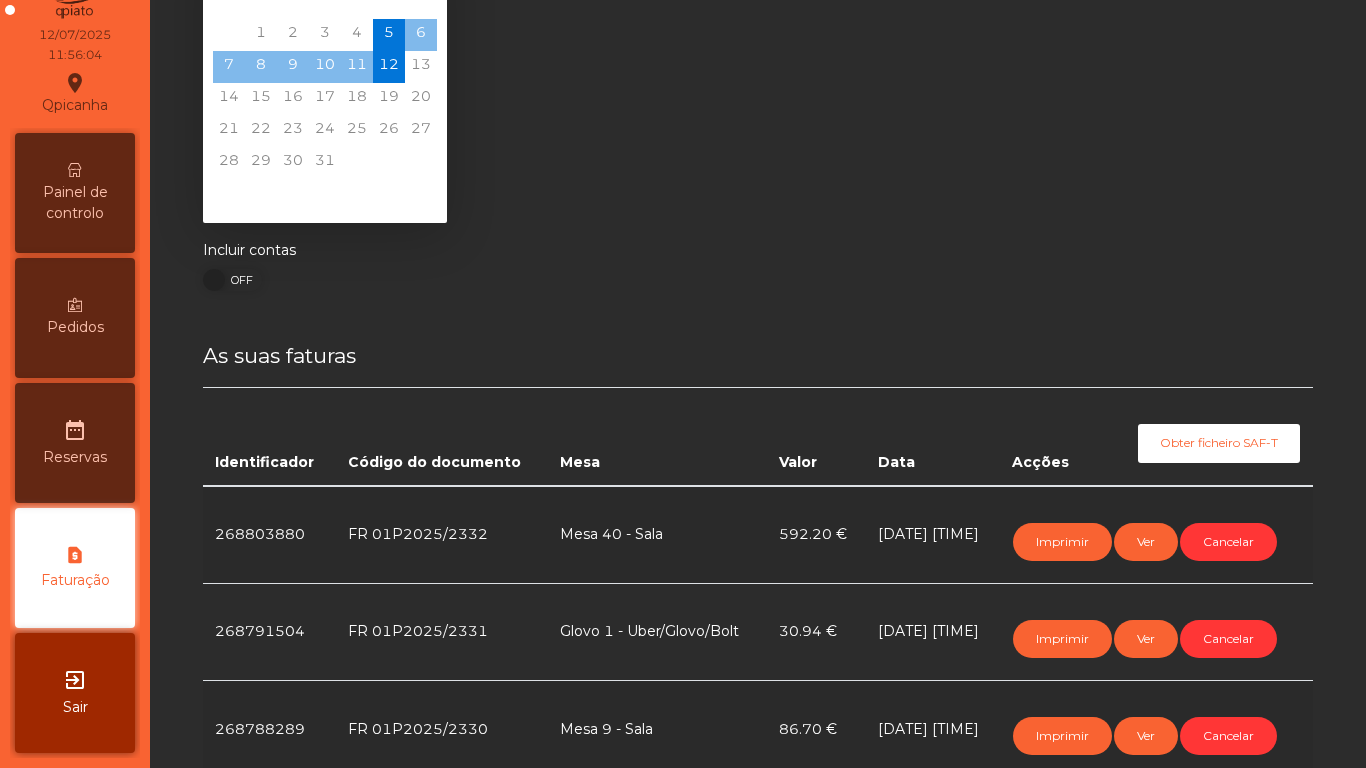 scroll, scrollTop: 0, scrollLeft: 0, axis: both 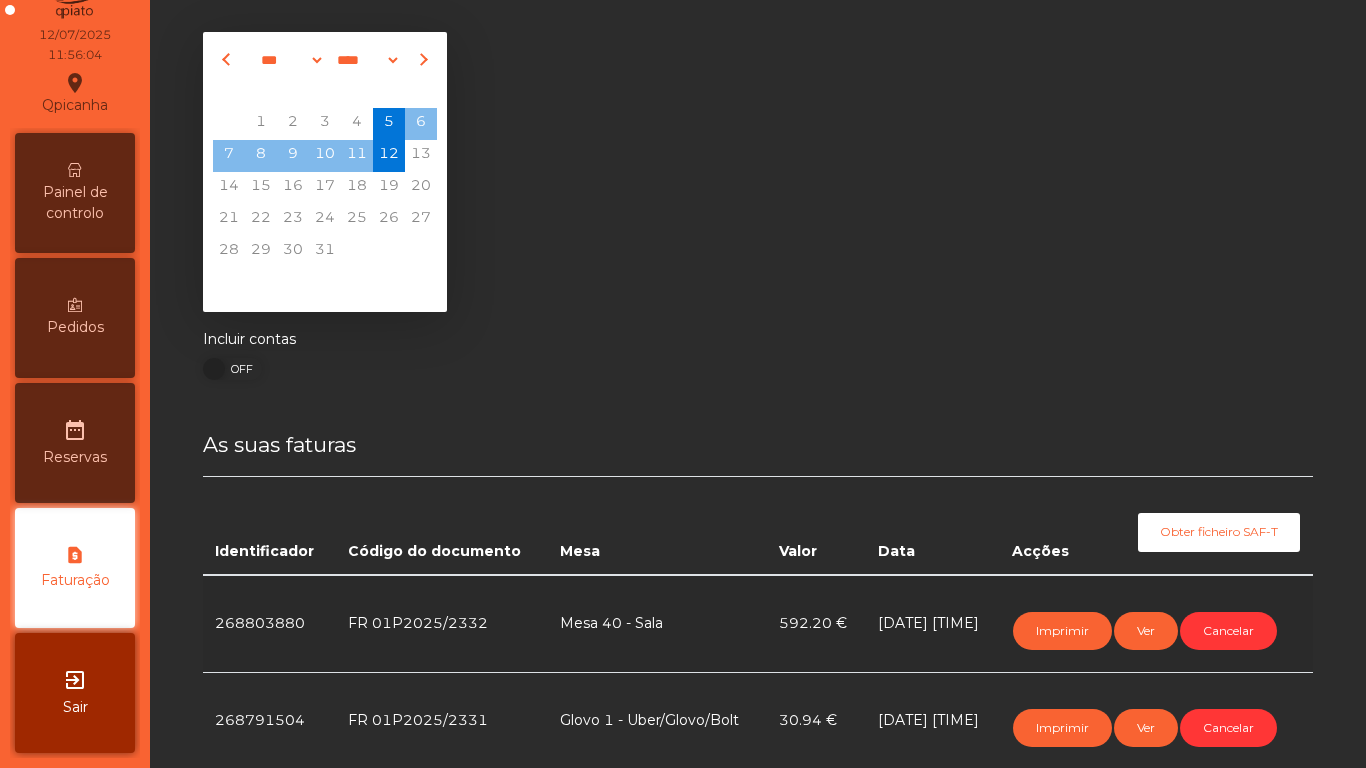 click on "Painel de controlo" at bounding box center (75, 203) 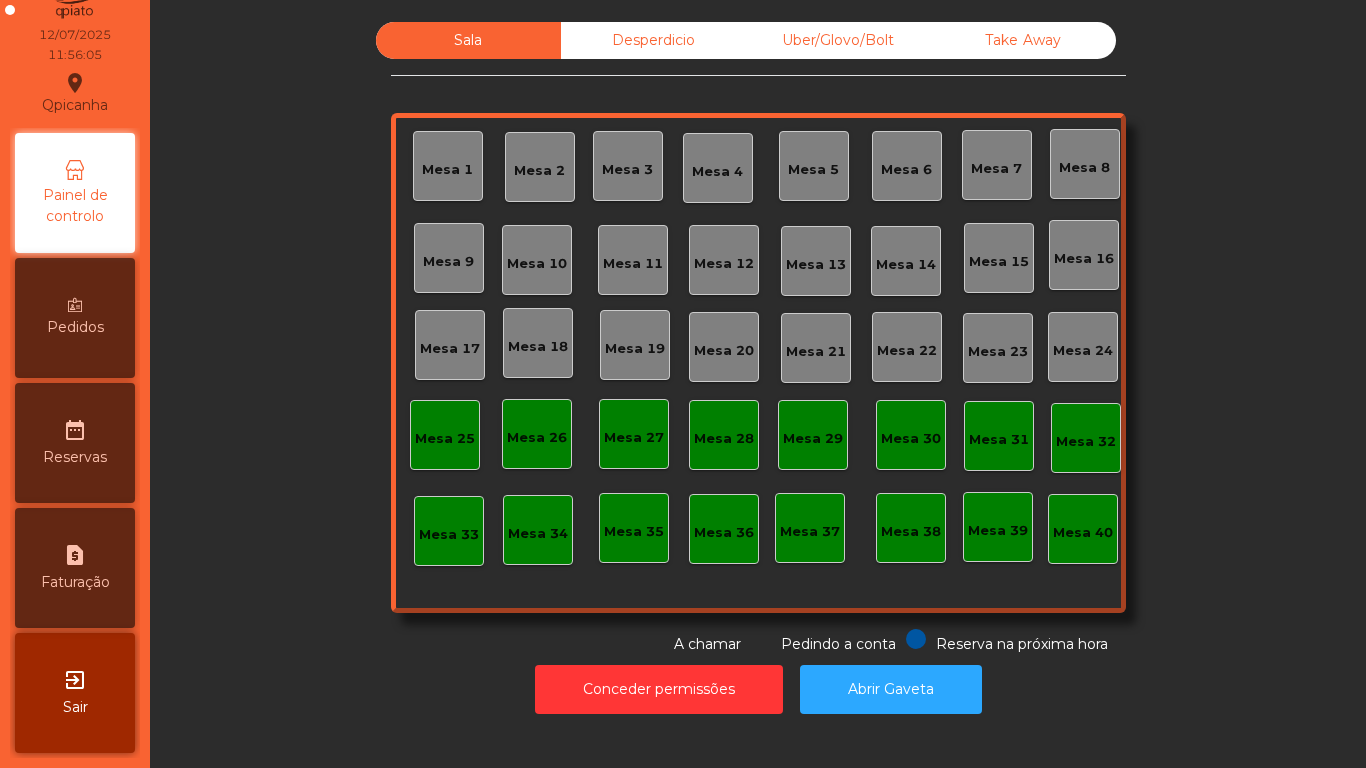 scroll, scrollTop: 0, scrollLeft: 0, axis: both 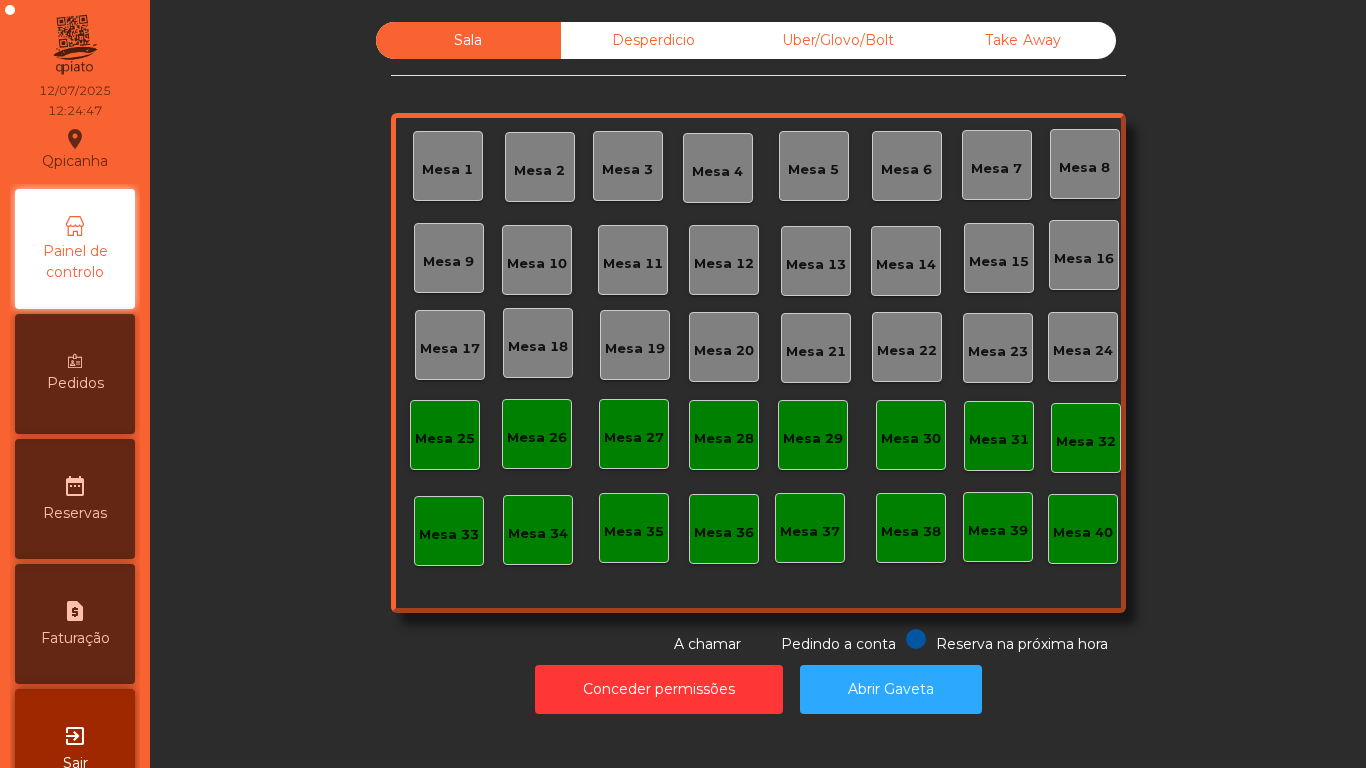 click on "Mesa 11" 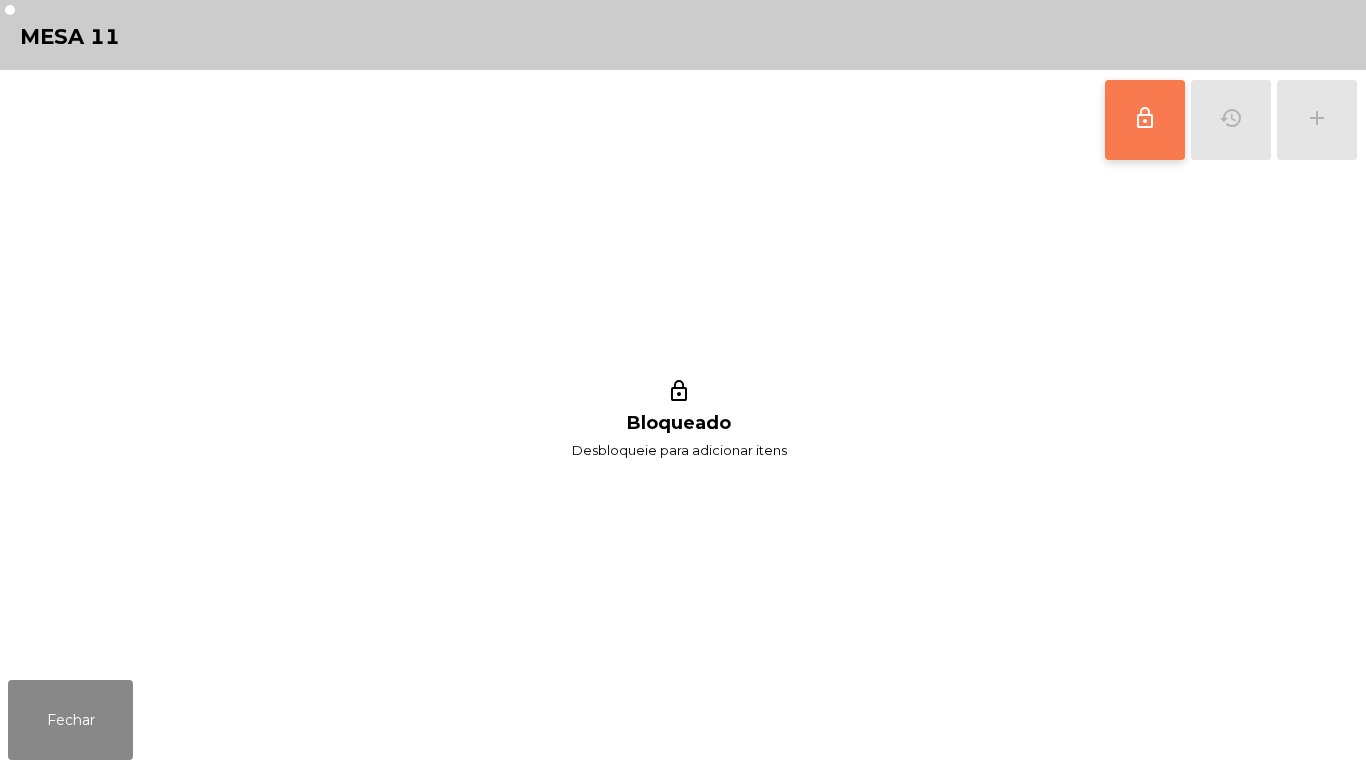 click on "lock_outline" 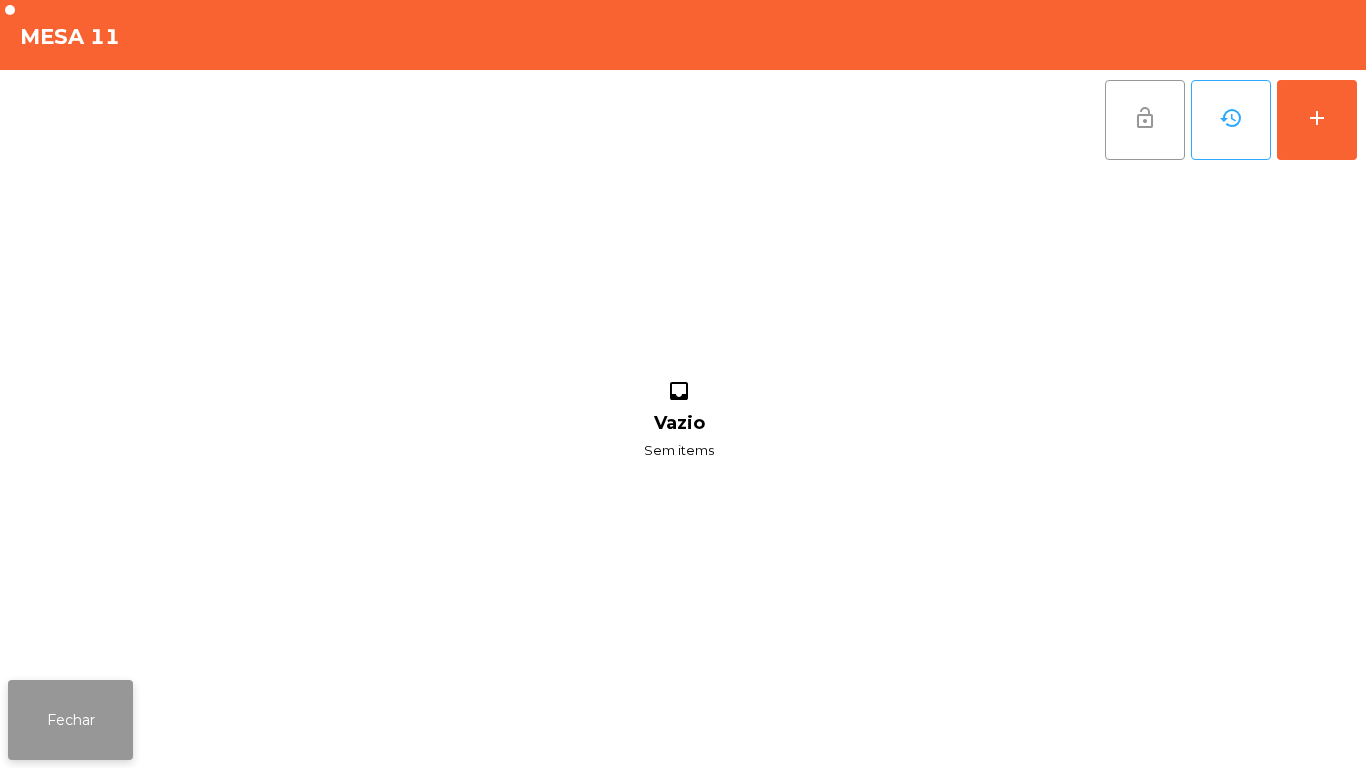 click on "Fechar" 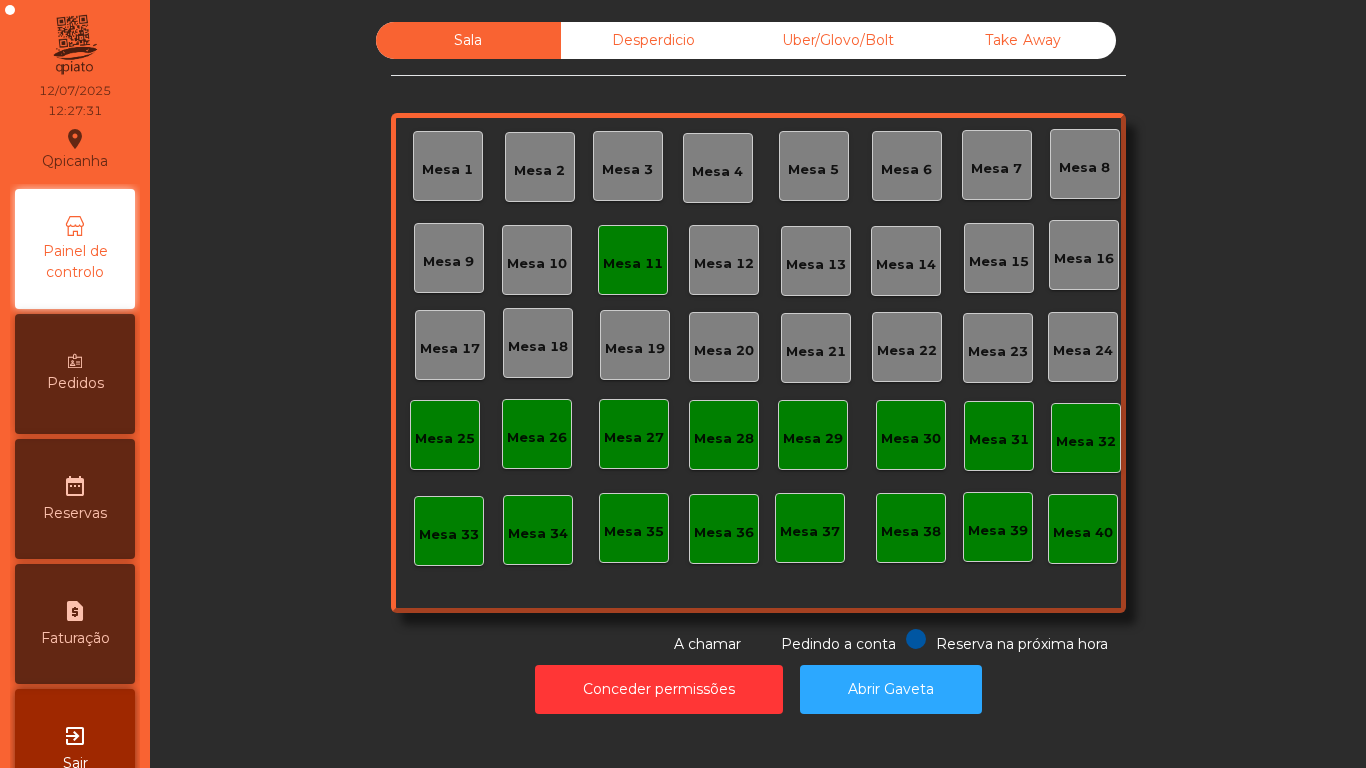 click on "Mesa 11" 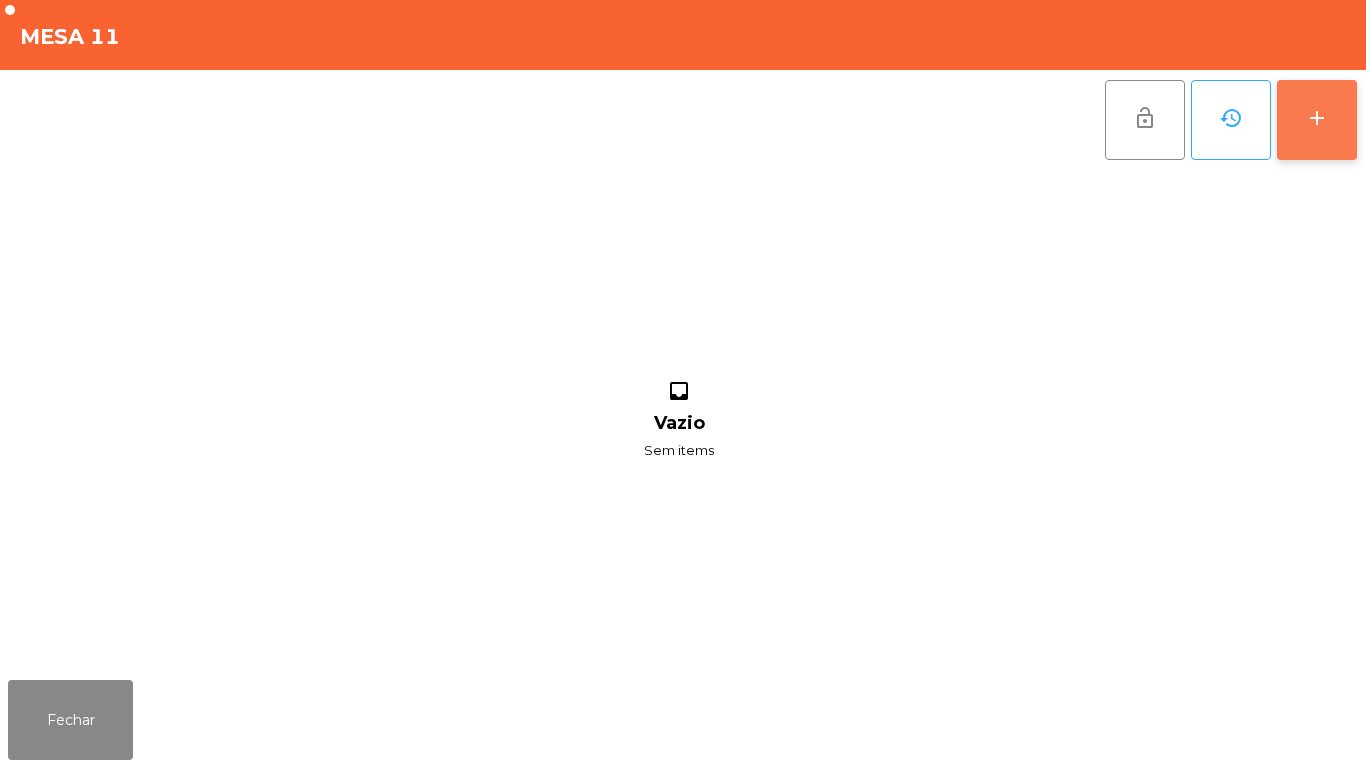 click on "add" 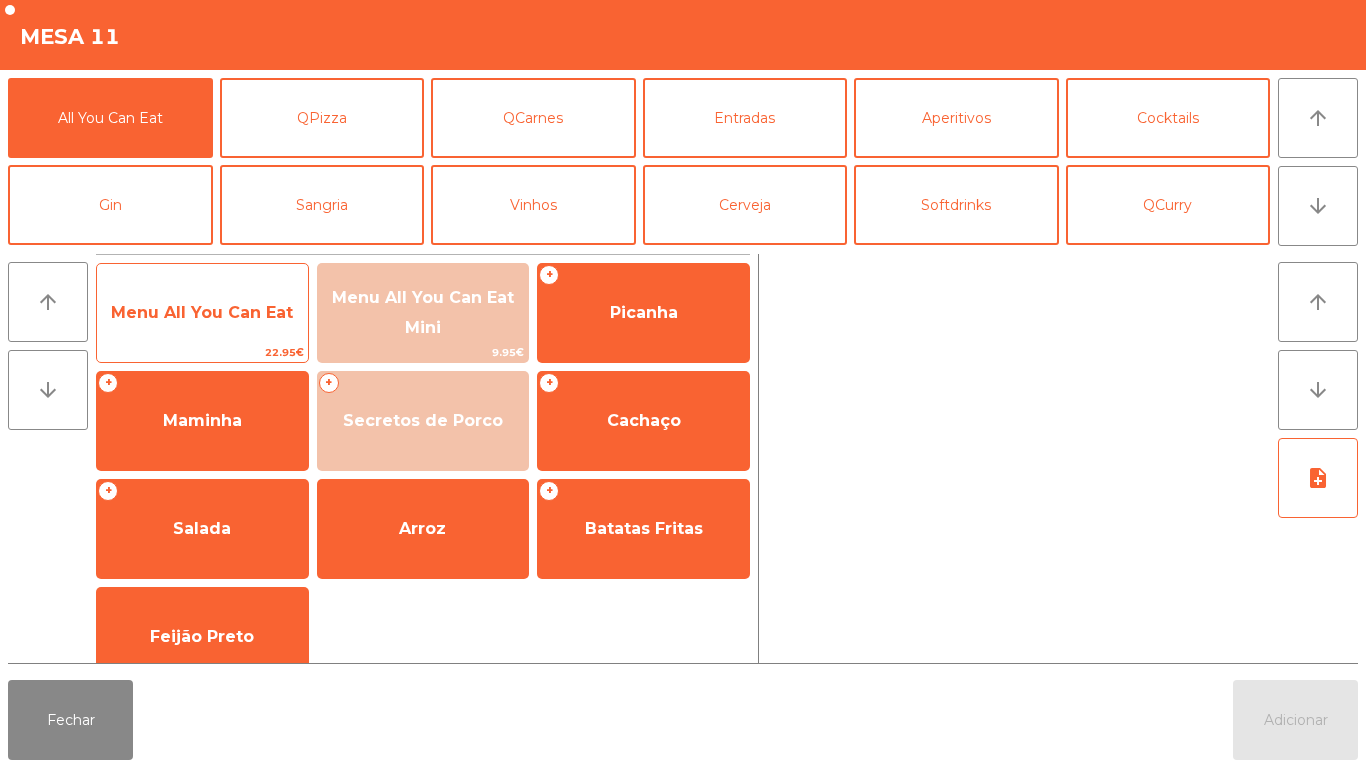 click on "Menu All You Can Eat" 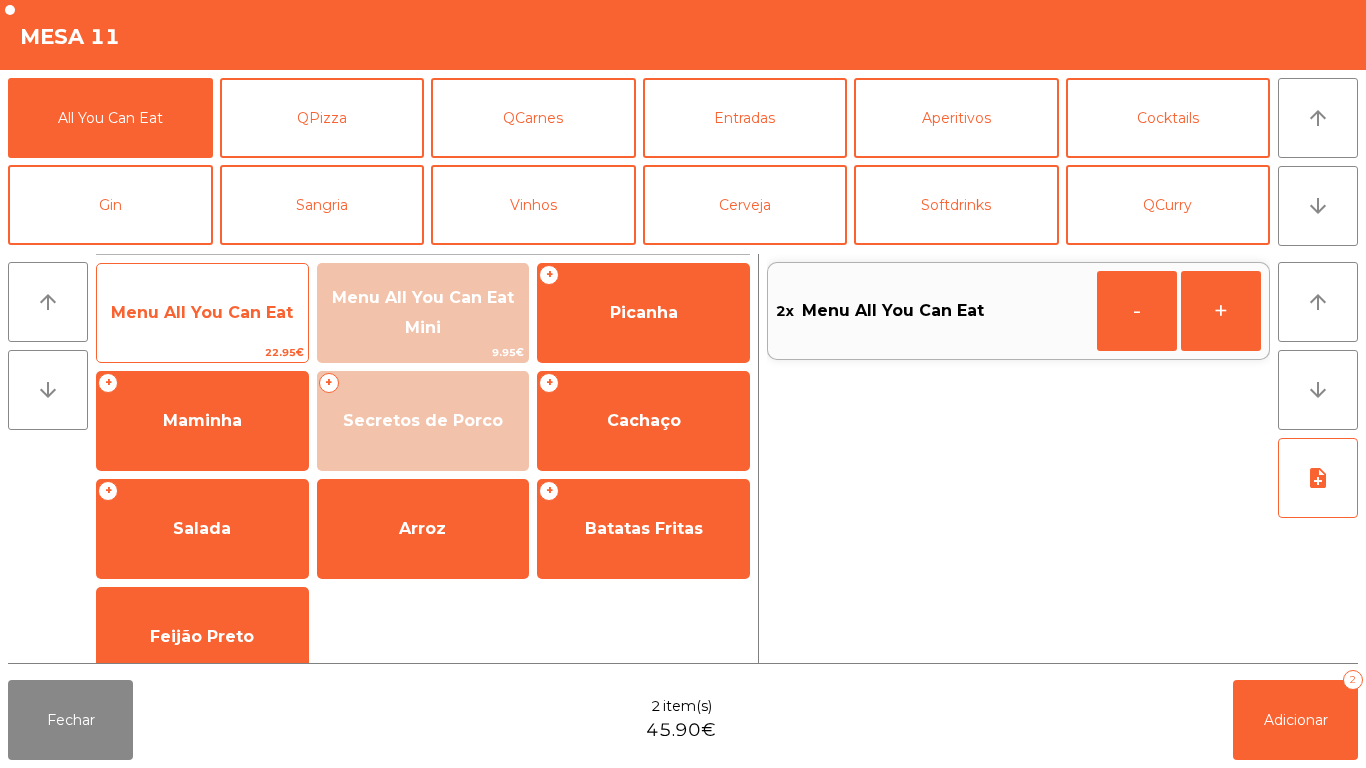 click on "Menu All You Can Eat" 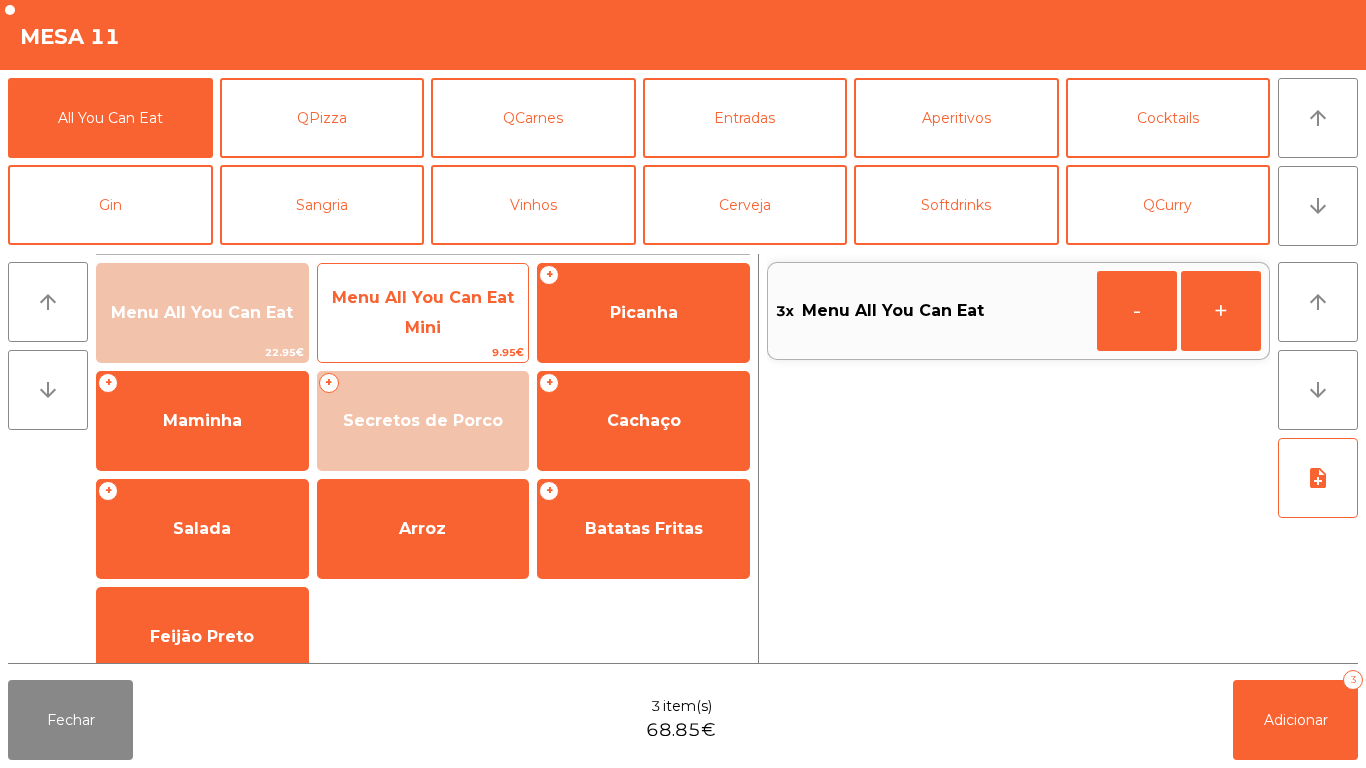 click on "Menu All You Can Eat Mini" 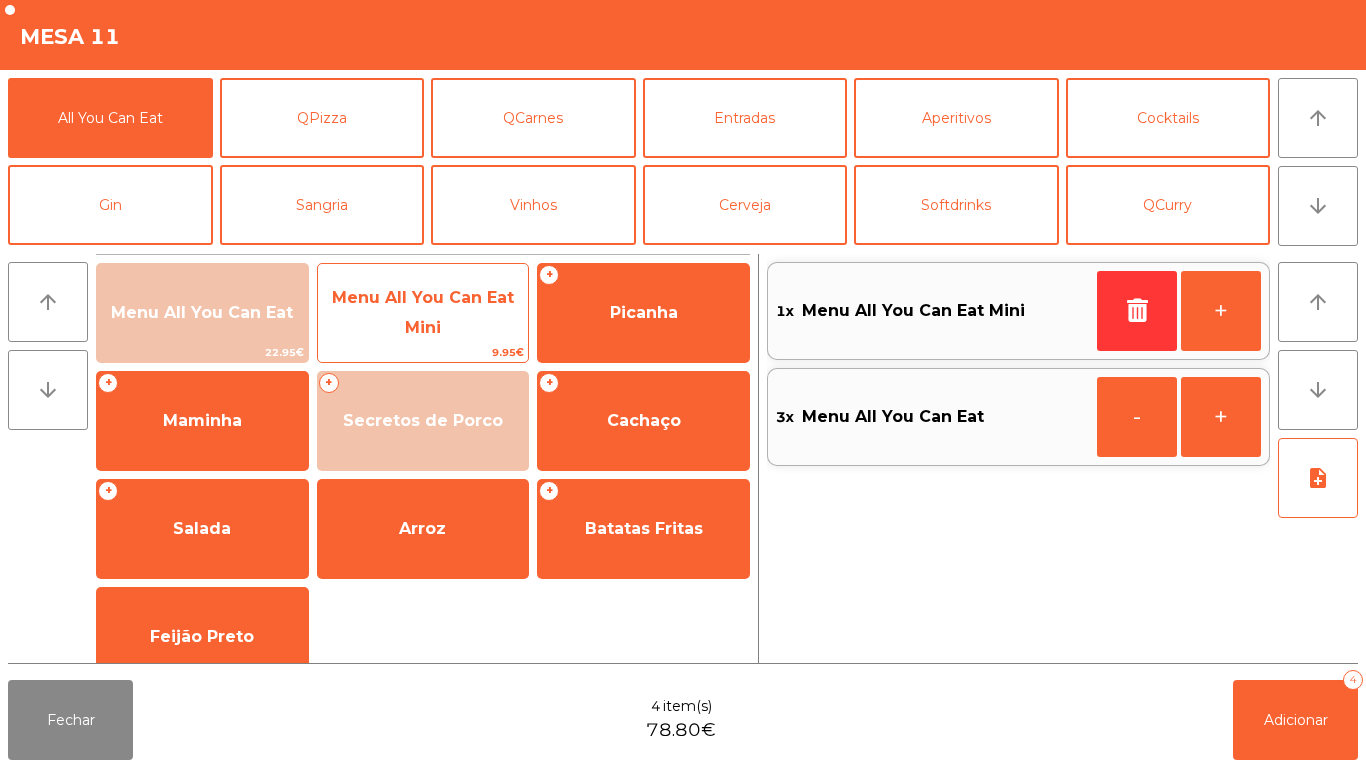 click on "Menu All You Can Eat Mini" 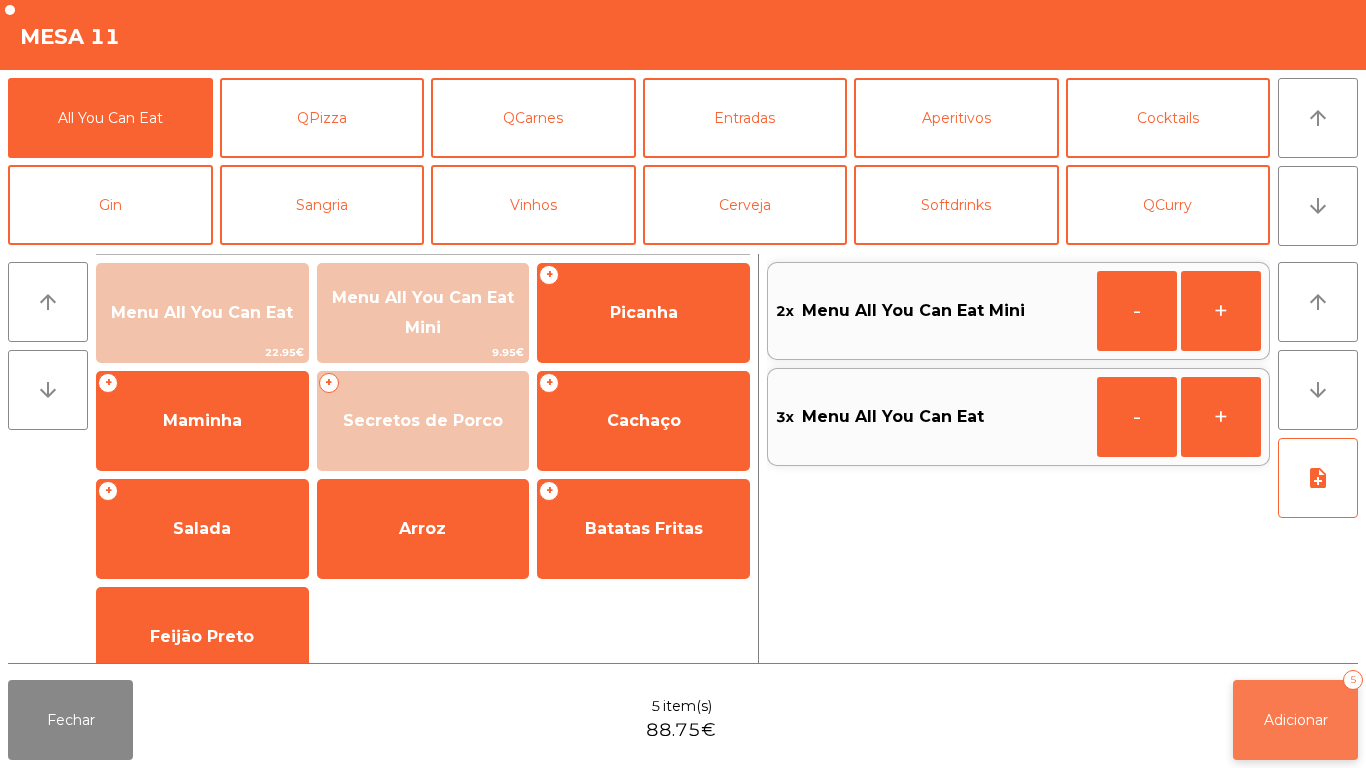 click on "Adicionar" 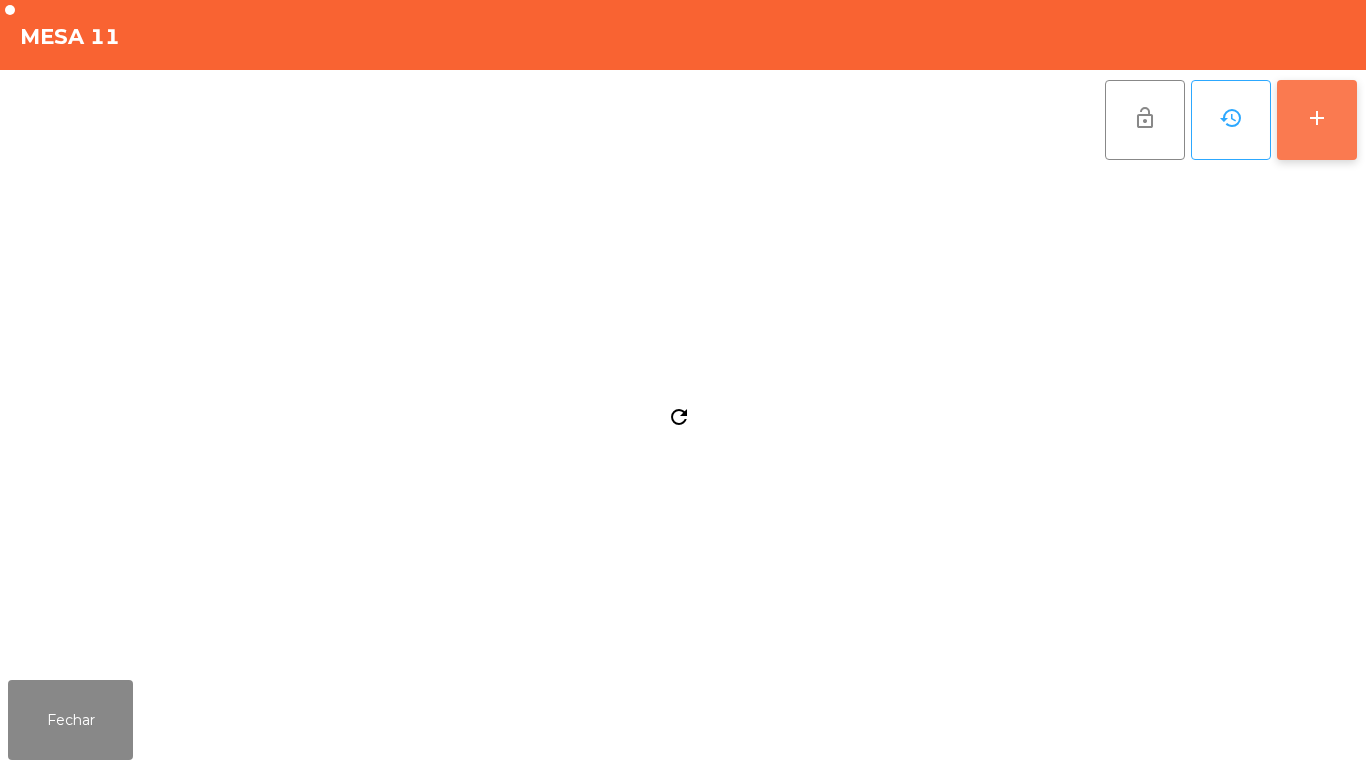 click on "add" 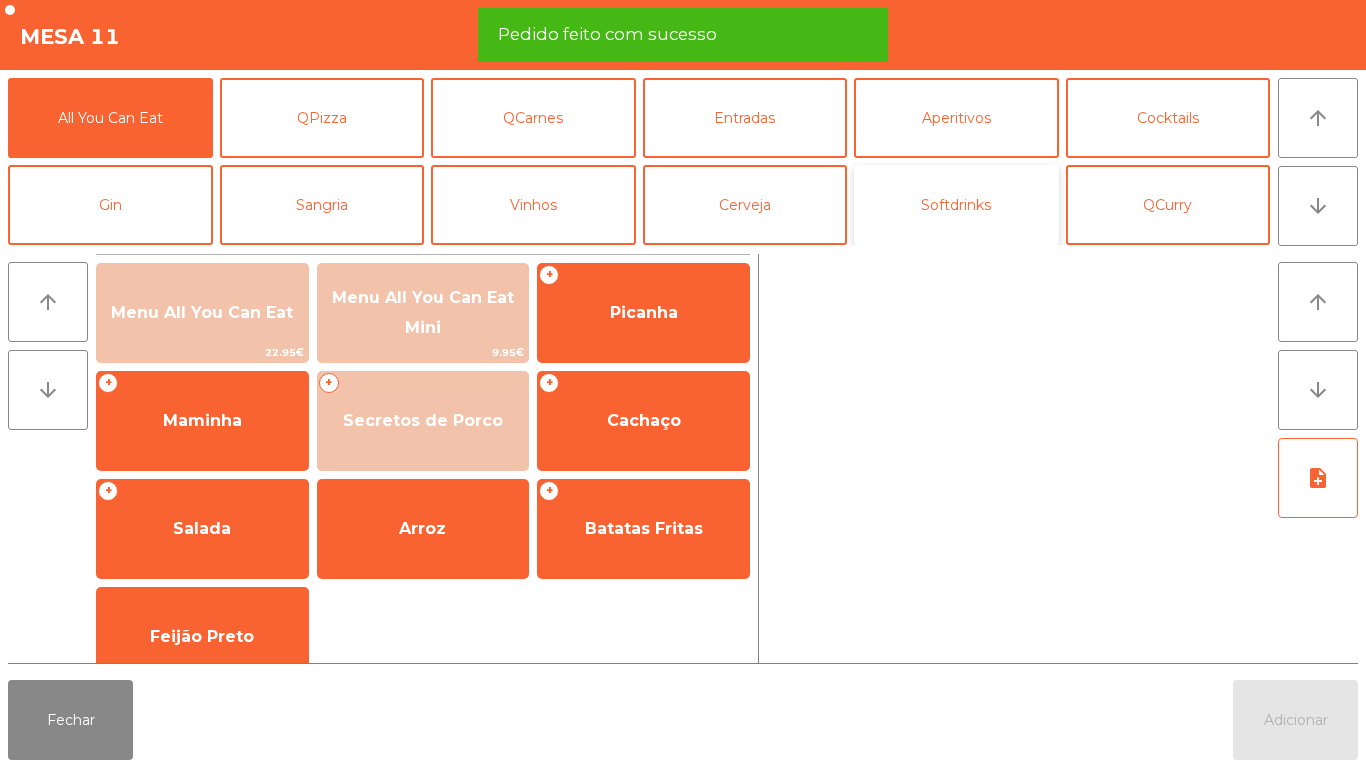 click on "Softdrinks" 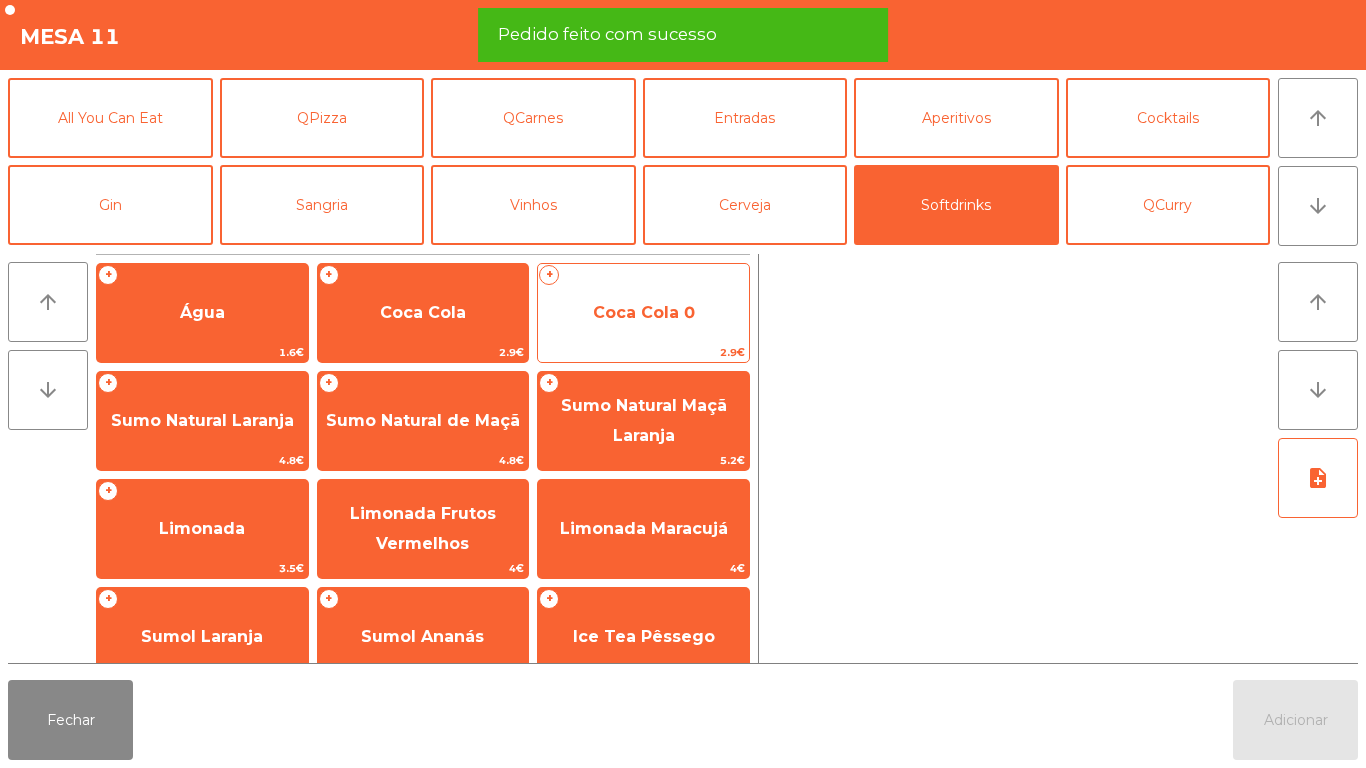 click on "Coca Cola 0" 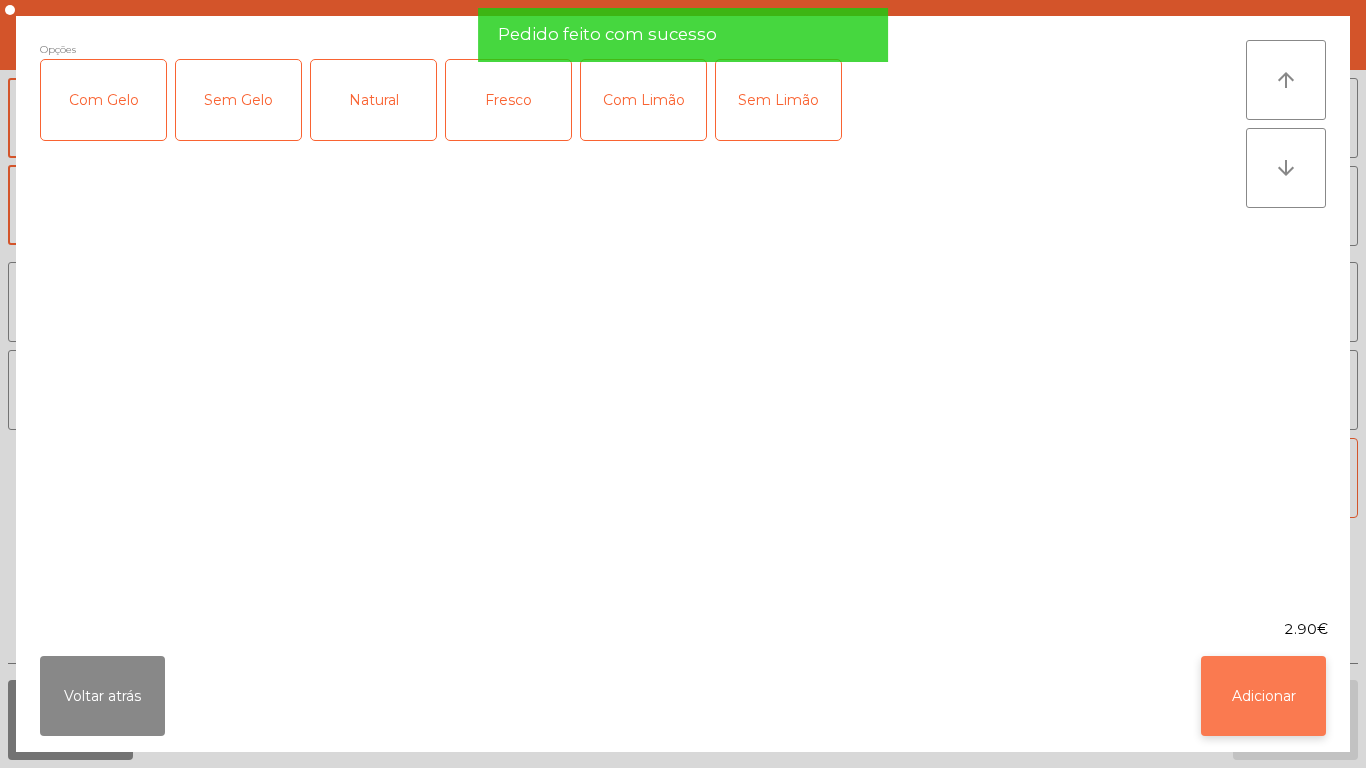 click on "Adicionar" 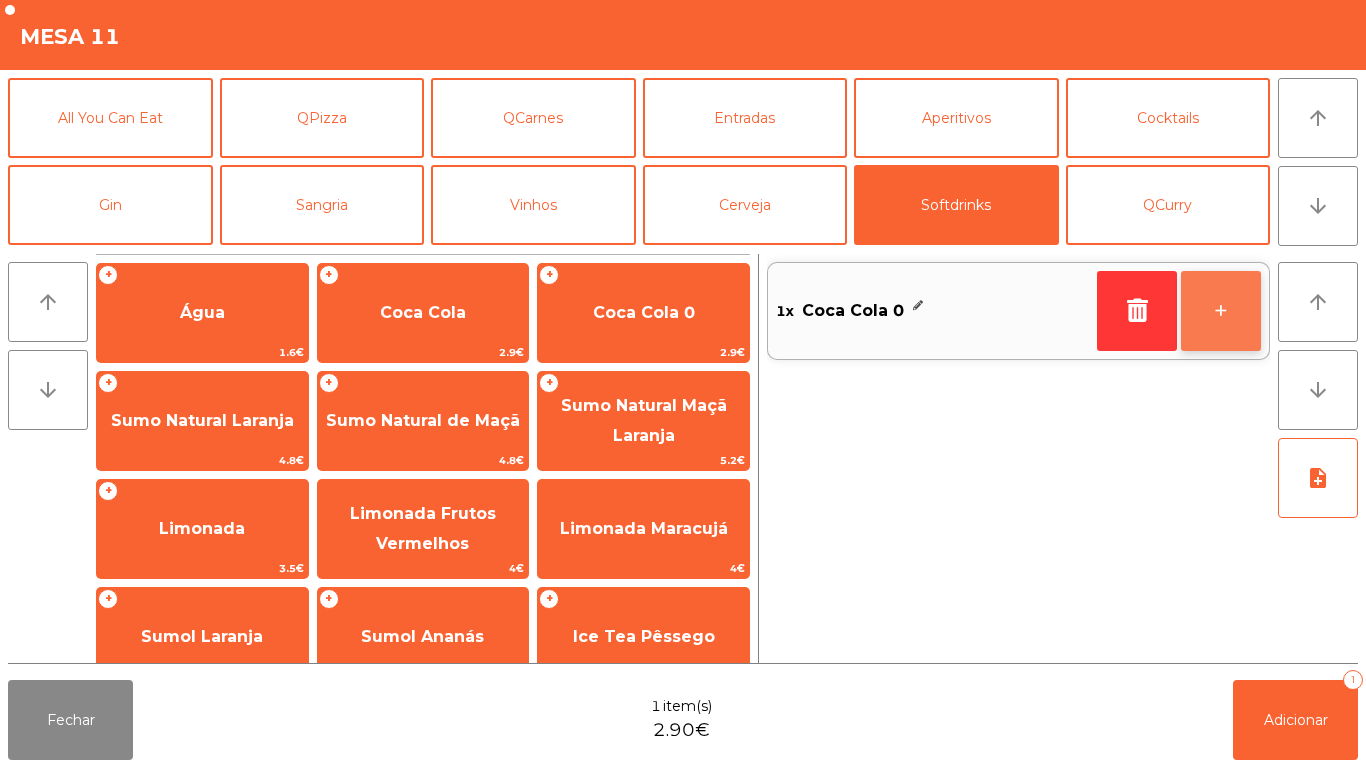 click on "+" 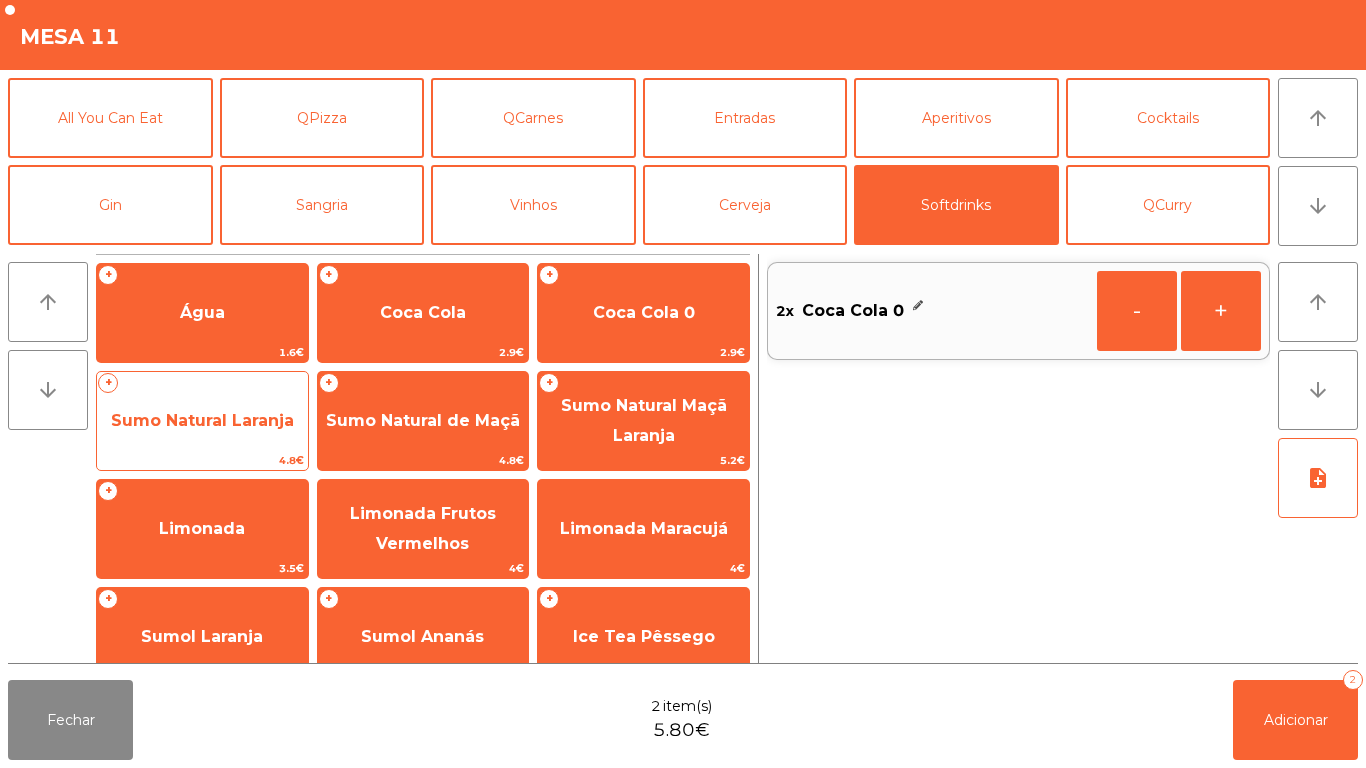 click on "Sumo Natural Laranja" 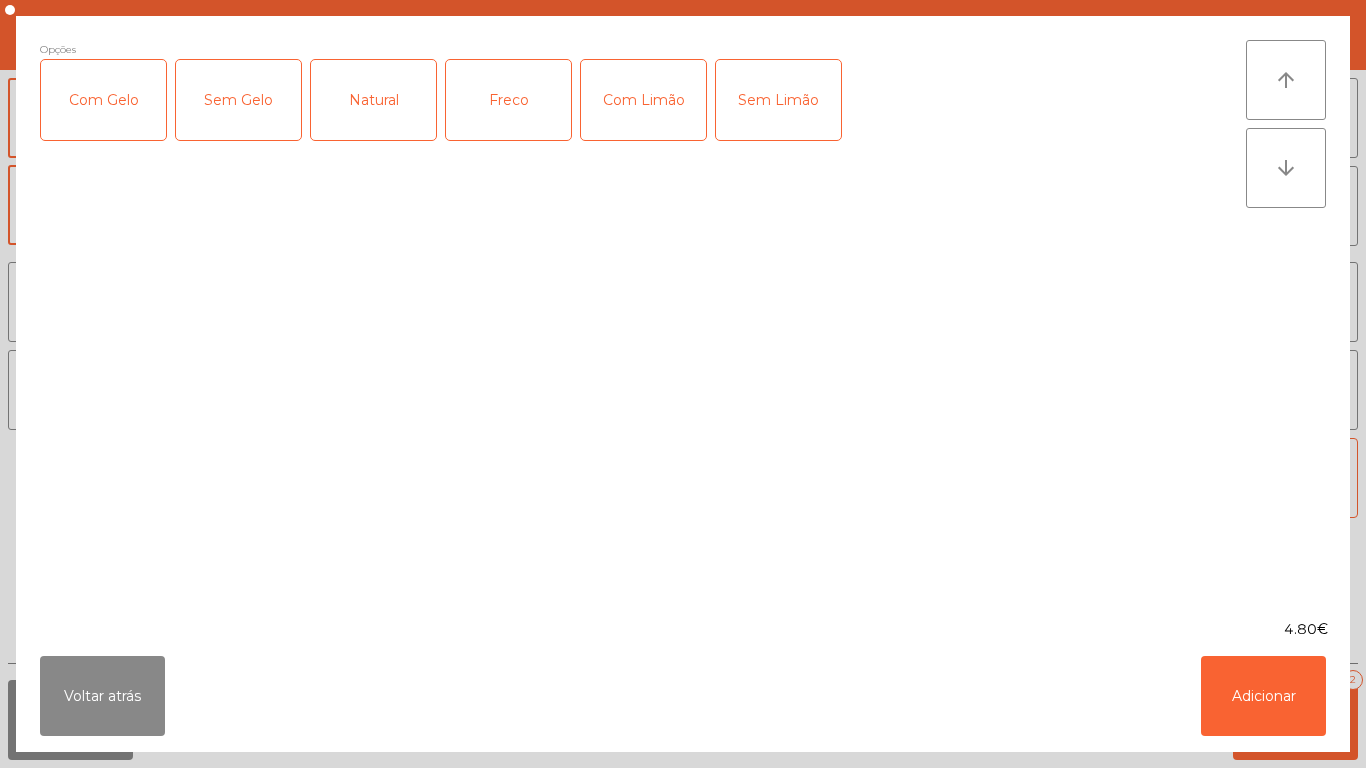 click on "Sem Gelo" 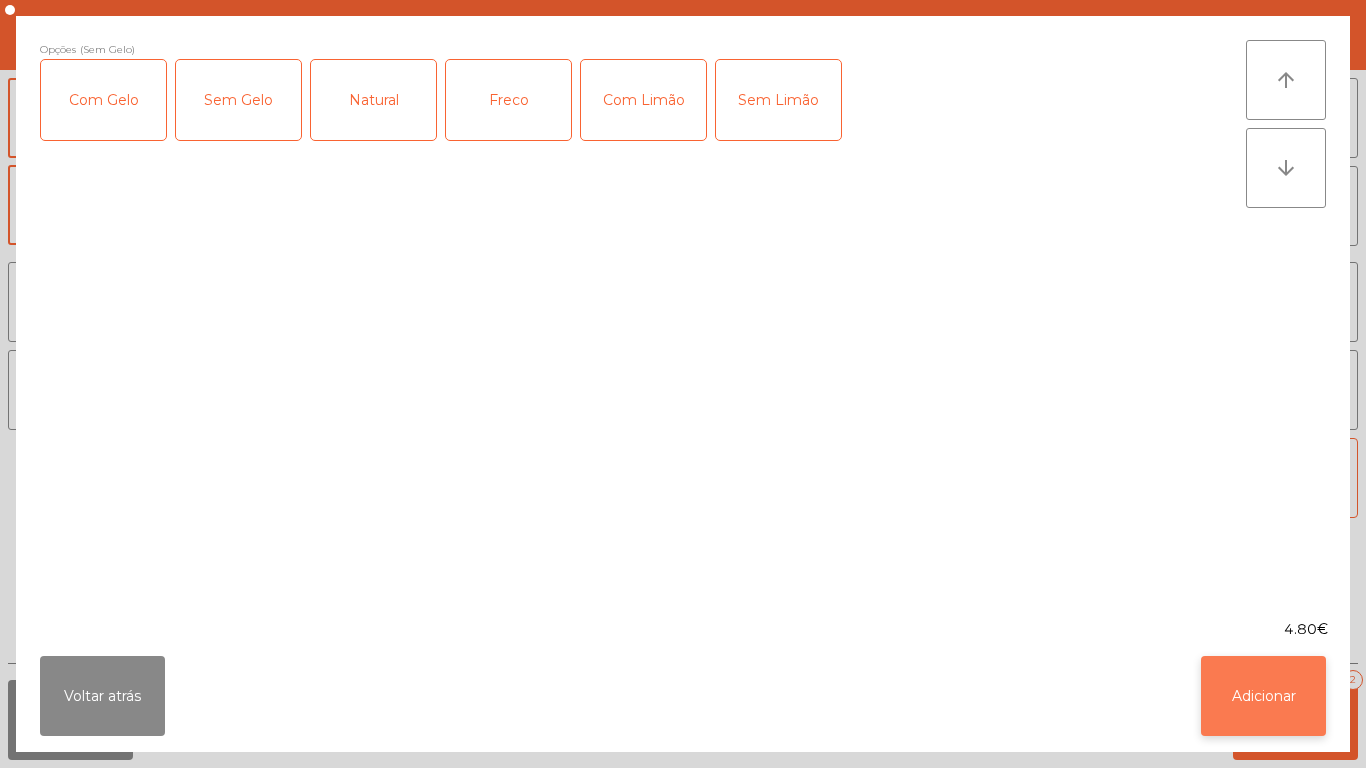 click on "Adicionar" 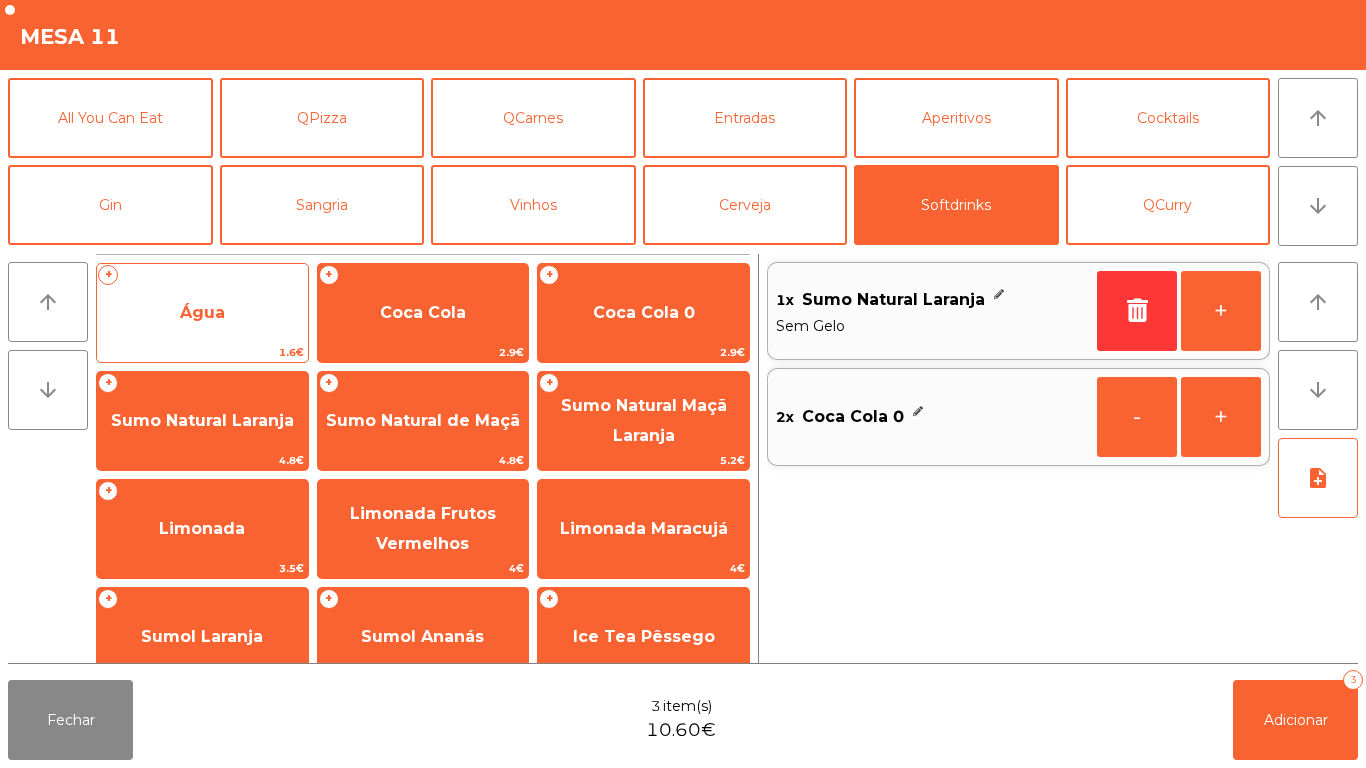 click on "Água" 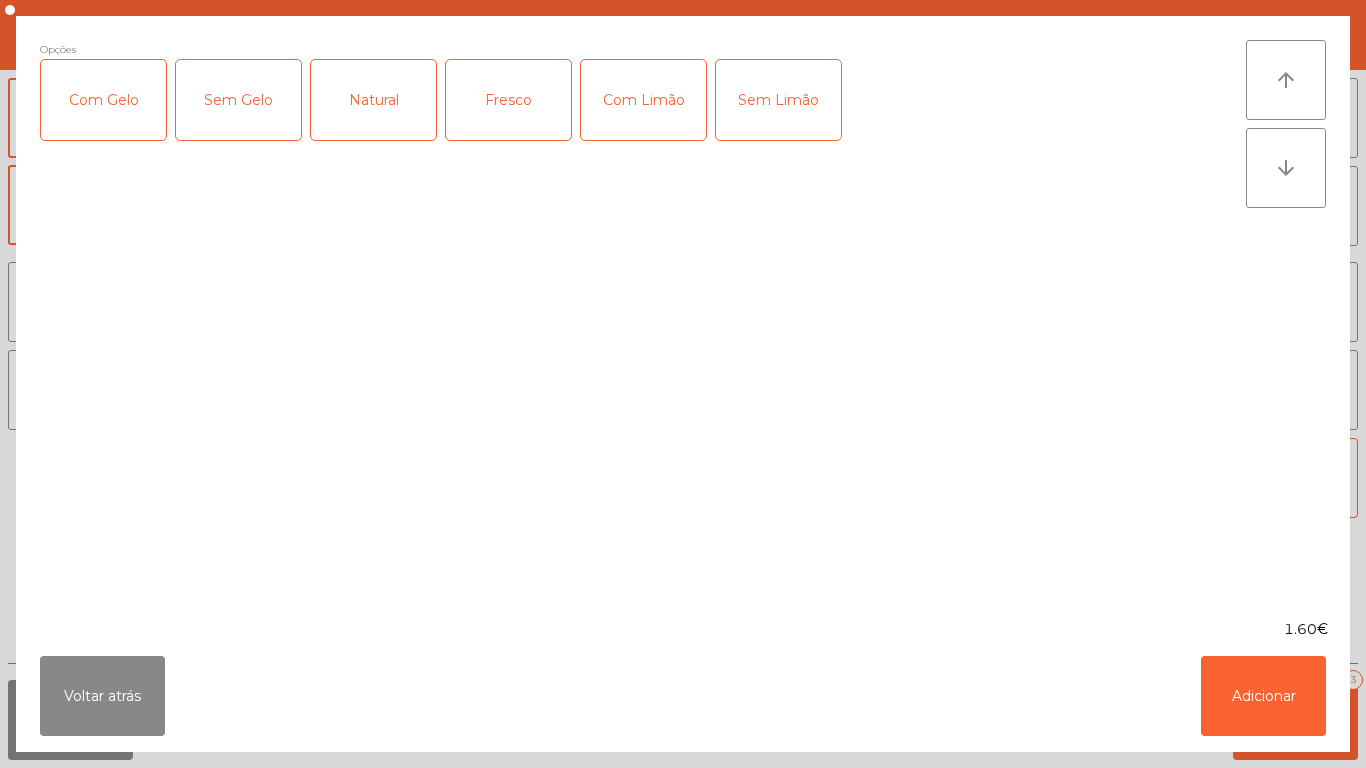 click on "Natural" 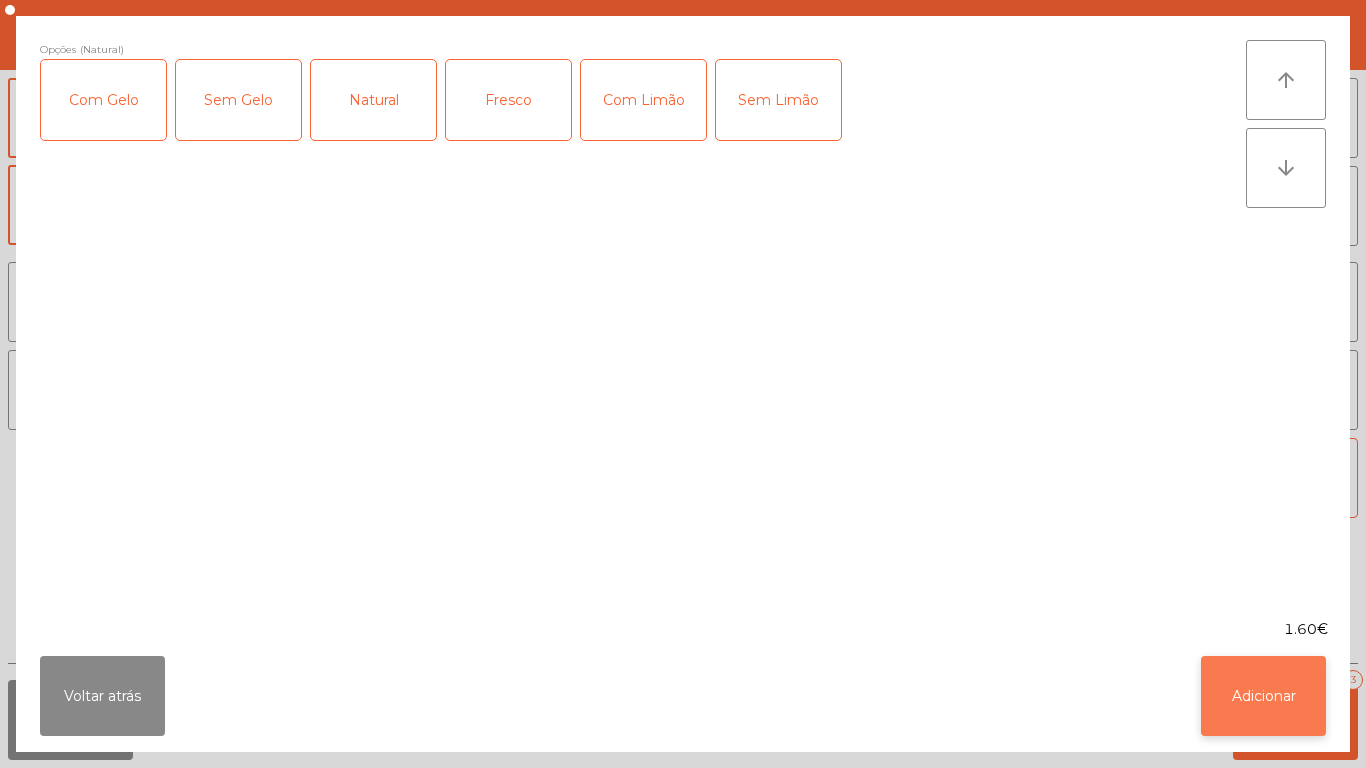 click on "Adicionar" 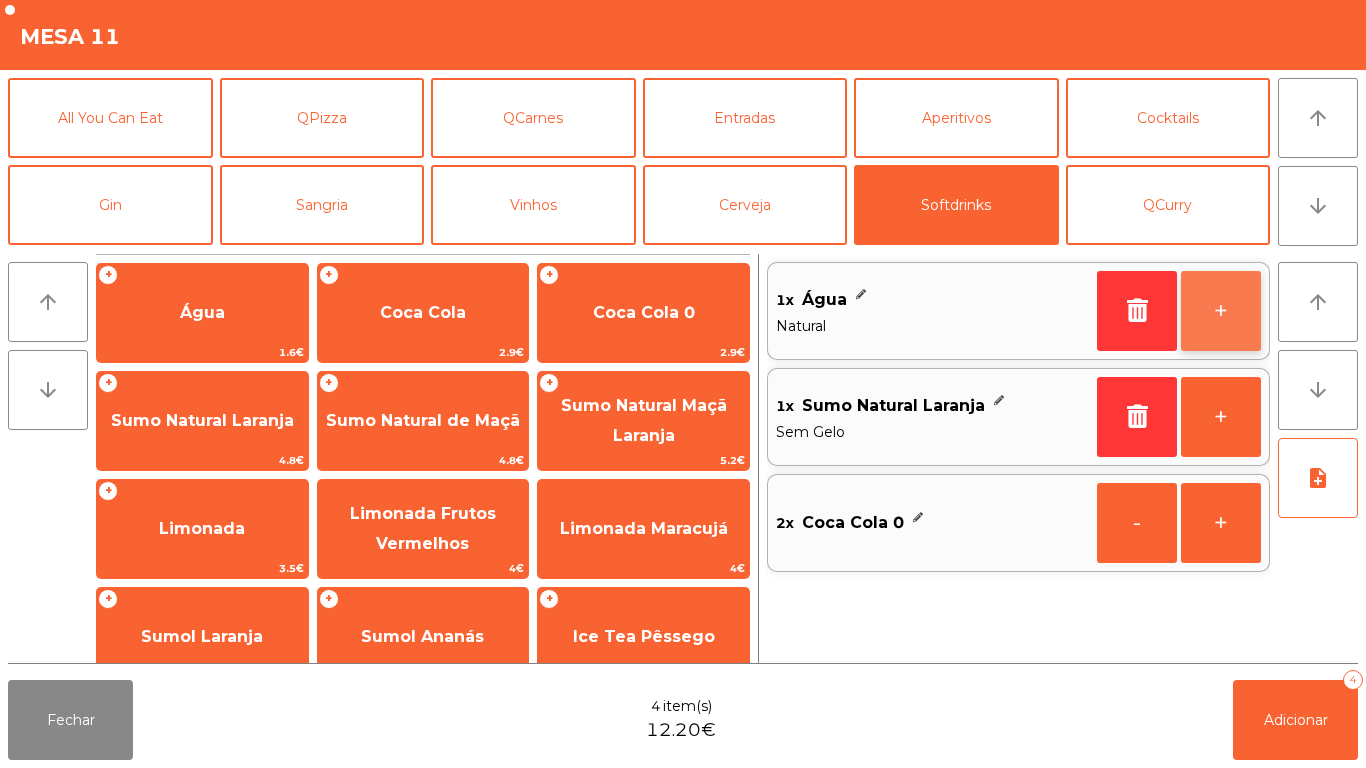 click on "+" 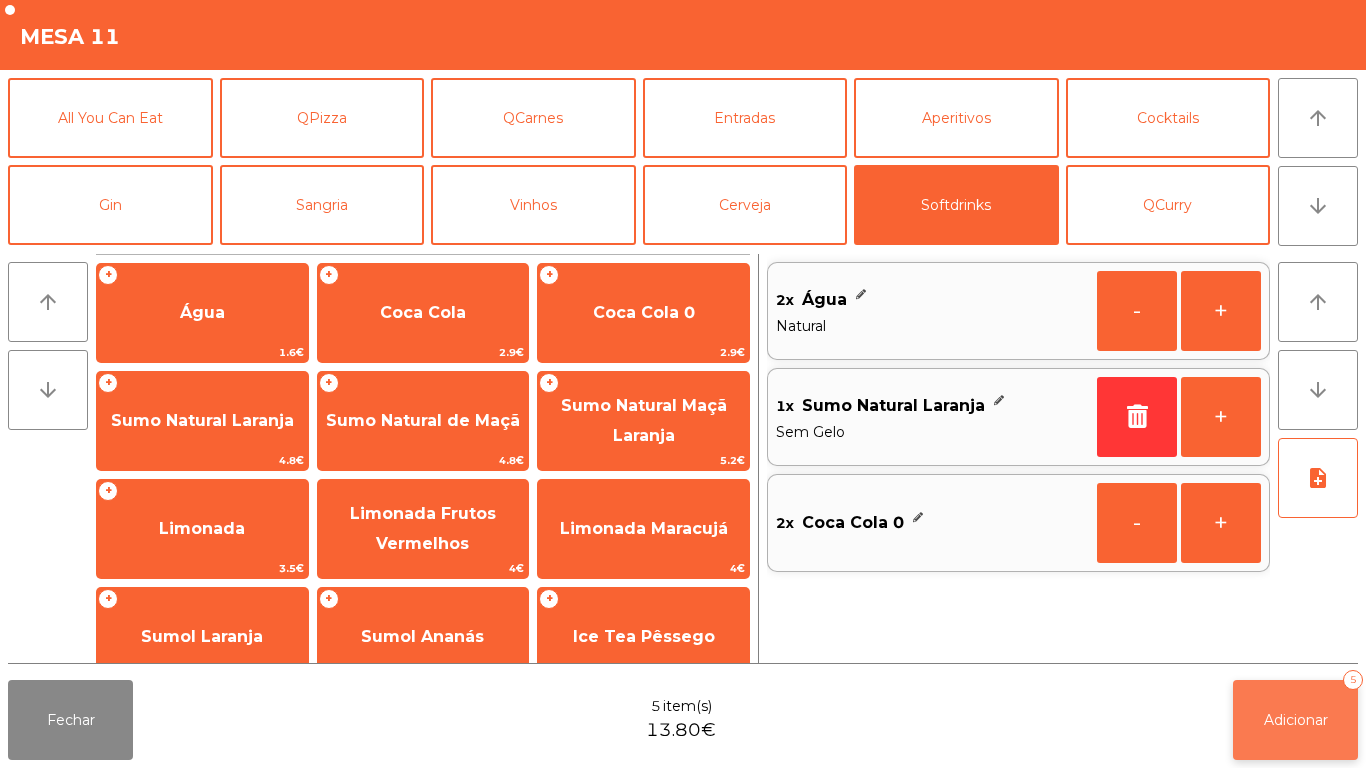 click on "Adicionar   5" 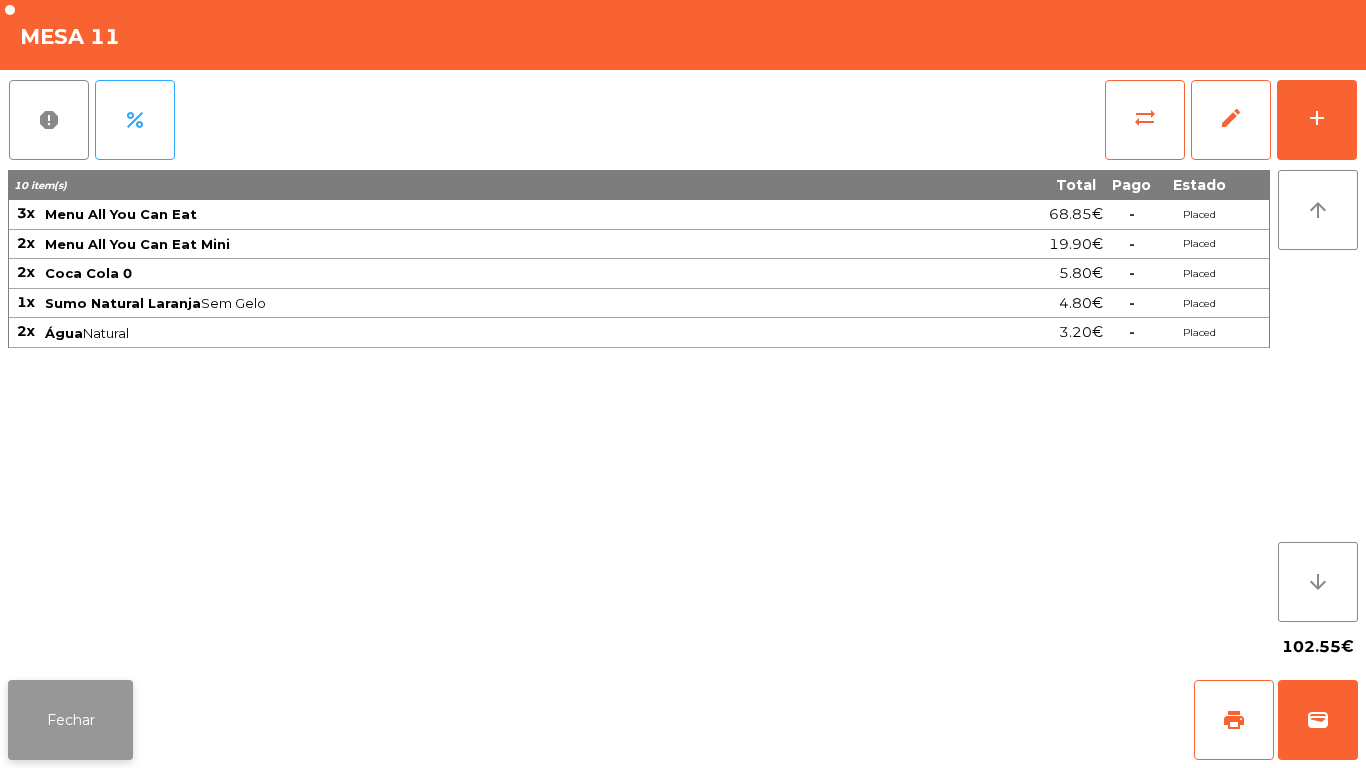 click on "Fechar" 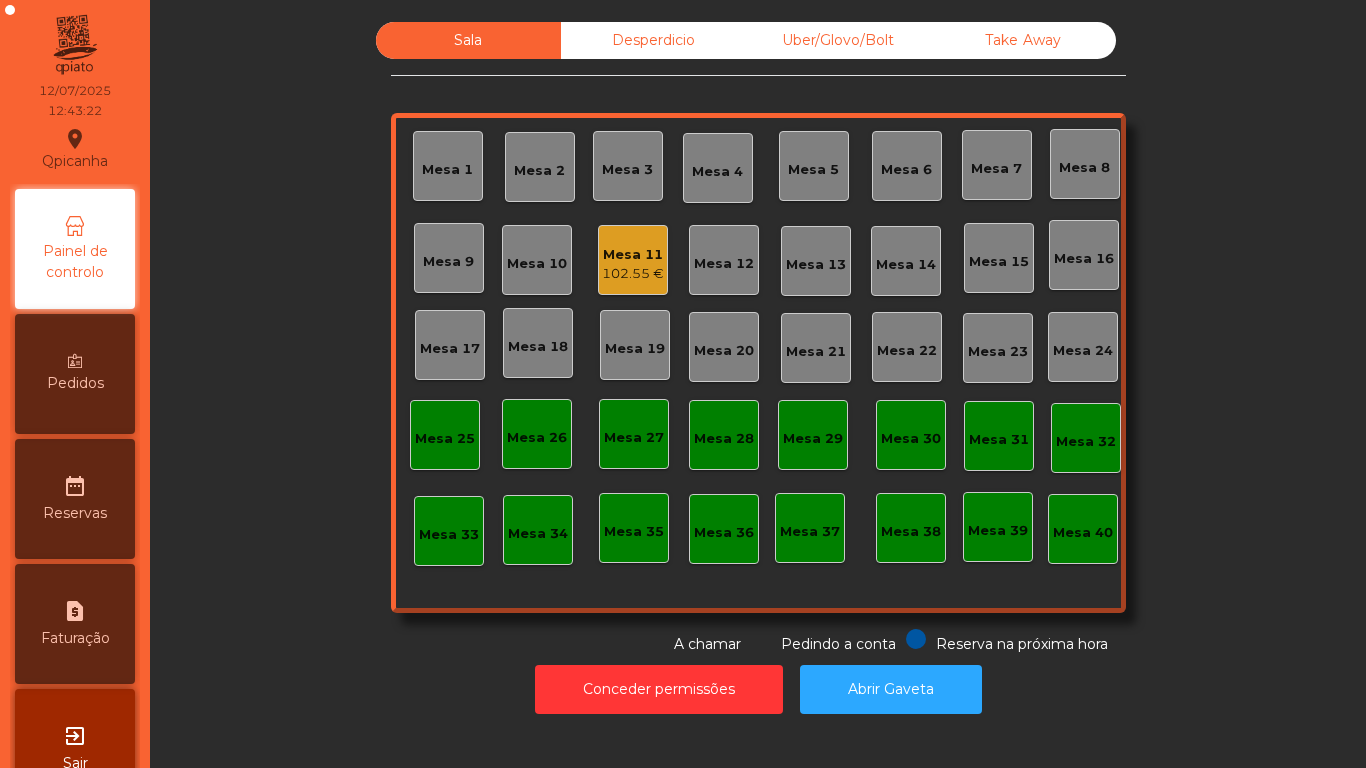 click on "Mesa 11" 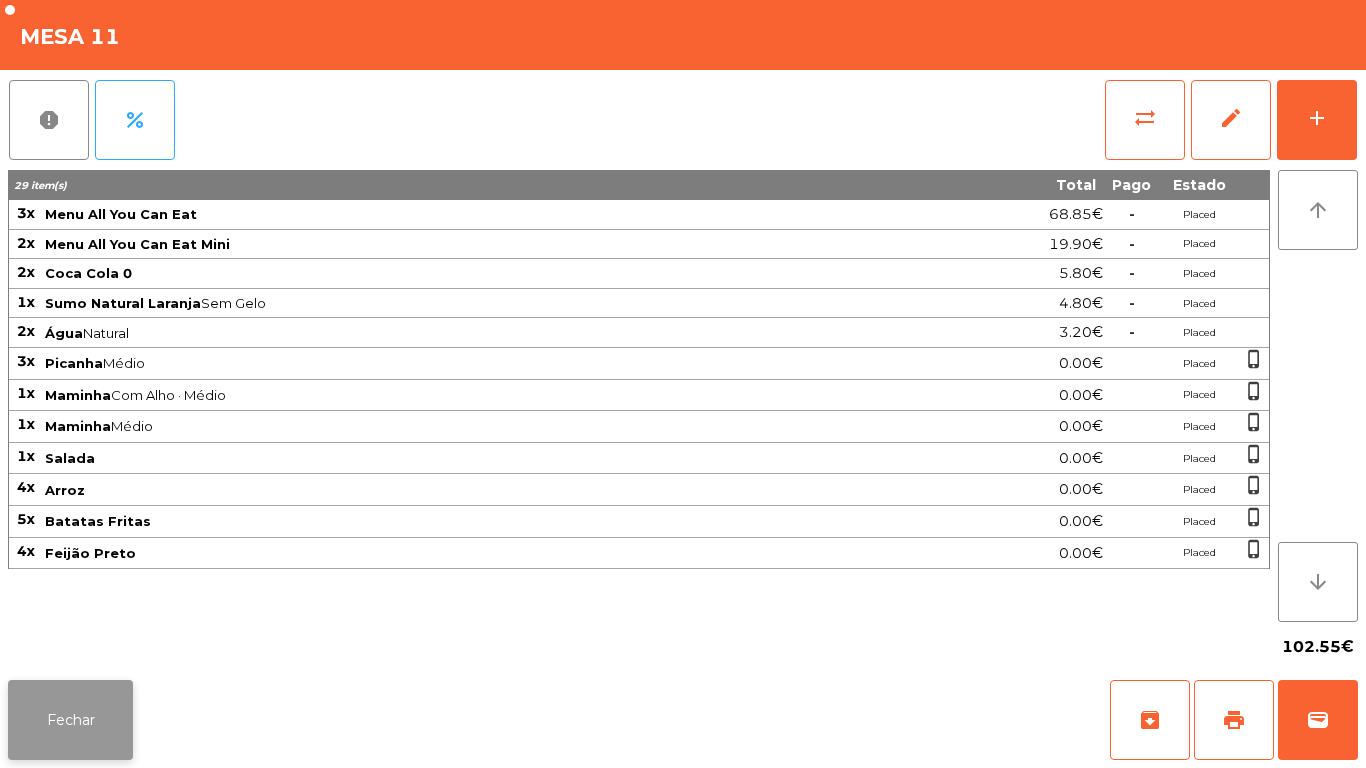 click on "Fechar" 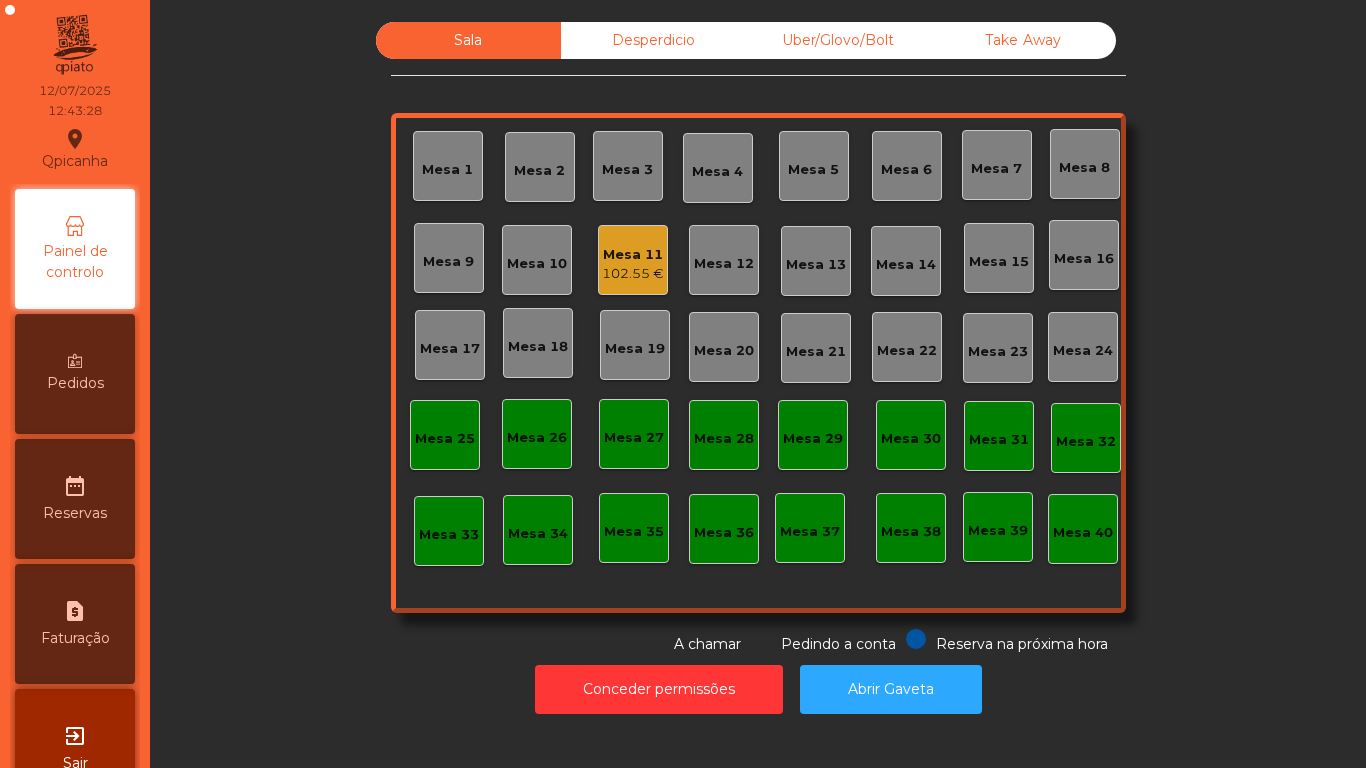 click on "Mesa 3" 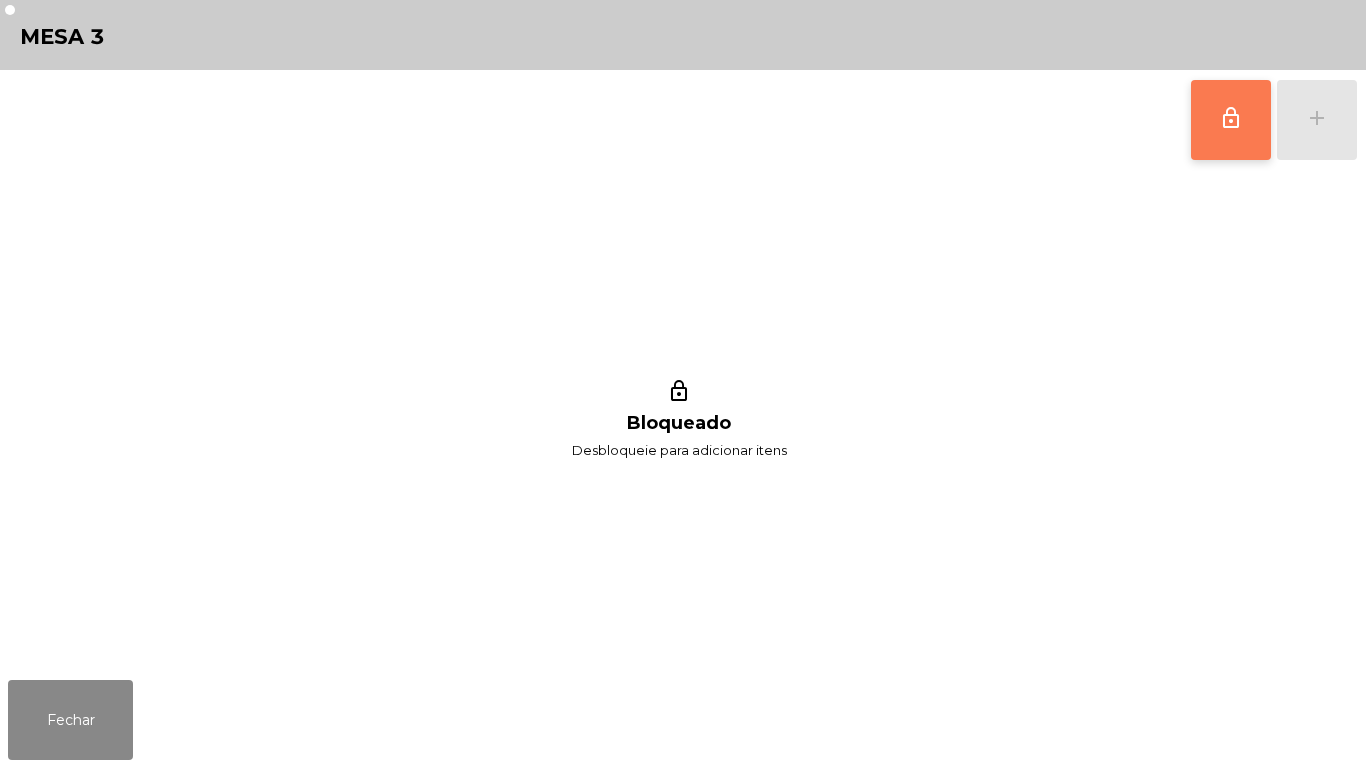 click on "lock_outline" 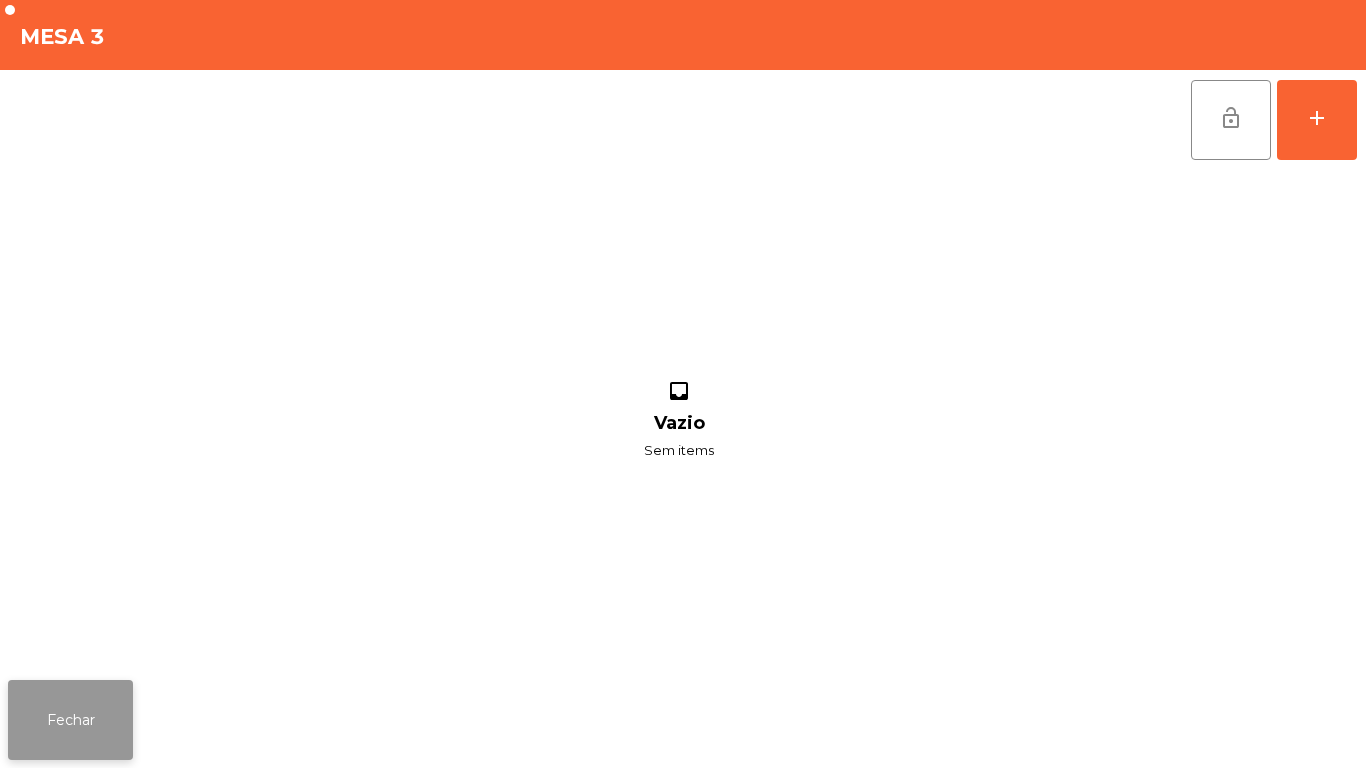 click on "Fechar" 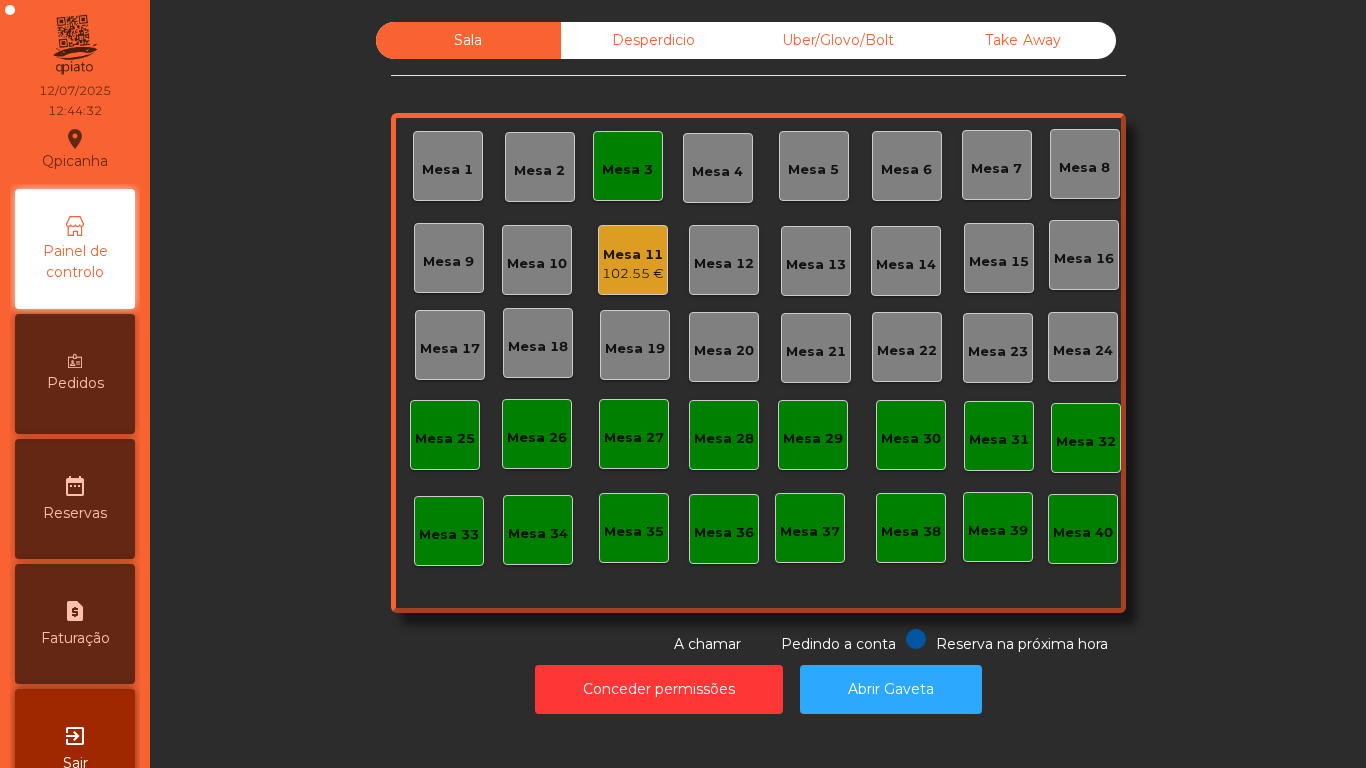 click on "Mesa 11" 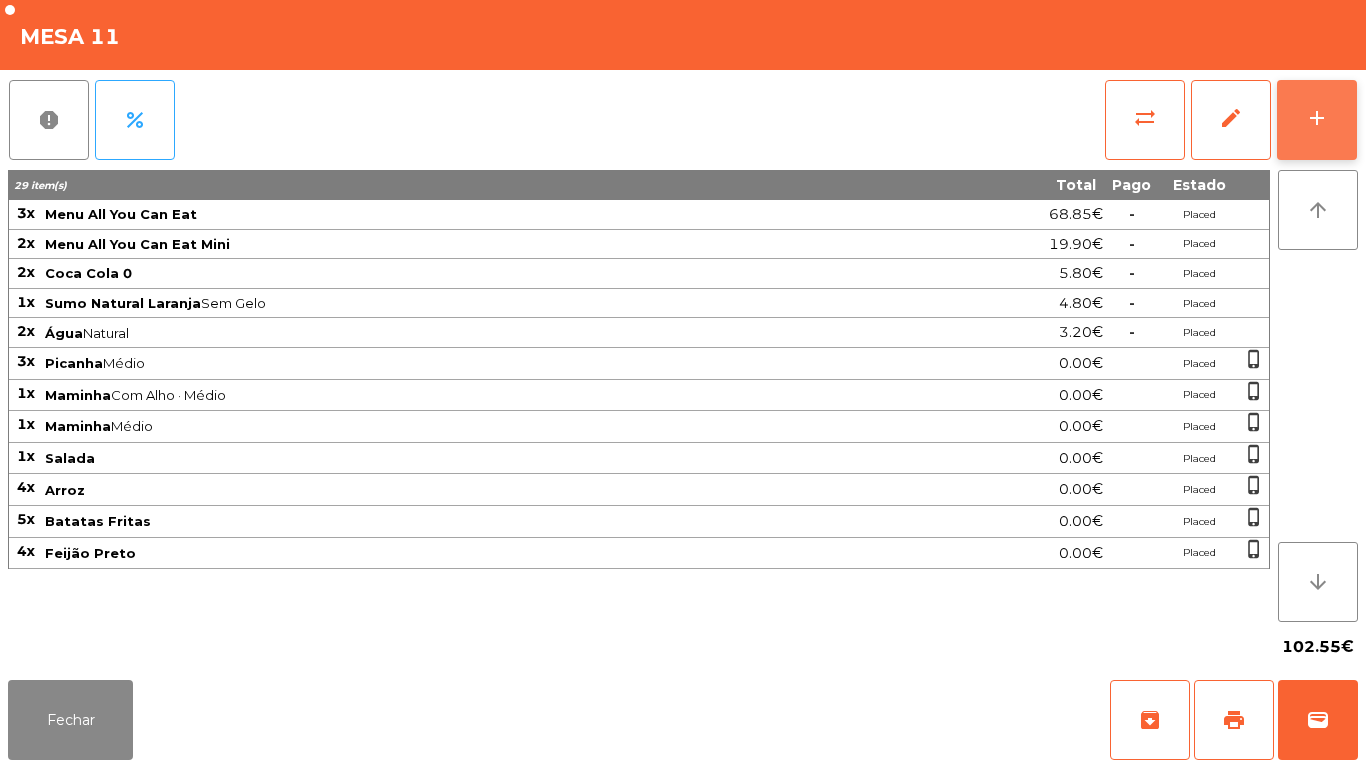 click on "add" 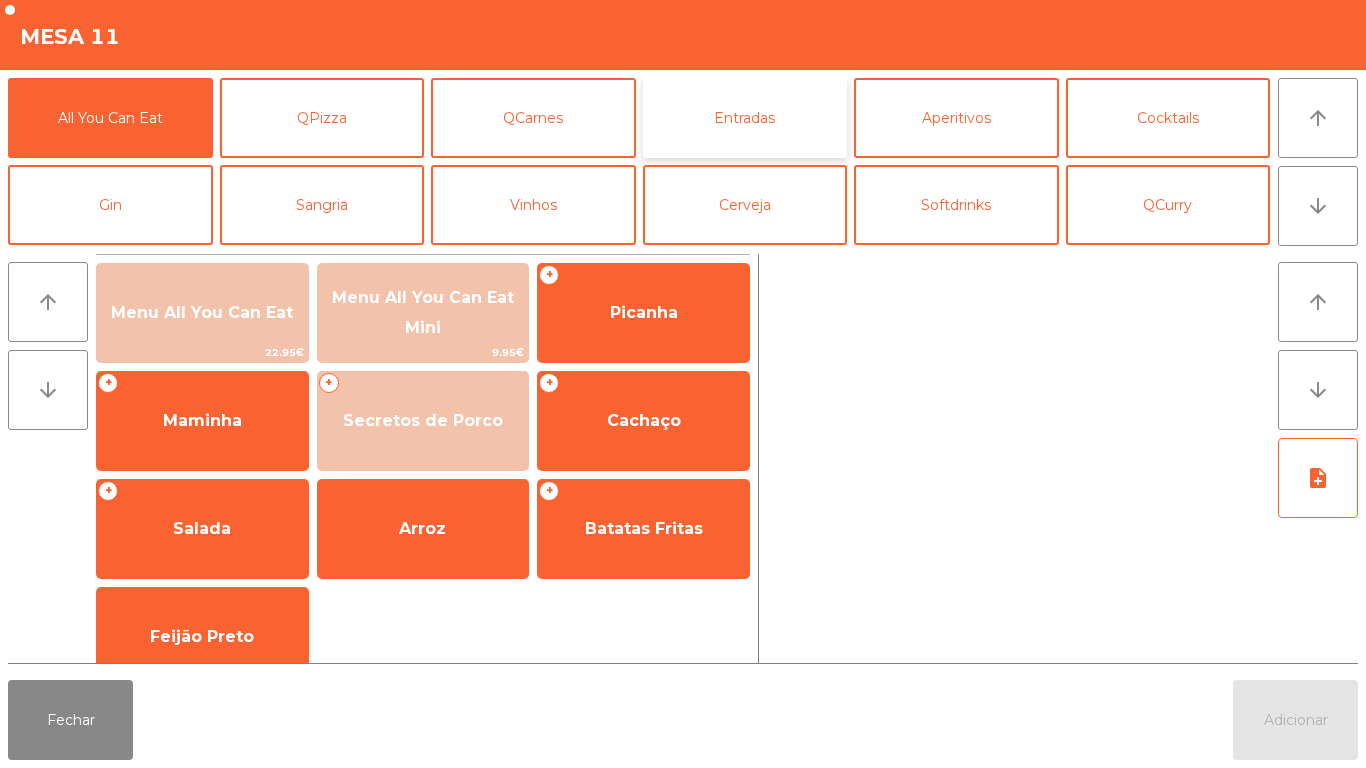 click on "Entradas" 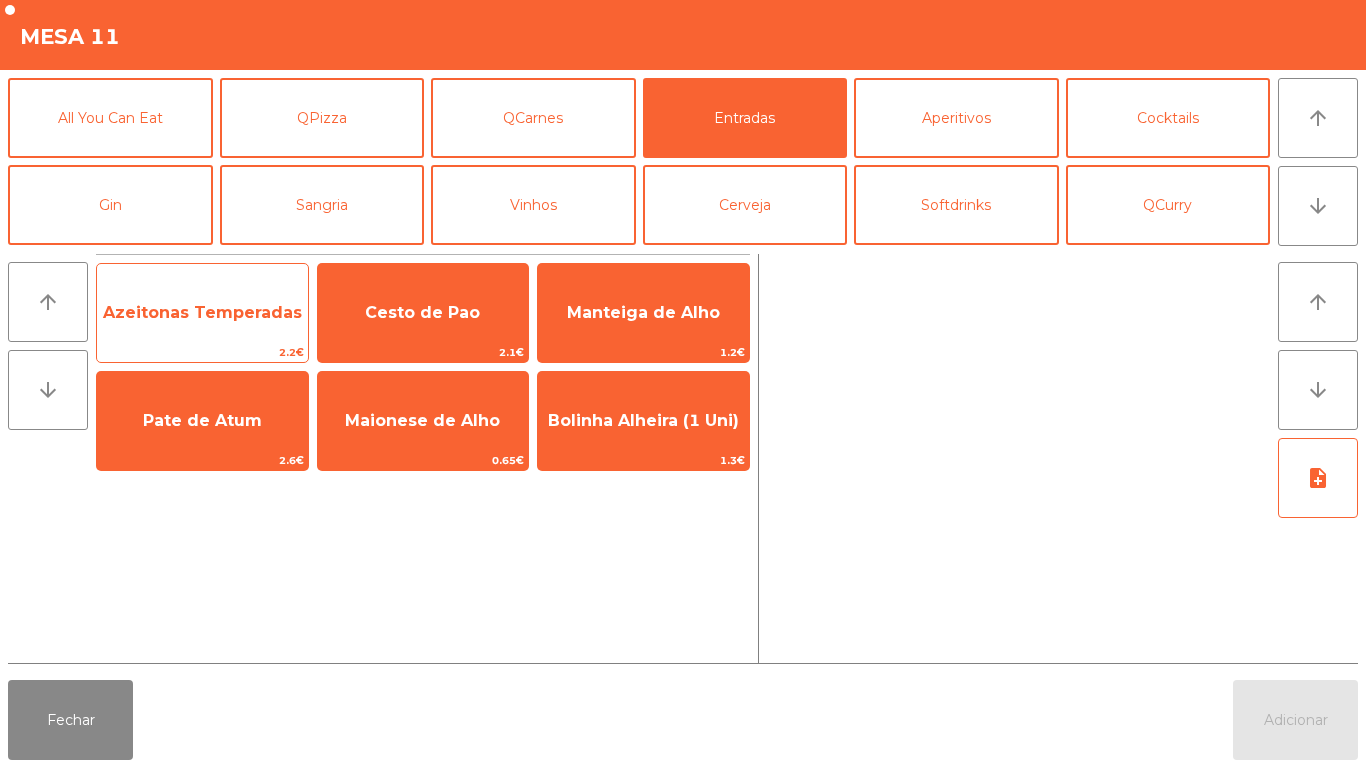 click on "Azeitonas Temperadas" 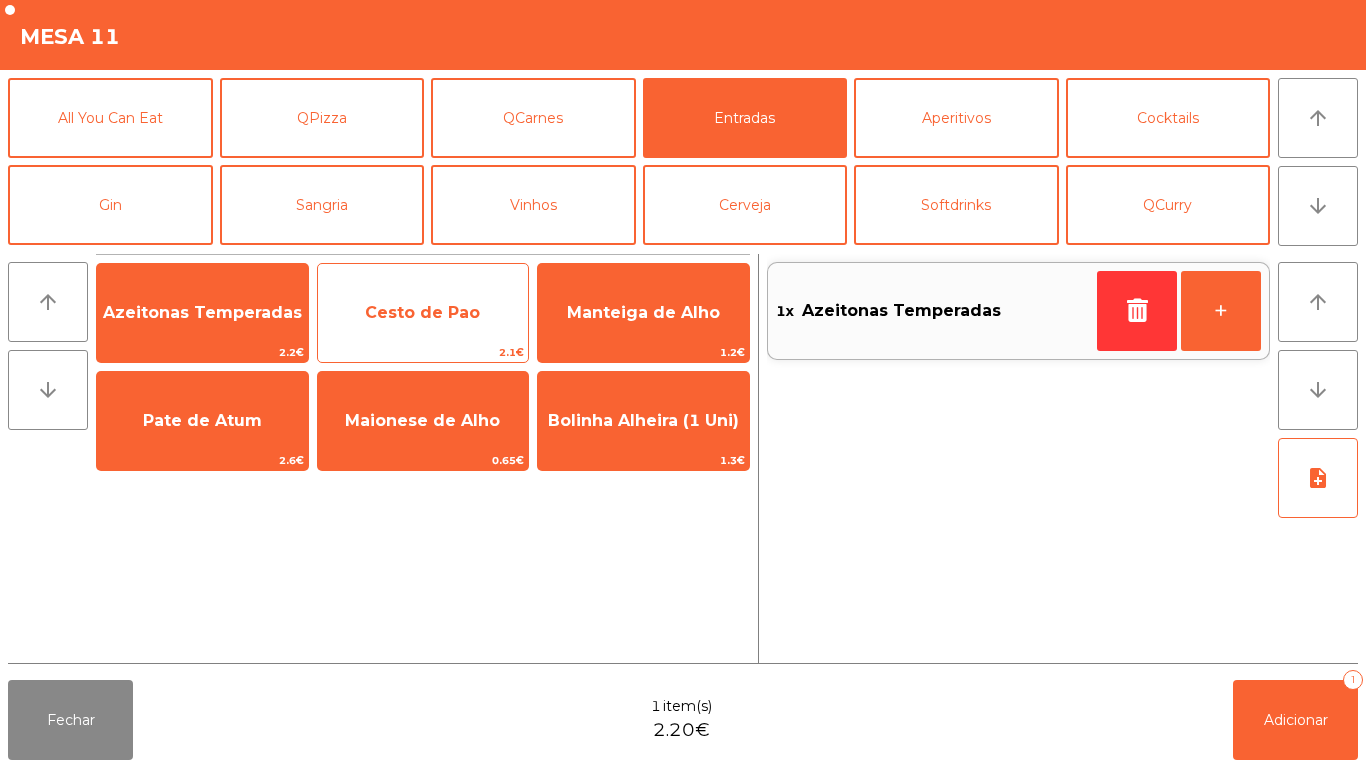 click on "Cesto de Pao" 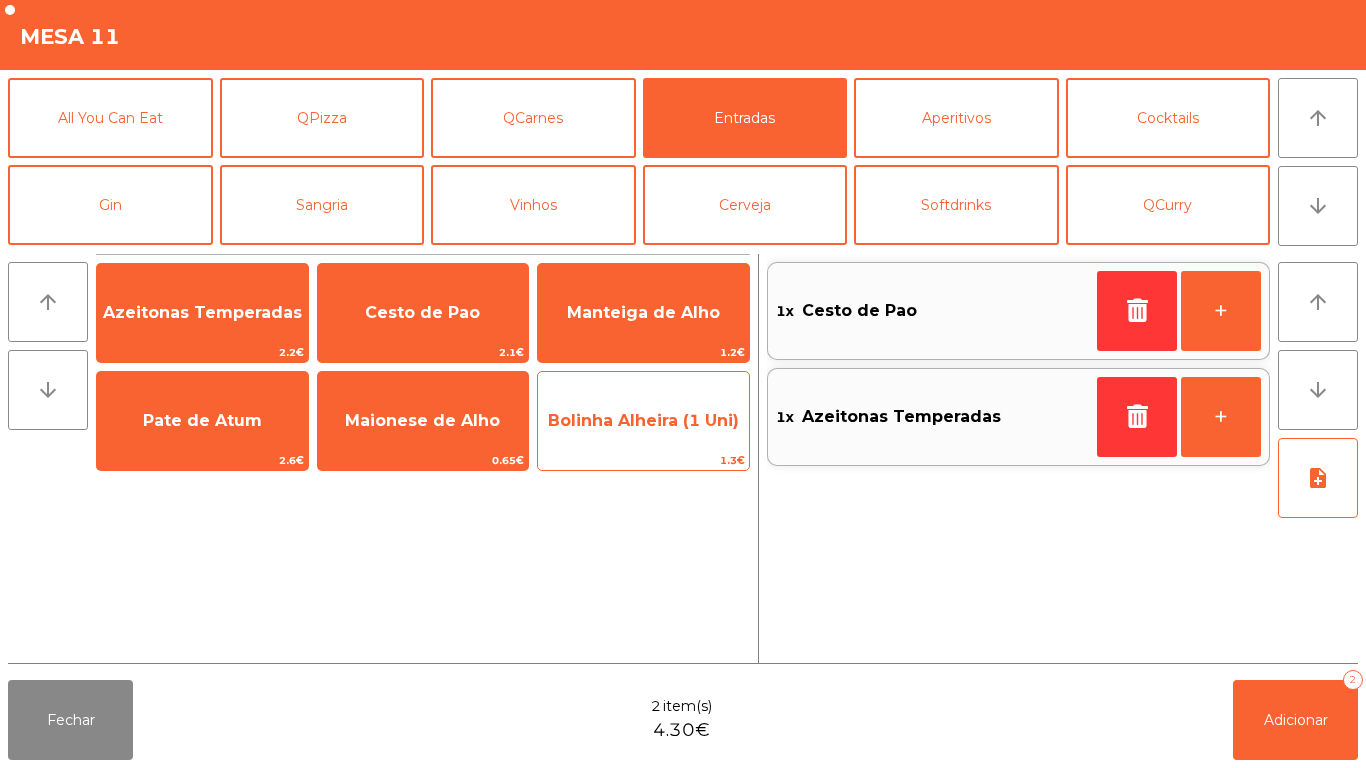 click on "Bolinha Alheira (1 Uni)" 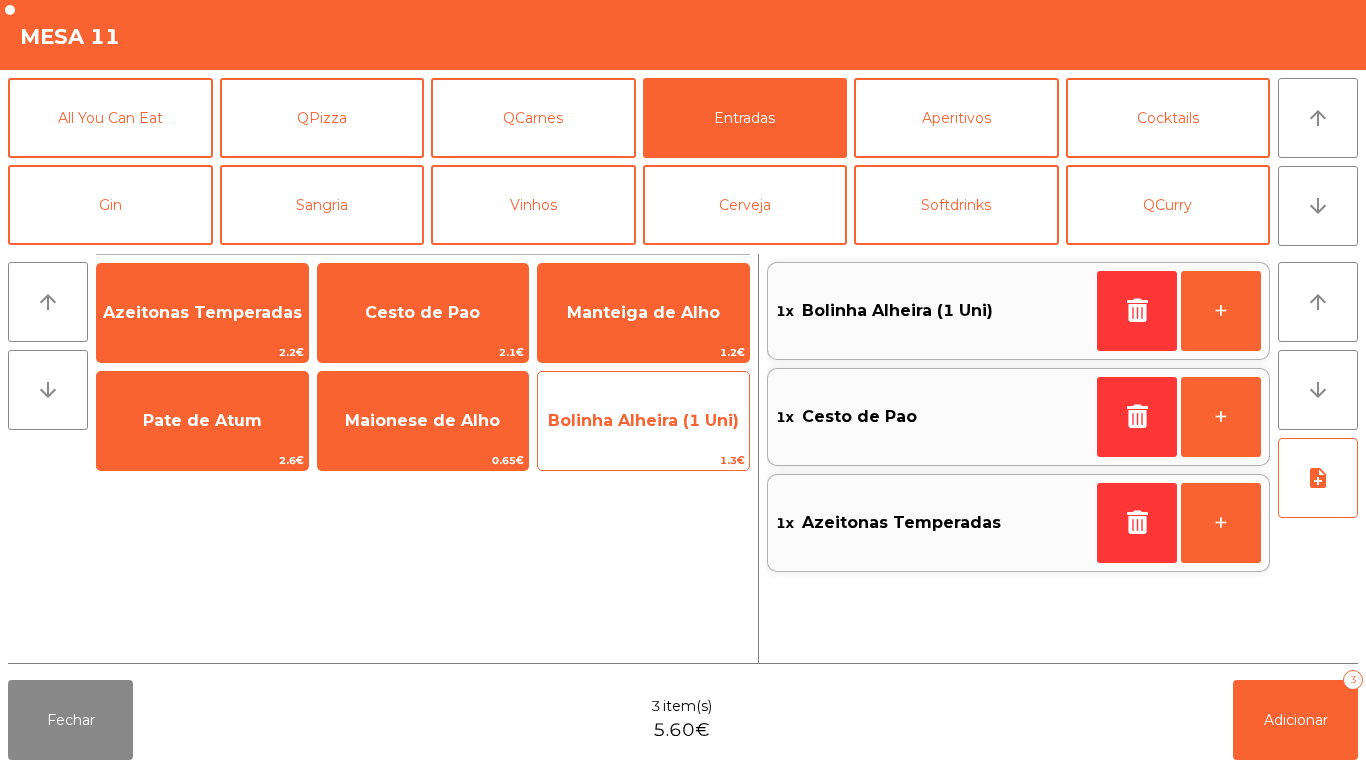 click on "Bolinha Alheira (1 Uni)" 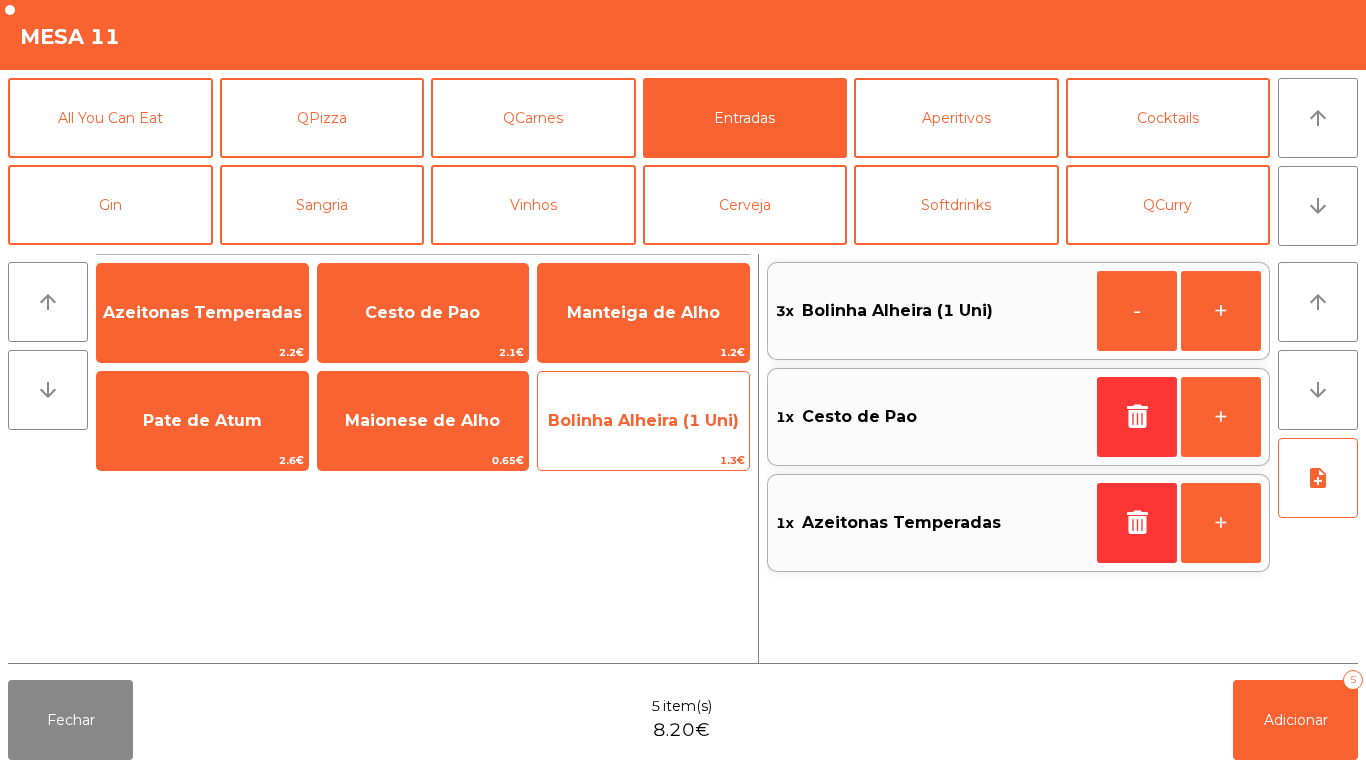 click on "Bolinha Alheira (1 Uni)" 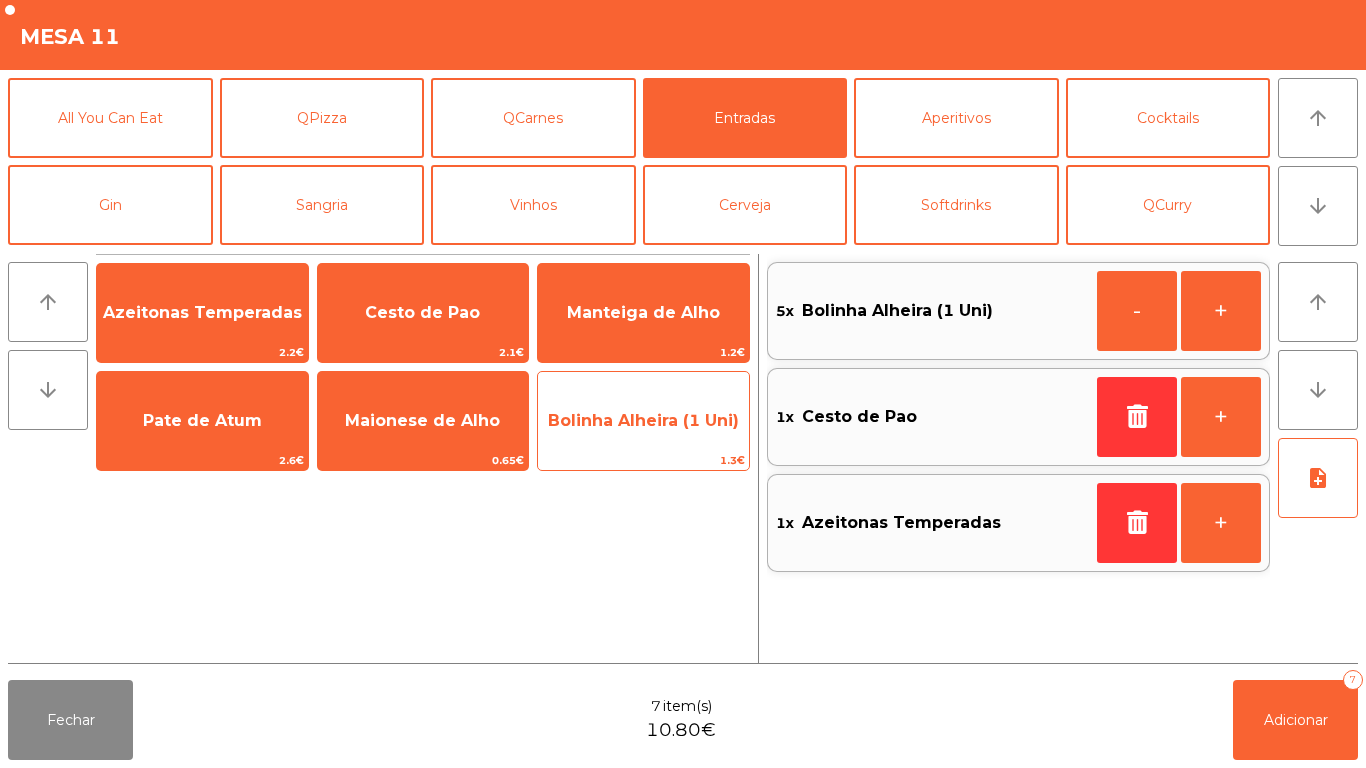click on "Bolinha Alheira (1 Uni)" 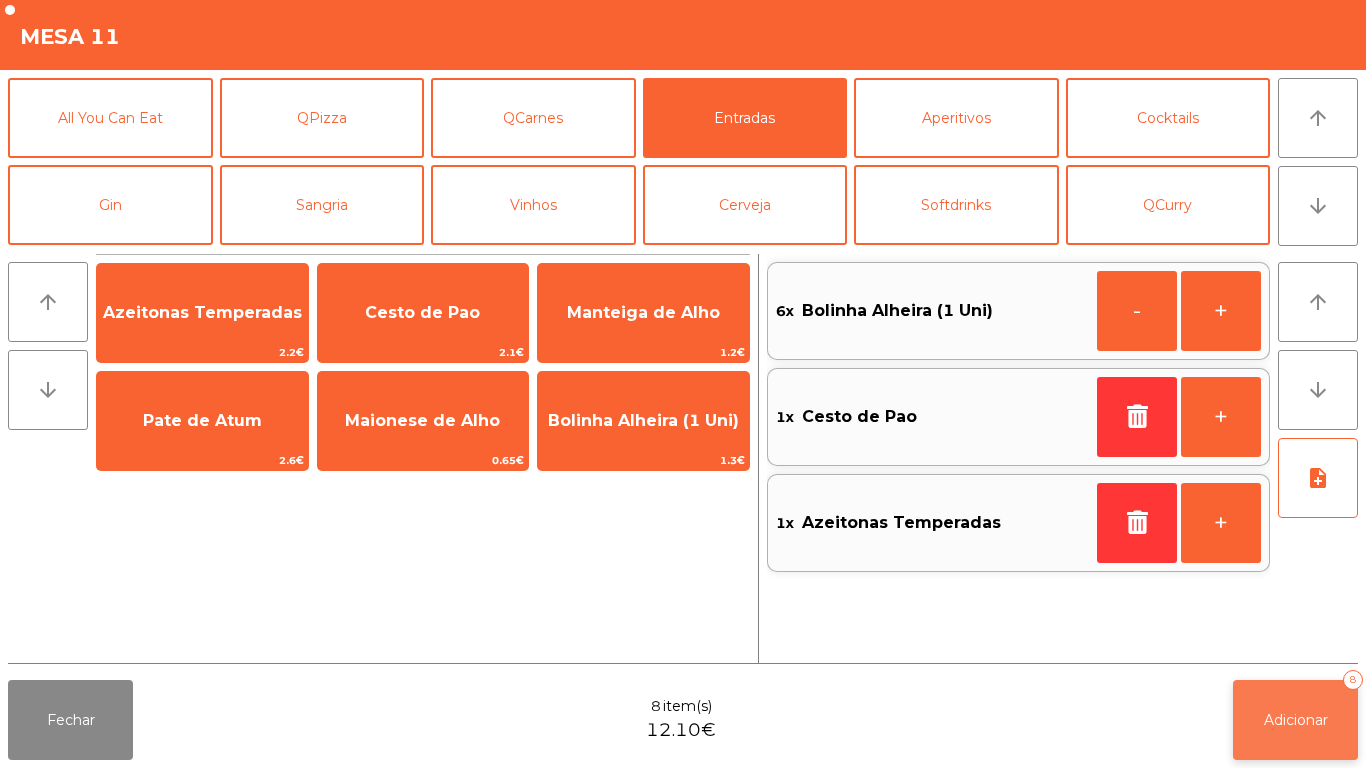 click on "Adicionar" 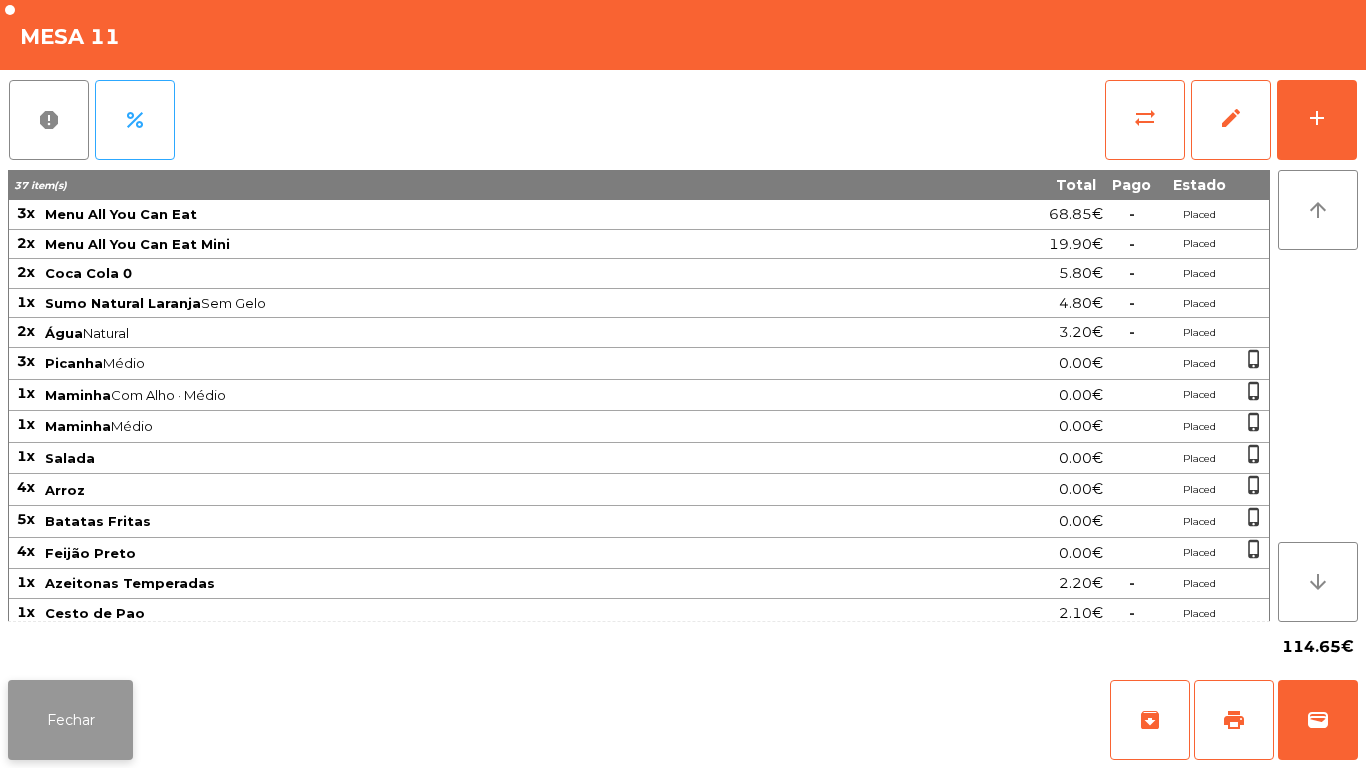 click on "Fechar" 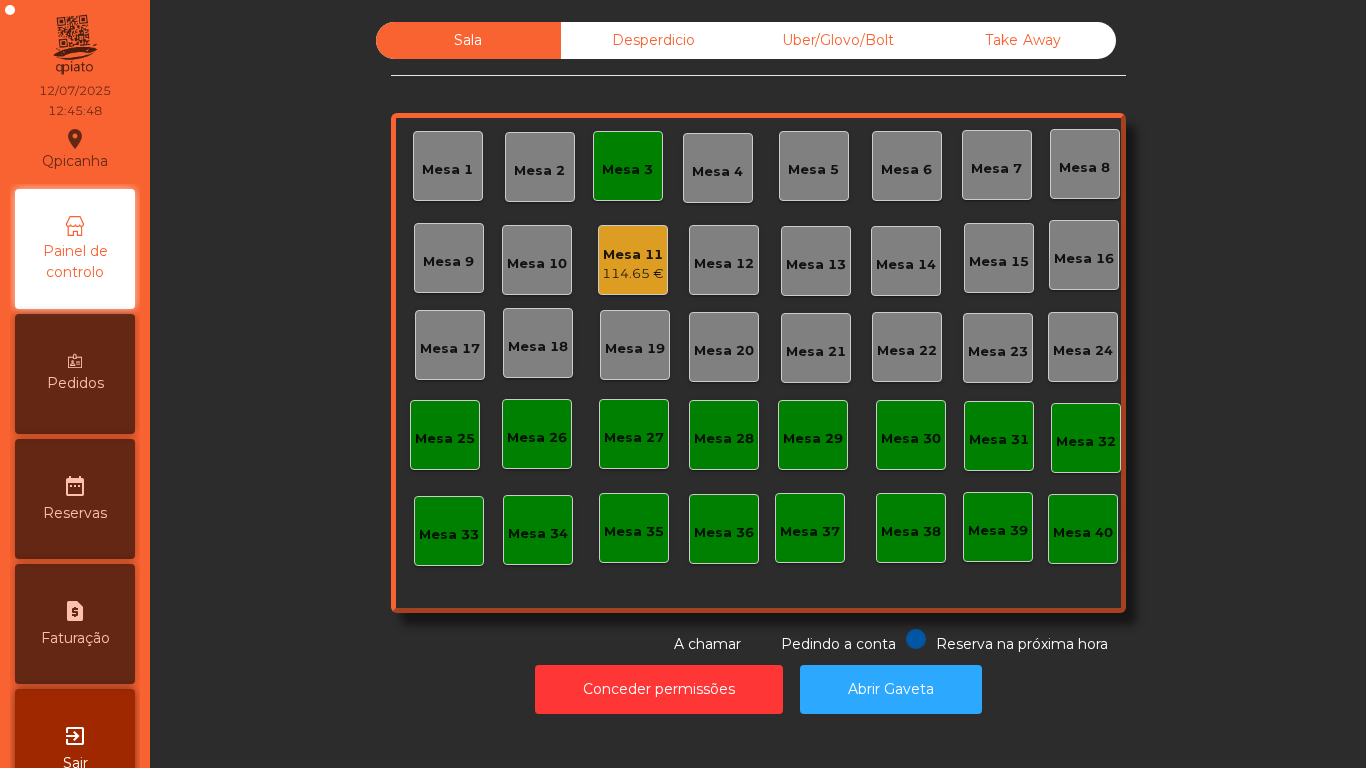 click on "Mesa 3" 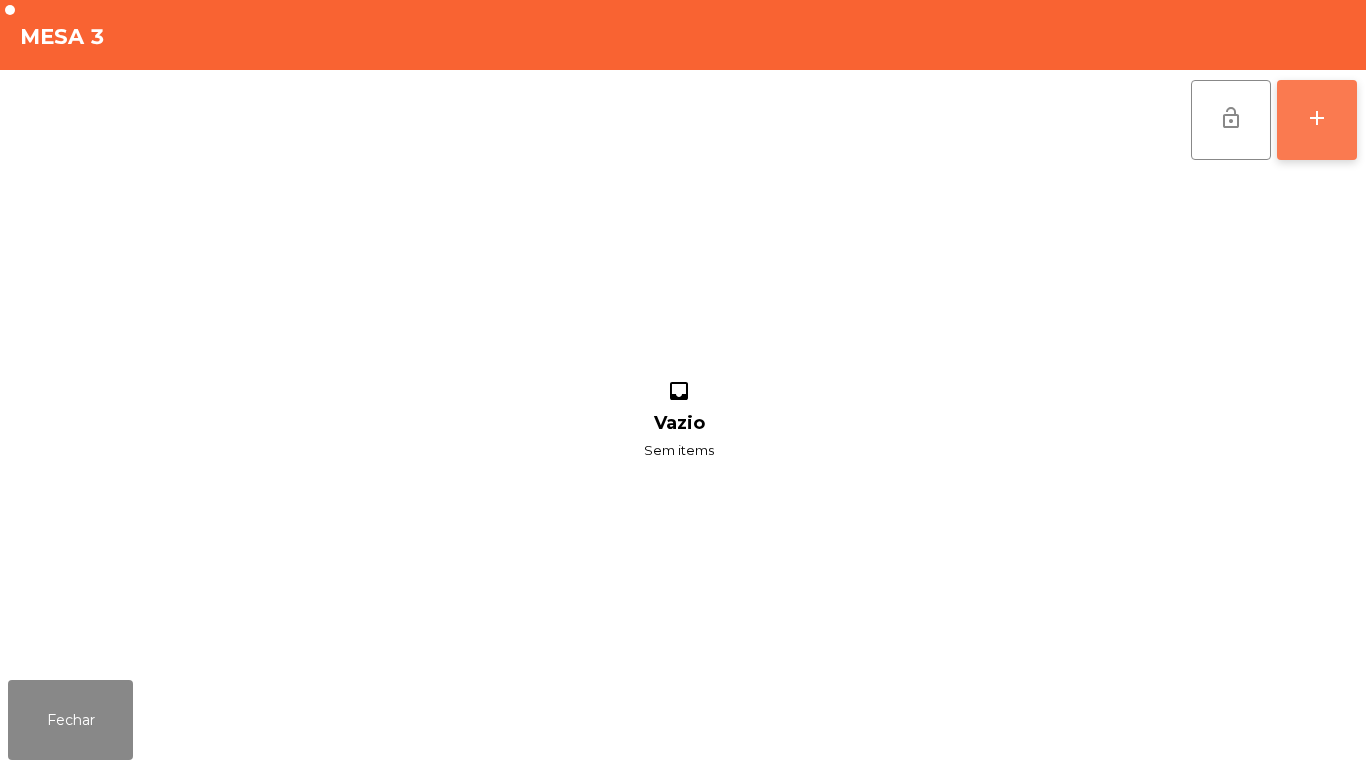 click on "add" 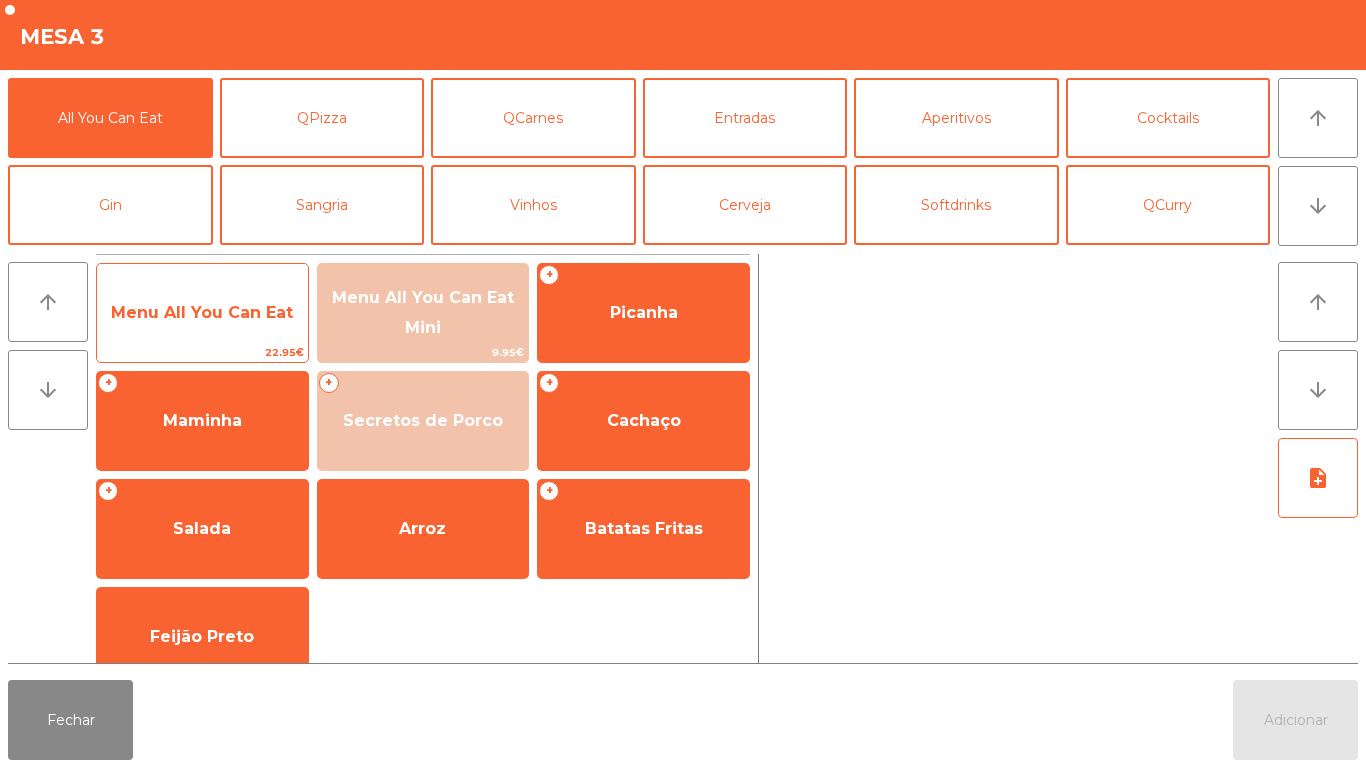 click on "Menu All You Can Eat" 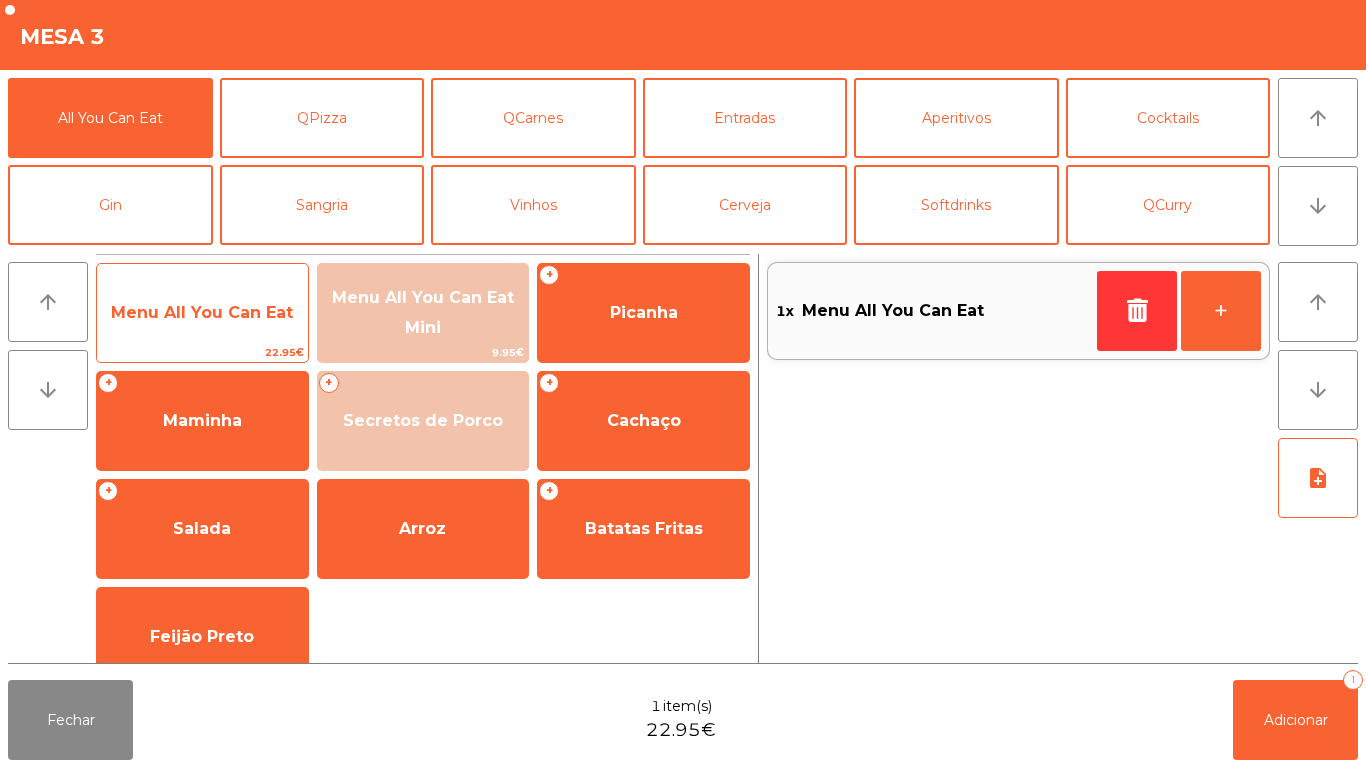 click on "Menu All You Can Eat" 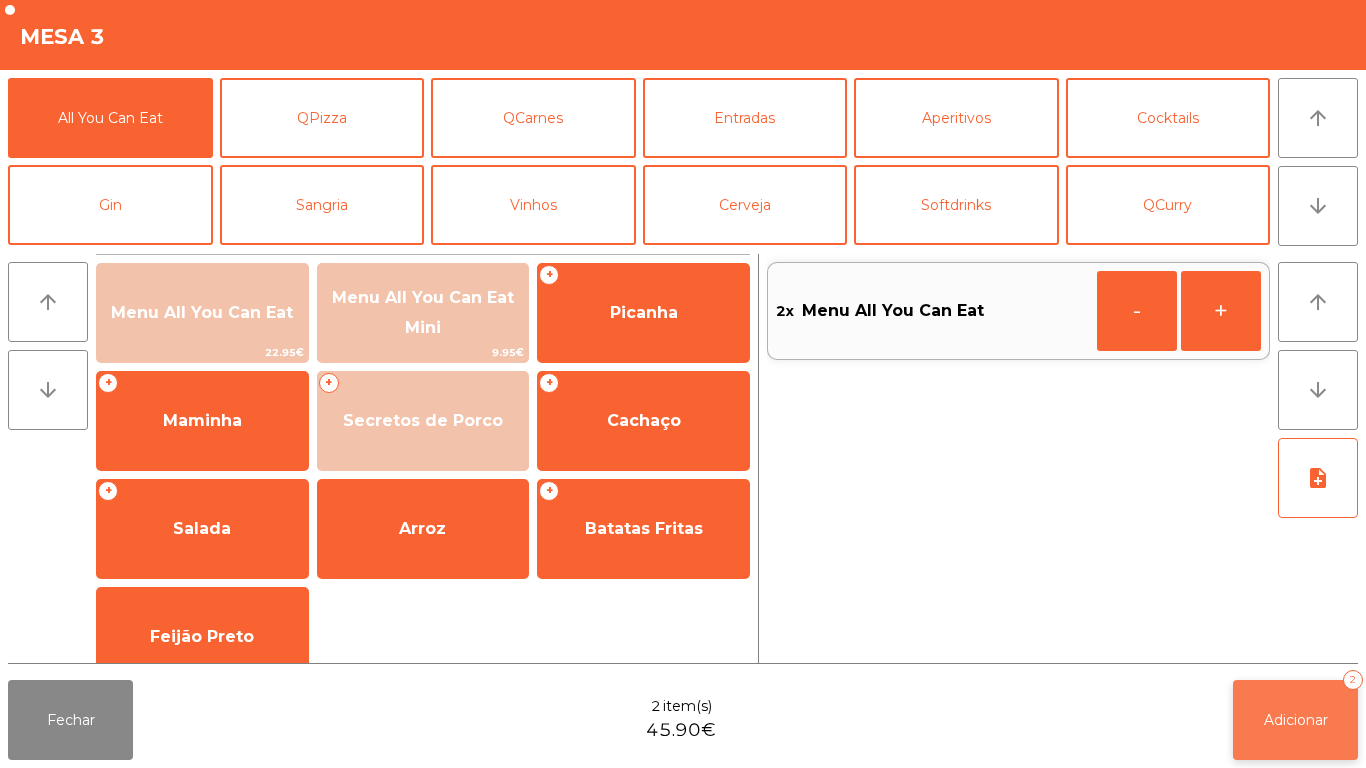 click on "Adicionar   2" 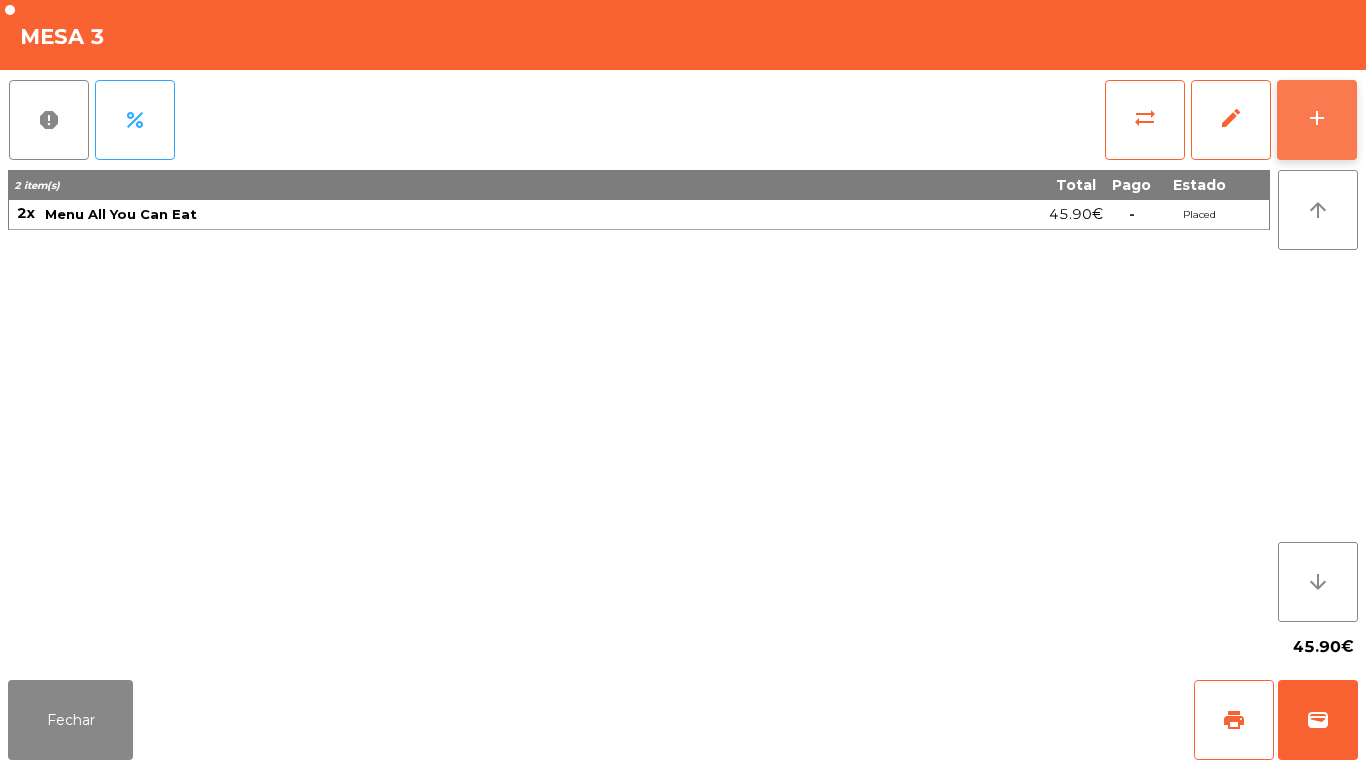 click on "add" 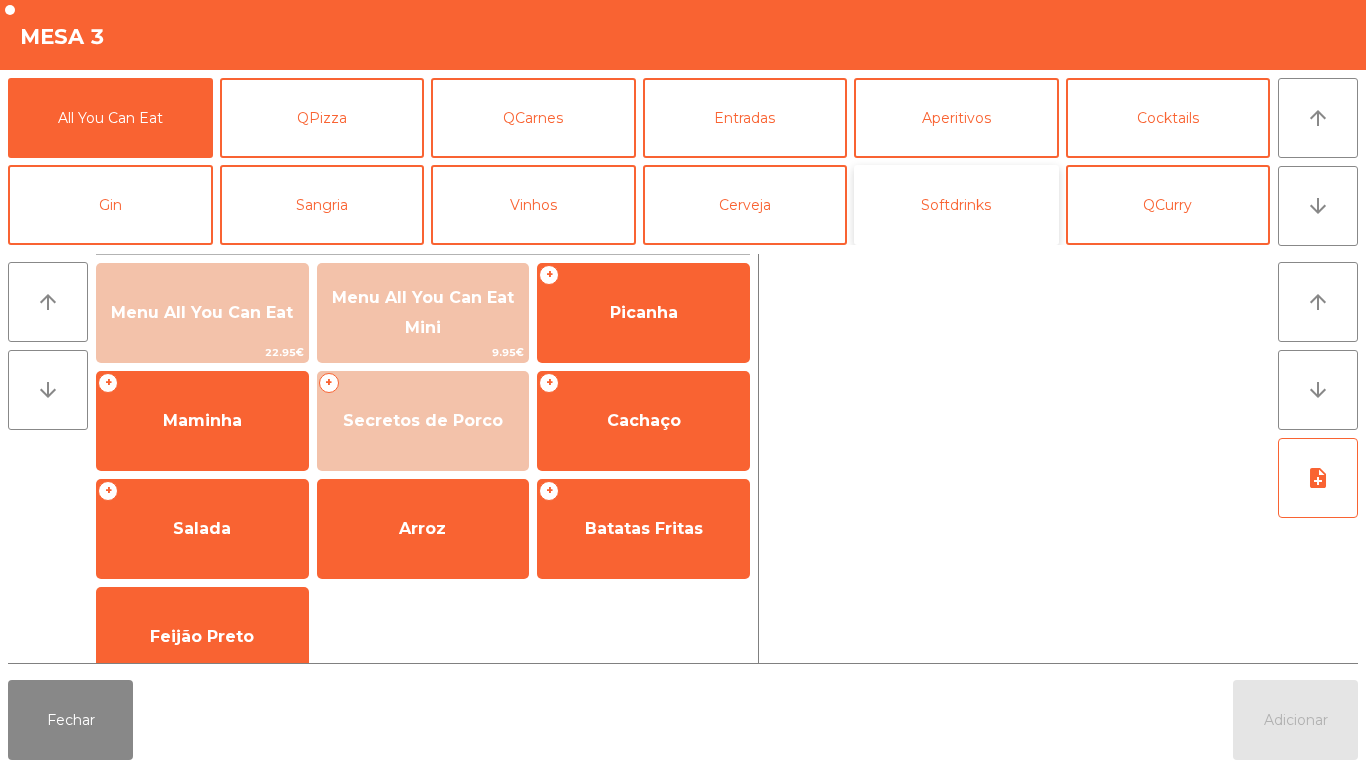 click on "Softdrinks" 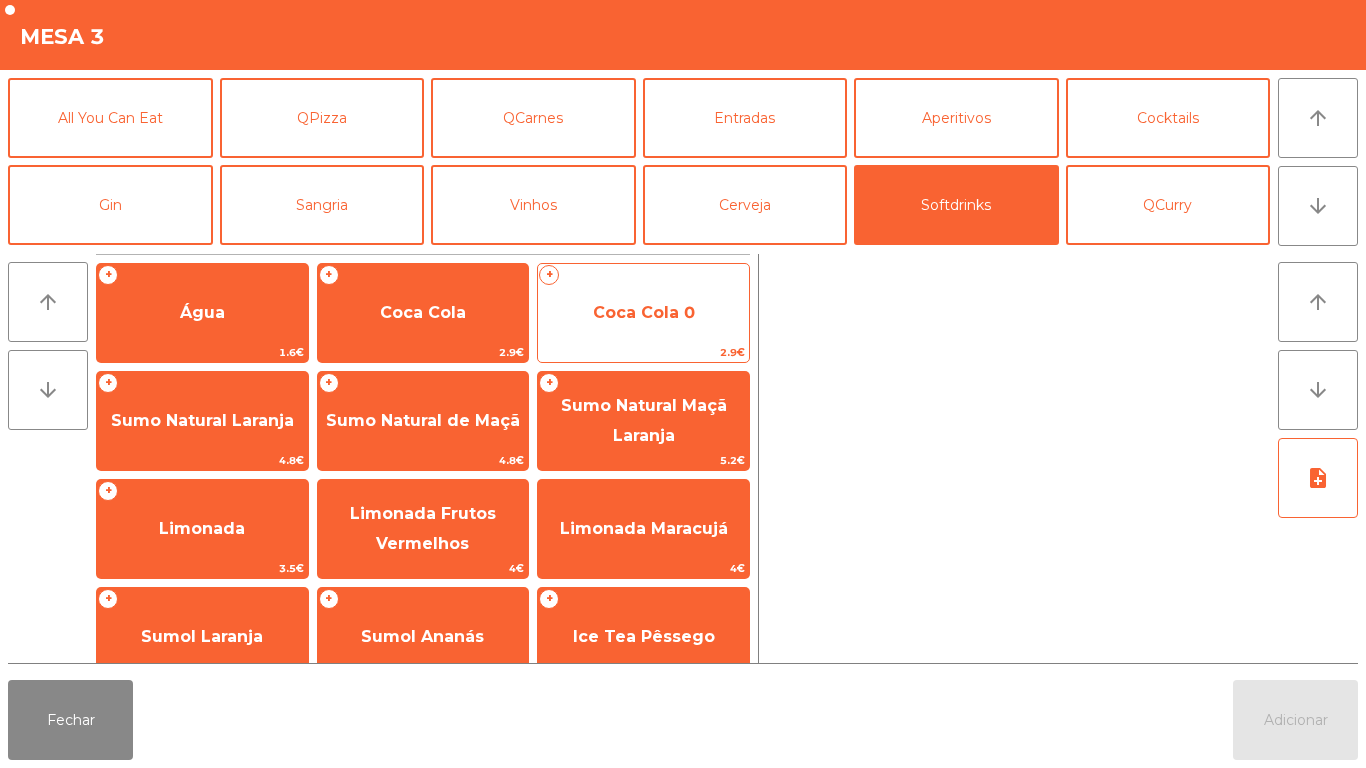 click on "Coca Cola 0" 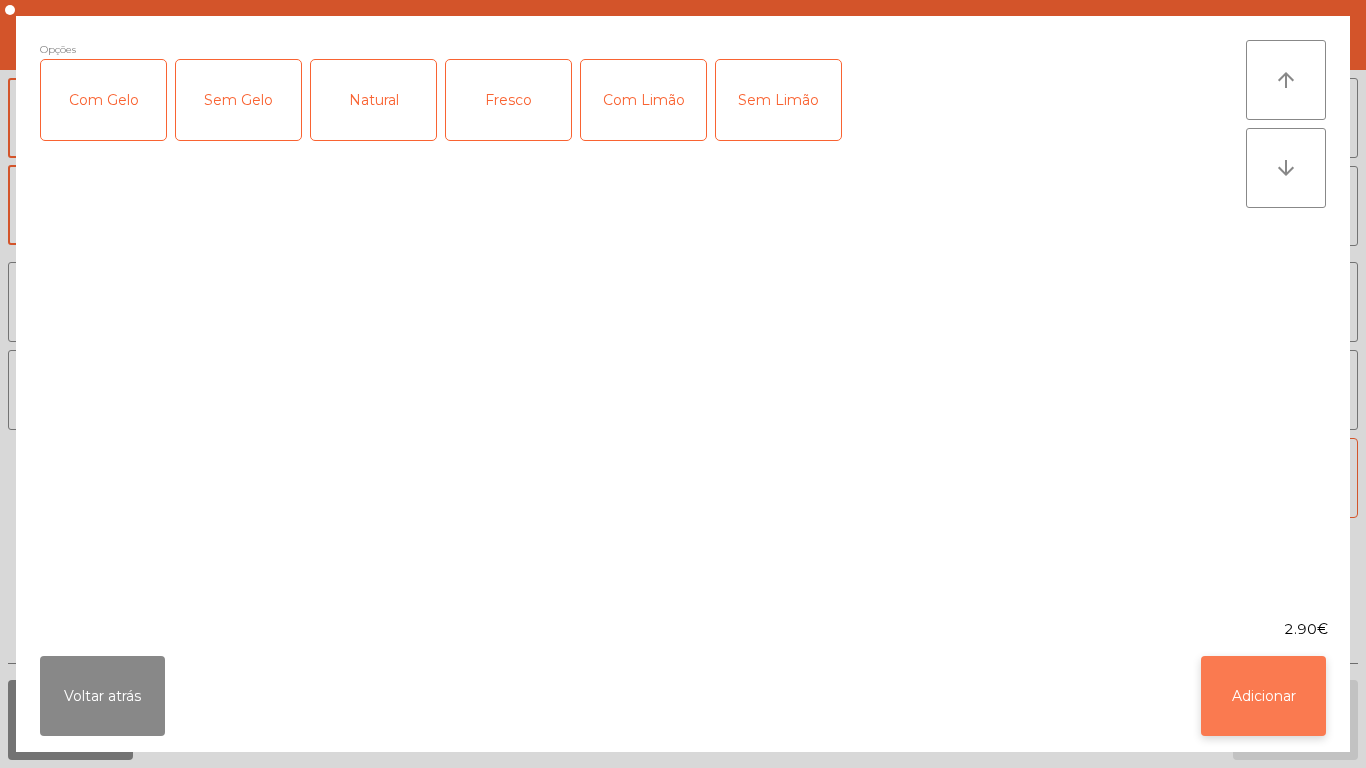 click on "Adicionar" 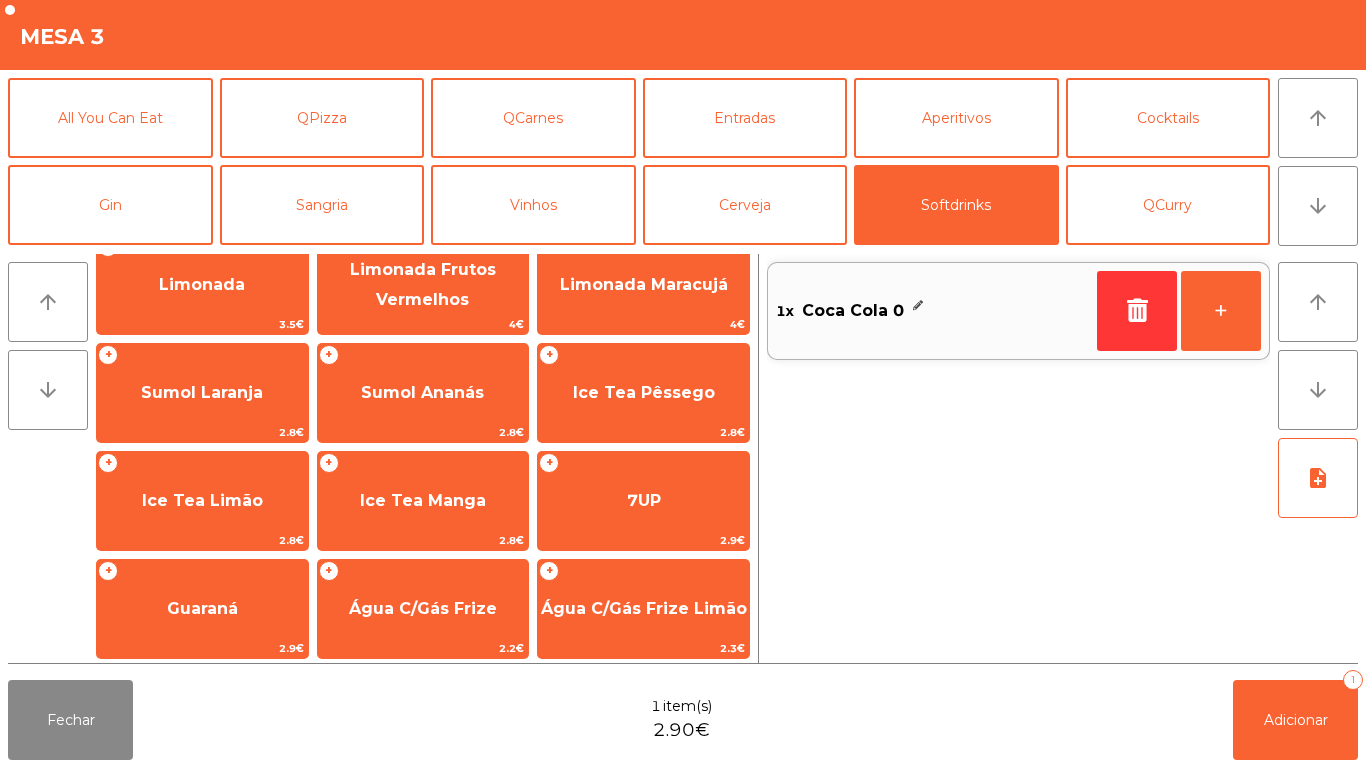 scroll, scrollTop: 259, scrollLeft: 0, axis: vertical 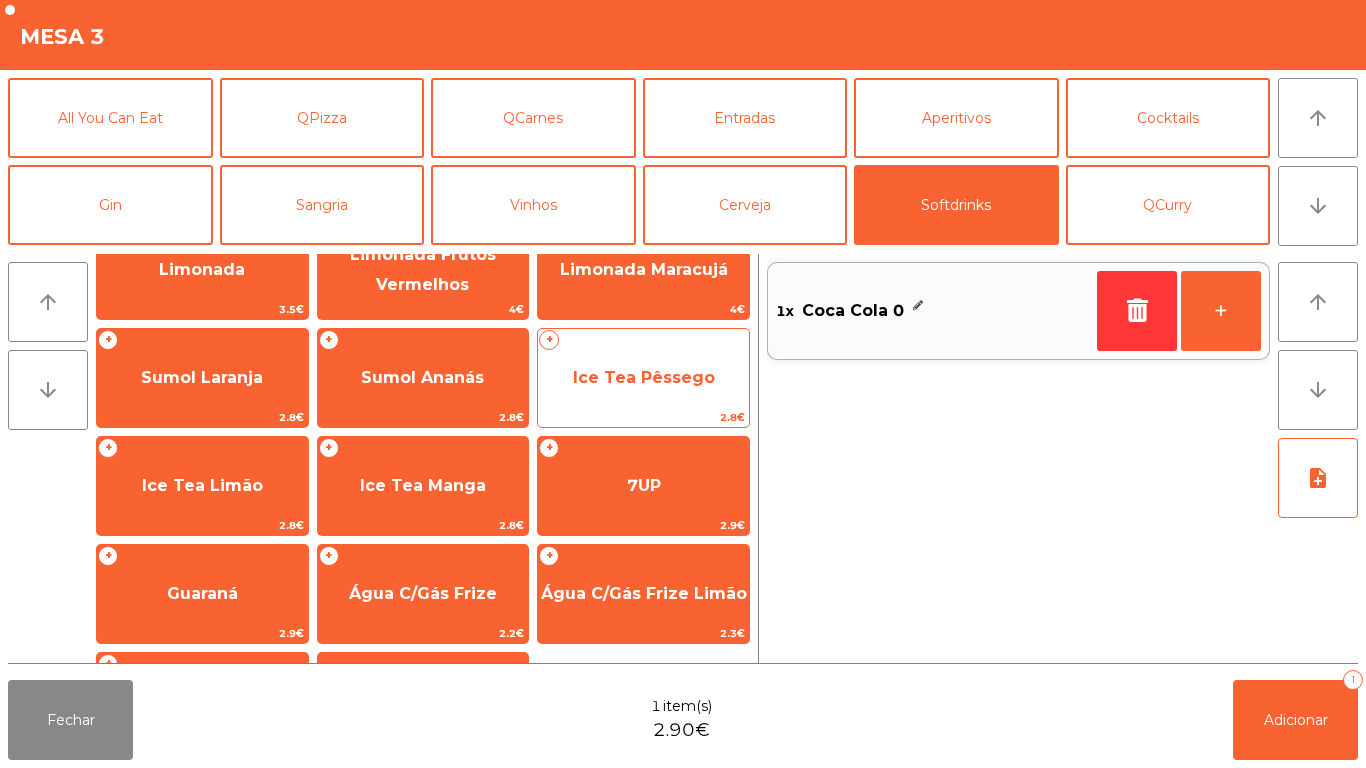 click on "Ice Tea Pêssego" 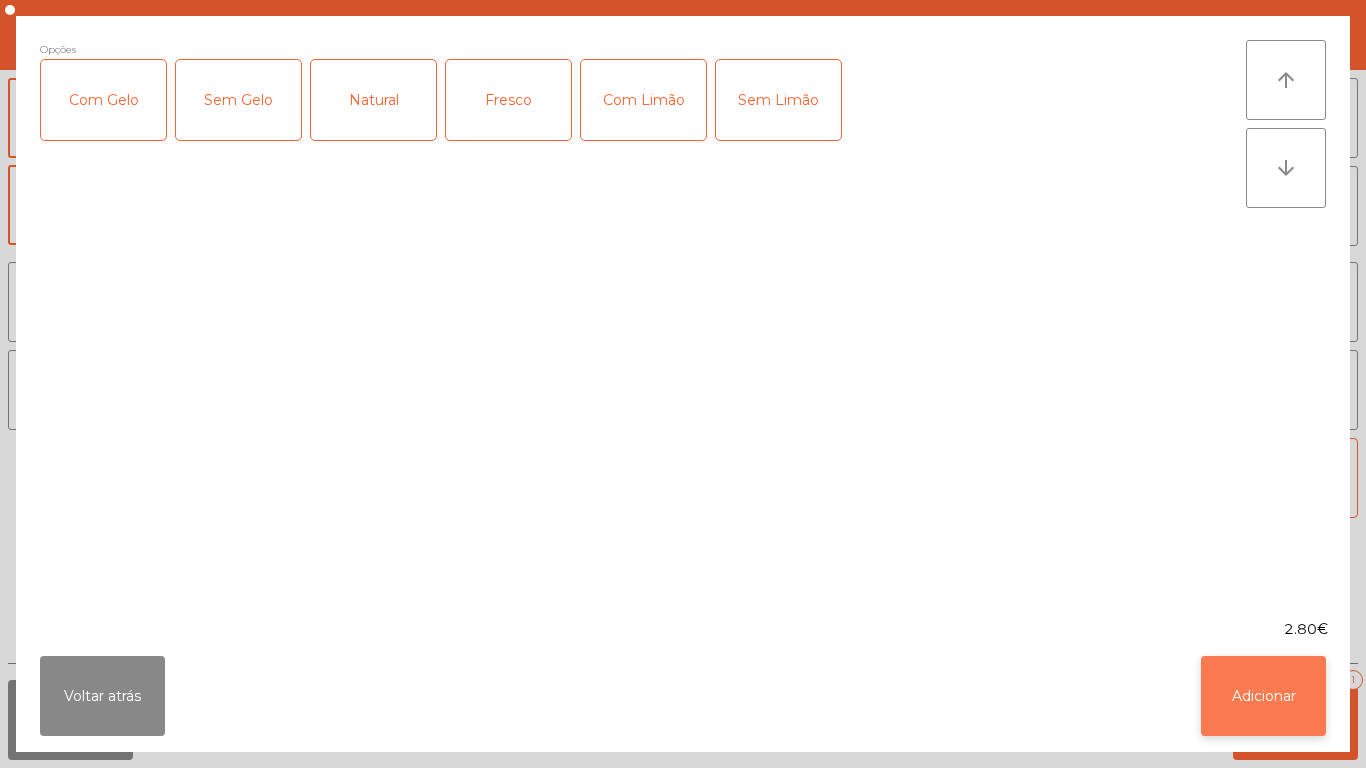 click on "Adicionar" 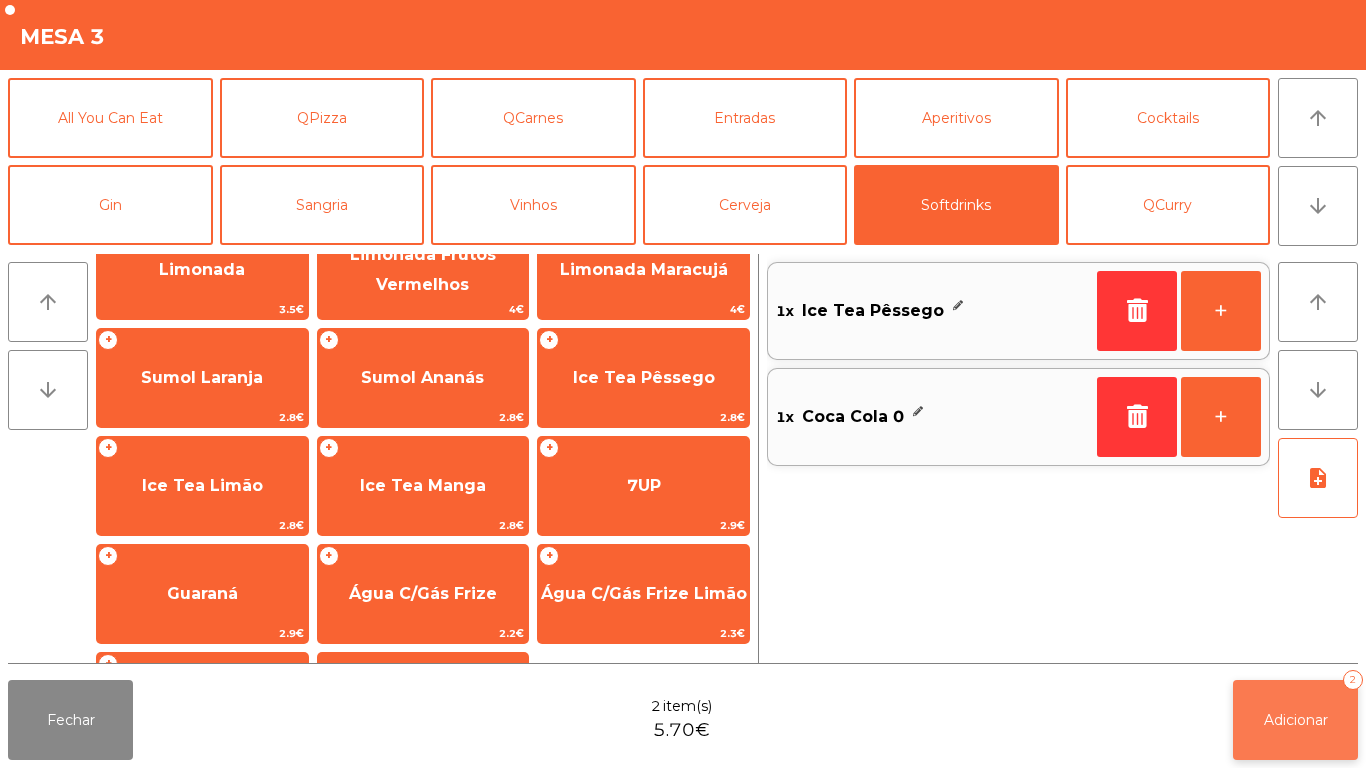 click on "Adicionar   2" 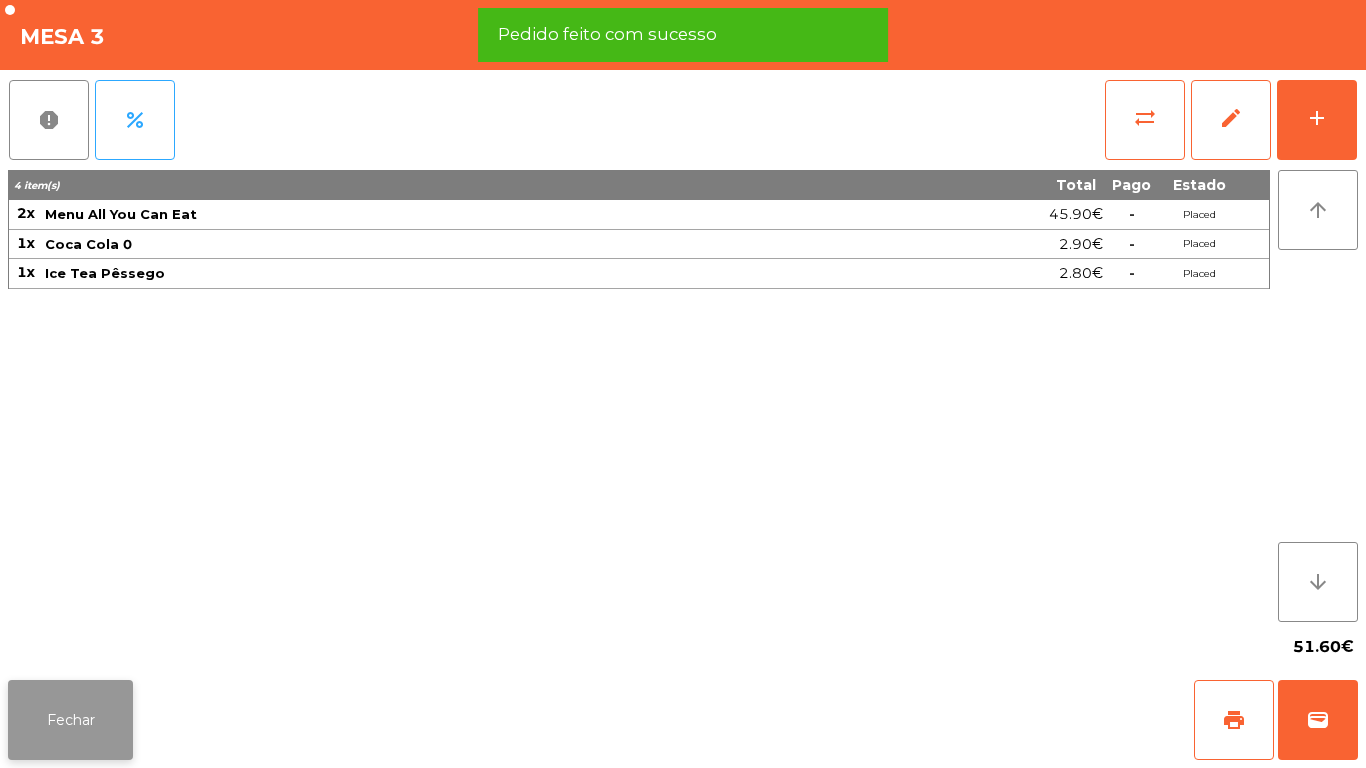 click on "Fechar" 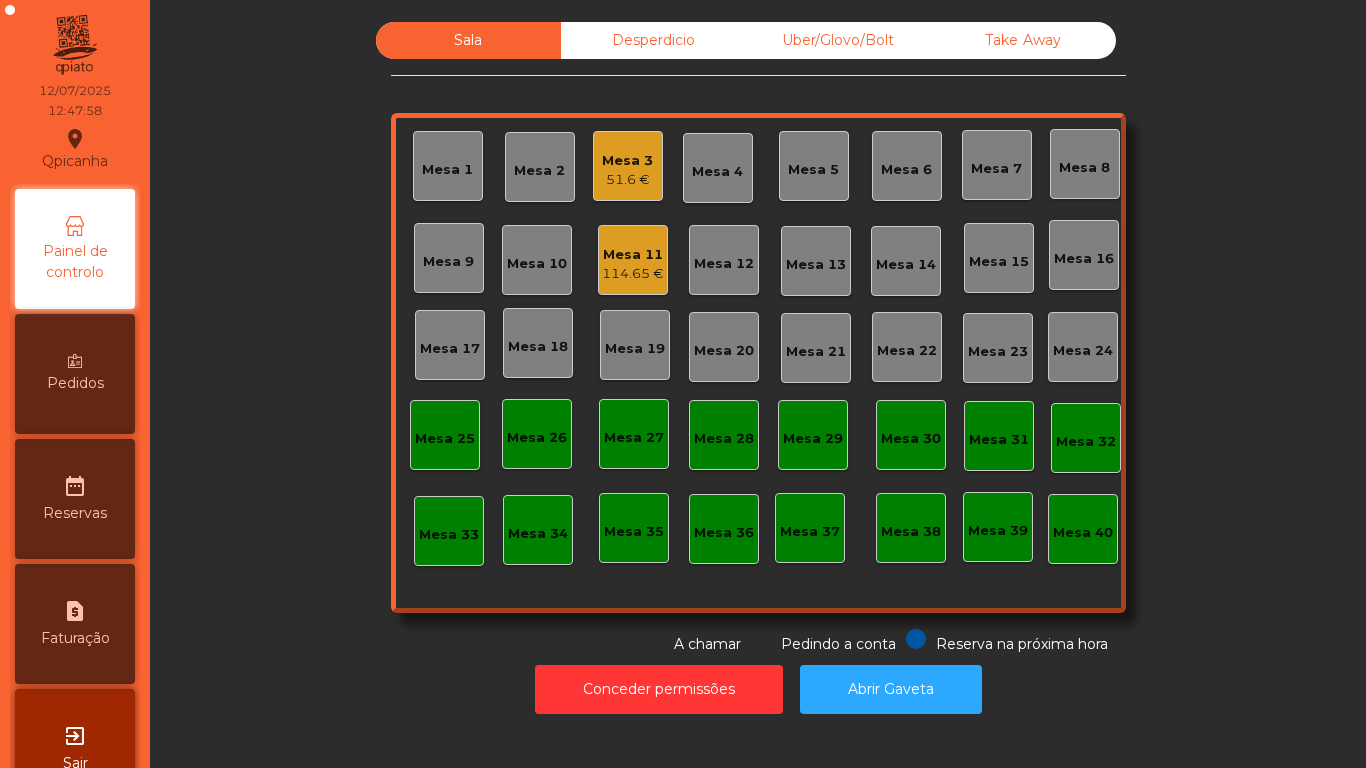 click on "Mesa 3   51.6 €" 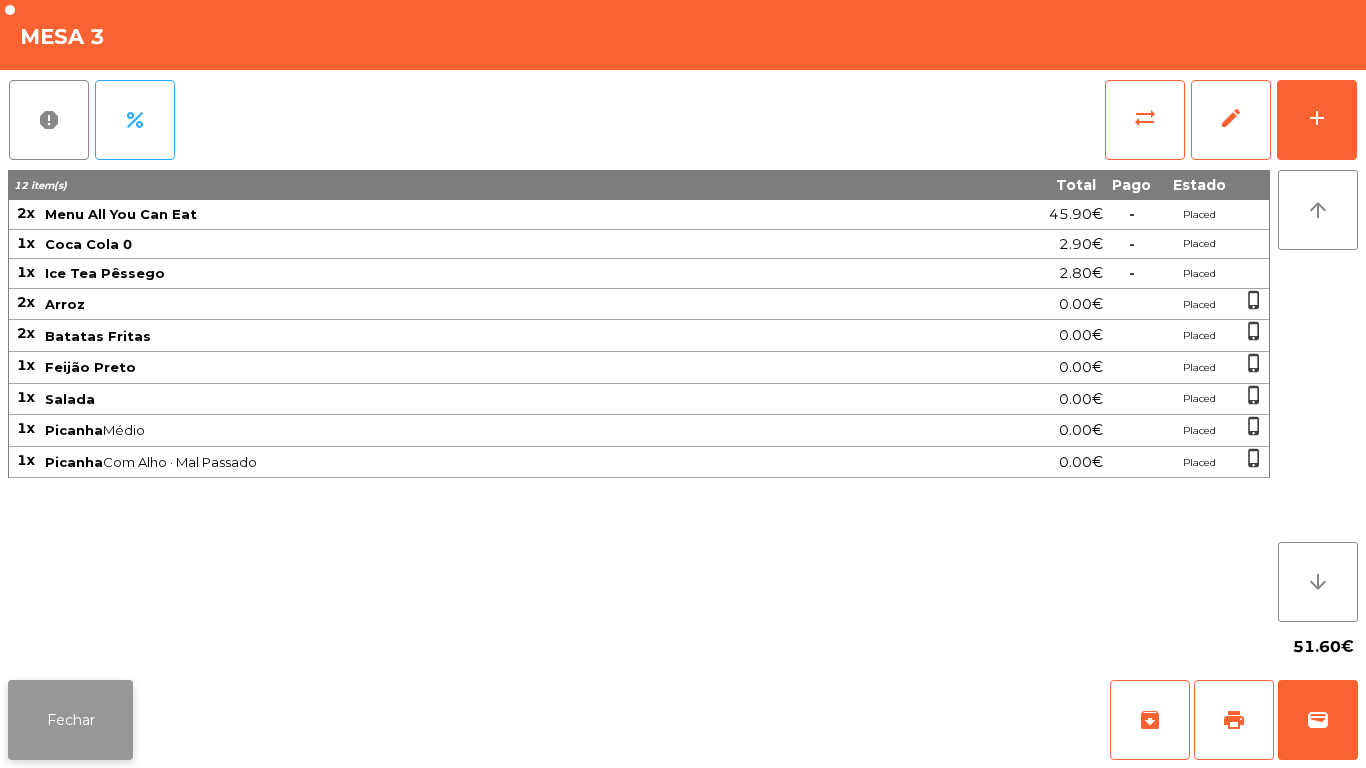 click on "Fechar" 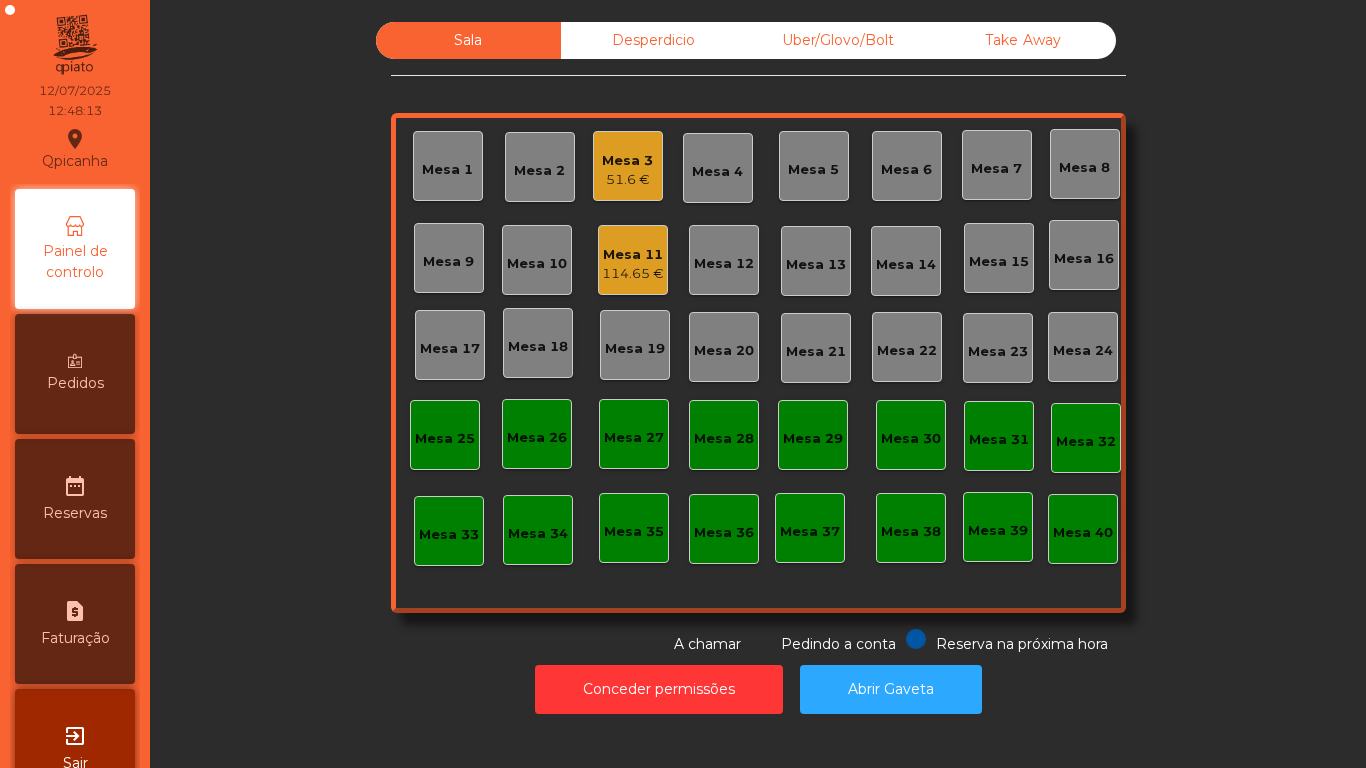 click on "Mesa 9" 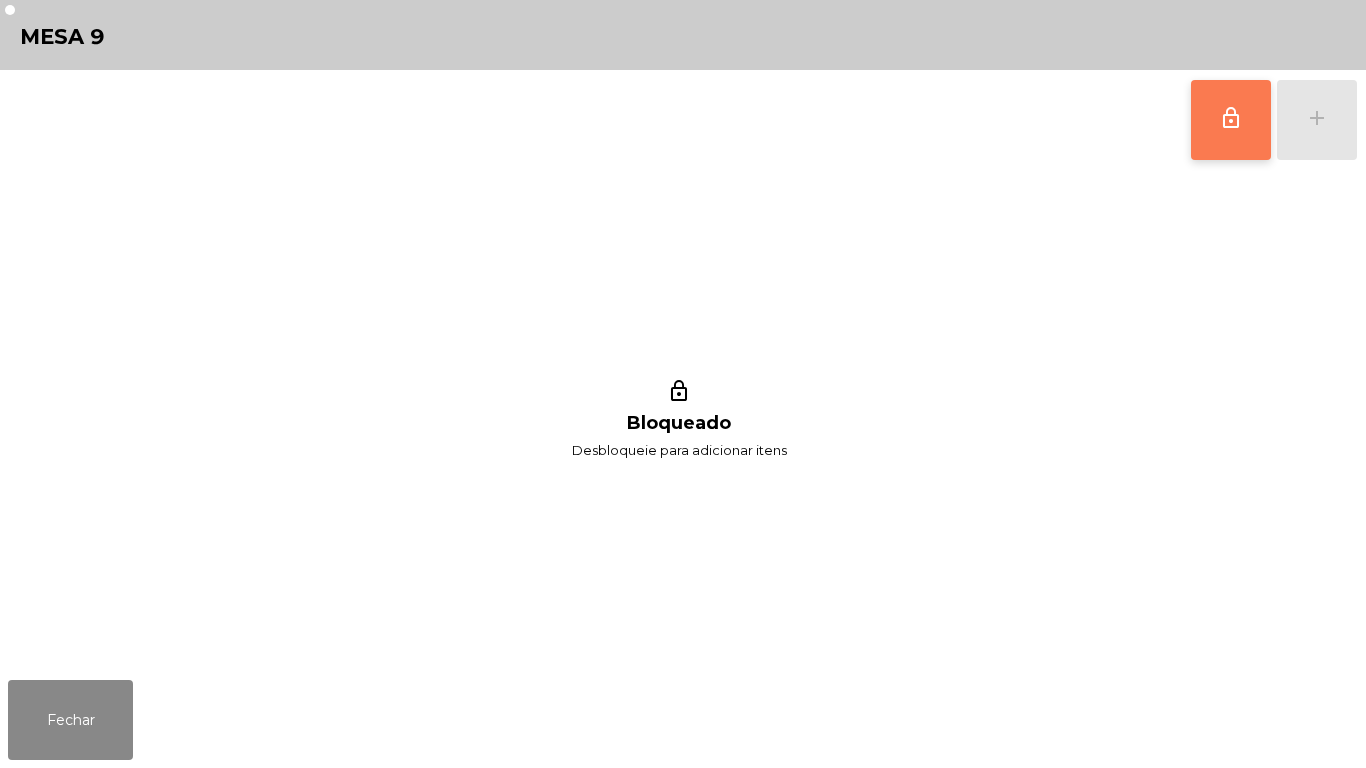 click on "lock_outline" 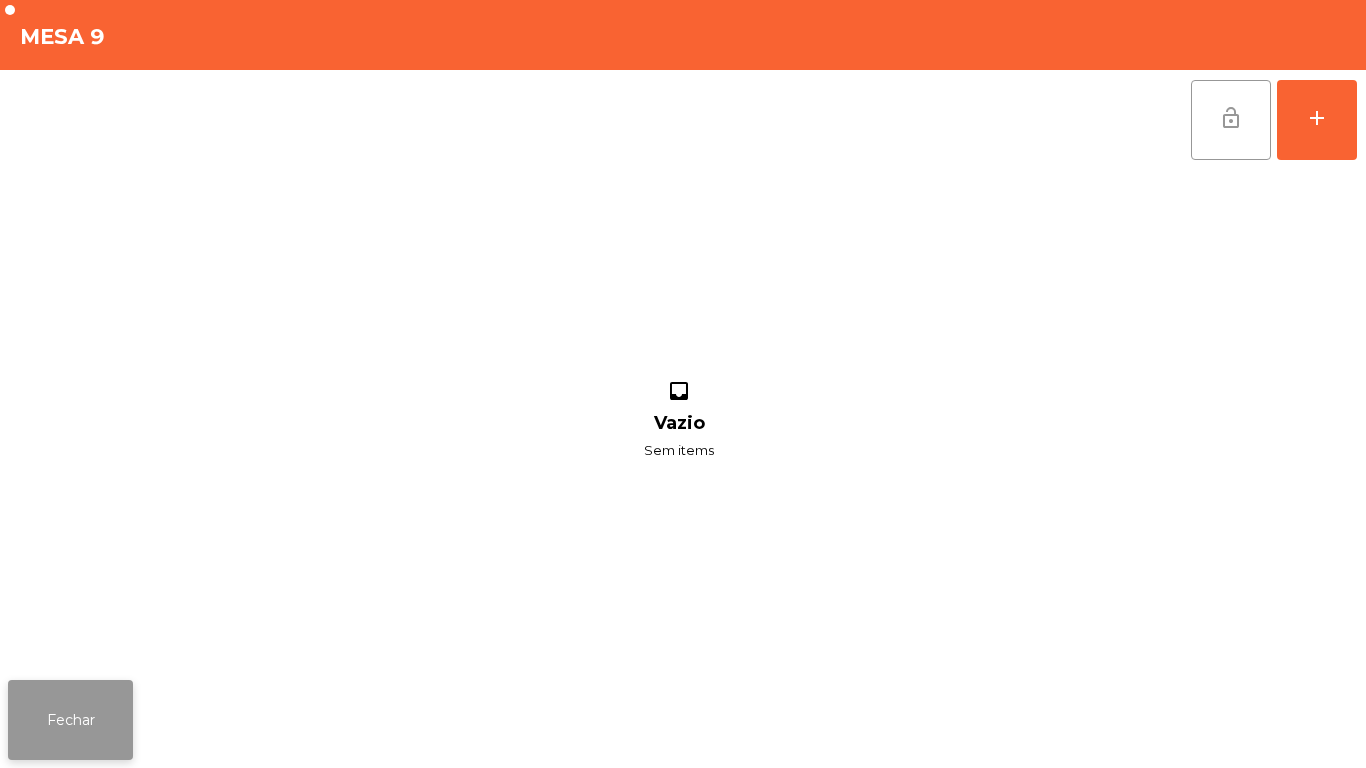 click on "Fechar" 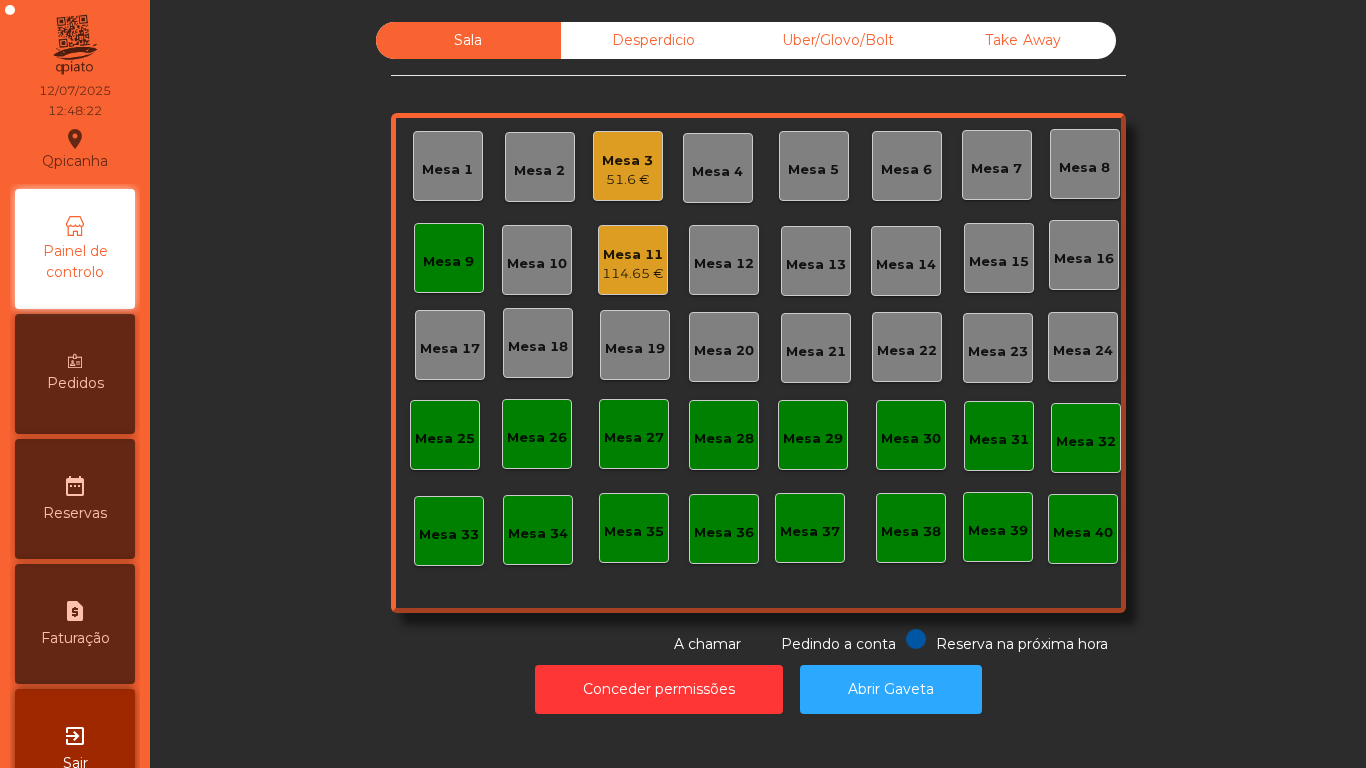 click on "51.6 €" 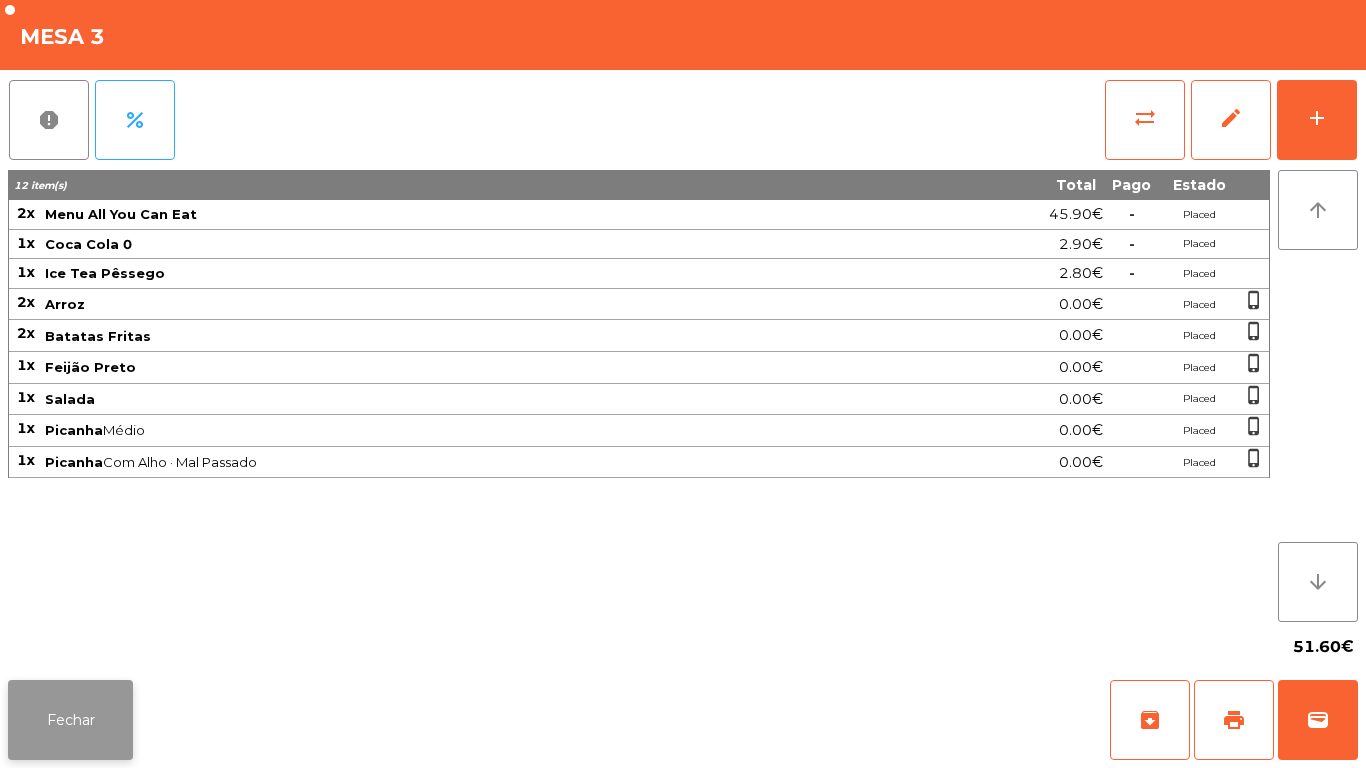 click on "Fechar" 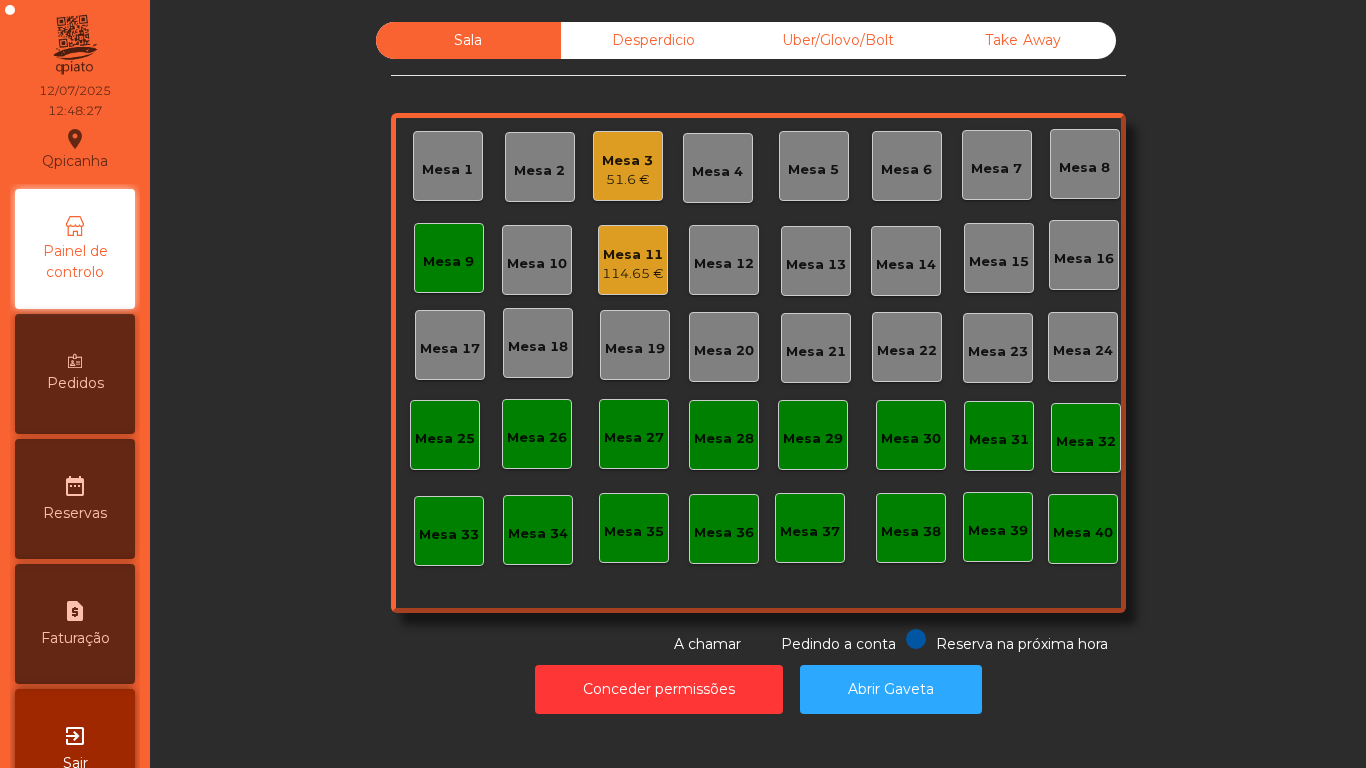 click on "Mesa 3" 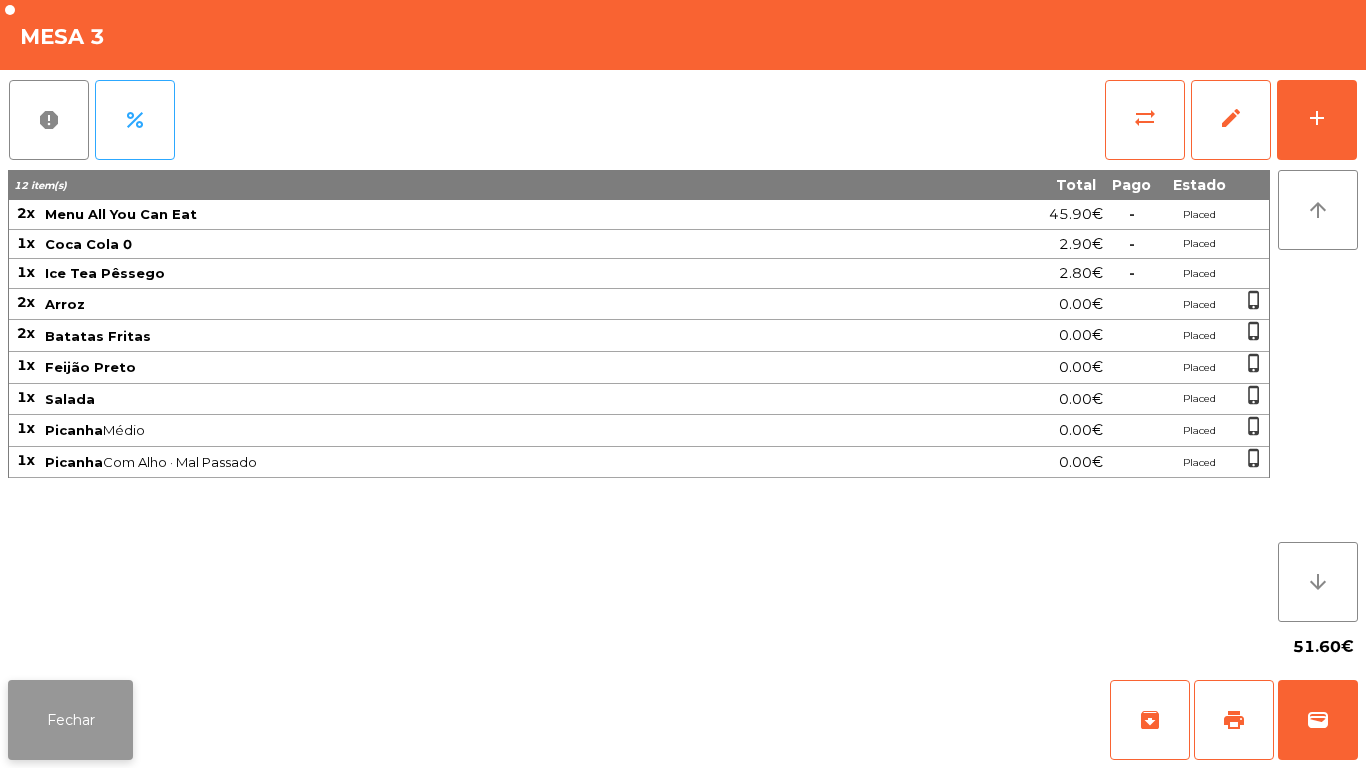 click on "Fechar" 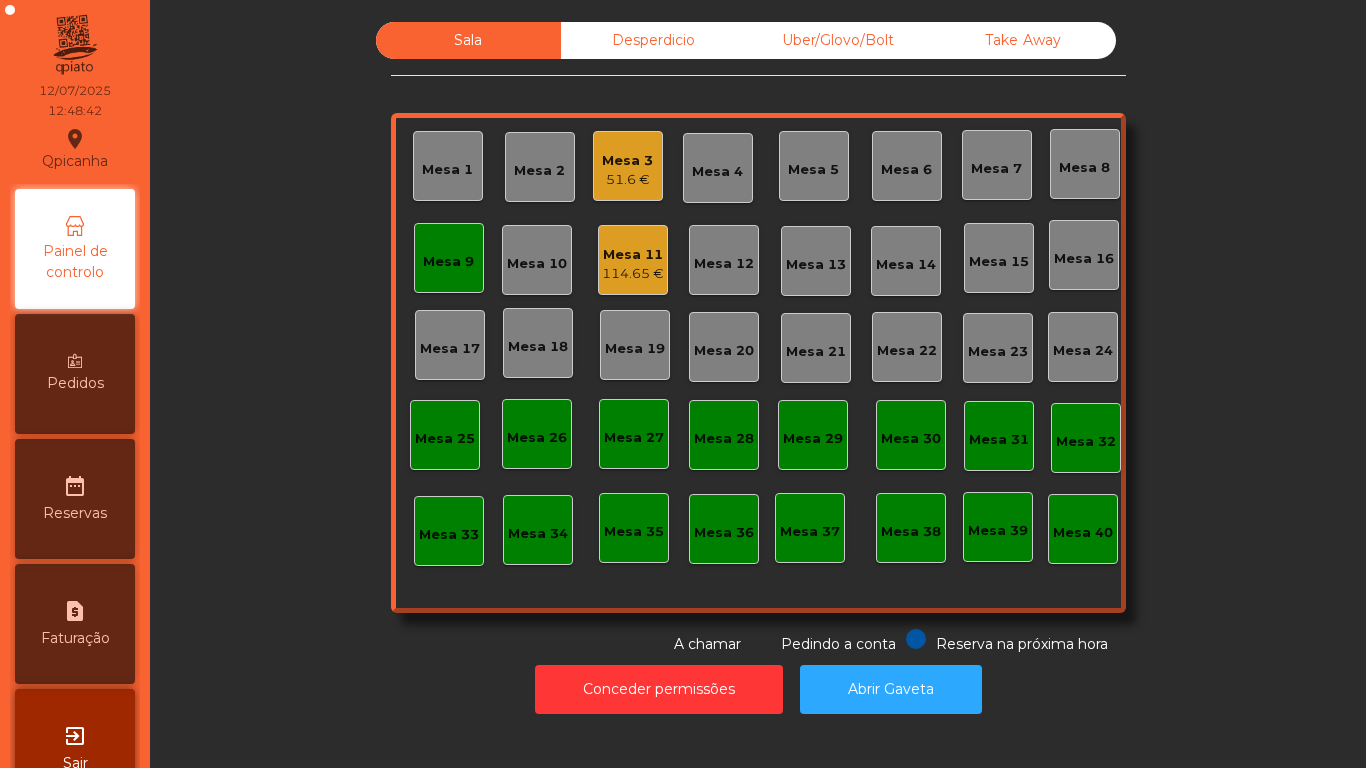 click on "51.6 €" 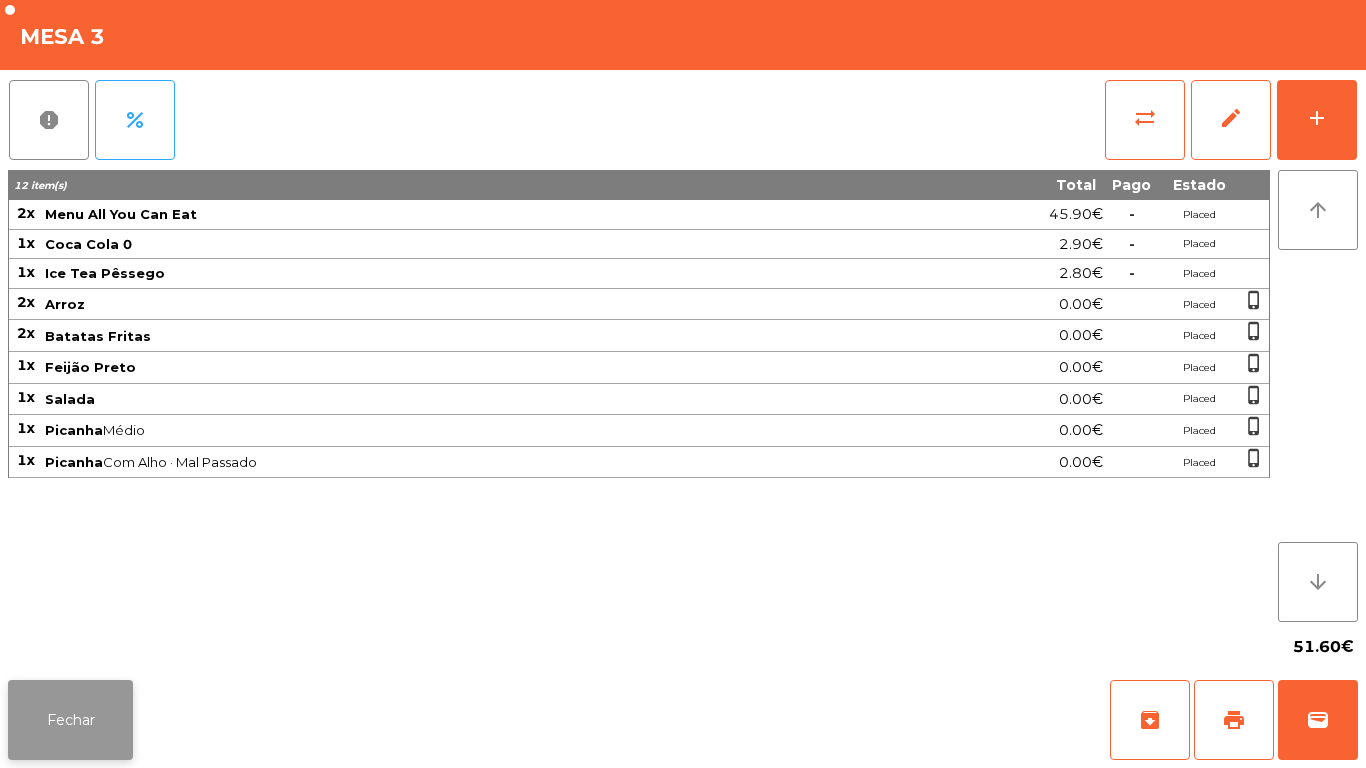click on "Fechar" 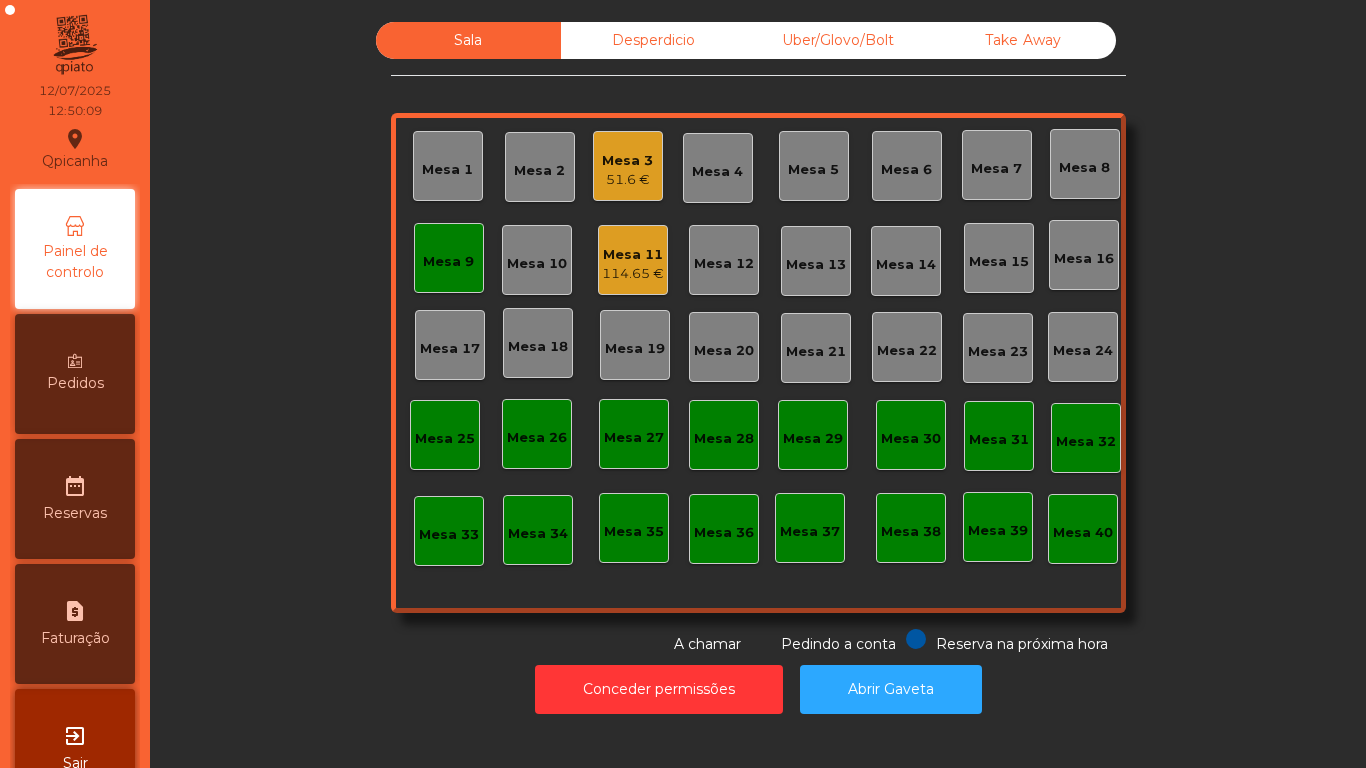 click on "Mesa 9" 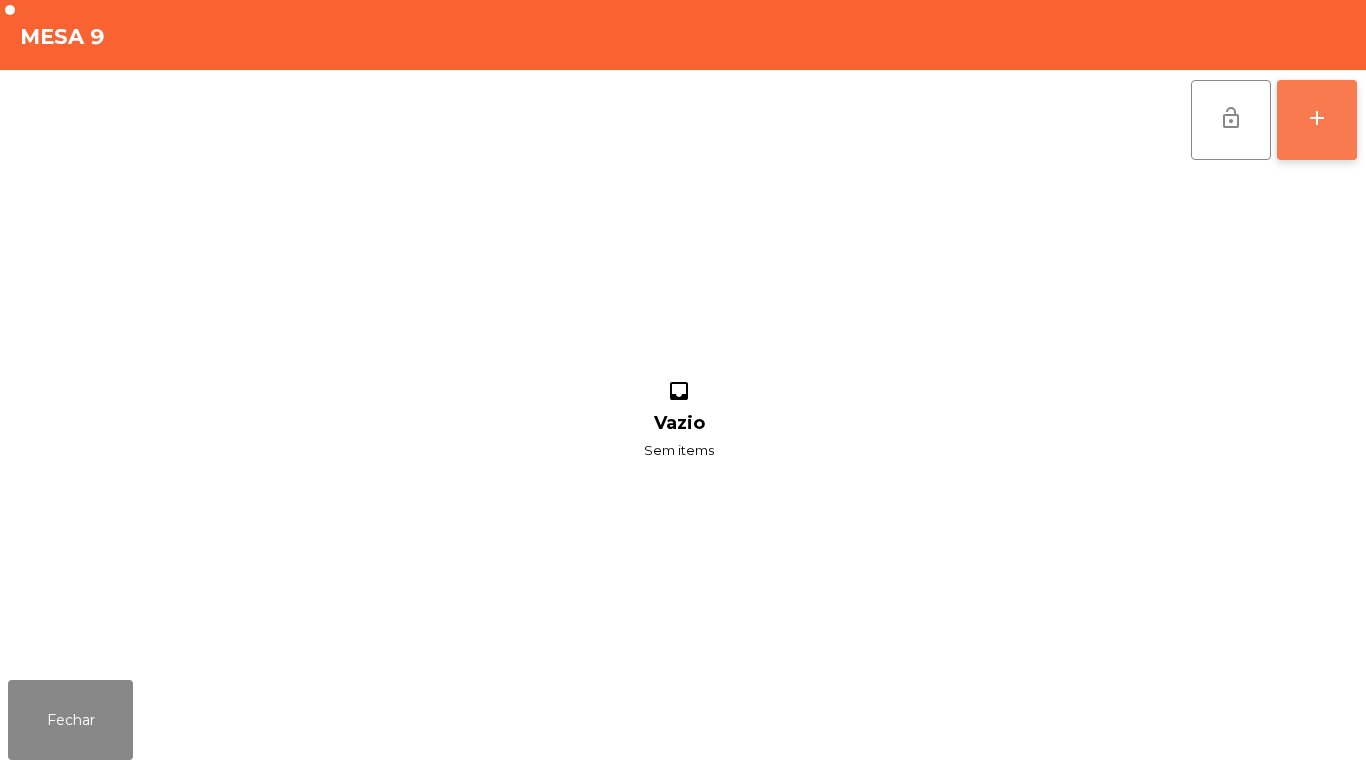 click on "add" 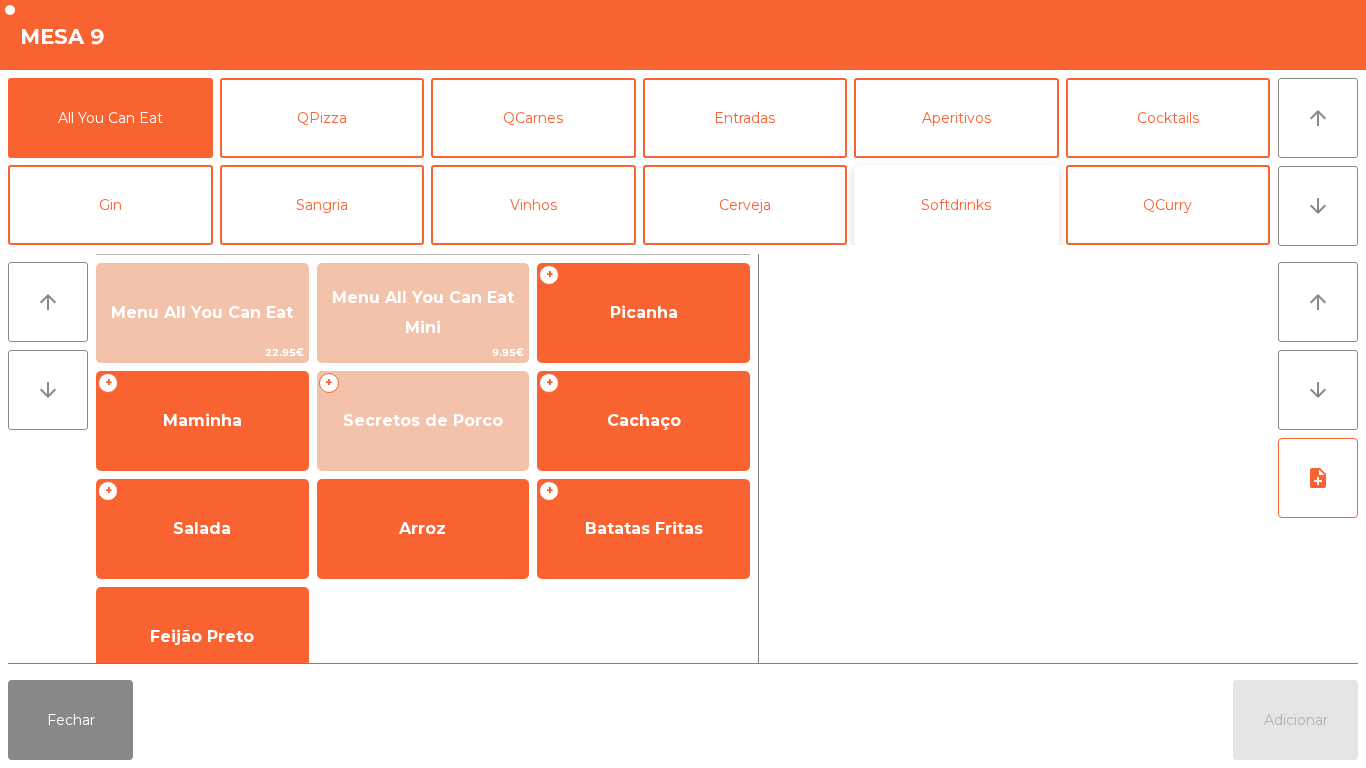 click on "Softdrinks" 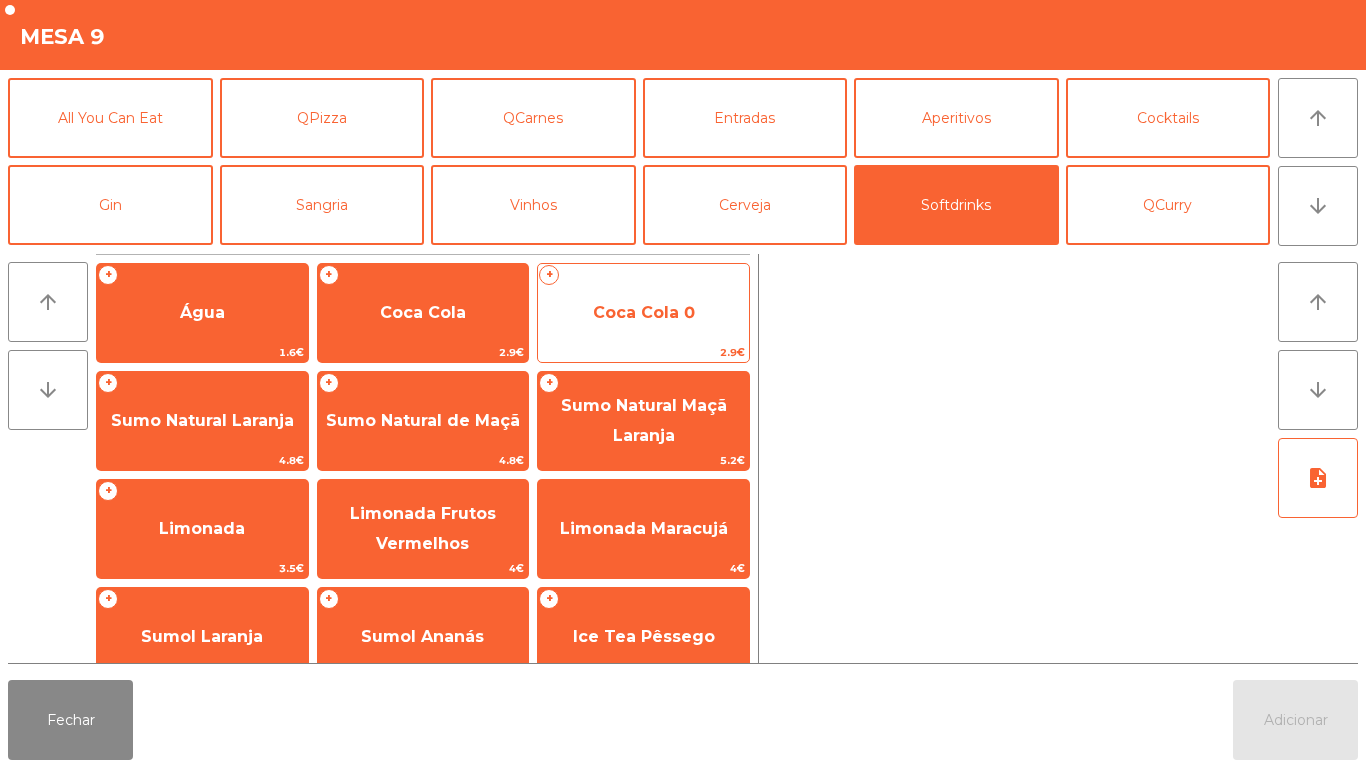 click on "Coca Cola 0" 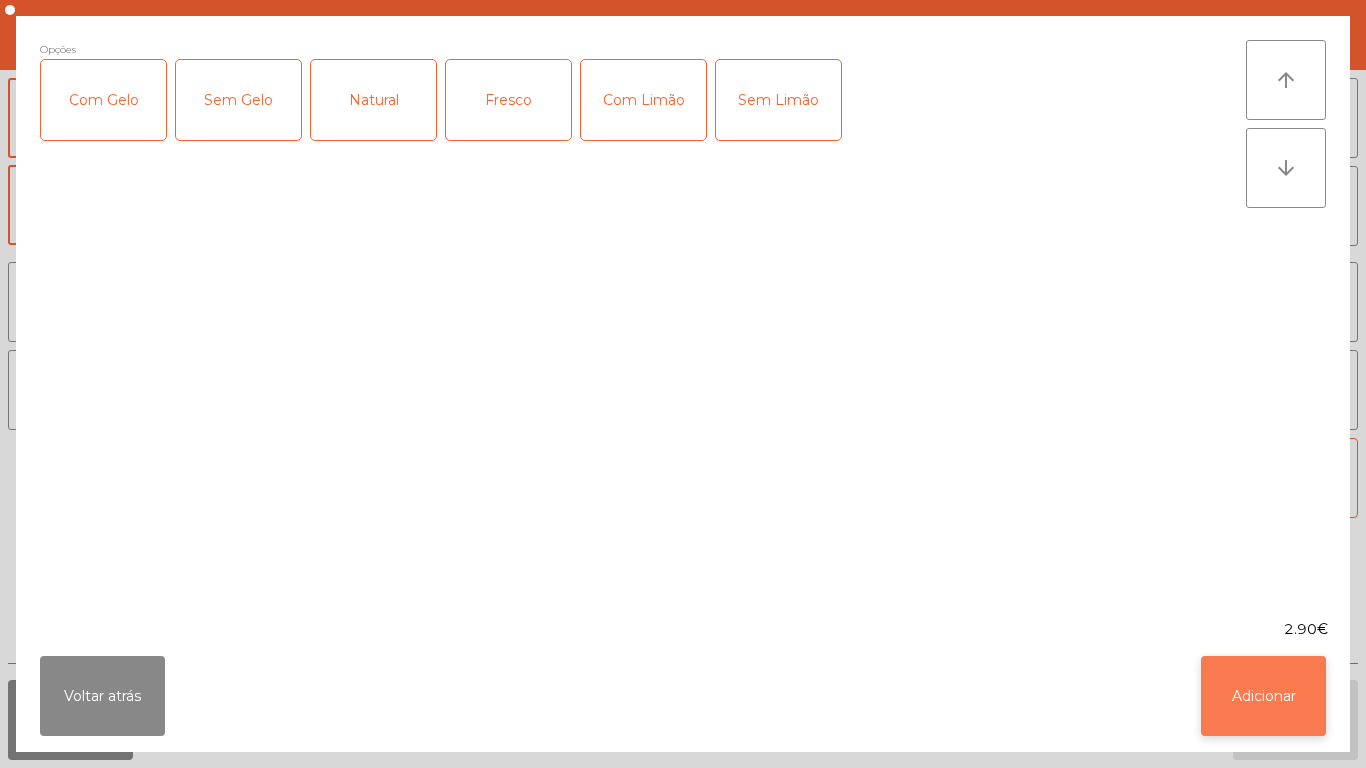 click on "Adicionar" 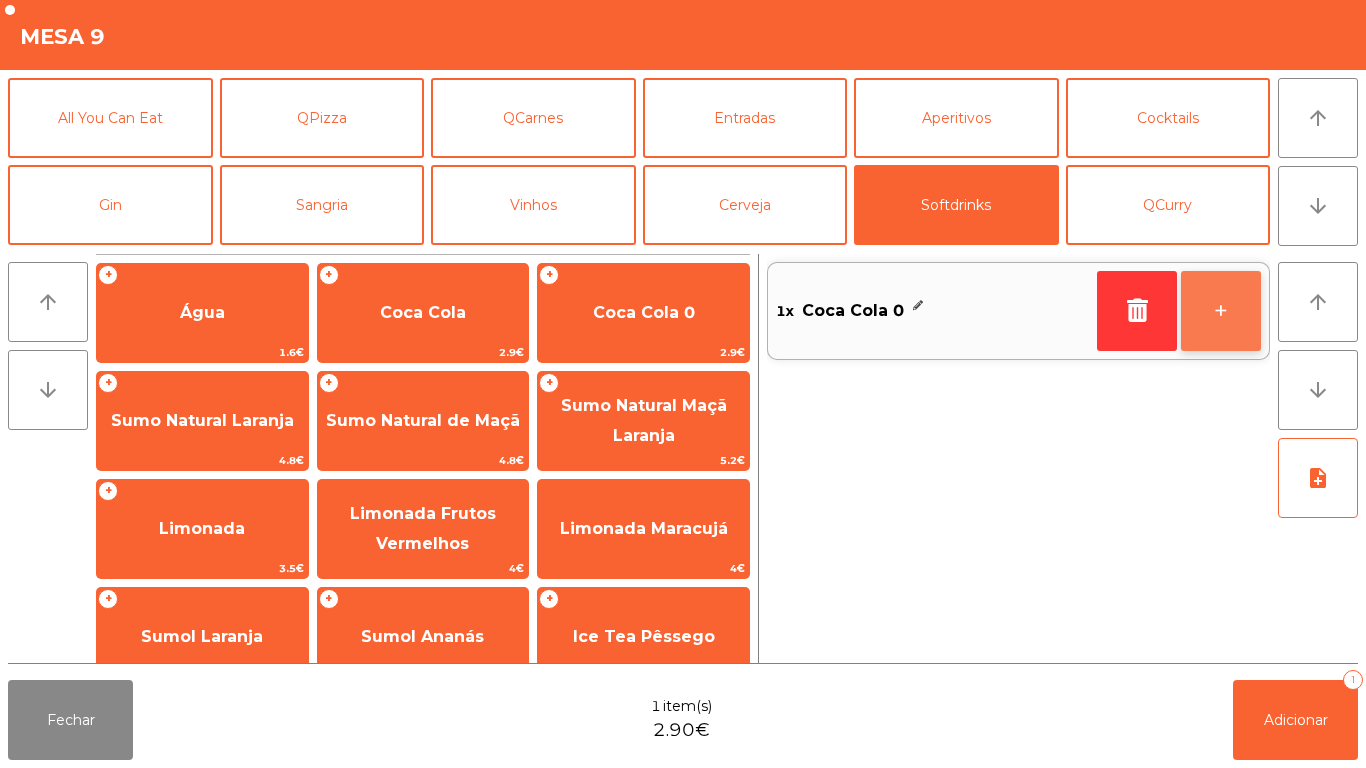 click on "+" 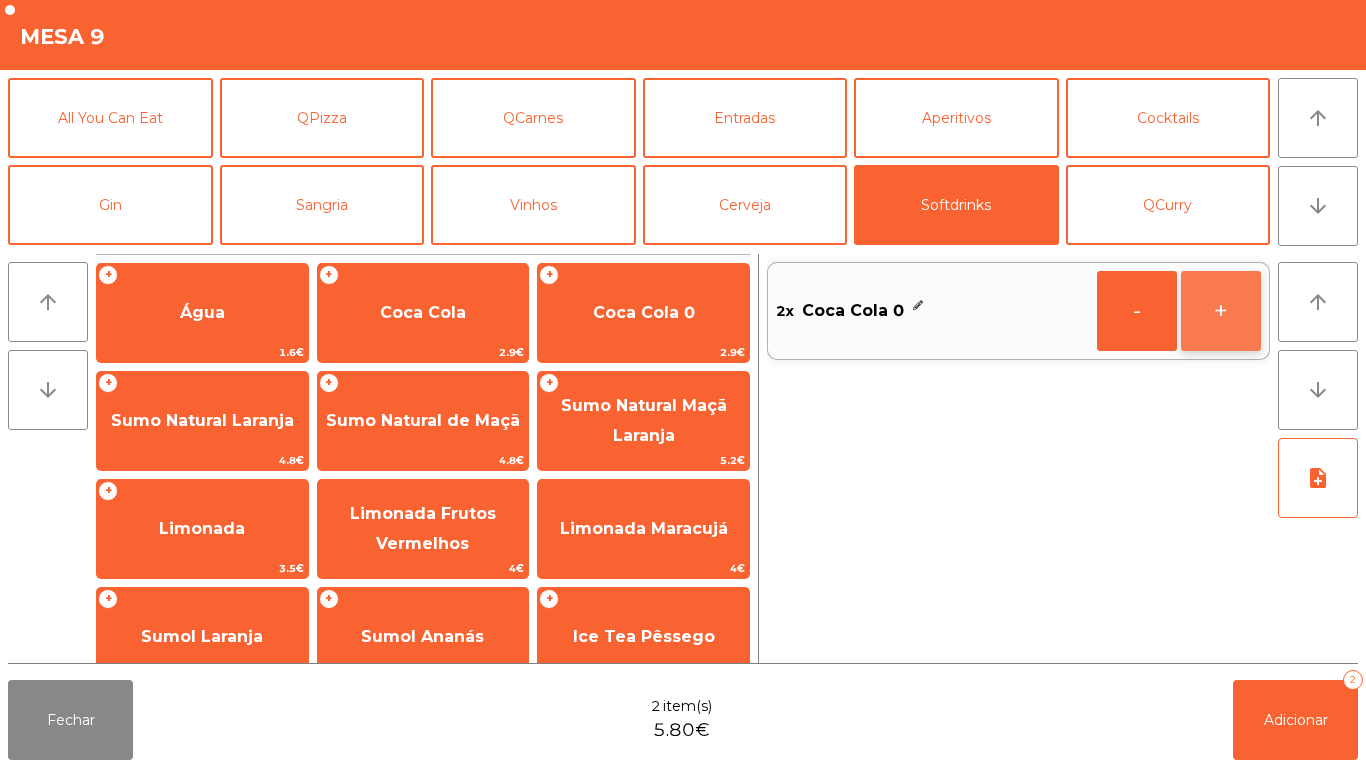 click on "+" 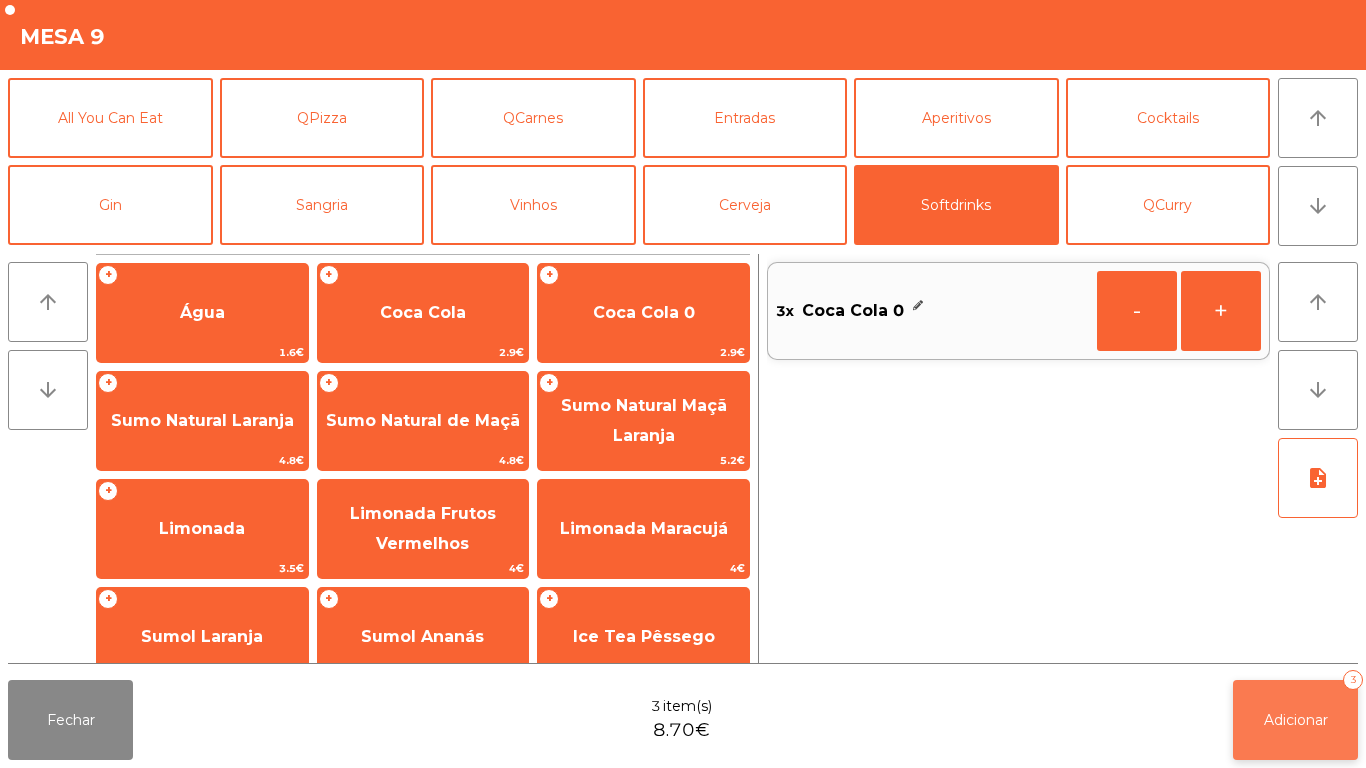 click on "Adicionar   3" 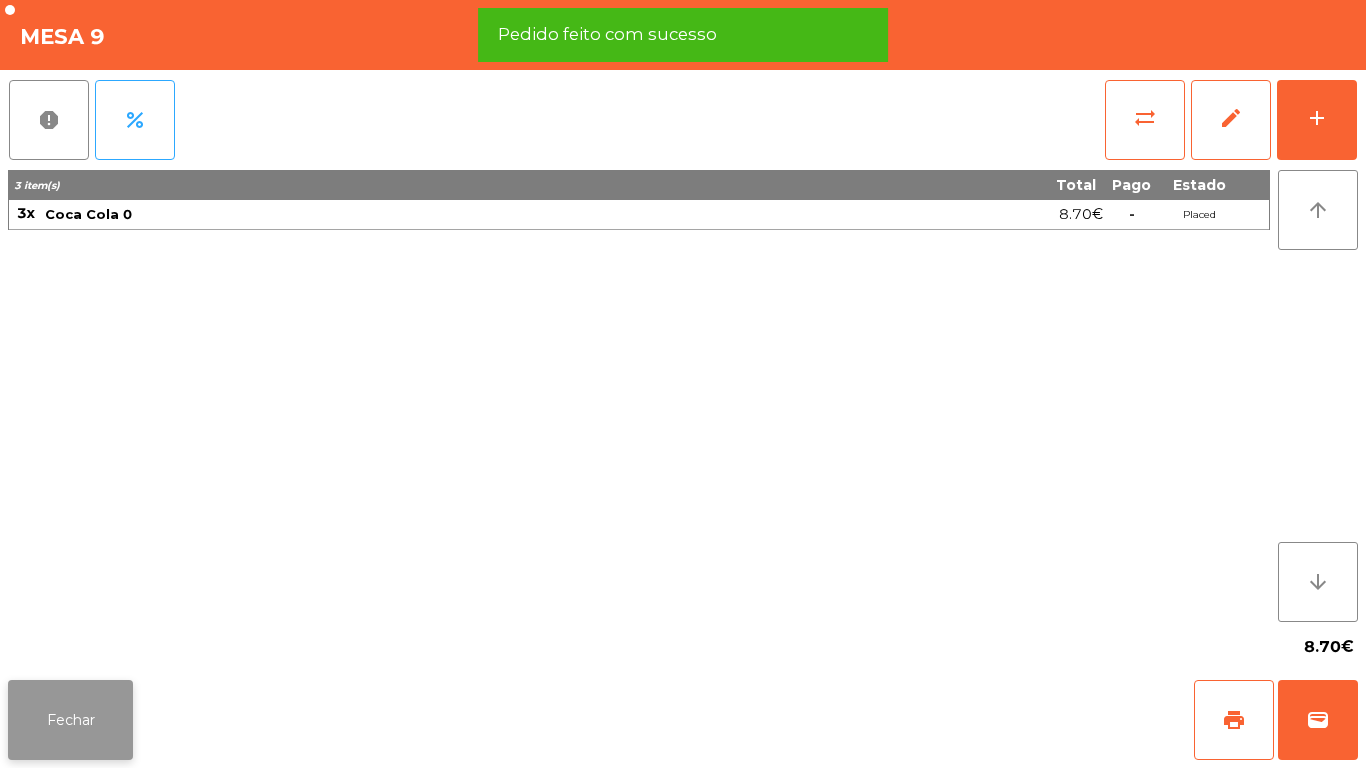 click on "Fechar" 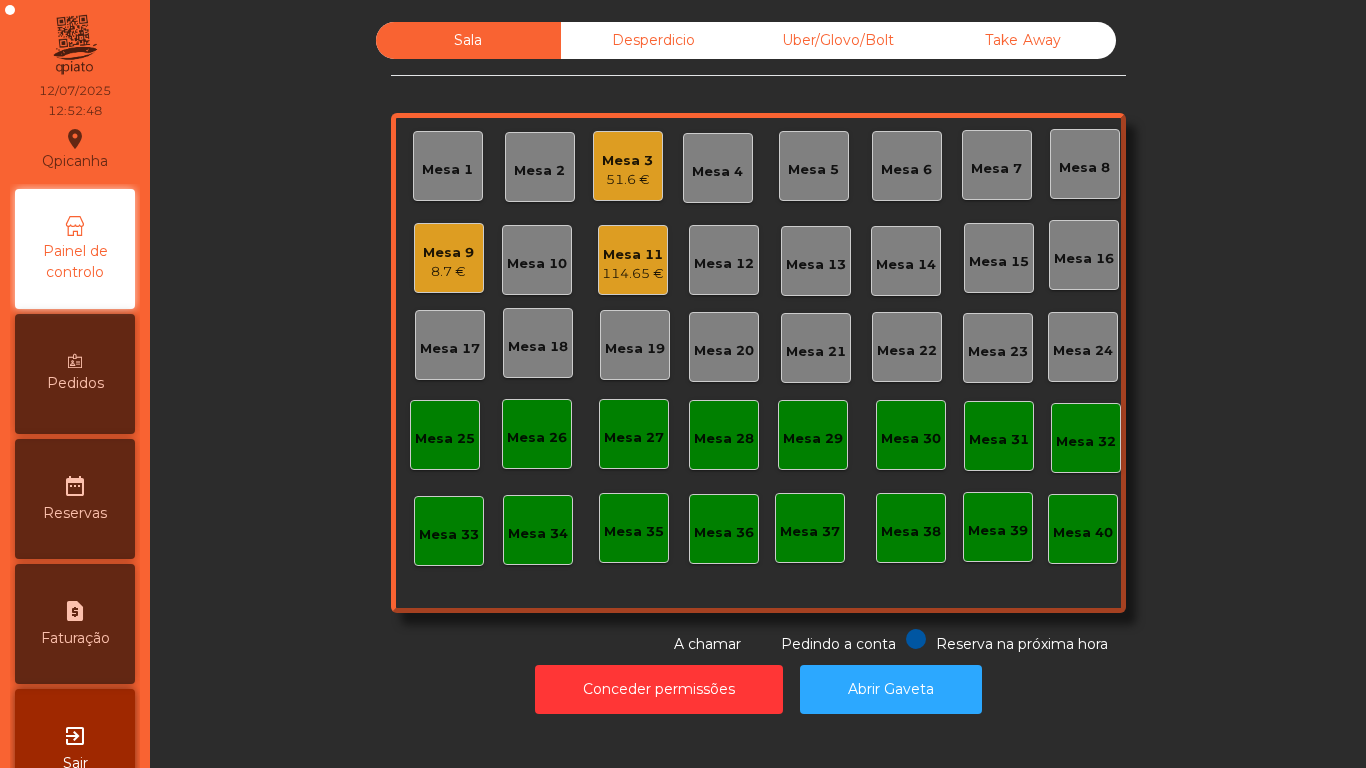 click on "8.7 €" 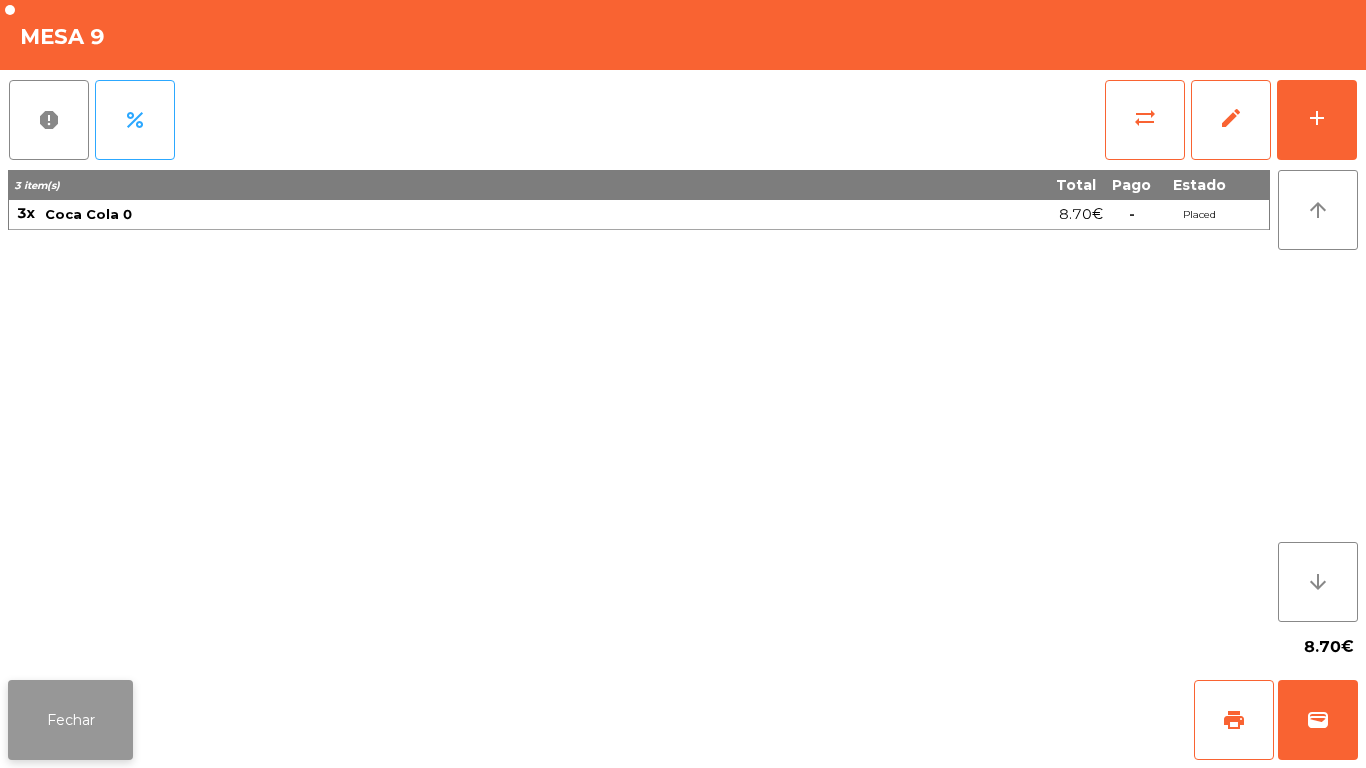 click on "Fechar" 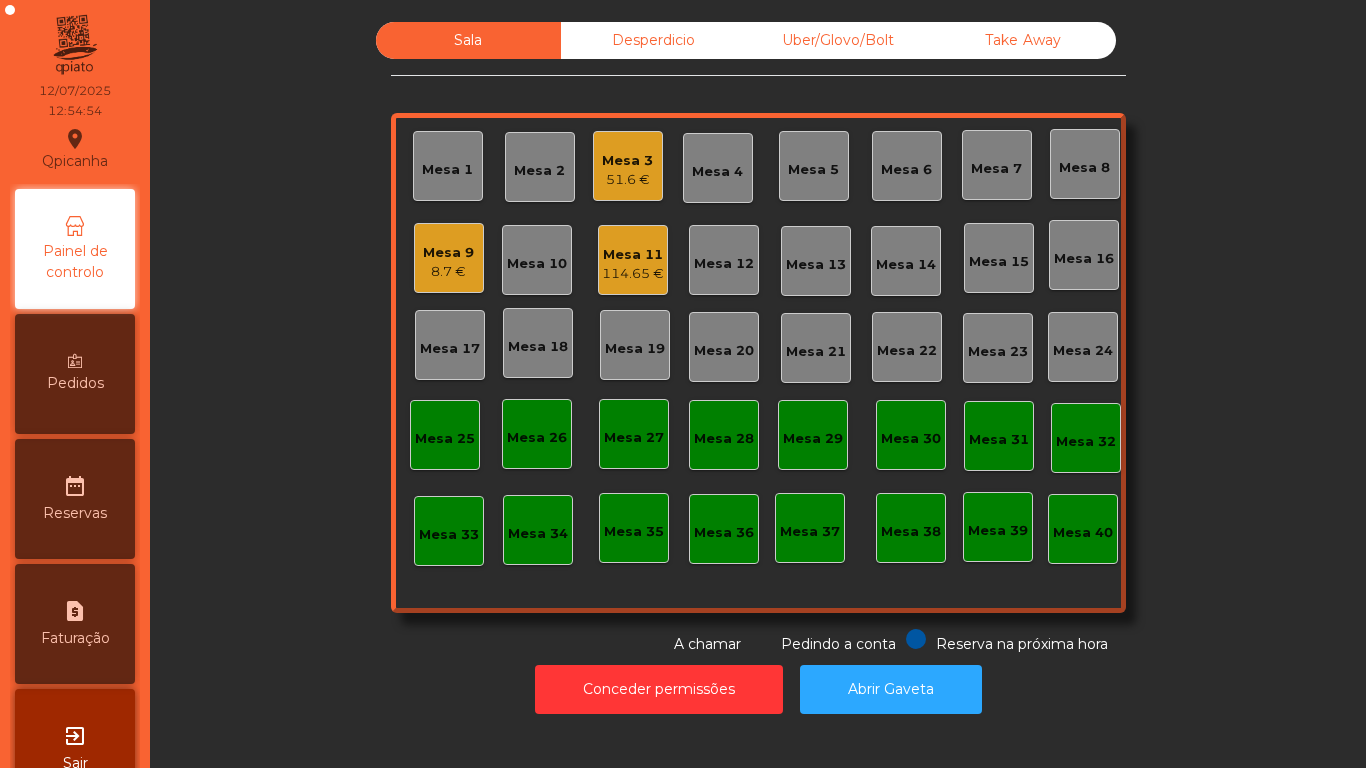 click on "Mesa 9   8.7 €" 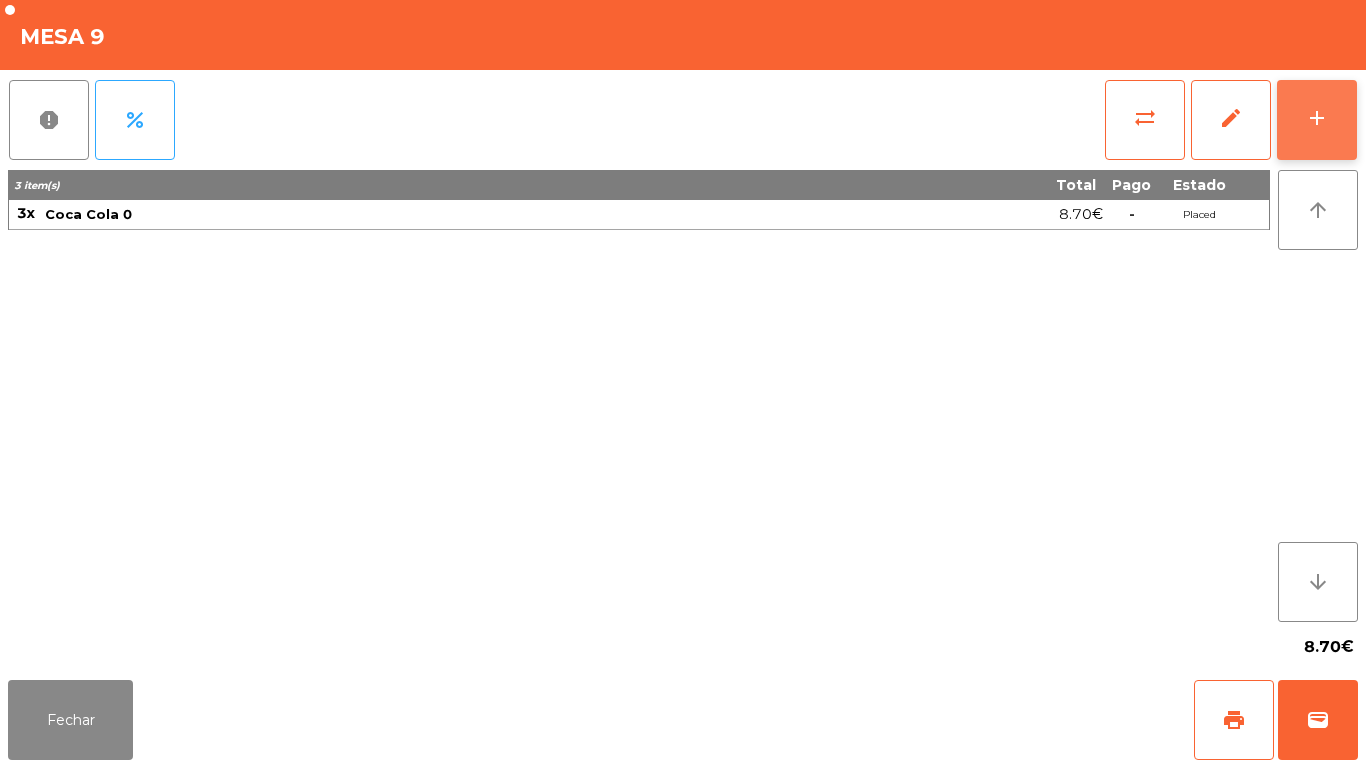 click on "add" 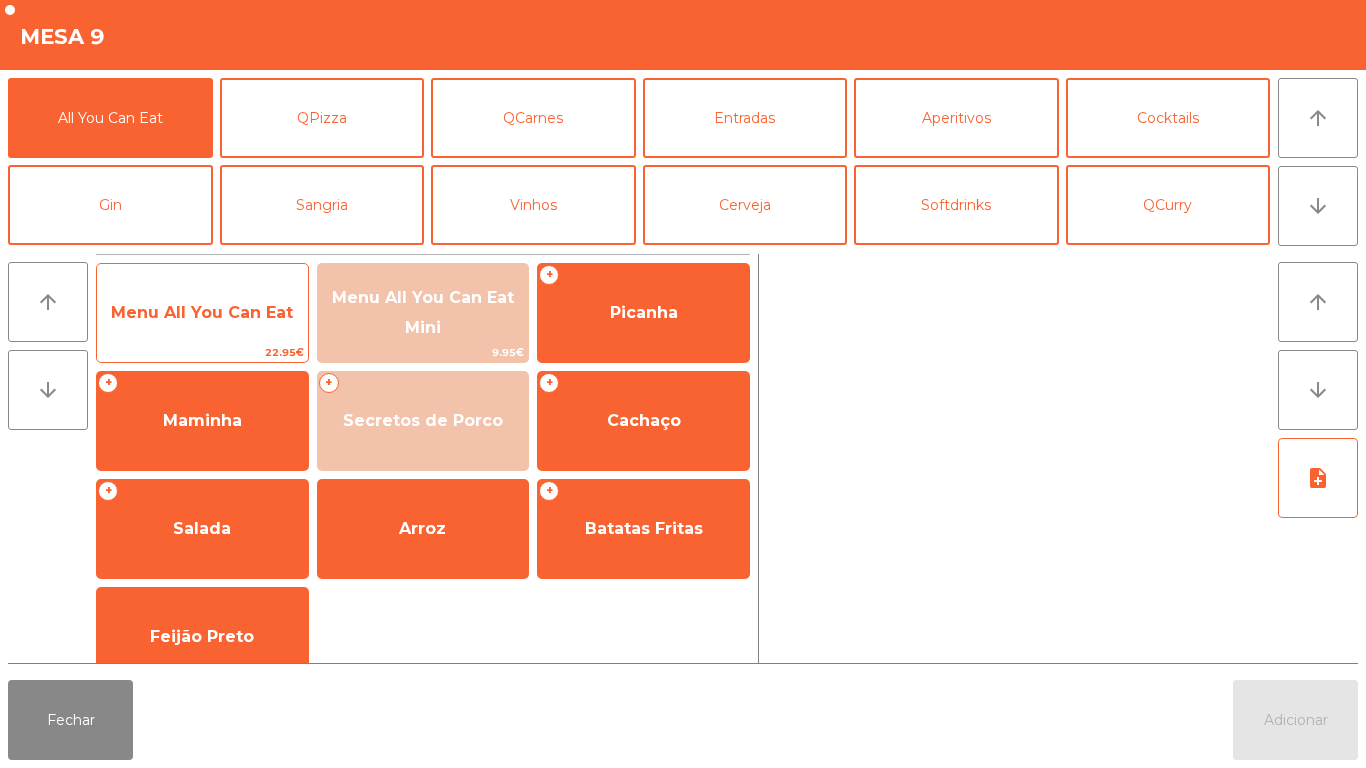 click on "Menu All You Can Eat" 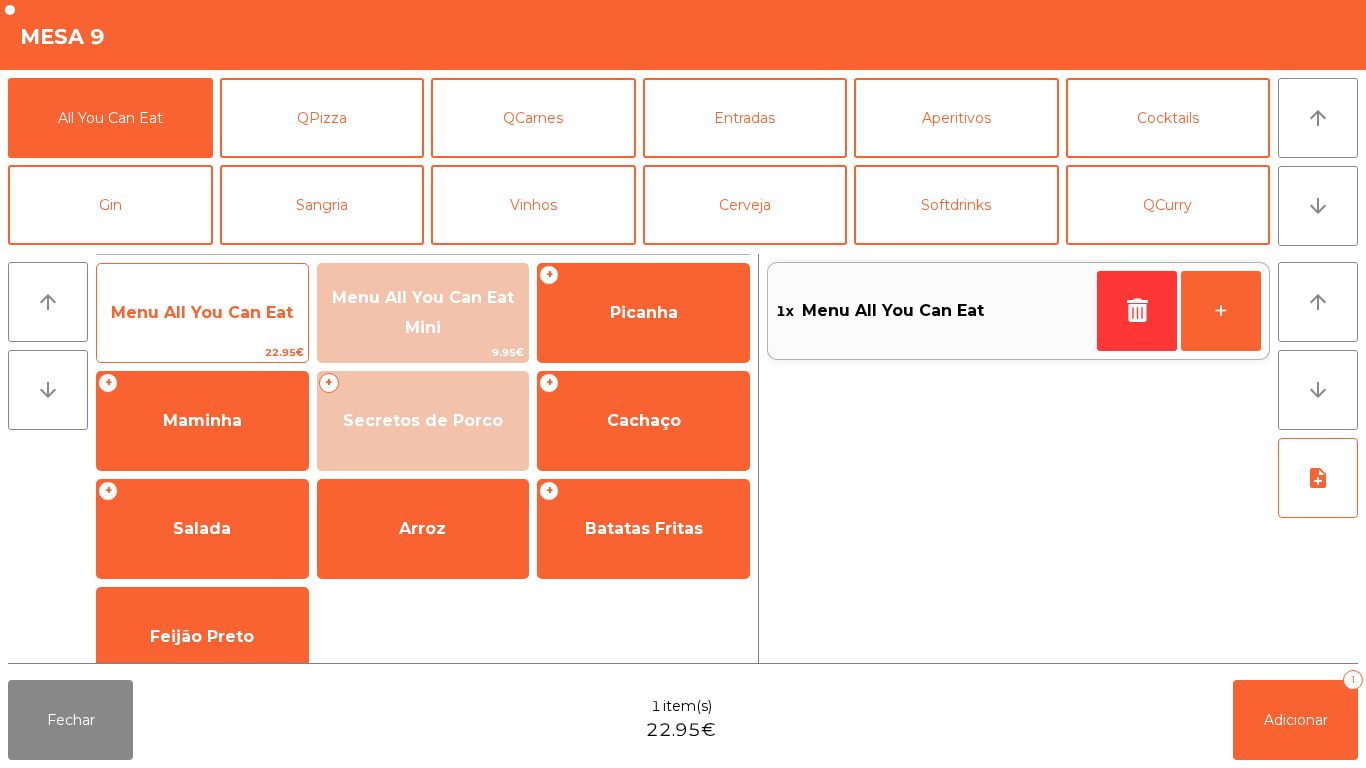 click on "Menu All You Can Eat" 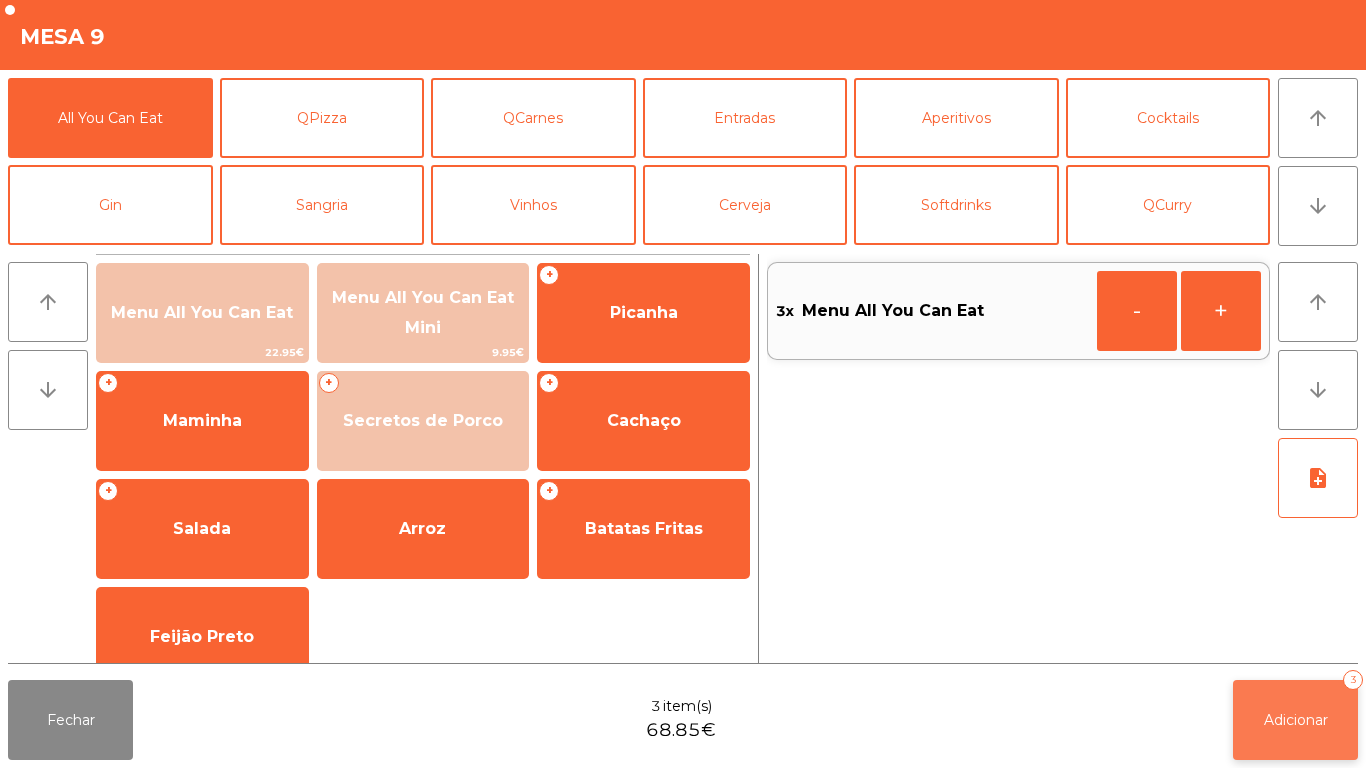 click on "Adicionar" 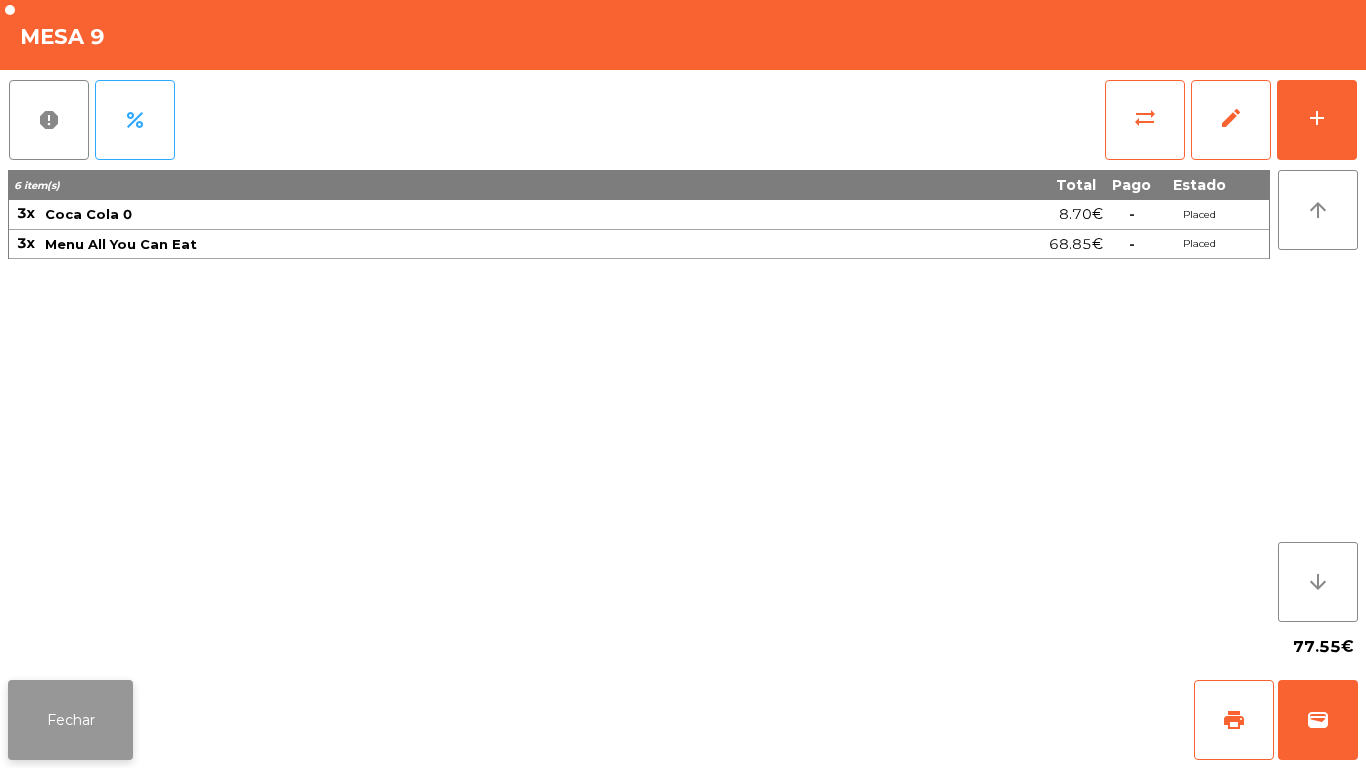 click on "Fechar" 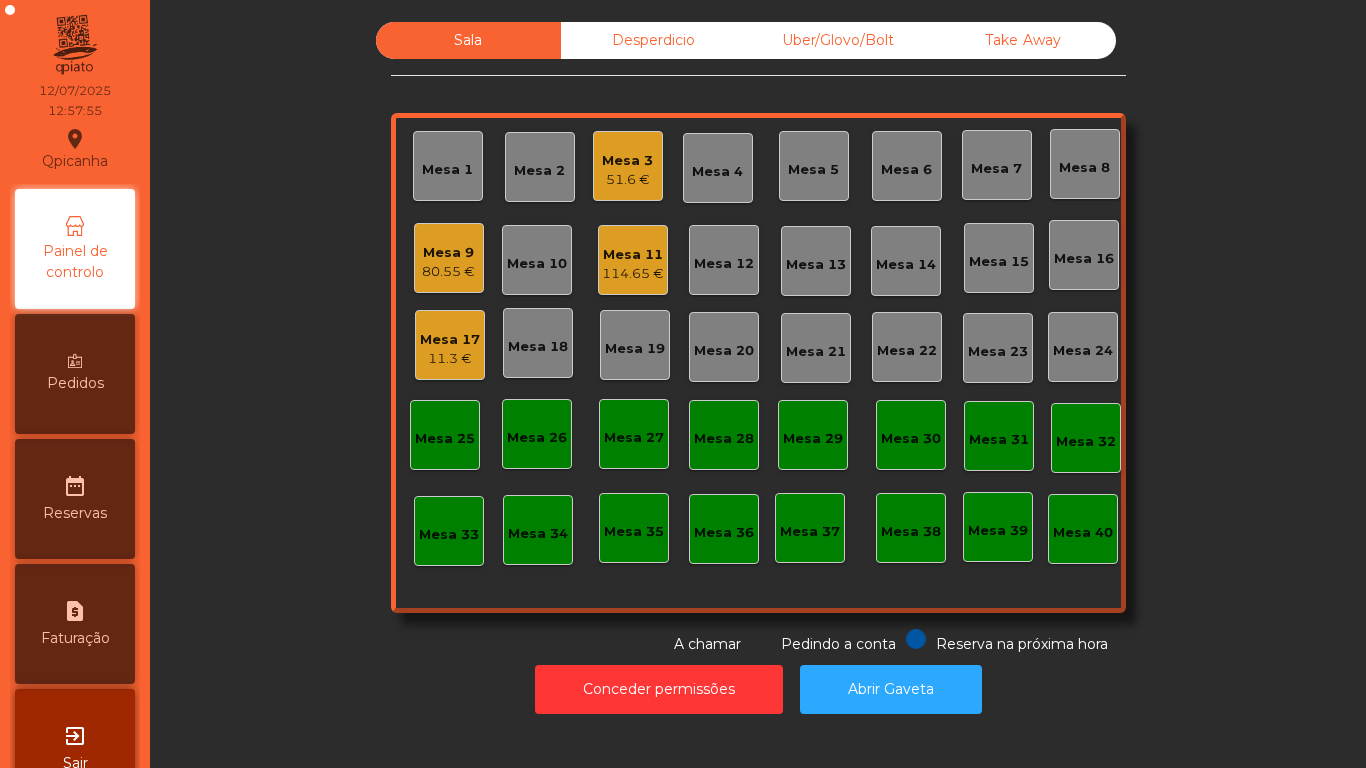 click on "Mesa 3" 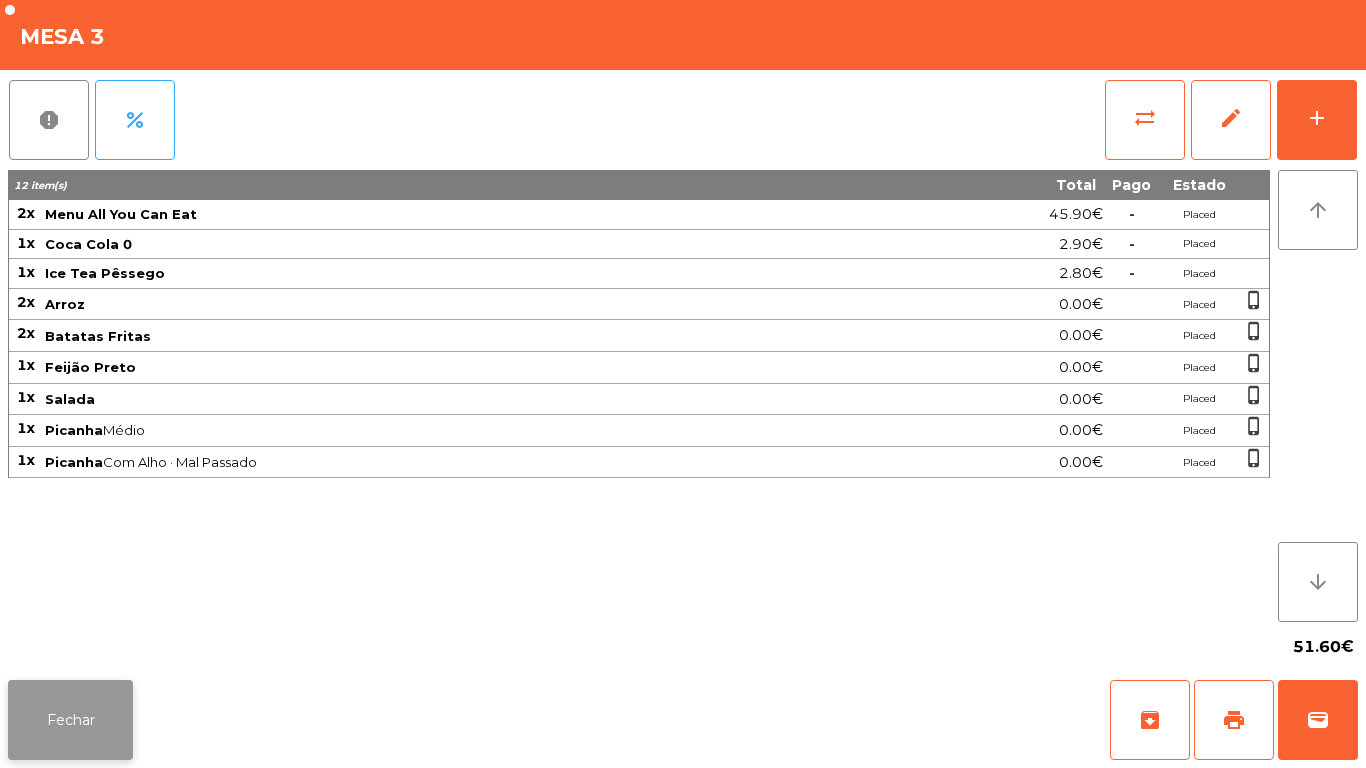 click on "Fechar" 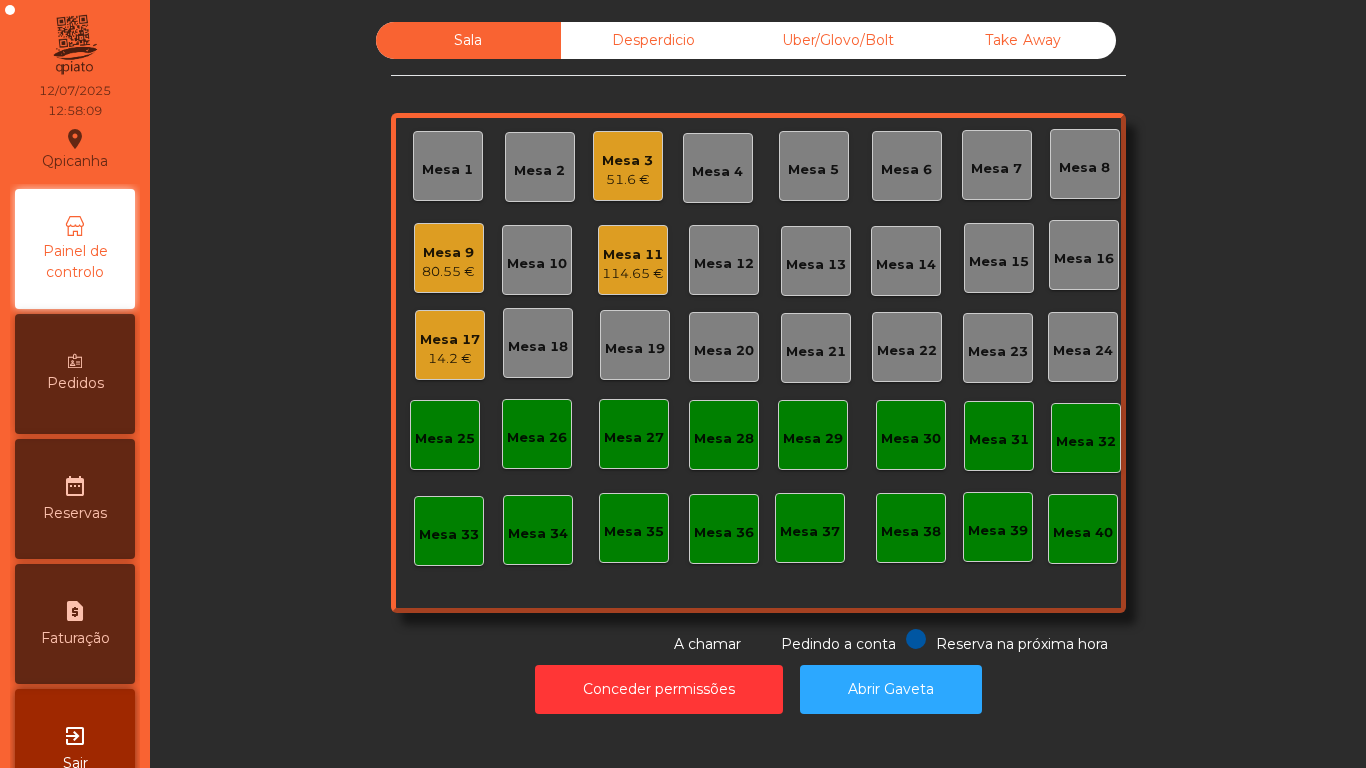 click on "Mesa 9   80.55 €" 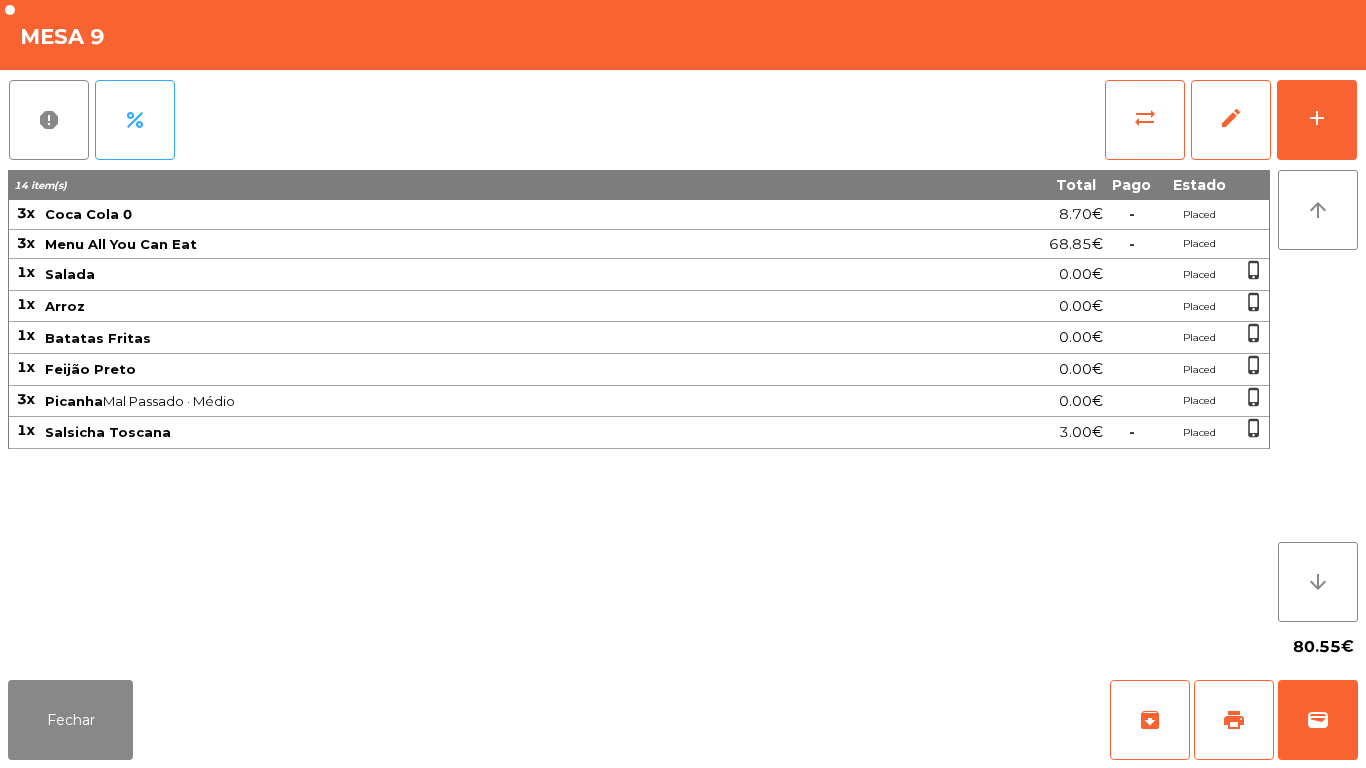 click on "Fechar   archive   print   wallet" 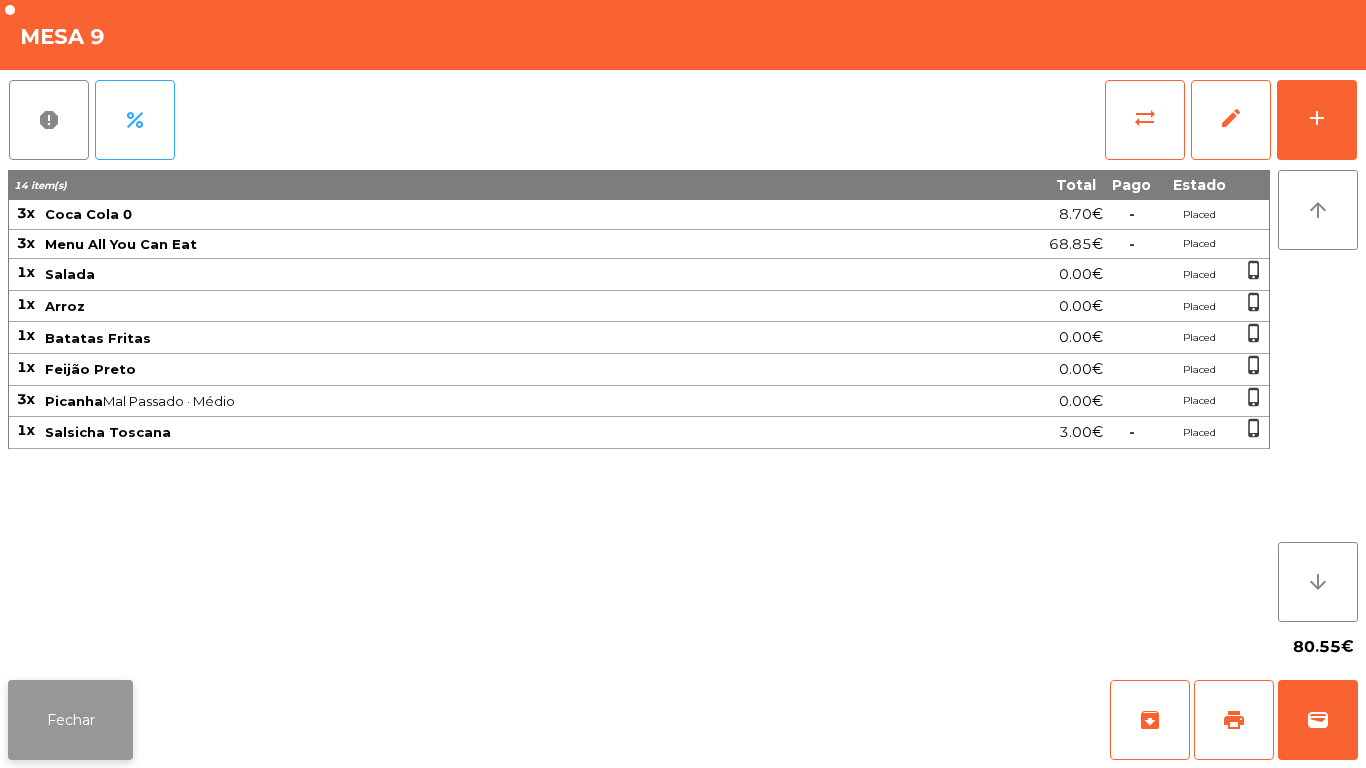 click on "Fechar" 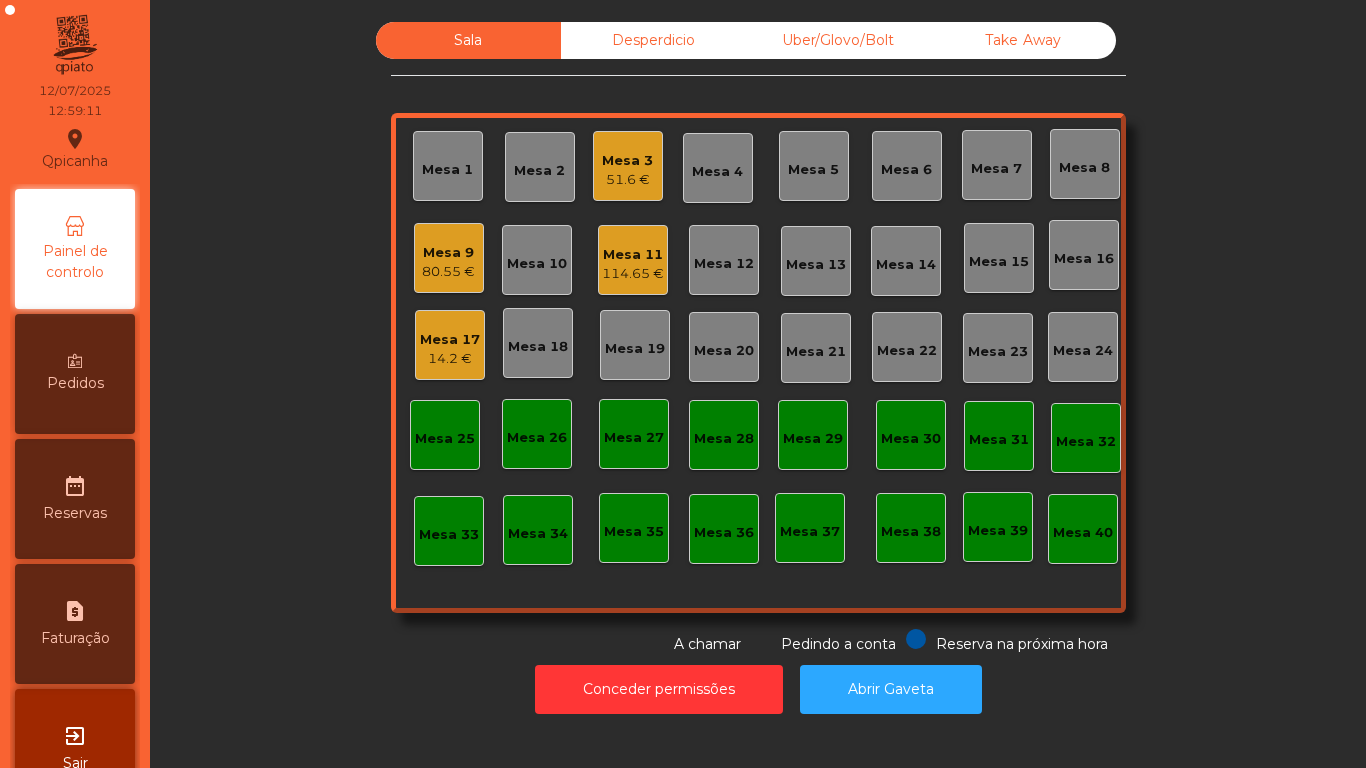 click on "80.55 €" 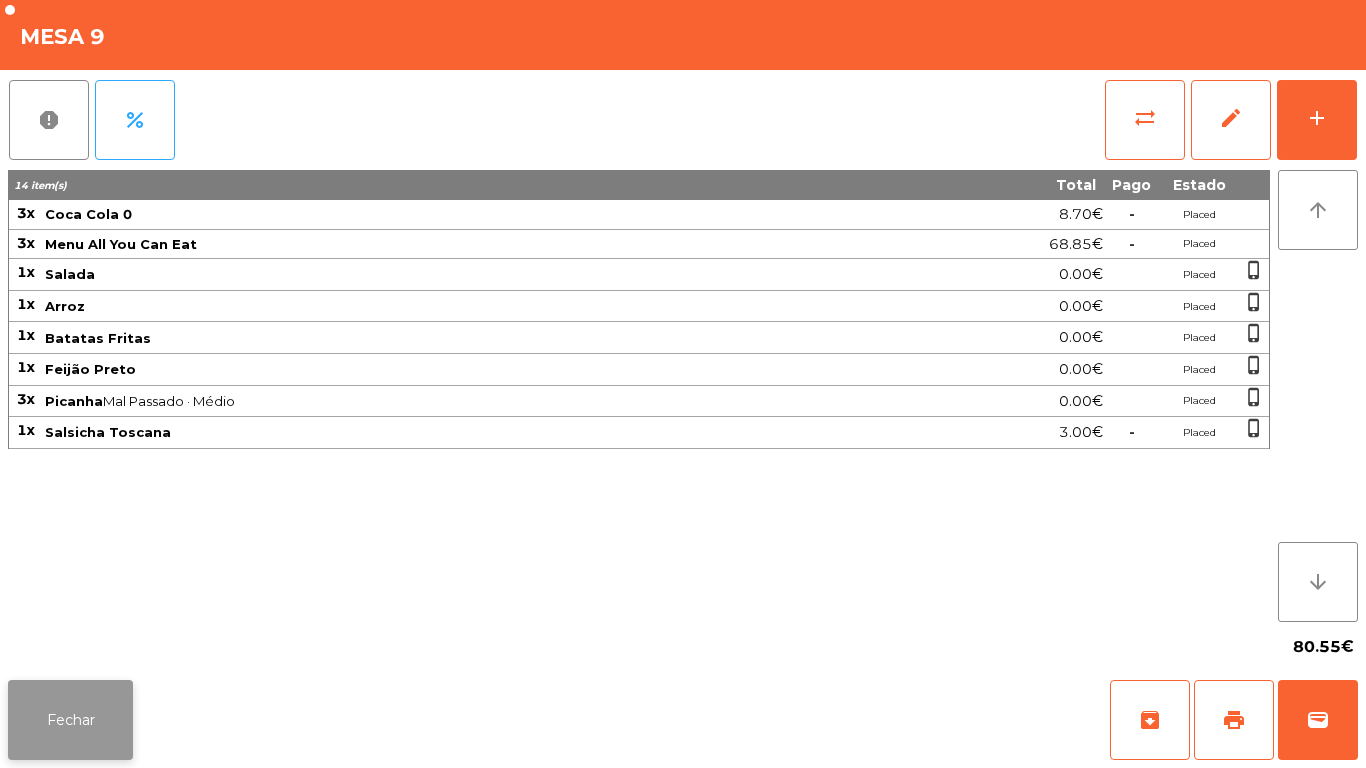 click on "Fechar" 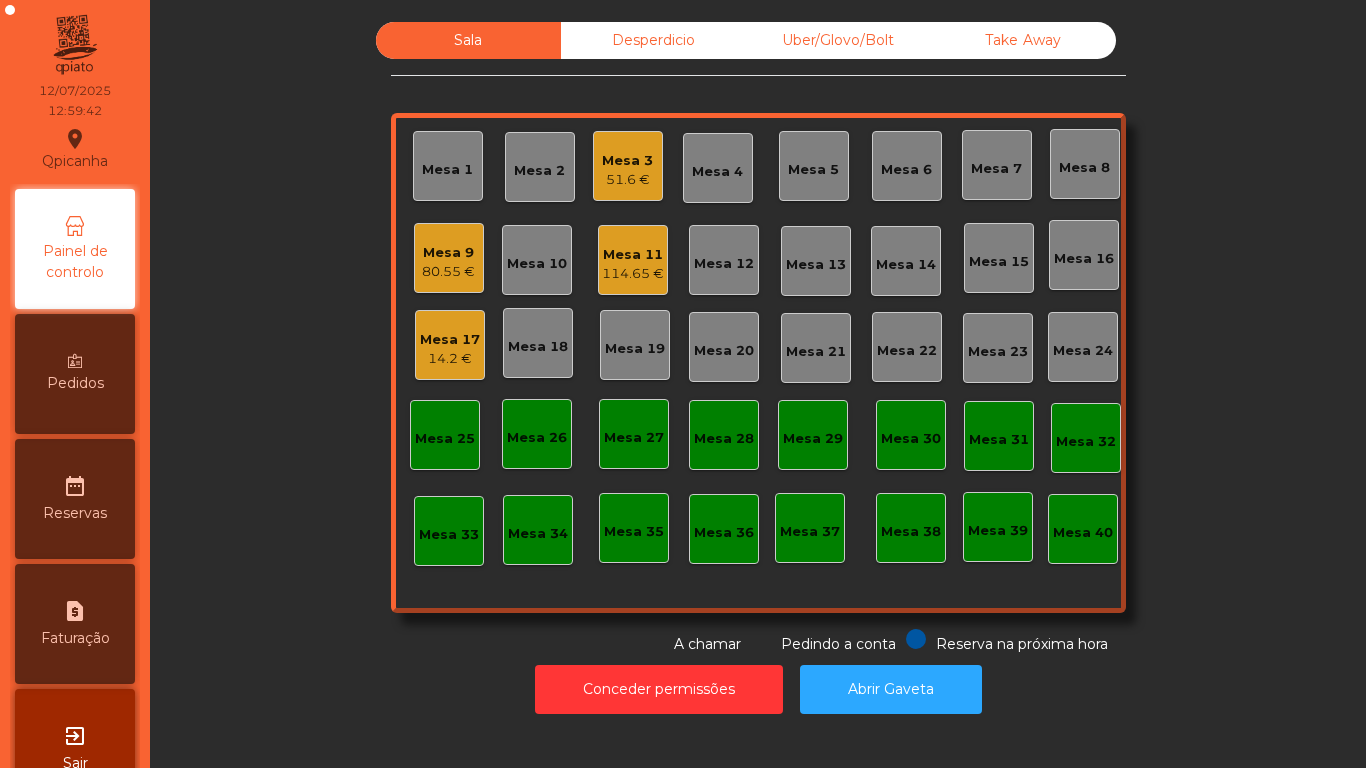 click on "Mesa 17   14.2 €" 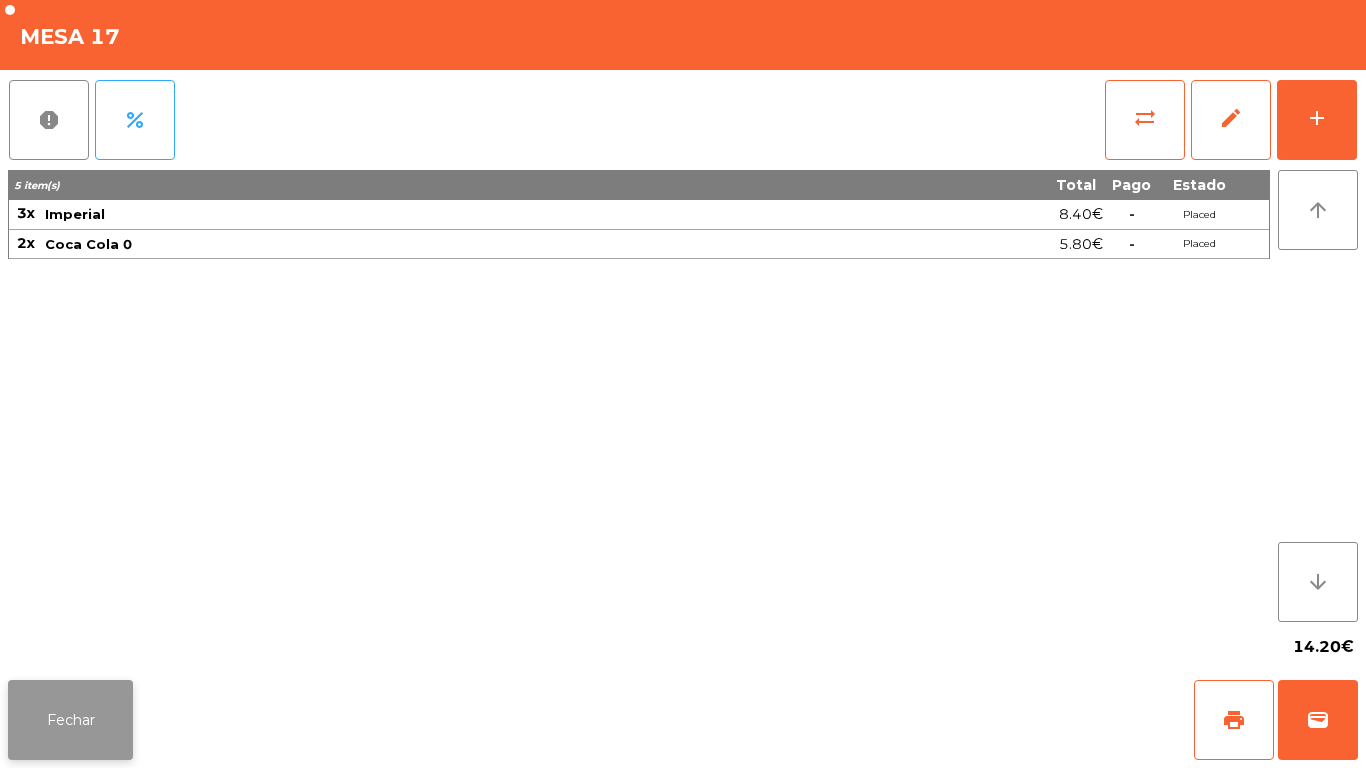 click on "Fechar" 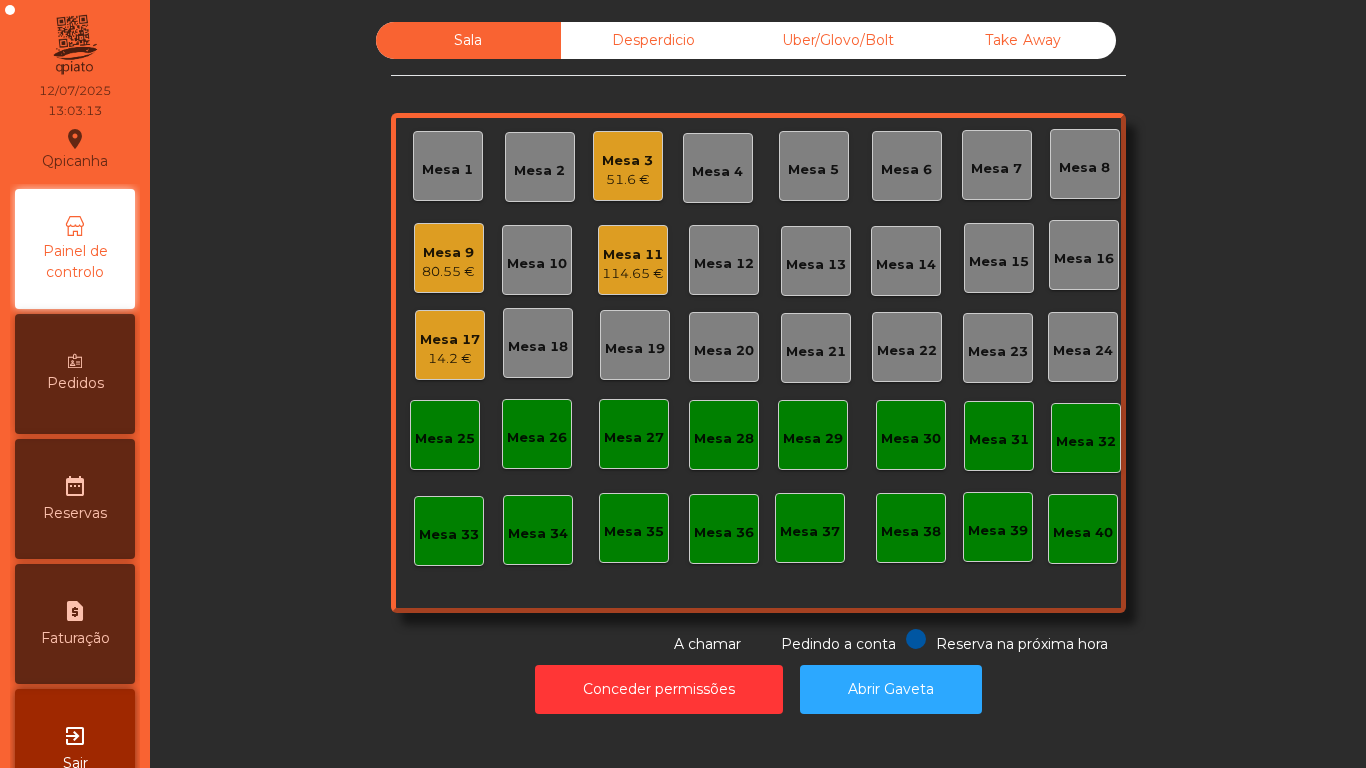click on "80.55 €" 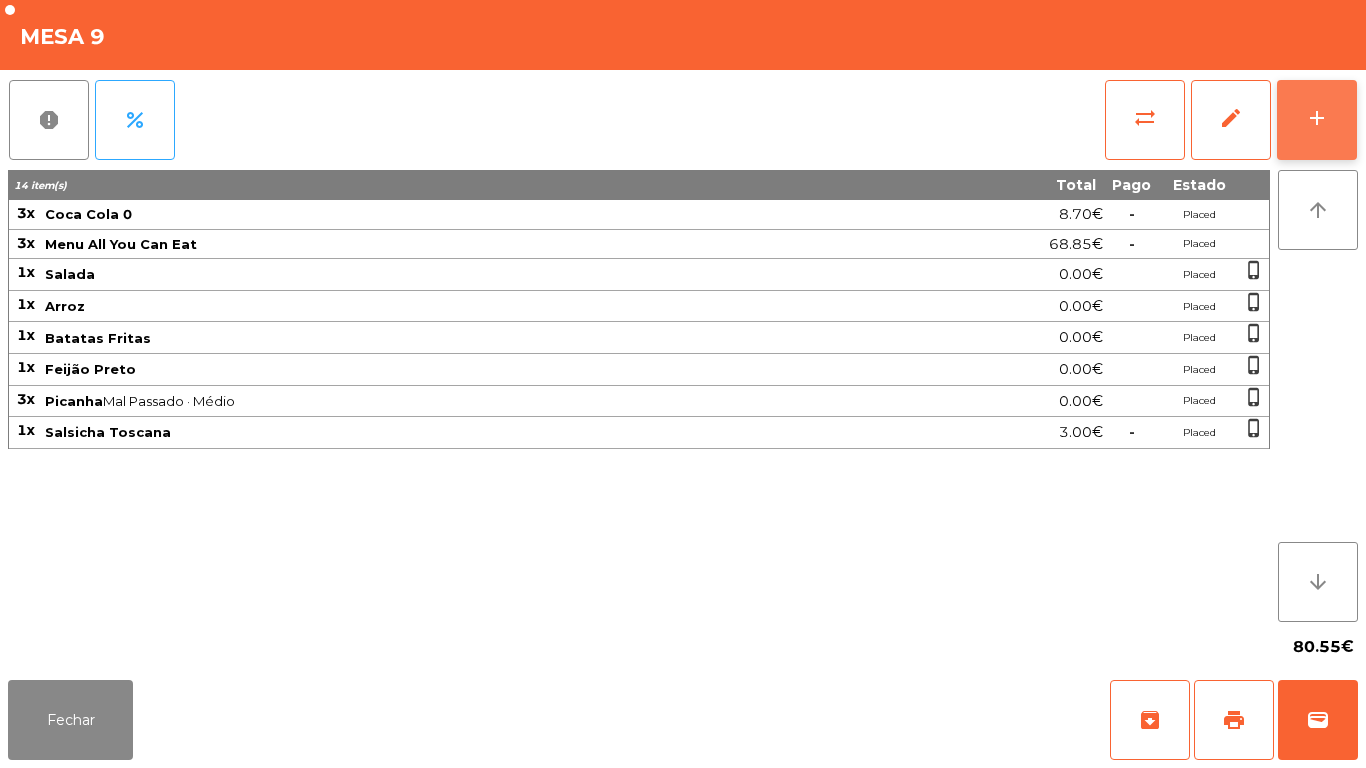 click on "add" 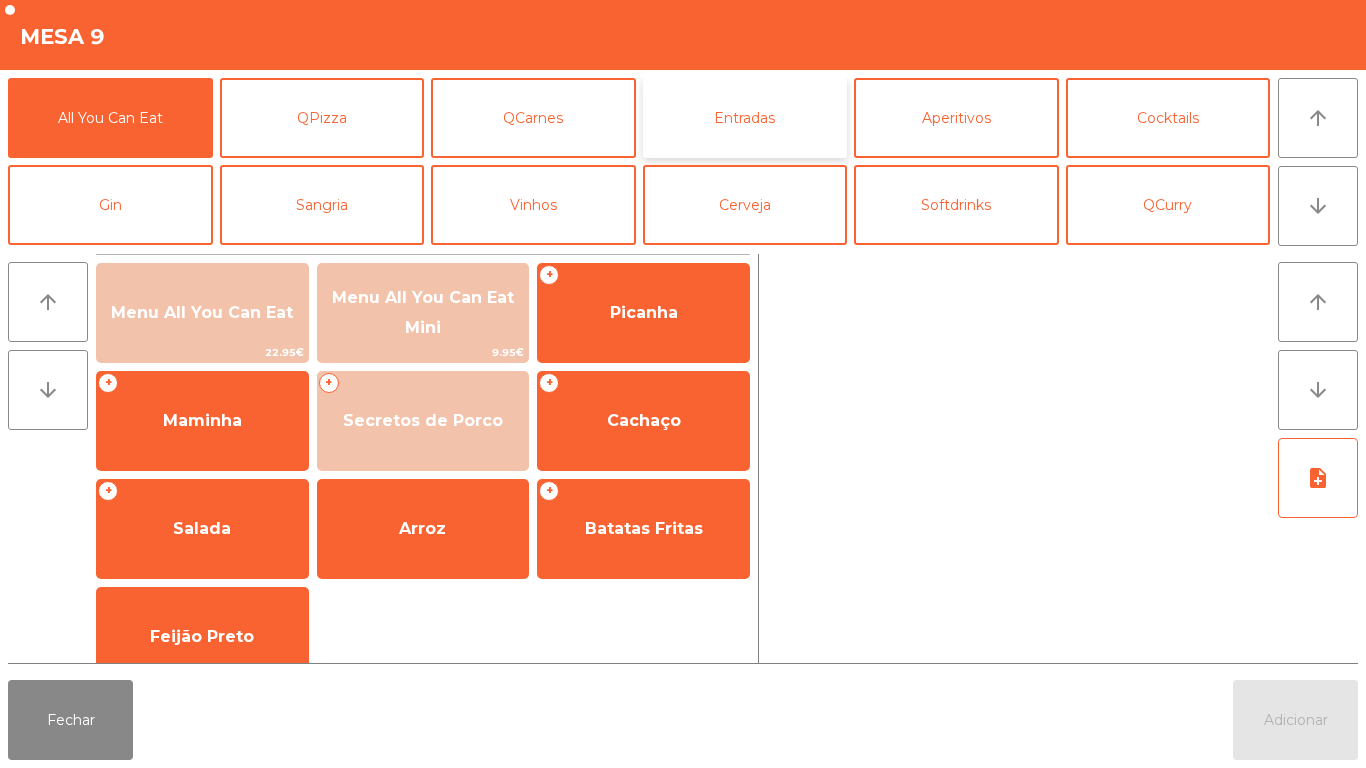 click on "Entradas" 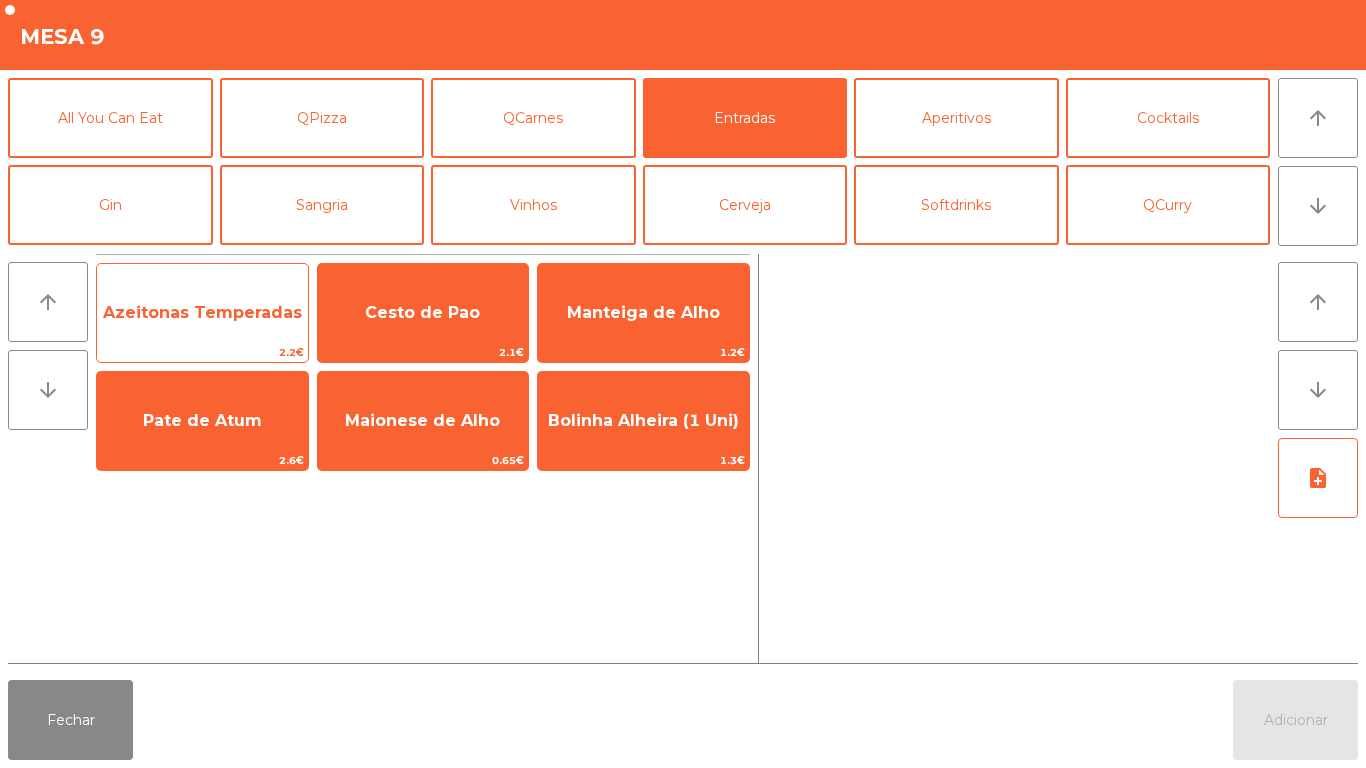click on "Azeitonas Temperadas" 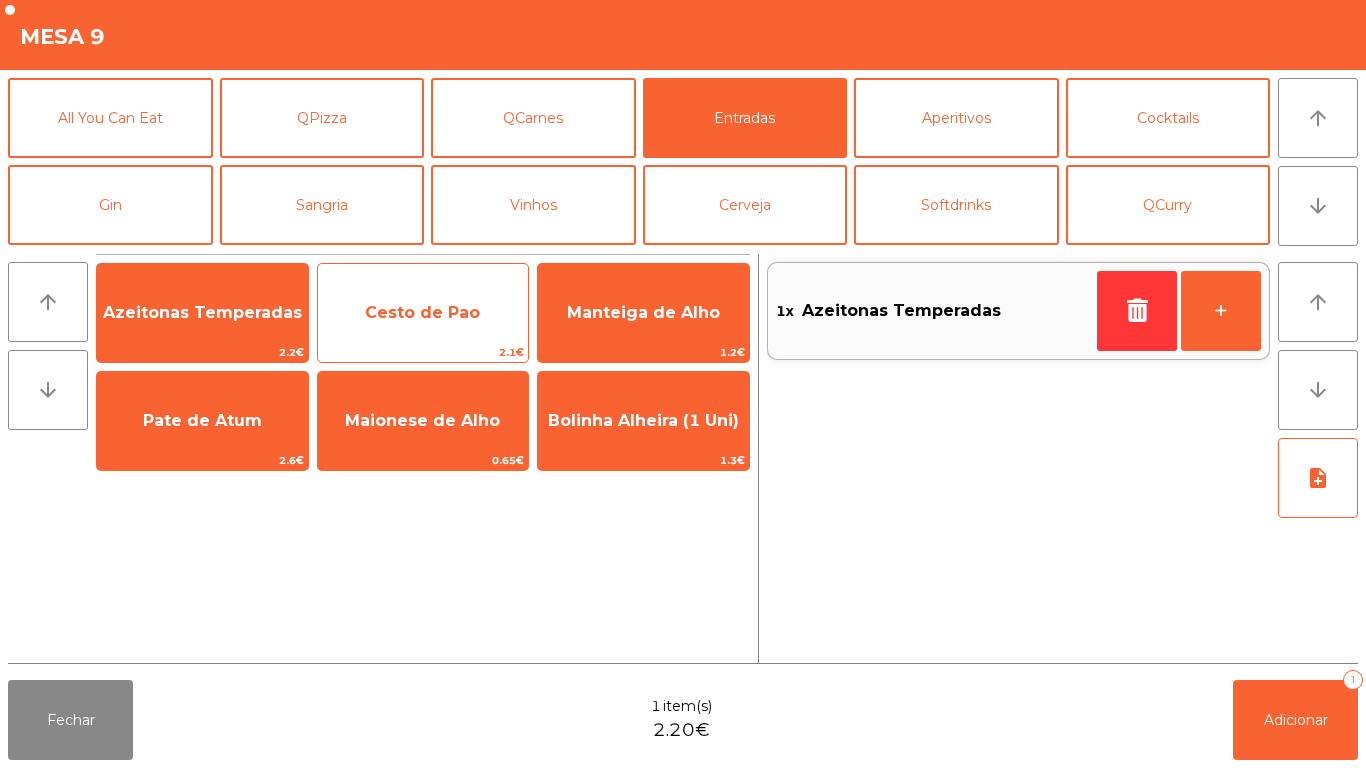 click on "Cesto de Pao" 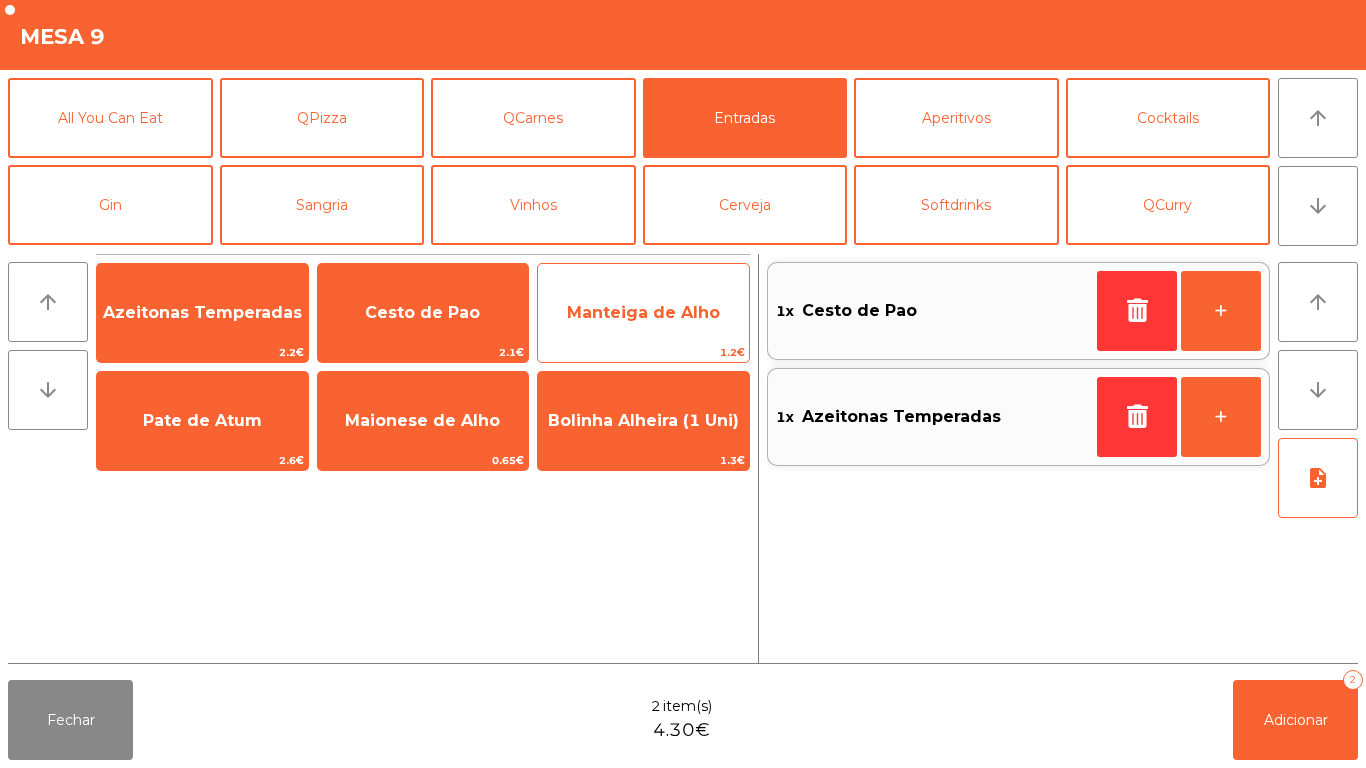 click on "Manteiga de Alho" 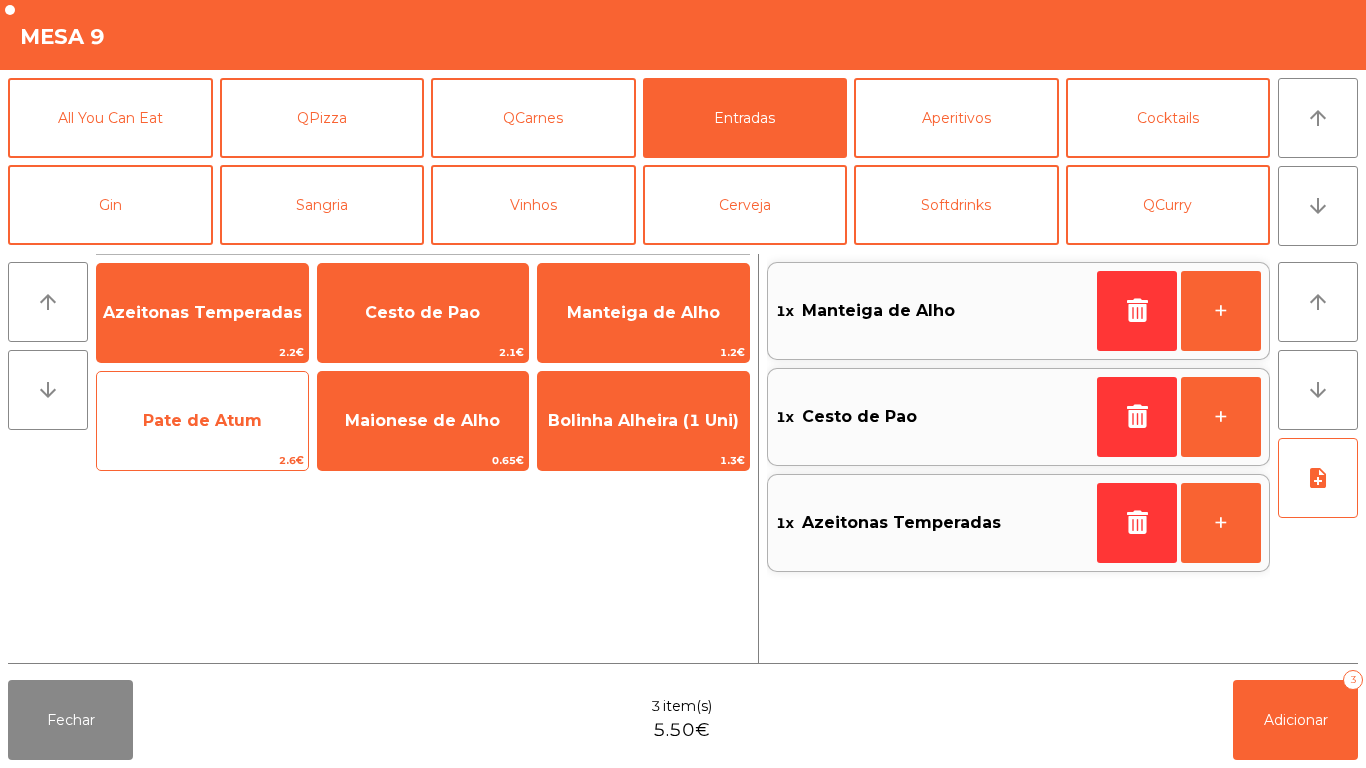 click on "Pate de Atum" 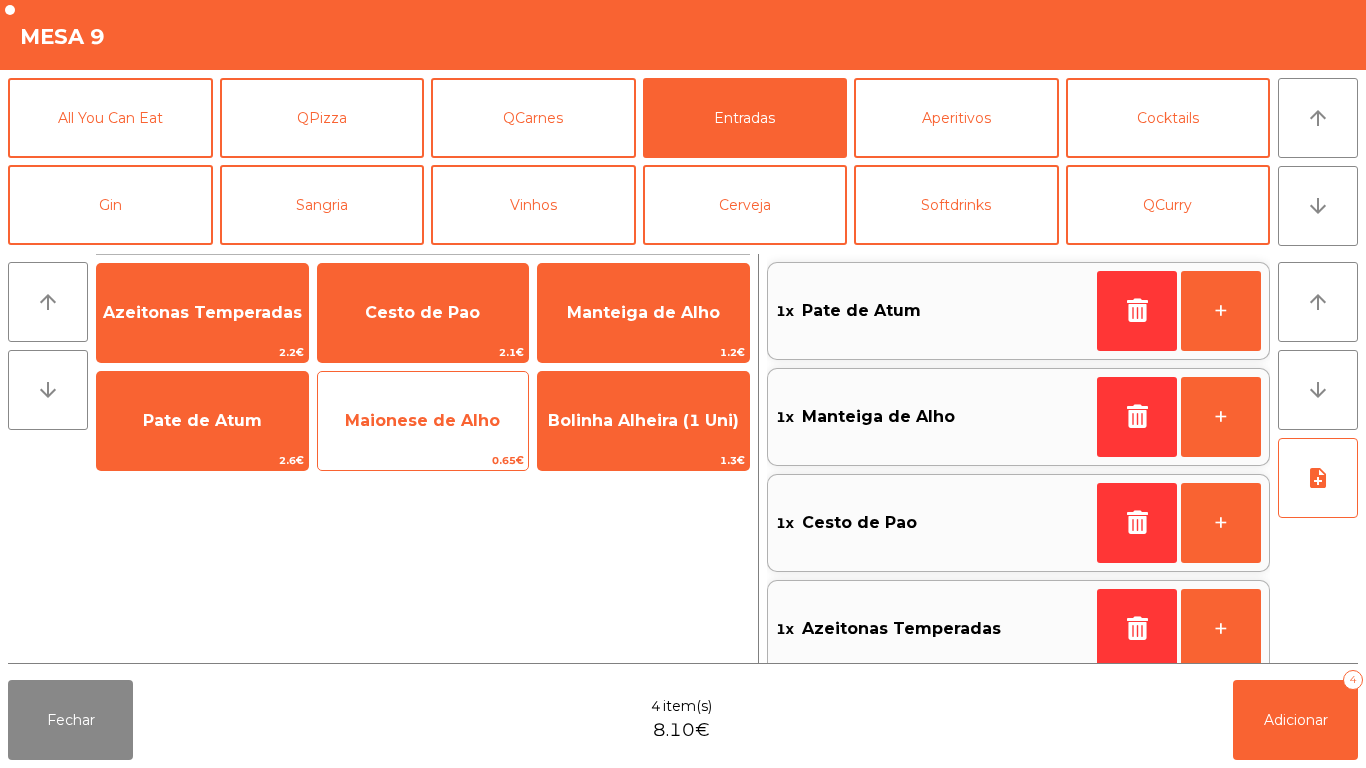 click on "Maionese de Alho" 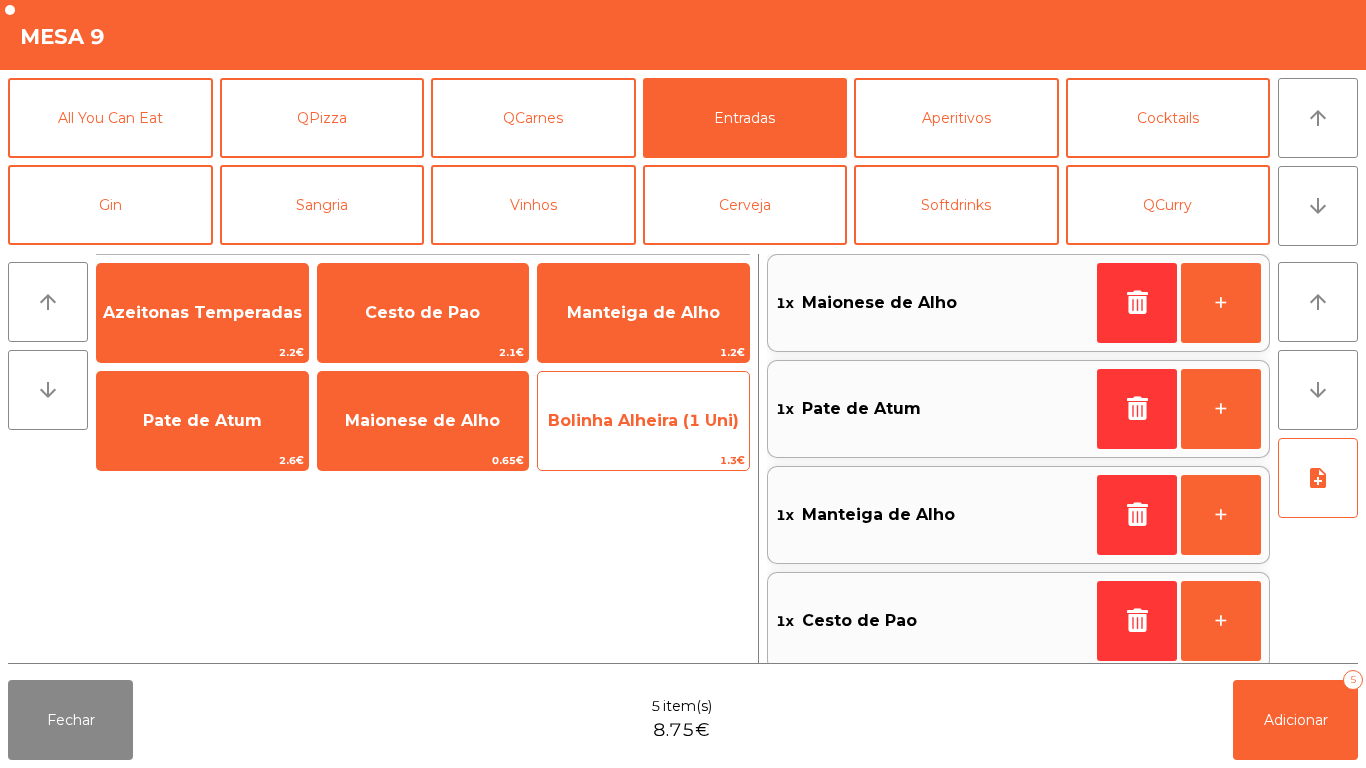 click on "Bolinha Alheira (1 Uni)" 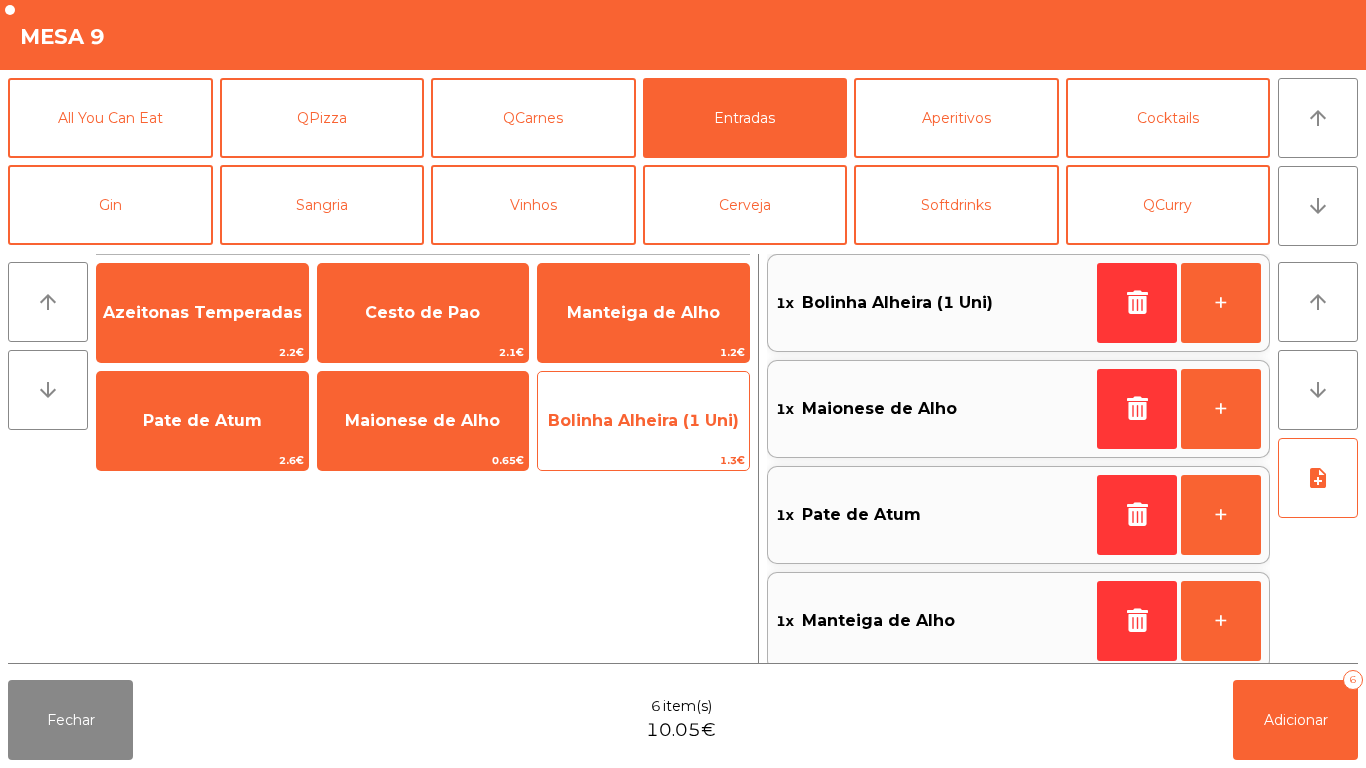 click on "Bolinha Alheira (1 Uni)" 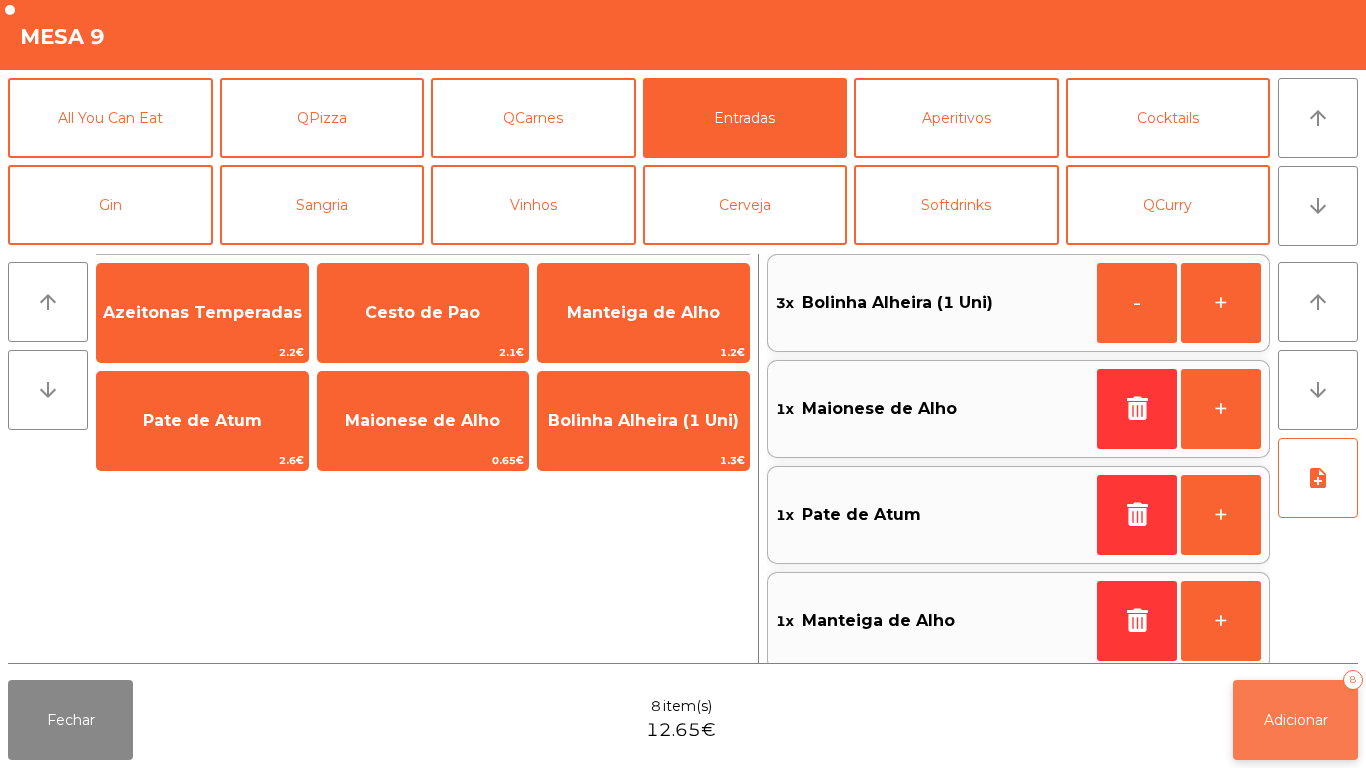 click on "Adicionar" 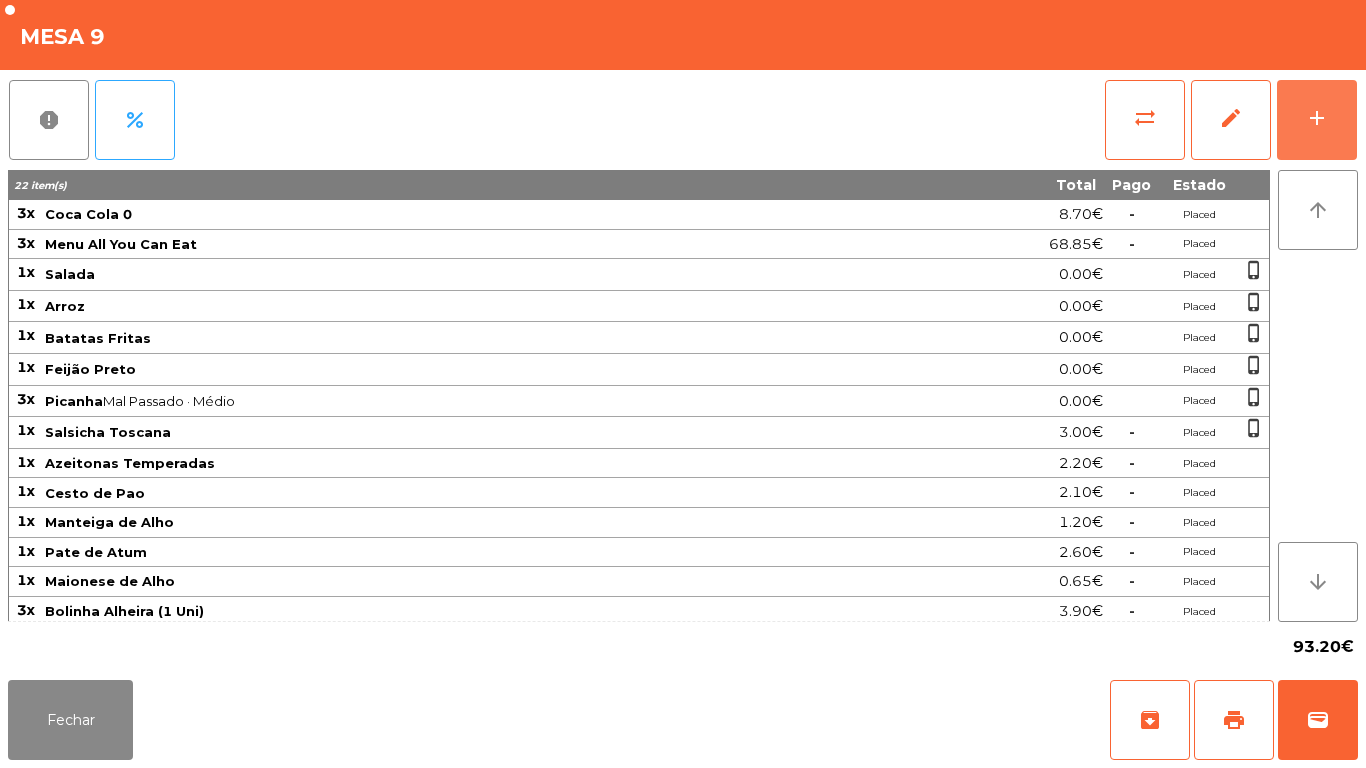 scroll, scrollTop: 5, scrollLeft: 0, axis: vertical 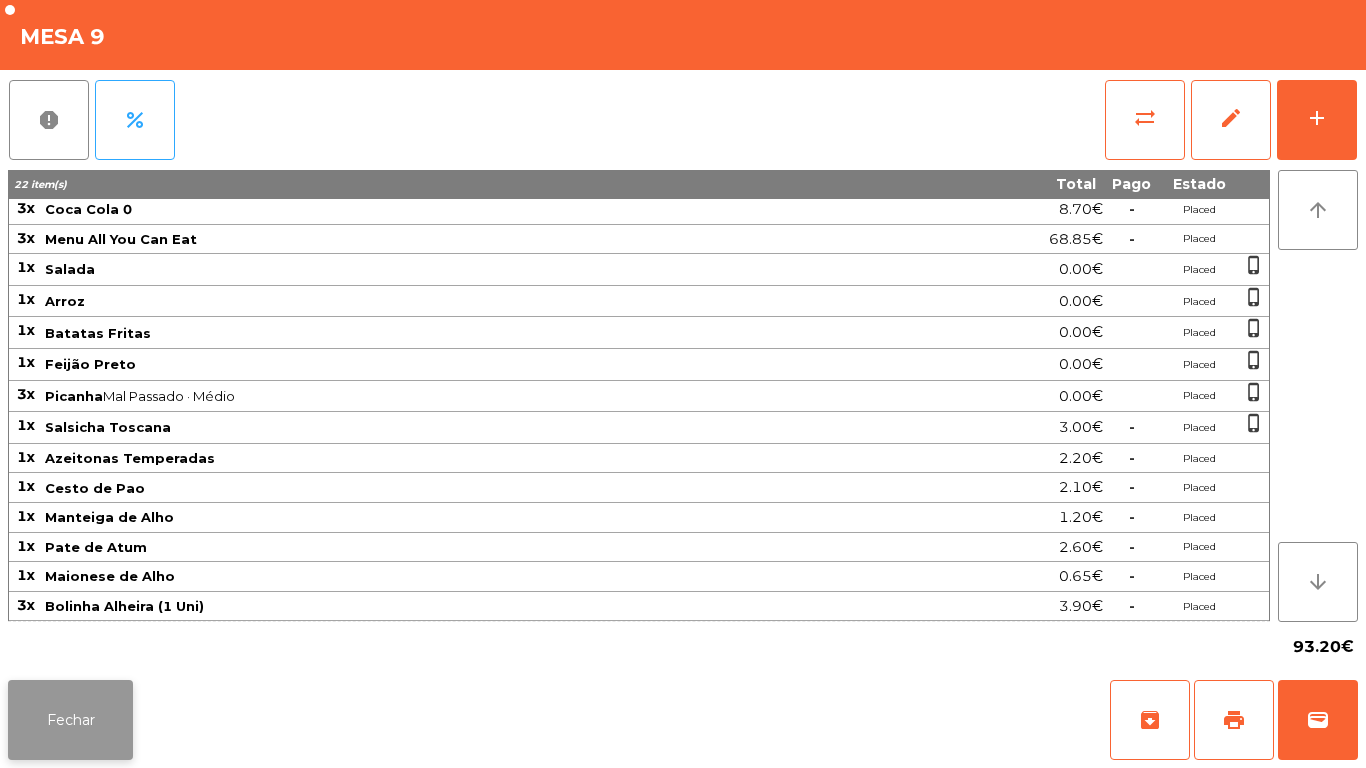 click on "Fechar" 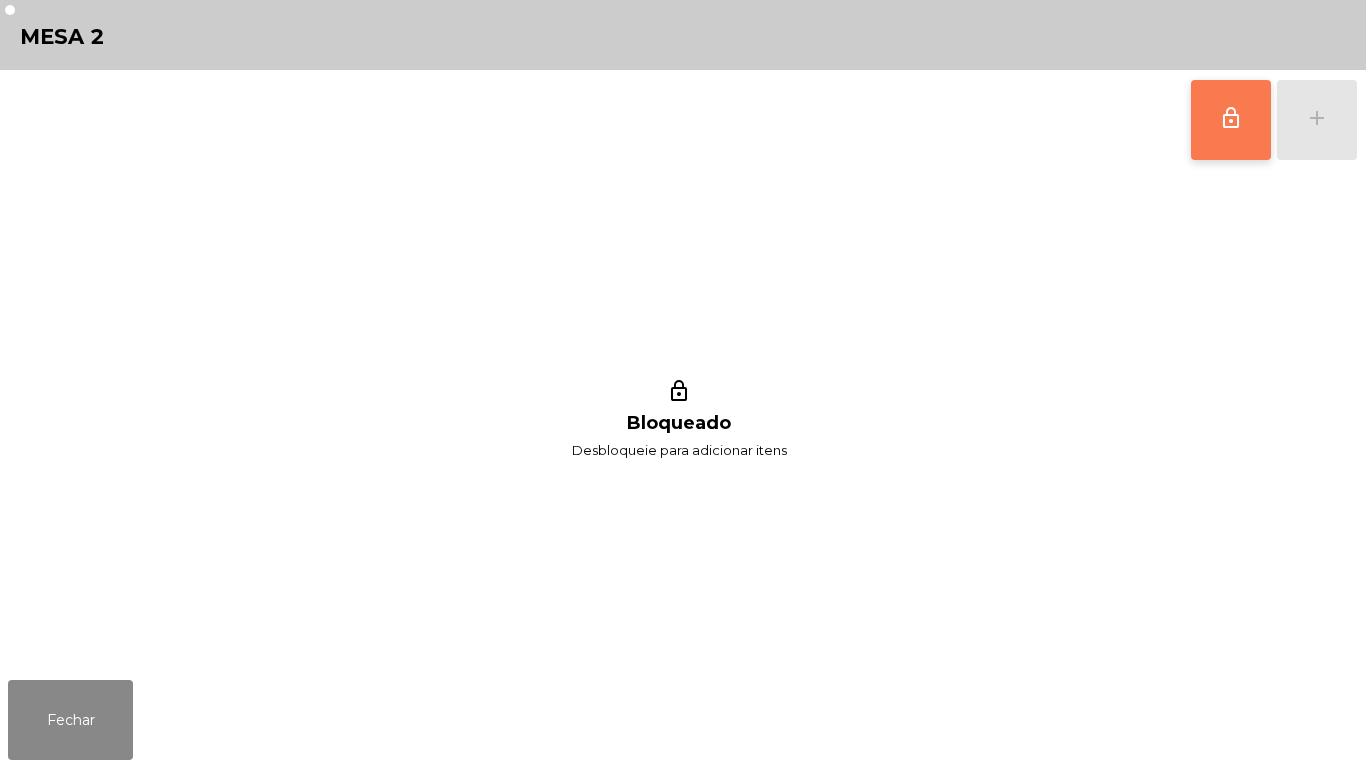 click on "lock_outline" 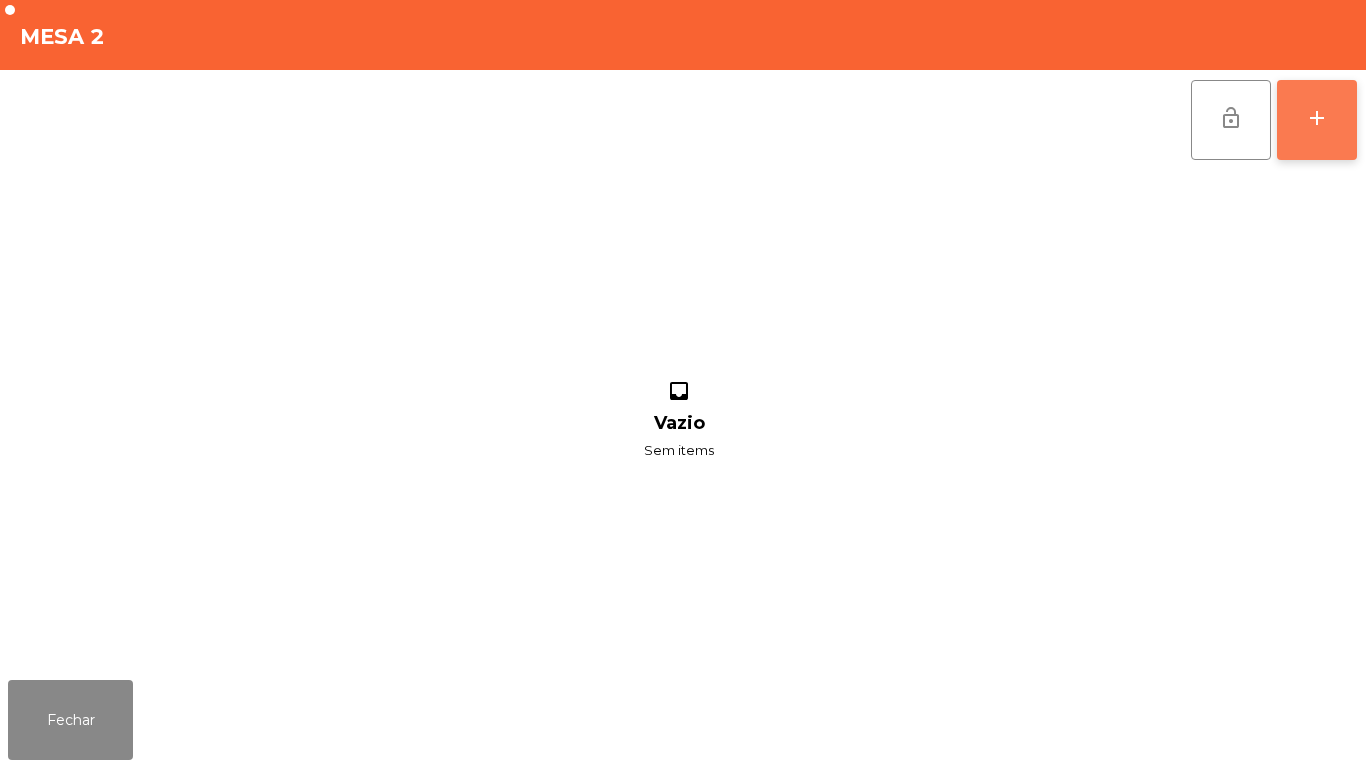click on "add" 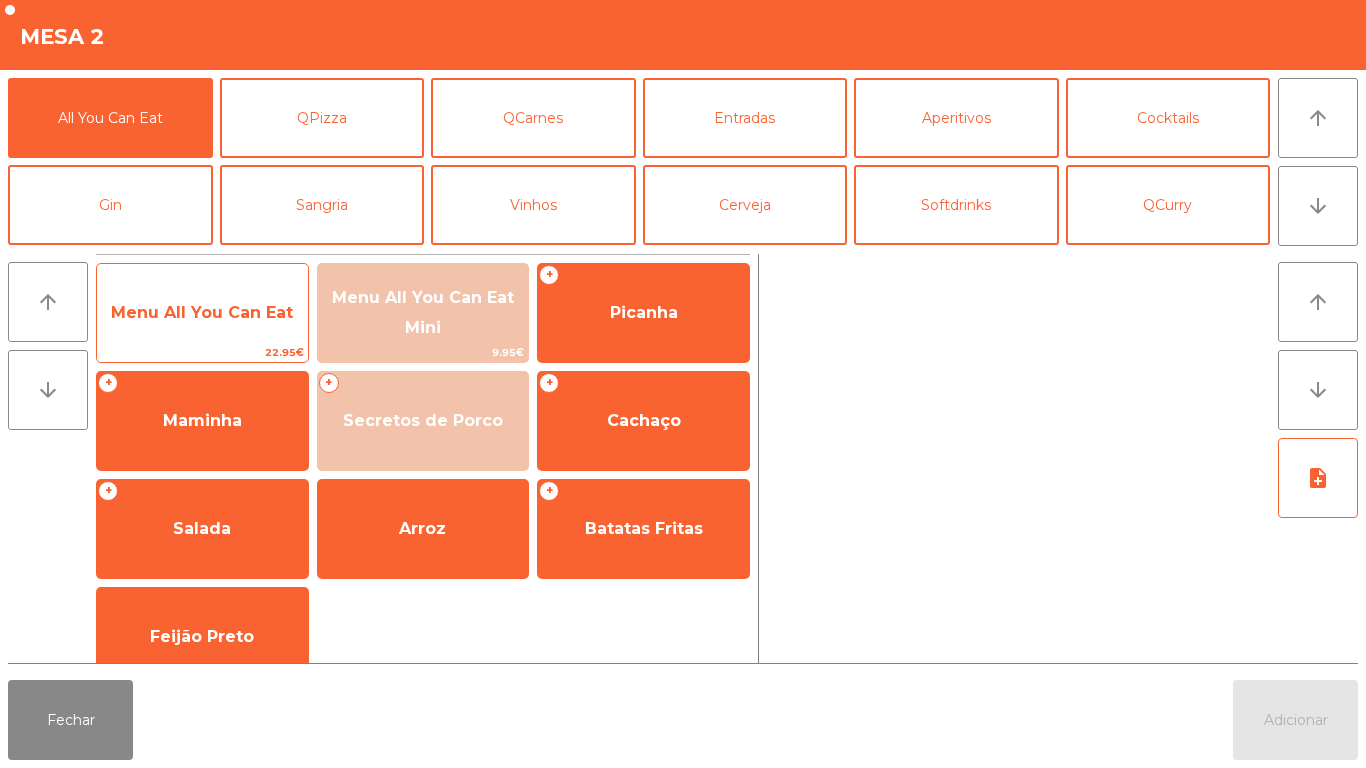click on "Menu All You Can Eat" 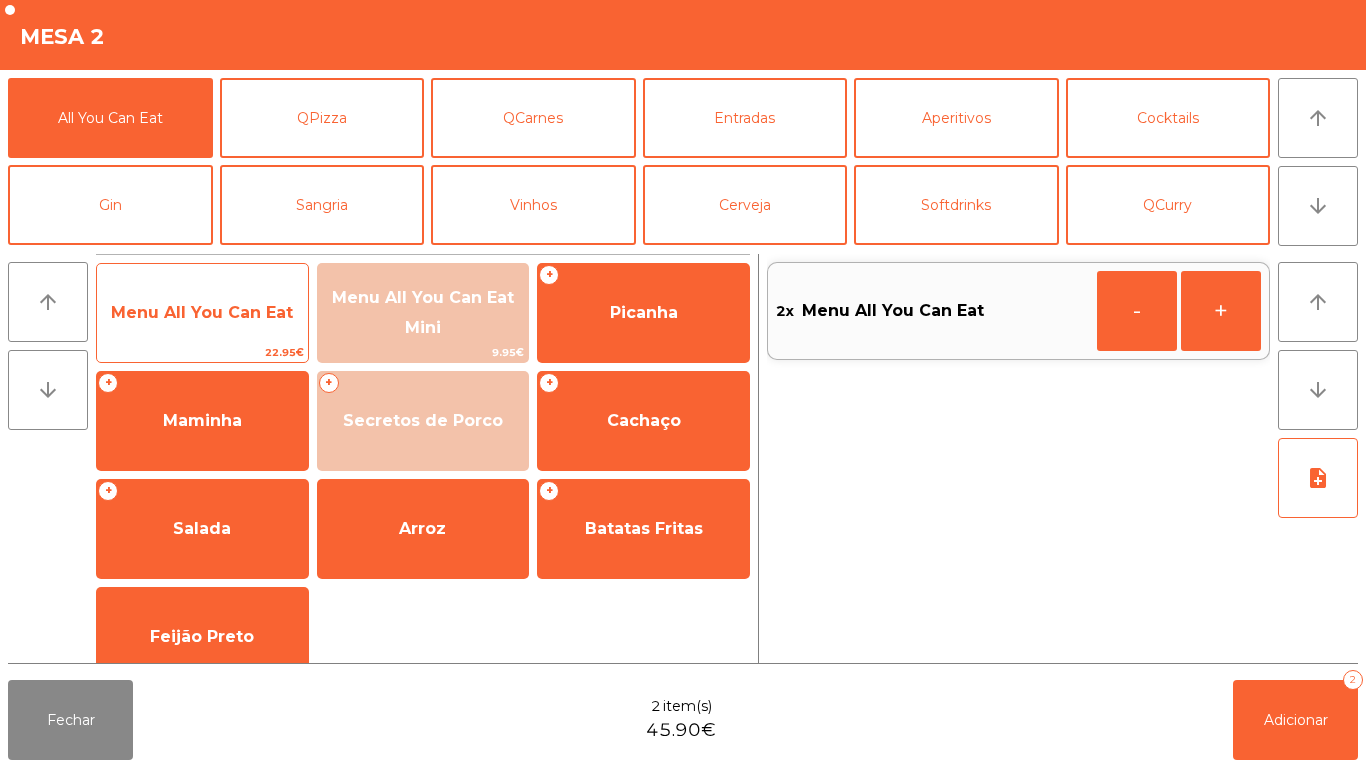 click on "Menu All You Can Eat" 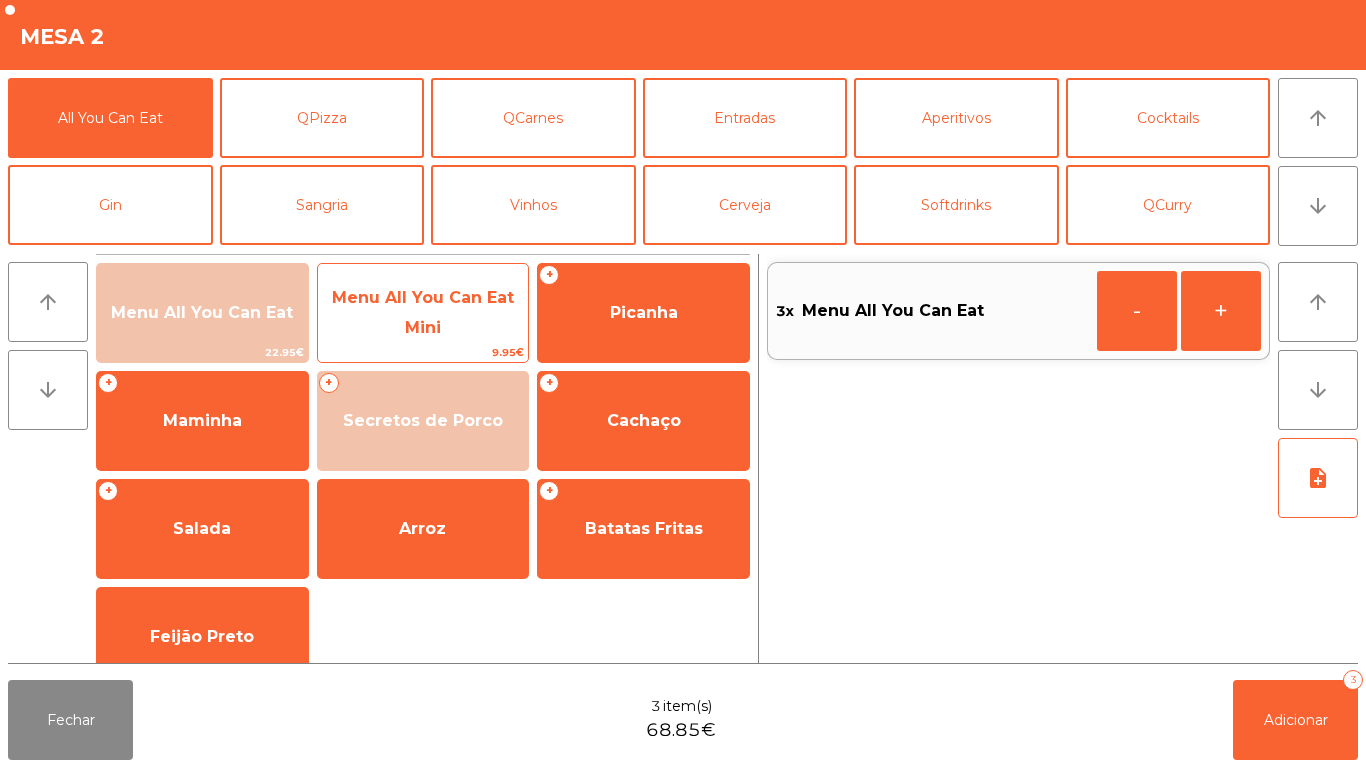 click on "Menu All You Can Eat Mini" 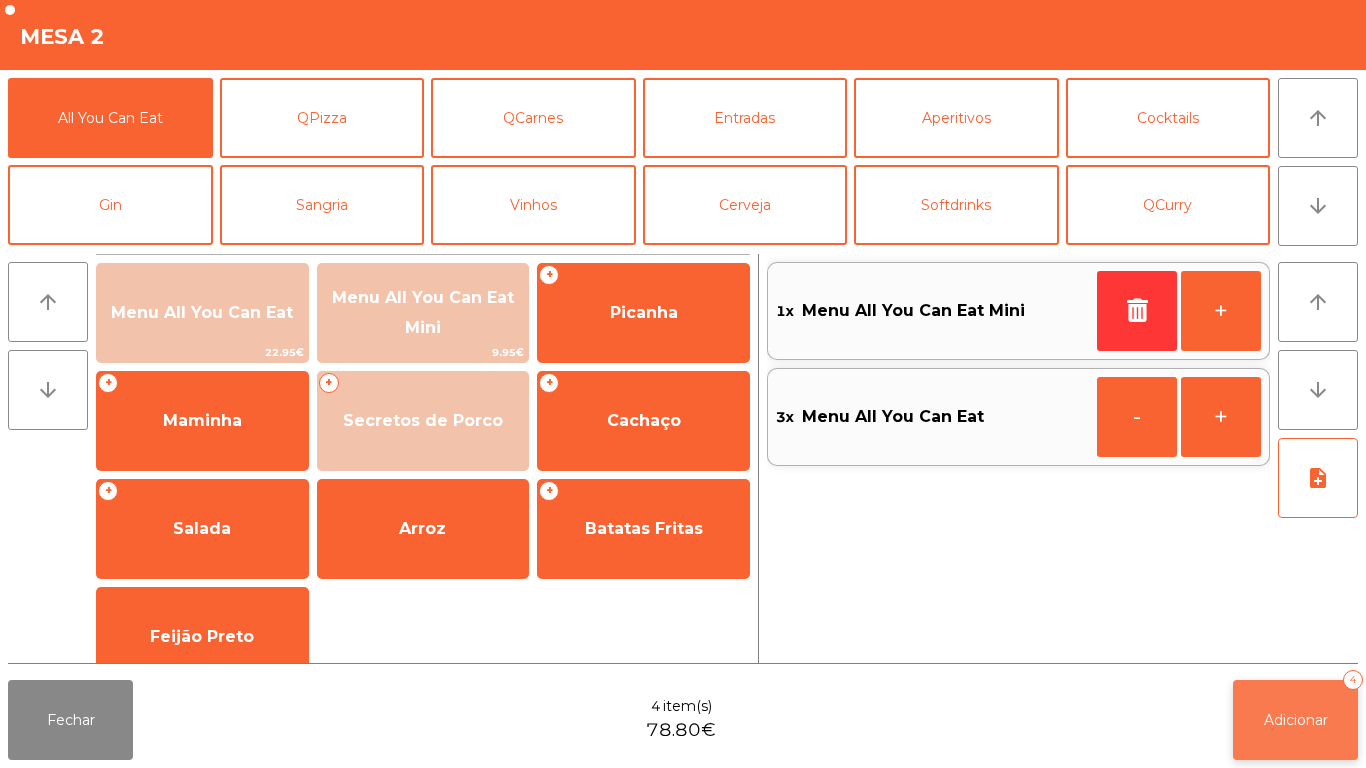 click on "Adicionar   4" 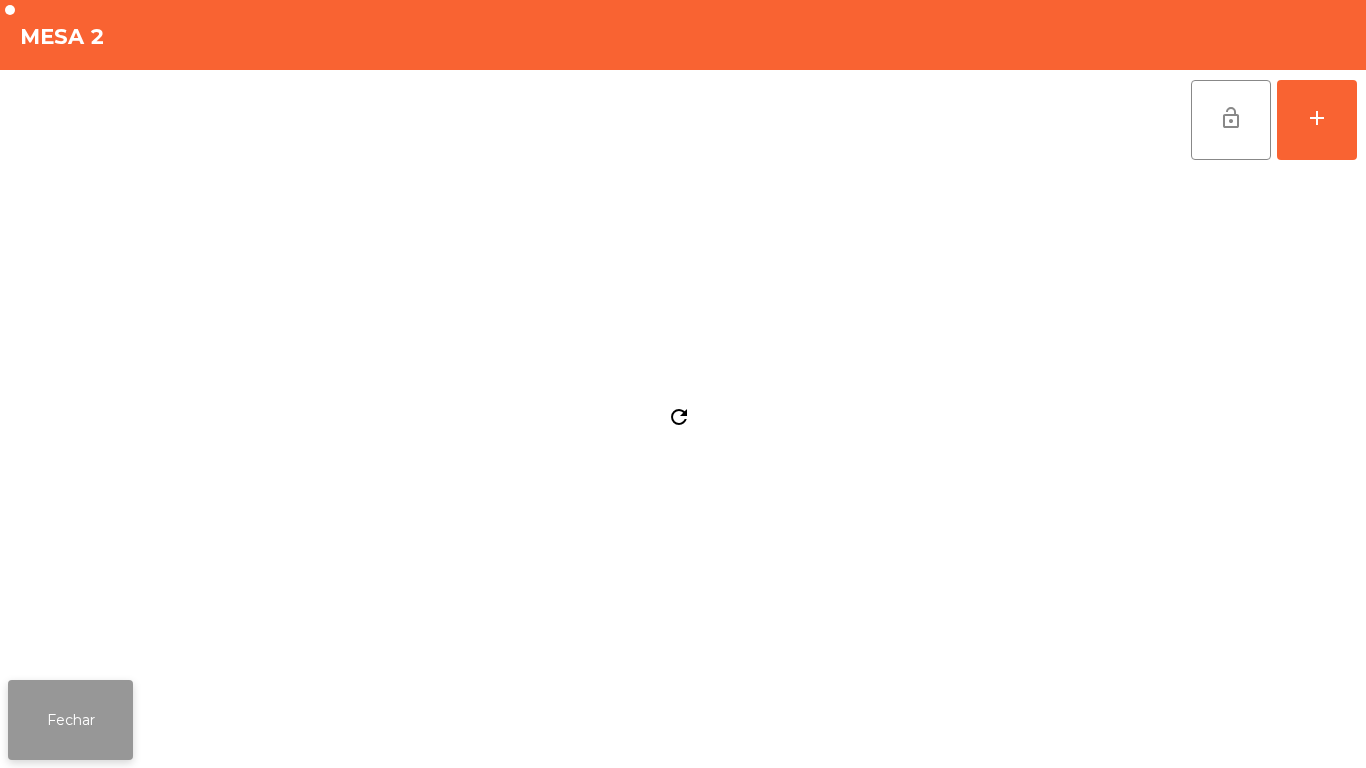 click on "Fechar" 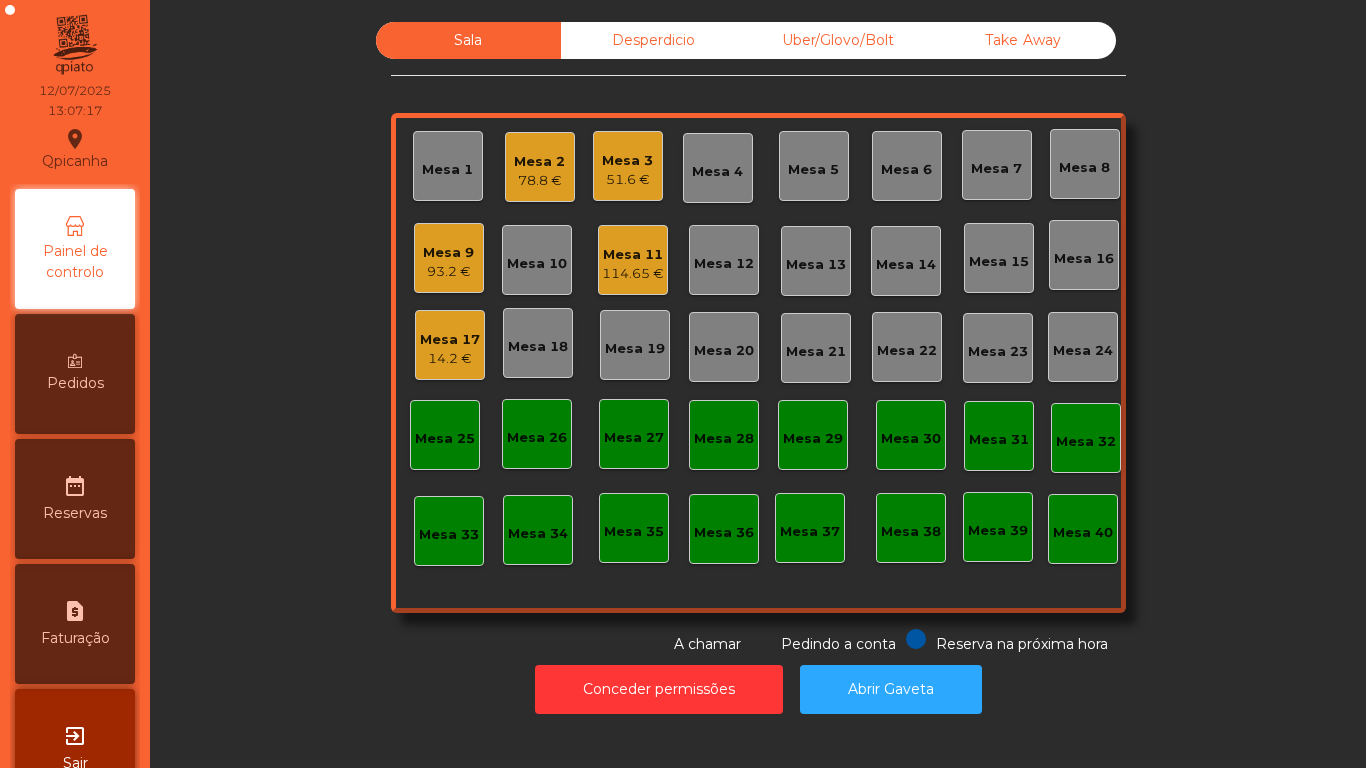click on "Mesa 2   78.8 €" 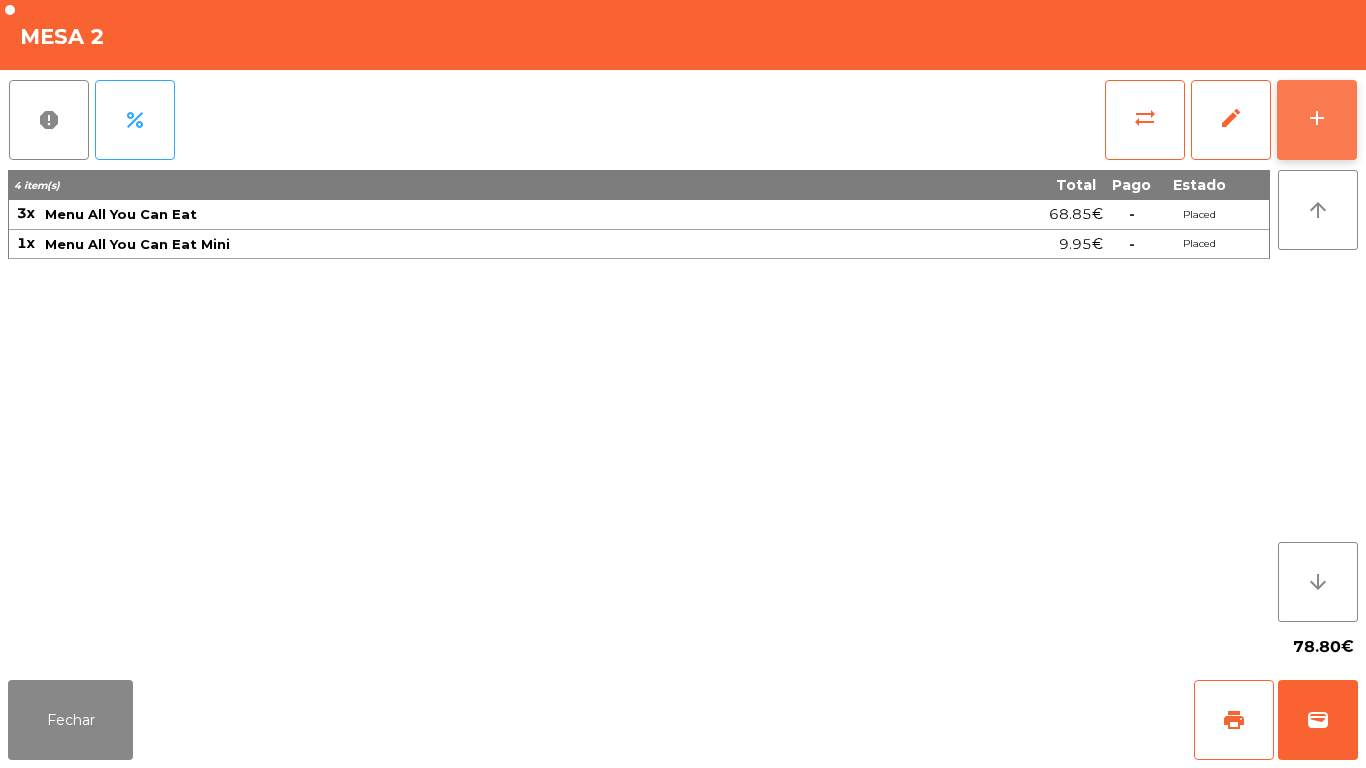 click on "add" 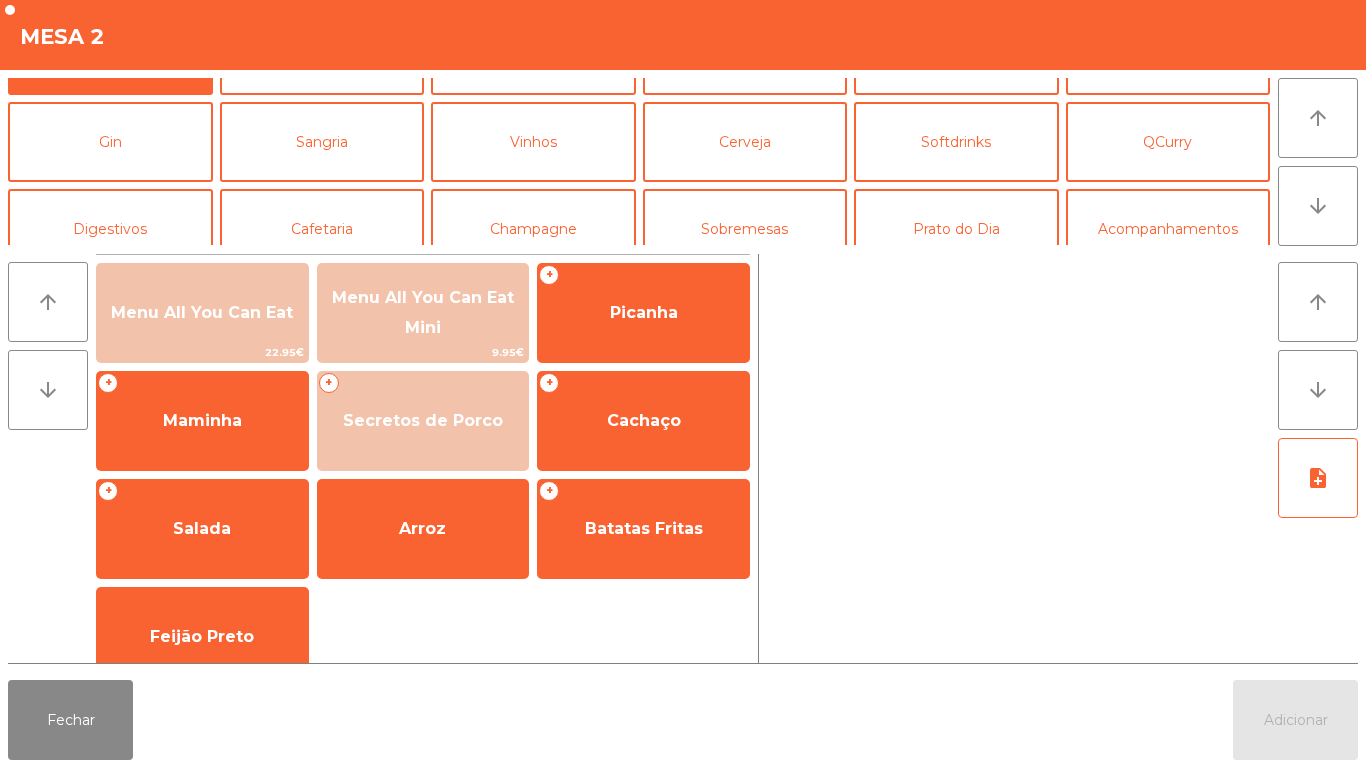 scroll, scrollTop: 50, scrollLeft: 0, axis: vertical 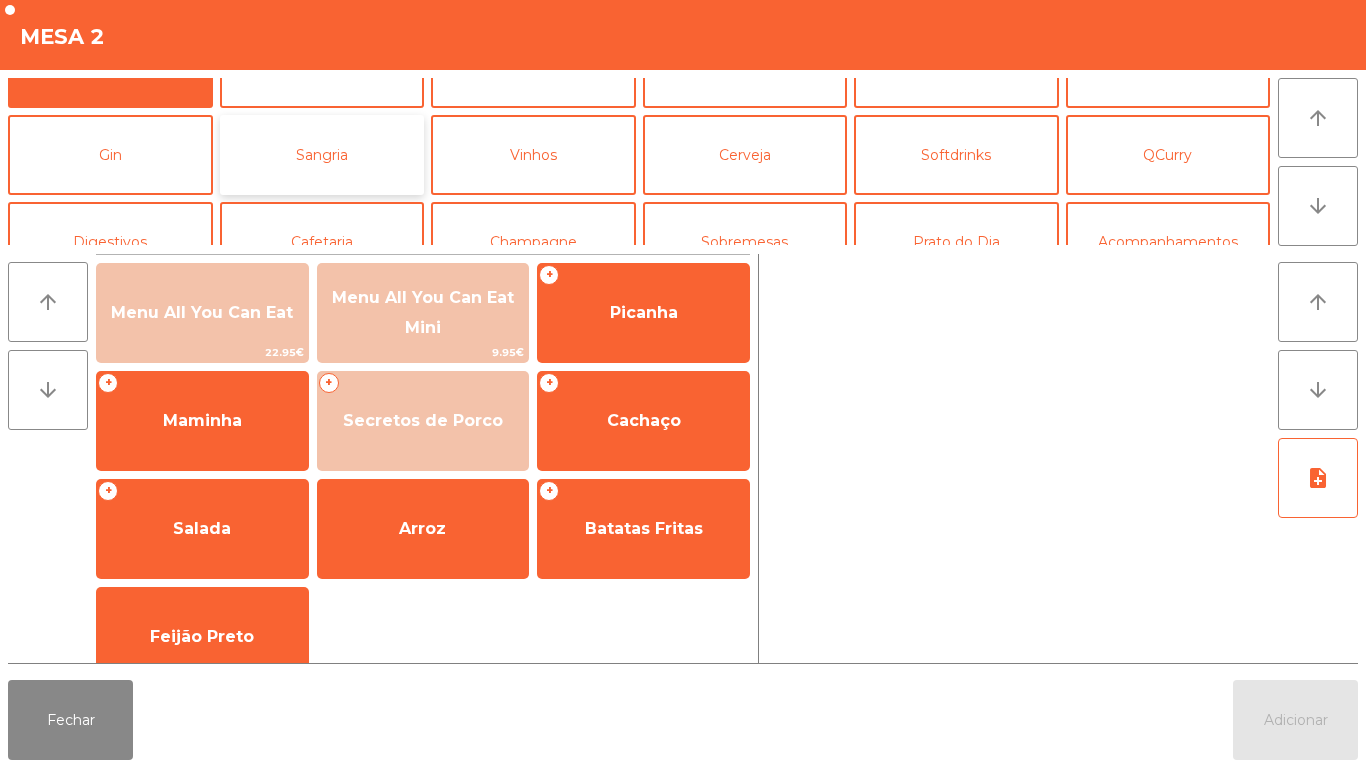 click on "Sangria" 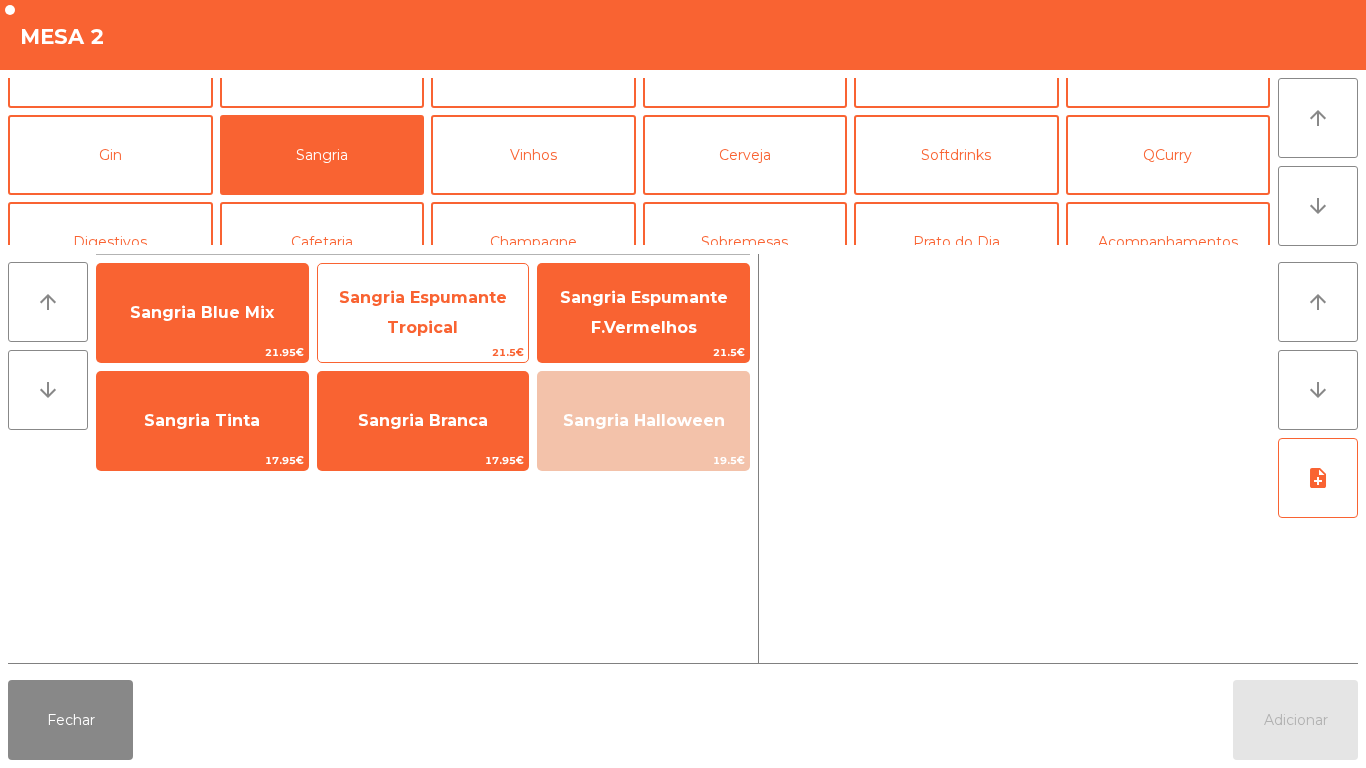 click on "Sangria Espumante Tropical" 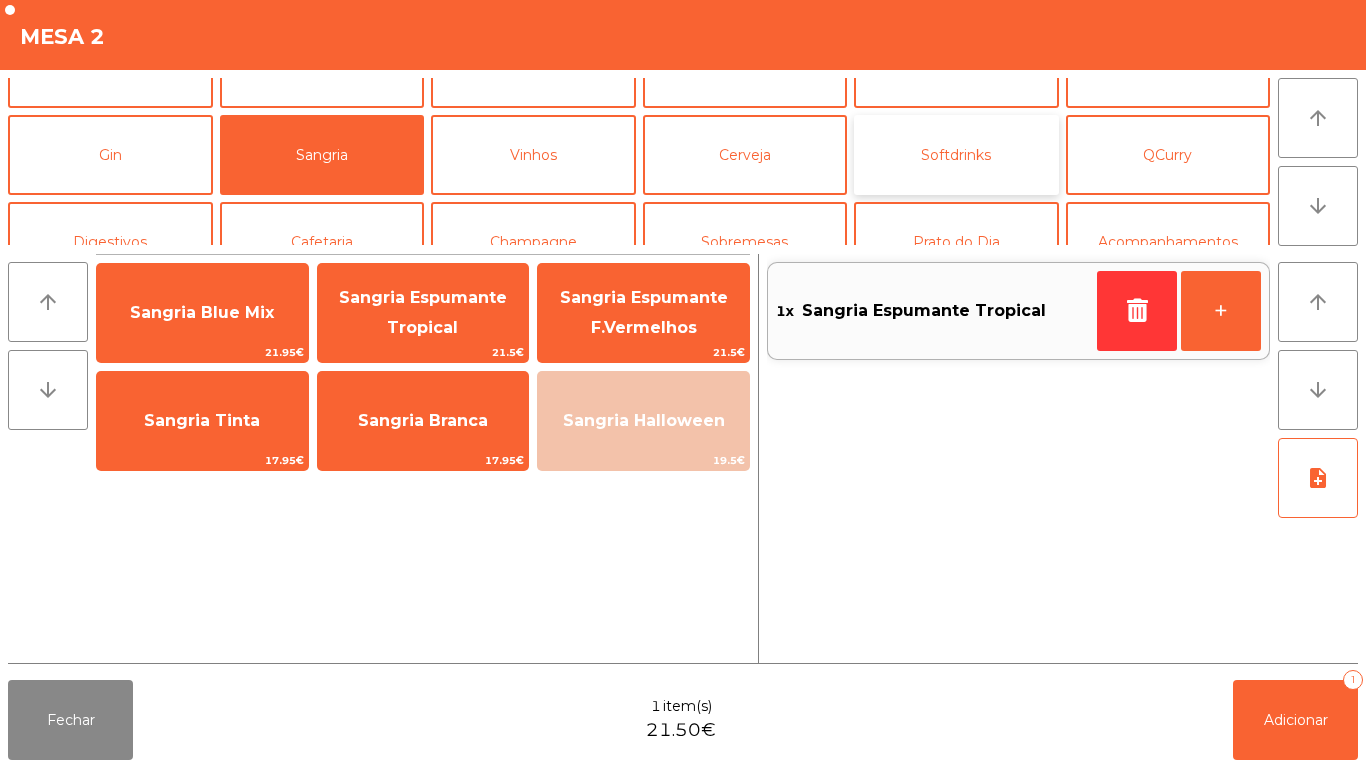 click on "Softdrinks" 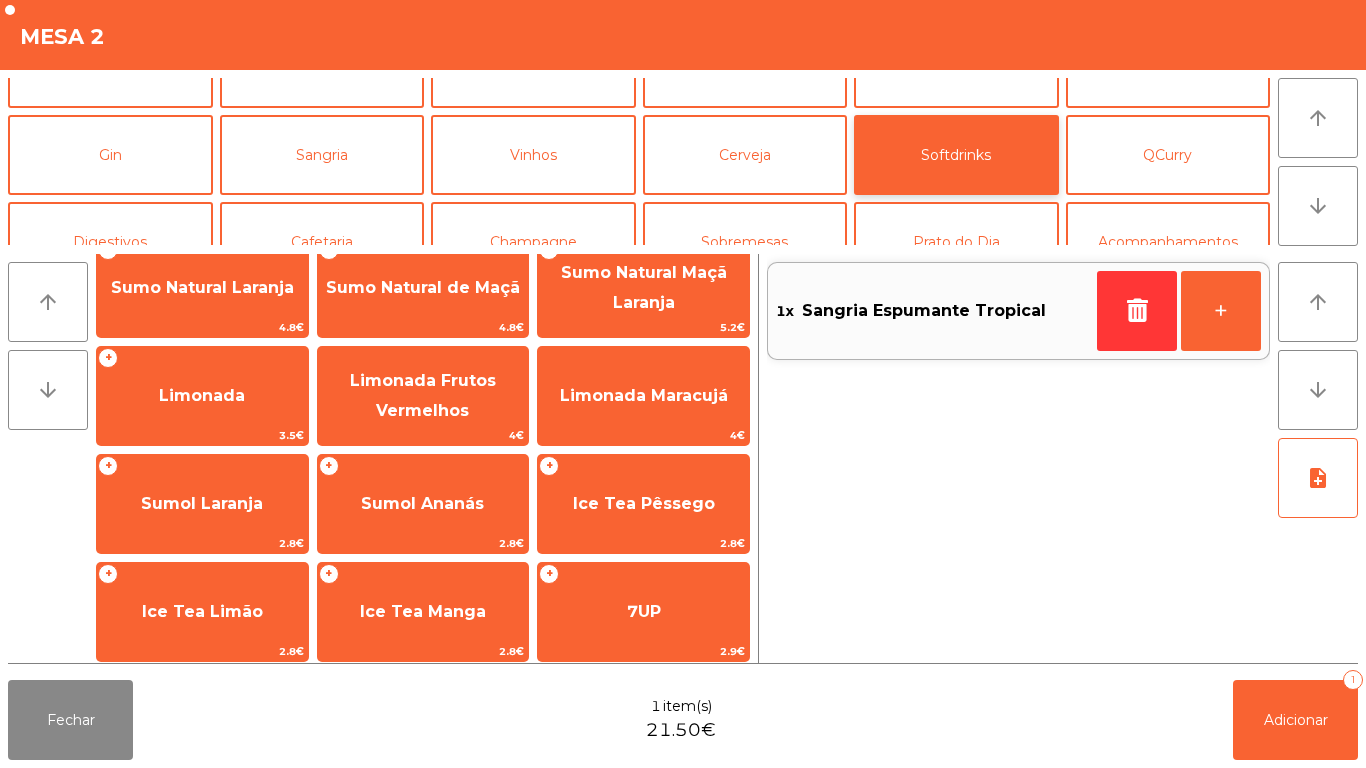 scroll, scrollTop: 166, scrollLeft: 0, axis: vertical 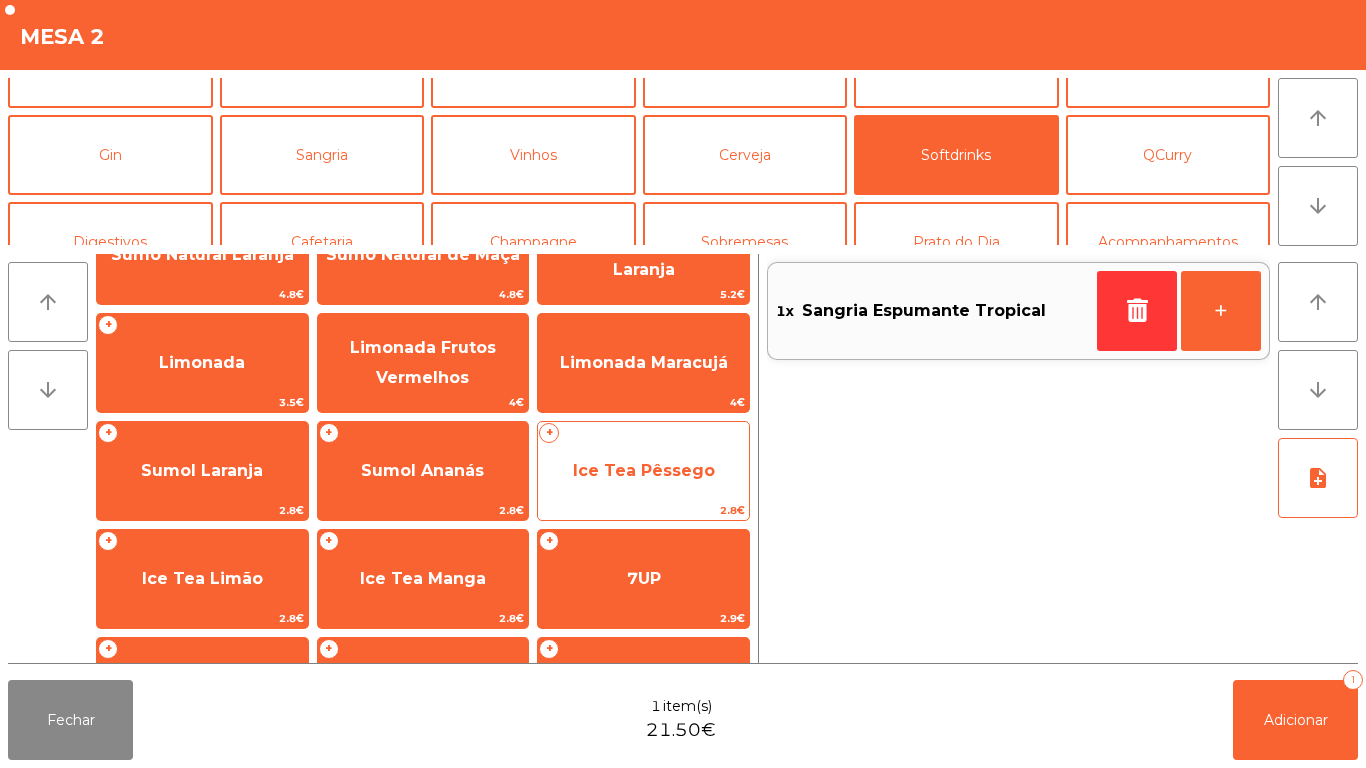 click on "Ice Tea Pêssego" 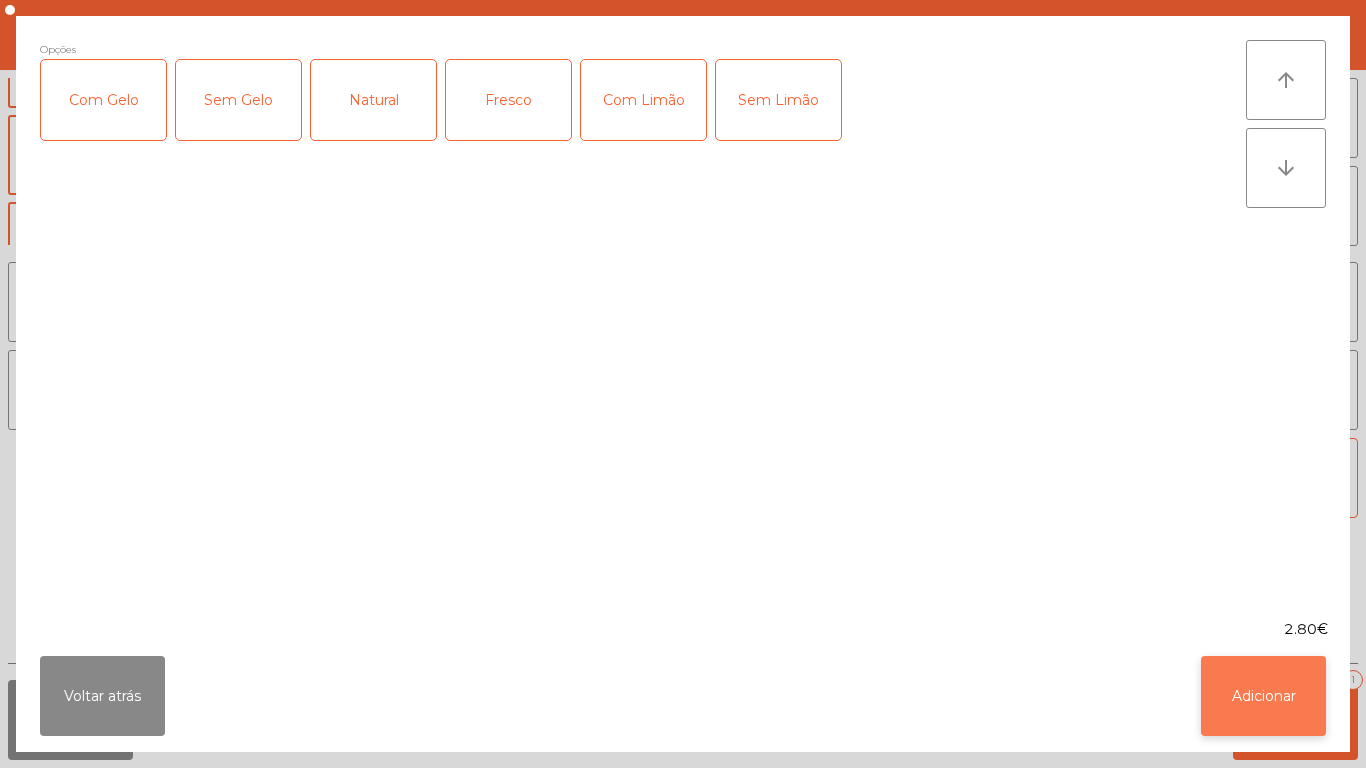 click on "Adicionar" 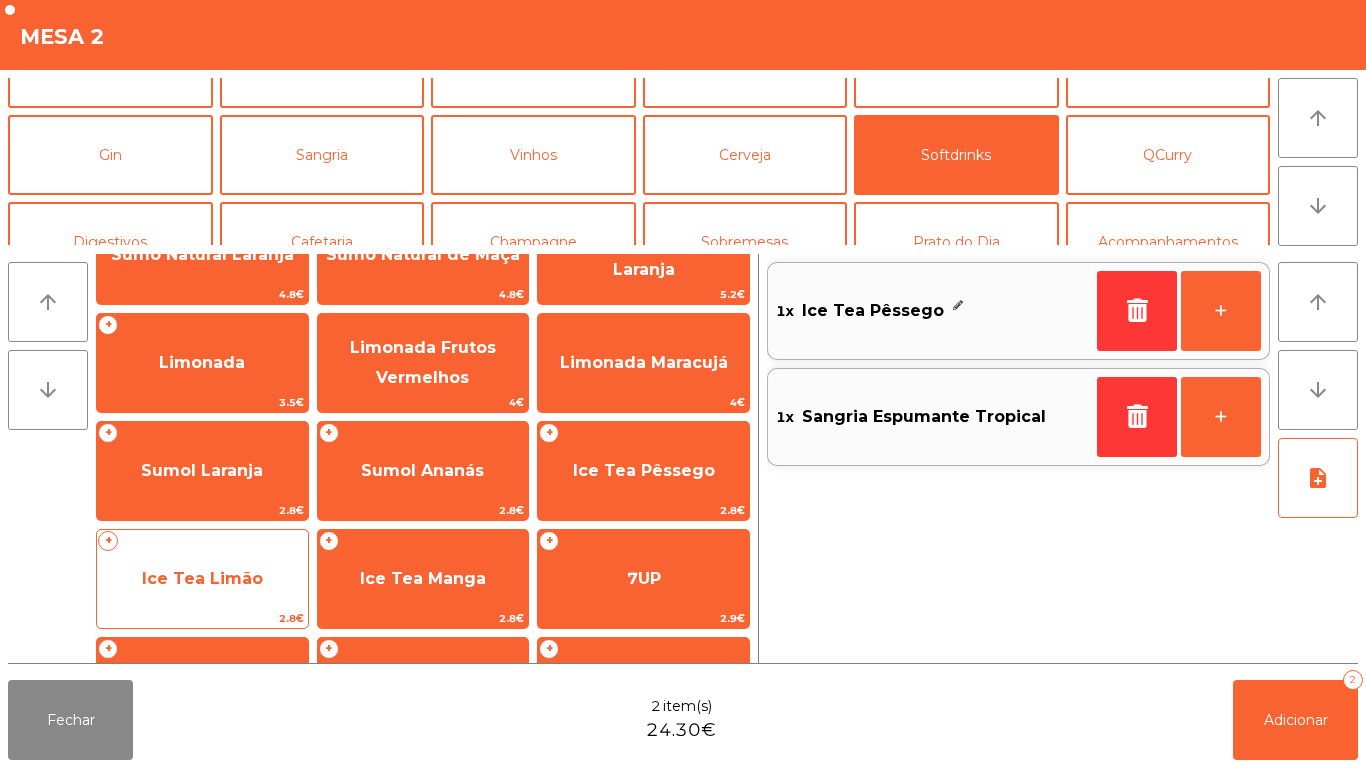 click on "Ice Tea Limão" 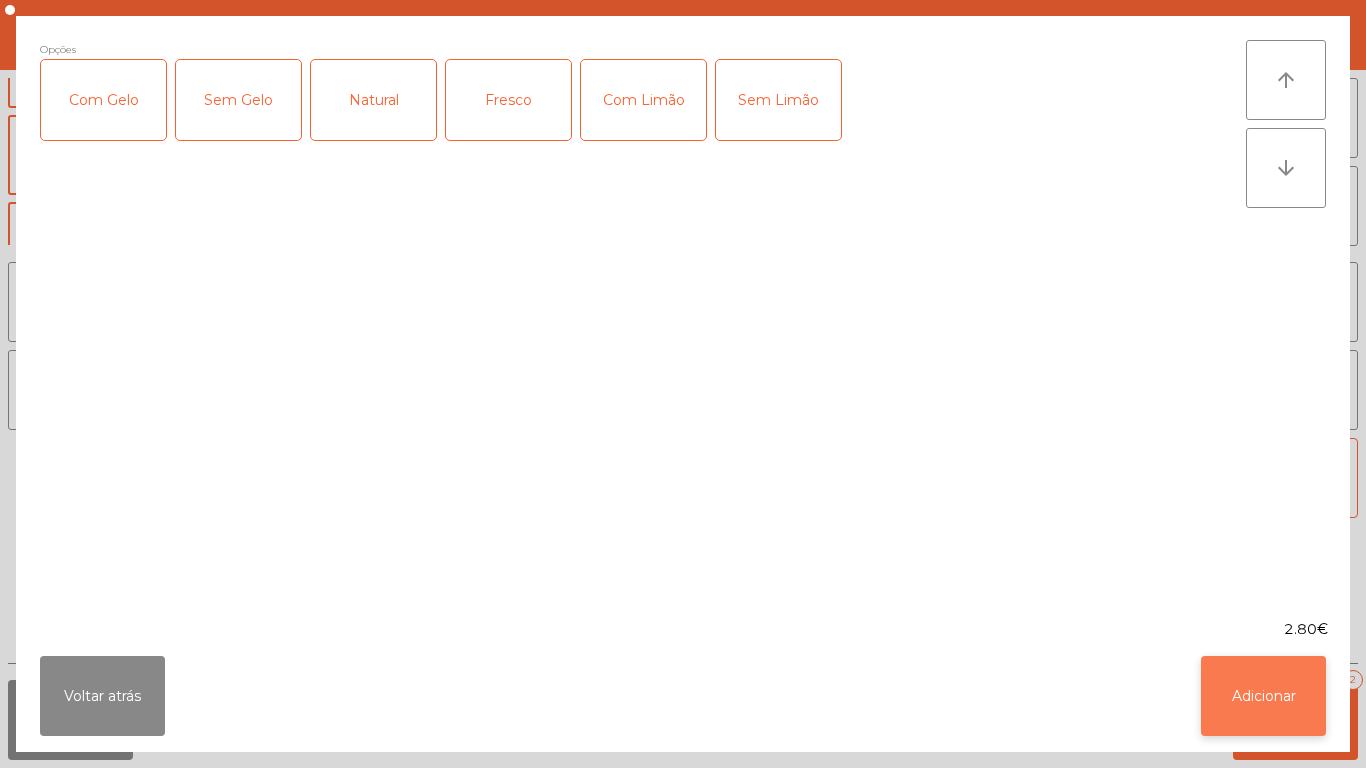 click on "Adicionar" 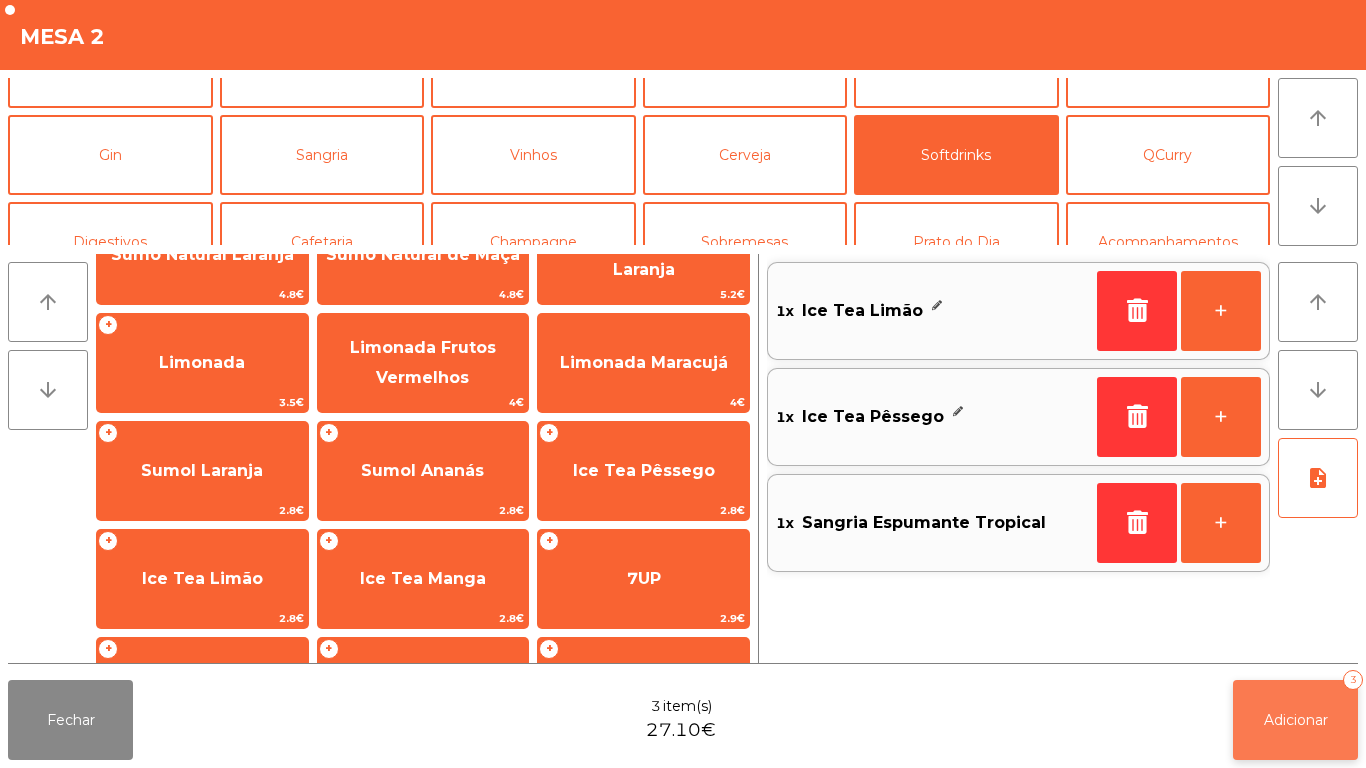 click on "Adicionar" 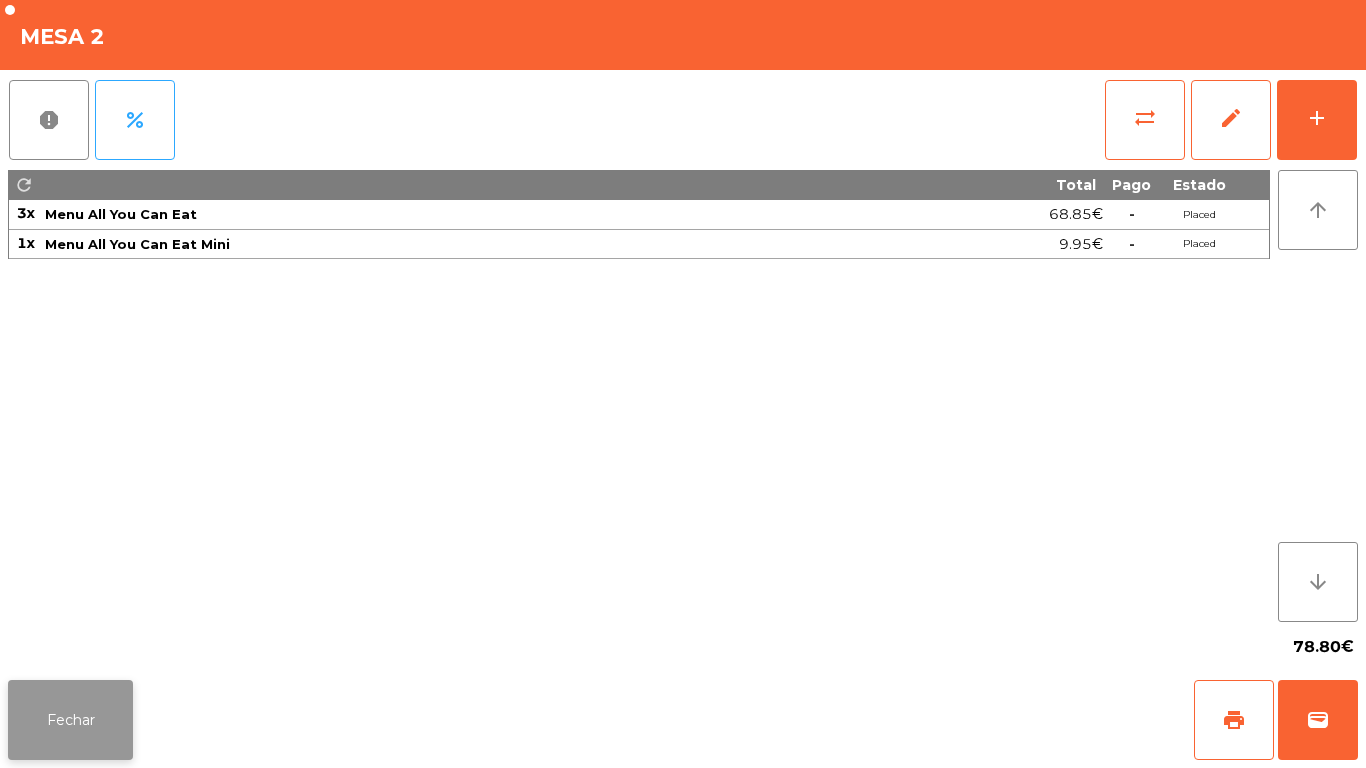 click on "Fechar" 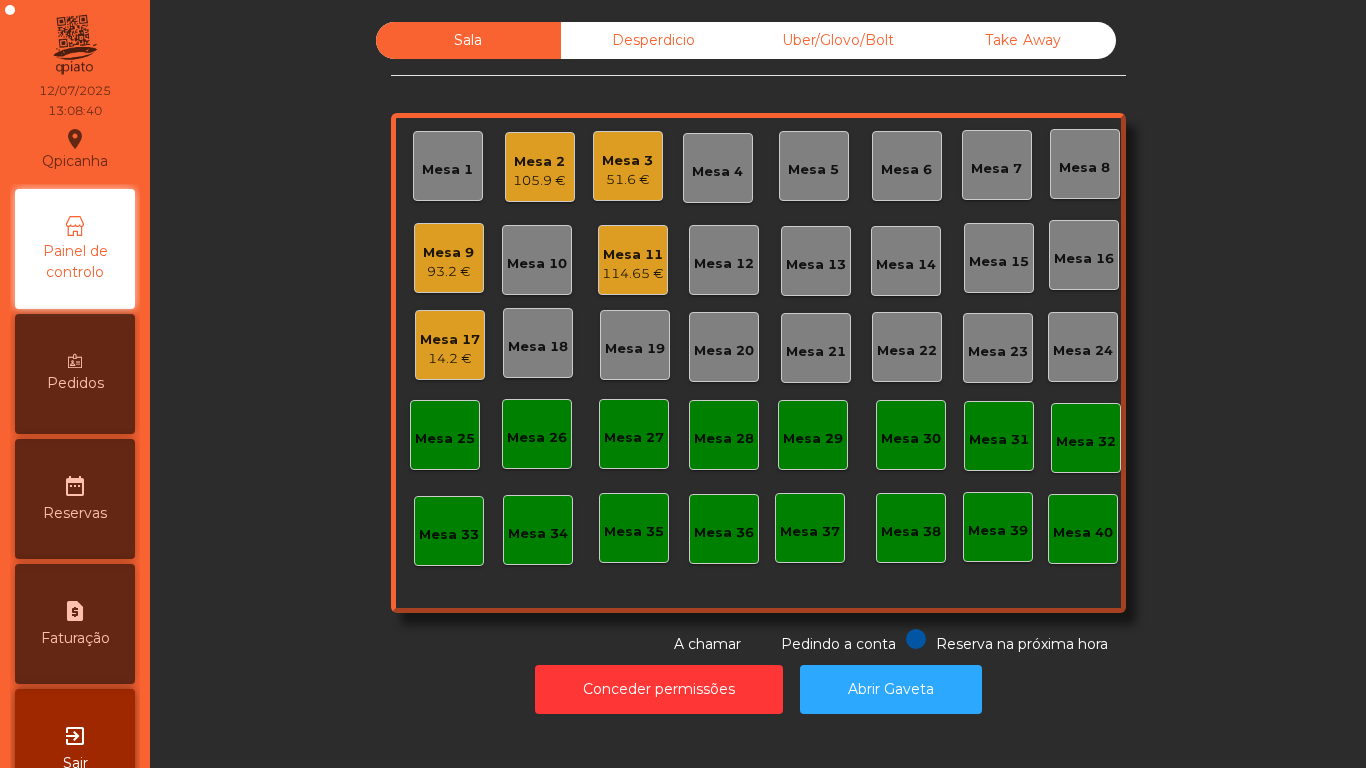 click on "14.2 €" 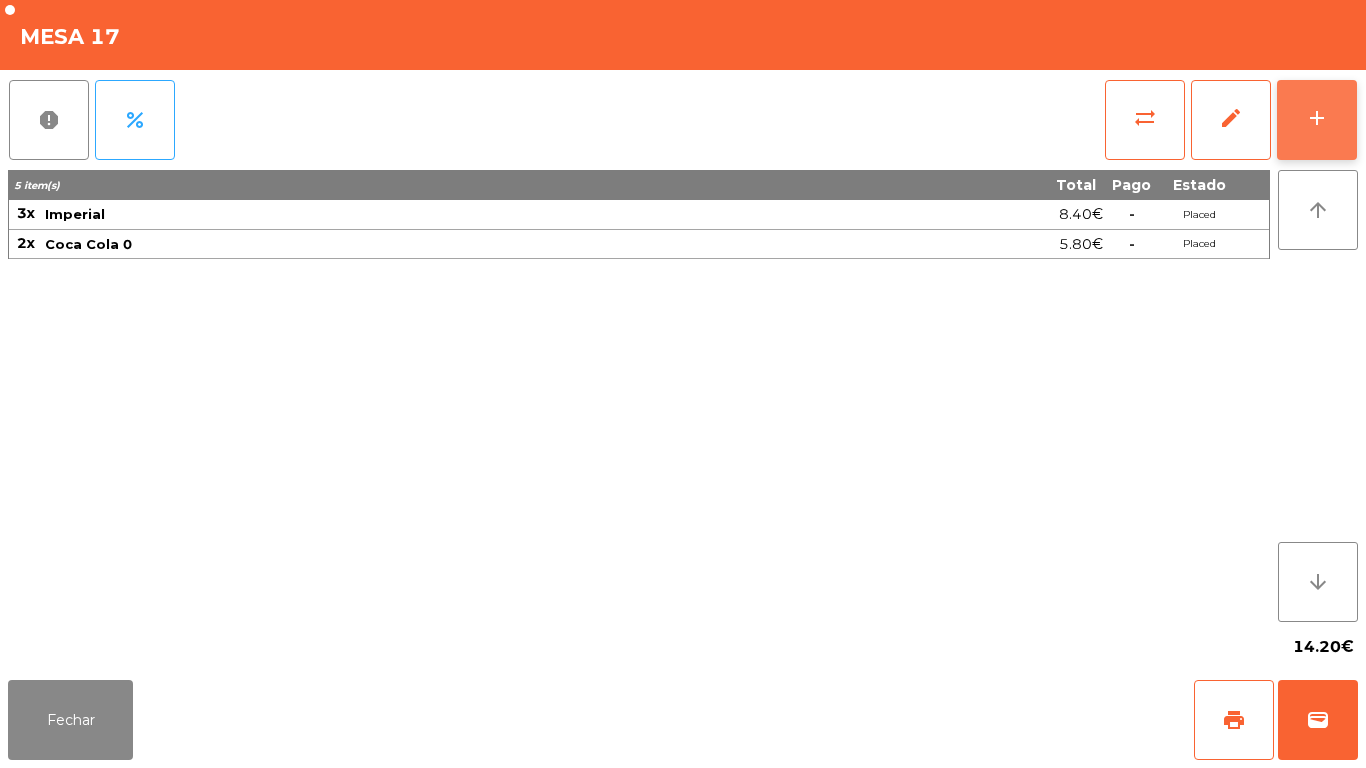 click on "add" 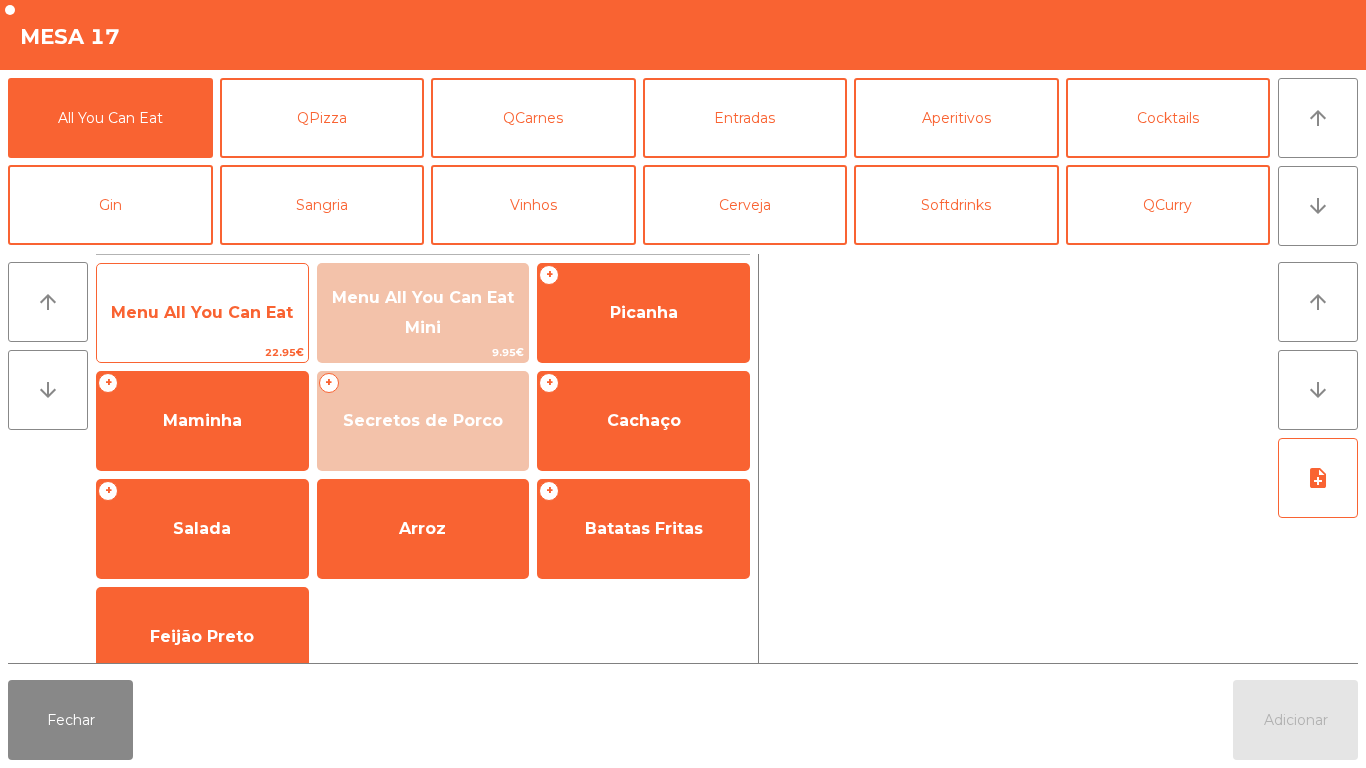 click on "Menu All You Can Eat" 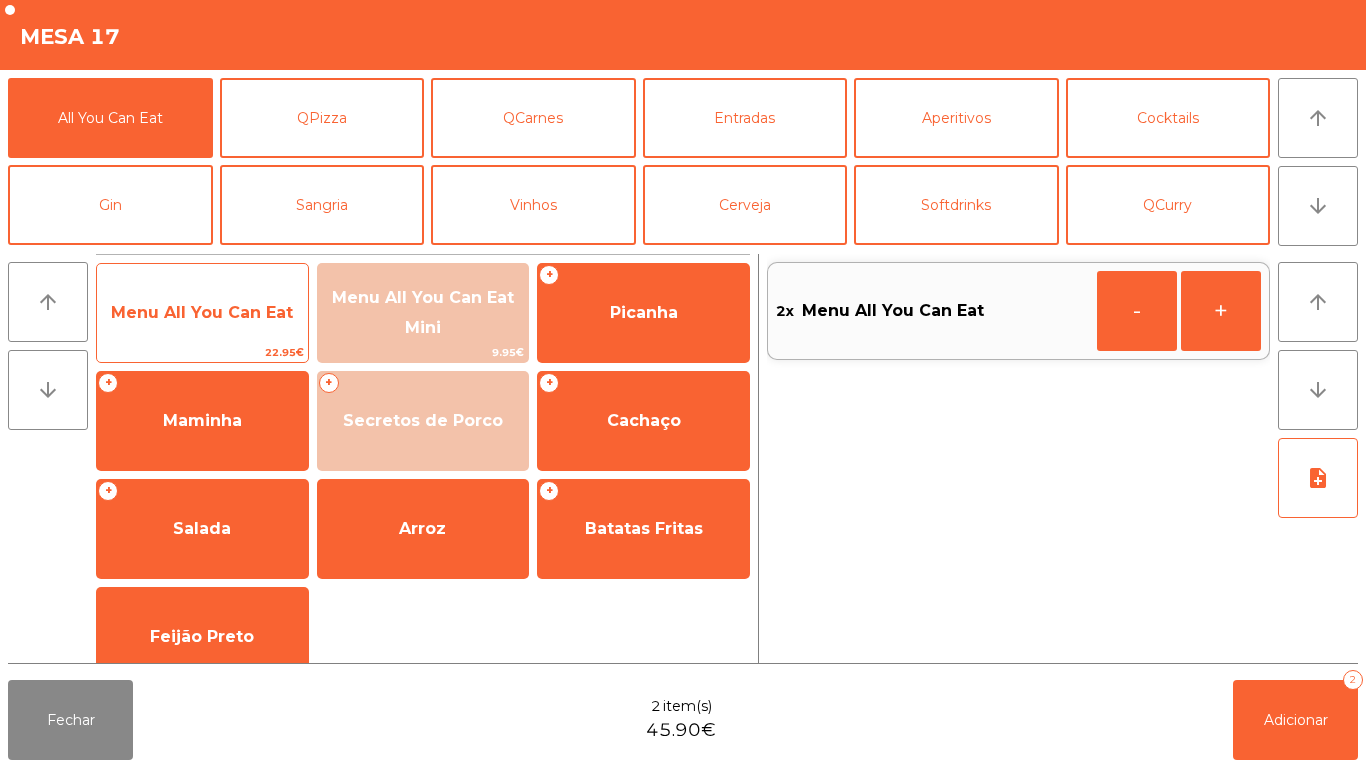 click on "Menu All You Can Eat" 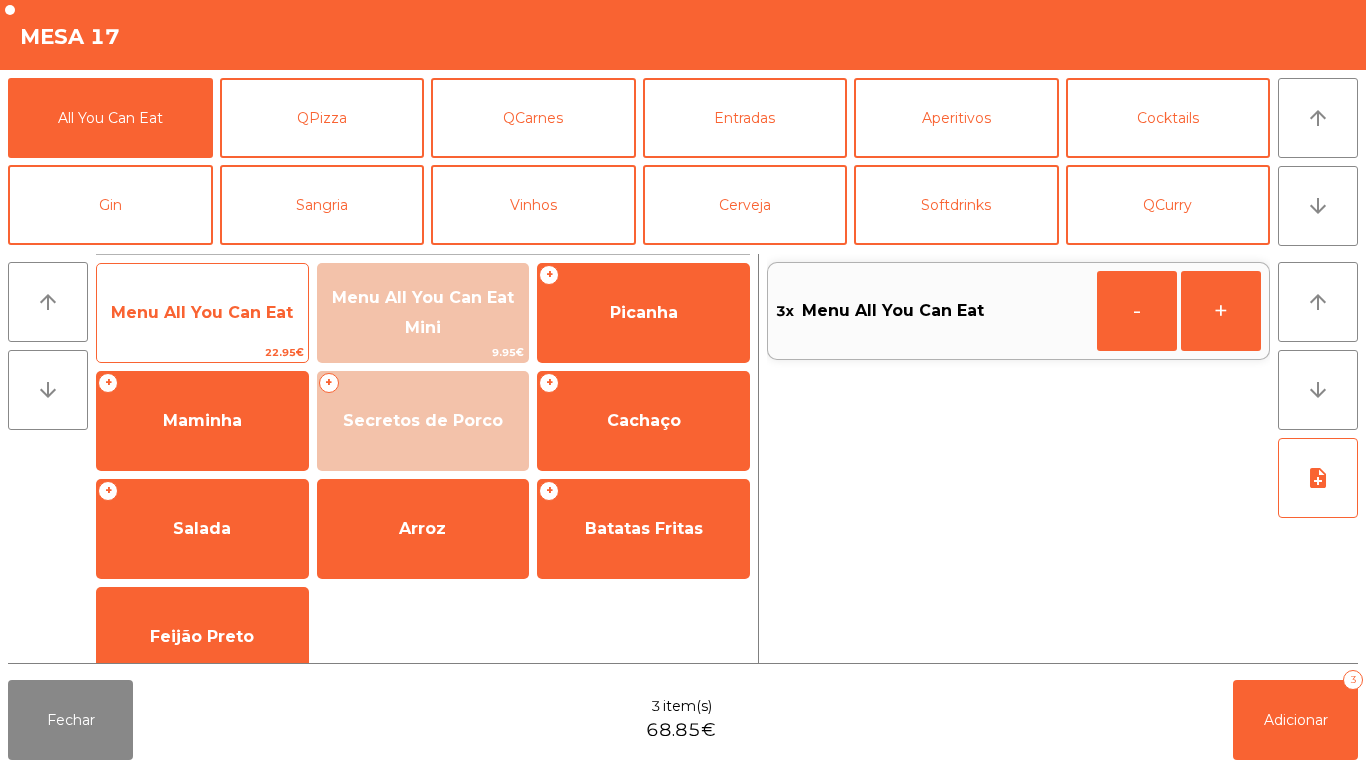 click on "Menu All You Can Eat" 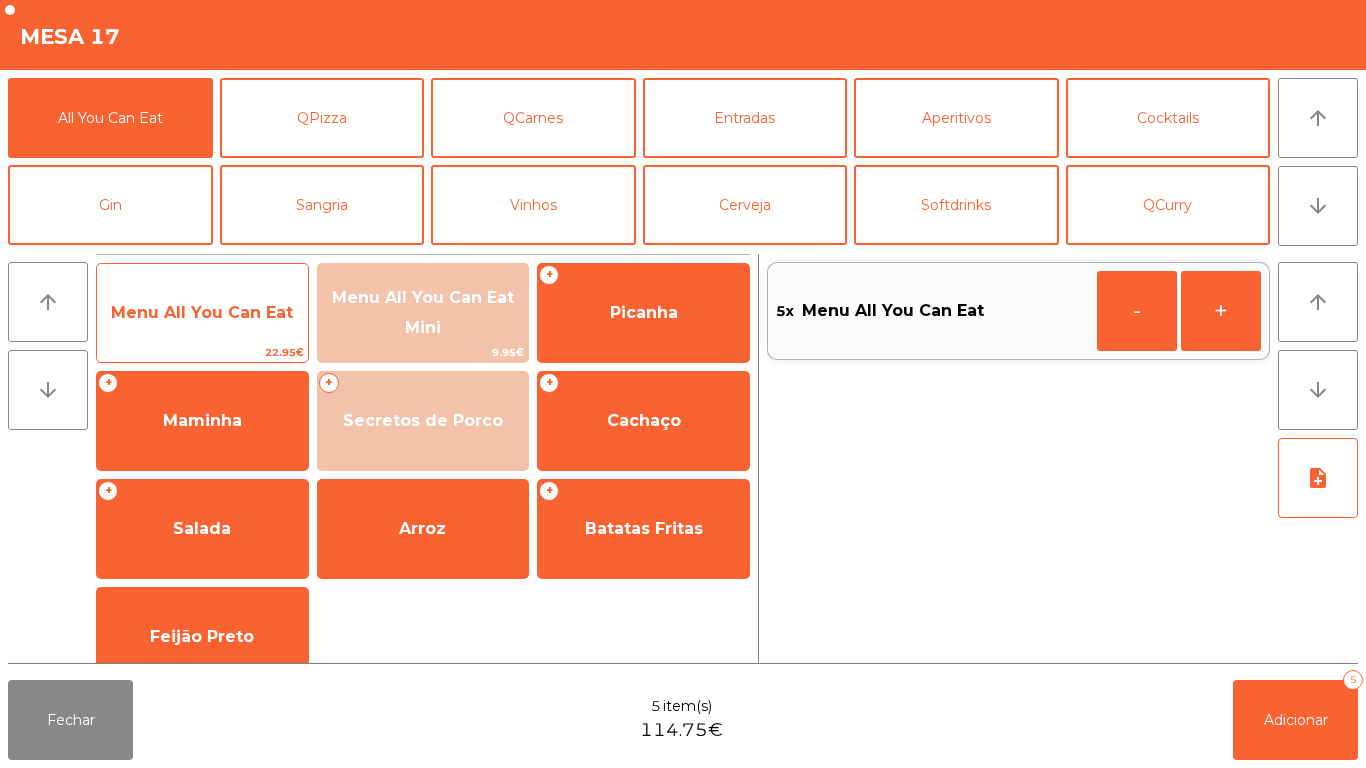 click on "Menu All You Can Eat   22.95€" 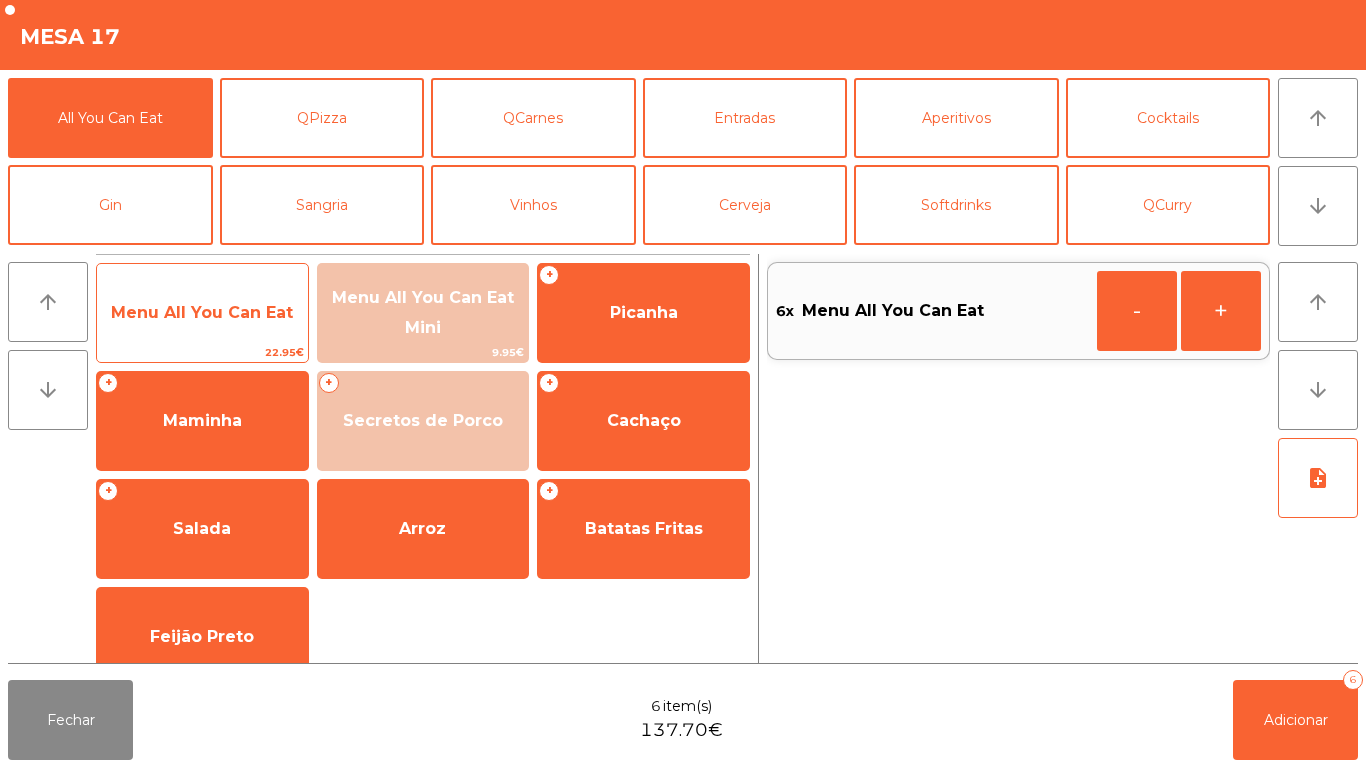 click on "Menu All You Can Eat" 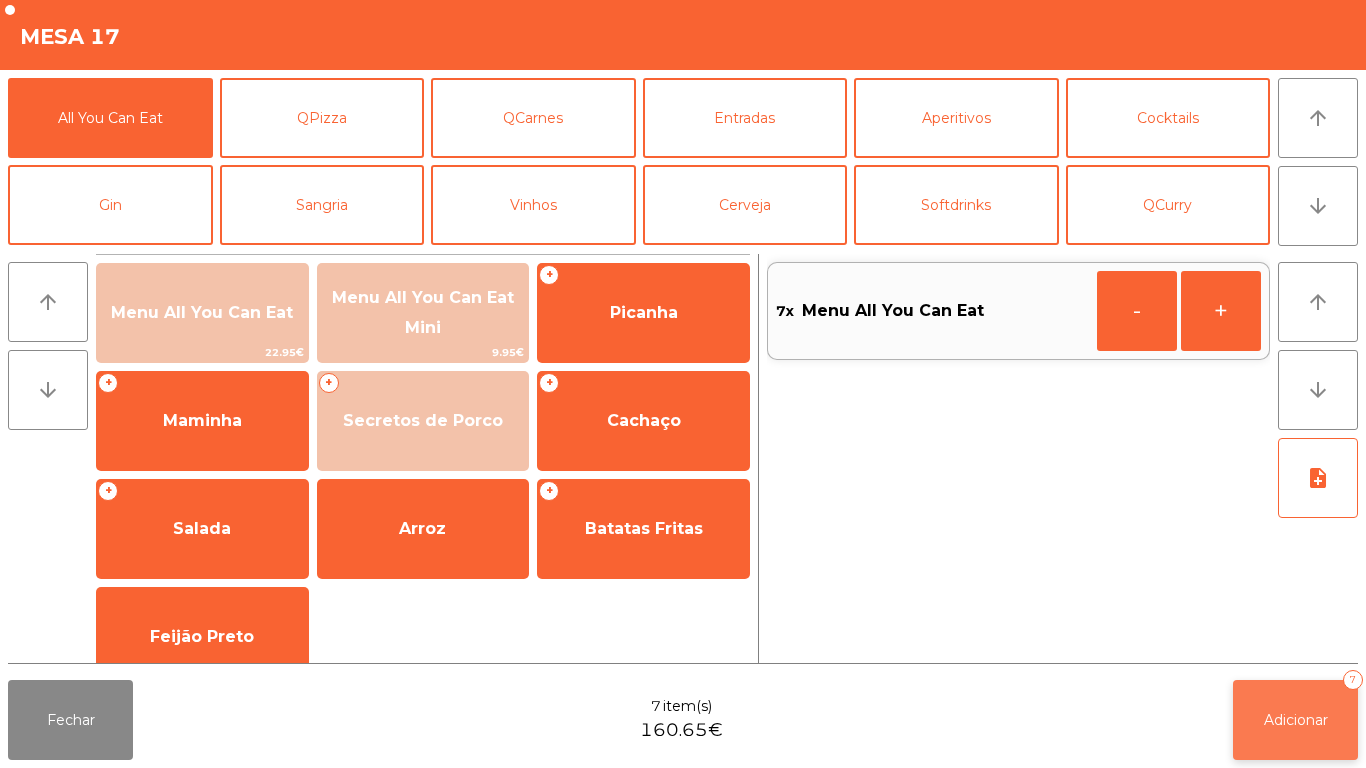 click on "Adicionar   7" 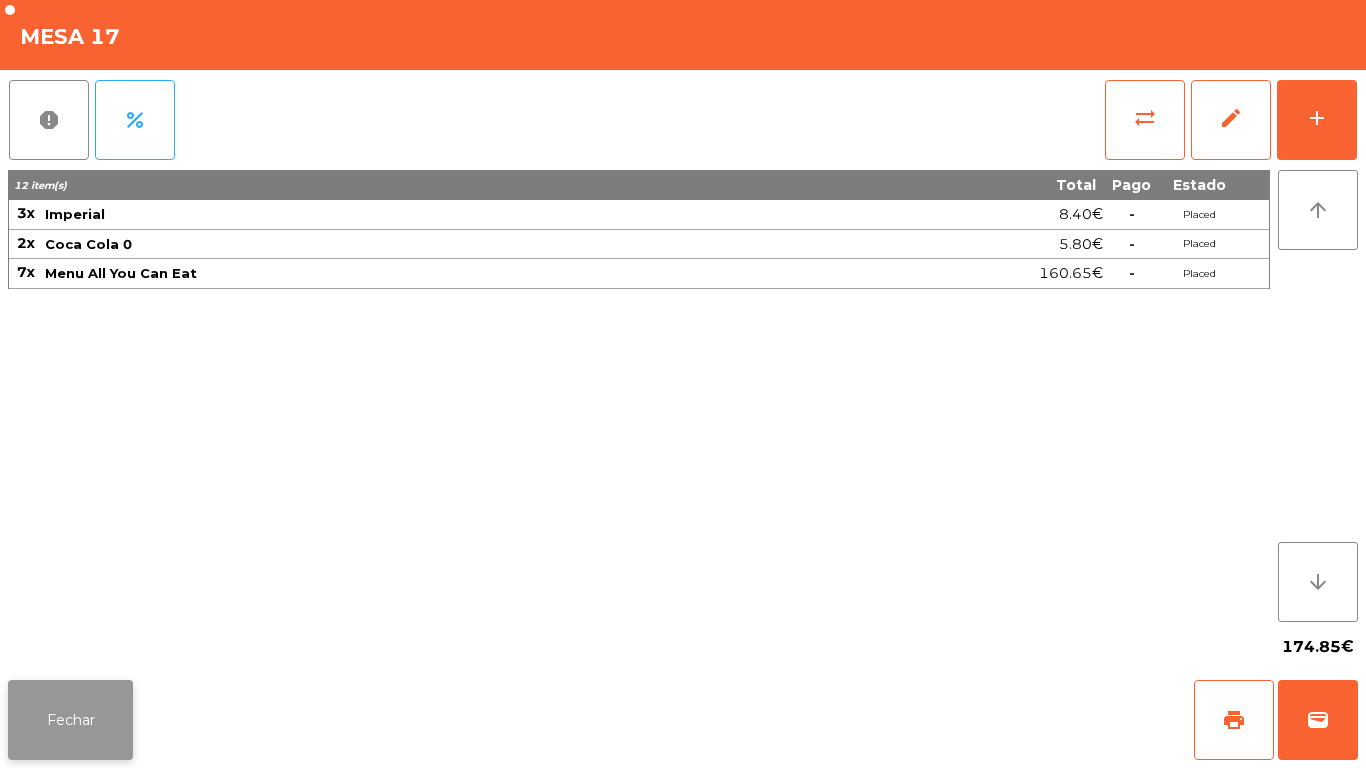 click on "Fechar" 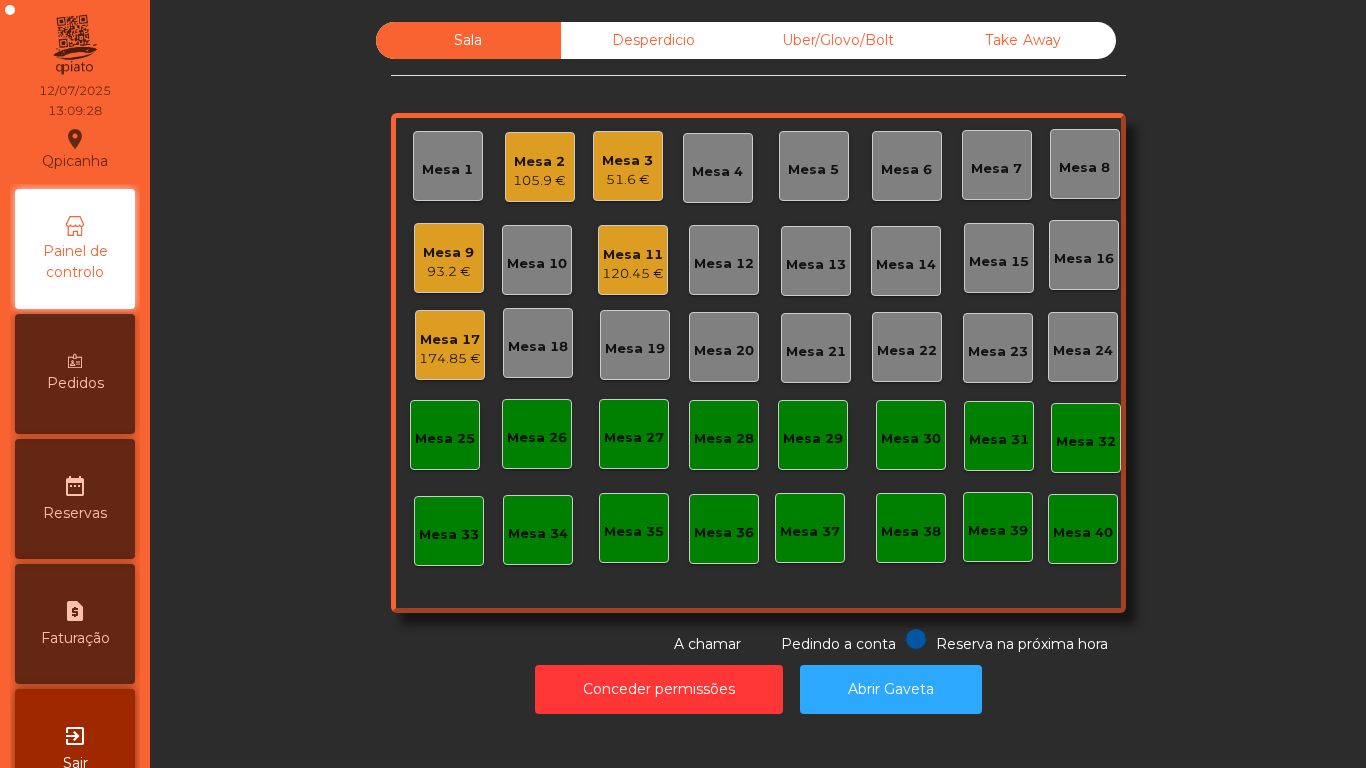 click on "Pedidos" at bounding box center (75, 374) 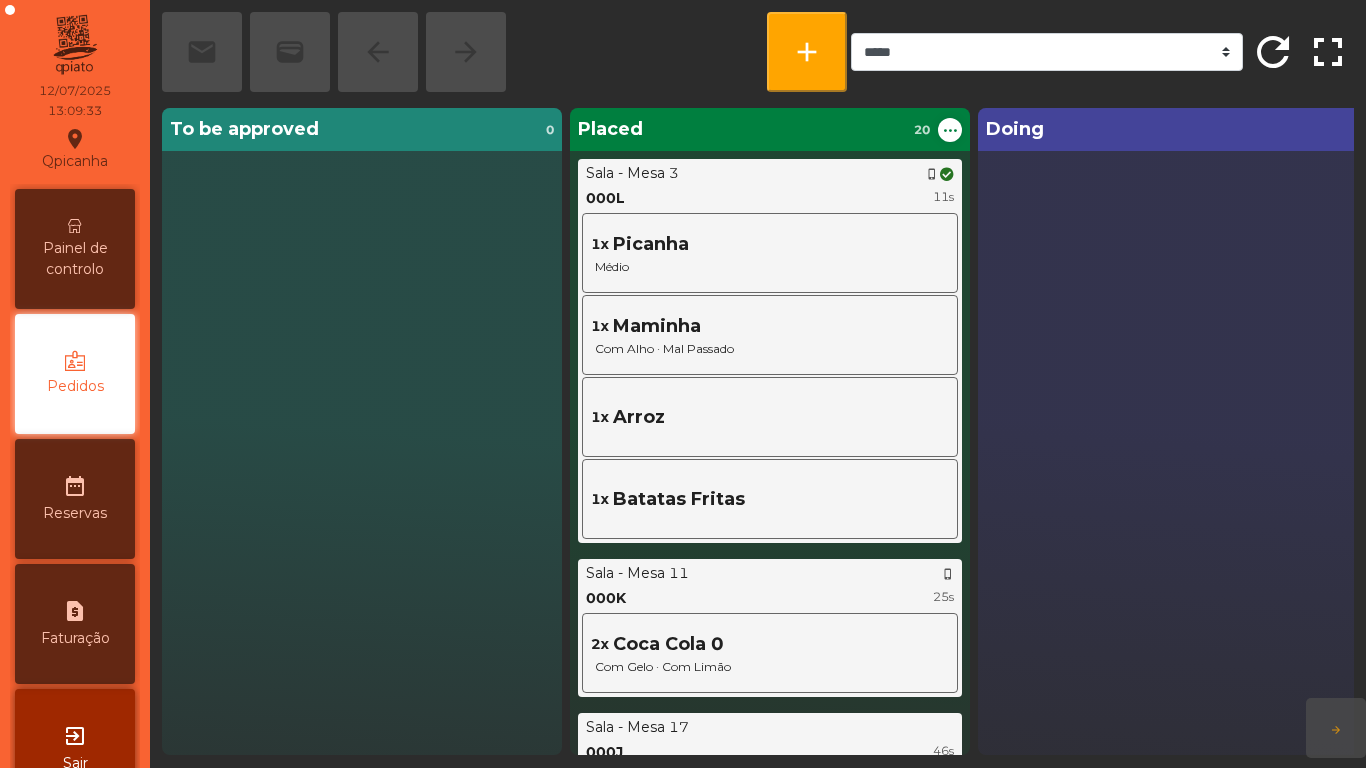click on "Painel de controlo" at bounding box center (75, 259) 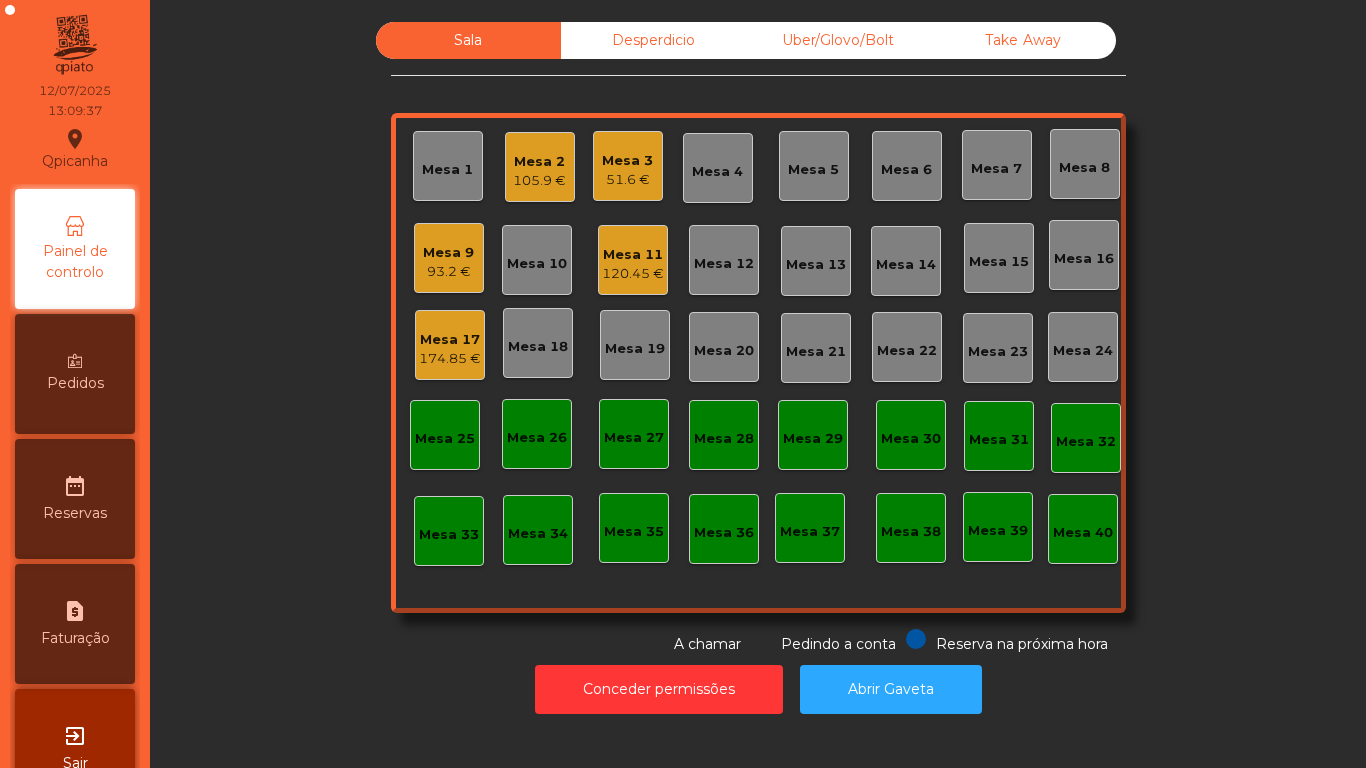 click on "174.85 €" 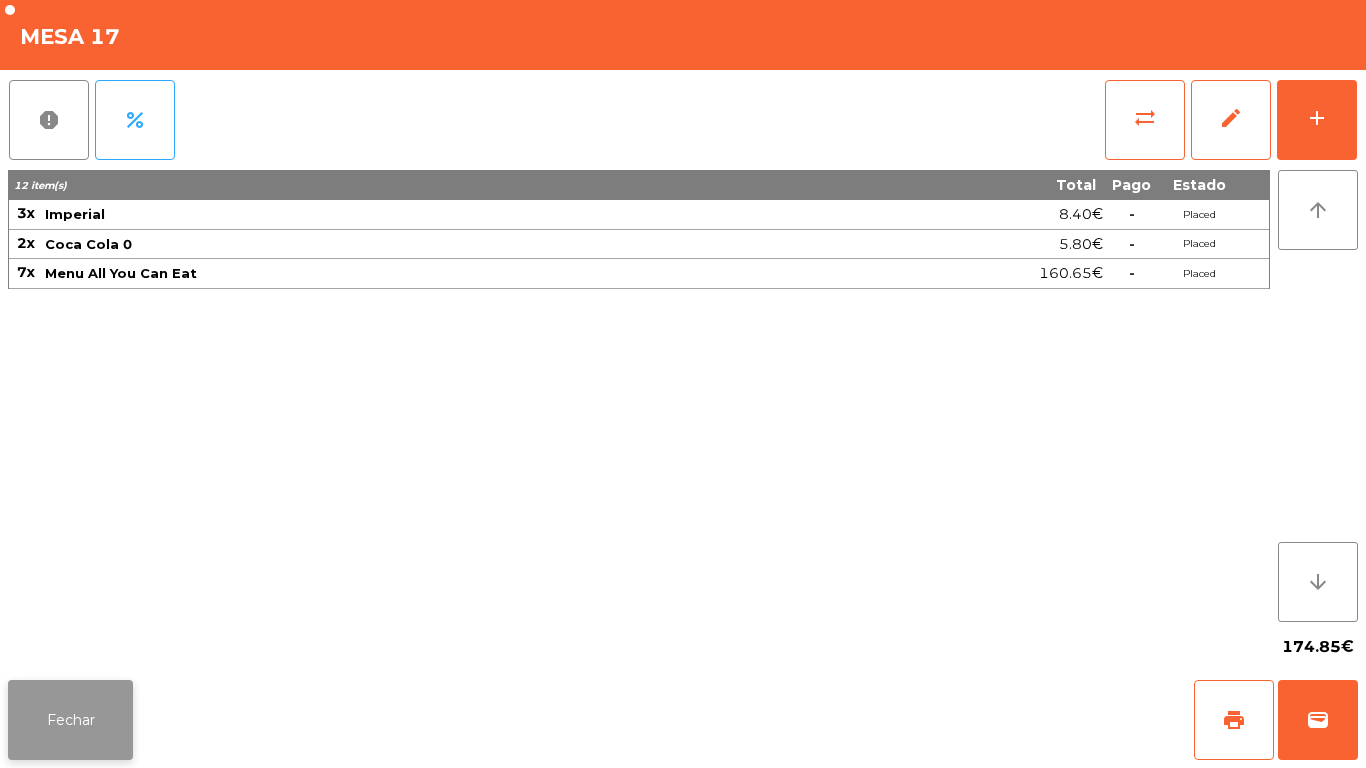 click on "Fechar" 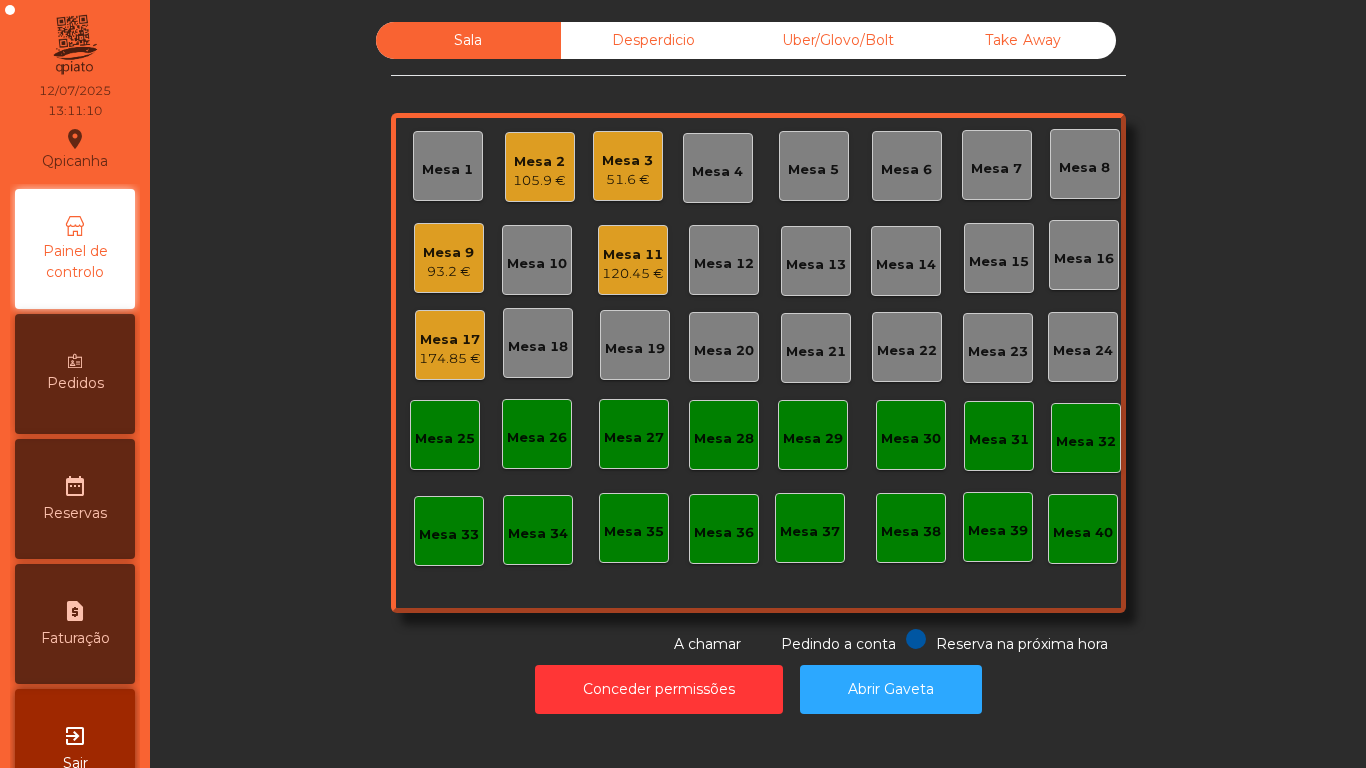 click on "174.85 €" 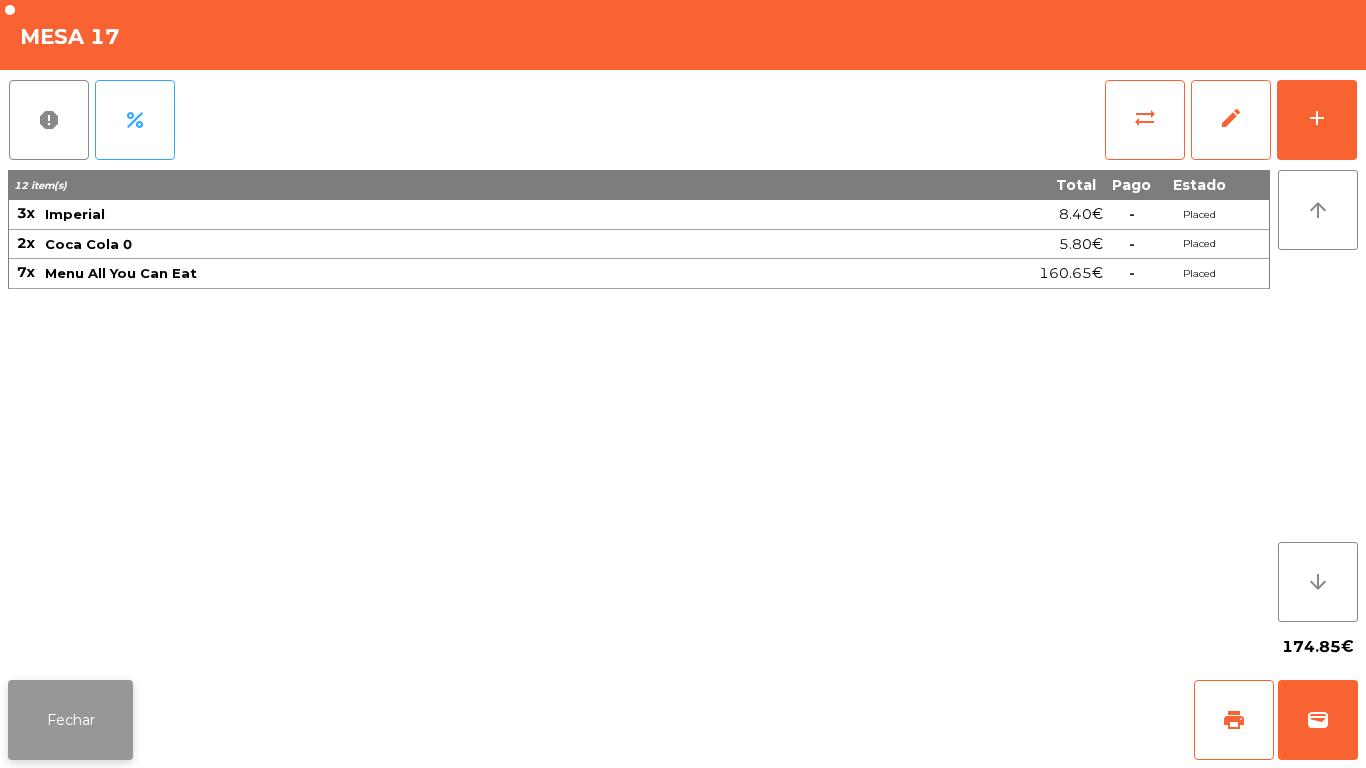 click on "Fechar" 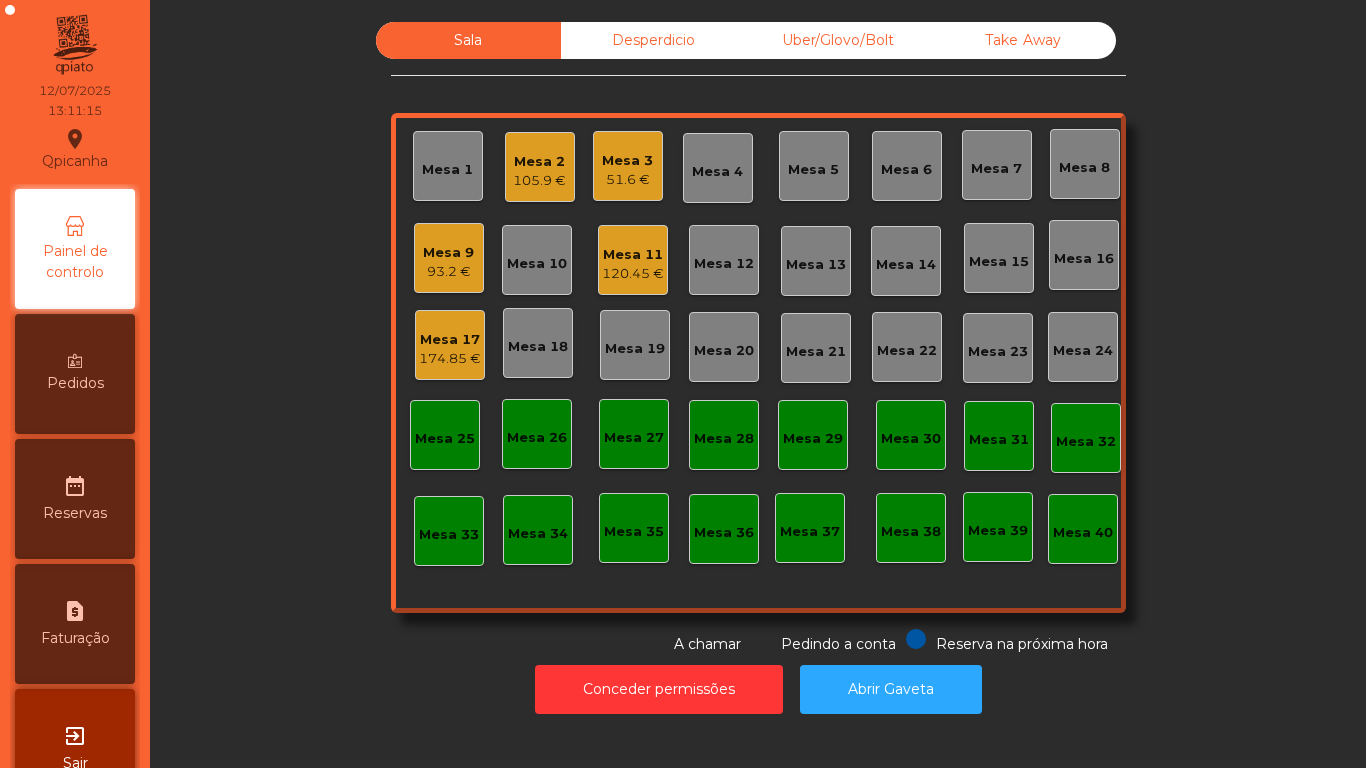 click on "93.2 €" 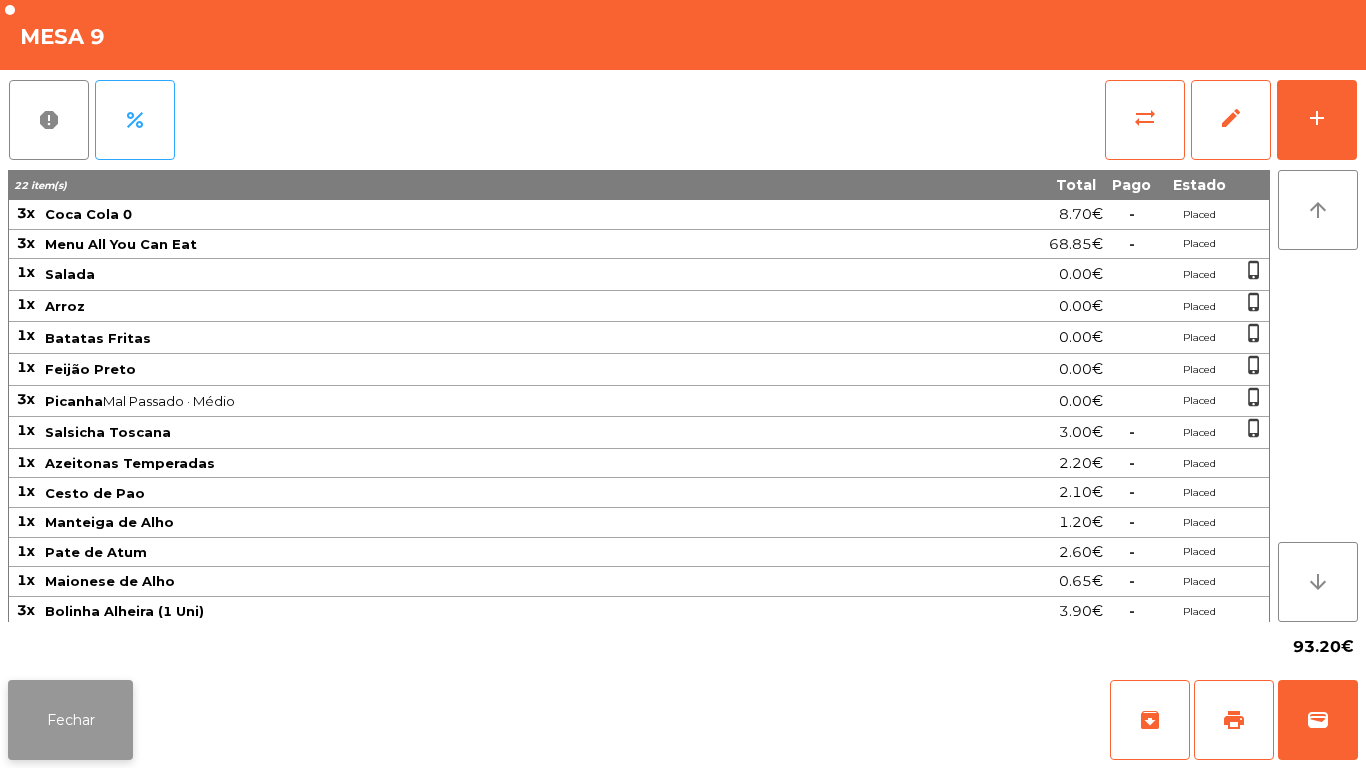 click on "Fechar" 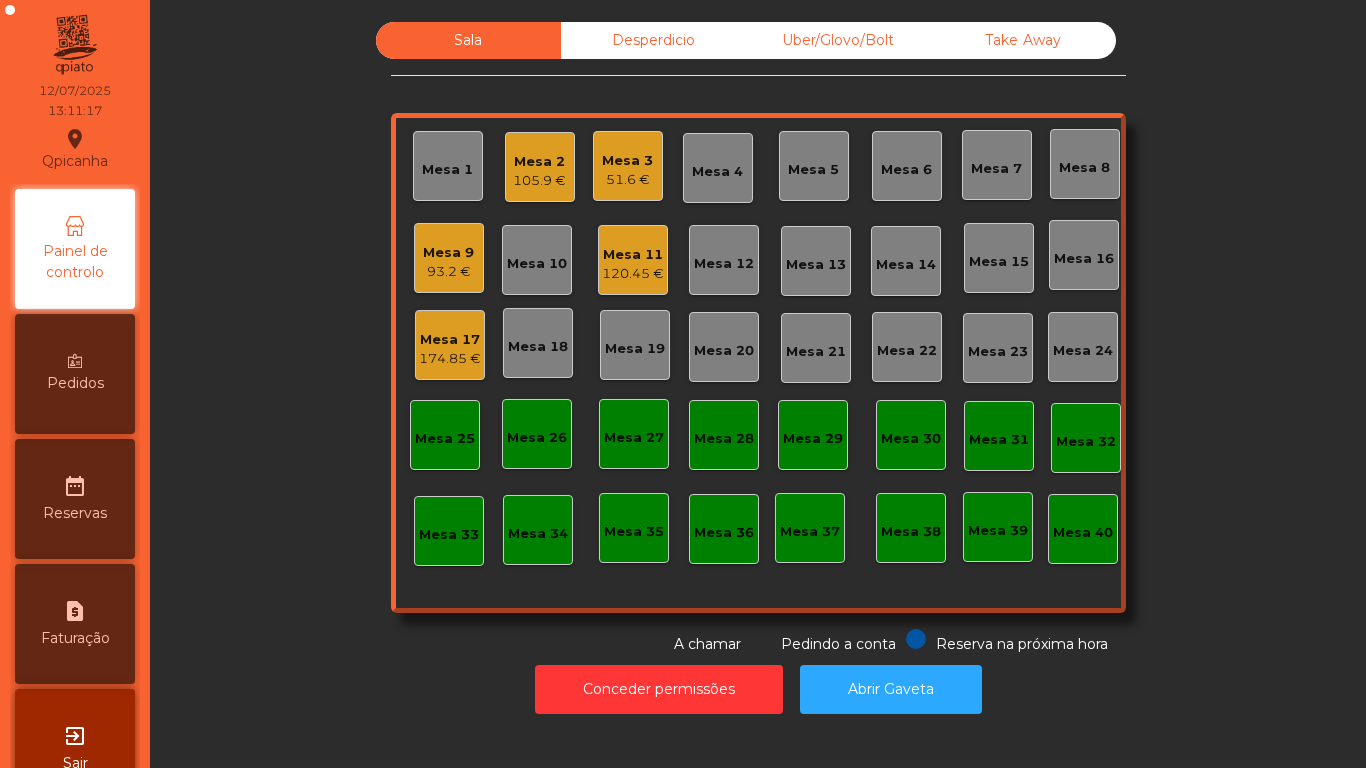 click on "Mesa 17" 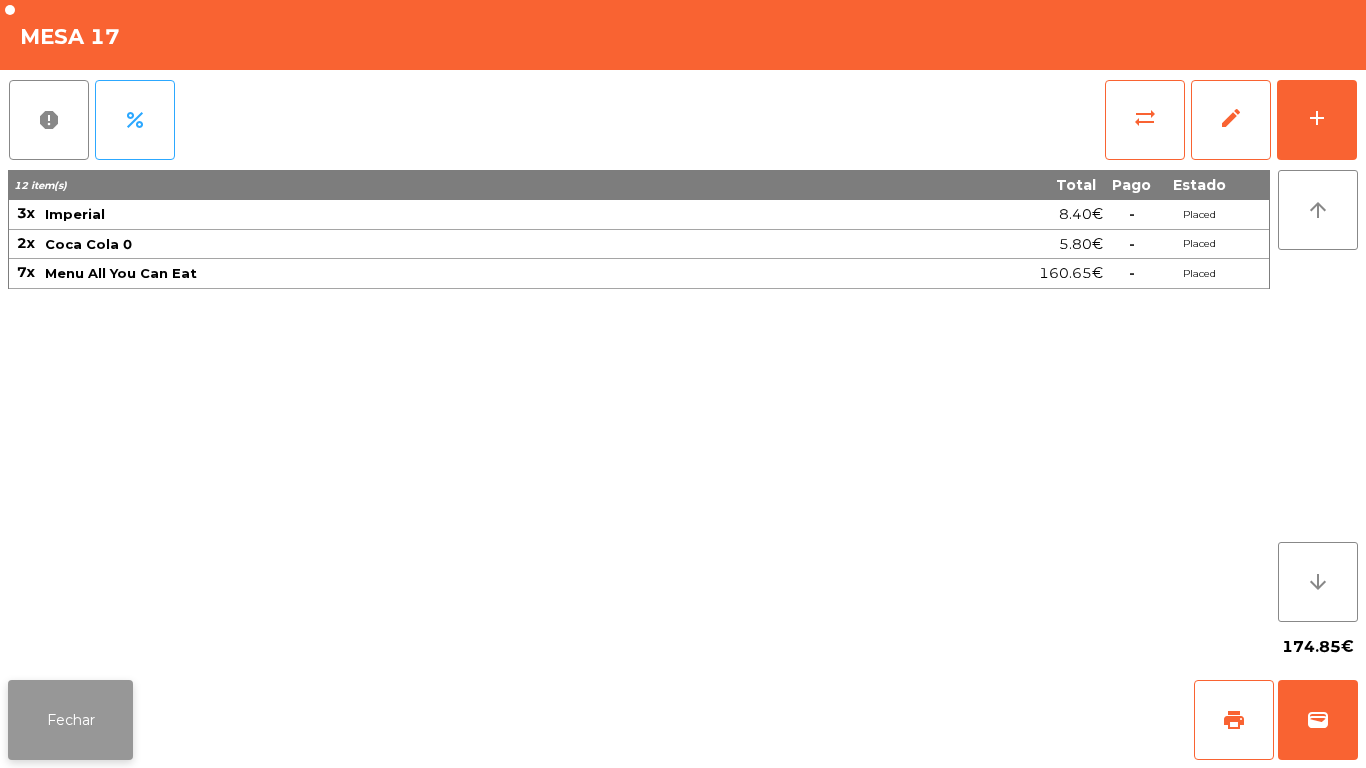 click on "Fechar" 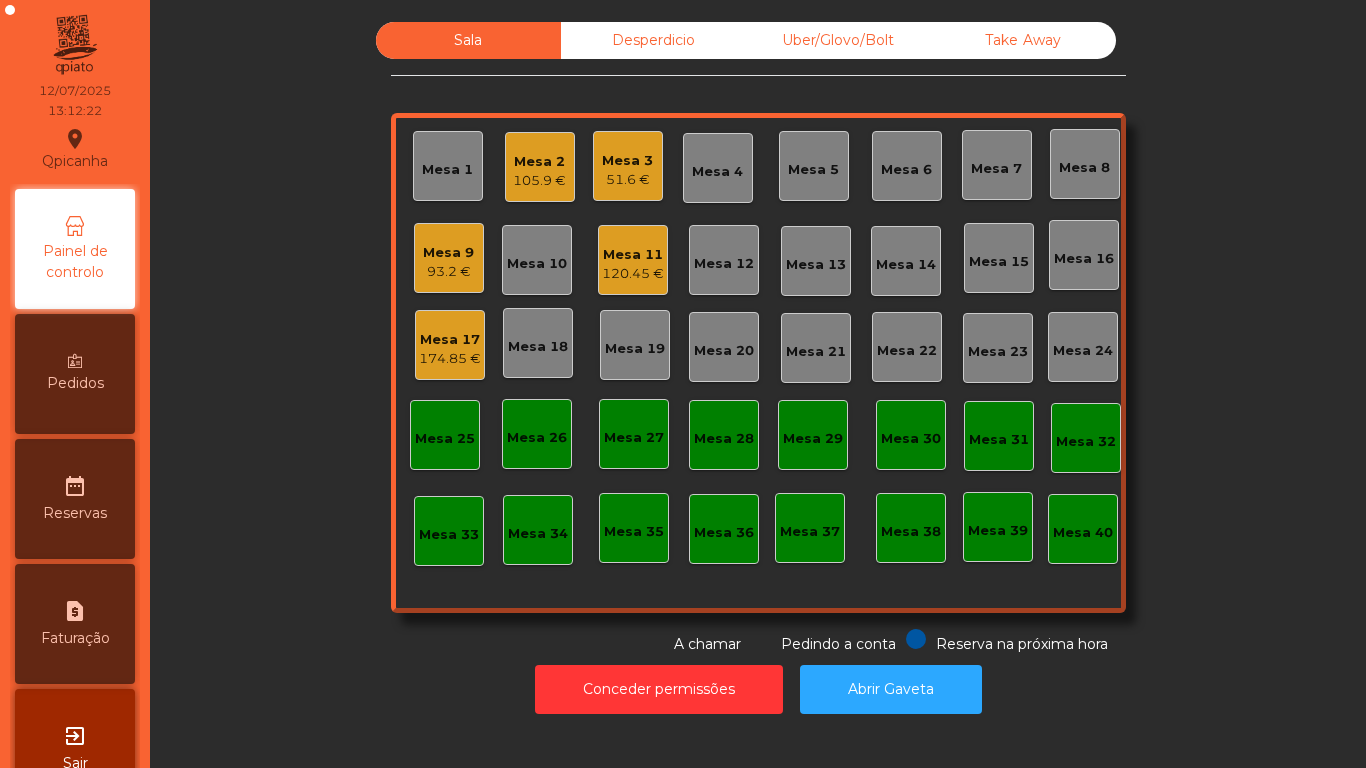 click on "Mesa 17" 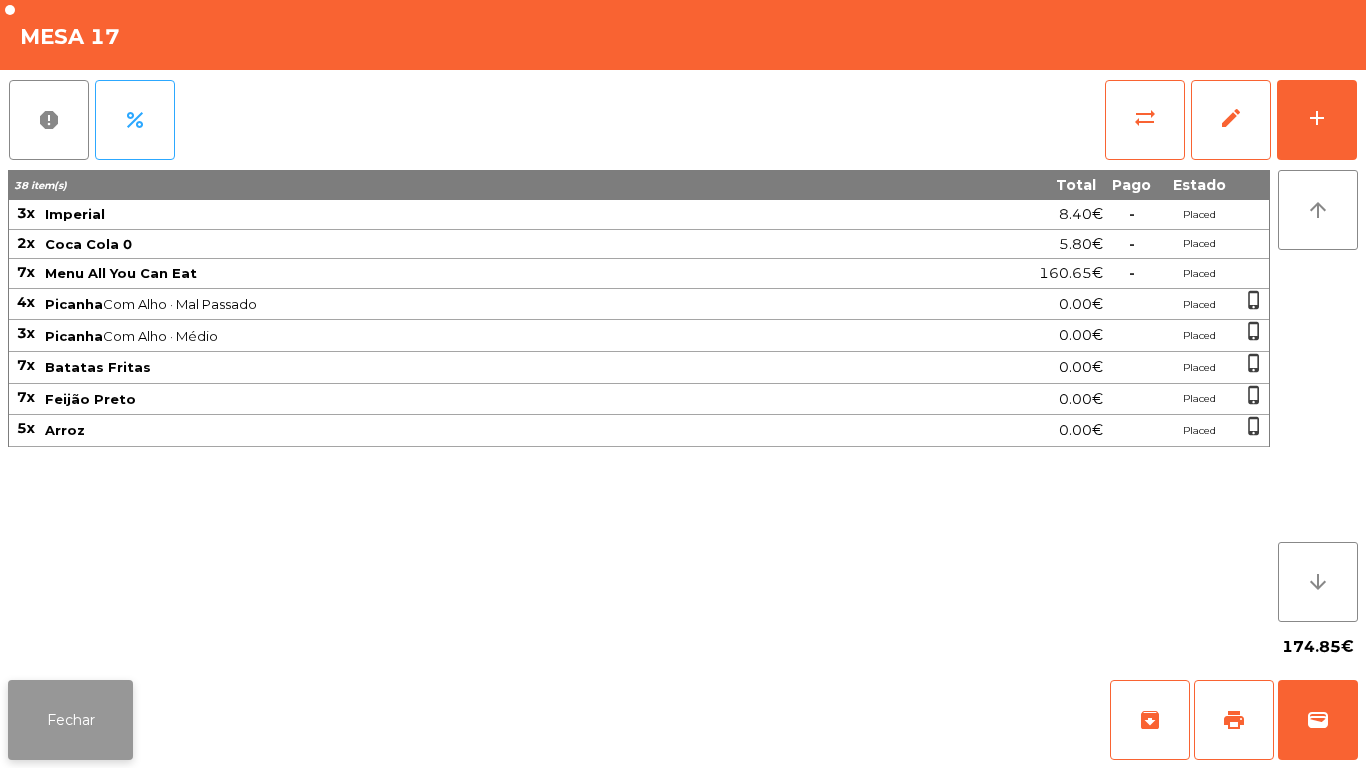 click on "Fechar" 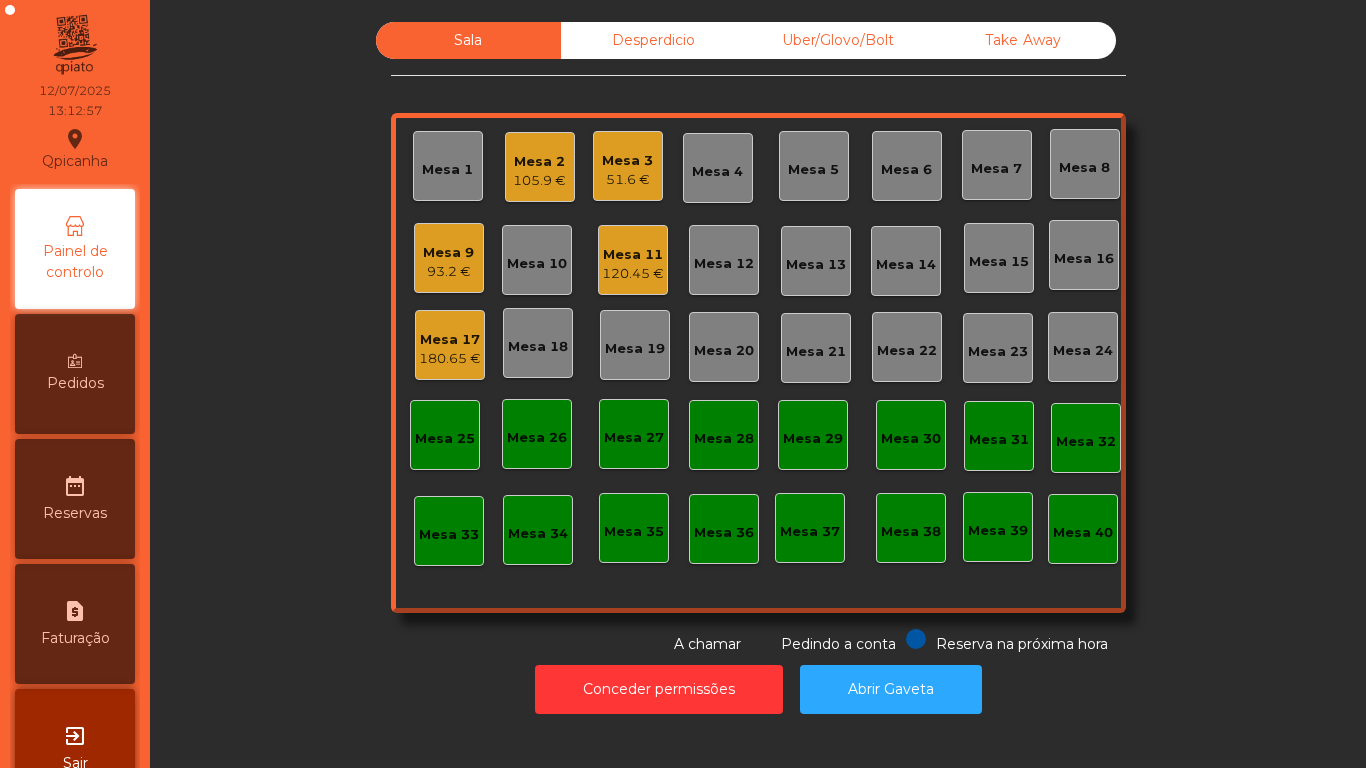 click on "51.6 €" 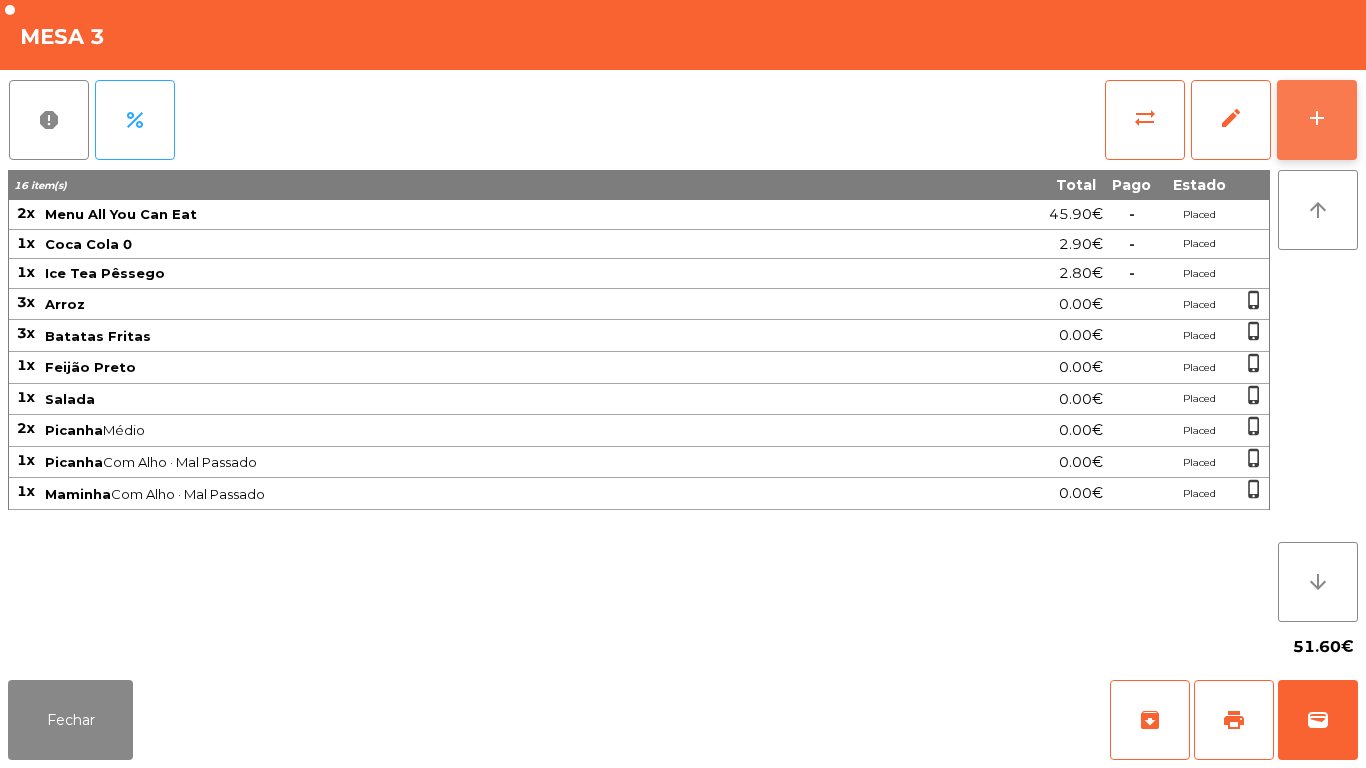 click on "add" 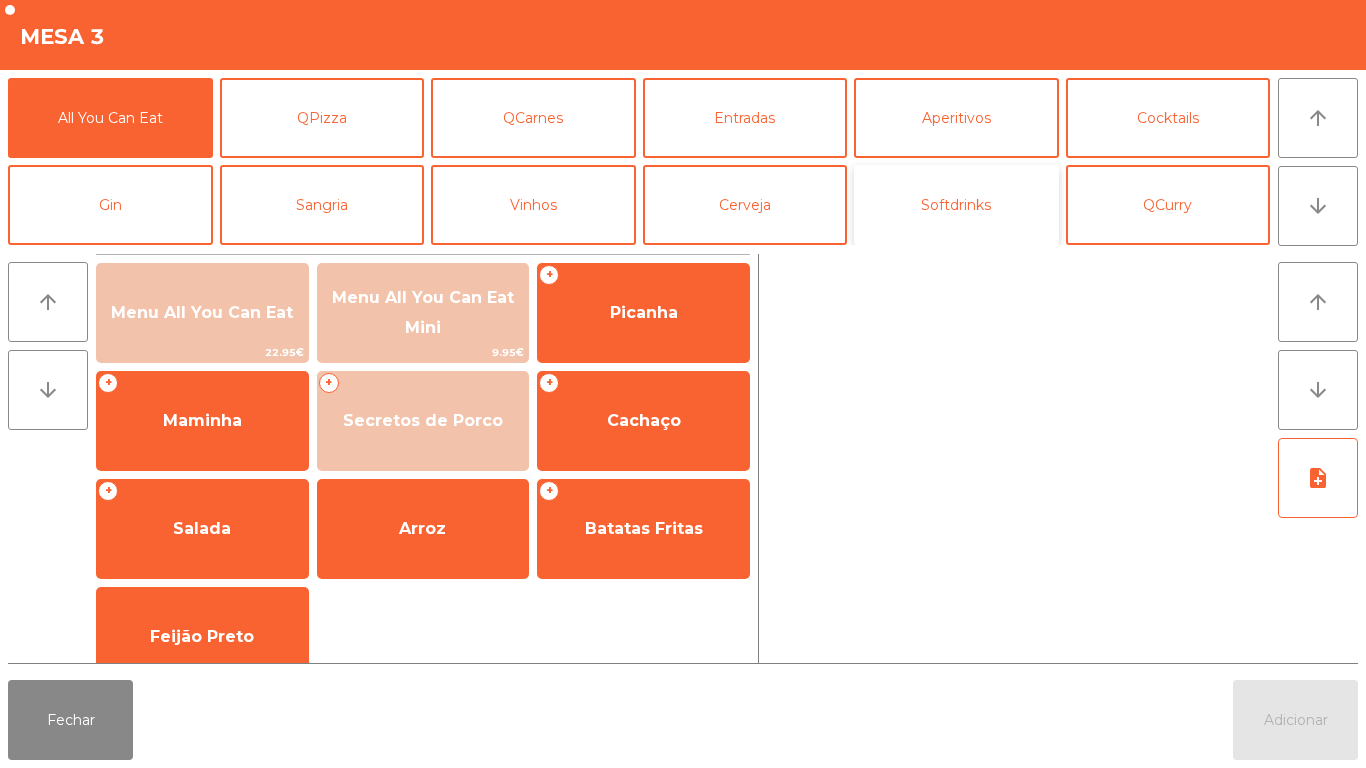 click on "Softdrinks" 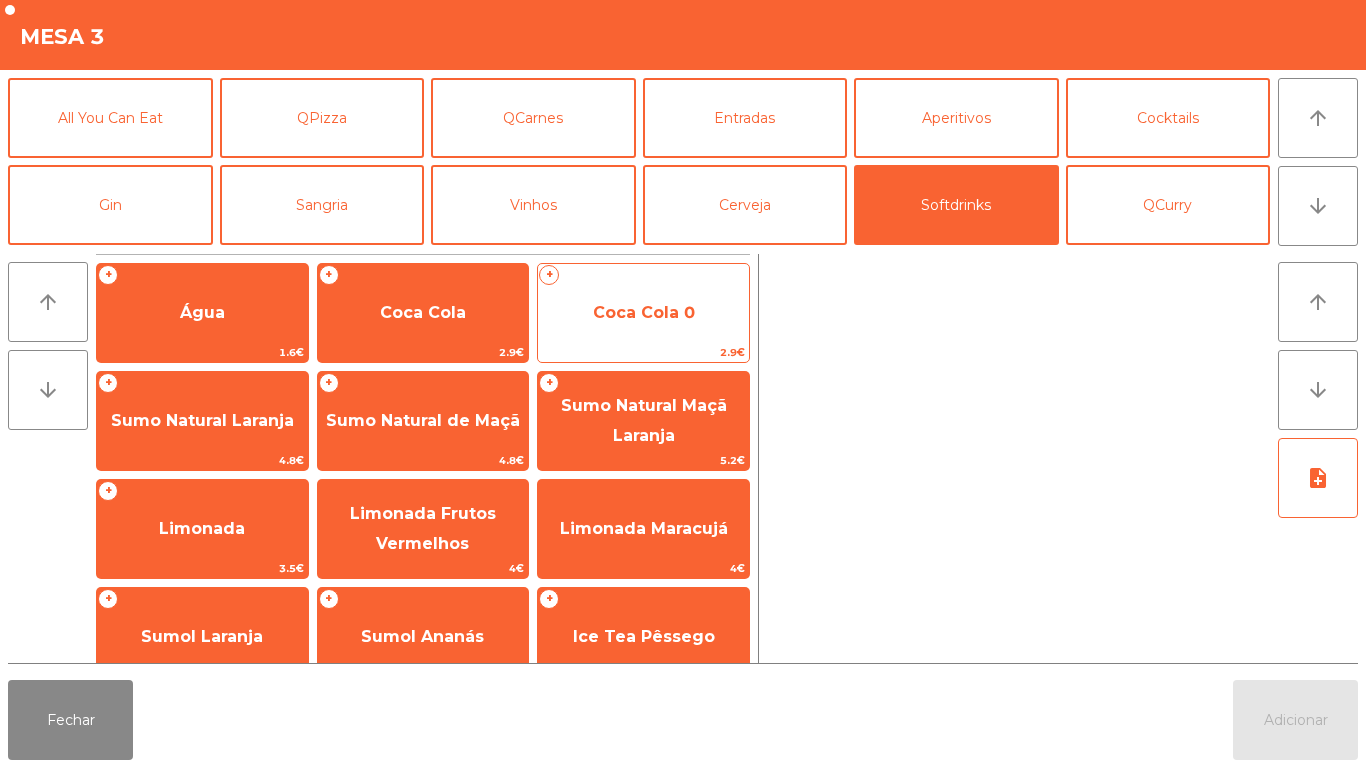 click on "Coca Cola 0" 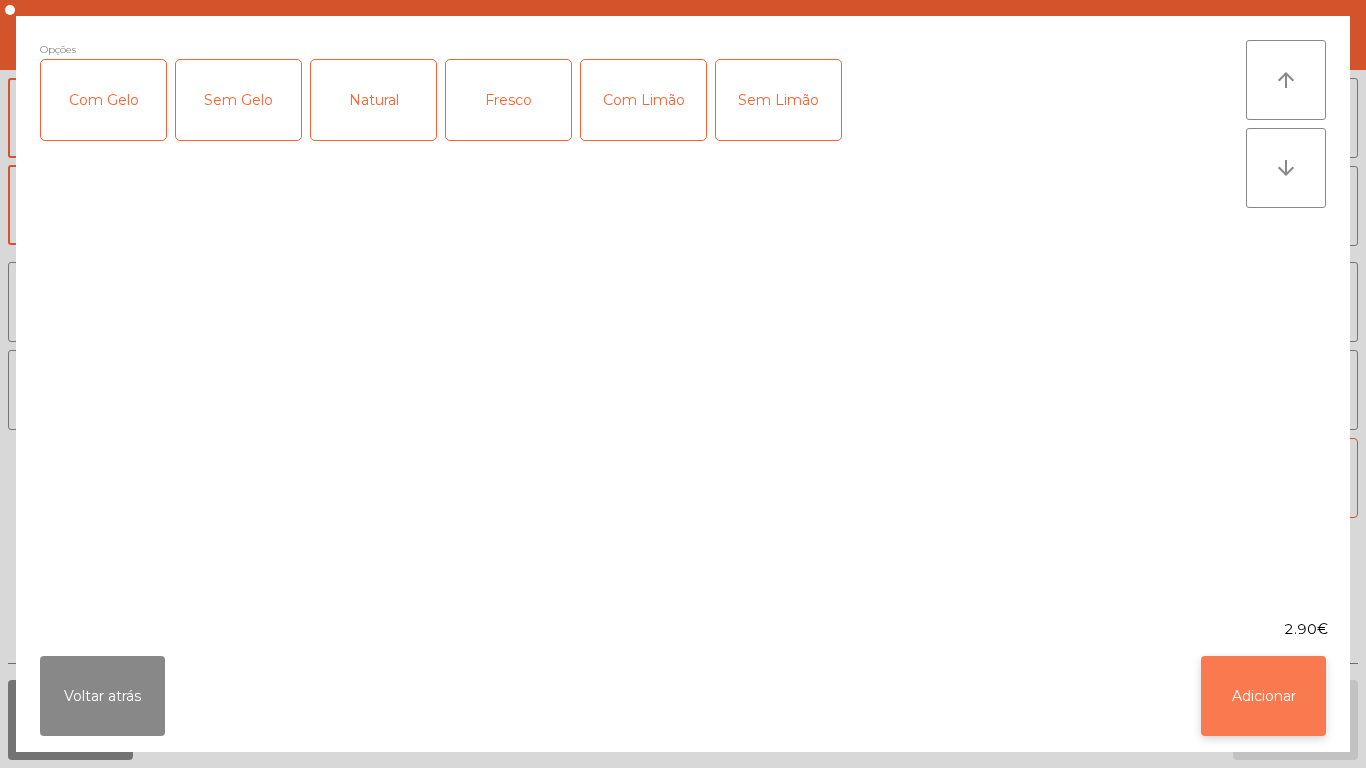 click on "Adicionar" 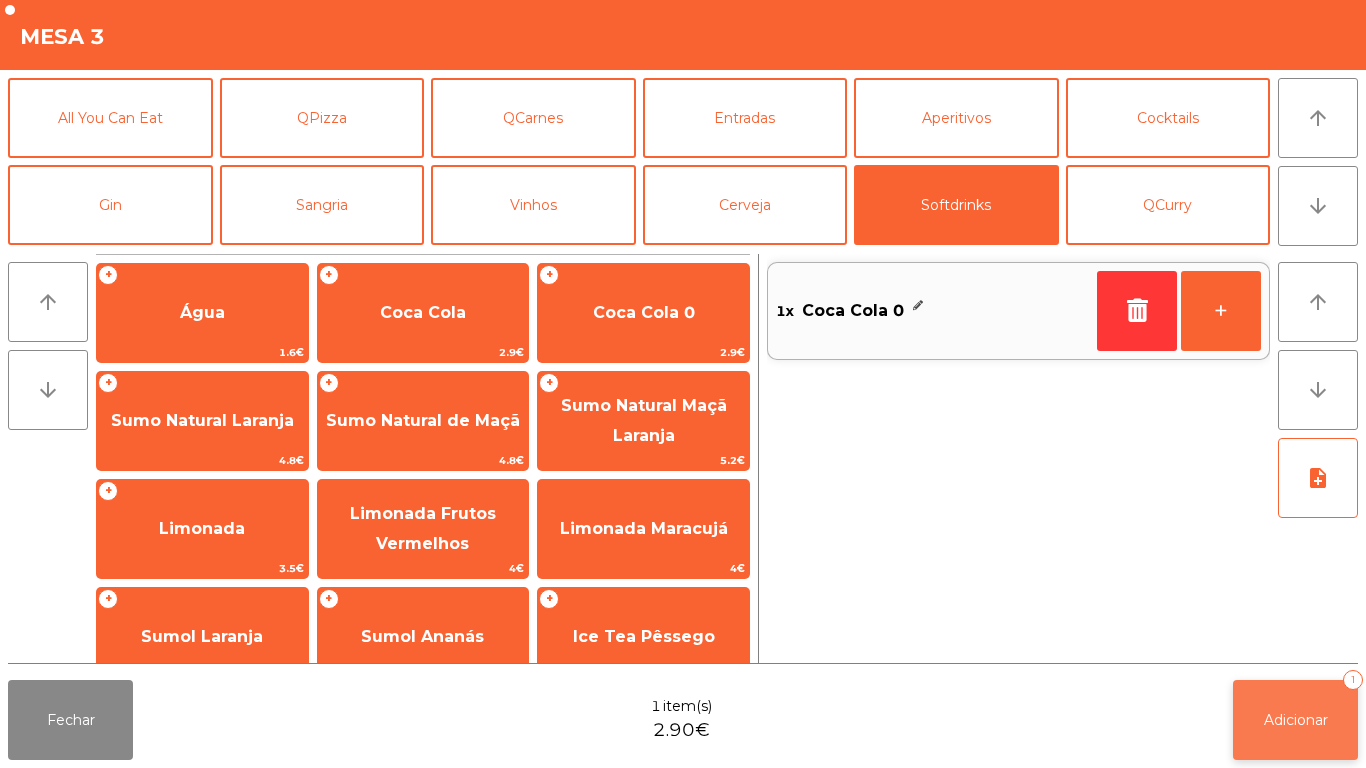 click on "Adicionar" 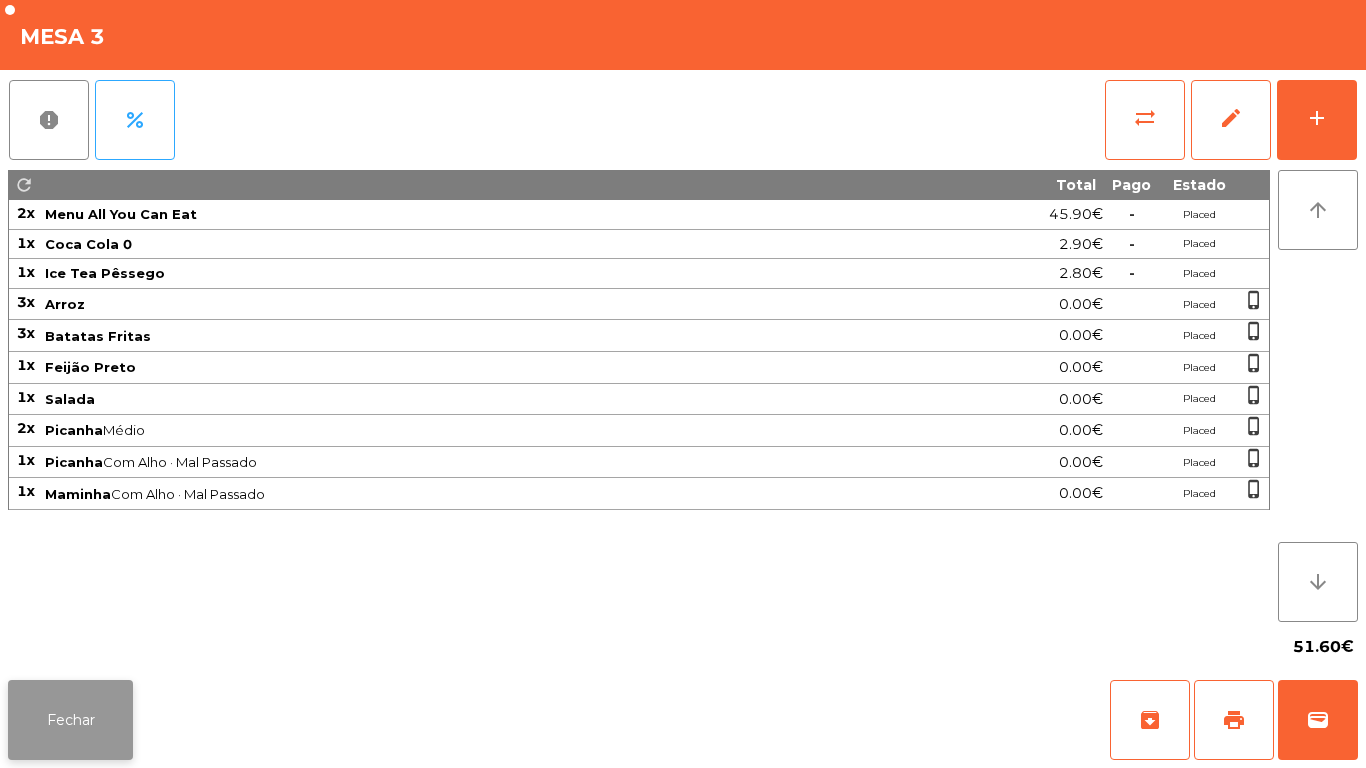 click on "Fechar" 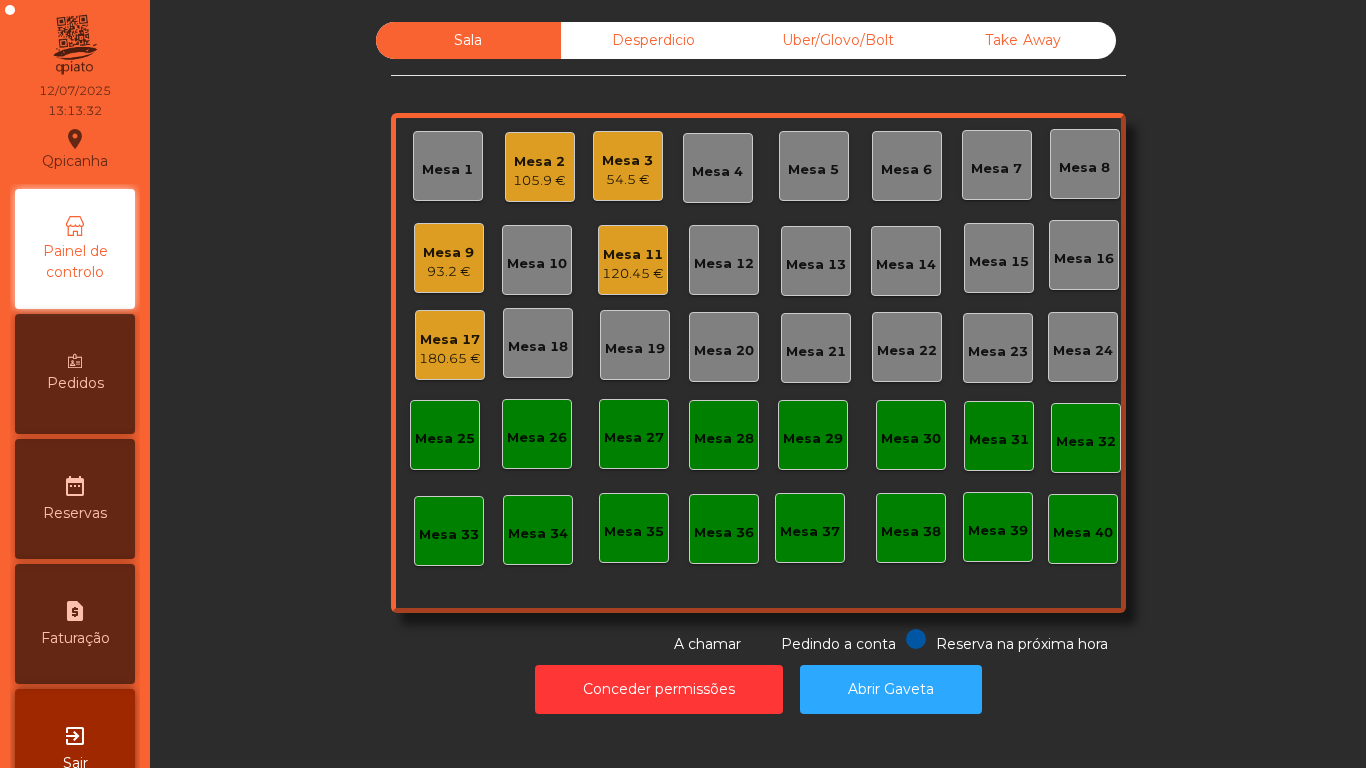 click on "Mesa 3   54.5 €" 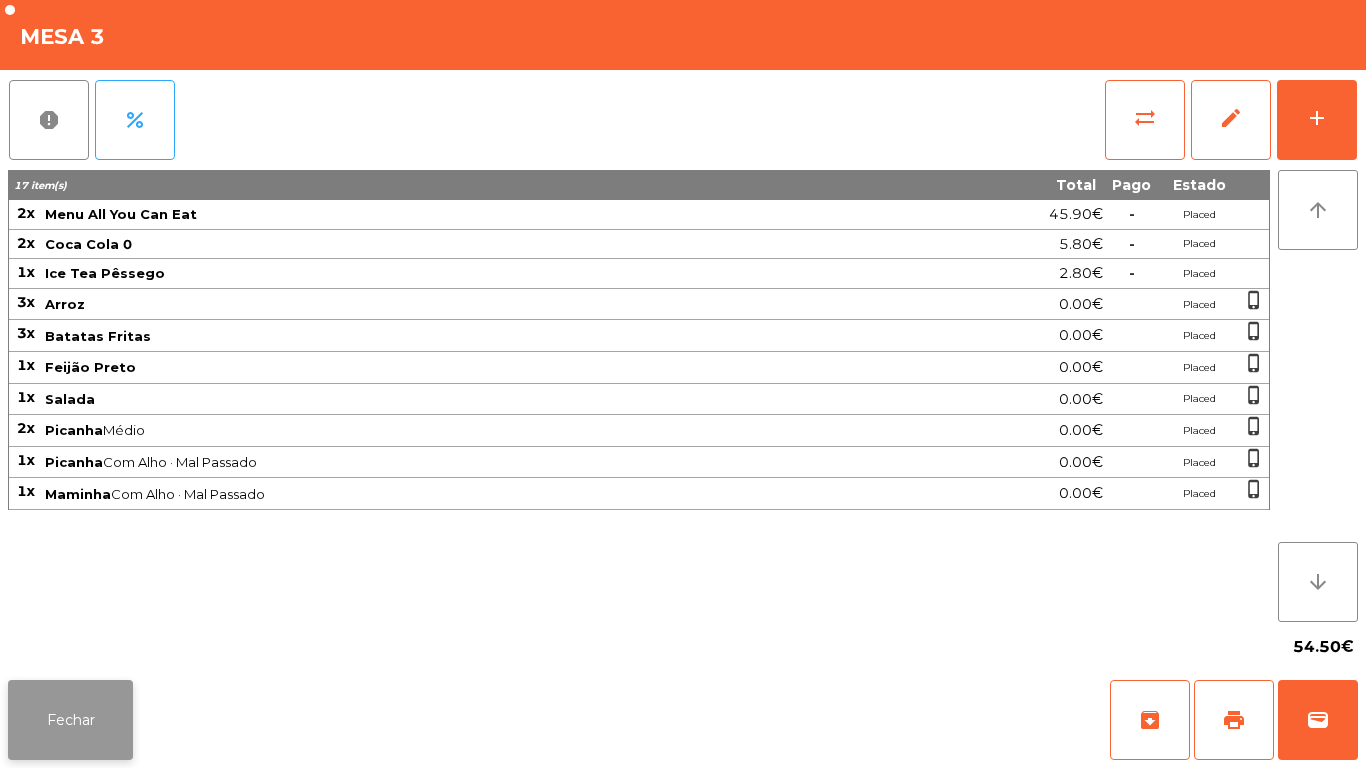 click on "Fechar" 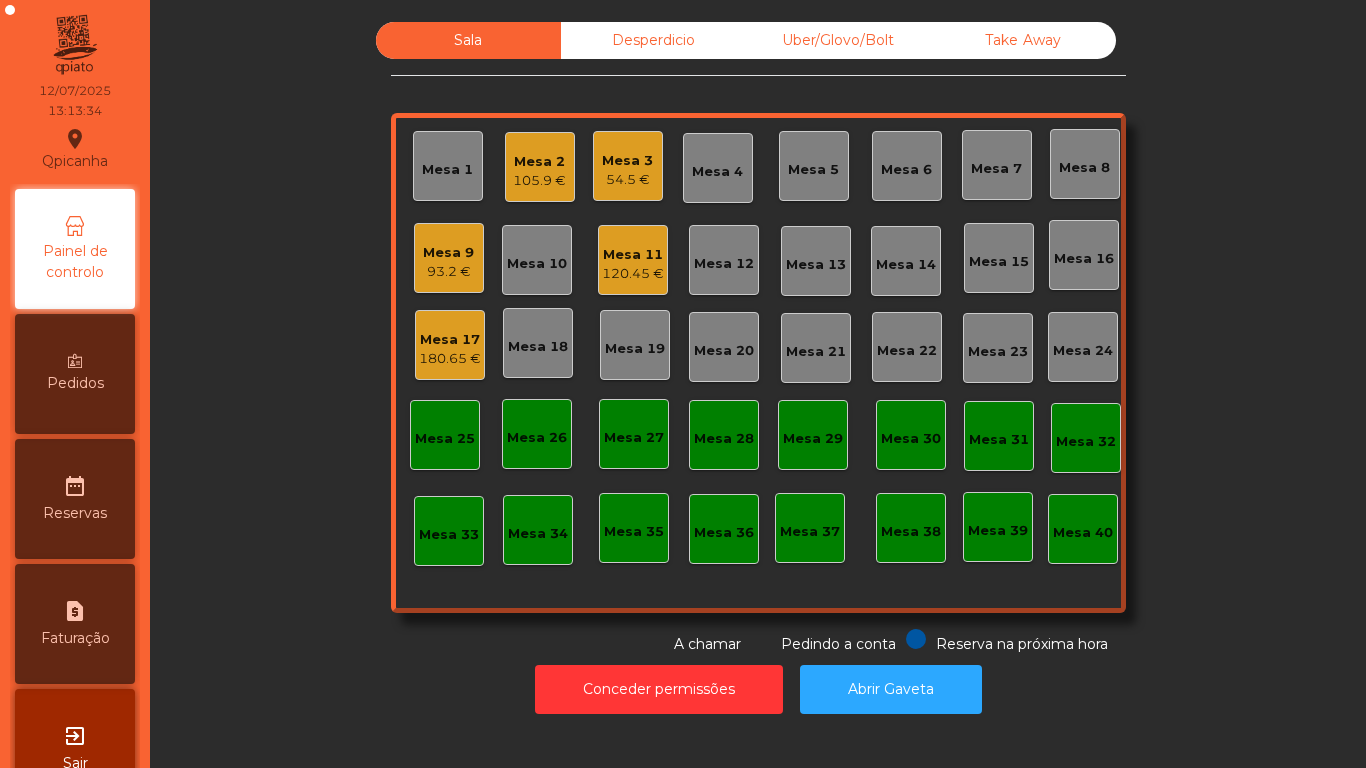 click on "180.65 €" 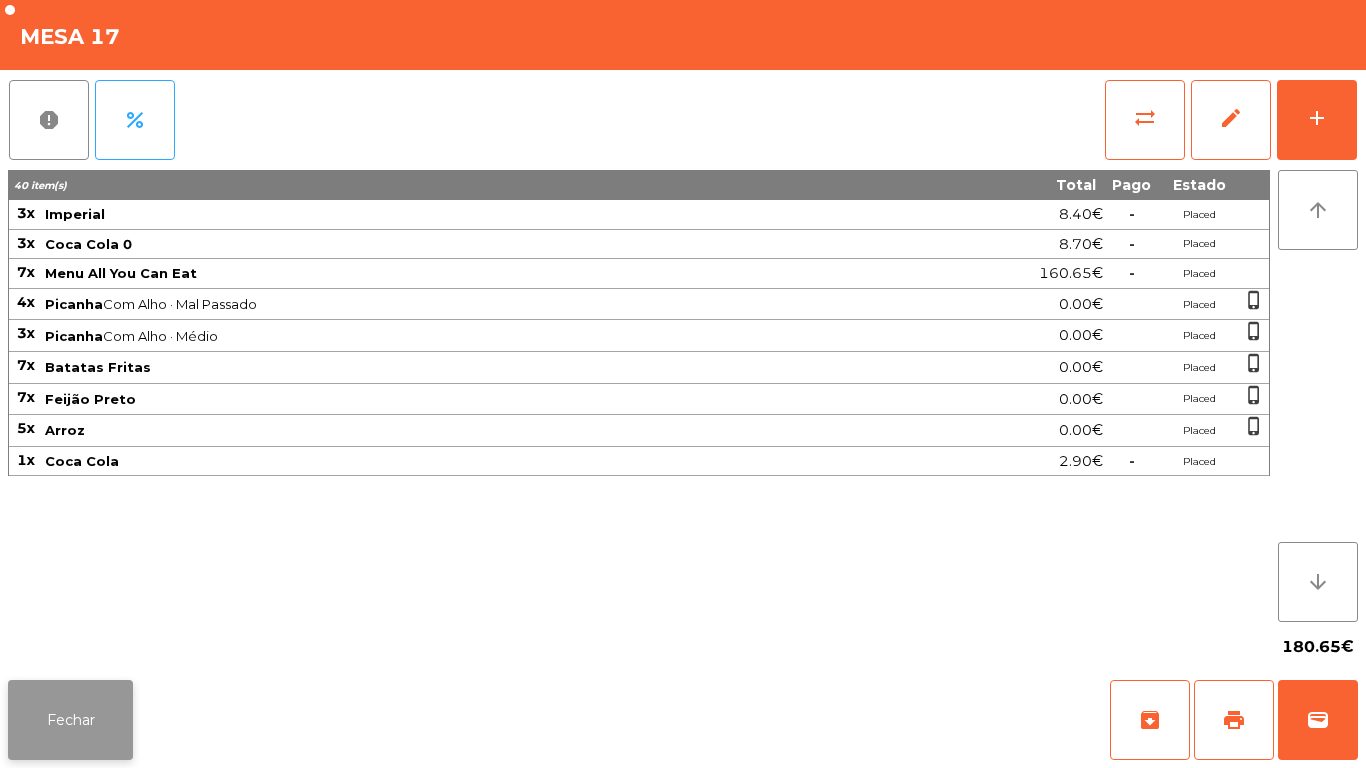 click on "Fechar" 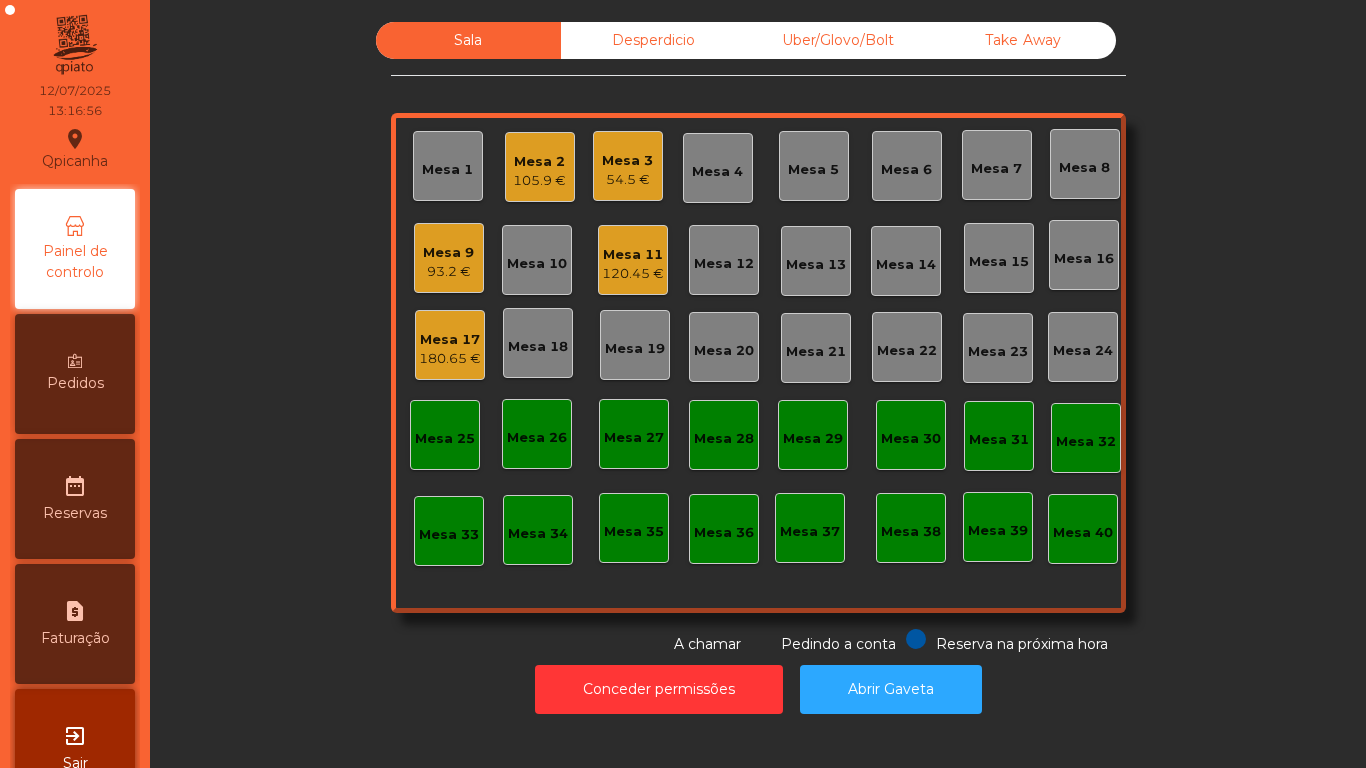 click on "Mesa 2" 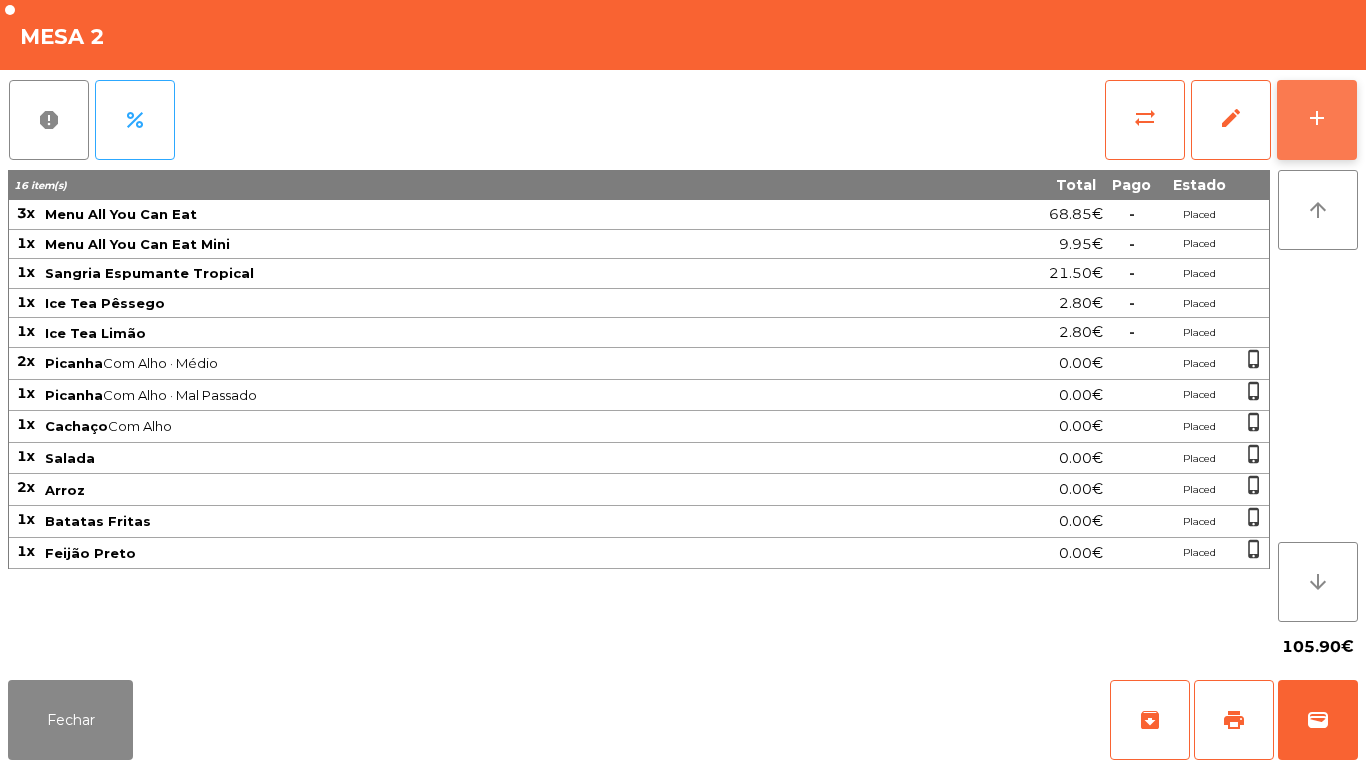 click on "add" 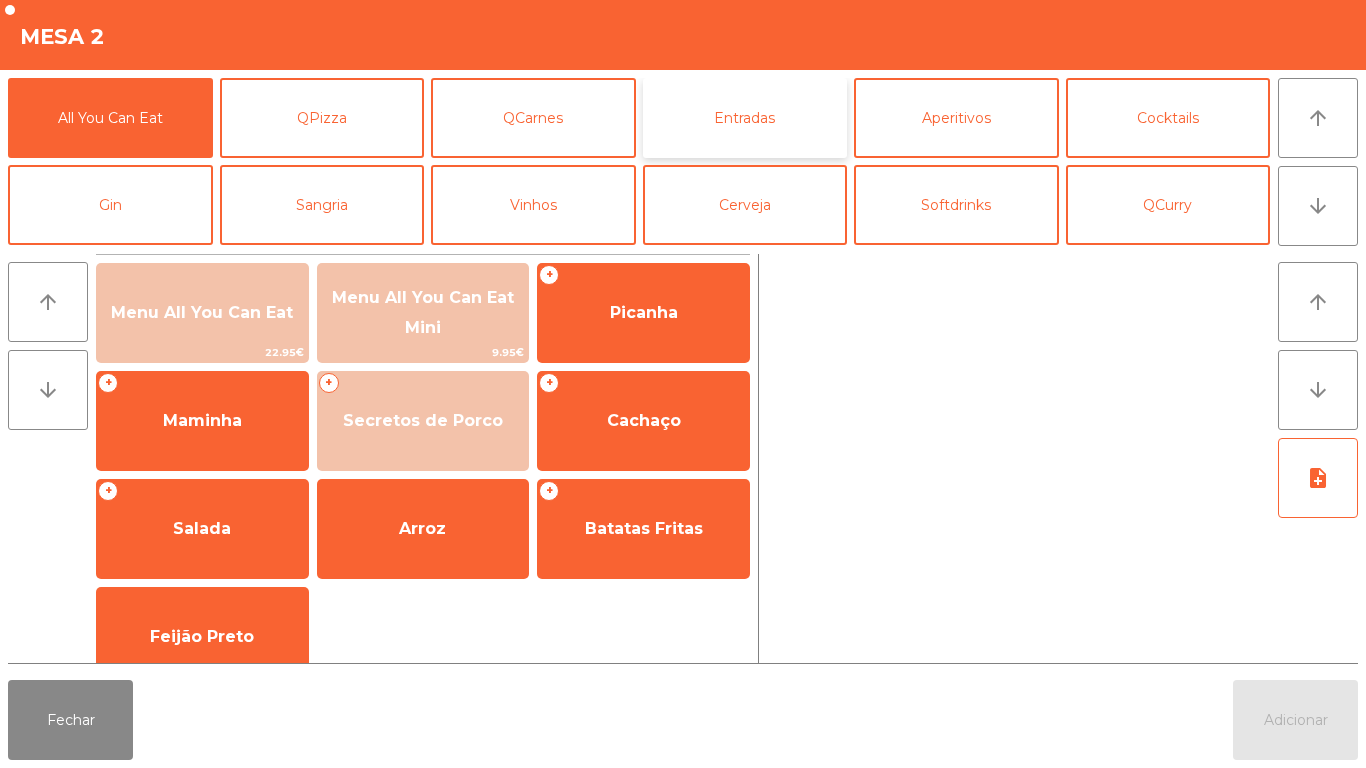 click on "Entradas" 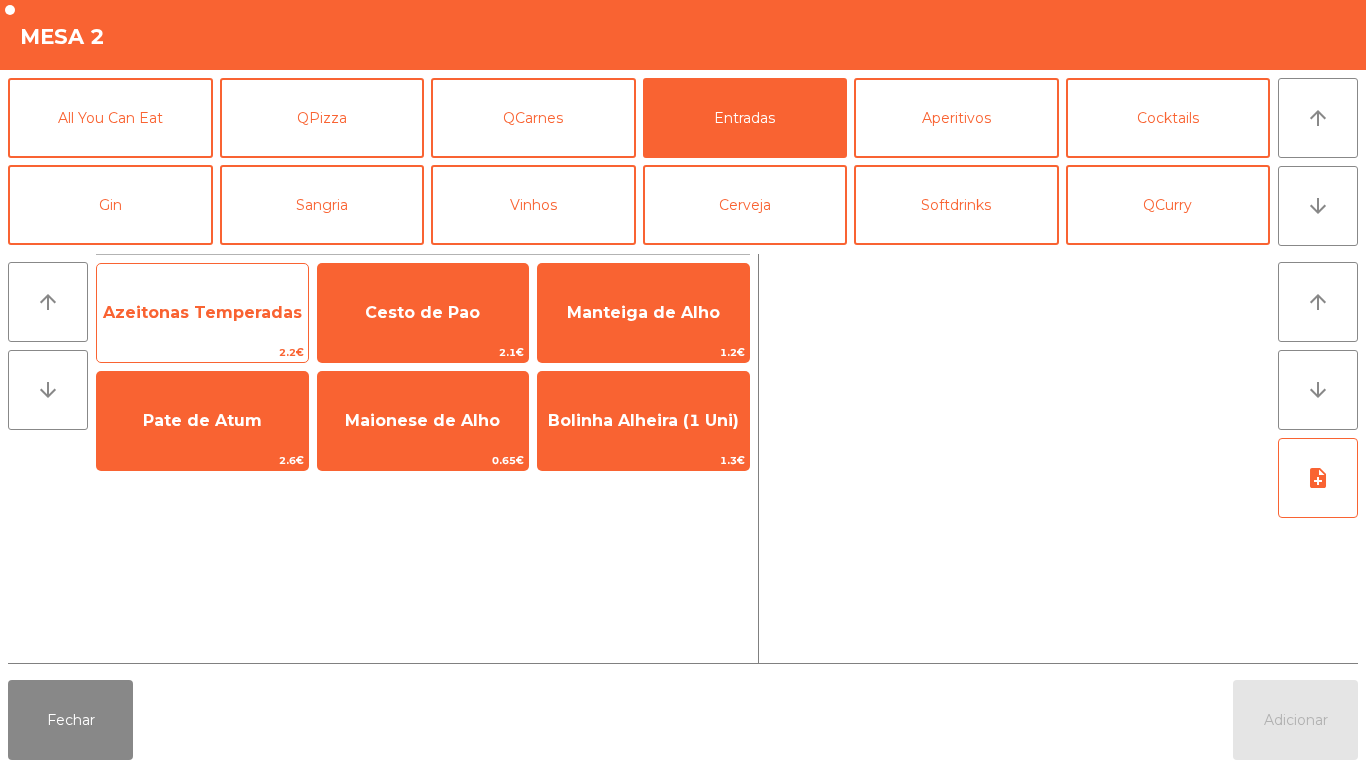 click on "Azeitonas Temperadas" 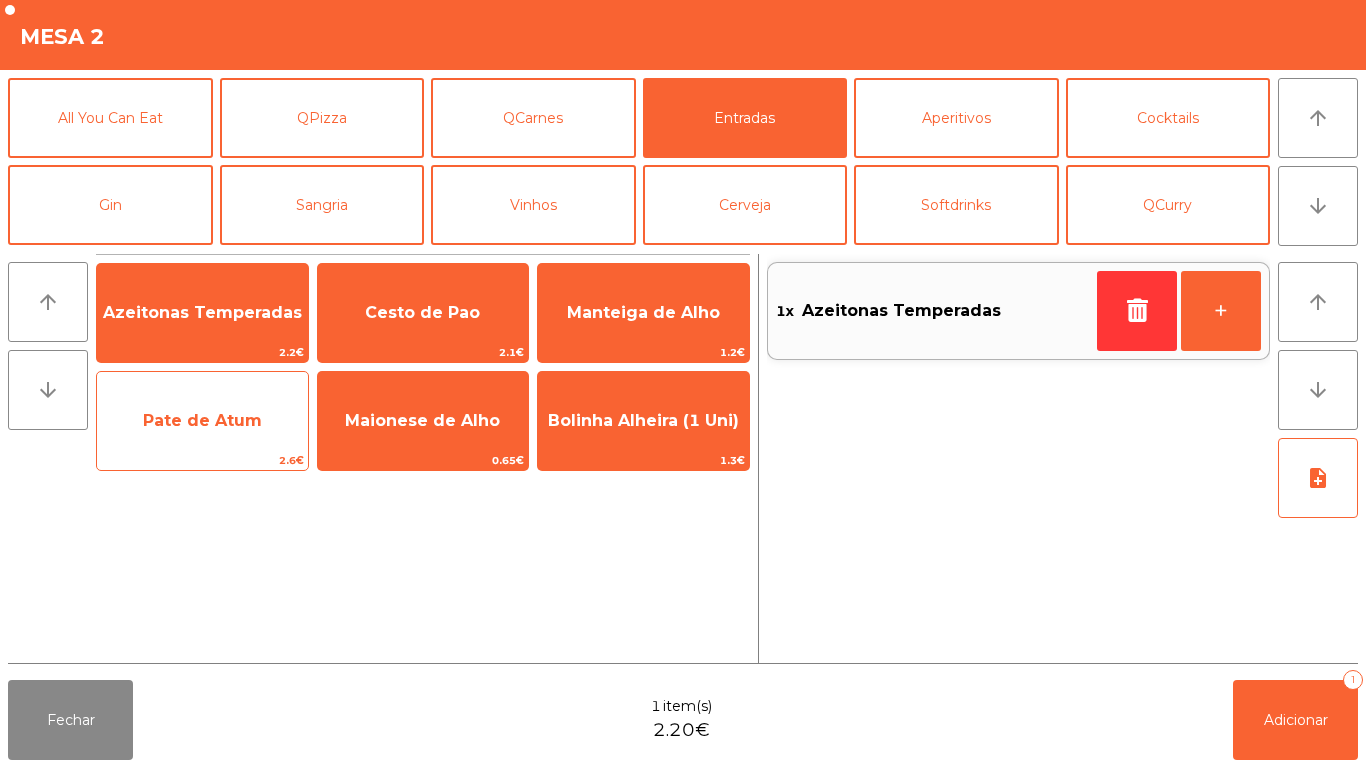 click on "Pate de Atum" 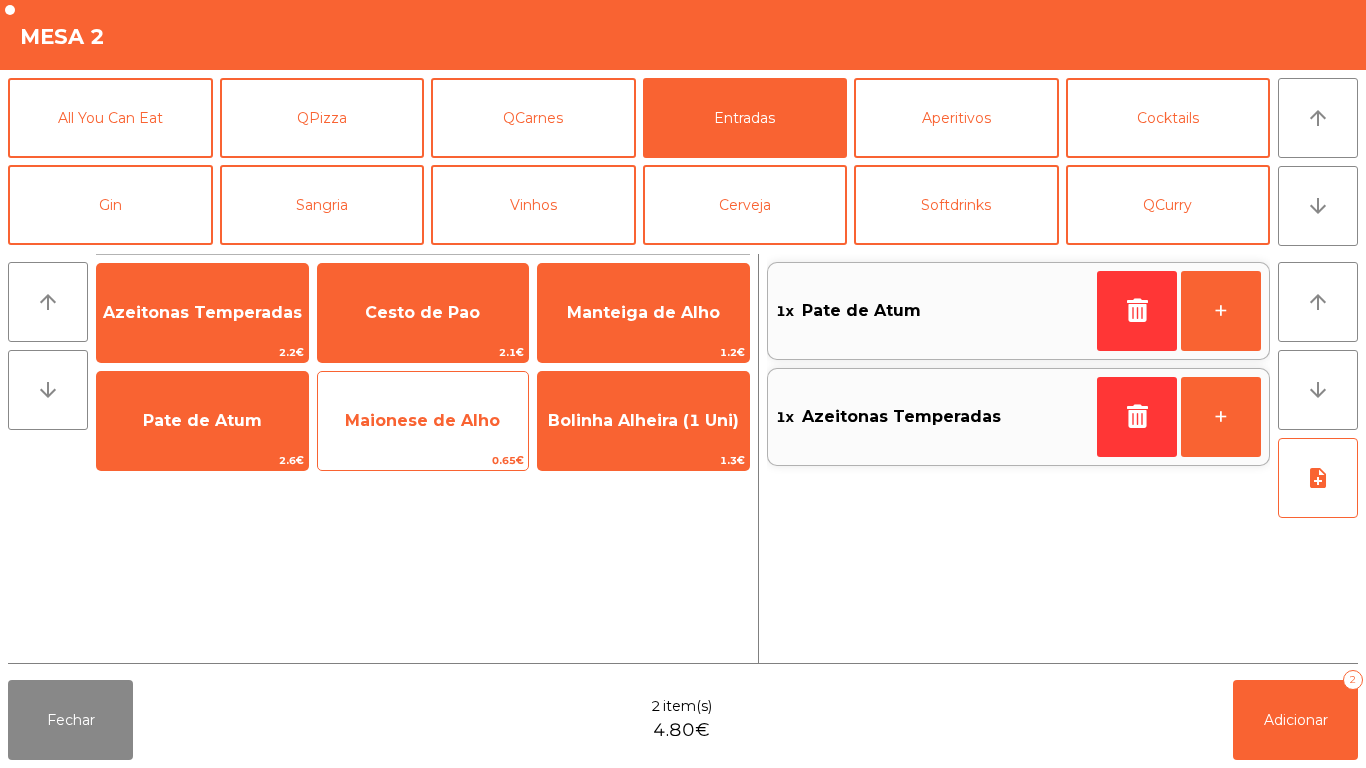 click on "Maionese de Alho" 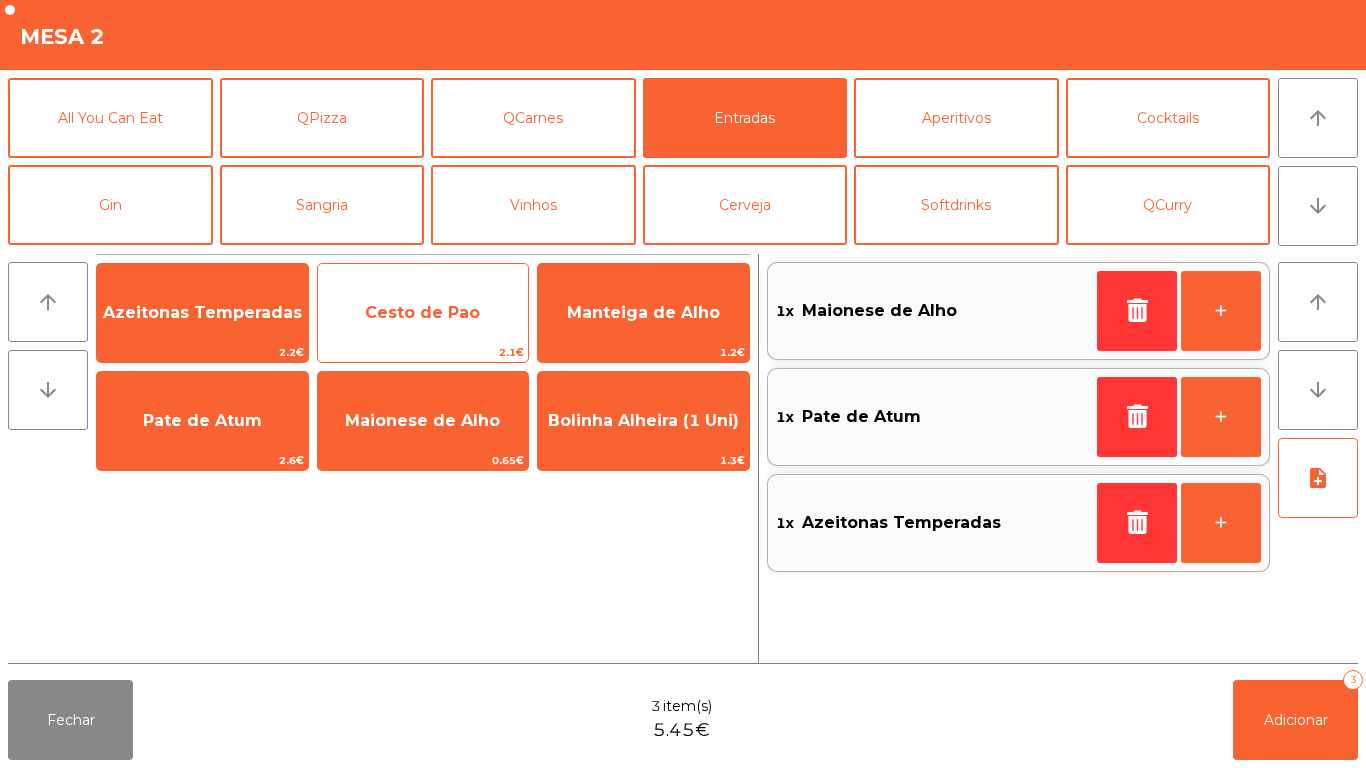 click on "Cesto de Pao" 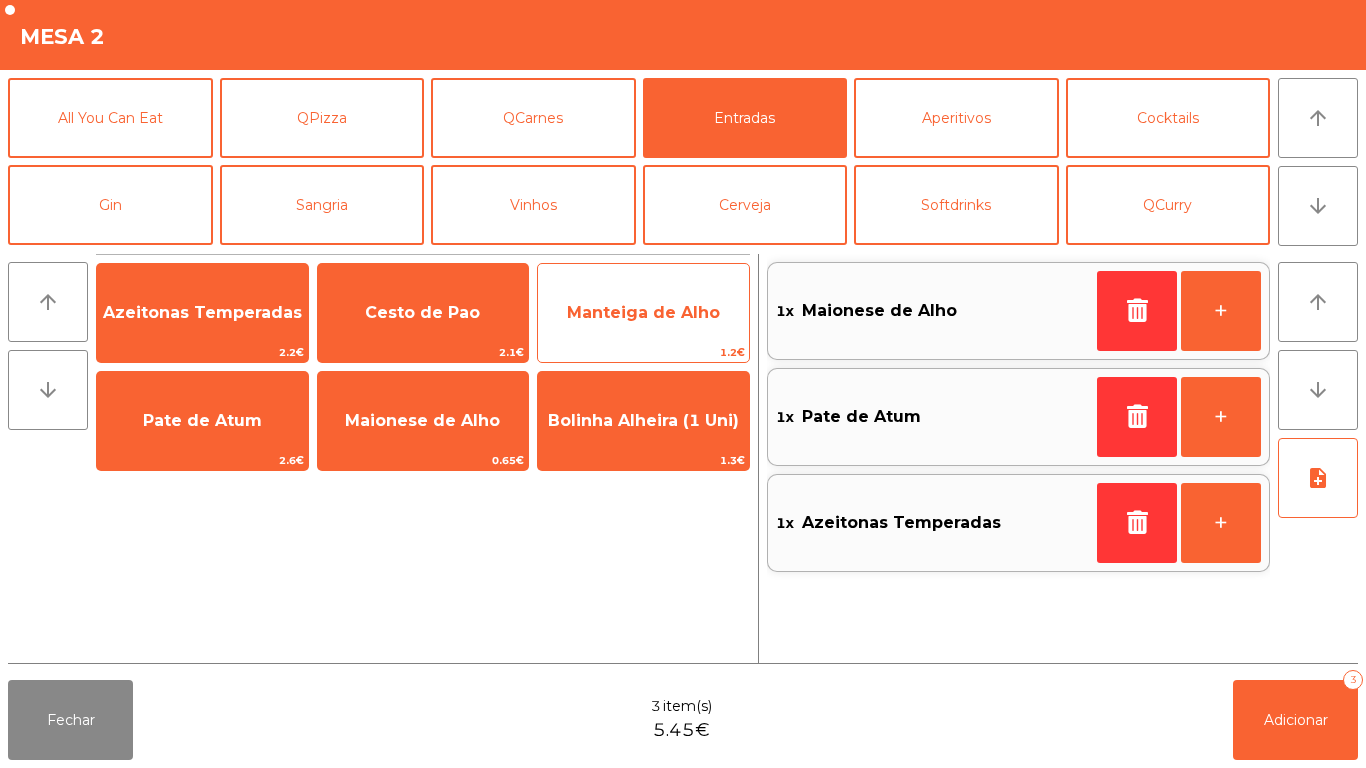 click on "Manteiga de Alho" 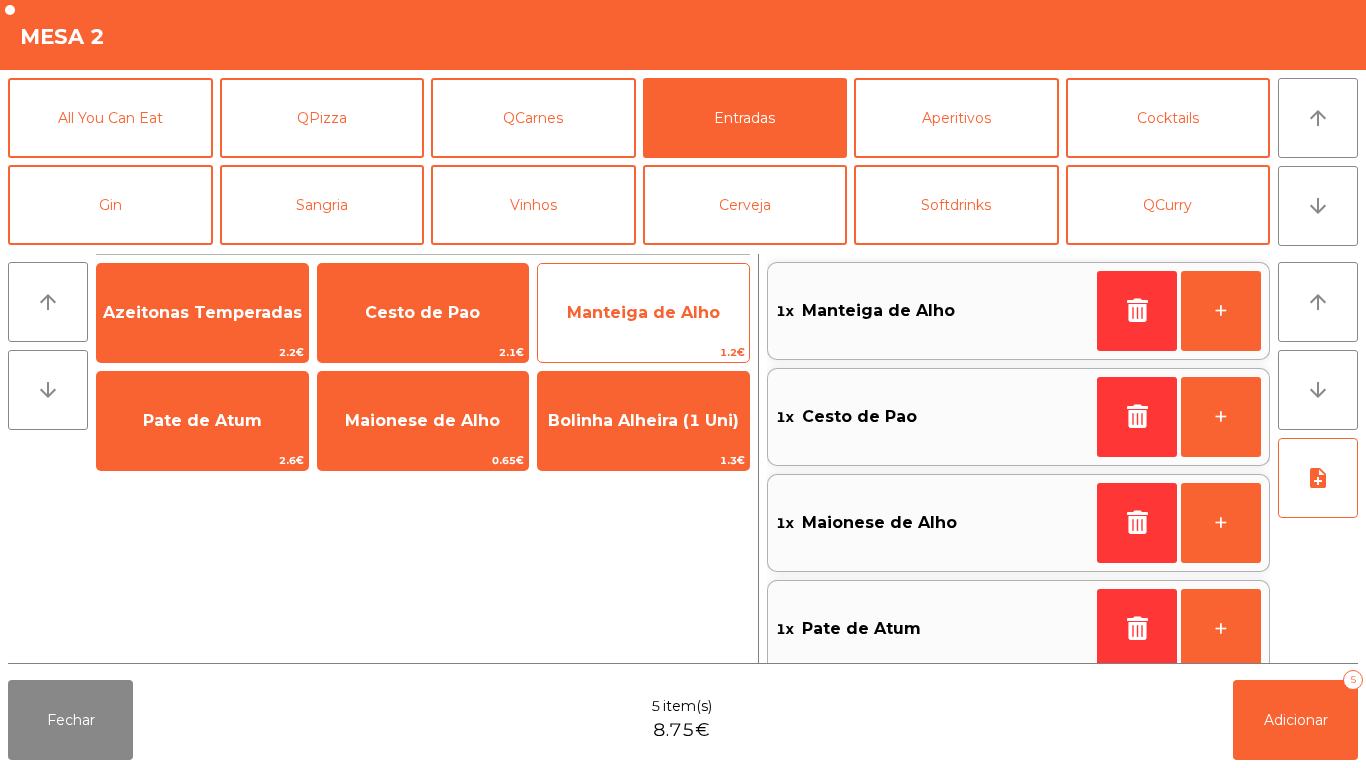 scroll, scrollTop: 8, scrollLeft: 0, axis: vertical 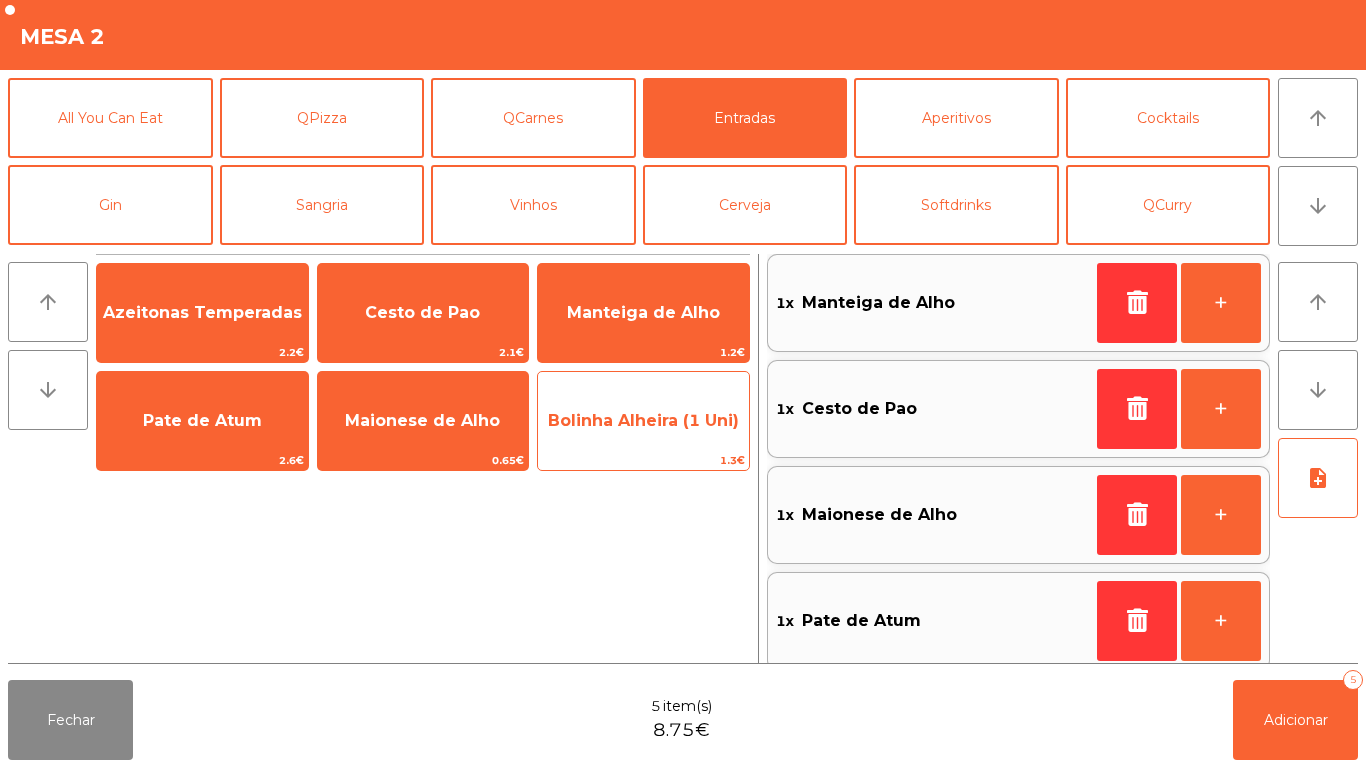 click on "Bolinha Alheira (1 Uni)" 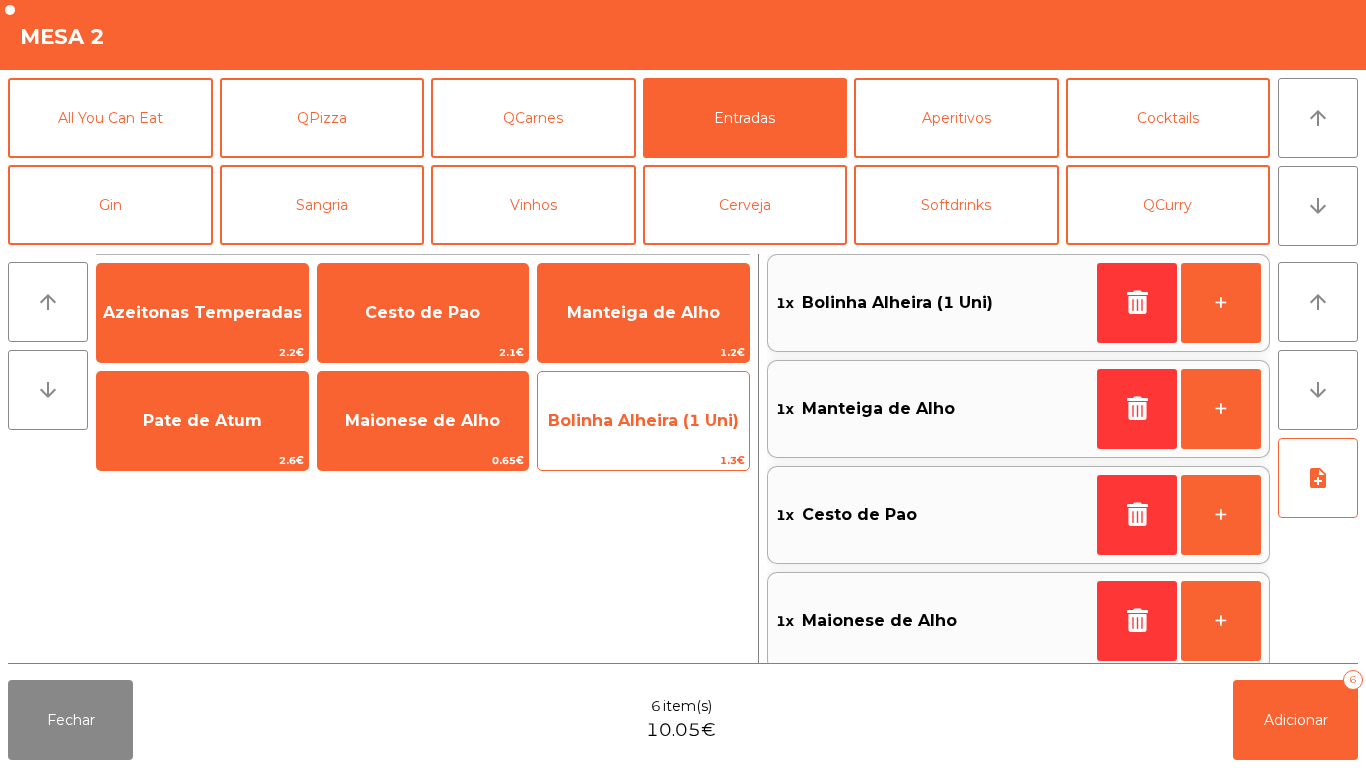 click on "Bolinha Alheira (1 Uni)" 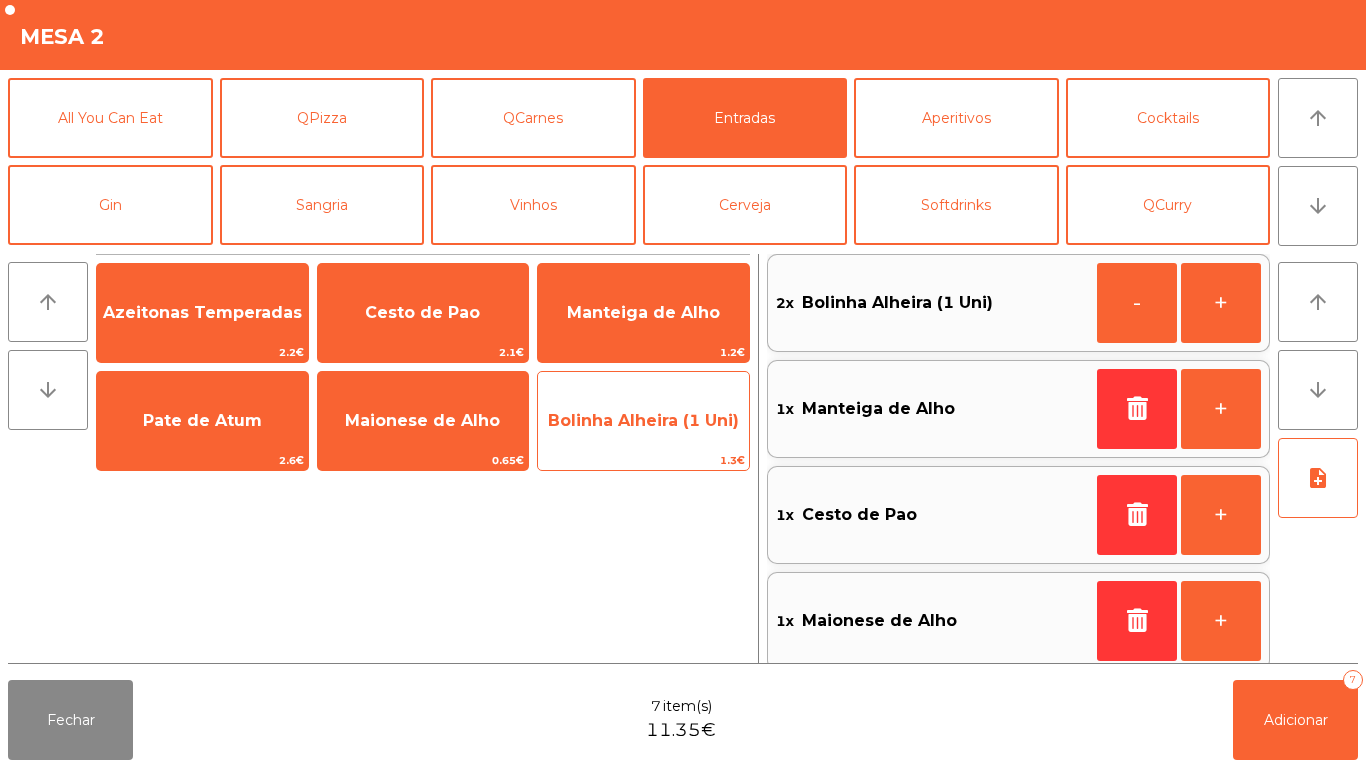 click on "Bolinha Alheira (1 Uni)" 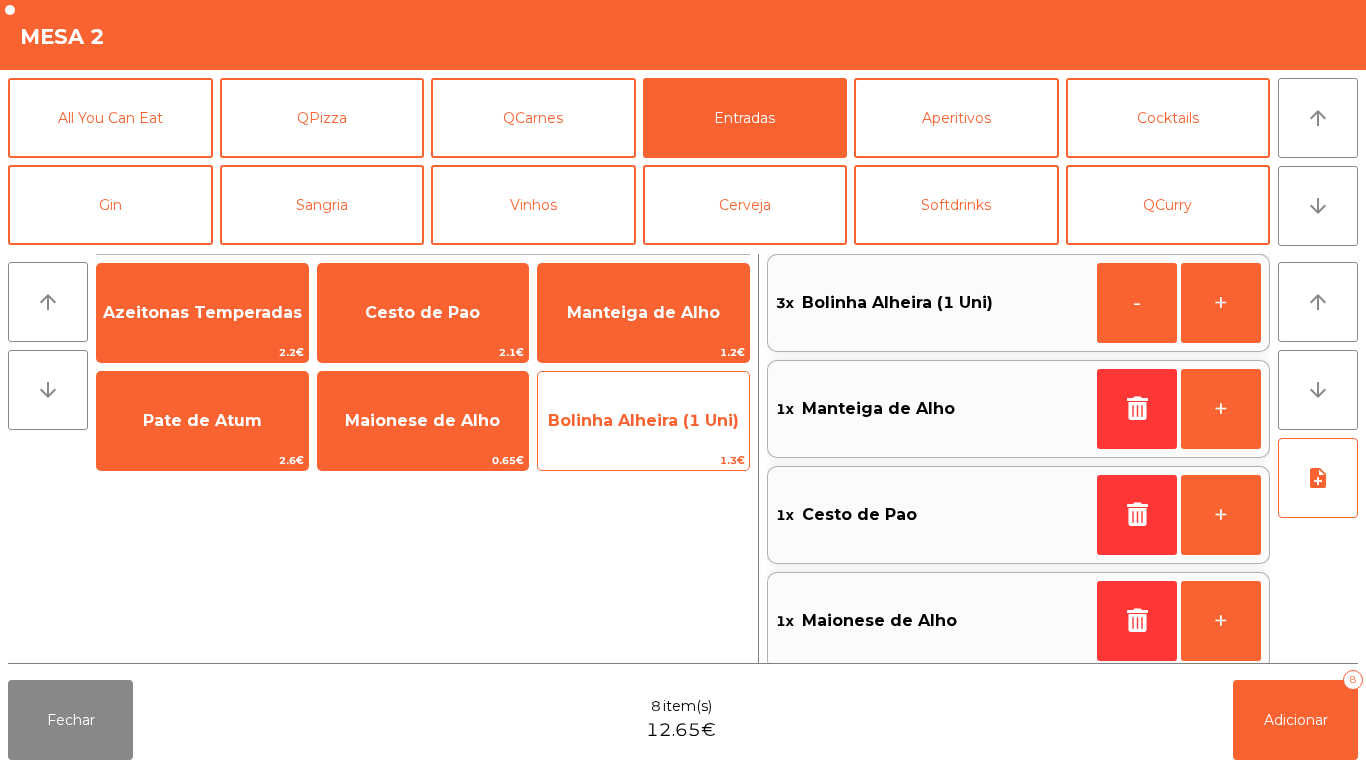 click on "Bolinha Alheira (1 Uni)" 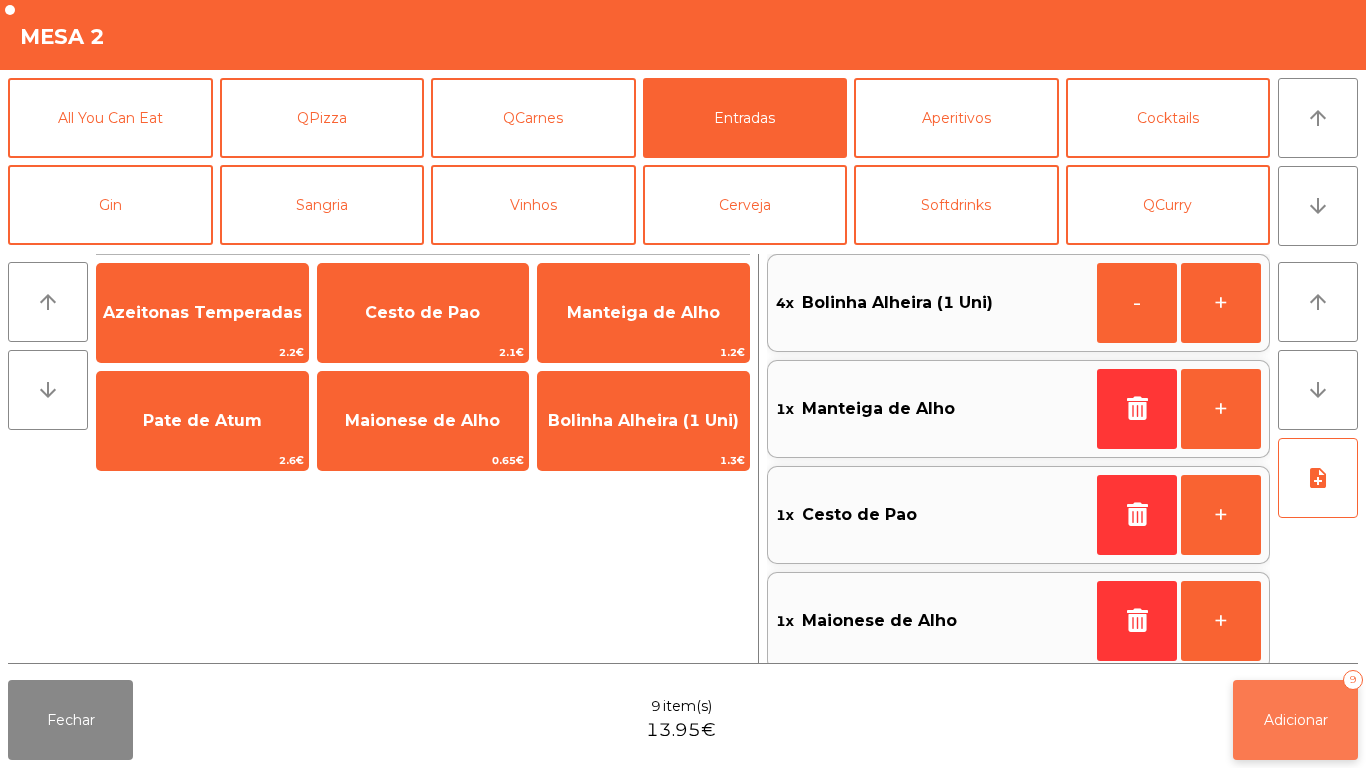 click on "Adicionar" 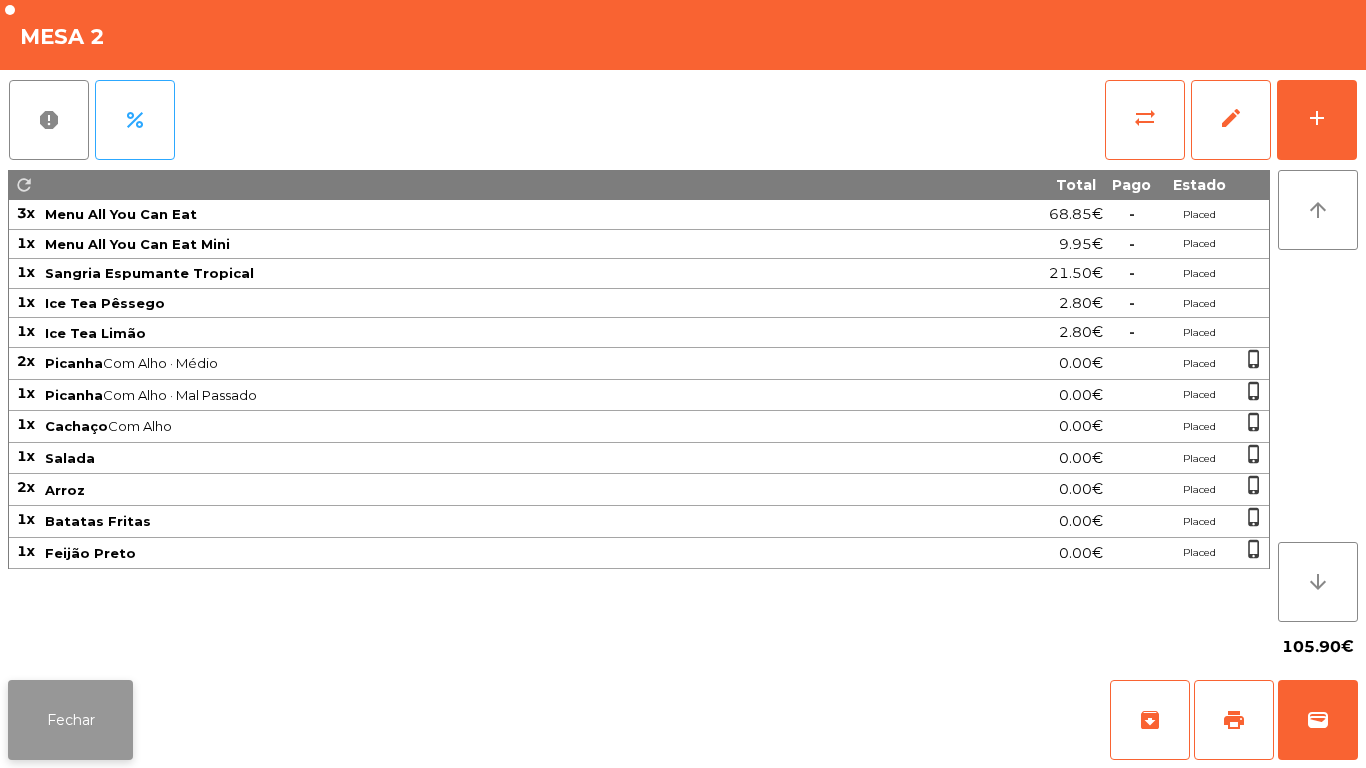 click on "Fechar" 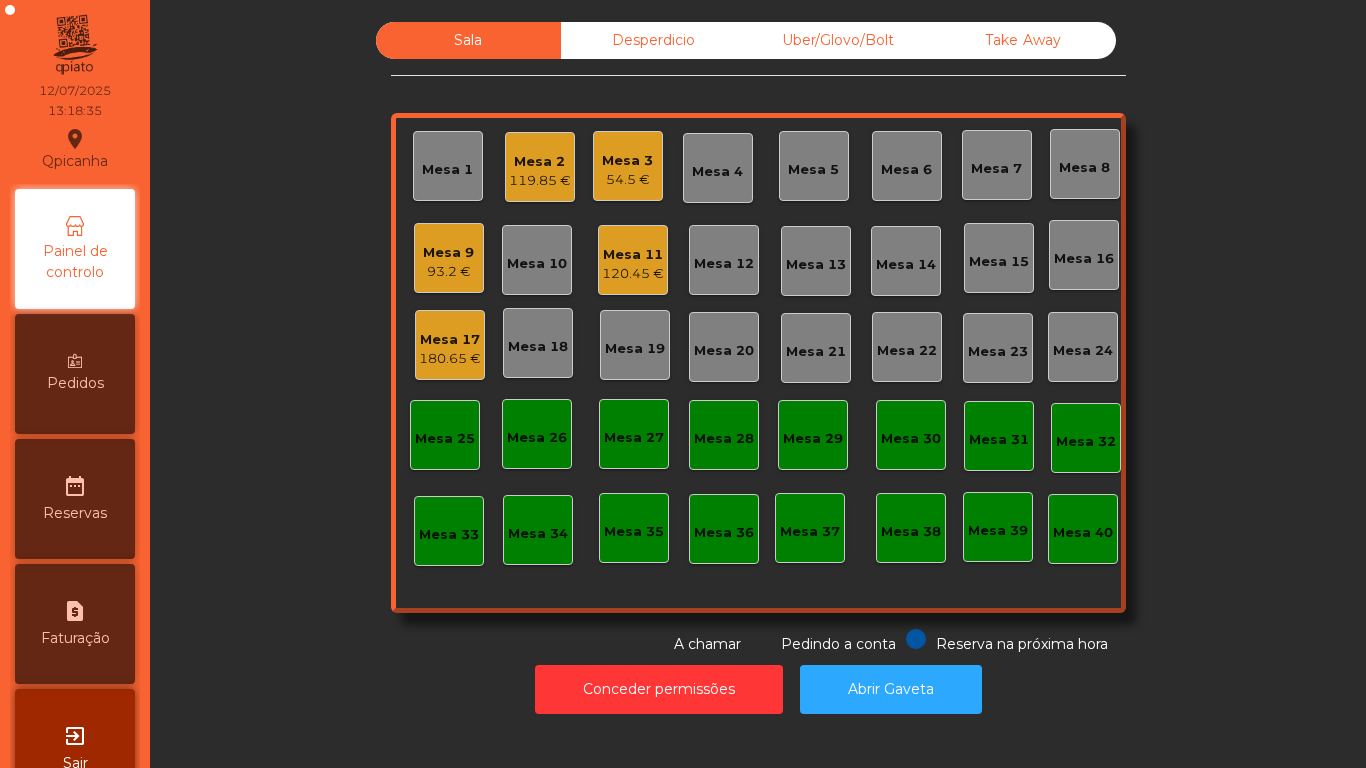 click on "Mesa 17   180.65 €" 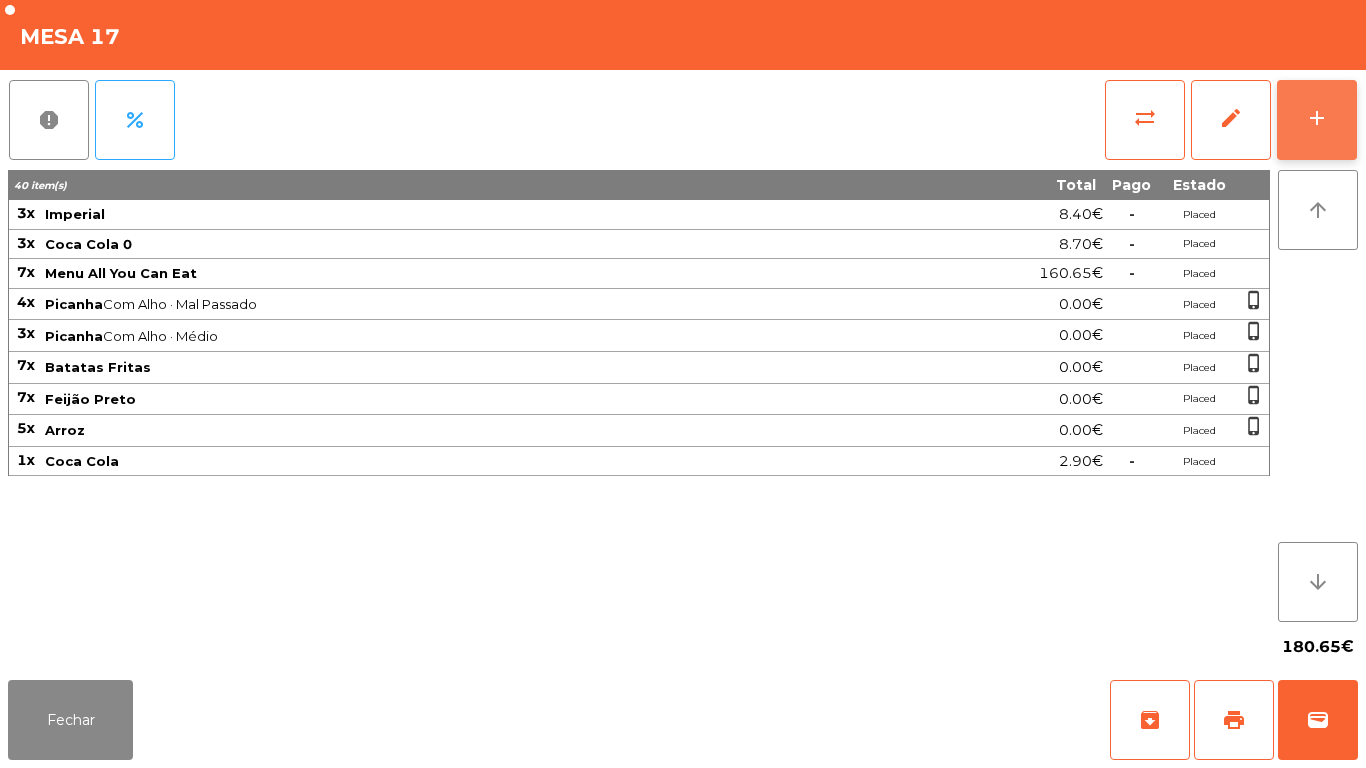 click on "add" 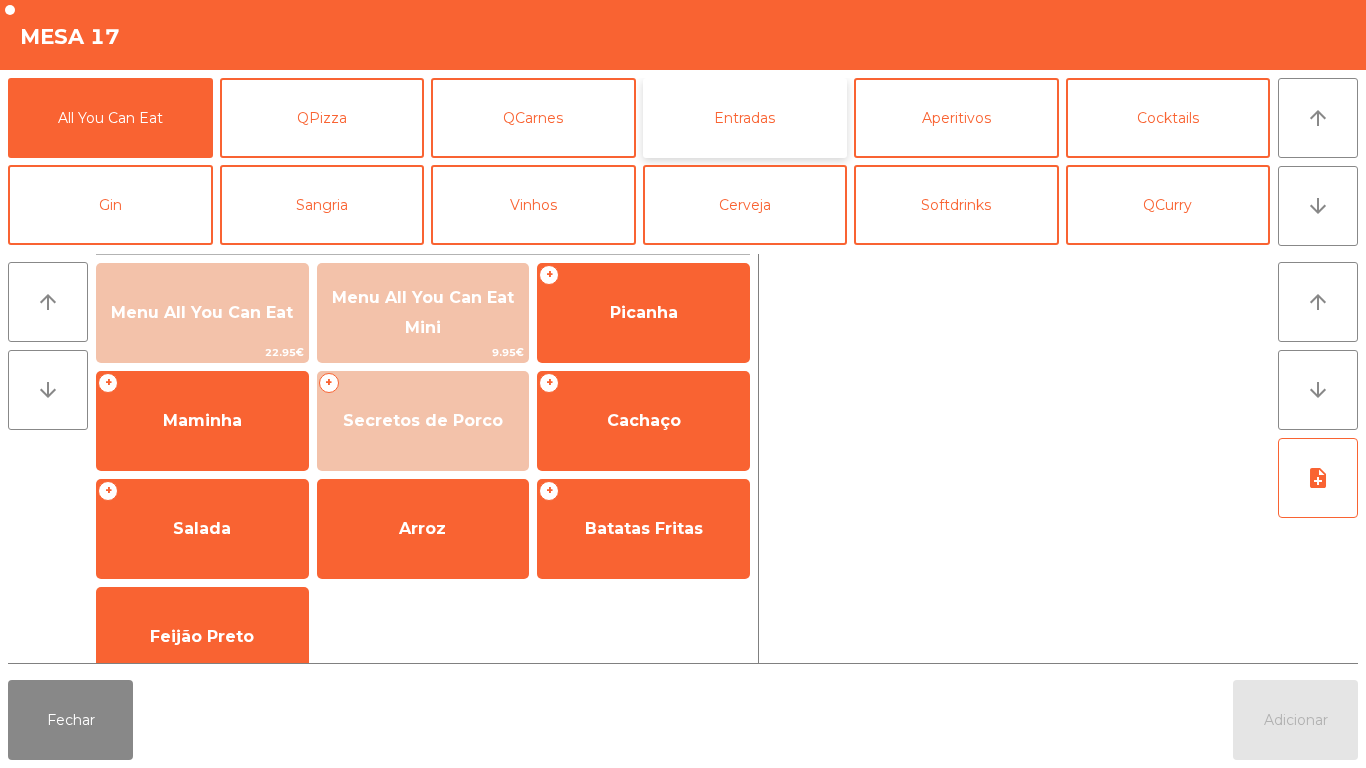 click on "Entradas" 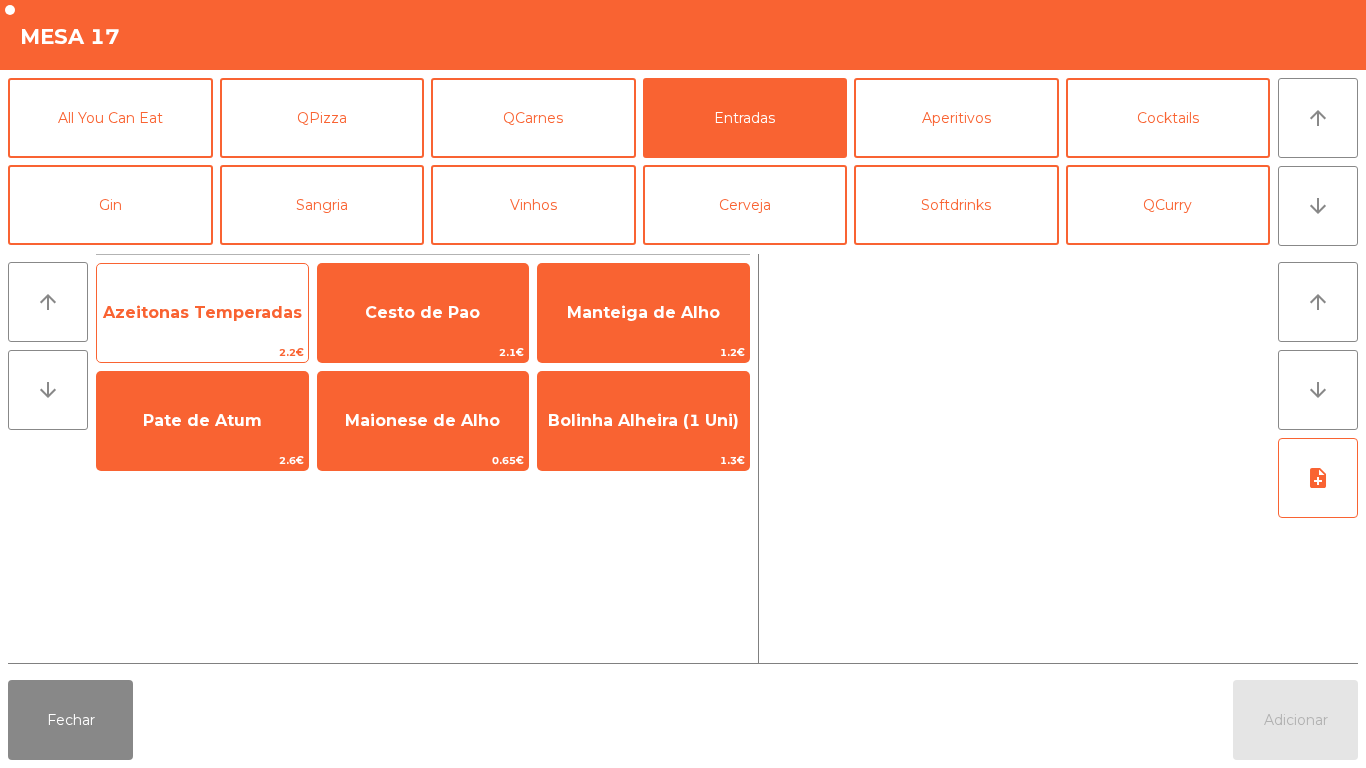 click on "2.2€" 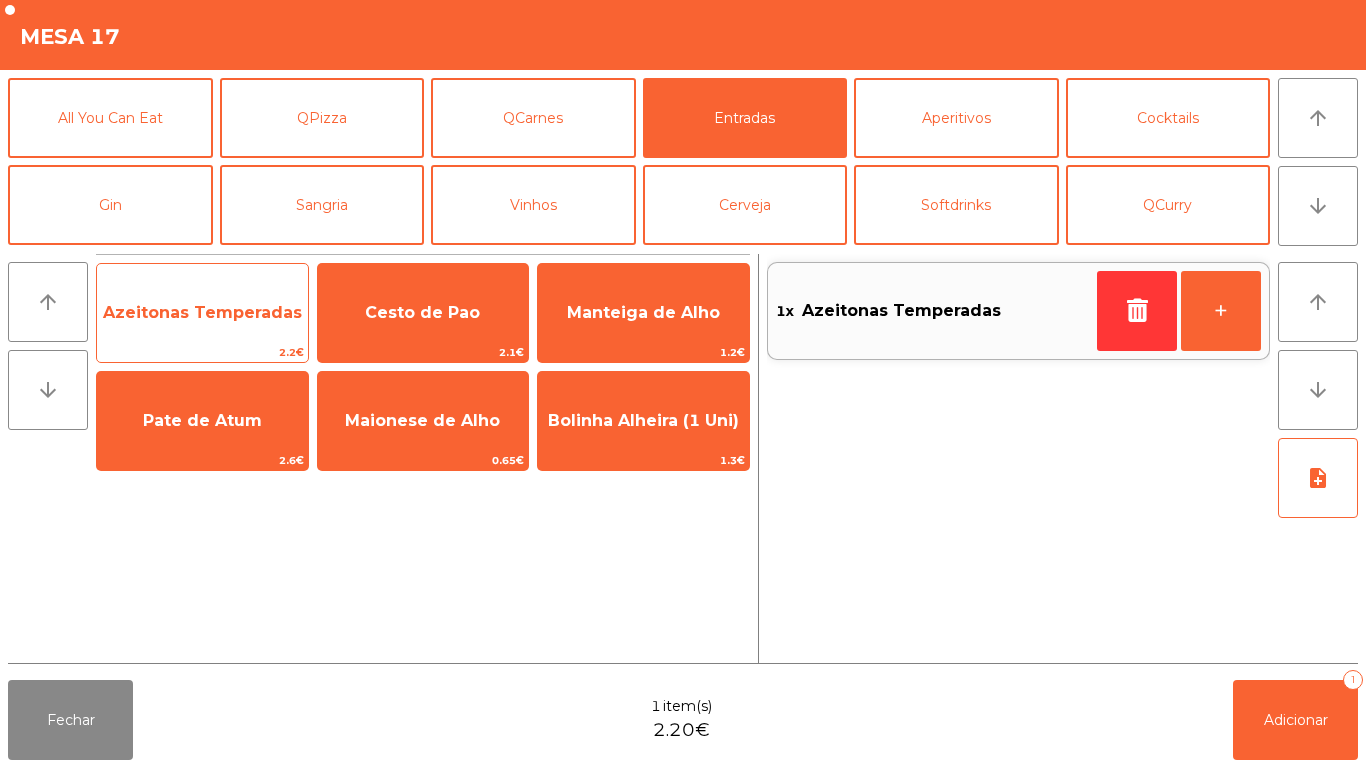 click on "Azeitonas Temperadas" 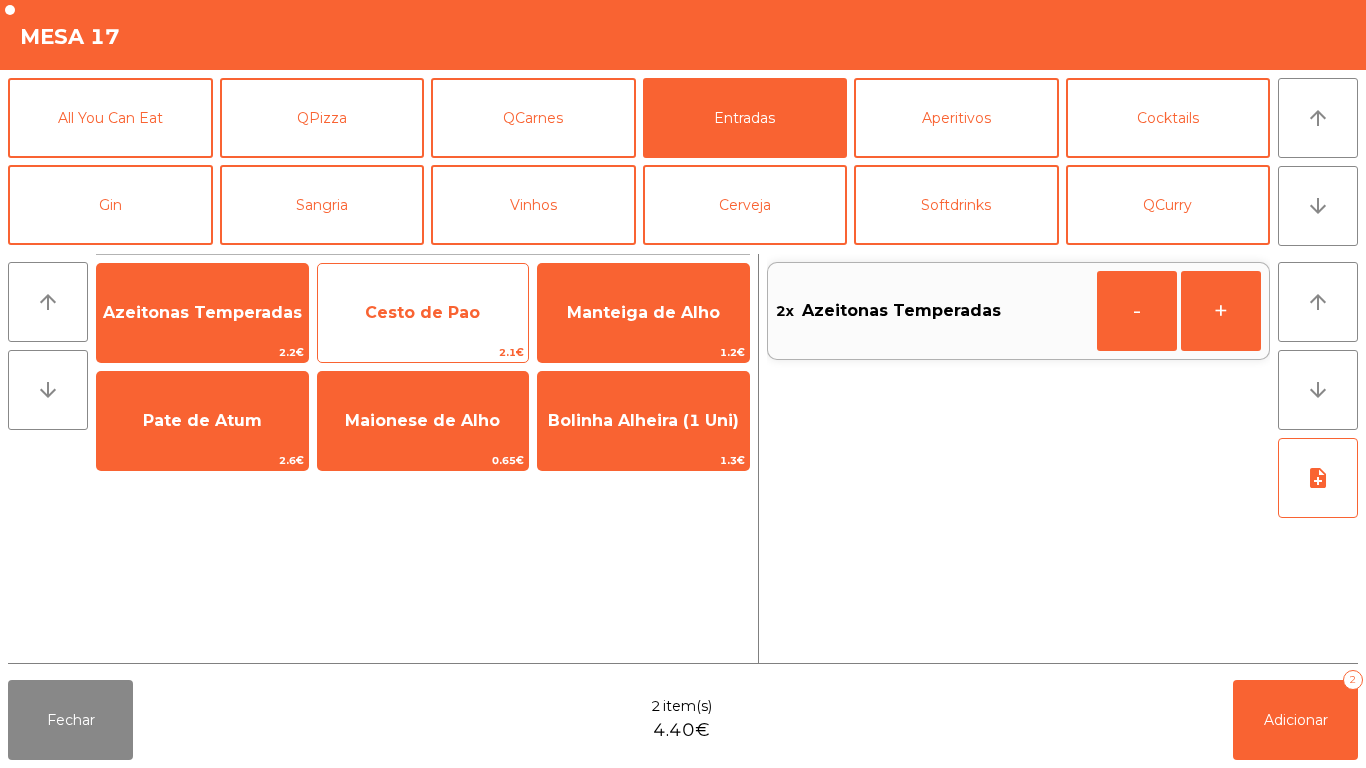 click on "Cesto de Pao" 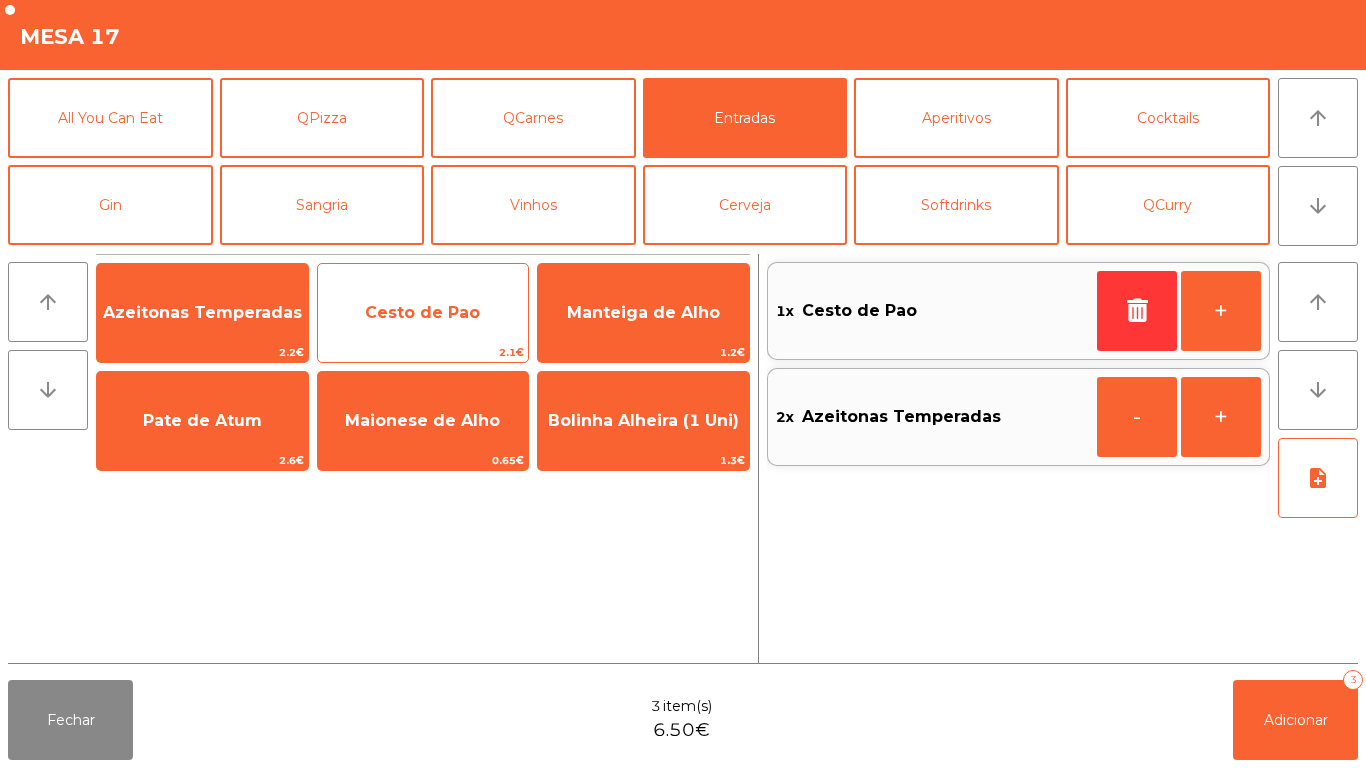 click on "Cesto de Pao" 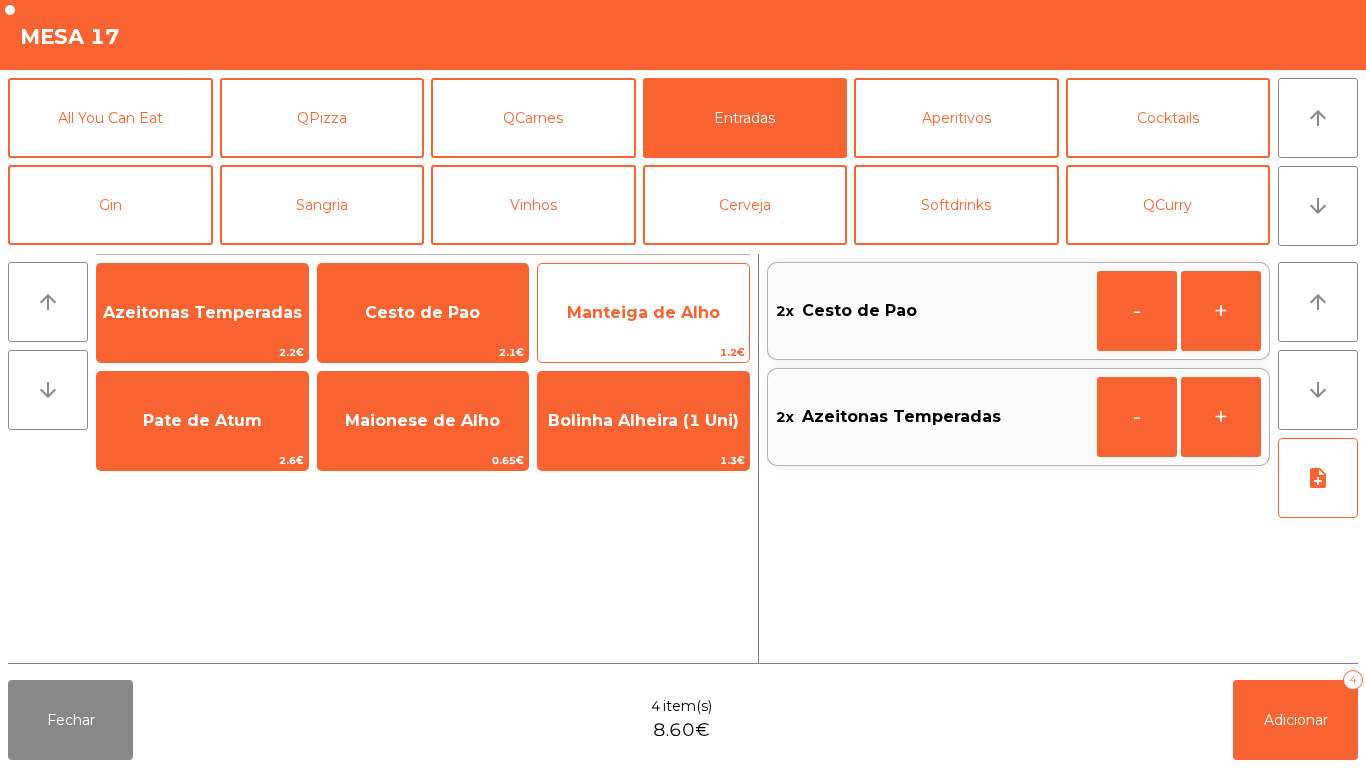 click on "1.2€" 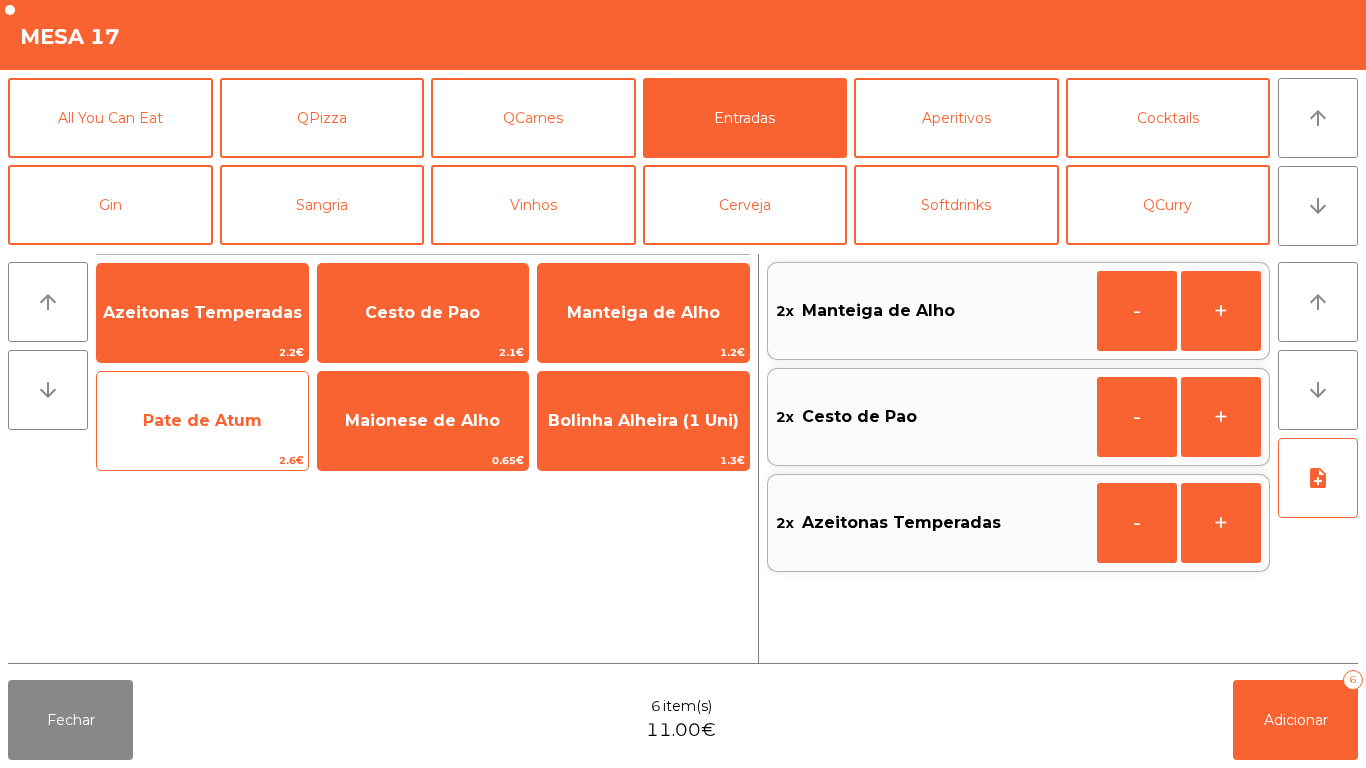 click on "Pate de Atum" 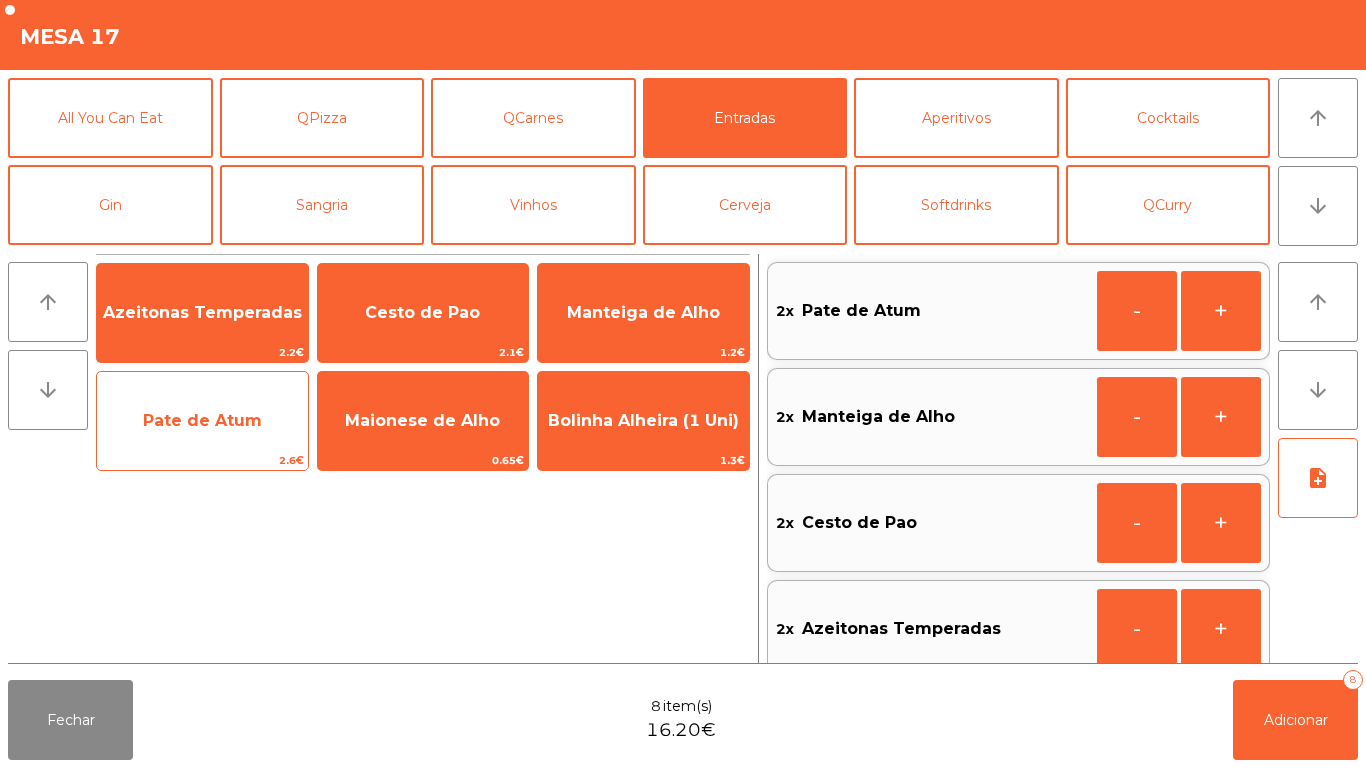 scroll, scrollTop: 8, scrollLeft: 0, axis: vertical 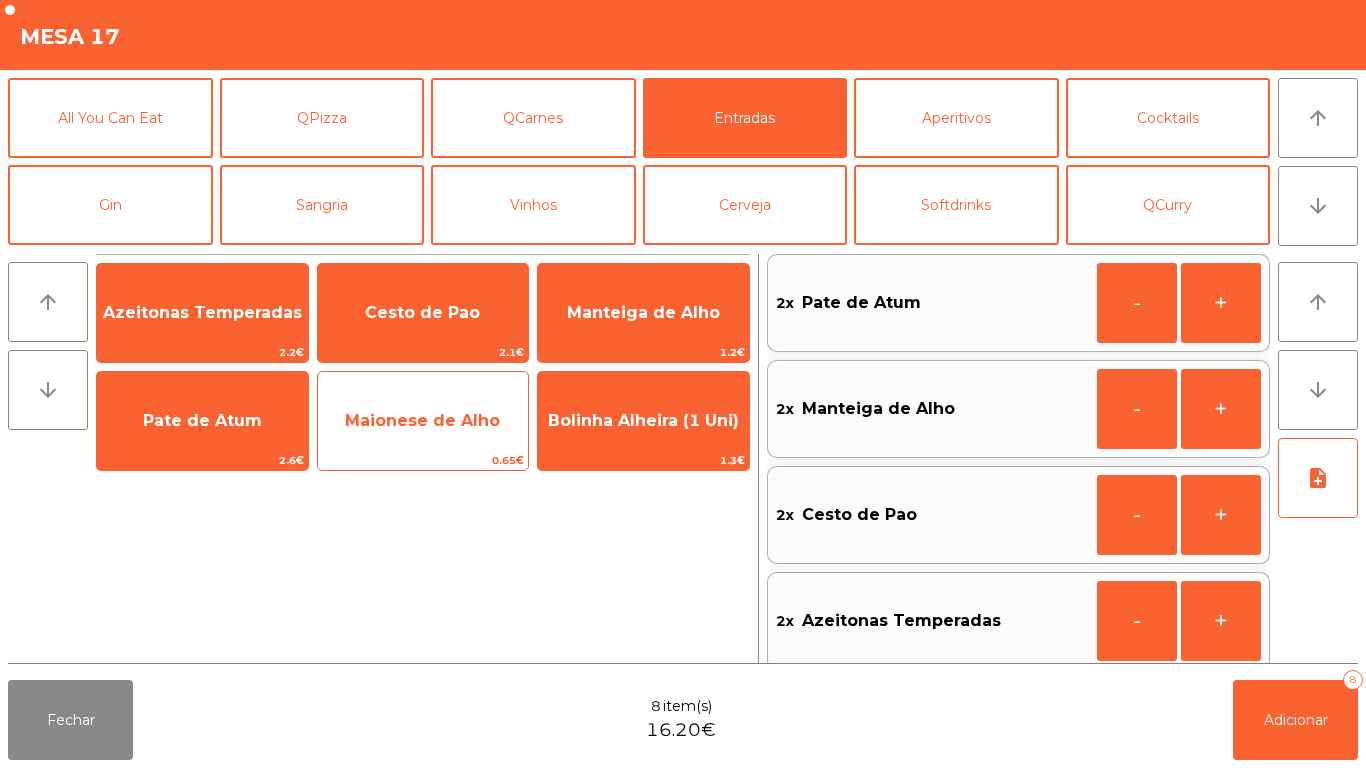 click on "Maionese de Alho" 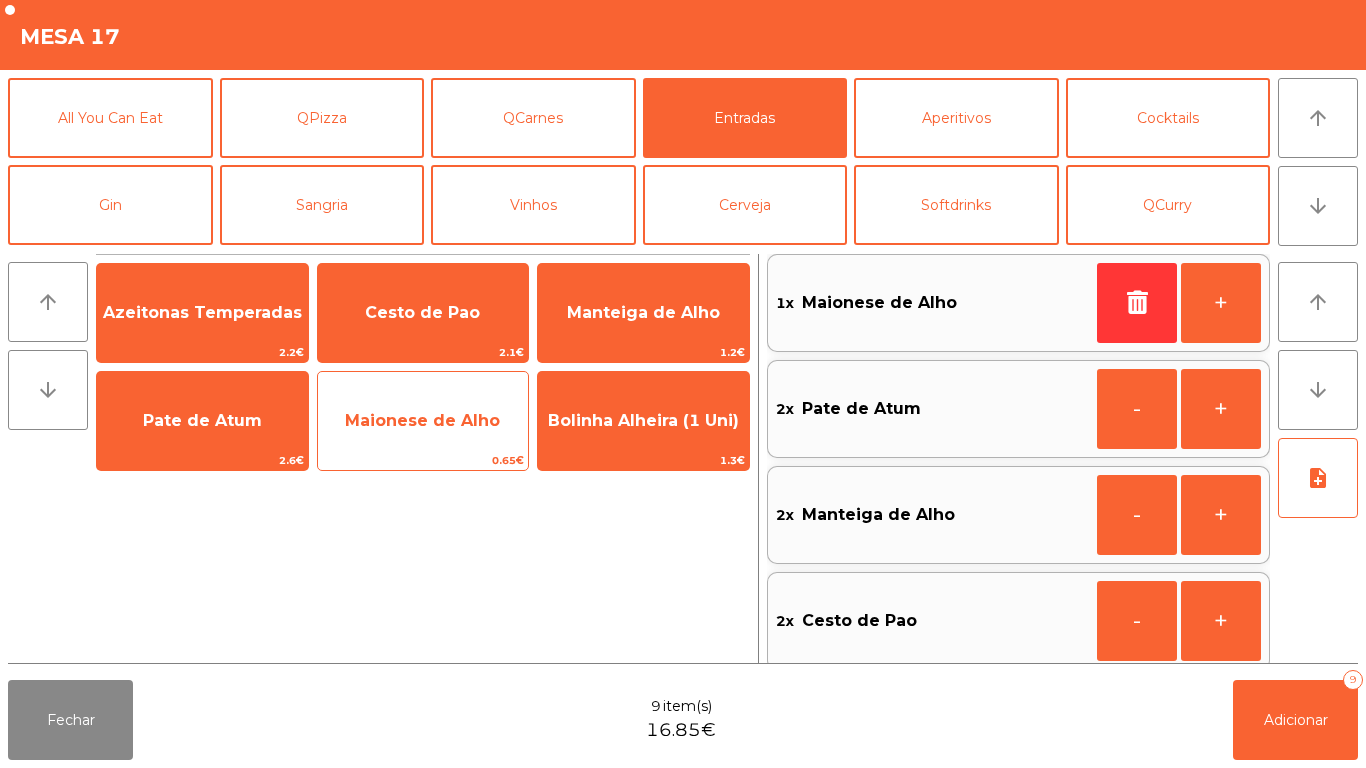 click on "Maionese de Alho" 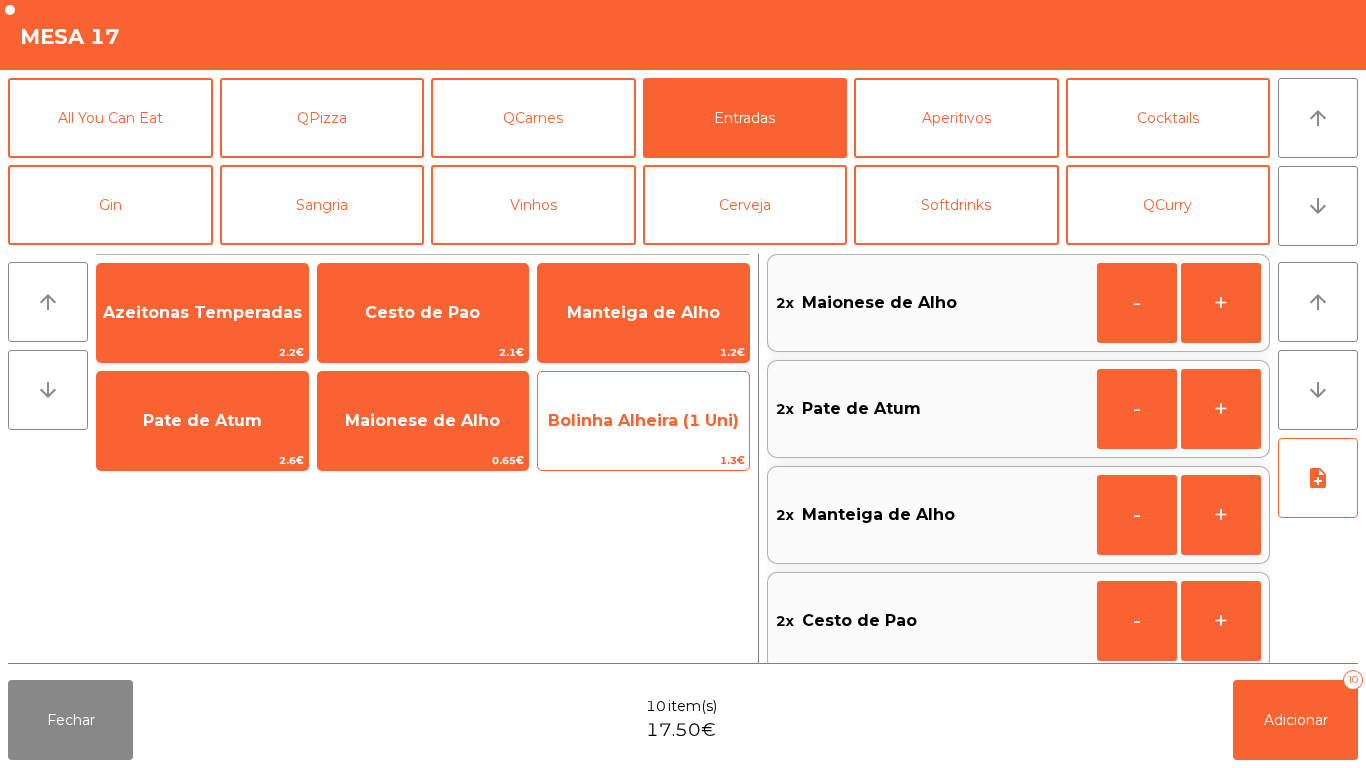 click on "Bolinha Alheira (1 Uni)" 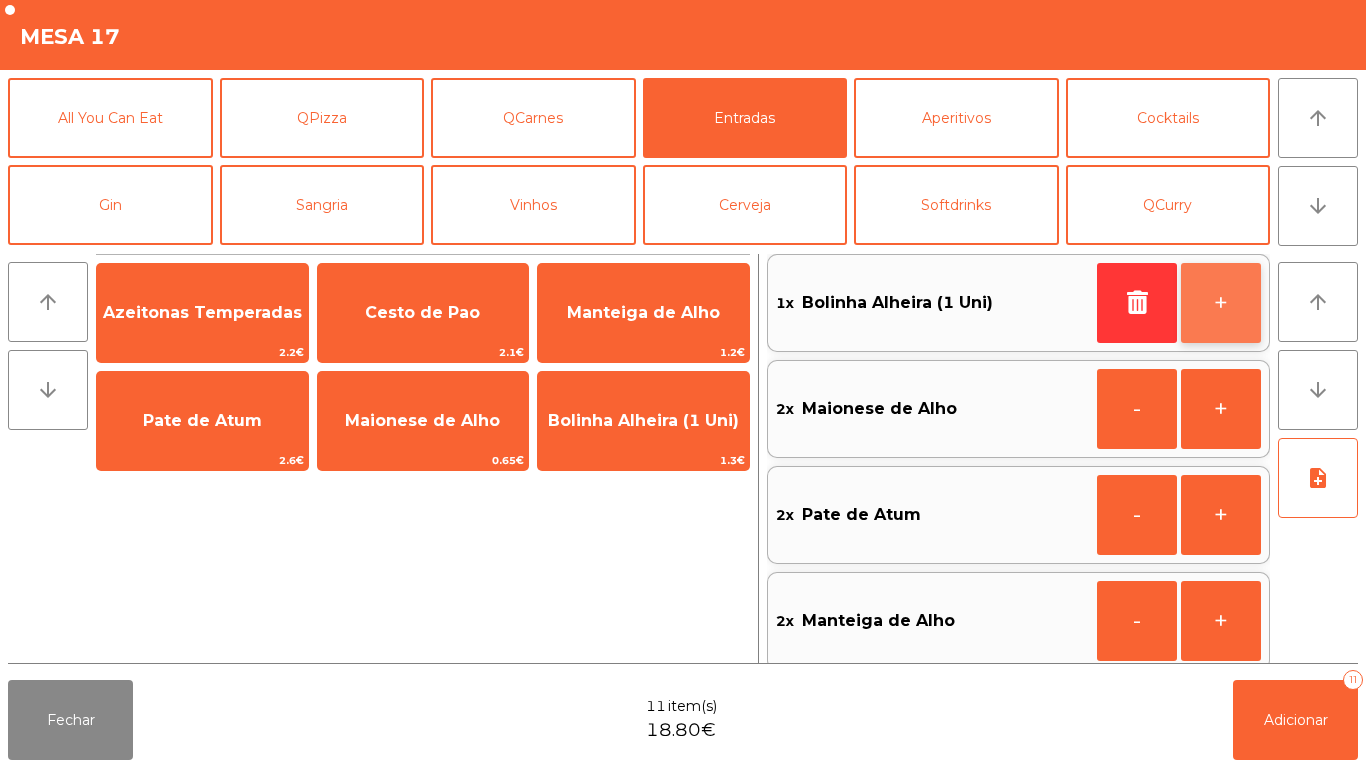 click on "+" 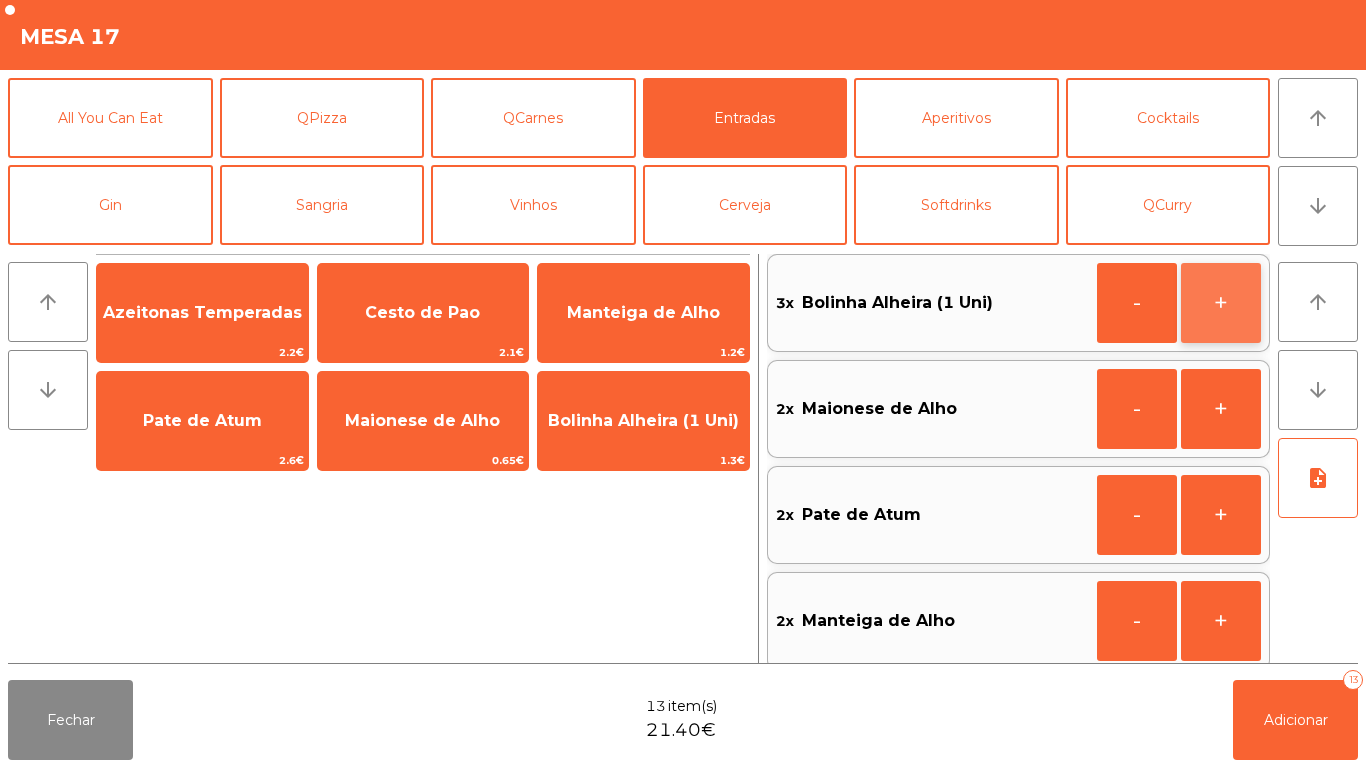 click on "+" 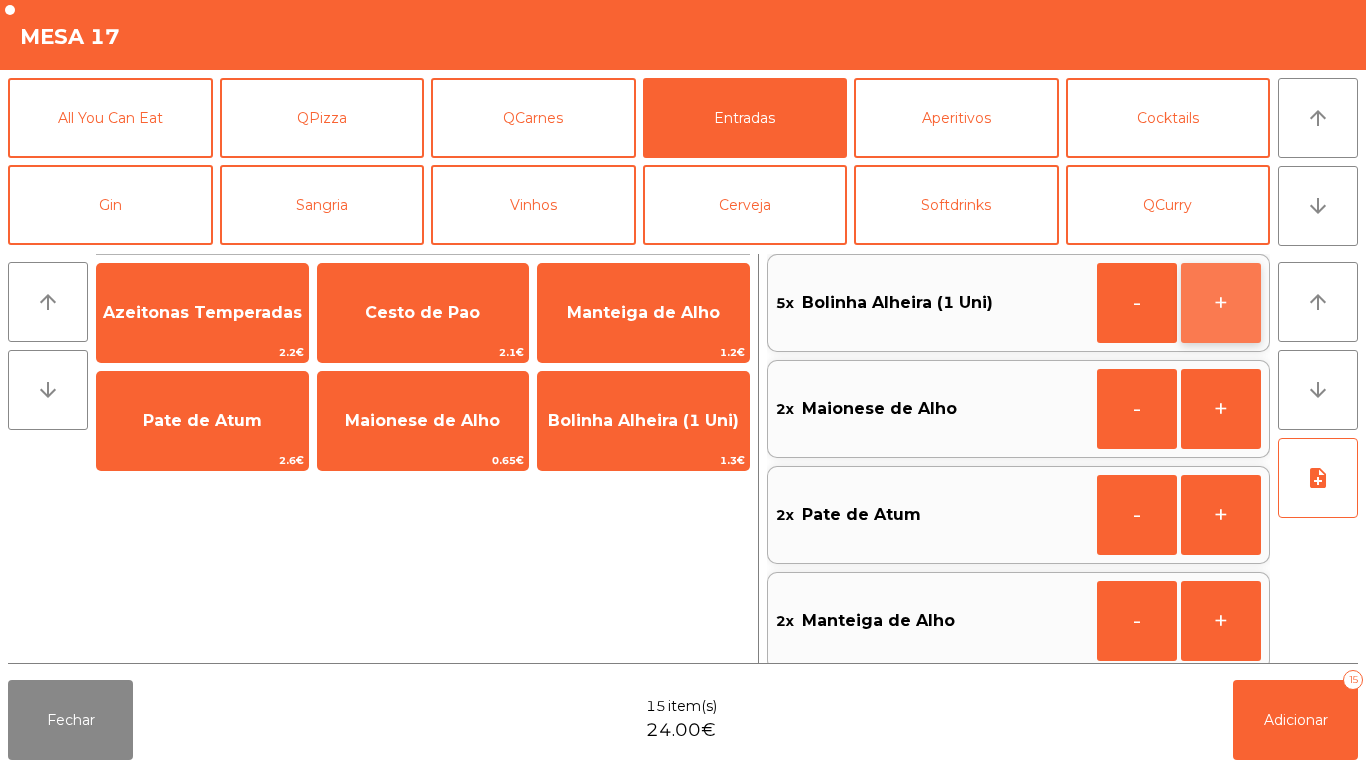 click on "+" 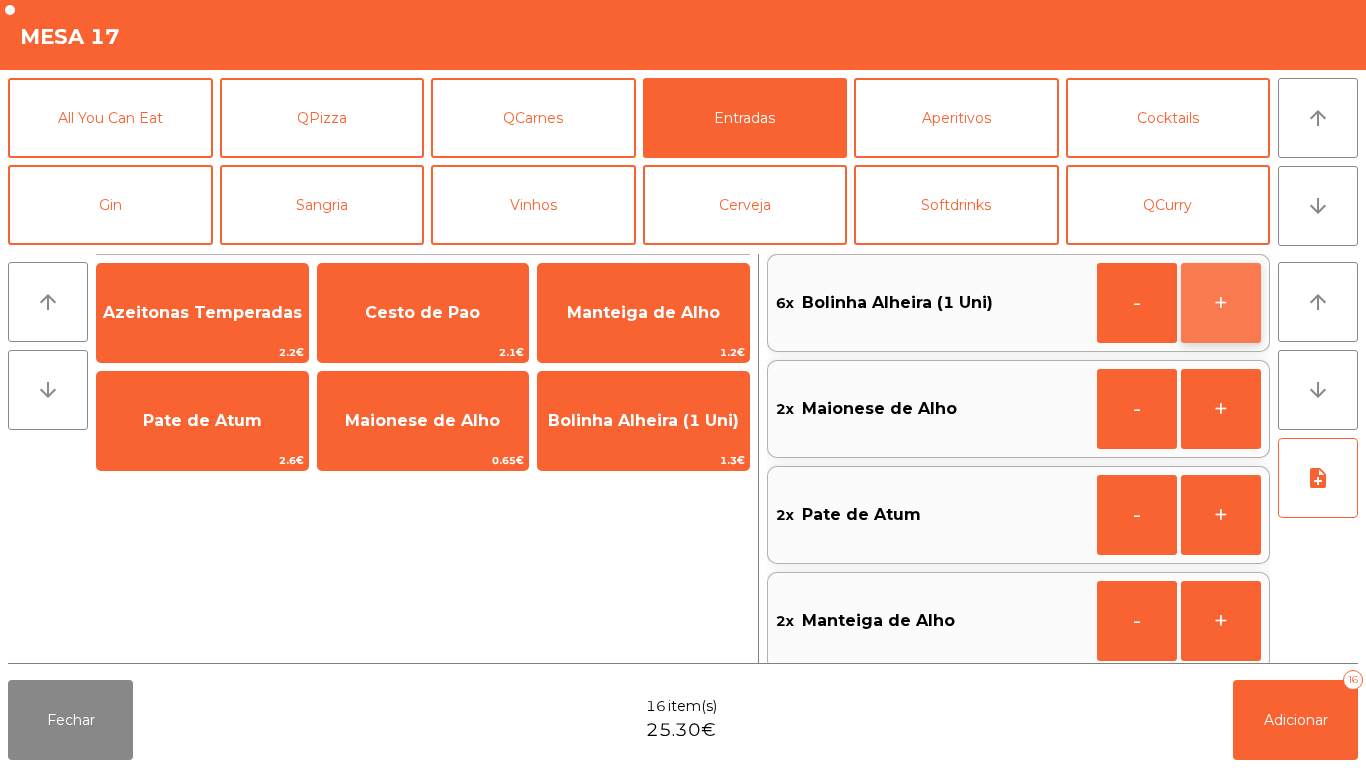 click on "+" 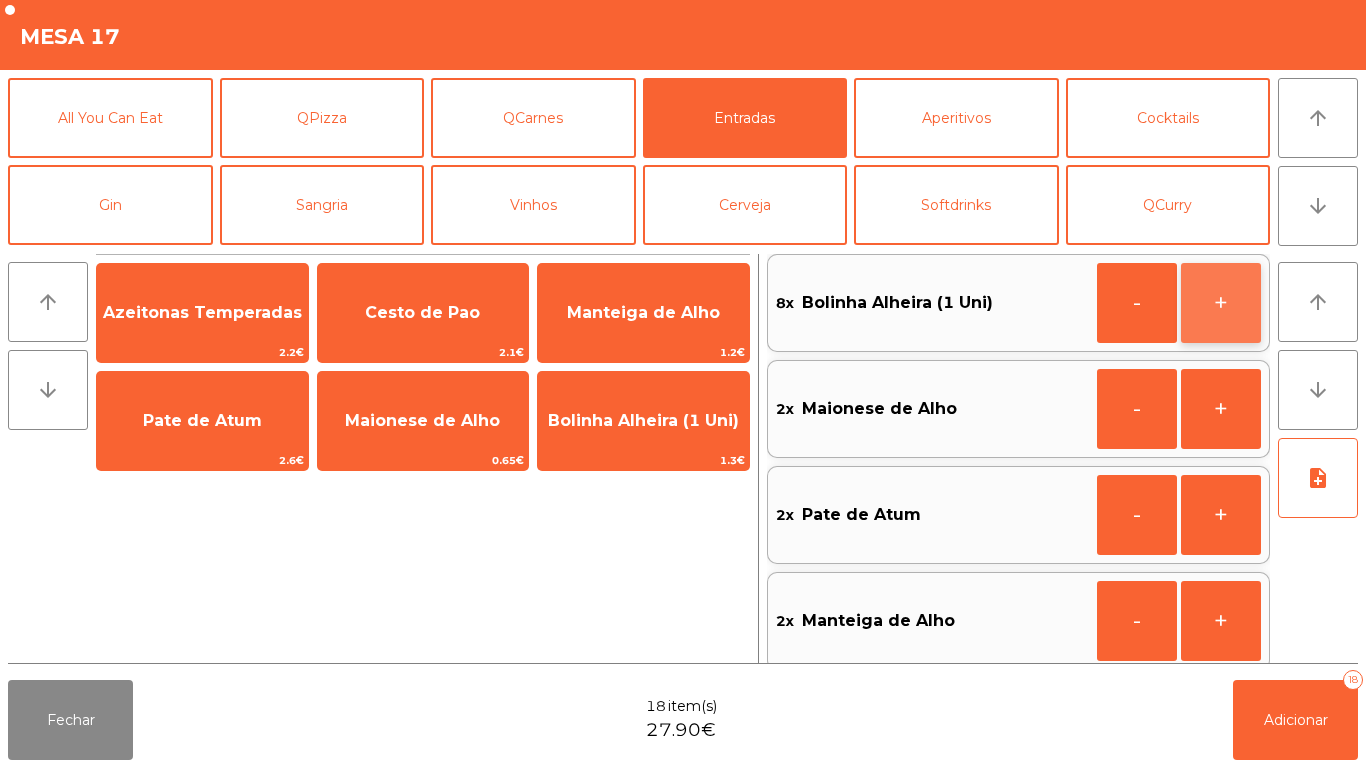 click on "+" 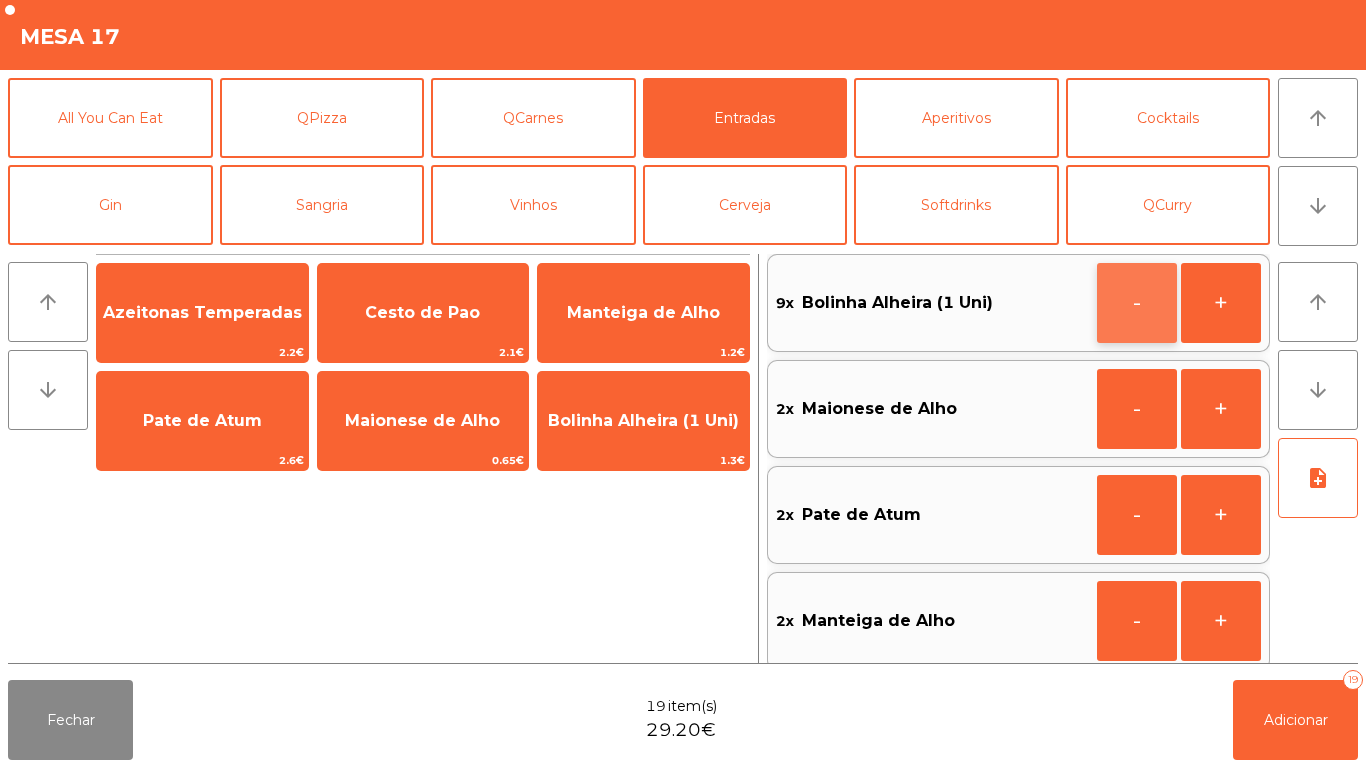 click on "-" 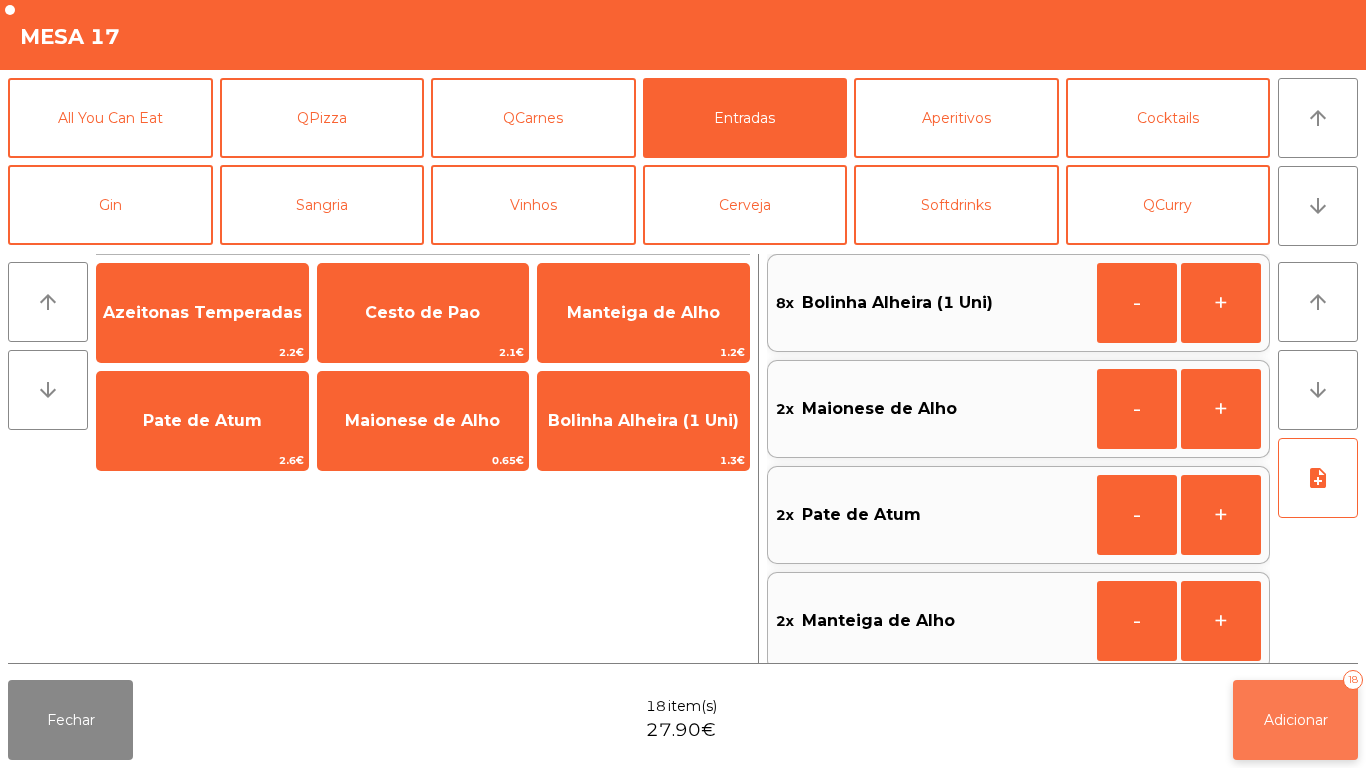 click on "Adicionar   18" 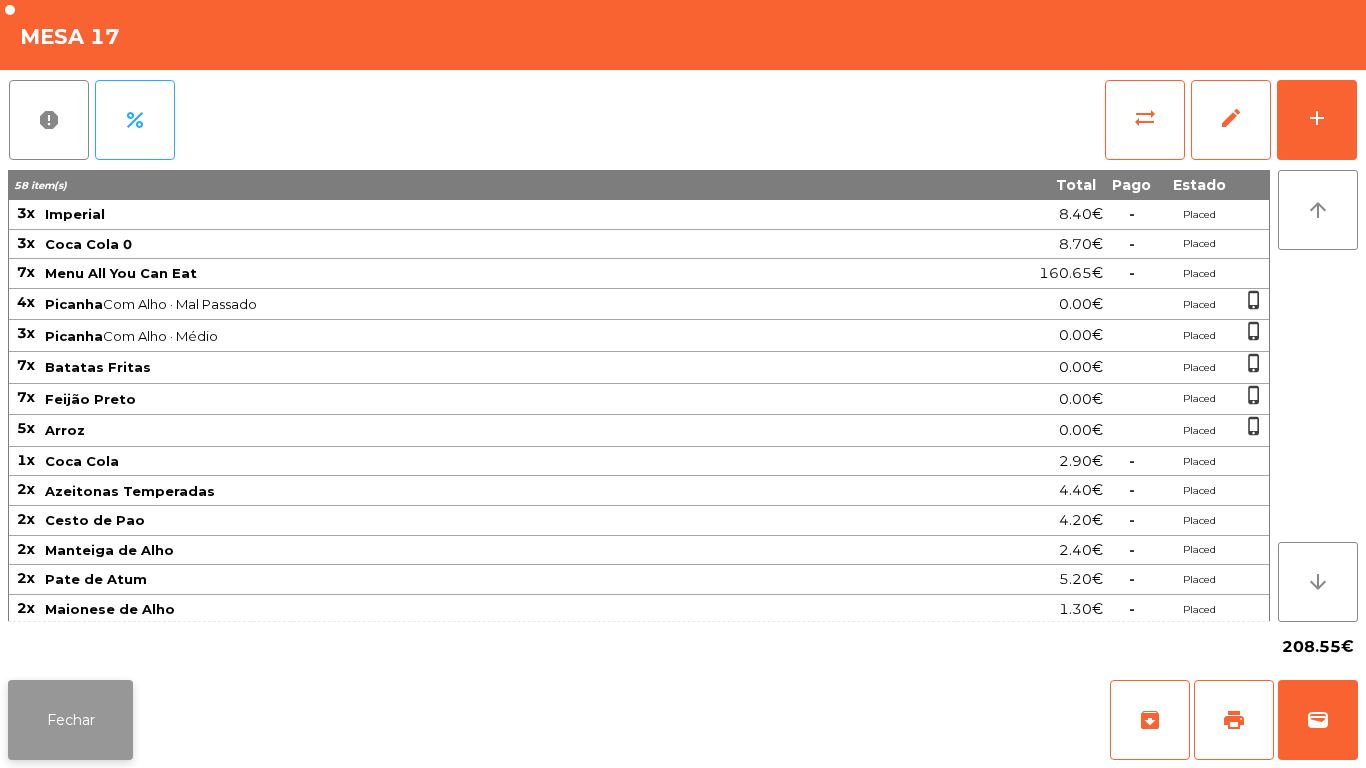 click on "Fechar" 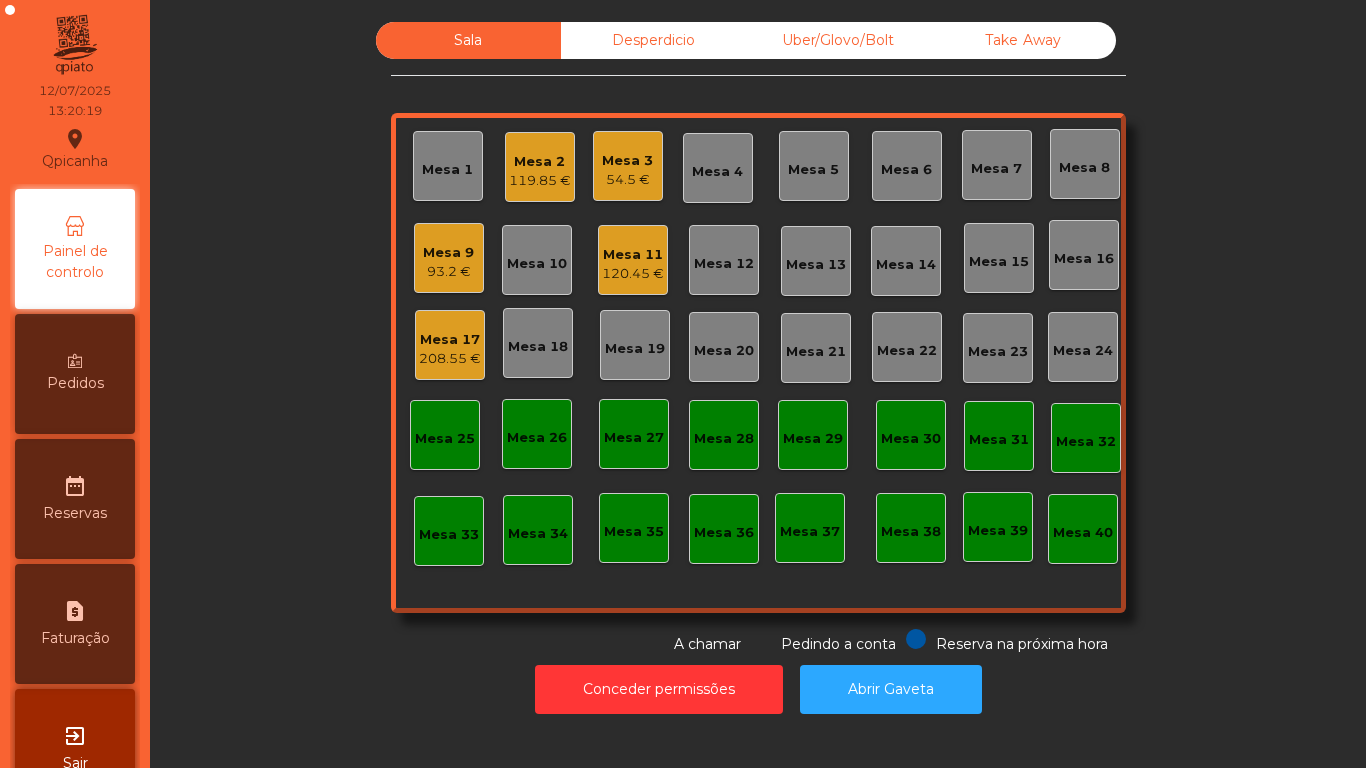 click on "119.85 €" 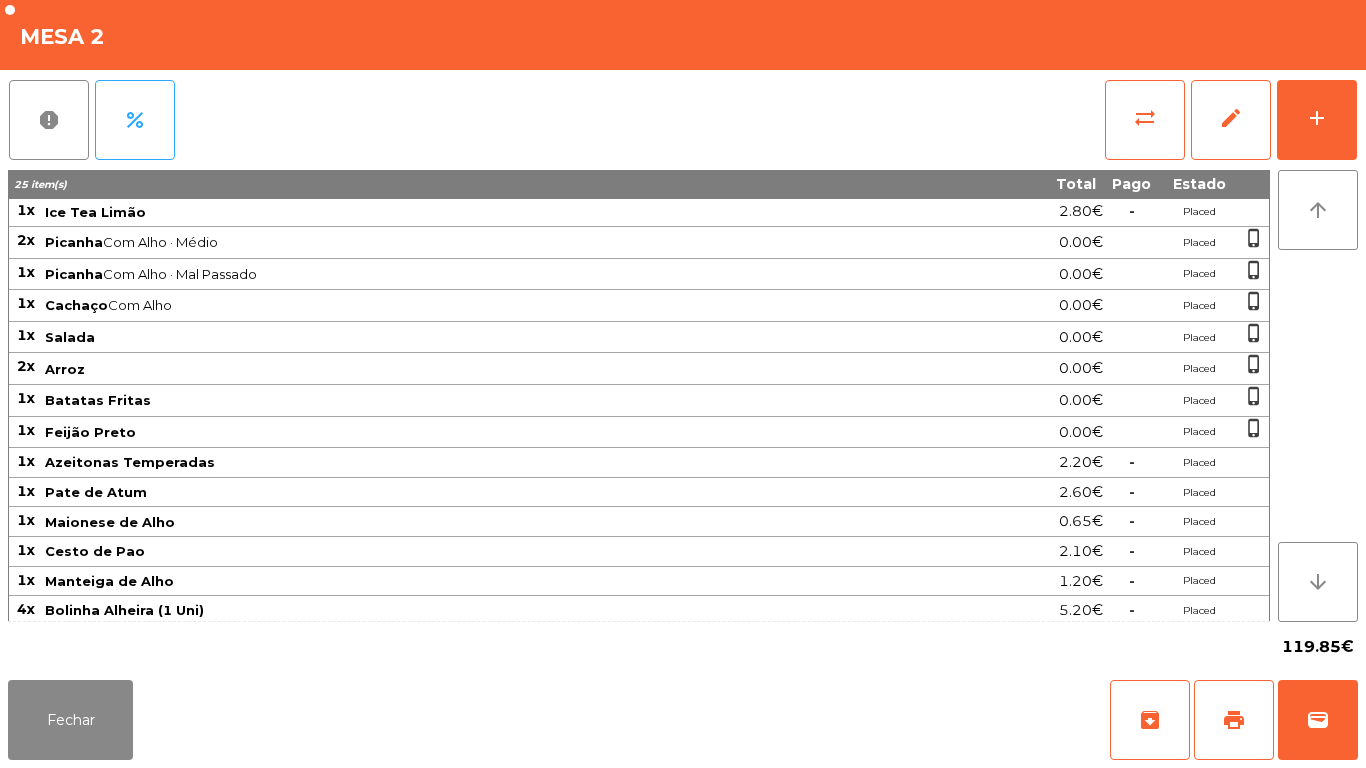 scroll, scrollTop: 126, scrollLeft: 0, axis: vertical 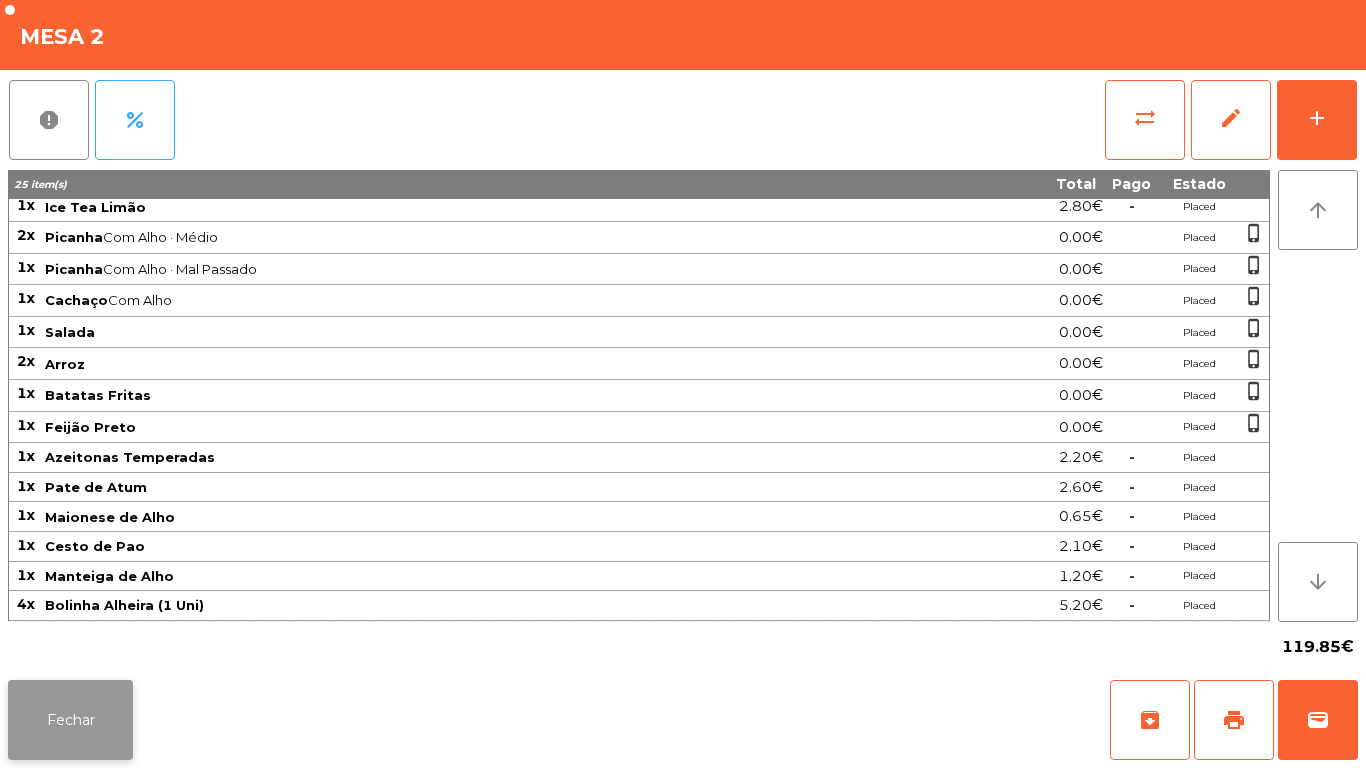 click on "Fechar" 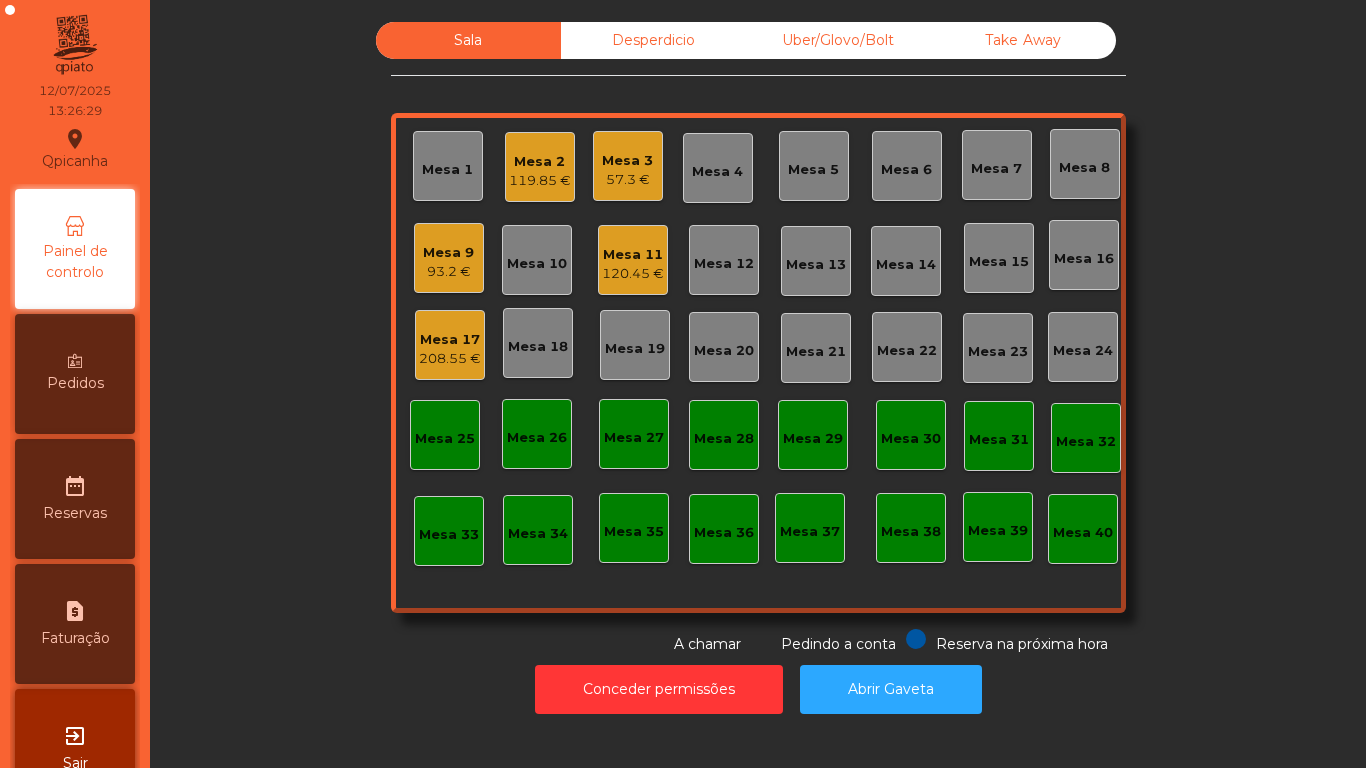 click on "120.45 €" 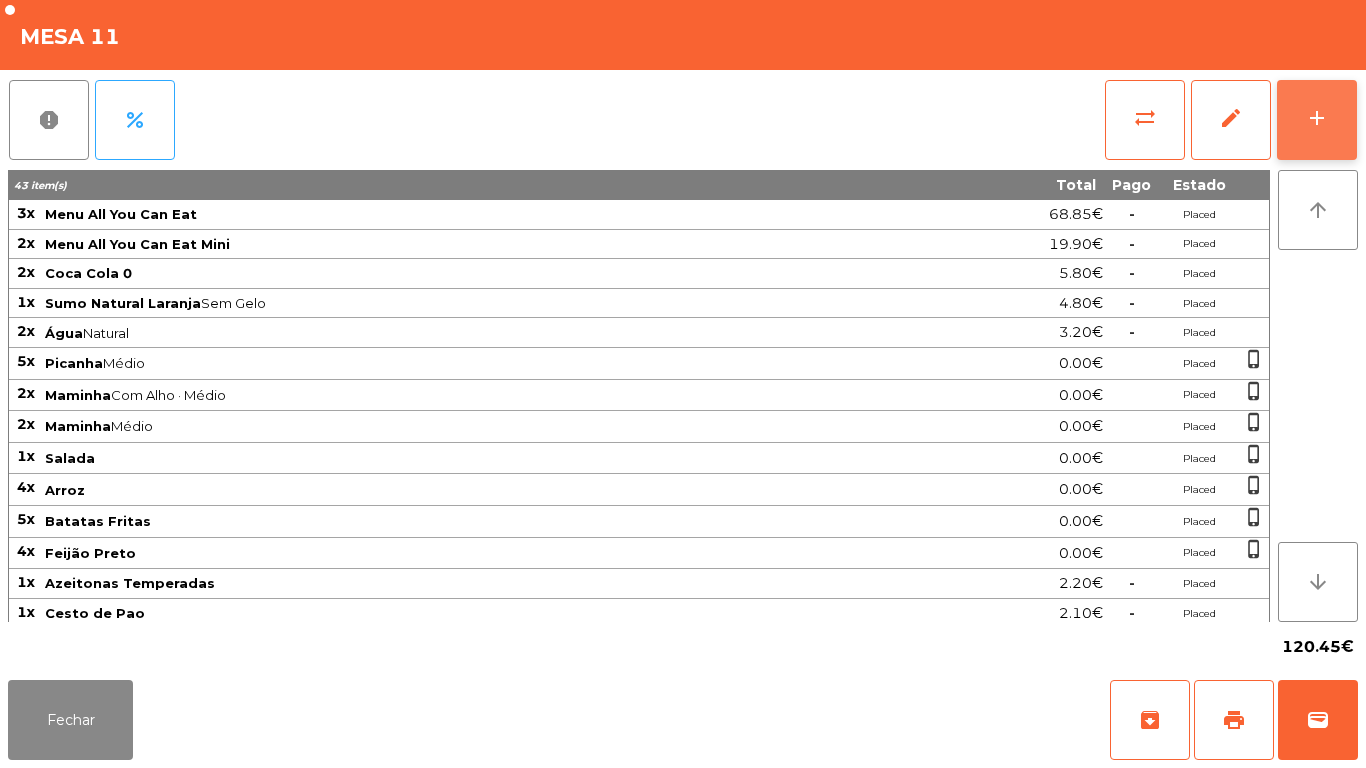 click on "add" 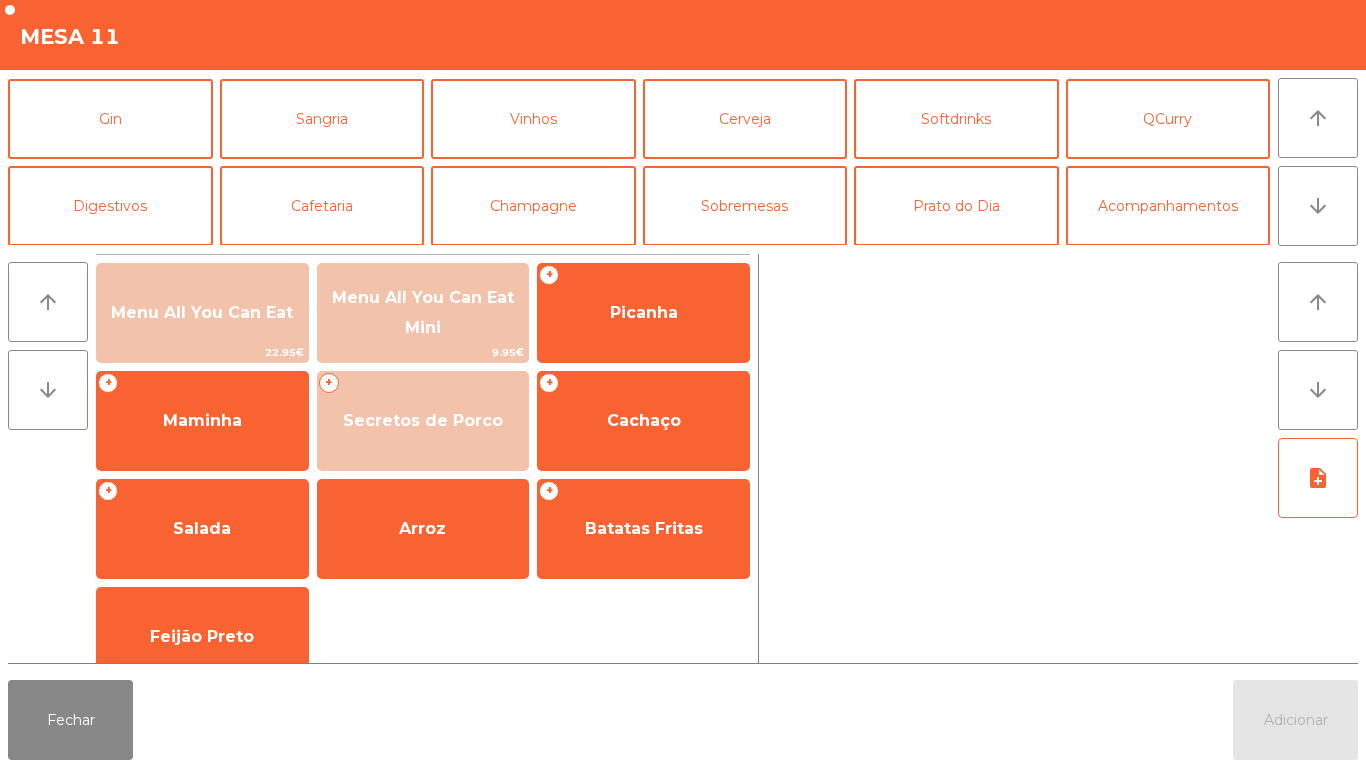 scroll, scrollTop: 98, scrollLeft: 0, axis: vertical 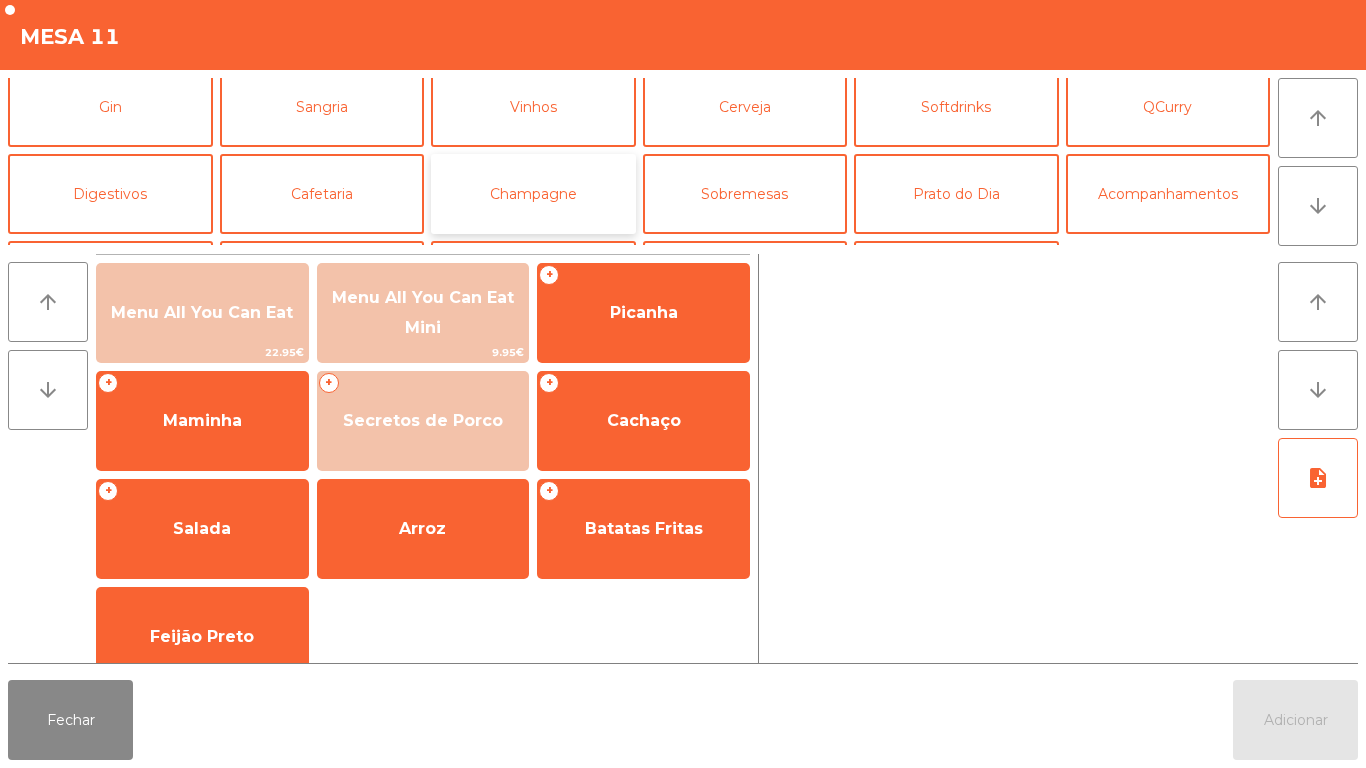 click on "Champagne" 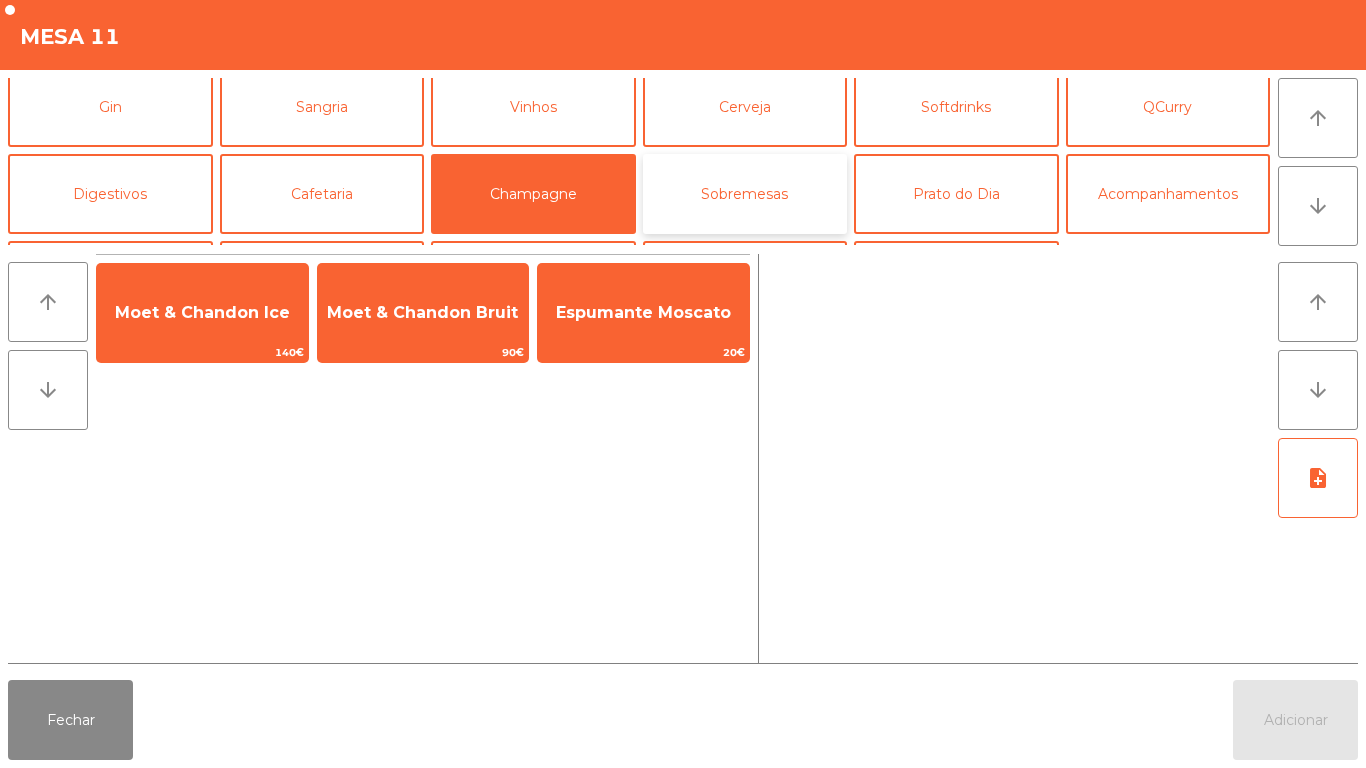 click on "Sobremesas" 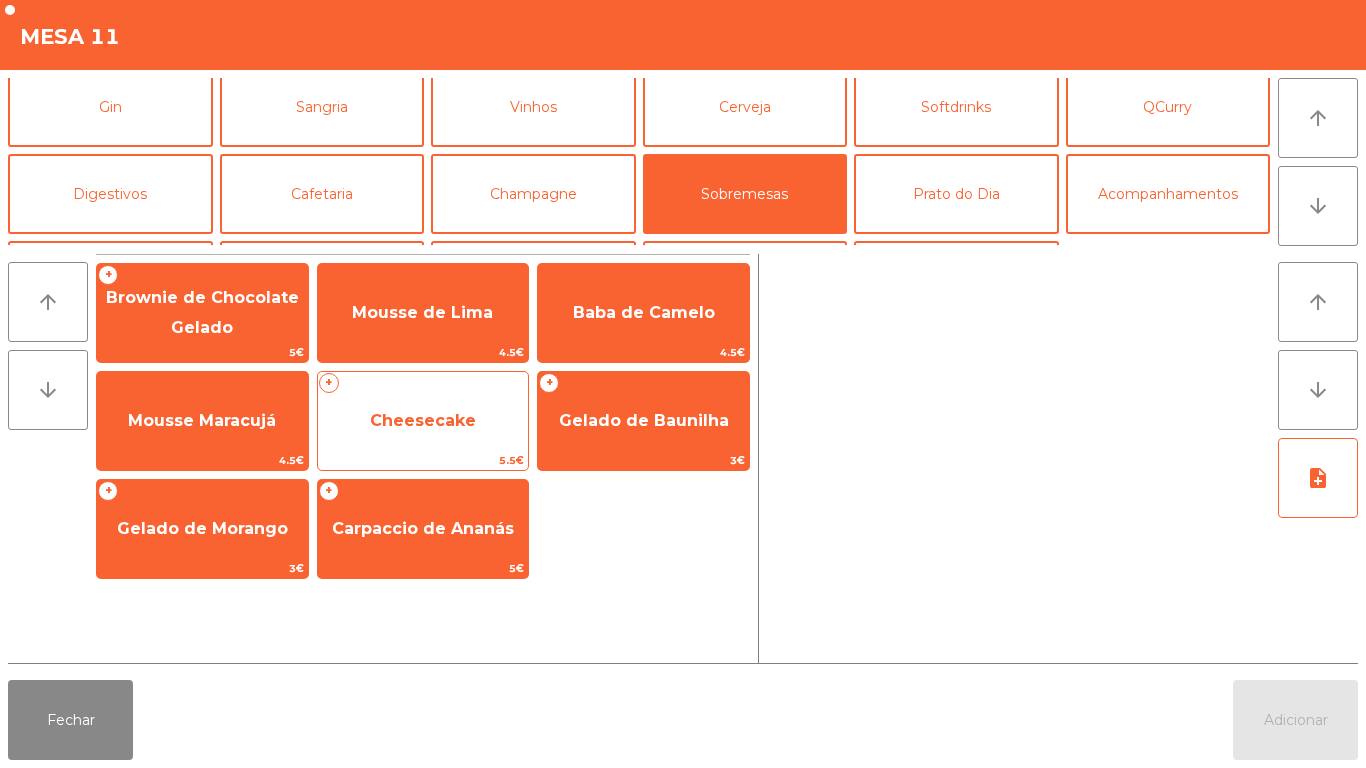 click on "Cheesecake" 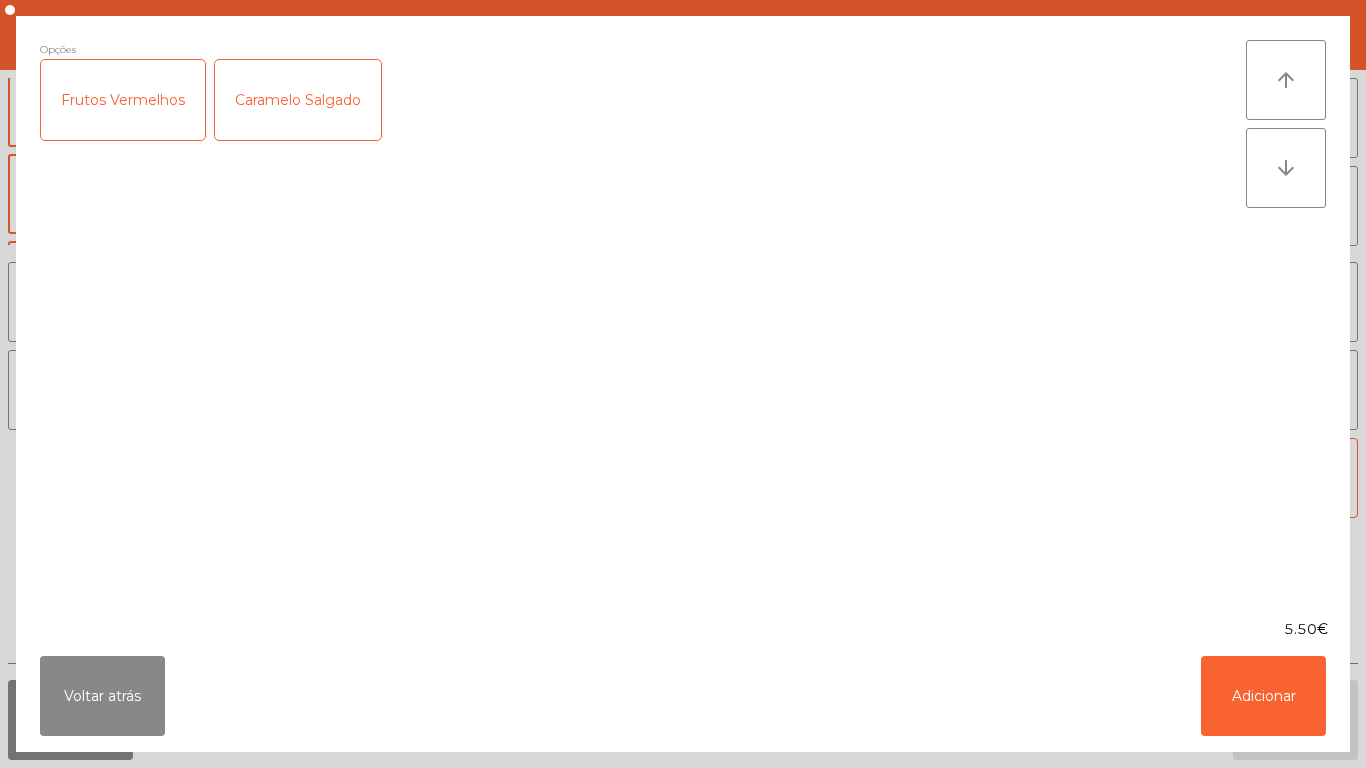 click on "Frutos Vermelhos" 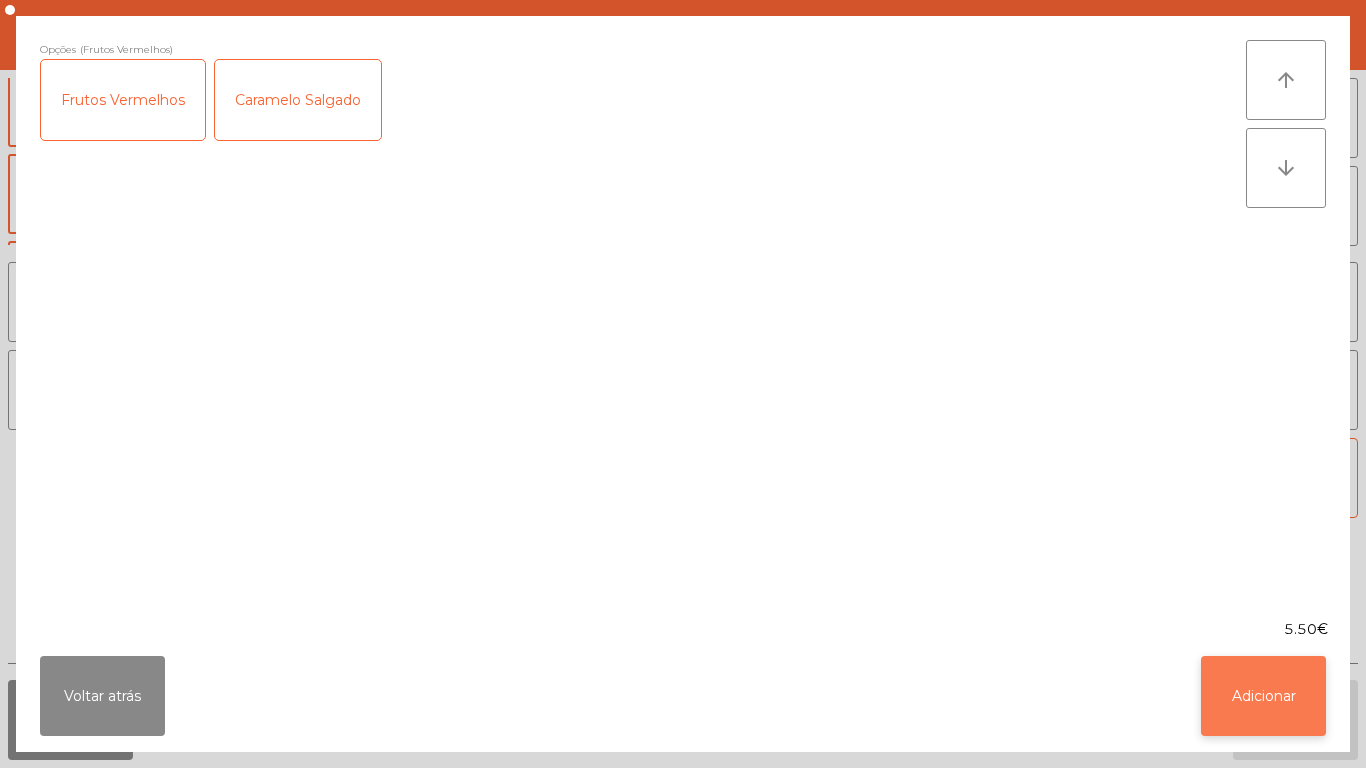 click on "Adicionar" 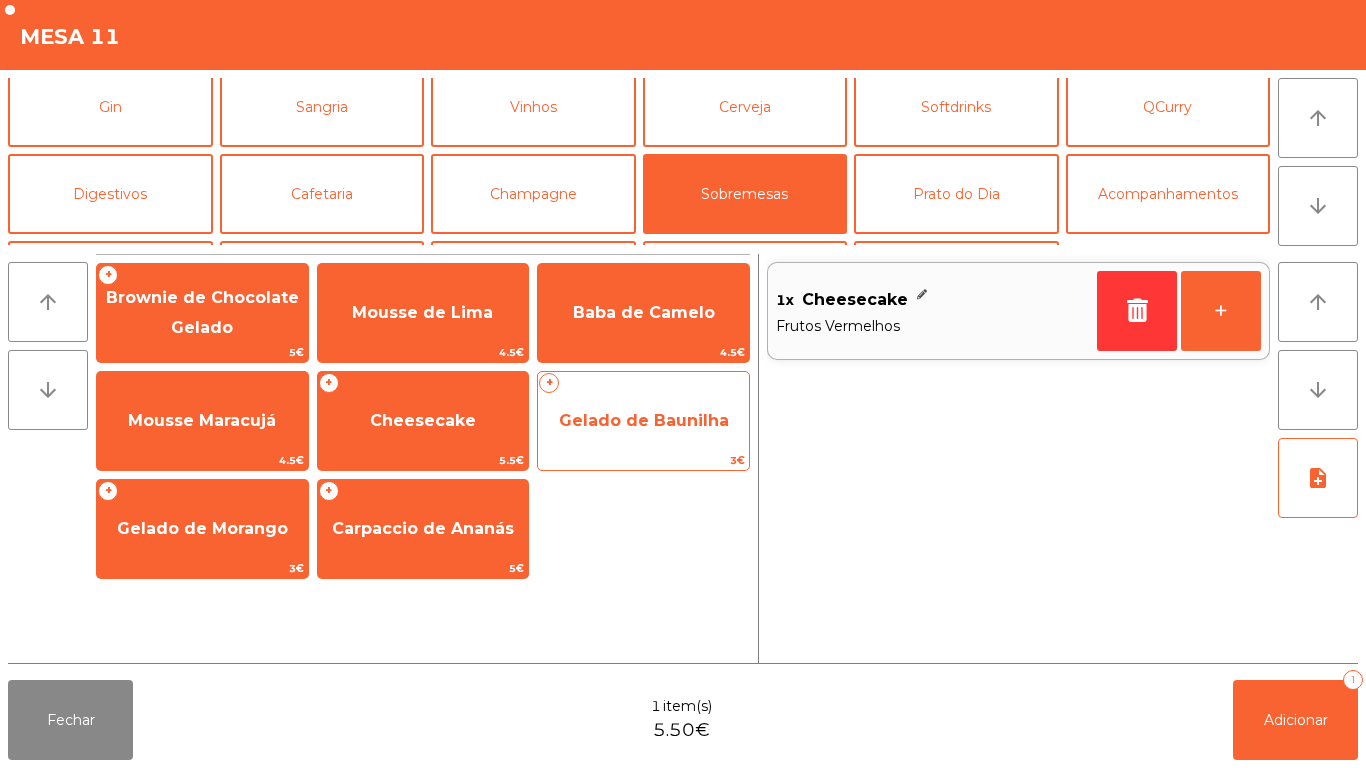 click on "Gelado de Baunilha" 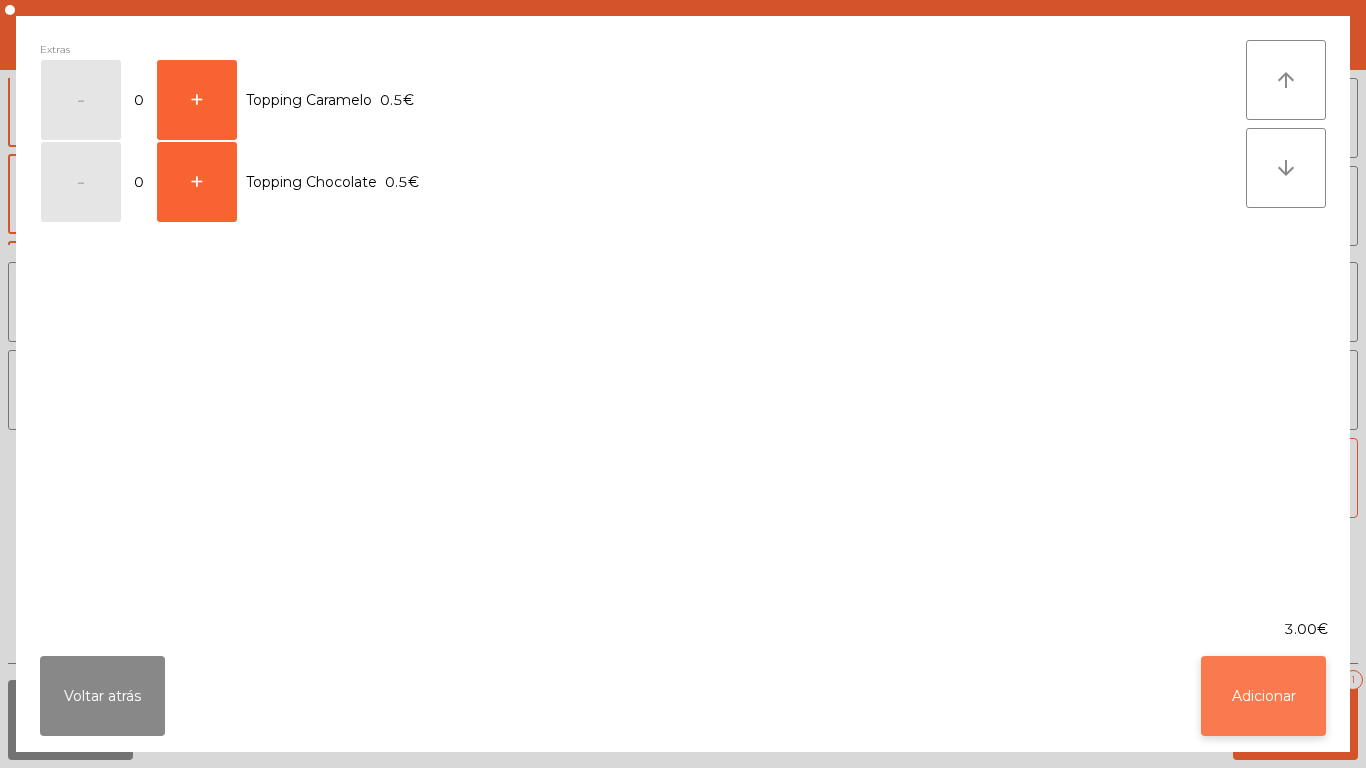 click on "Adicionar" 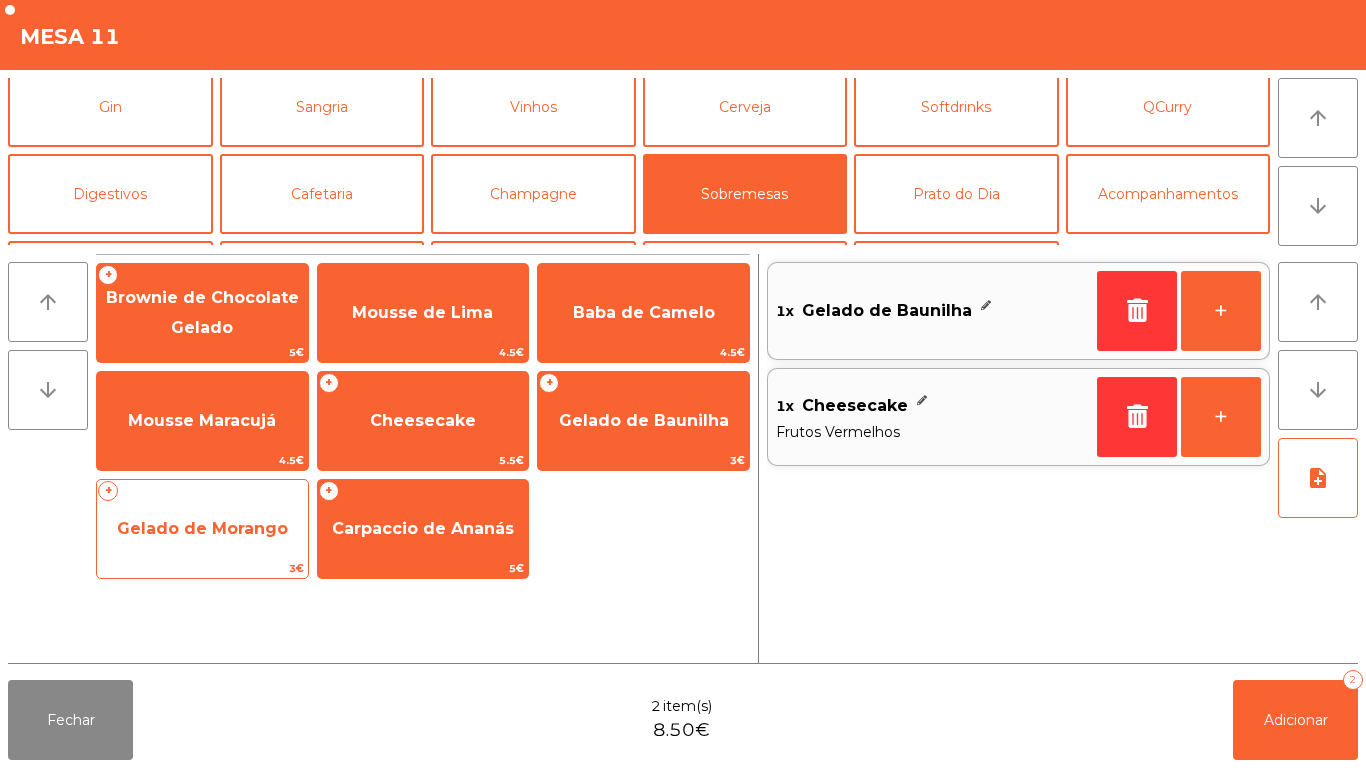 click on "Gelado de Morango" 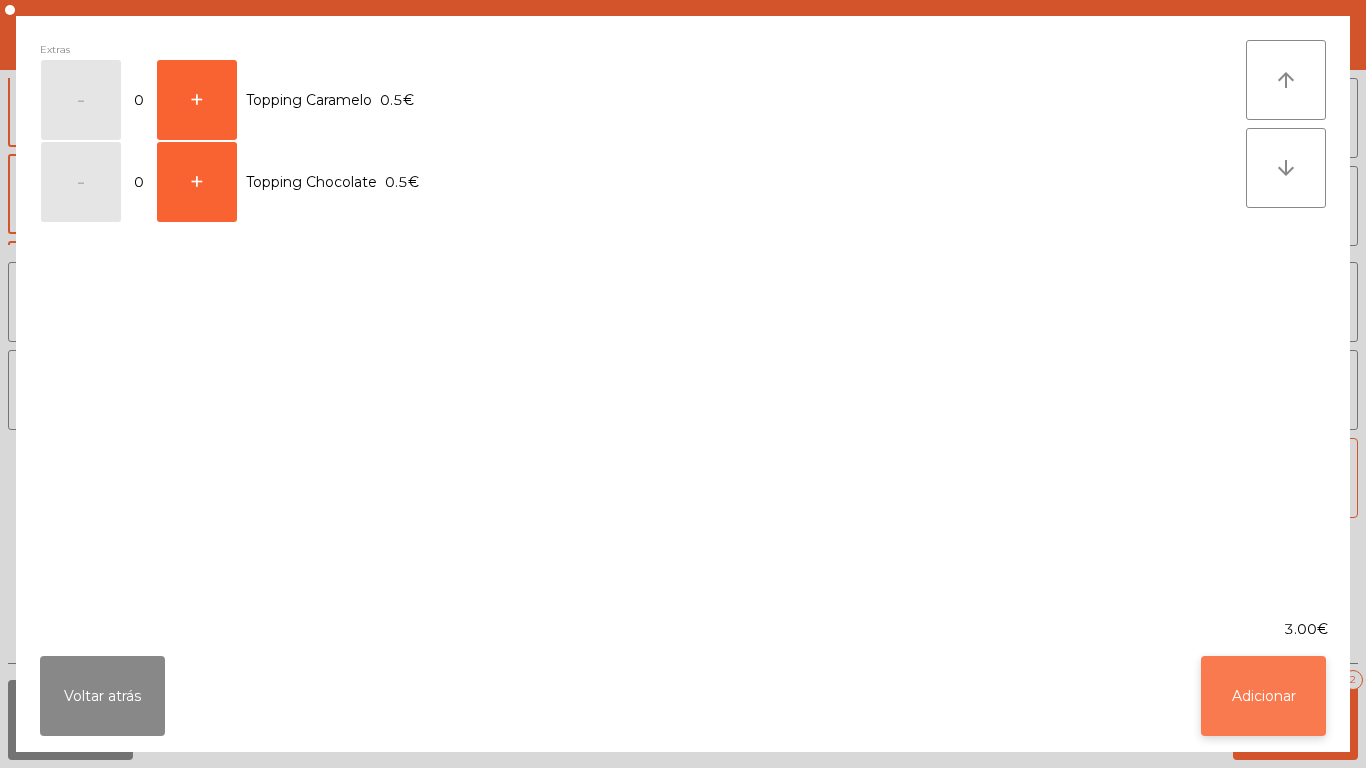 click on "Adicionar" 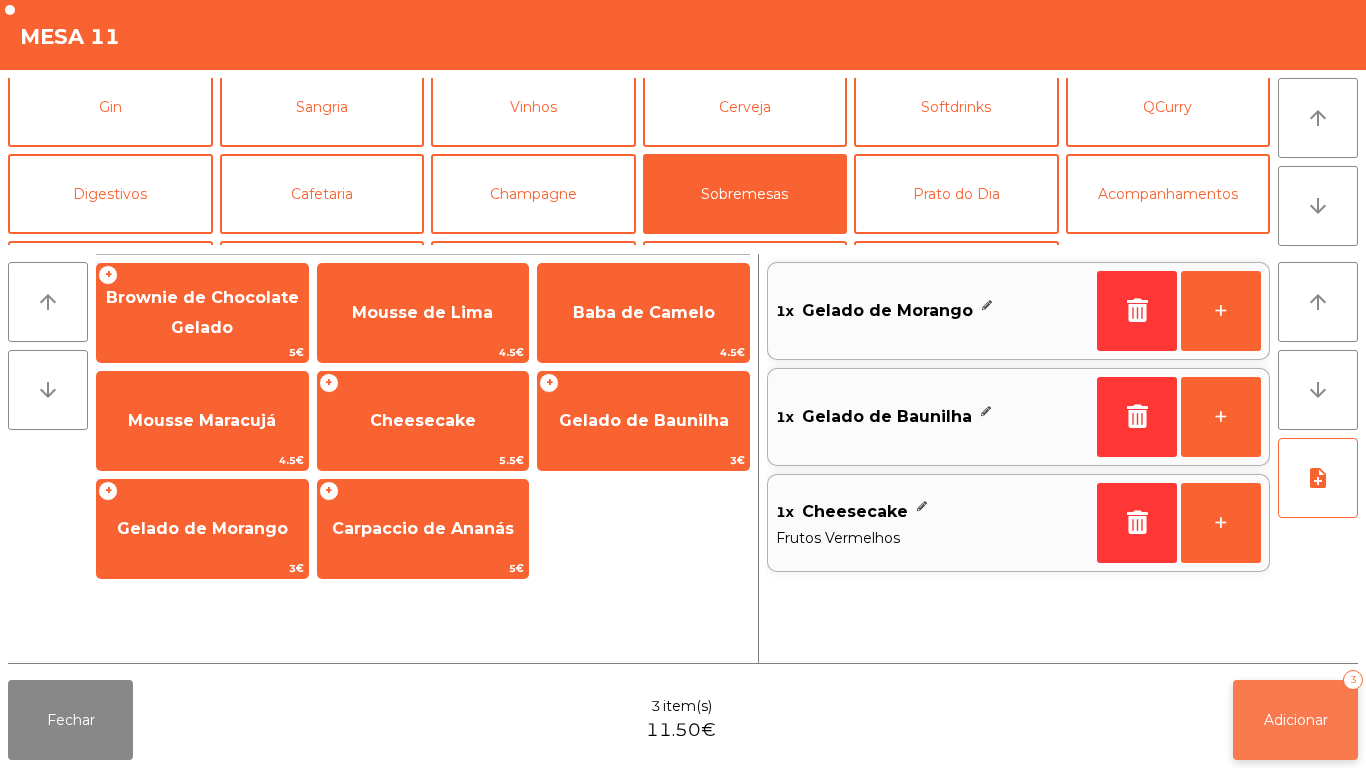 click on "Adicionar   3" 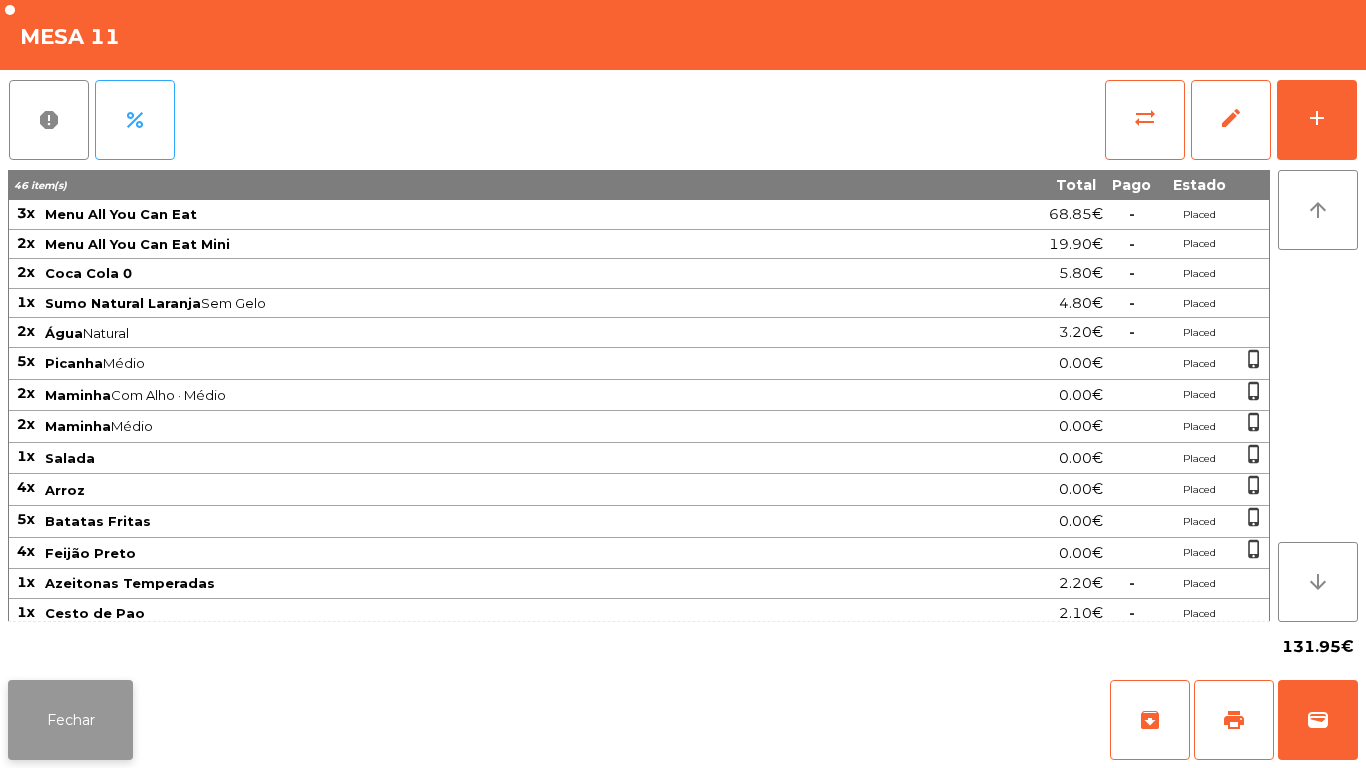 click on "Fechar" 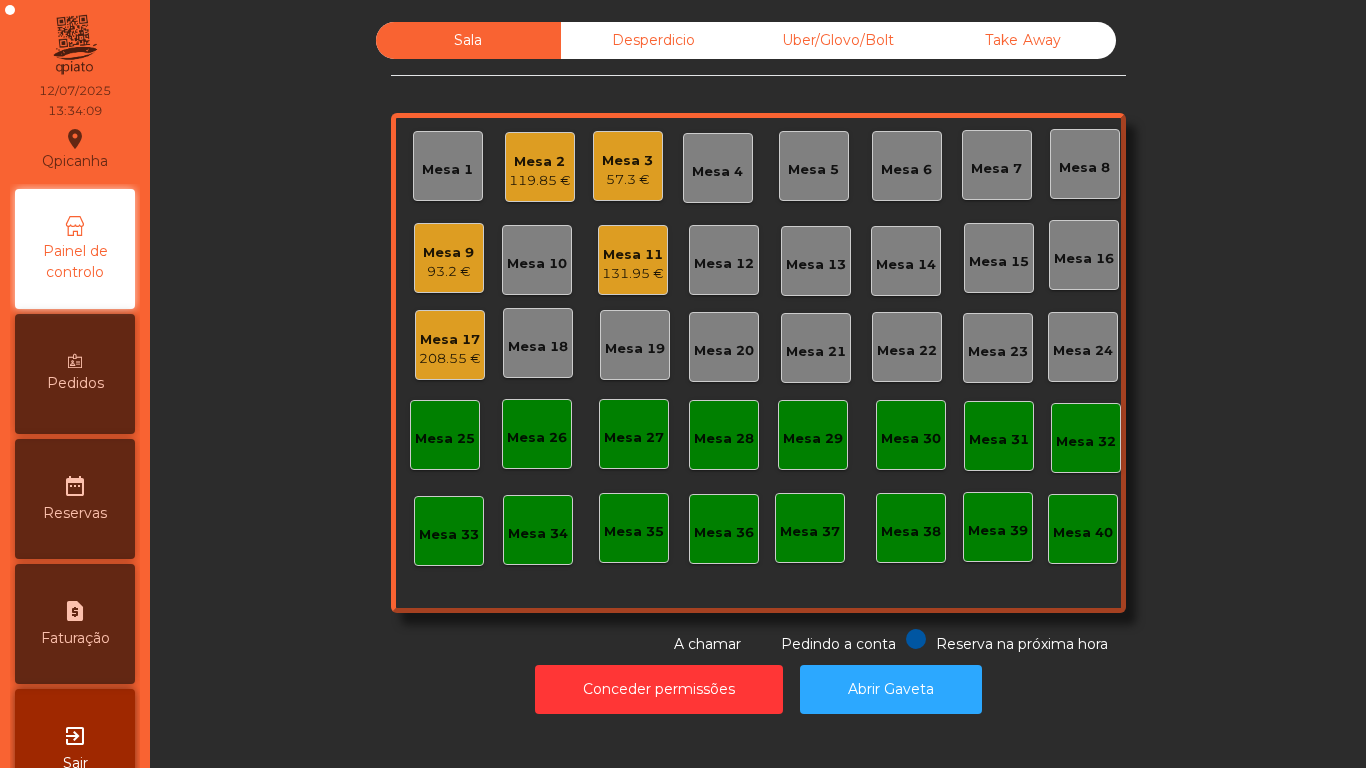click on "131.95 €" 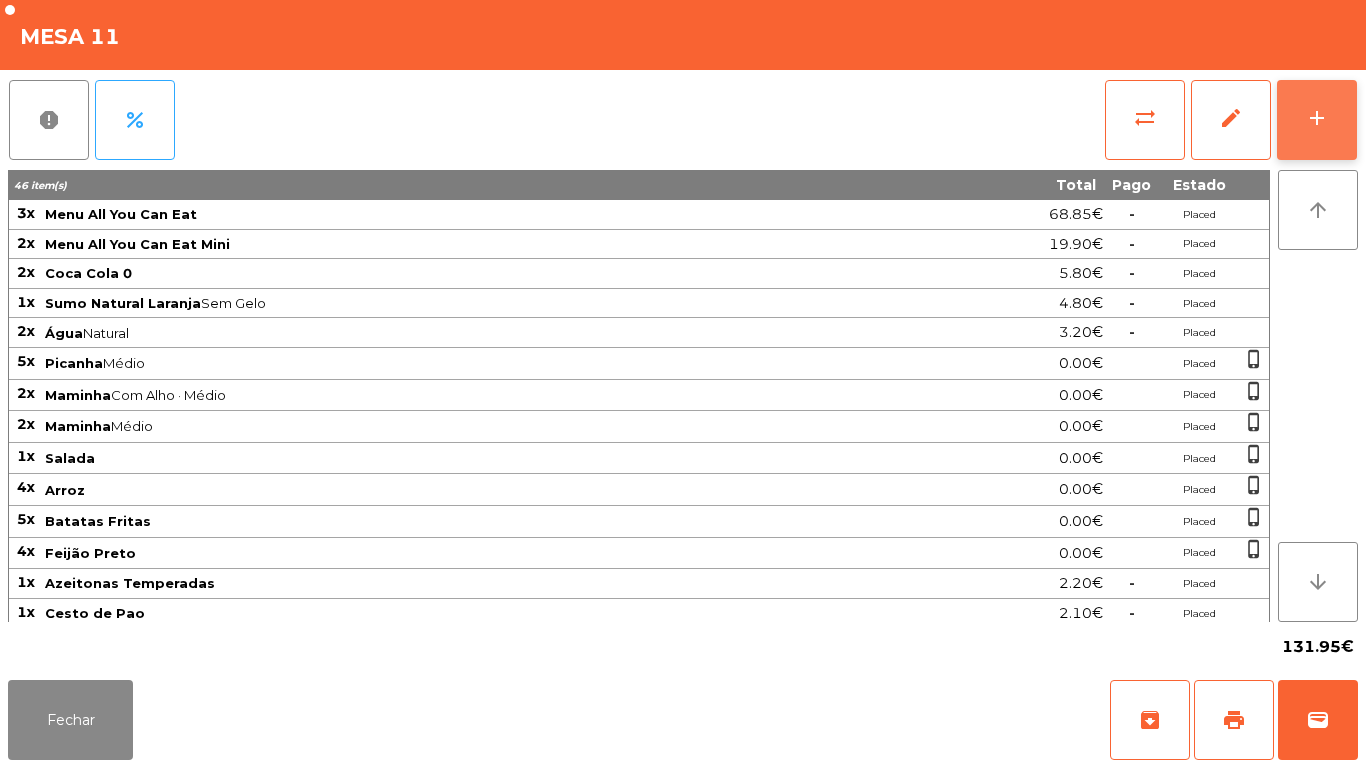 click on "add" 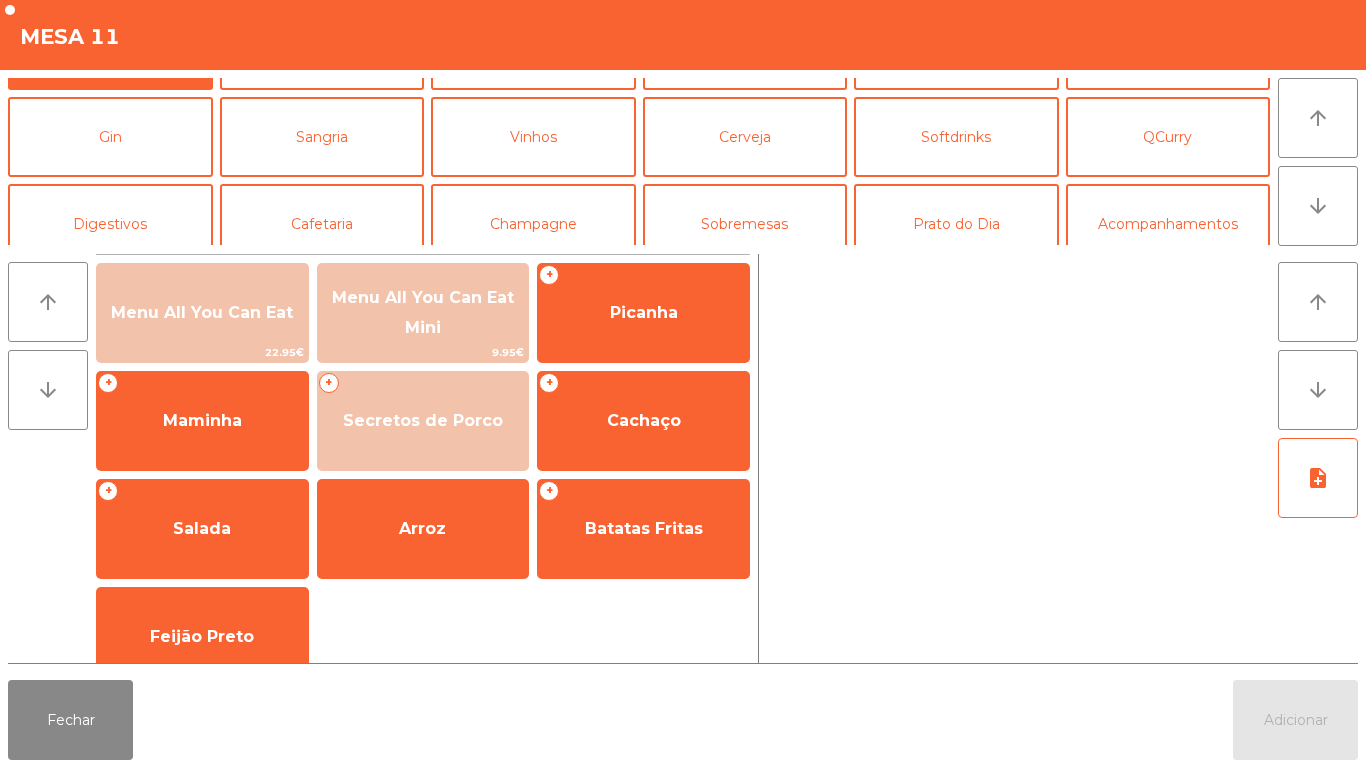 scroll, scrollTop: 87, scrollLeft: 0, axis: vertical 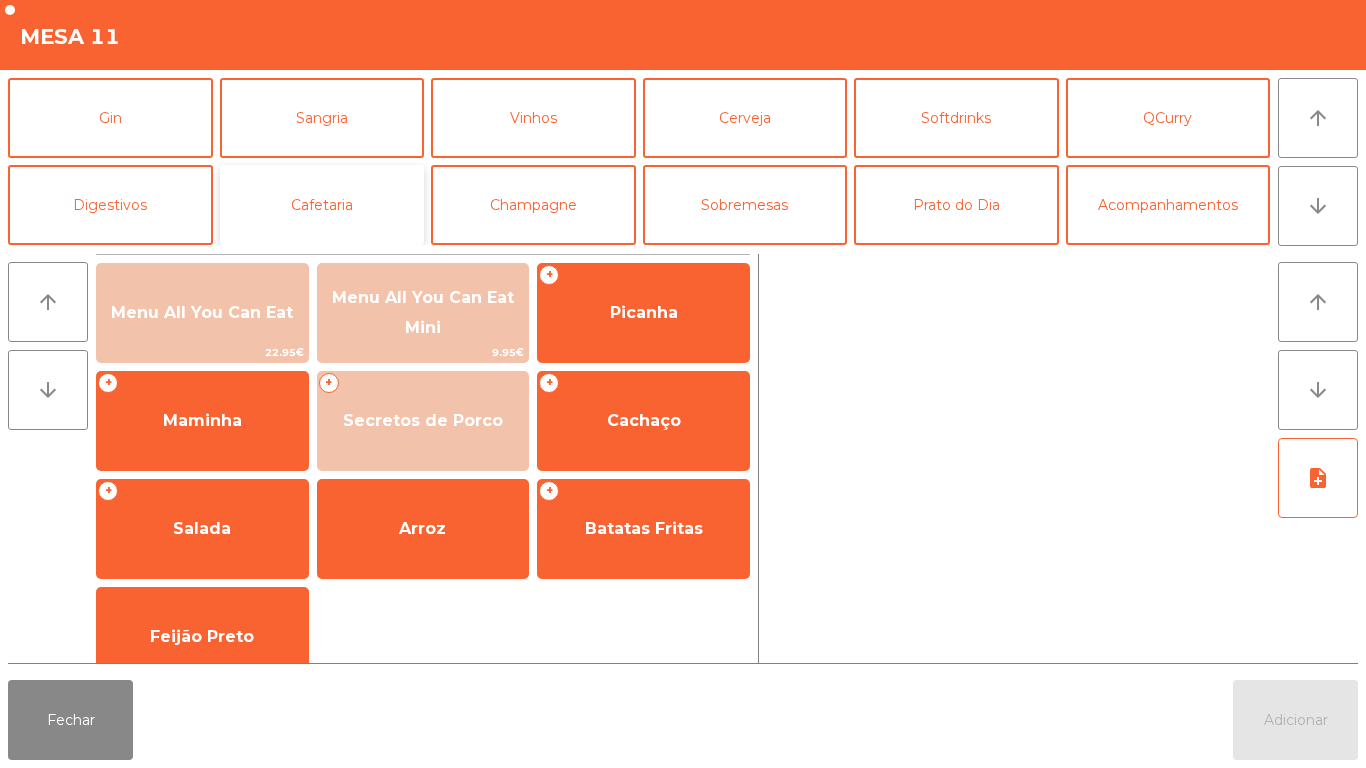 click on "Cafetaria" 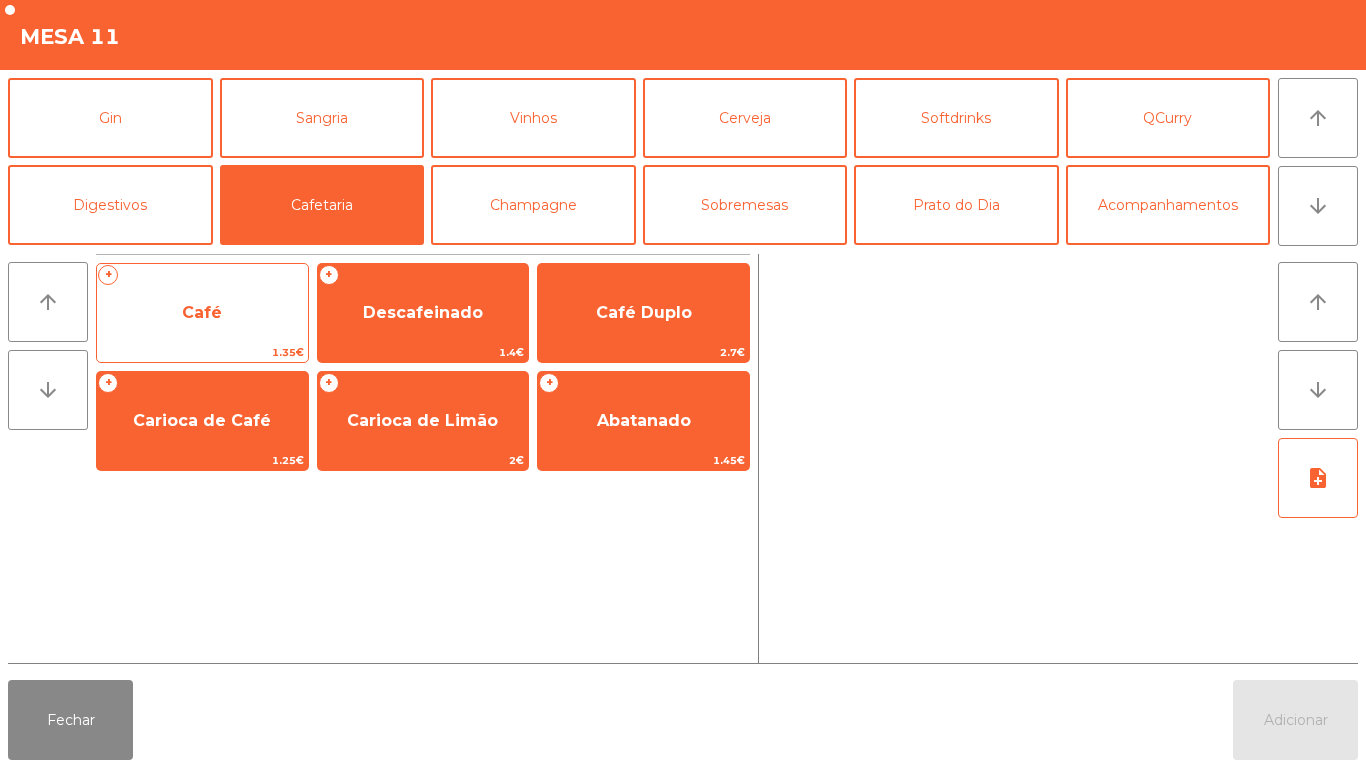 click on "Café" 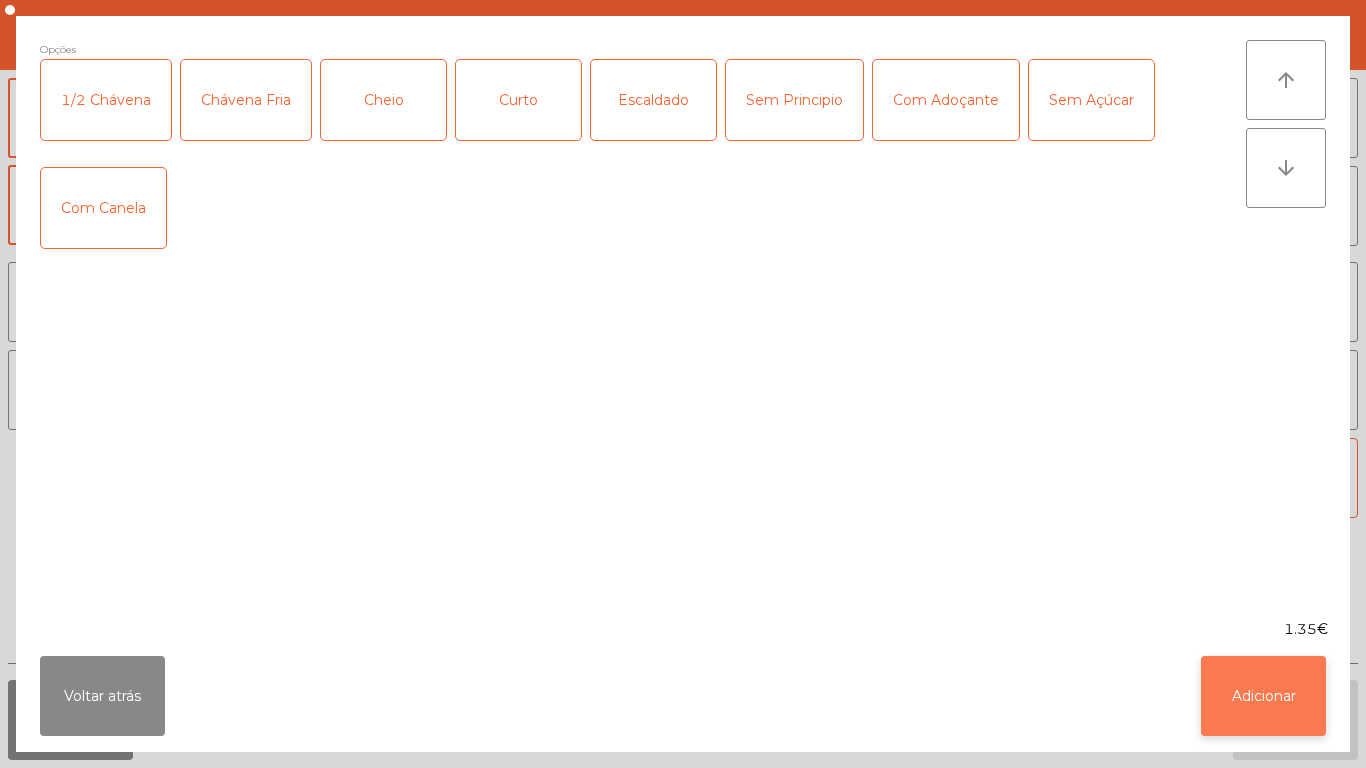 click on "Adicionar" 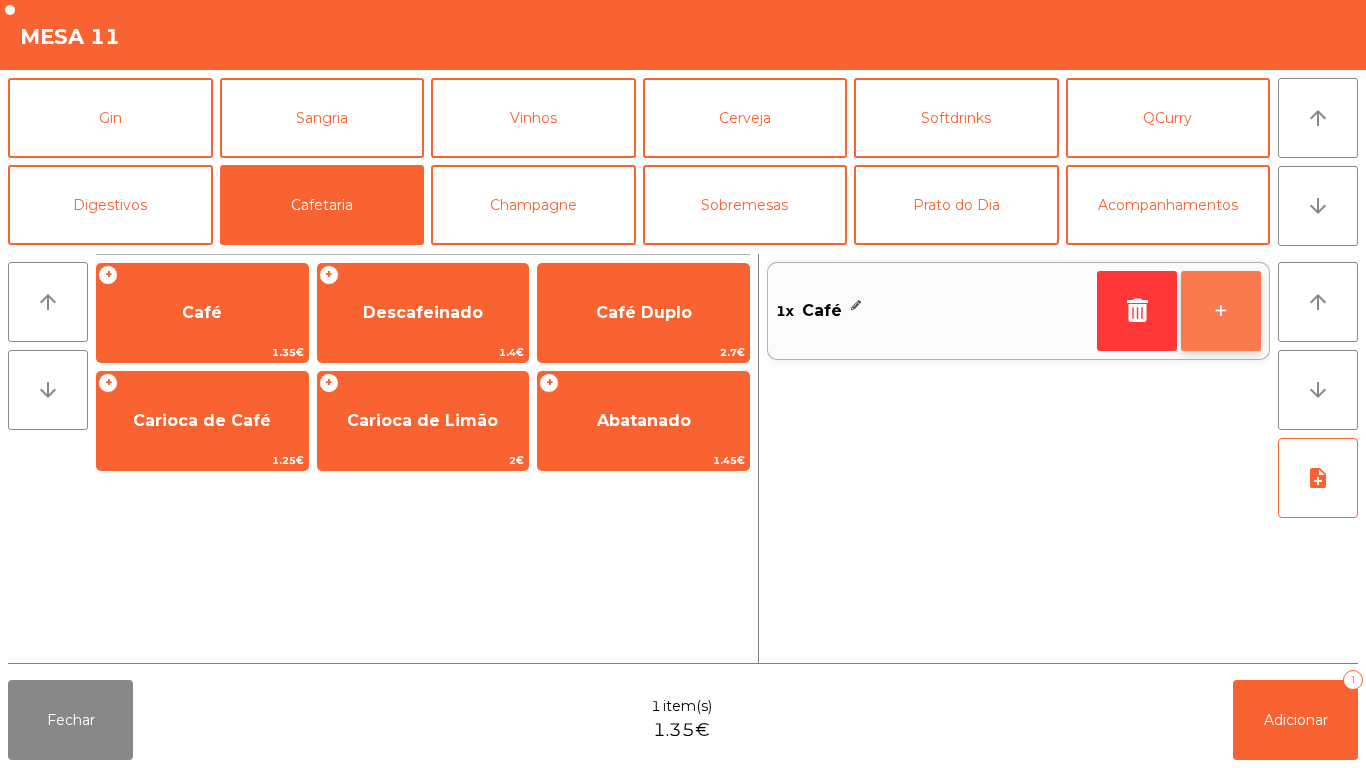 click on "+" 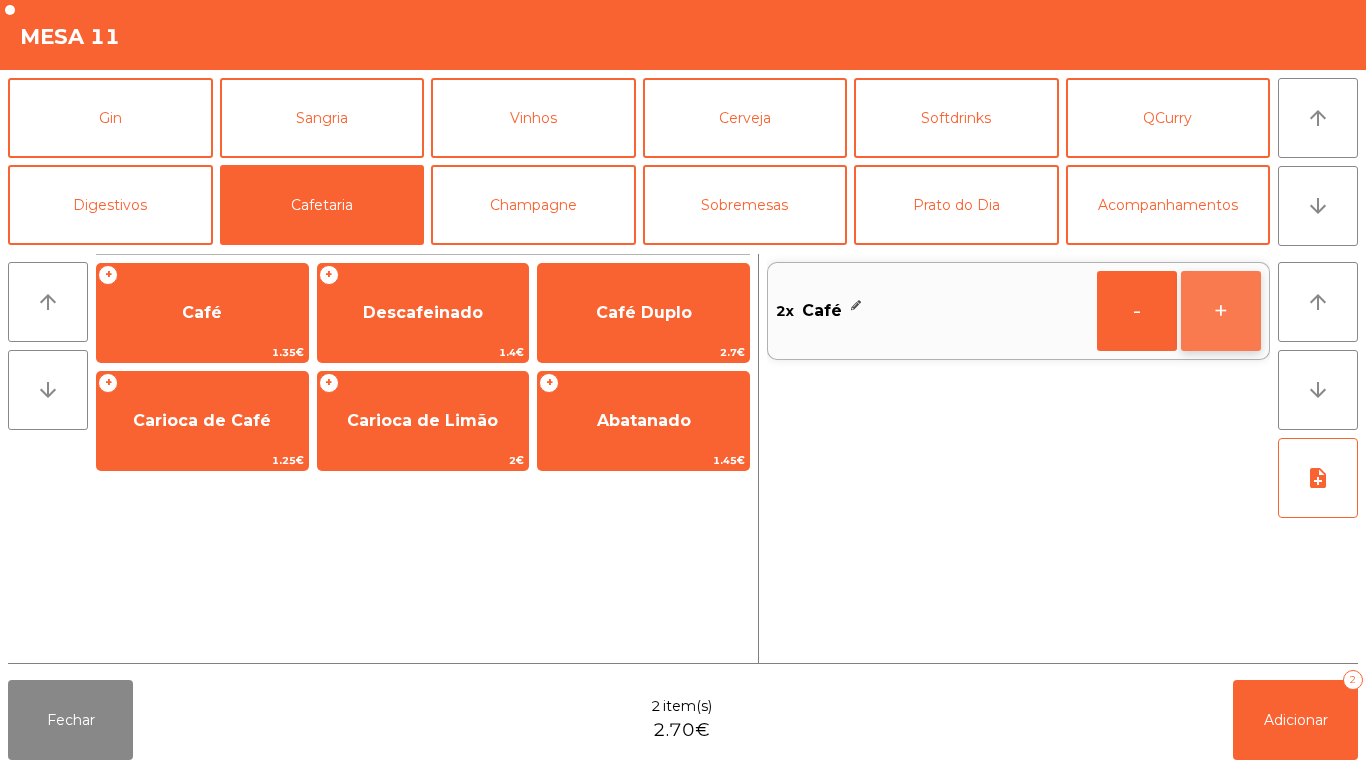 click on "+" 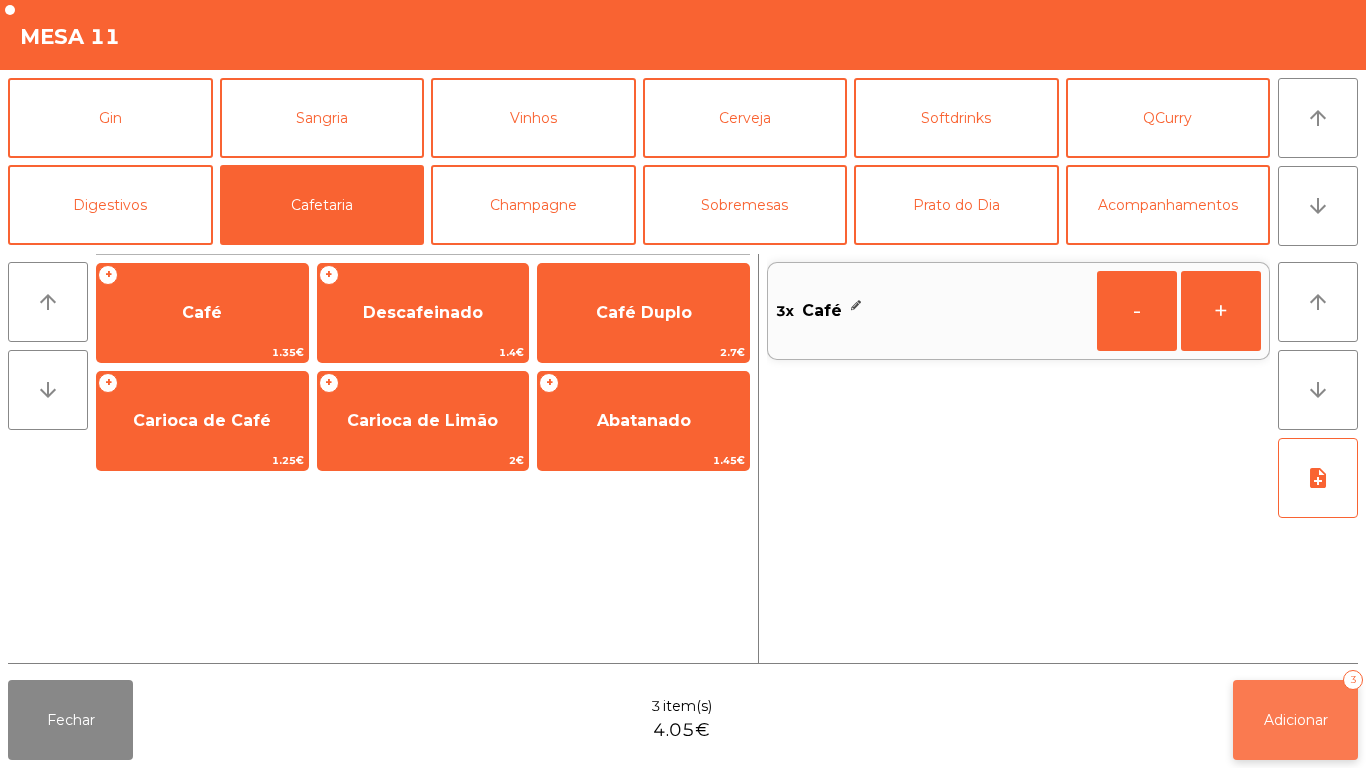 click on "Adicionar   3" 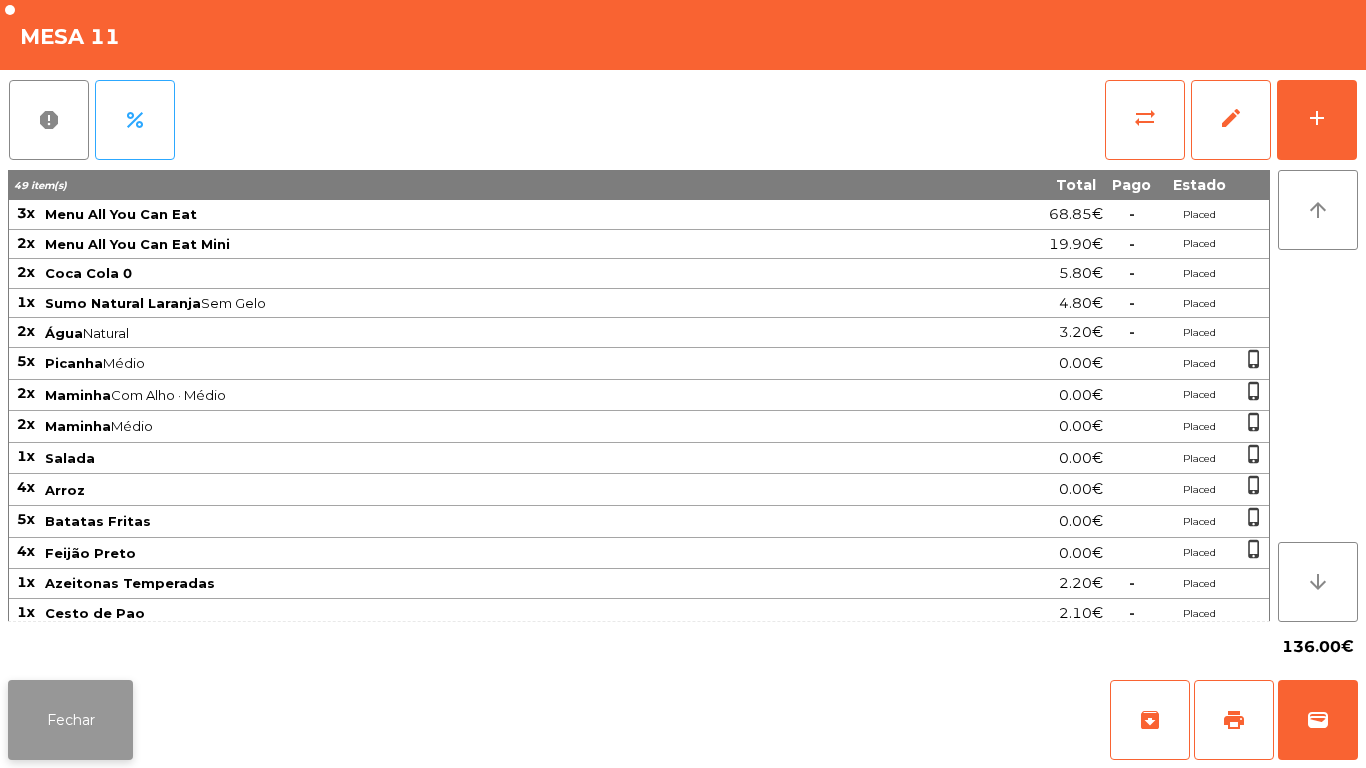 click on "Fechar" 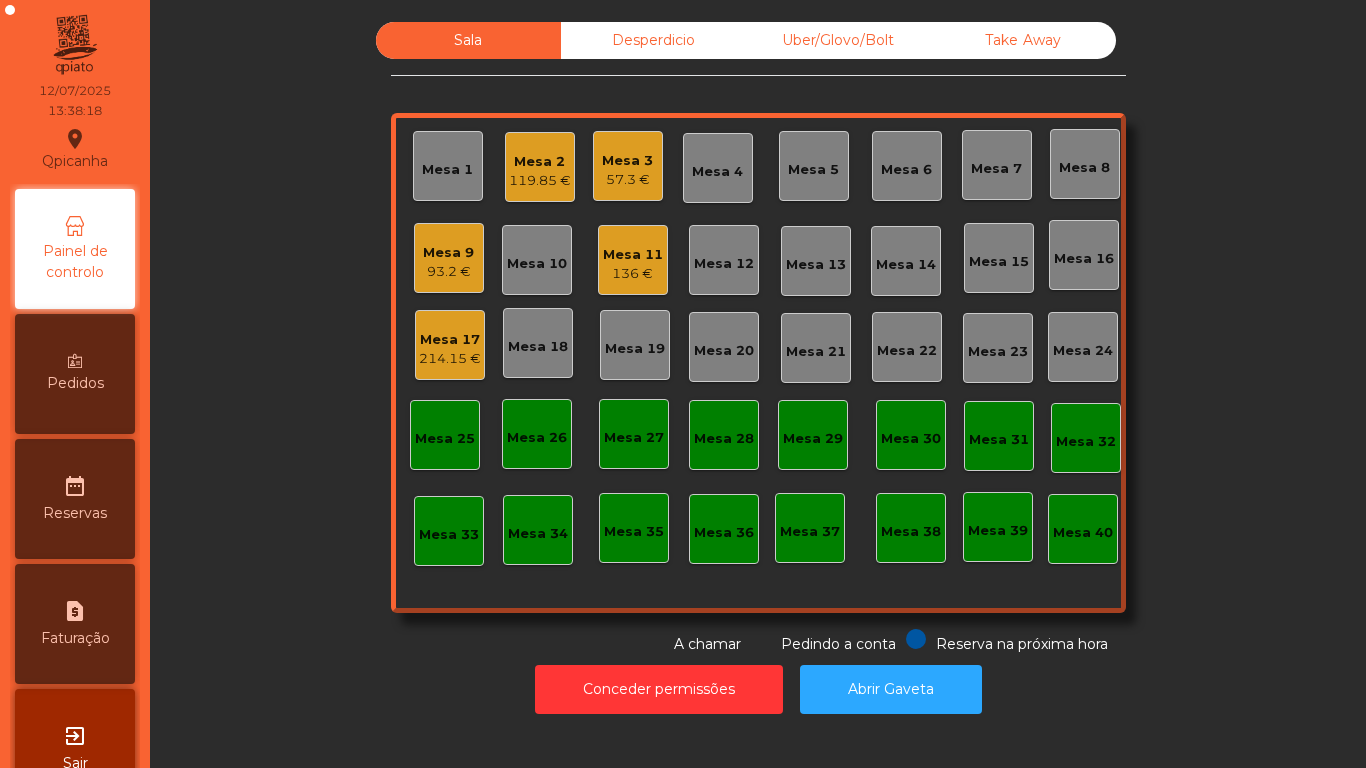 click on "Mesa 4" 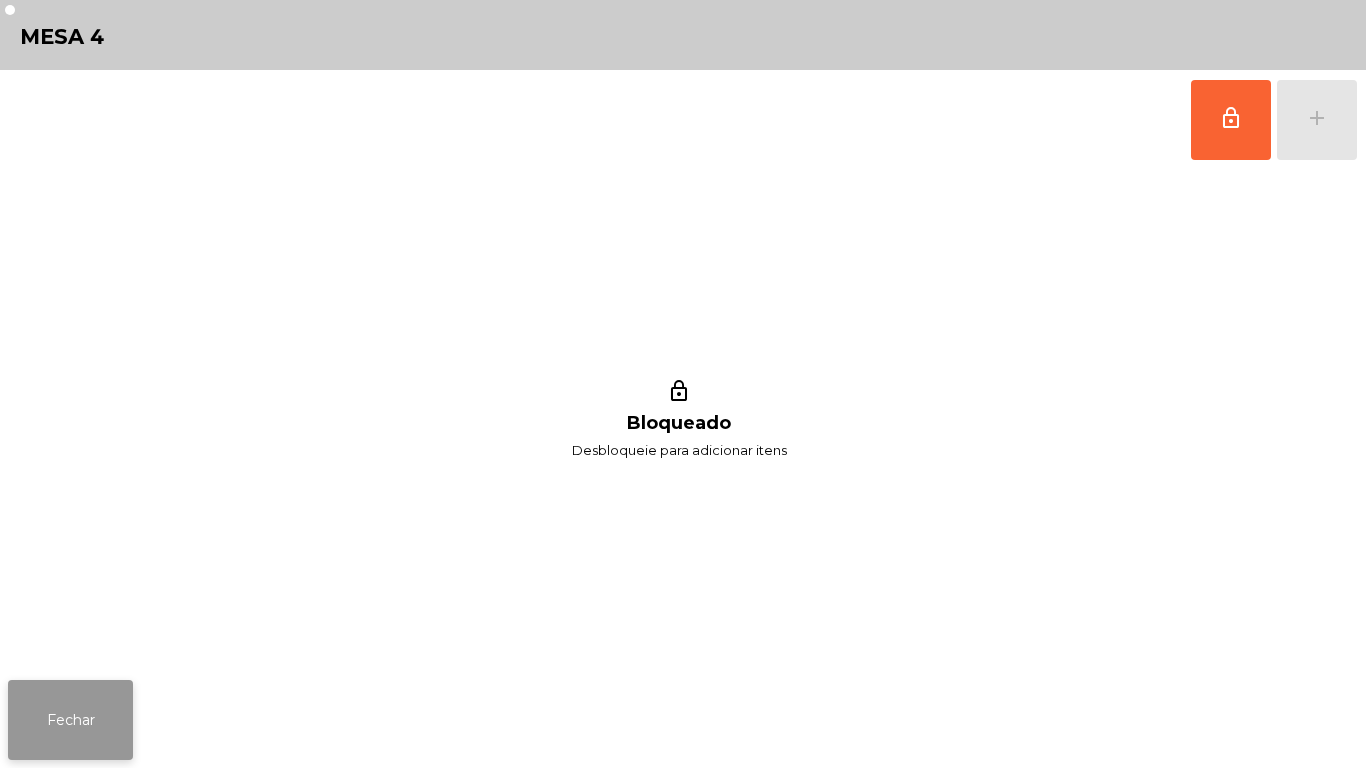 click on "Fechar" 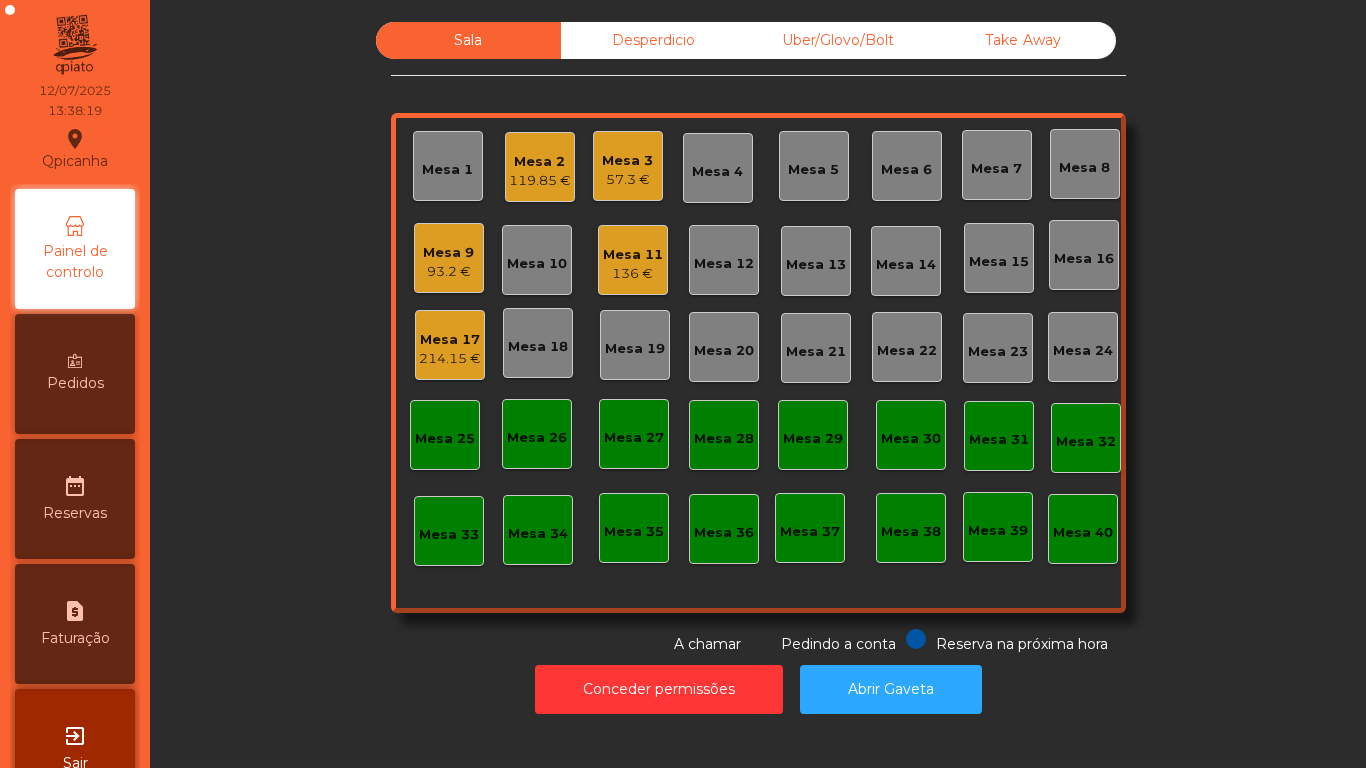 click on "Mesa 5" 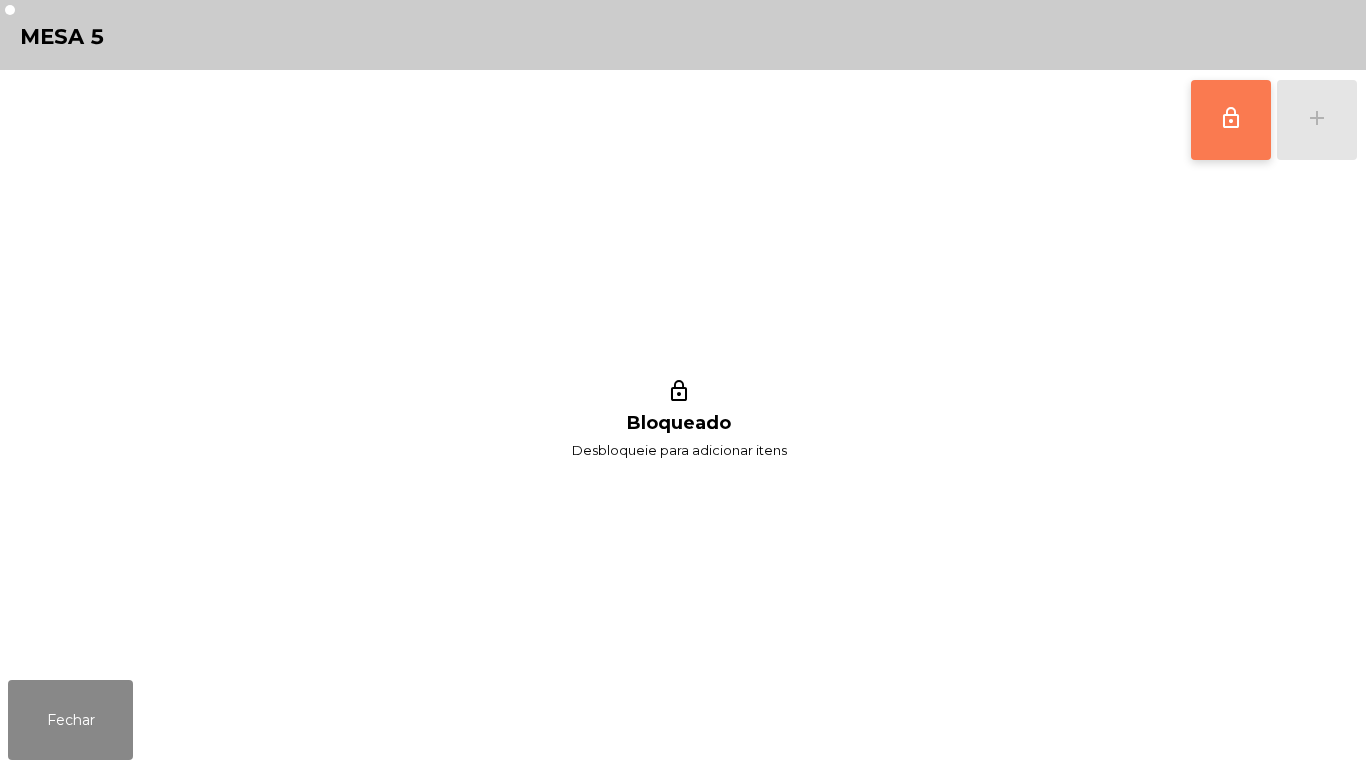 click on "lock_outline" 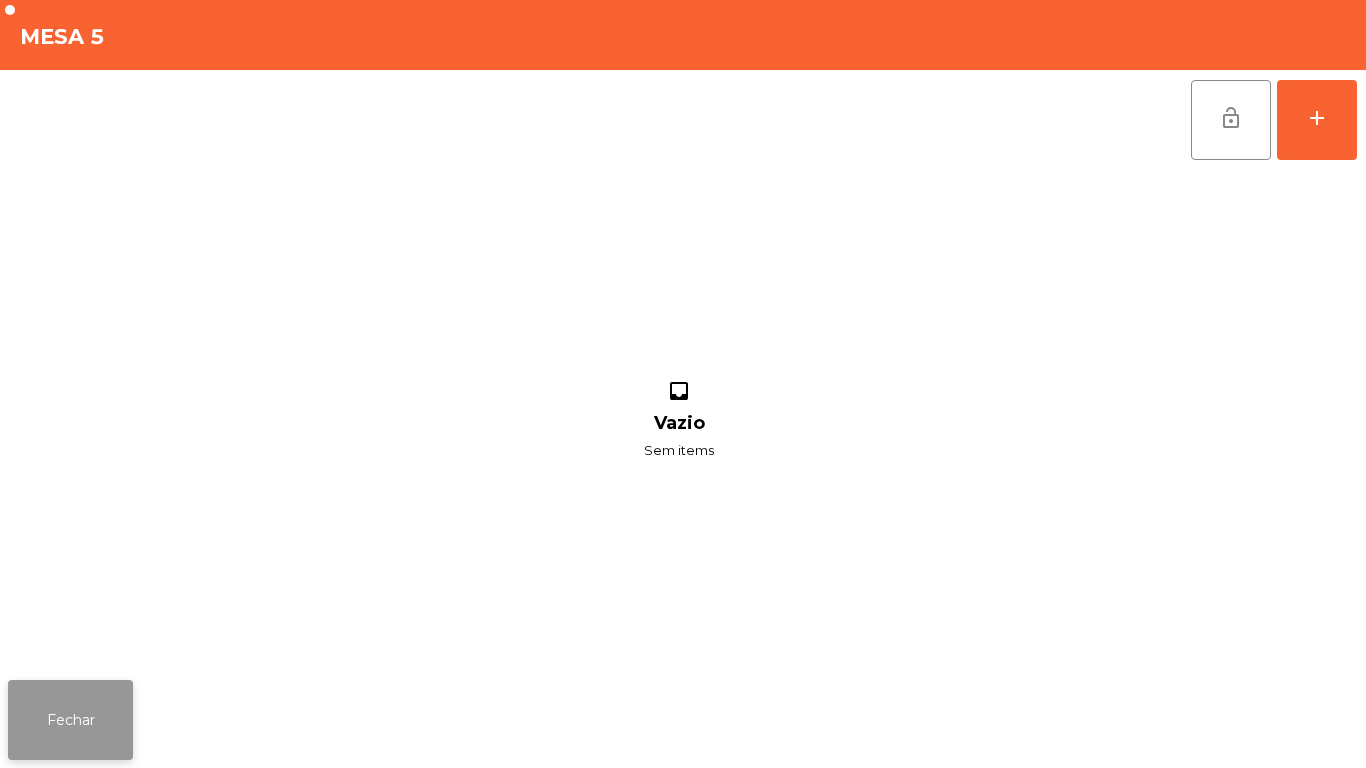 click on "Fechar" 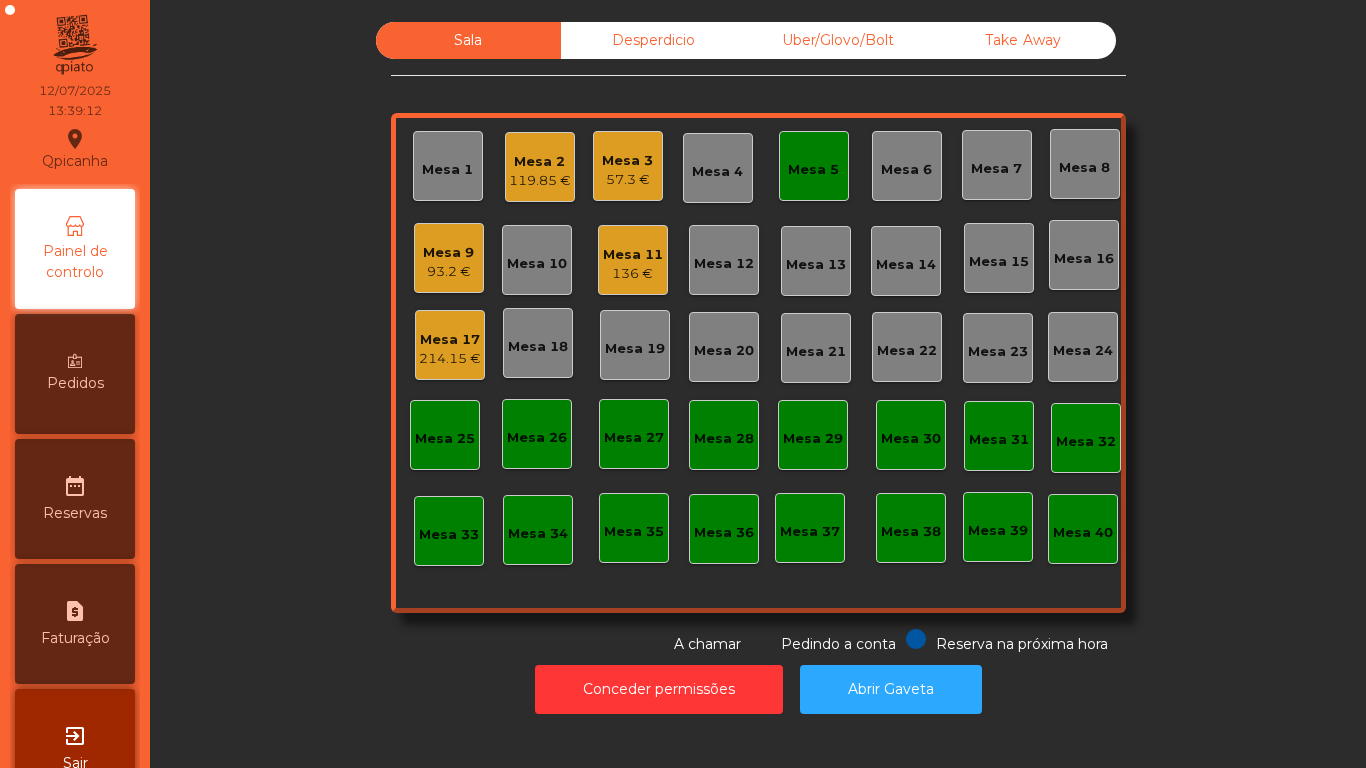 click on "Mesa 5" 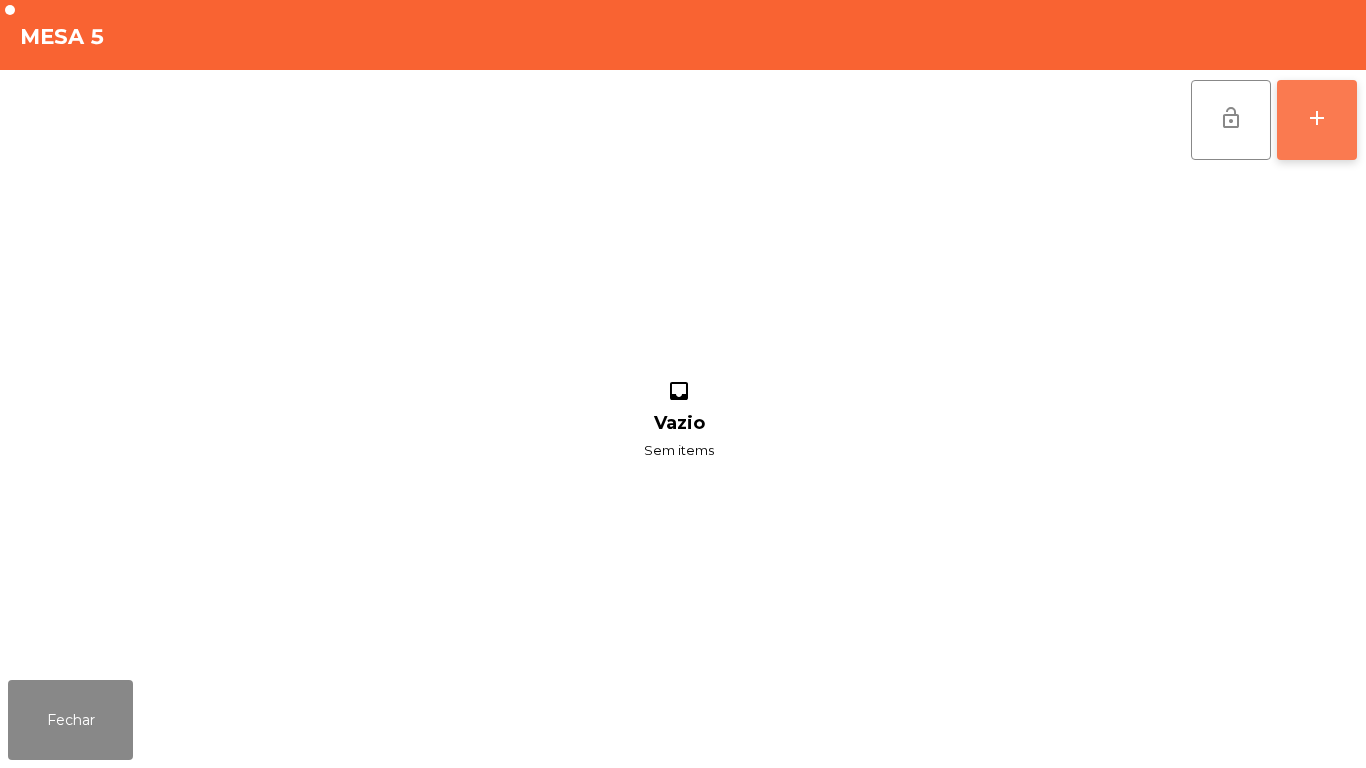 click on "add" 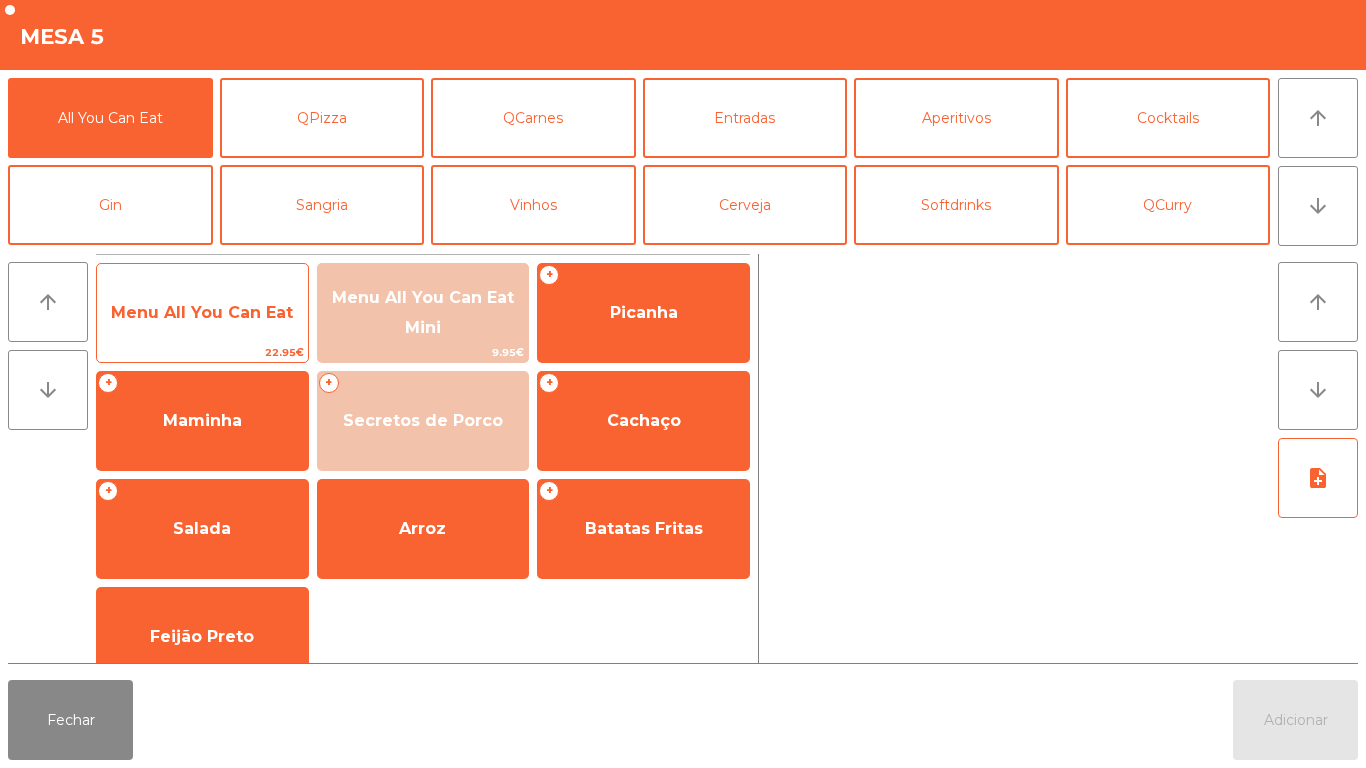 click on "Menu All You Can Eat" 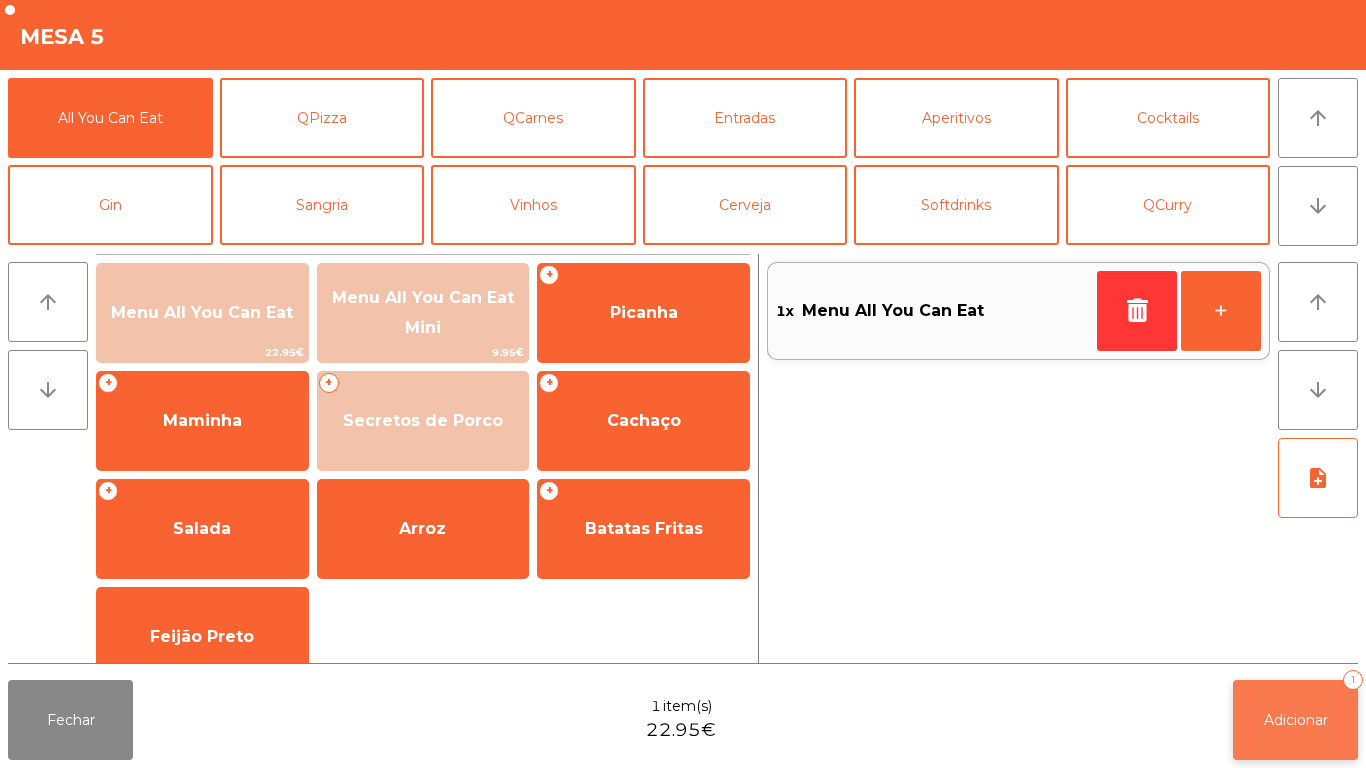 click on "Adicionar   1" 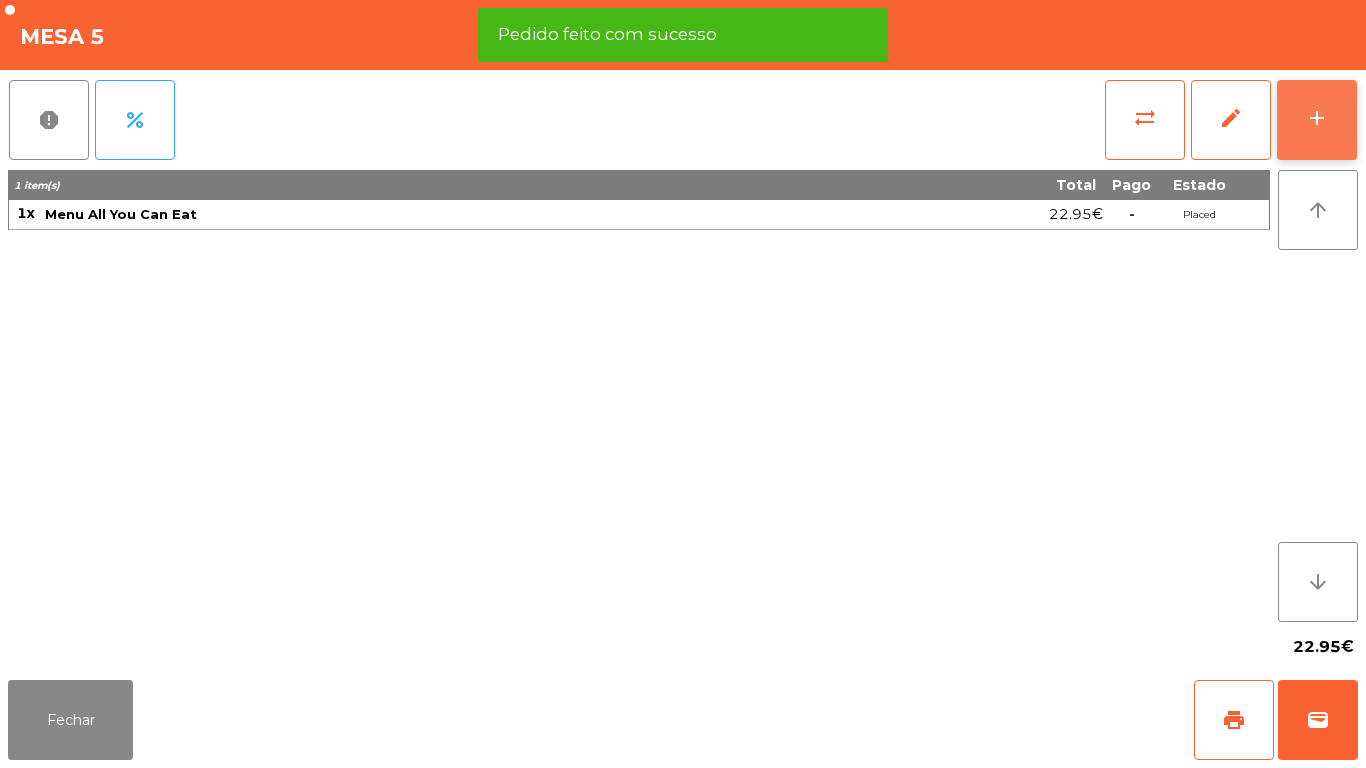 click on "add" 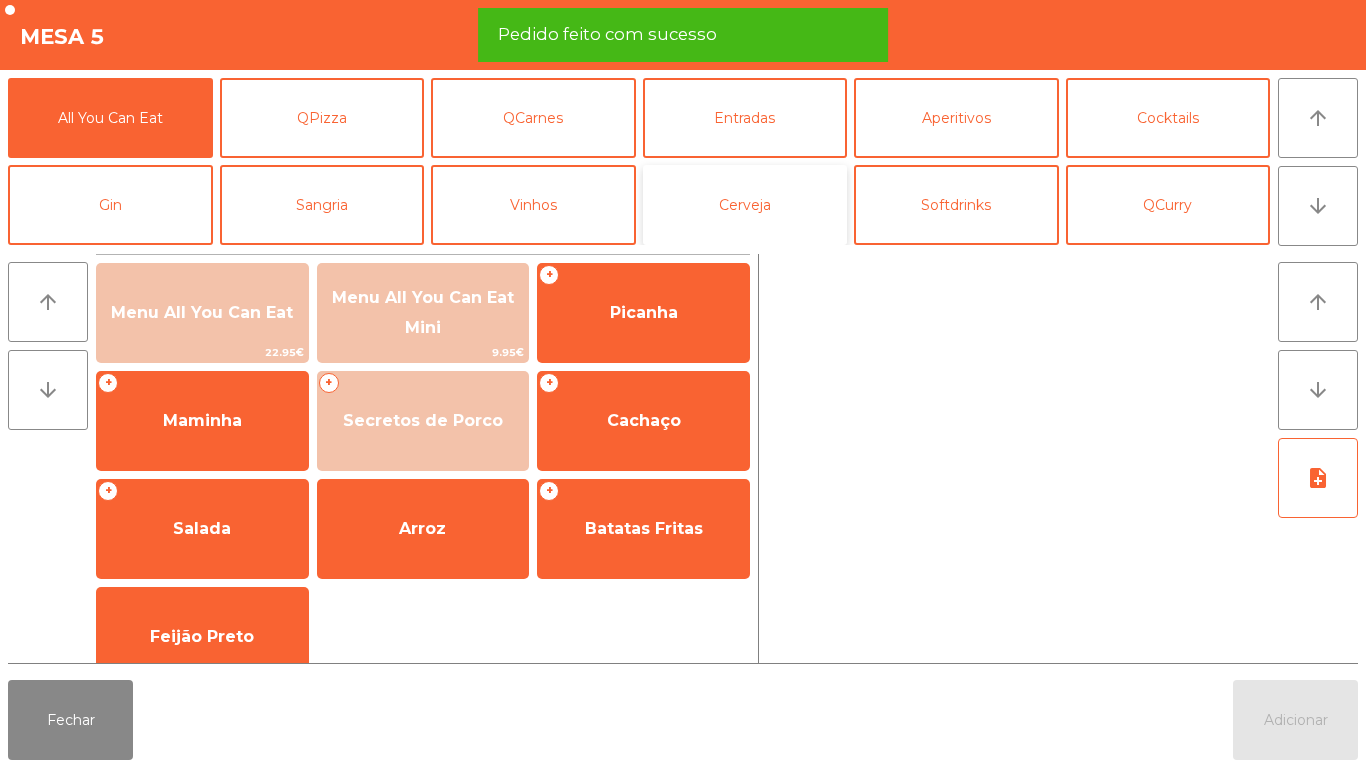 click on "Cerveja" 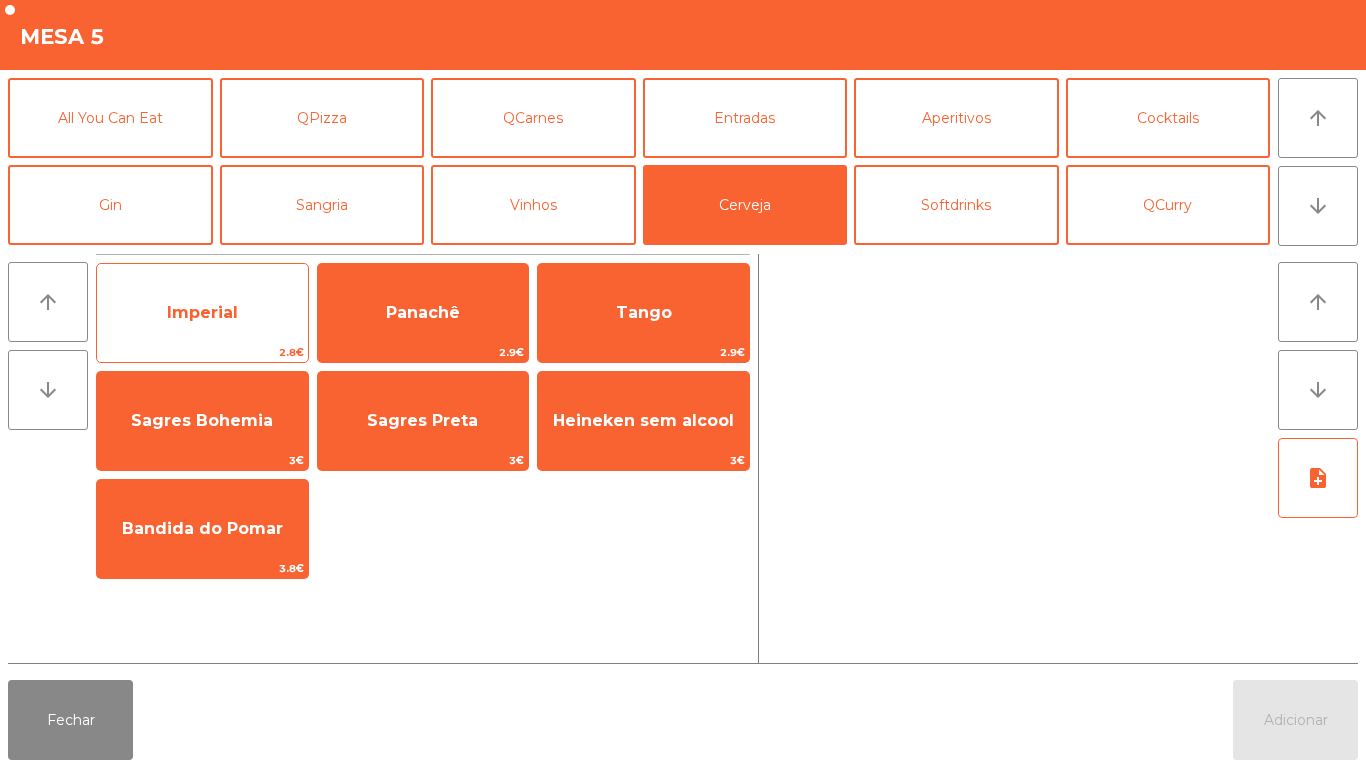 click on "Imperial" 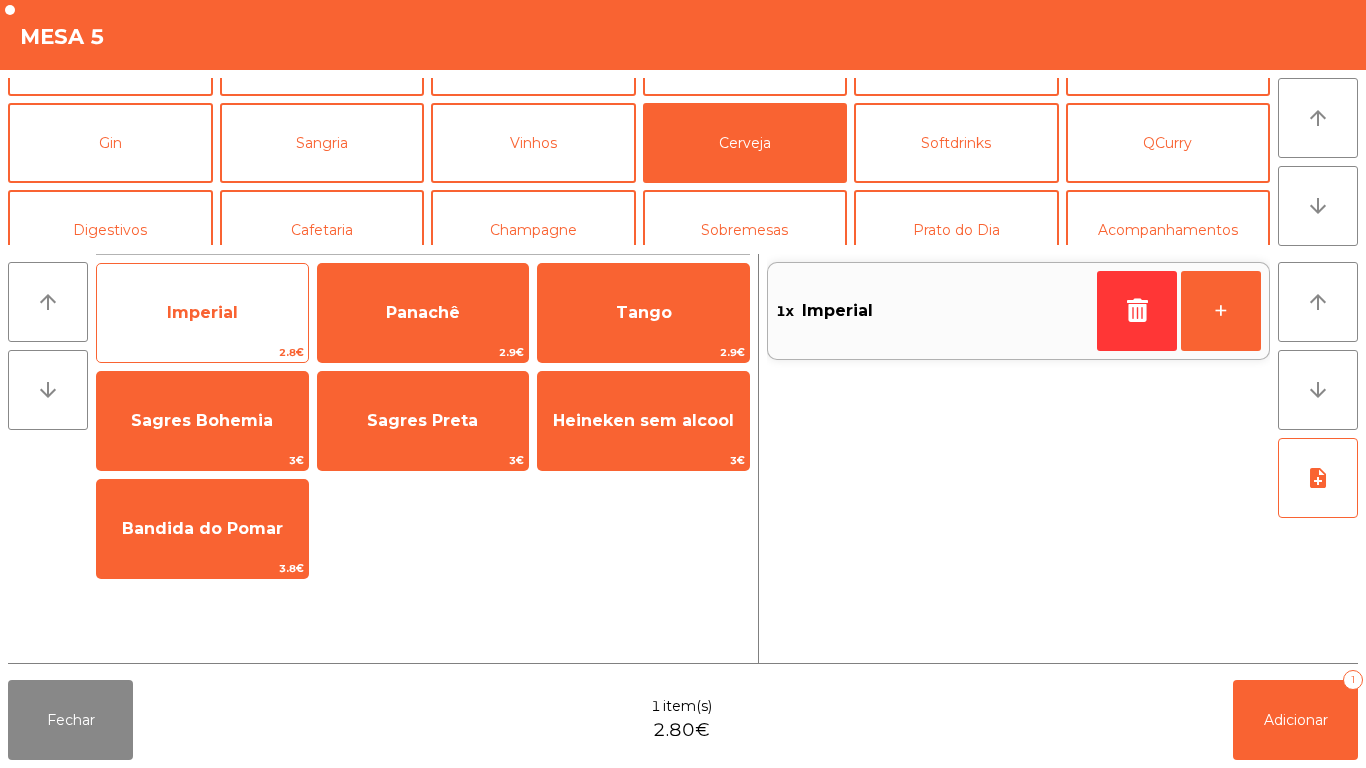 scroll, scrollTop: 73, scrollLeft: 0, axis: vertical 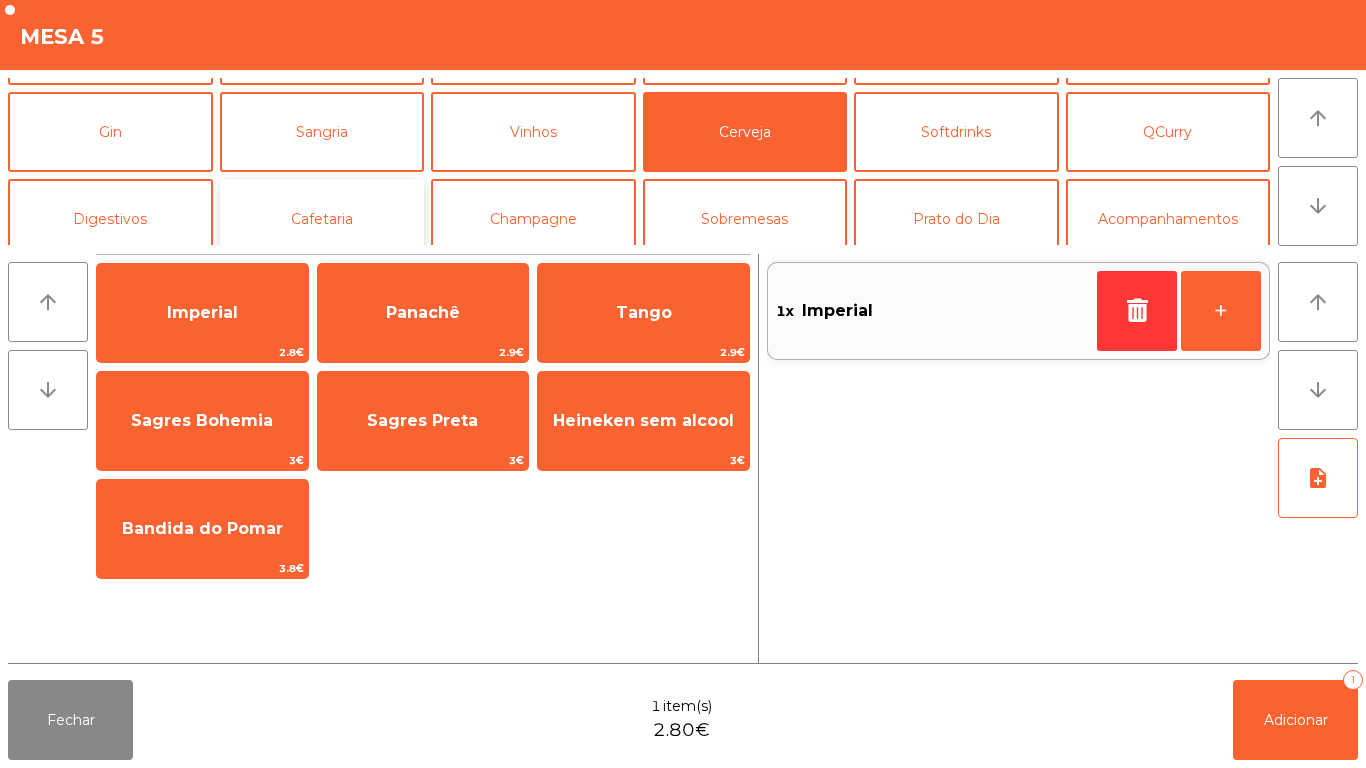 click on "Cafetaria" 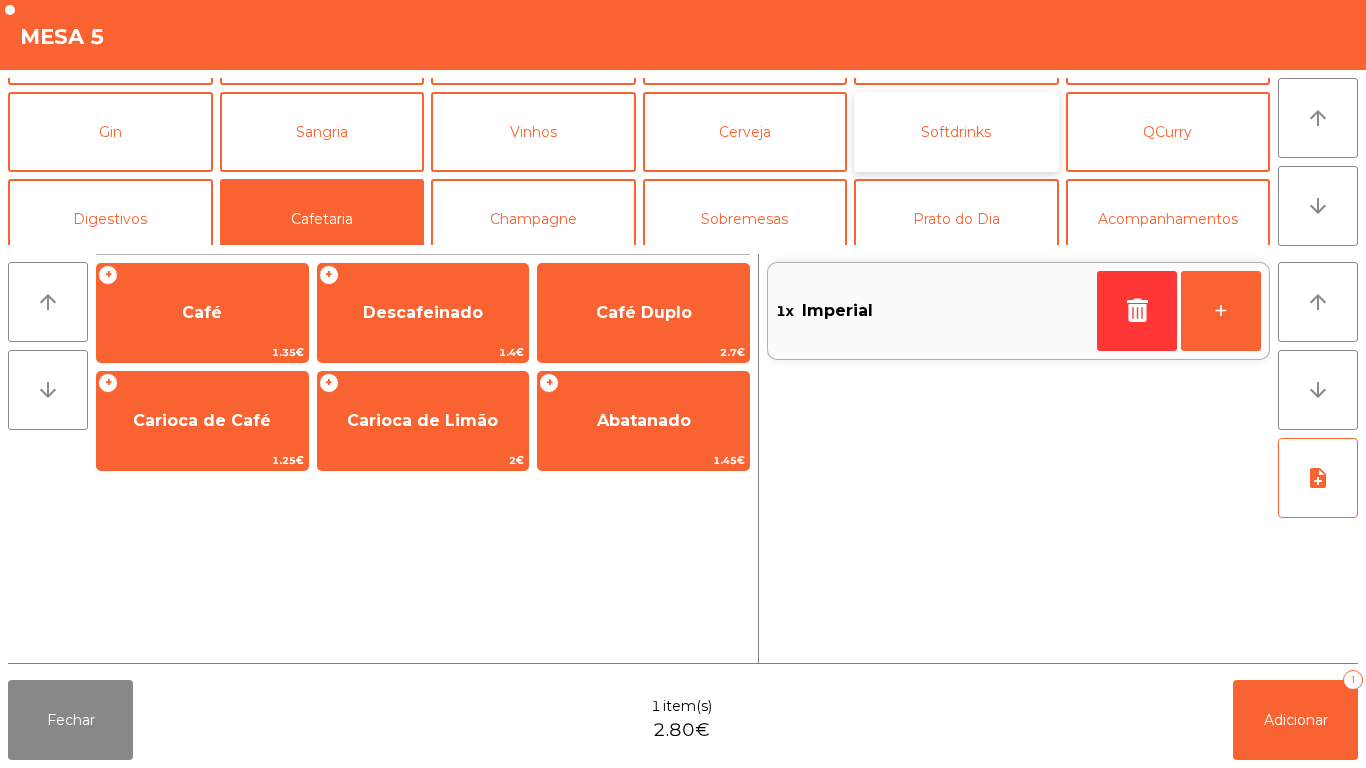 click on "Softdrinks" 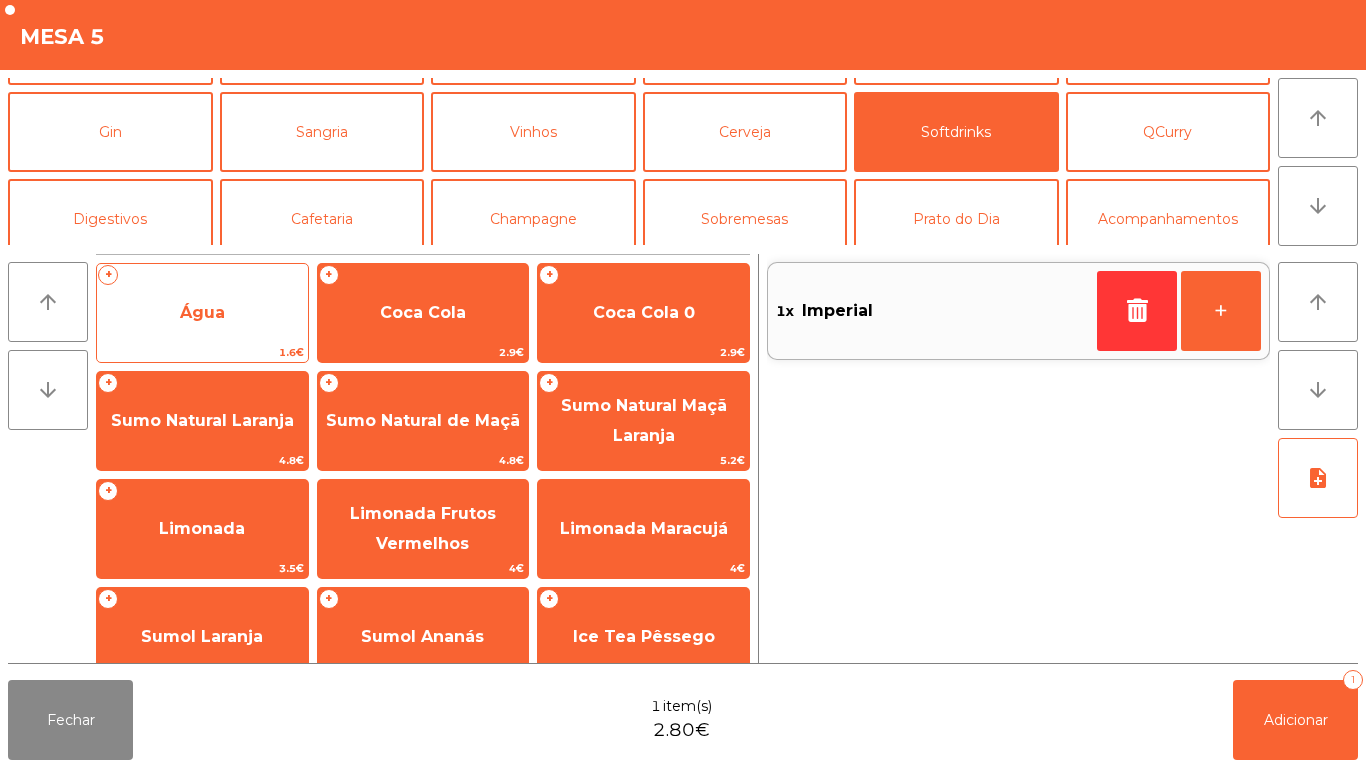 click on "Água" 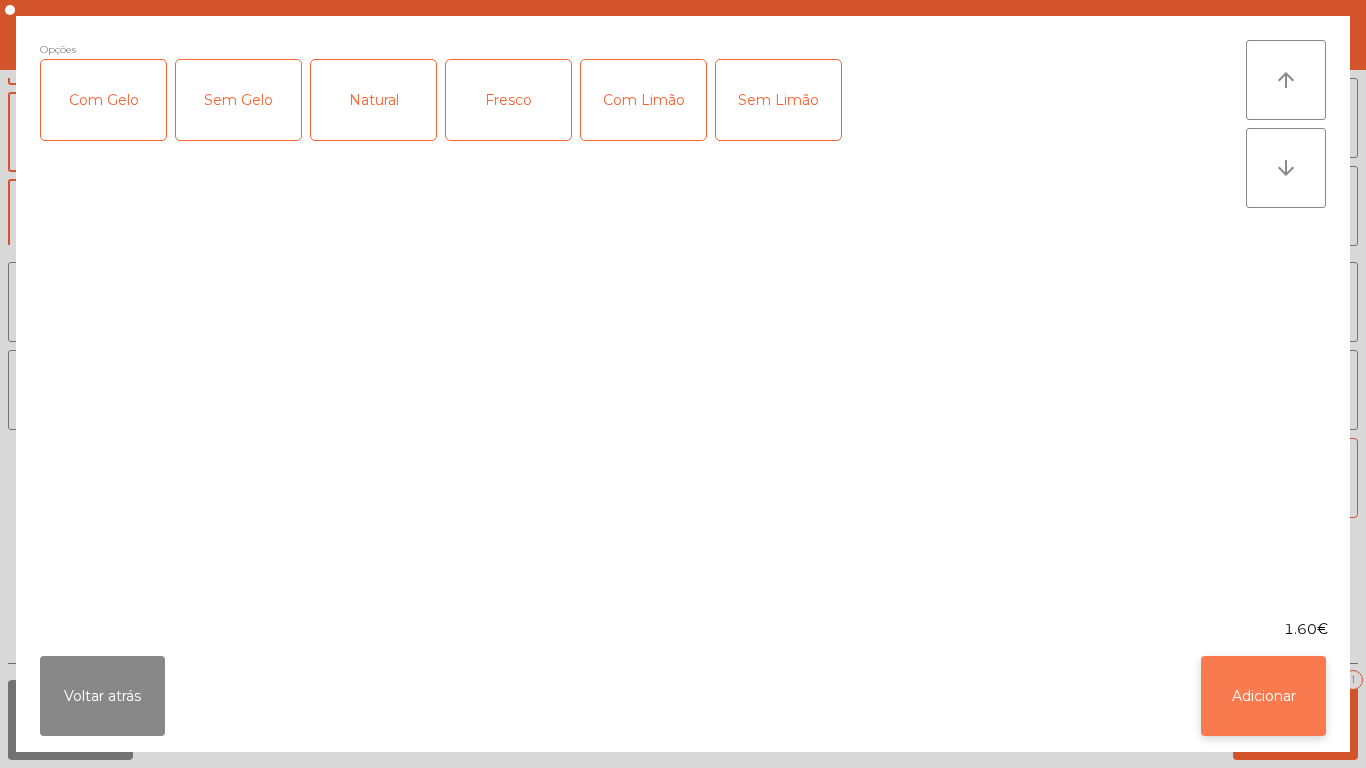 click on "Adicionar" 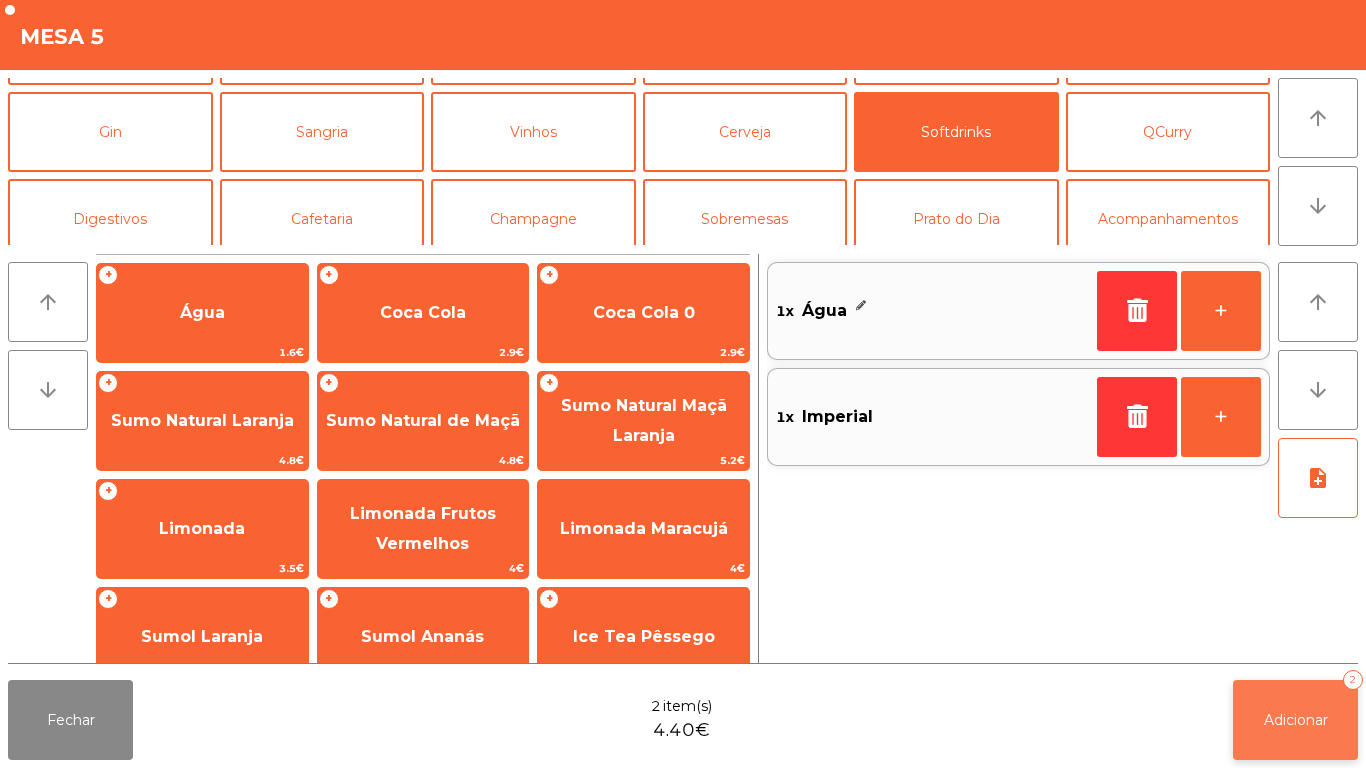 click on "Adicionar   2" 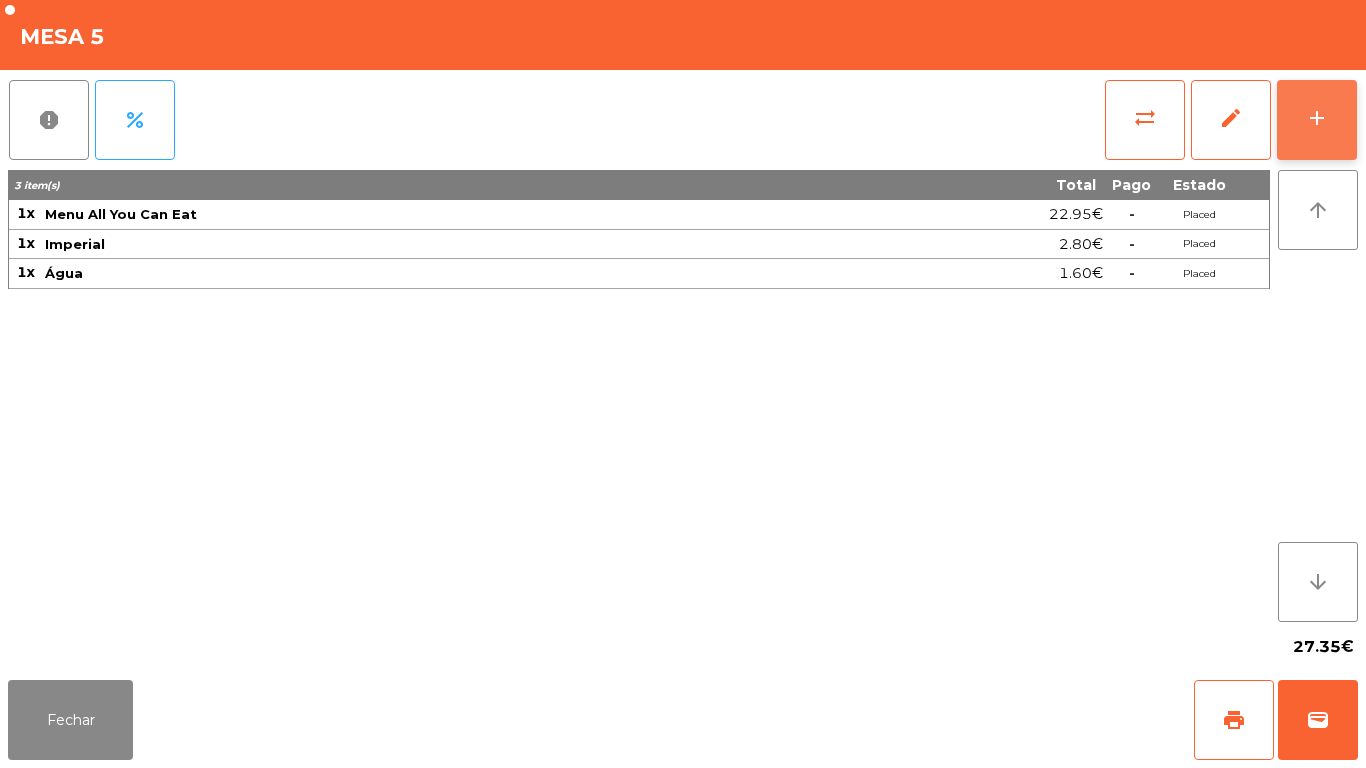 click on "add" 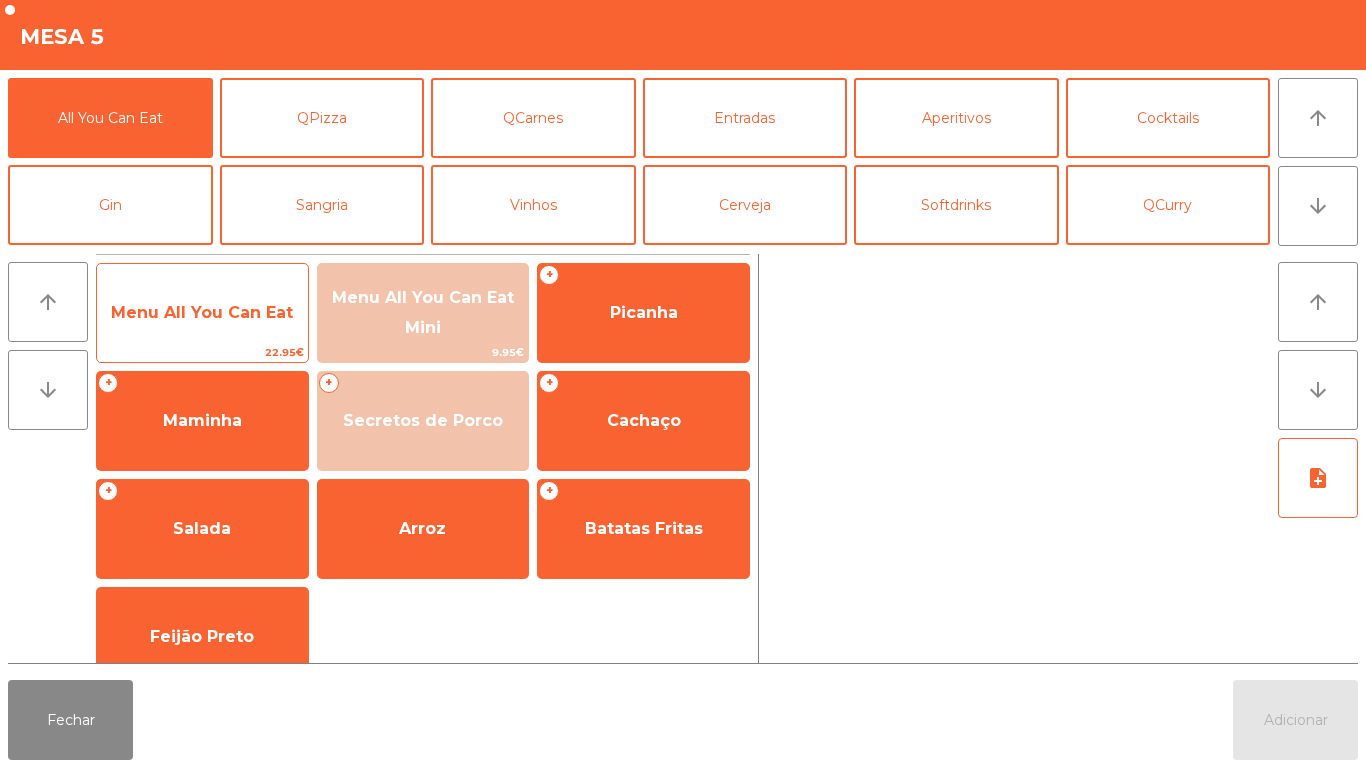 click on "Menu All You Can Eat" 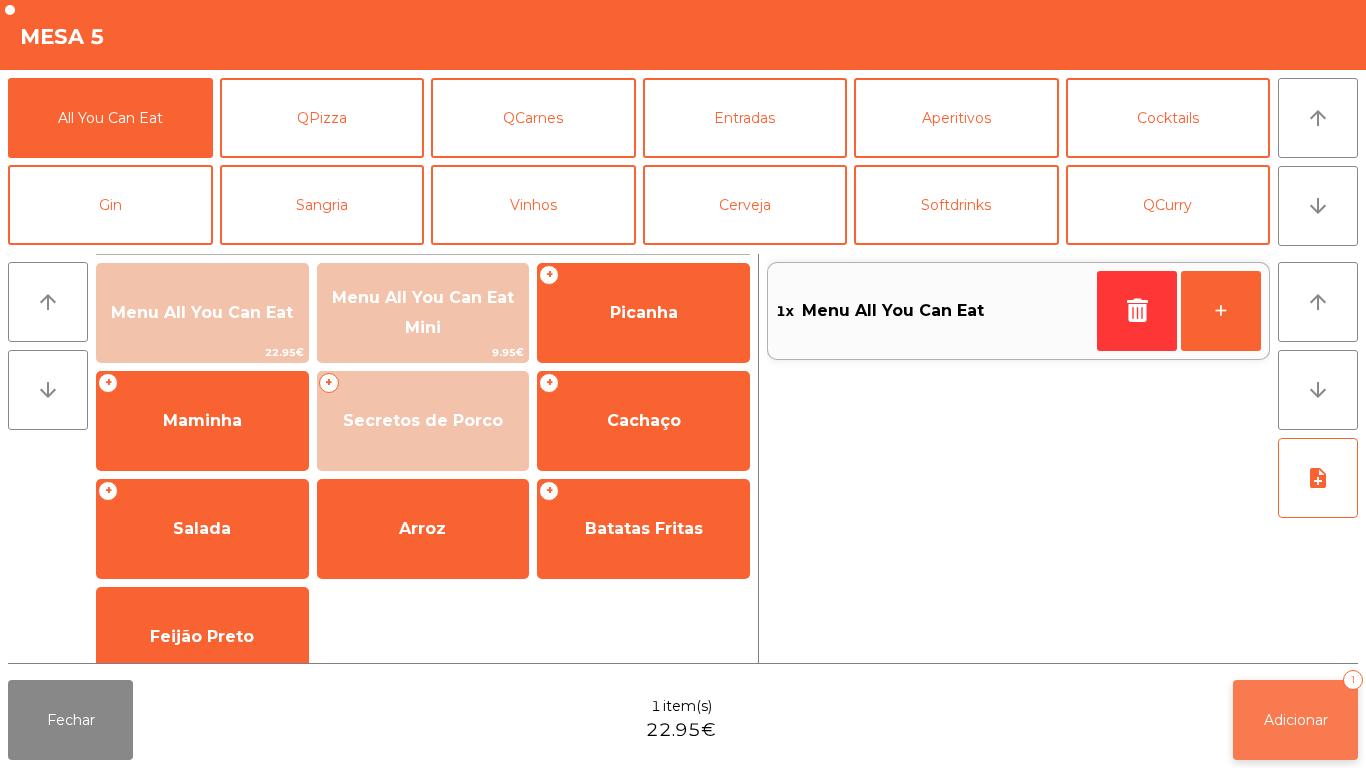 click on "Adicionar   1" 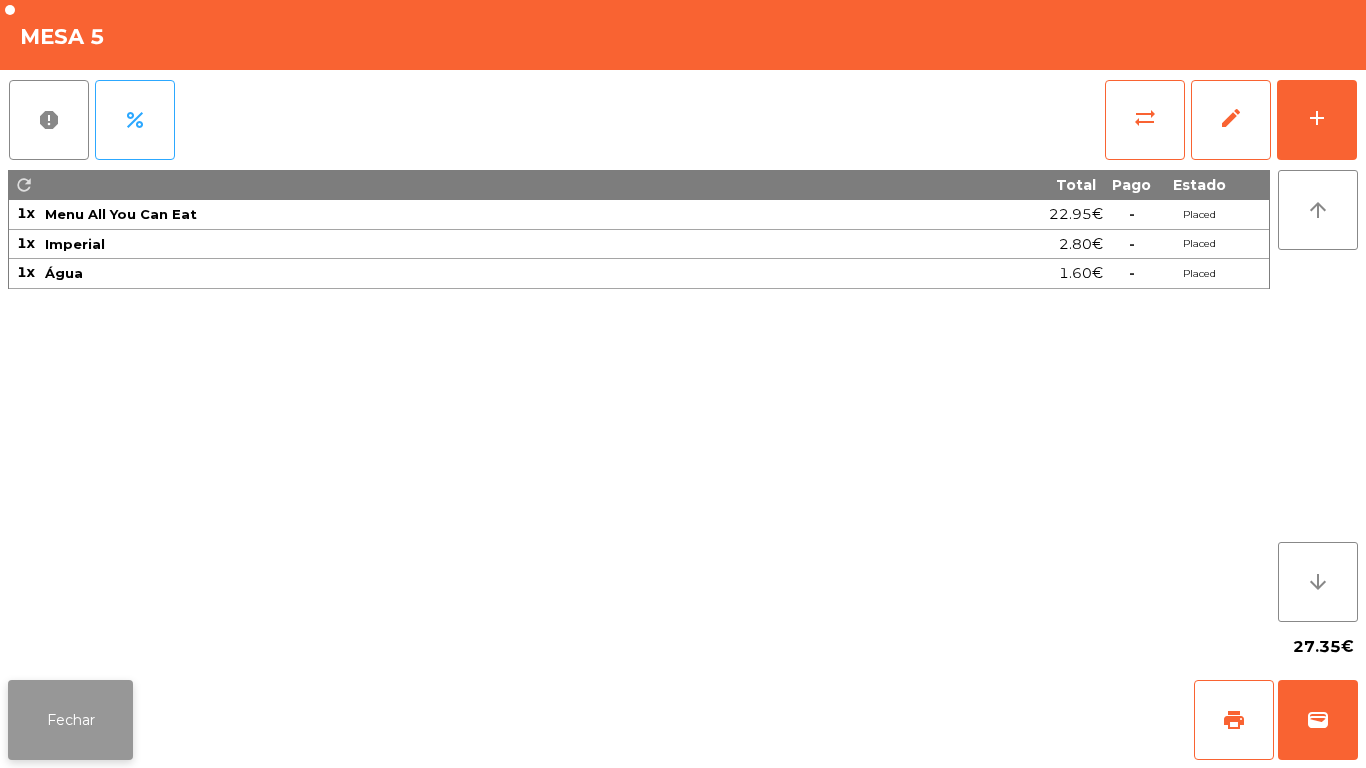 click on "Fechar" 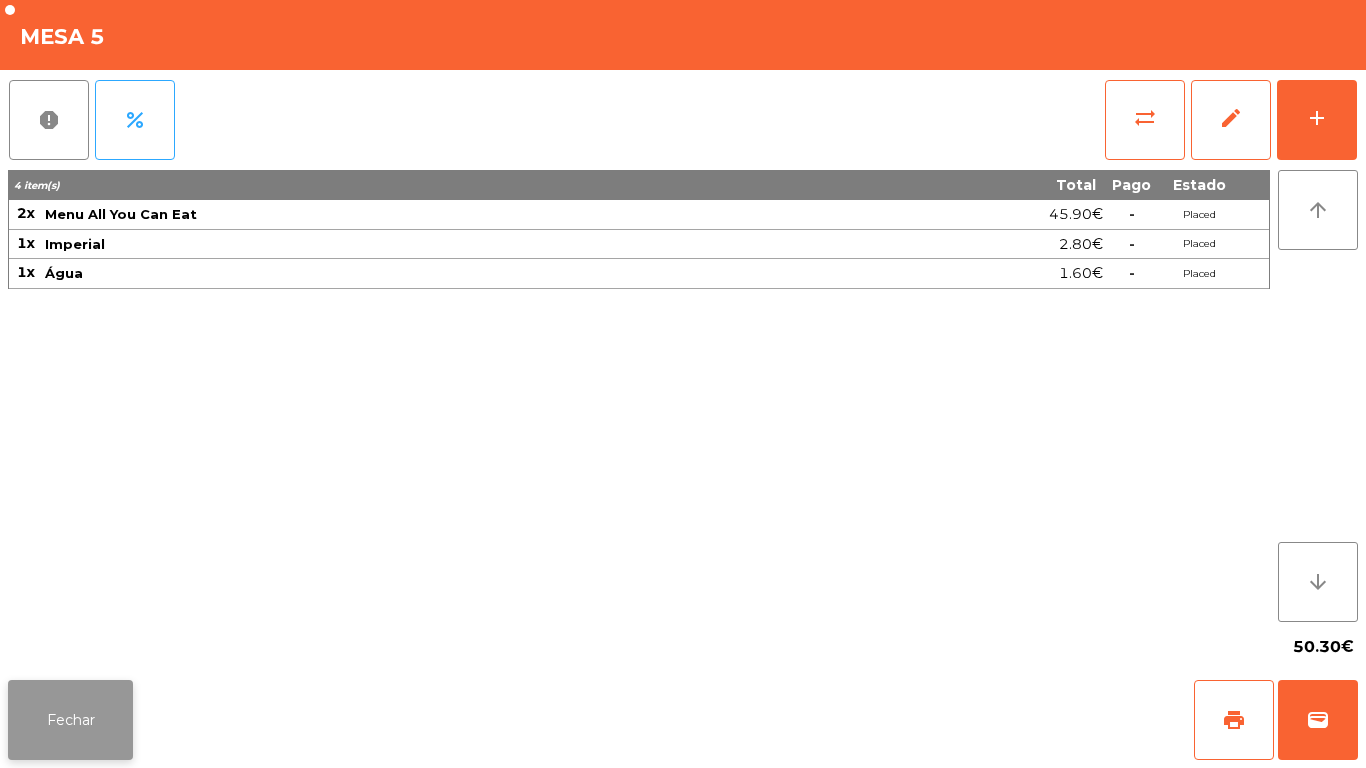 click on "Fechar" 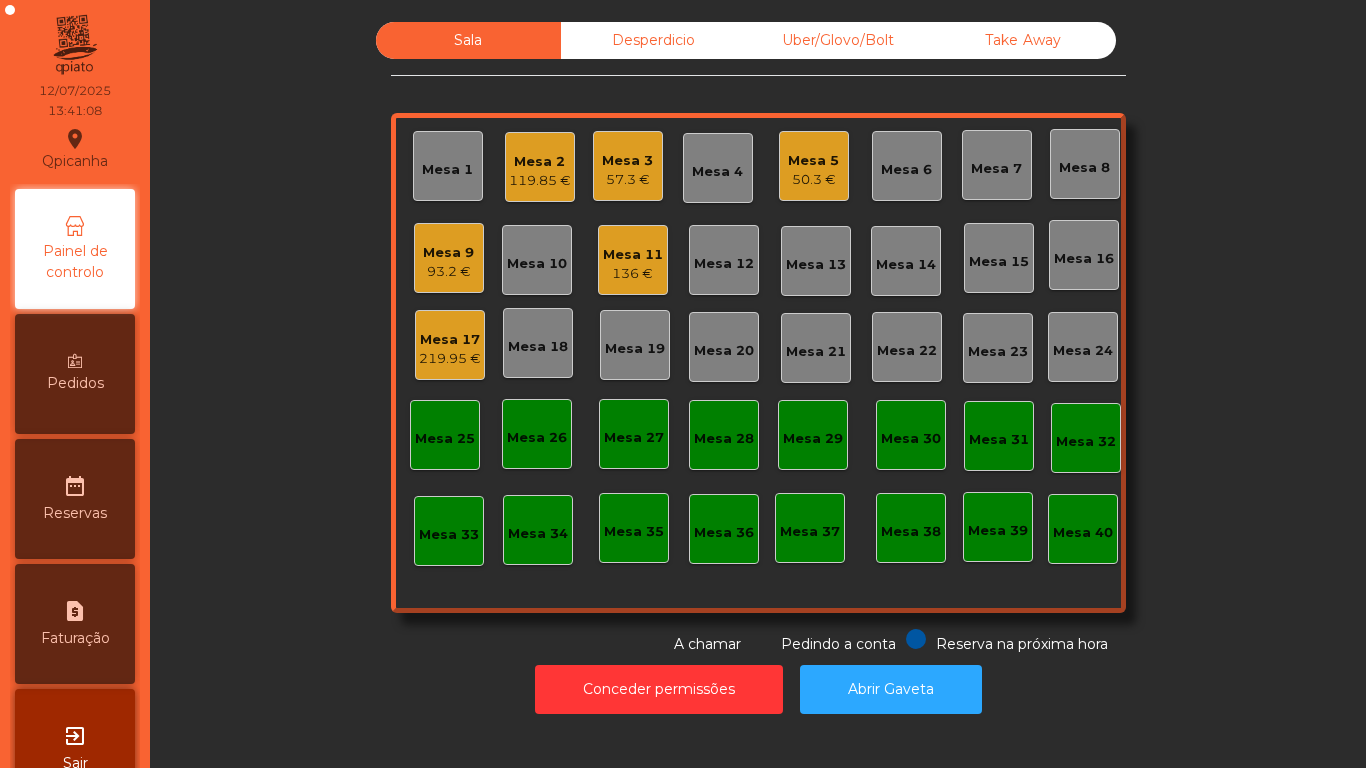 click on "136 €" 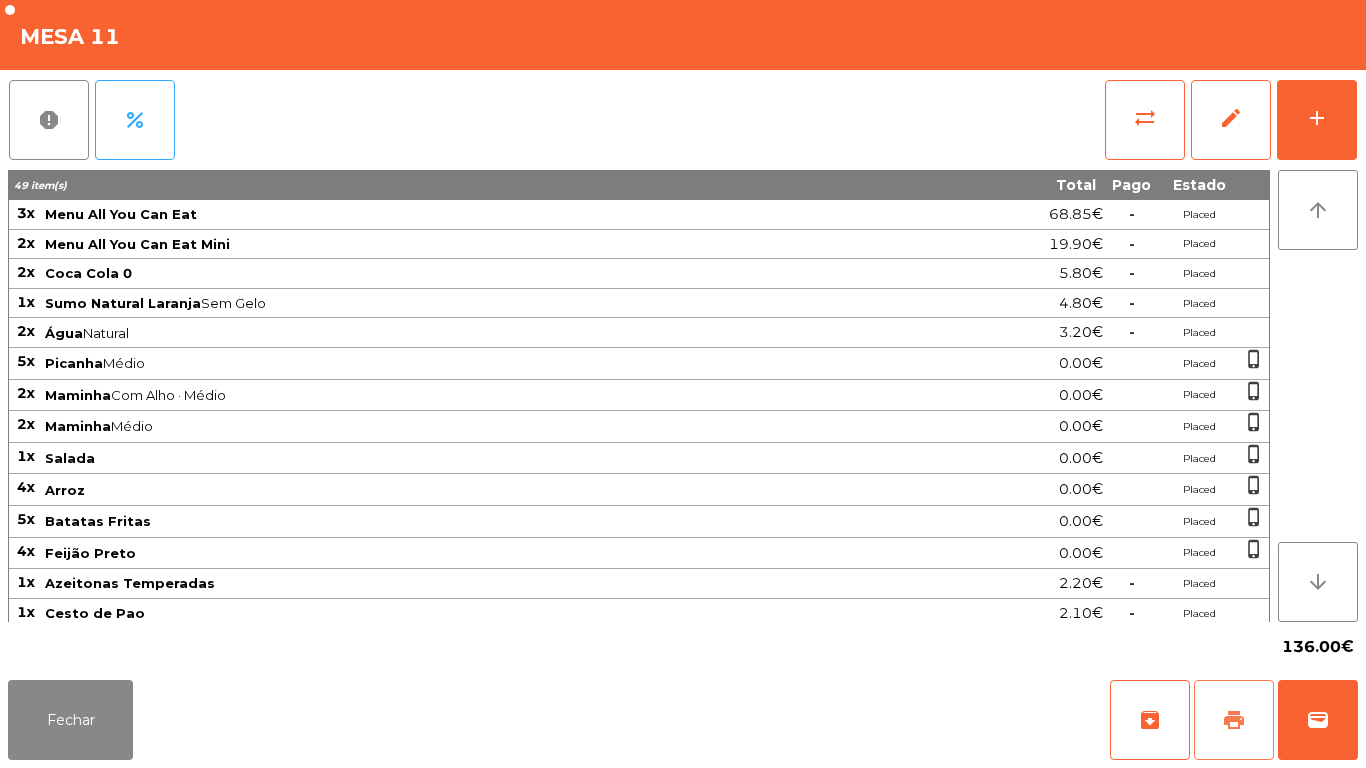 click on "print" 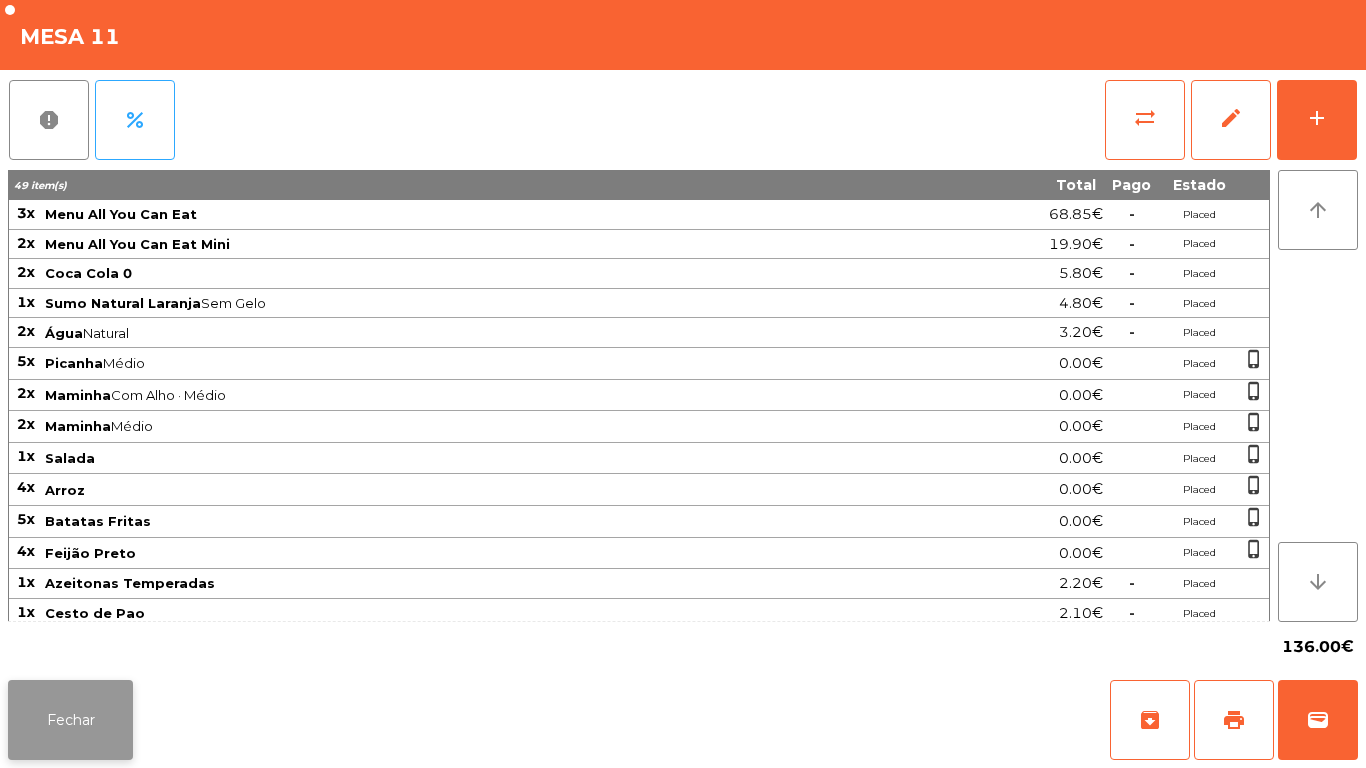click on "Fechar" 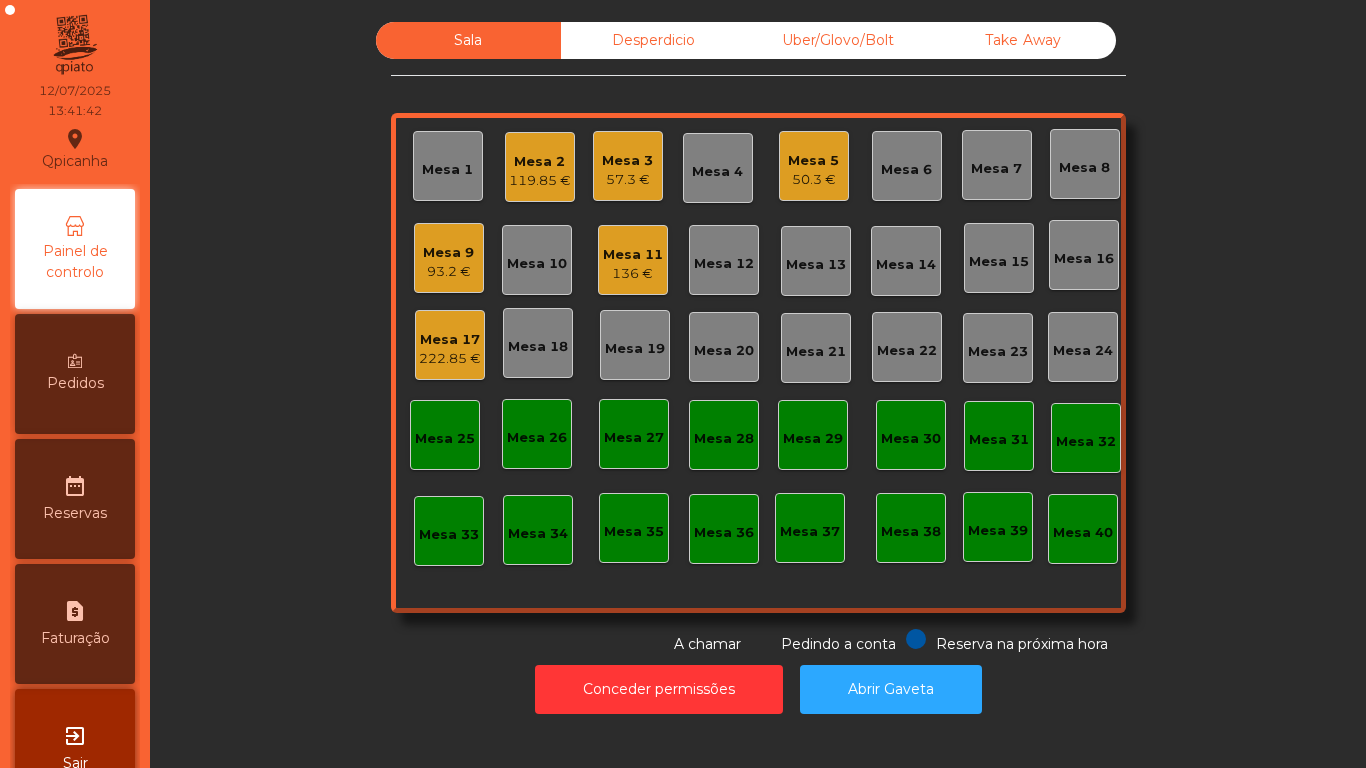 click on "Mesa 5" 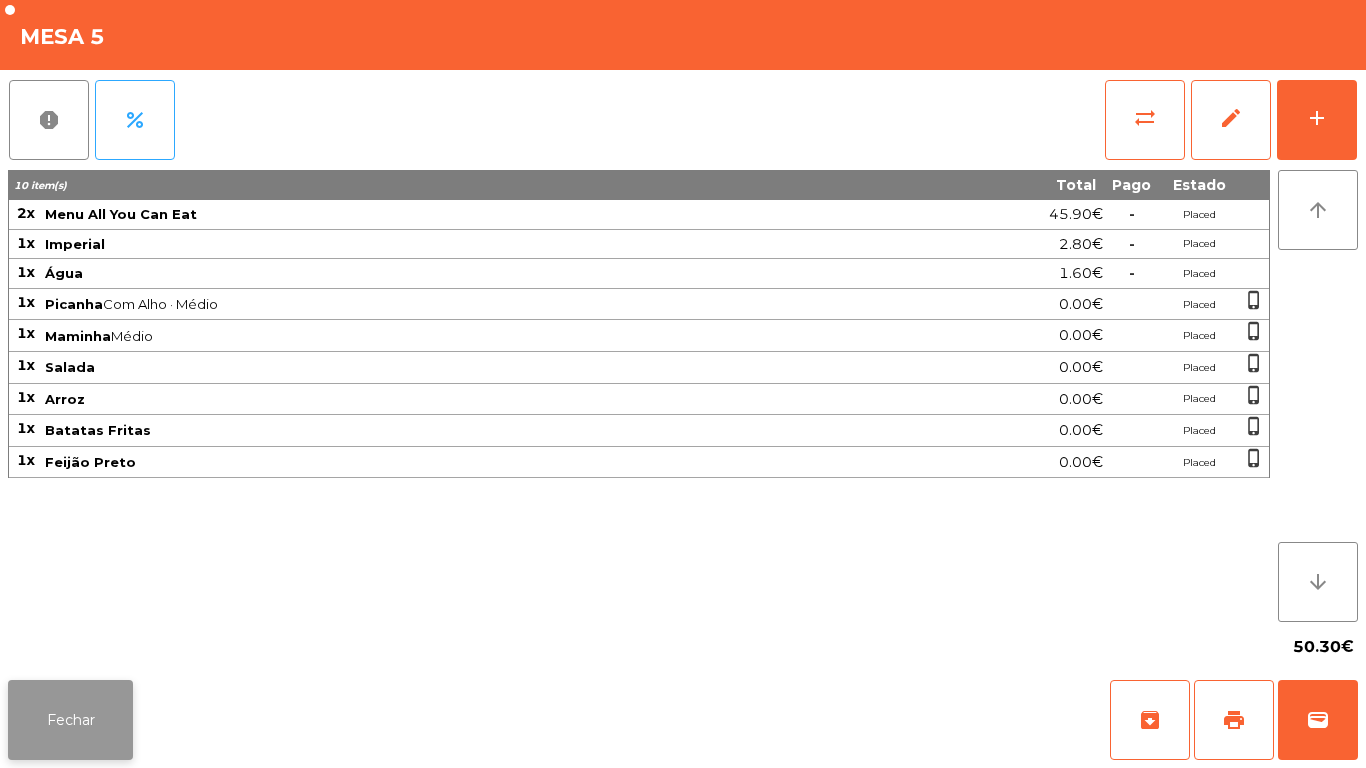 click on "Fechar" 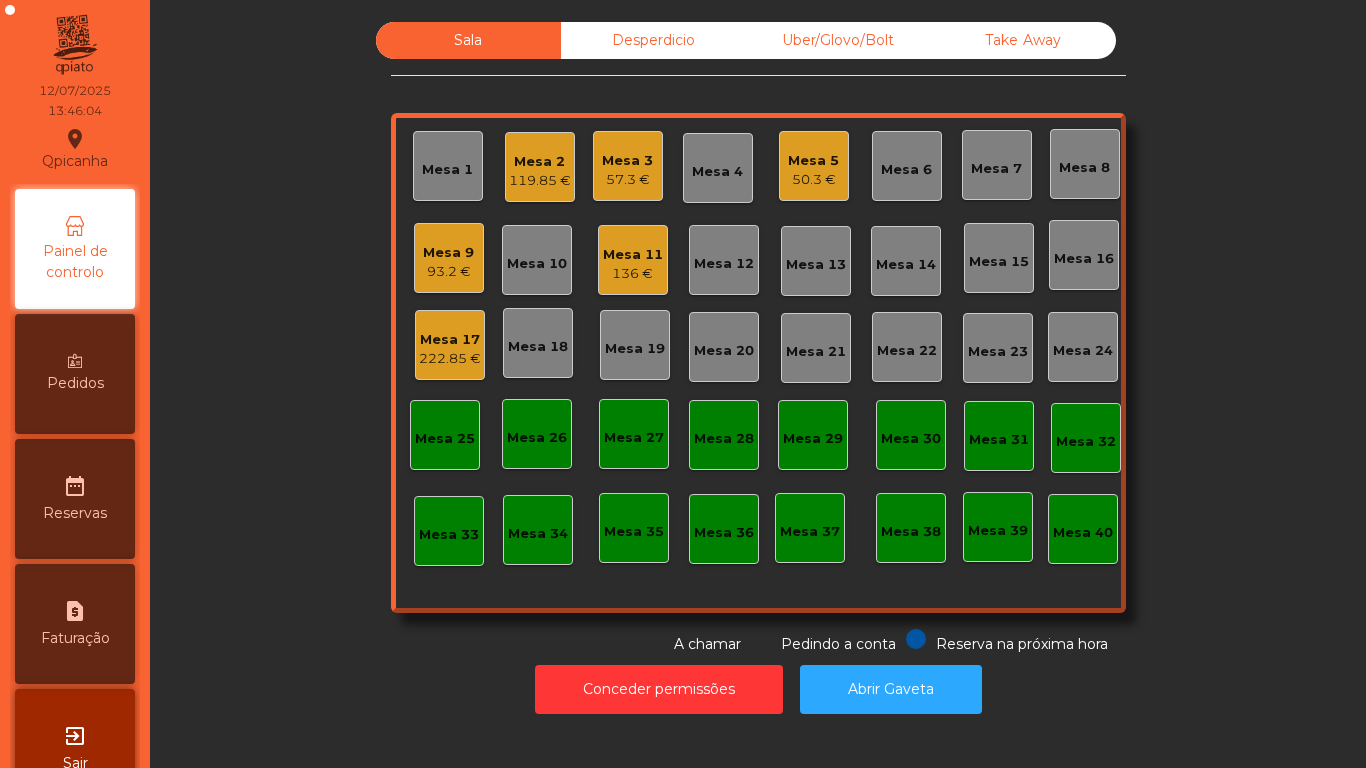 click on "Mesa 5" 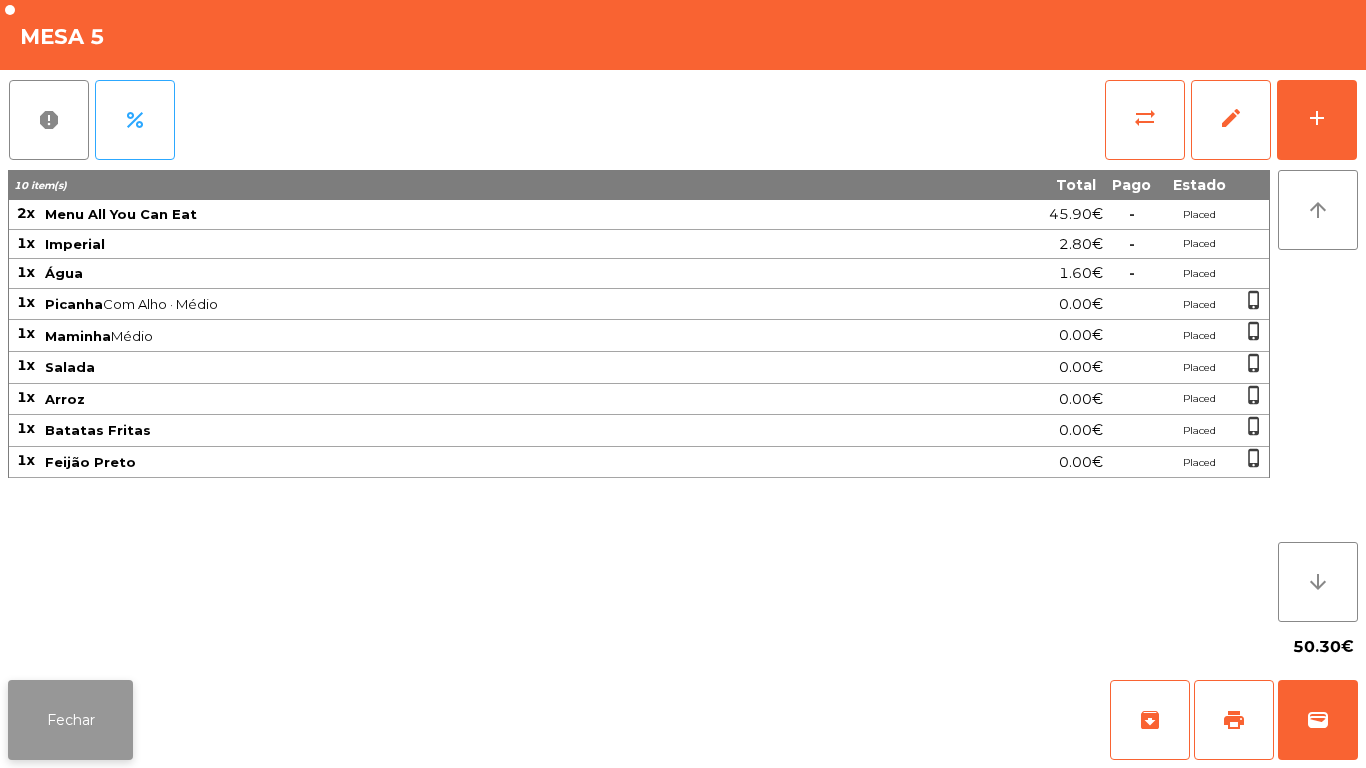 click on "Fechar" 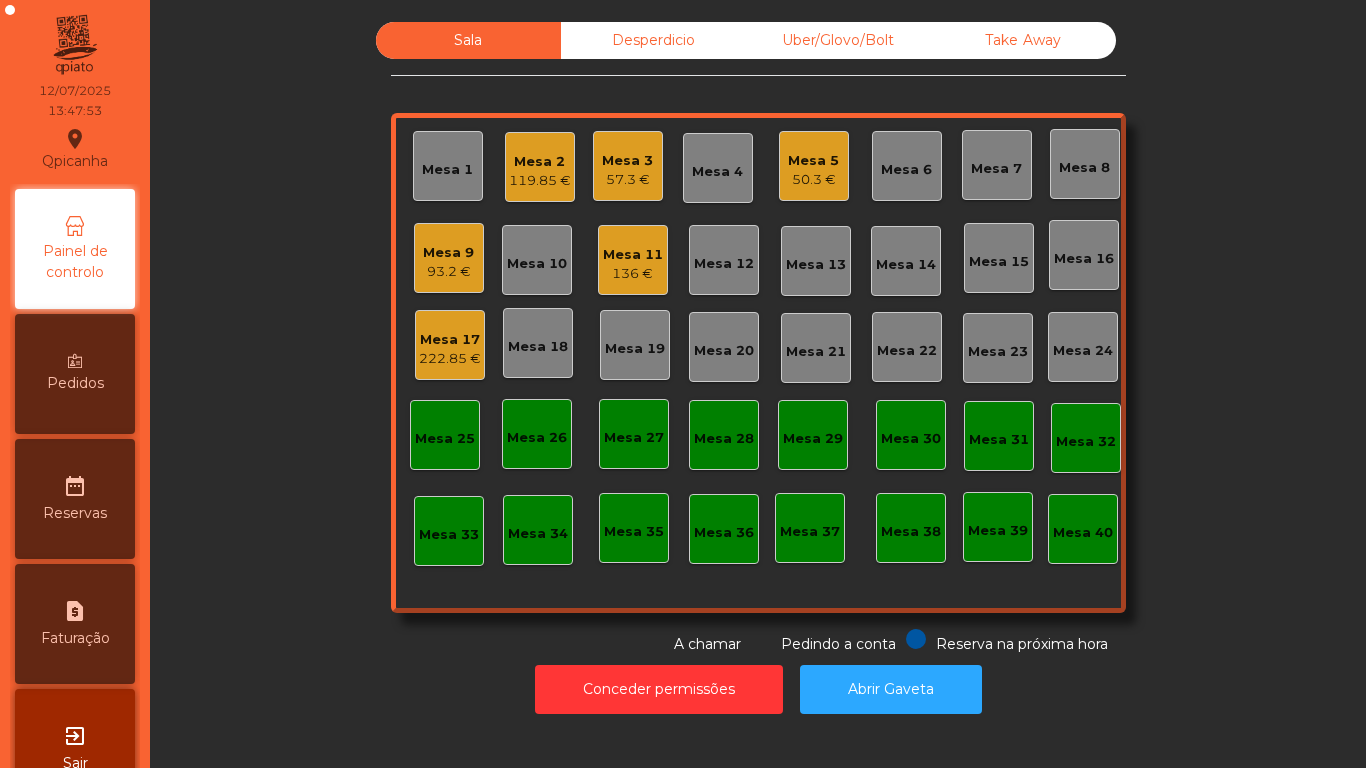 click on "Mesa 1" 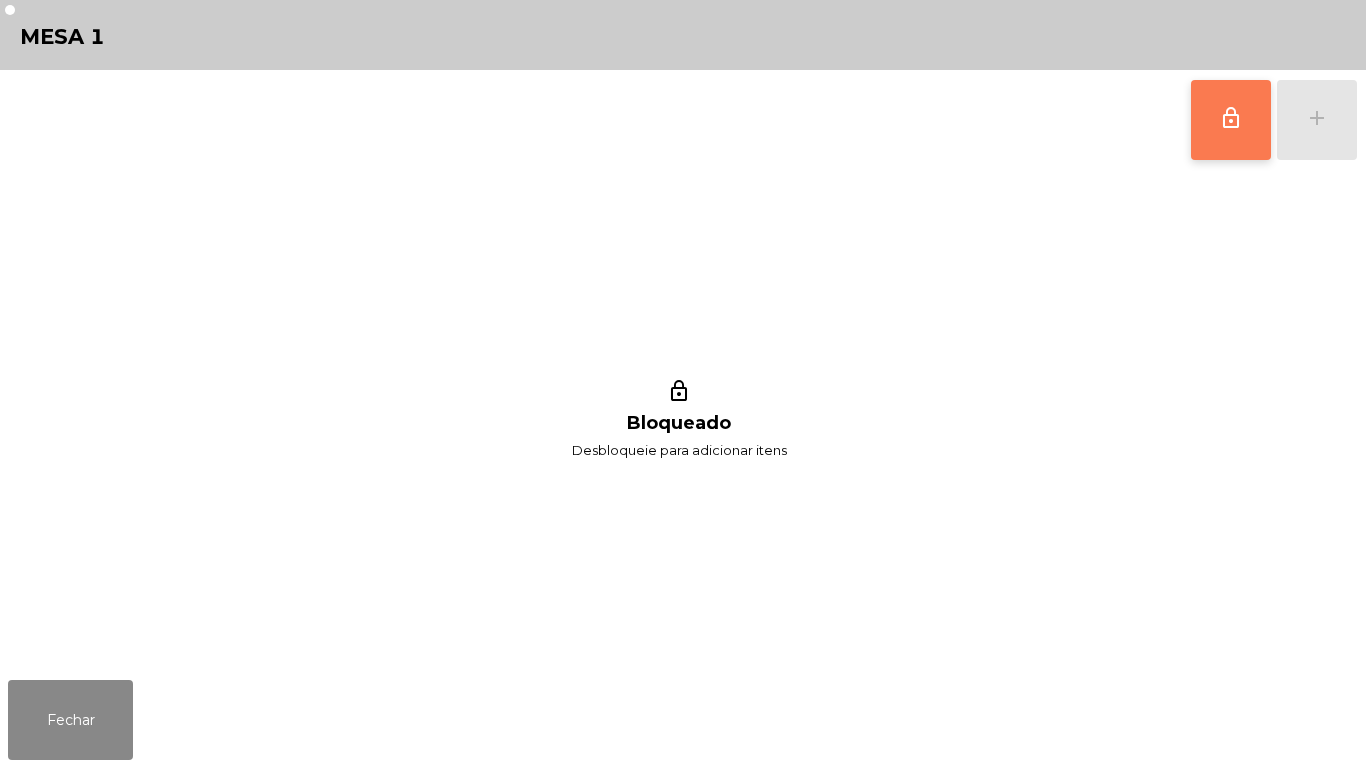 click on "lock_outline" 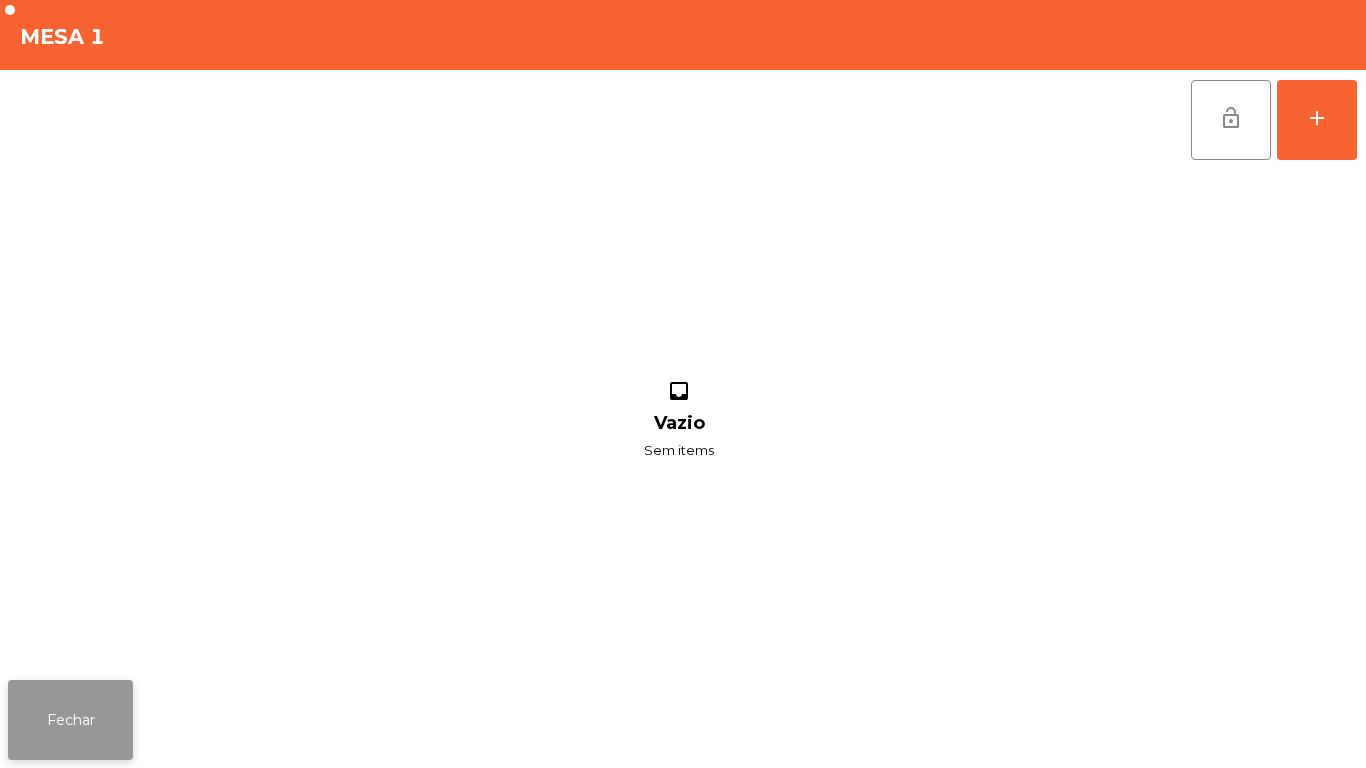 click on "Fechar" 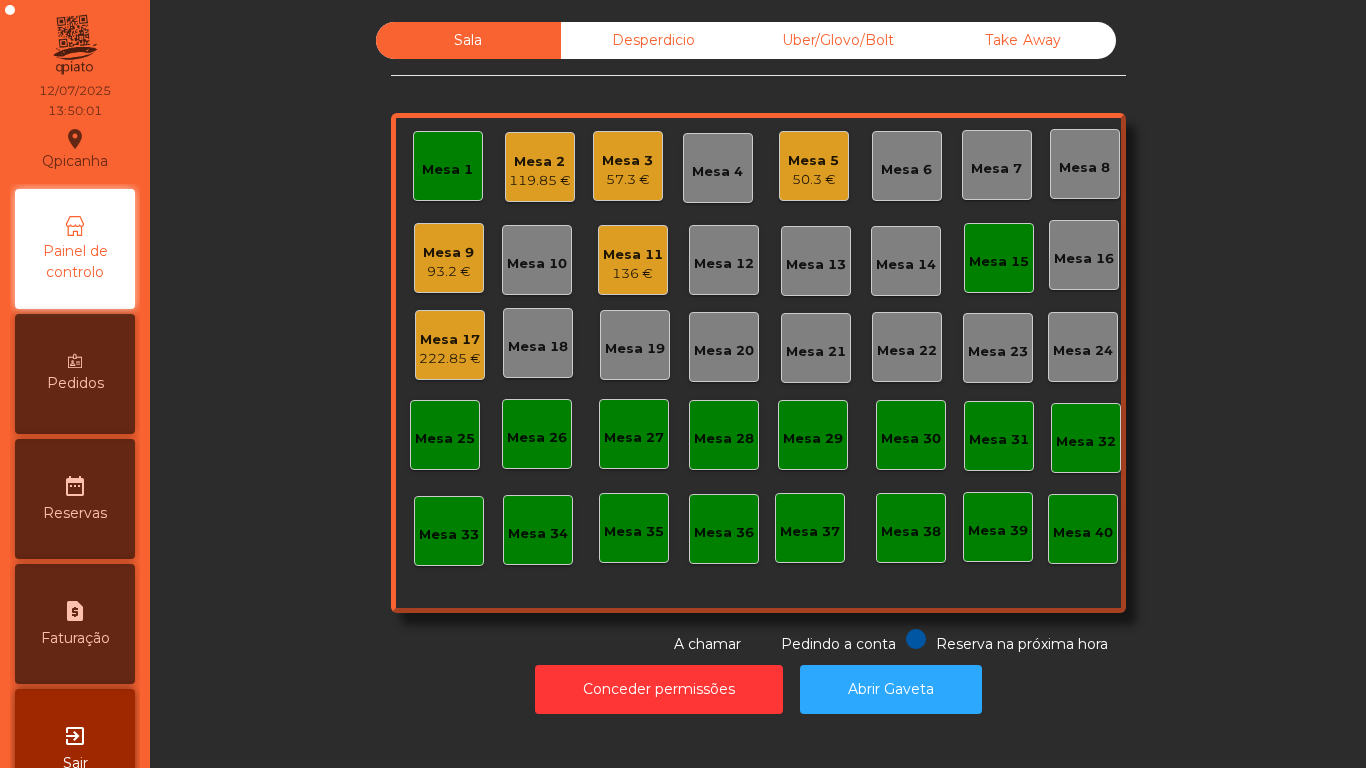 click on "93.2 €" 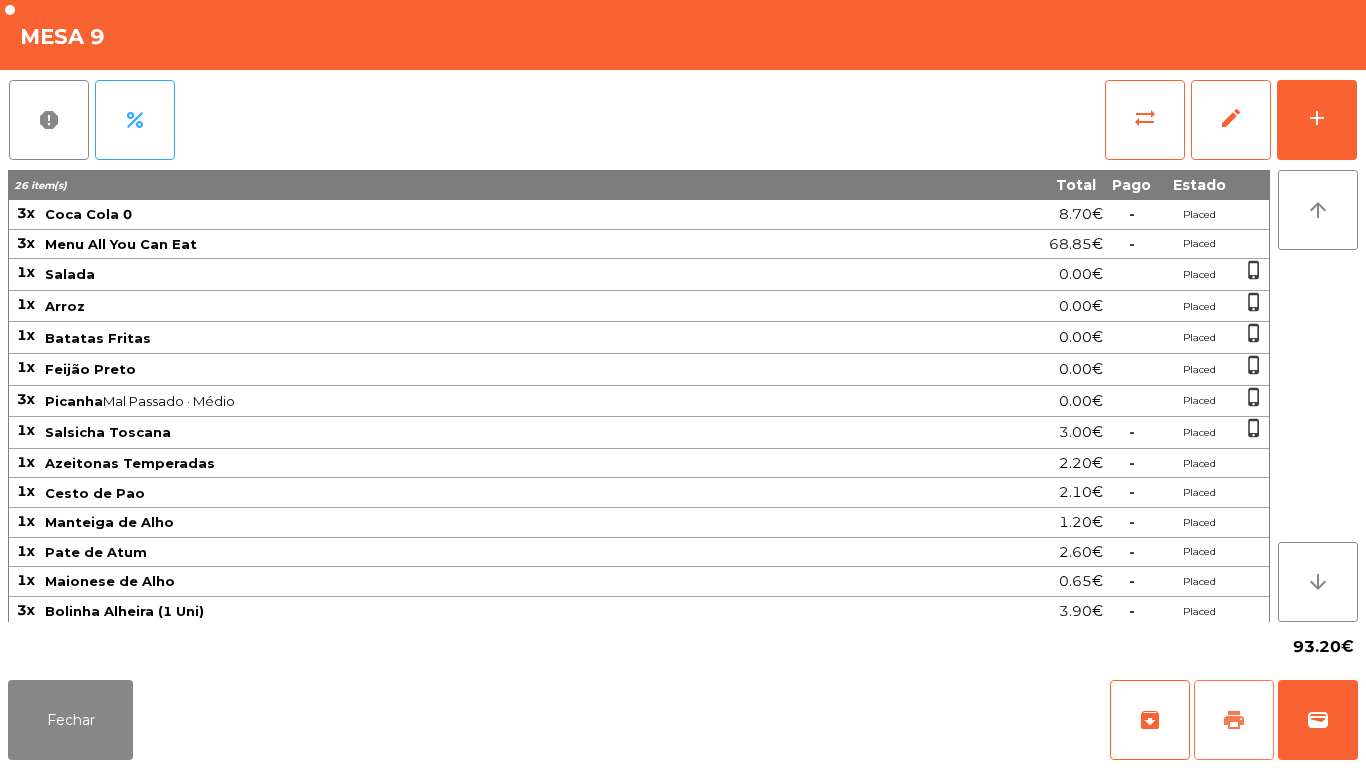 click on "print" 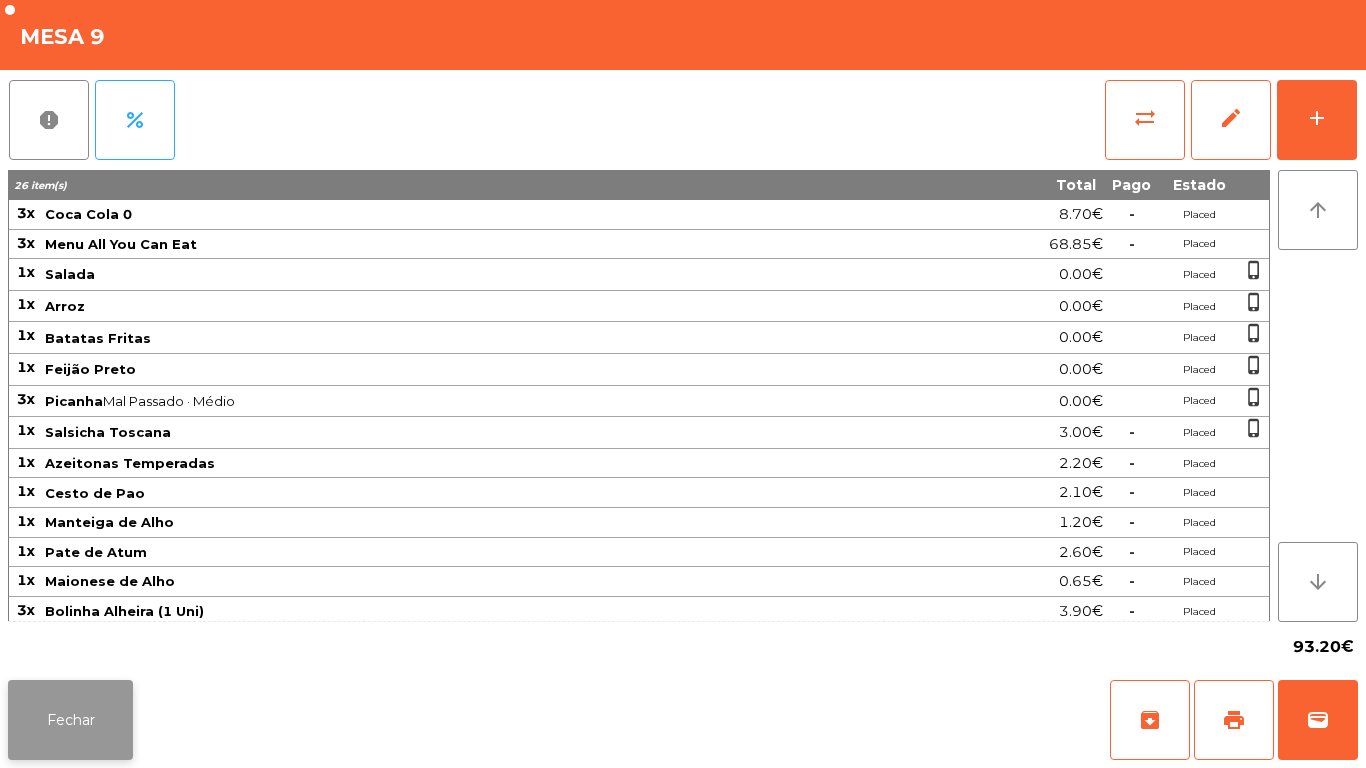click on "Fechar" 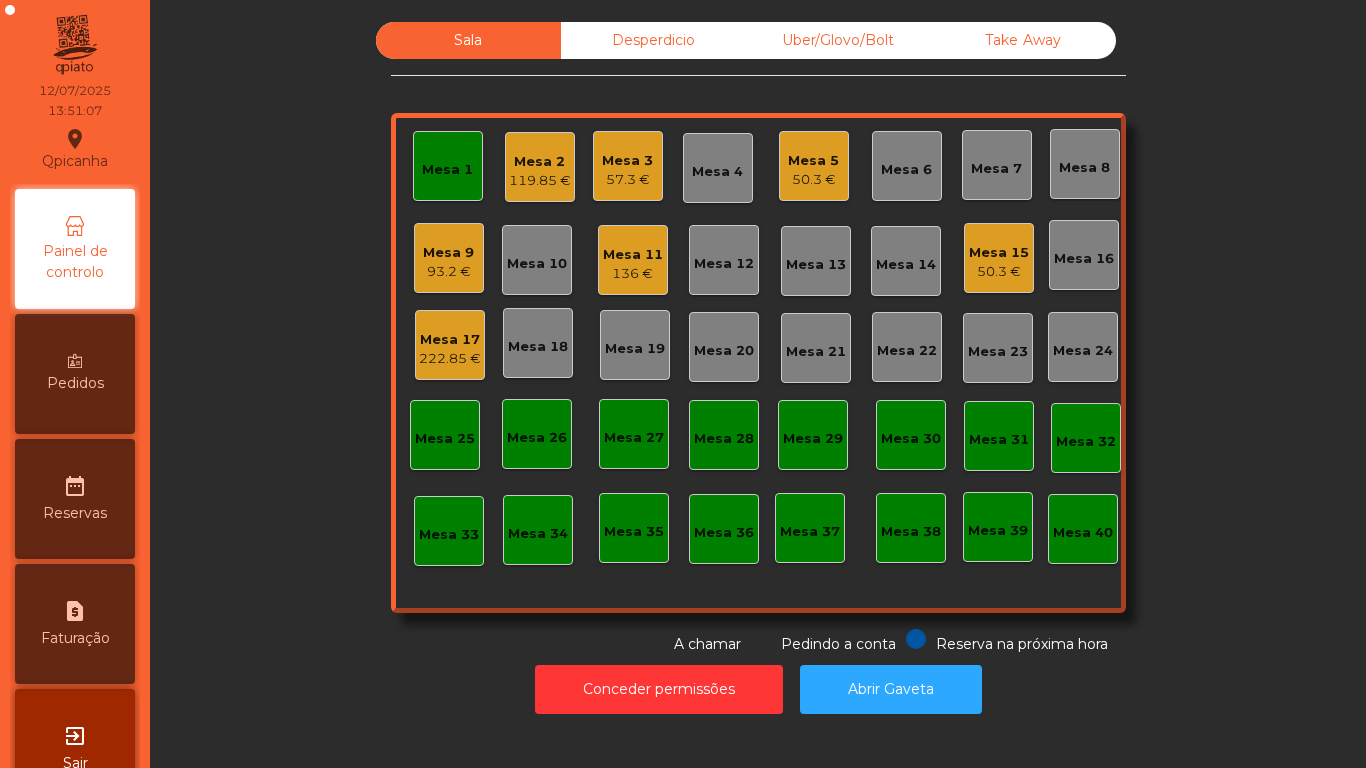 click on "Mesa 1" 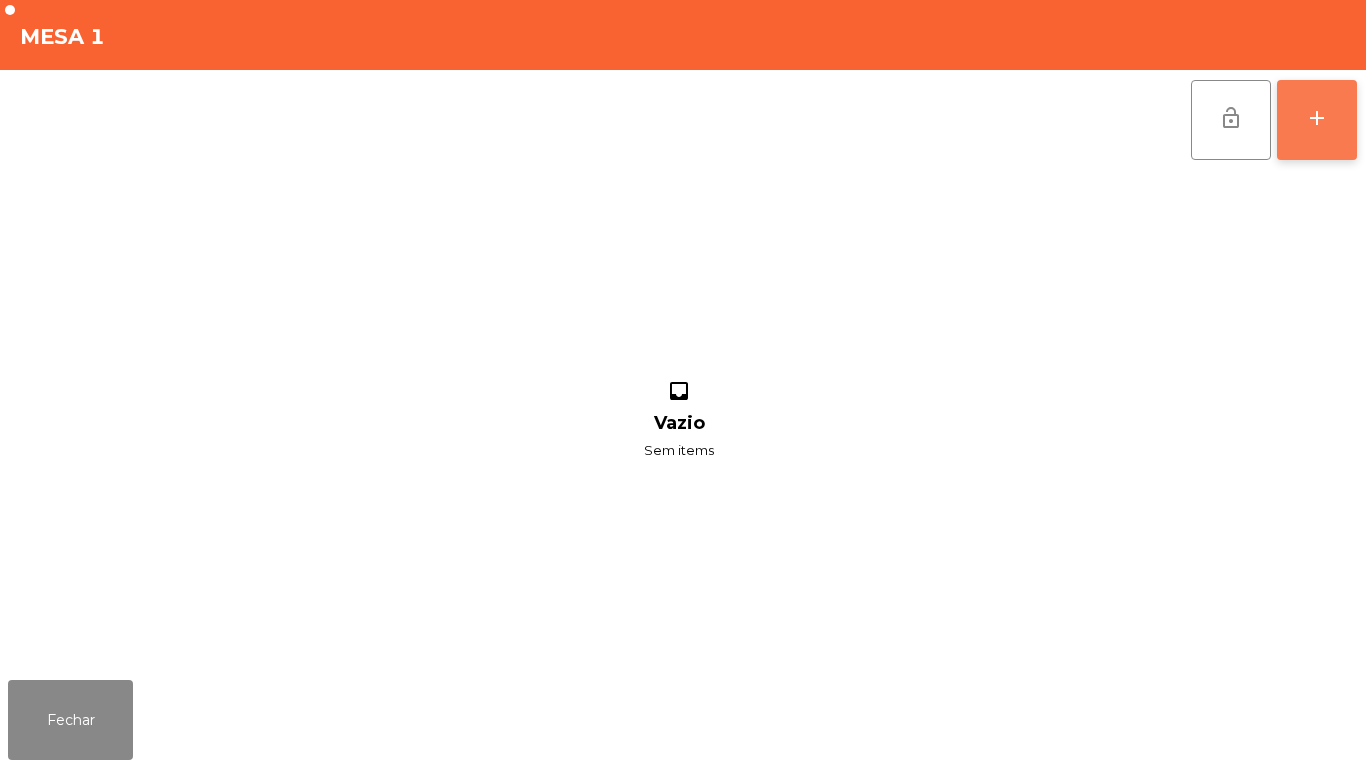 click on "add" 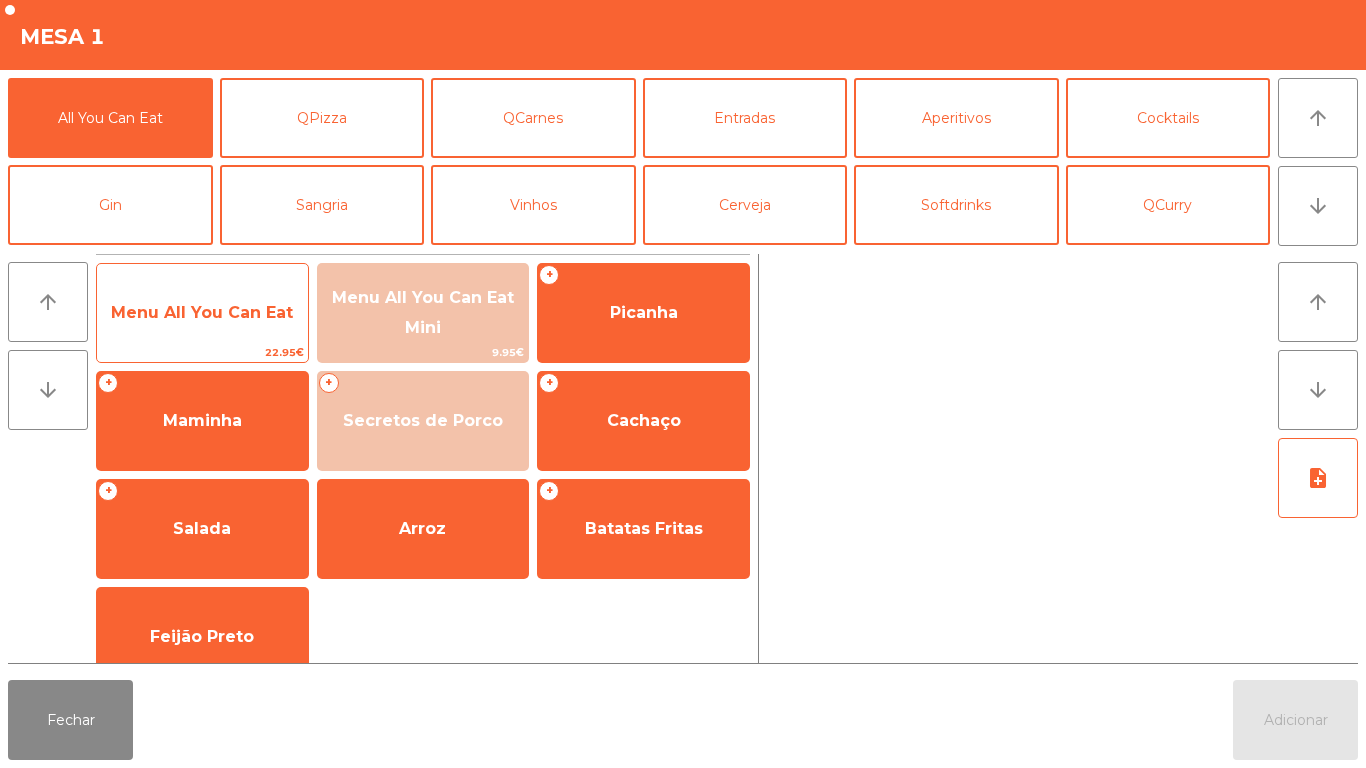 click on "Menu All You Can Eat" 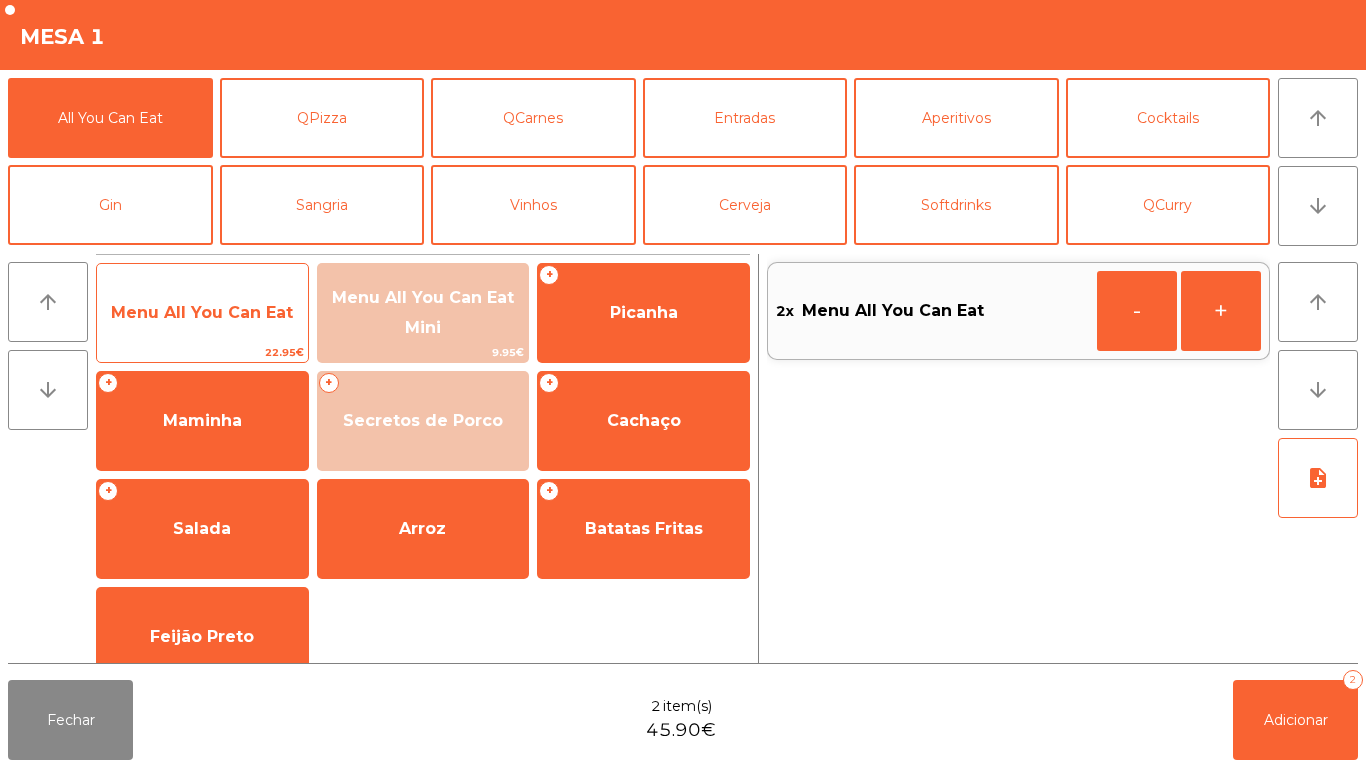 click on "Menu All You Can Eat" 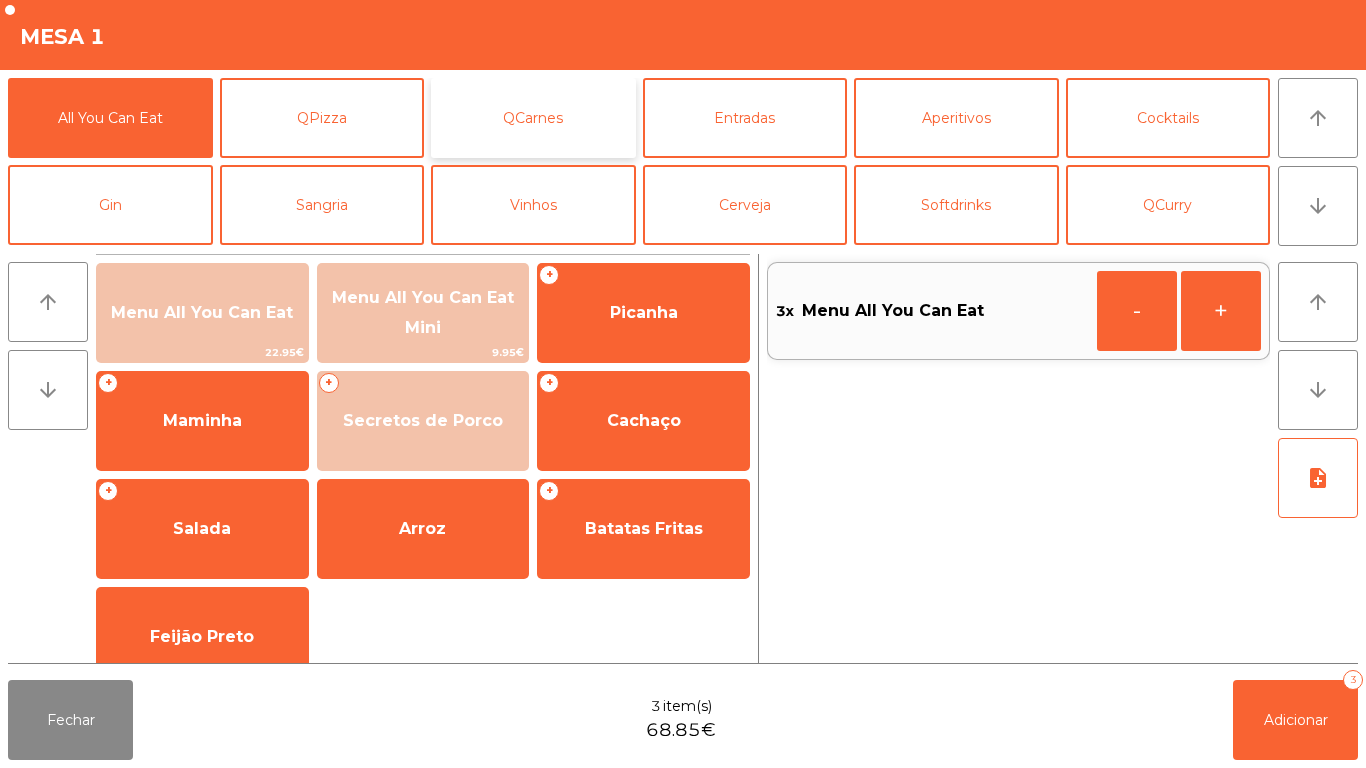click on "QCarnes" 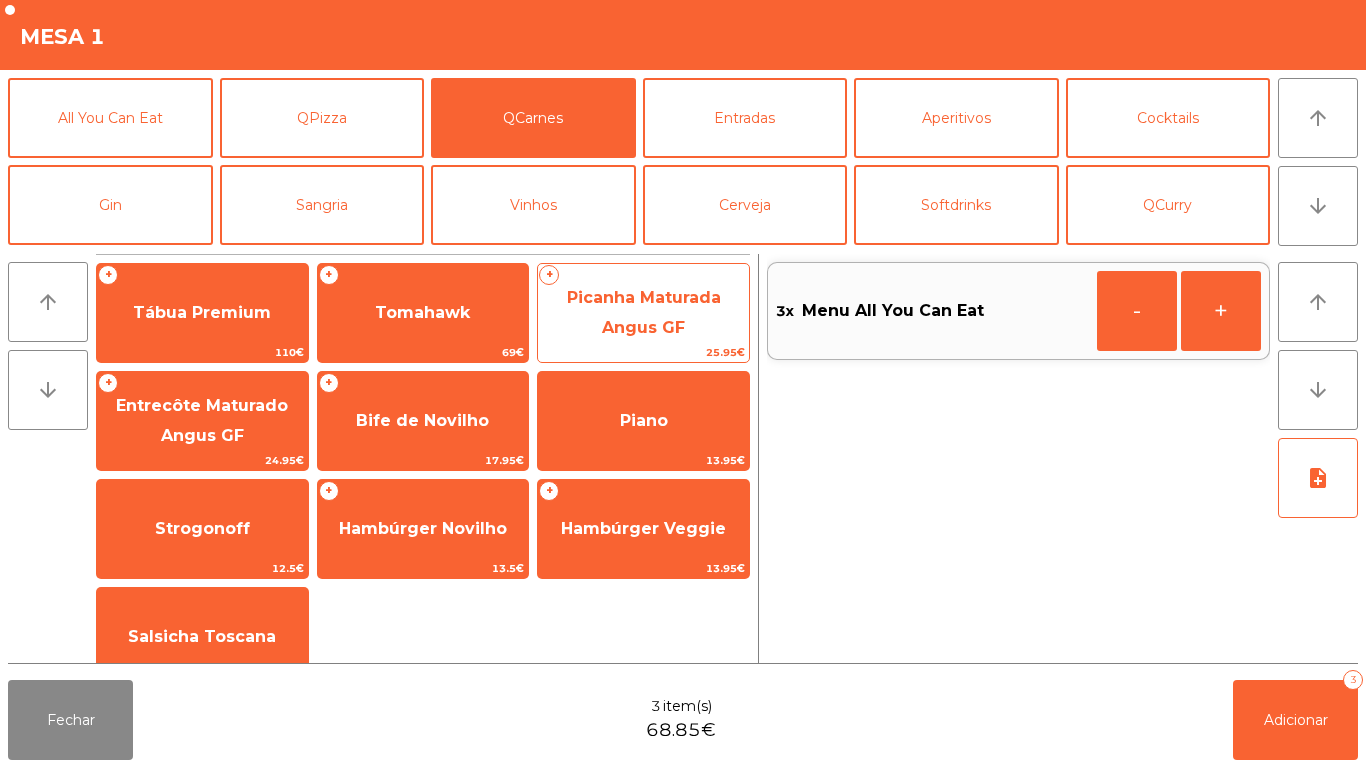 click on "Picanha Maturada Angus GF" 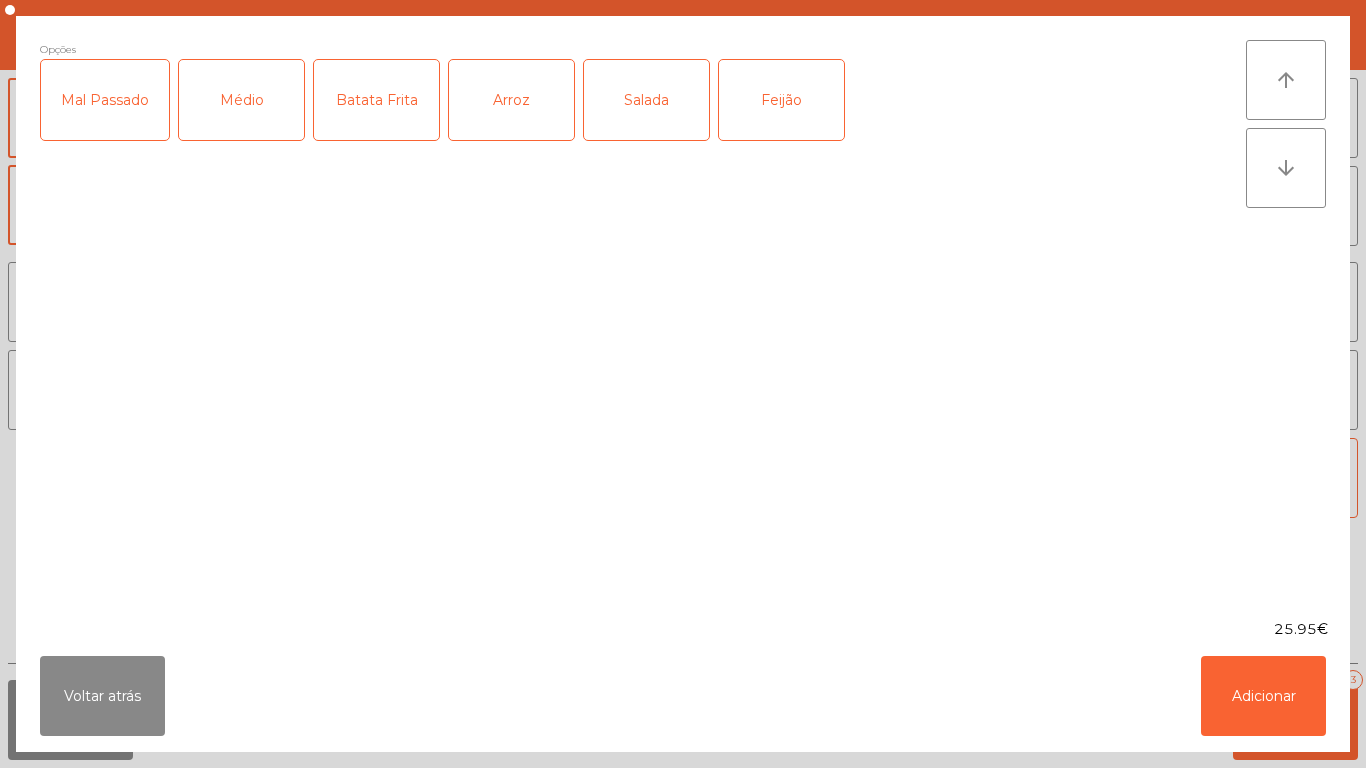 click on "Médio" 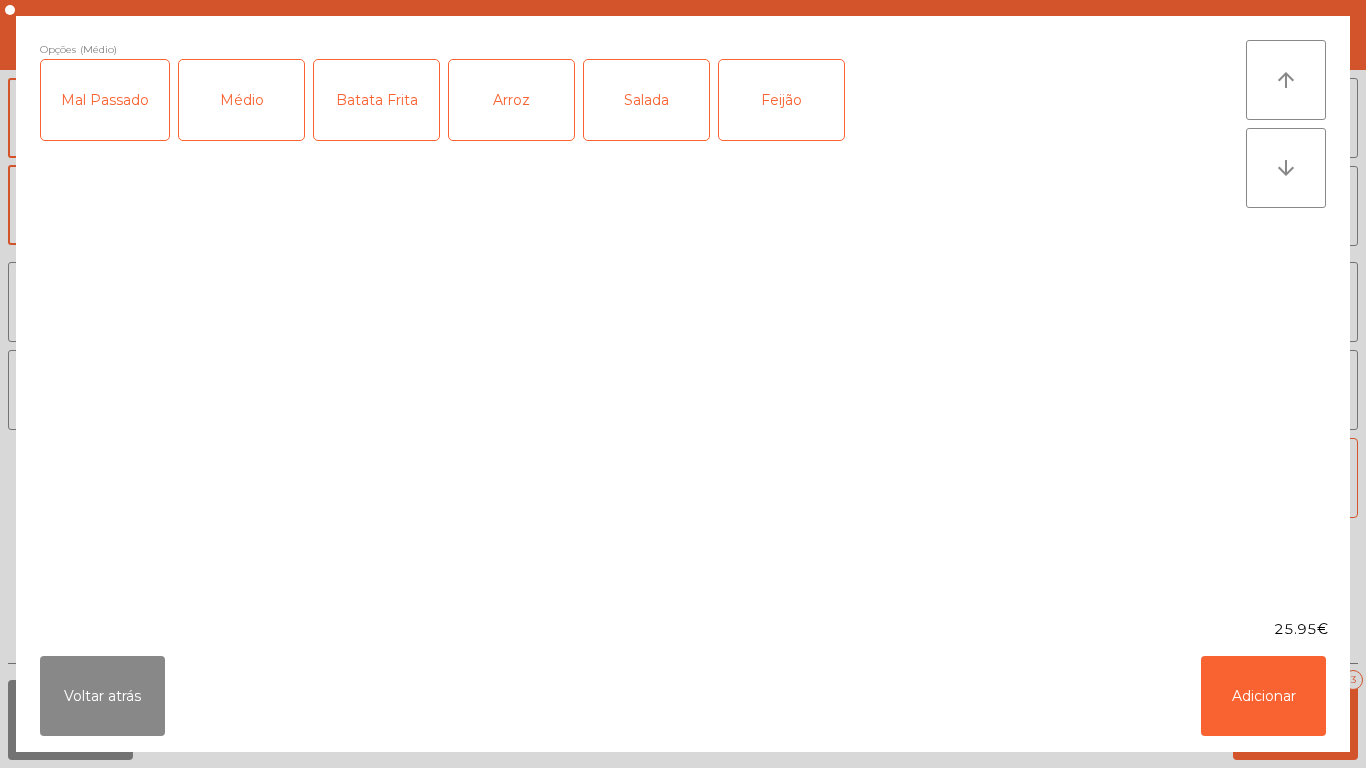 click on "Batata Frita" 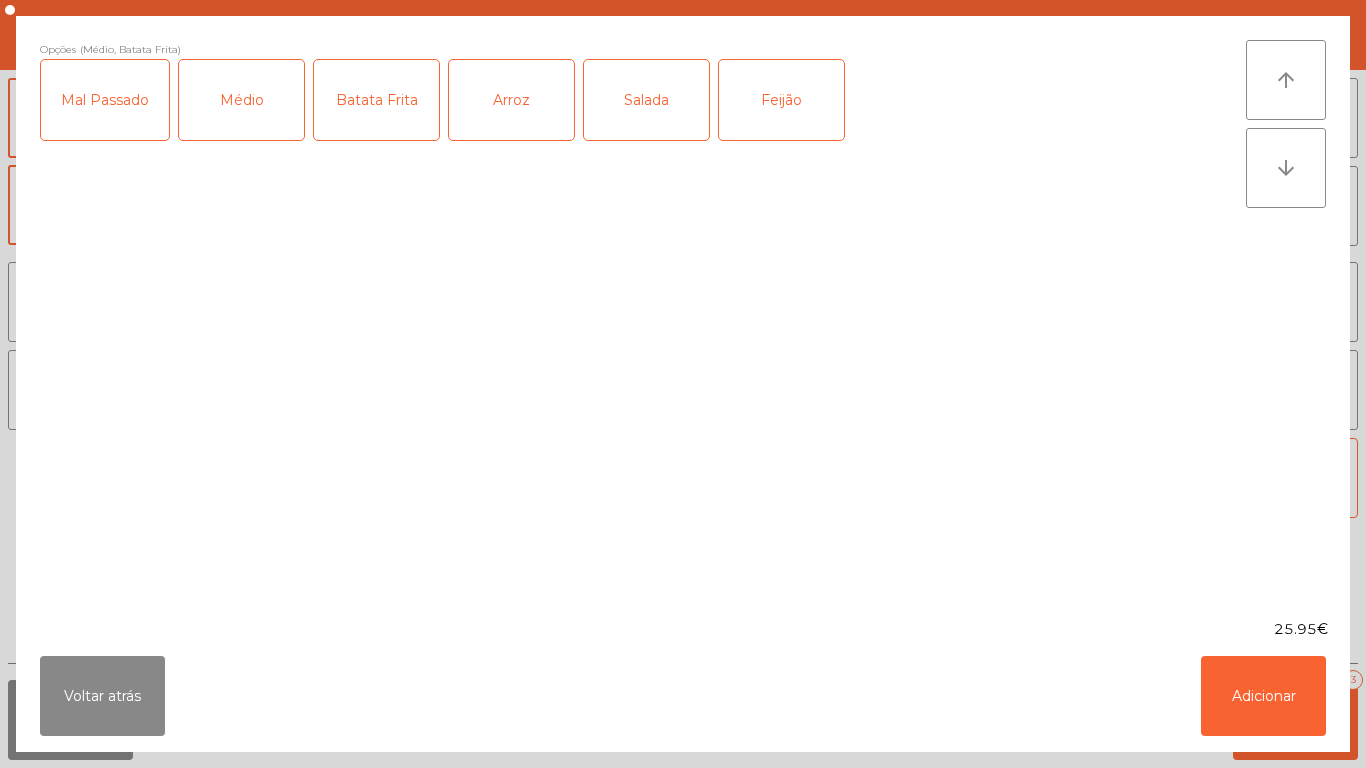 click on "Arroz" 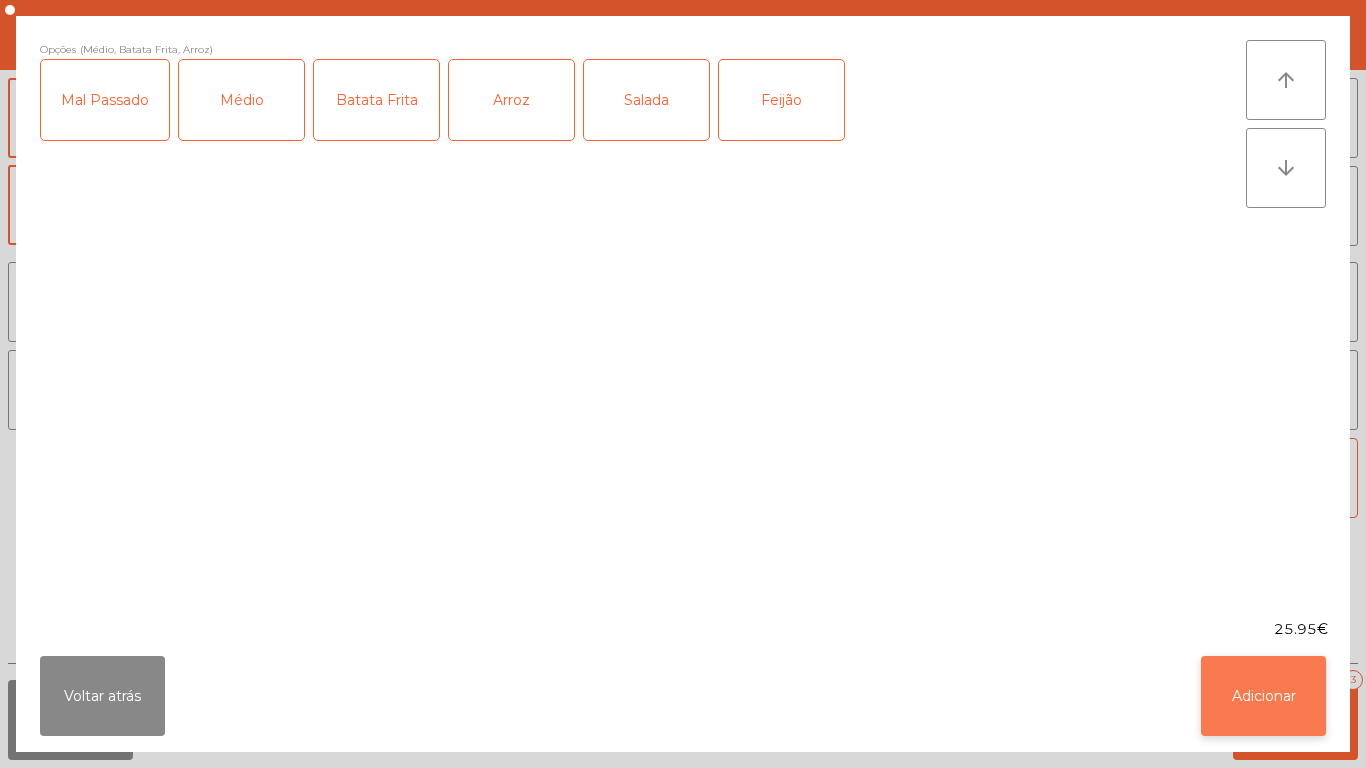 click on "Adicionar" 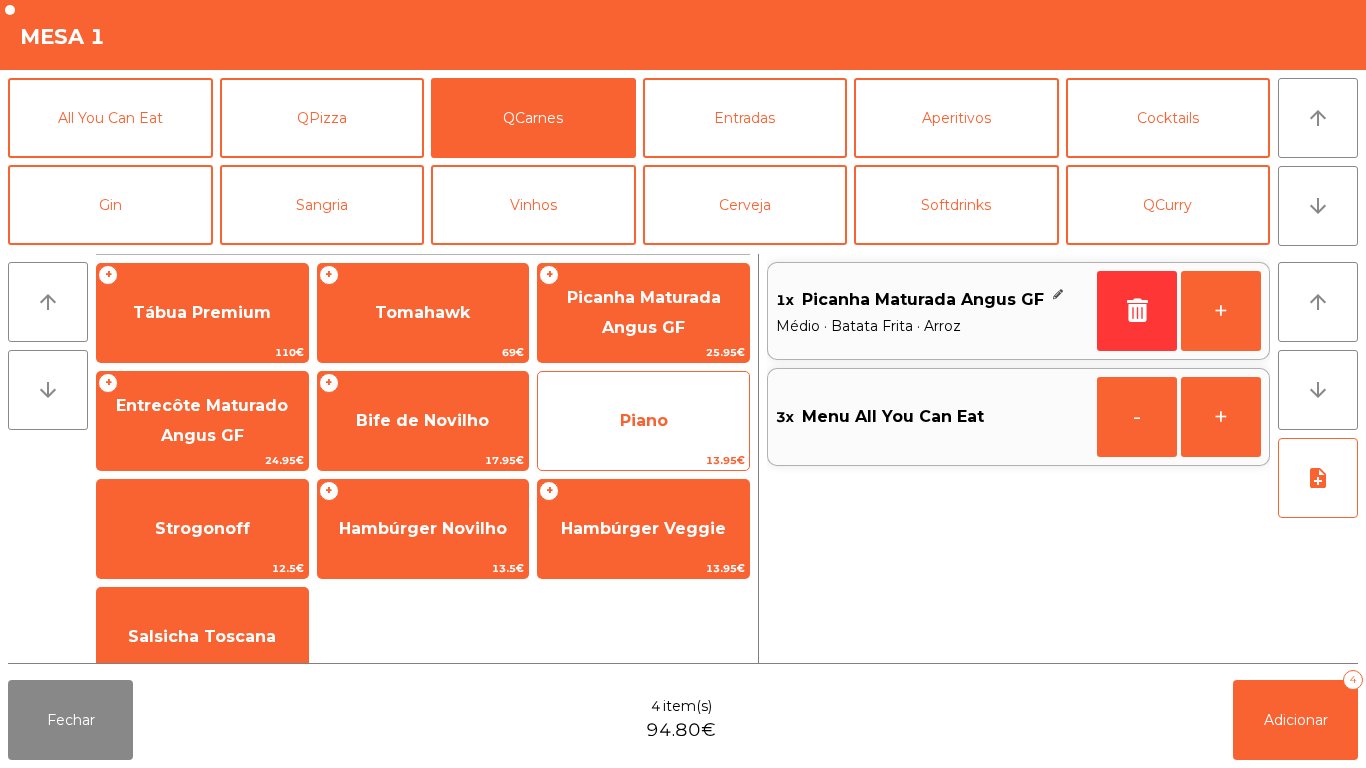 click on "Piano" 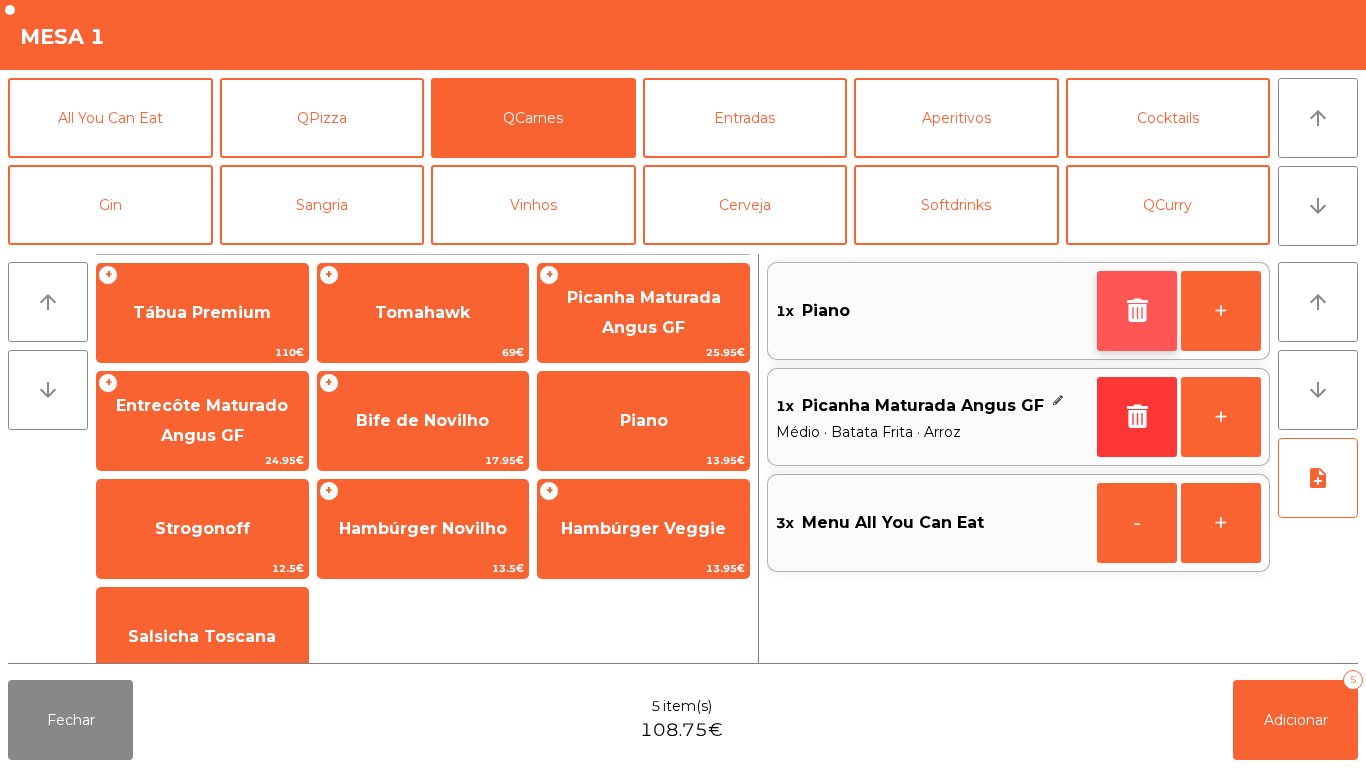 click 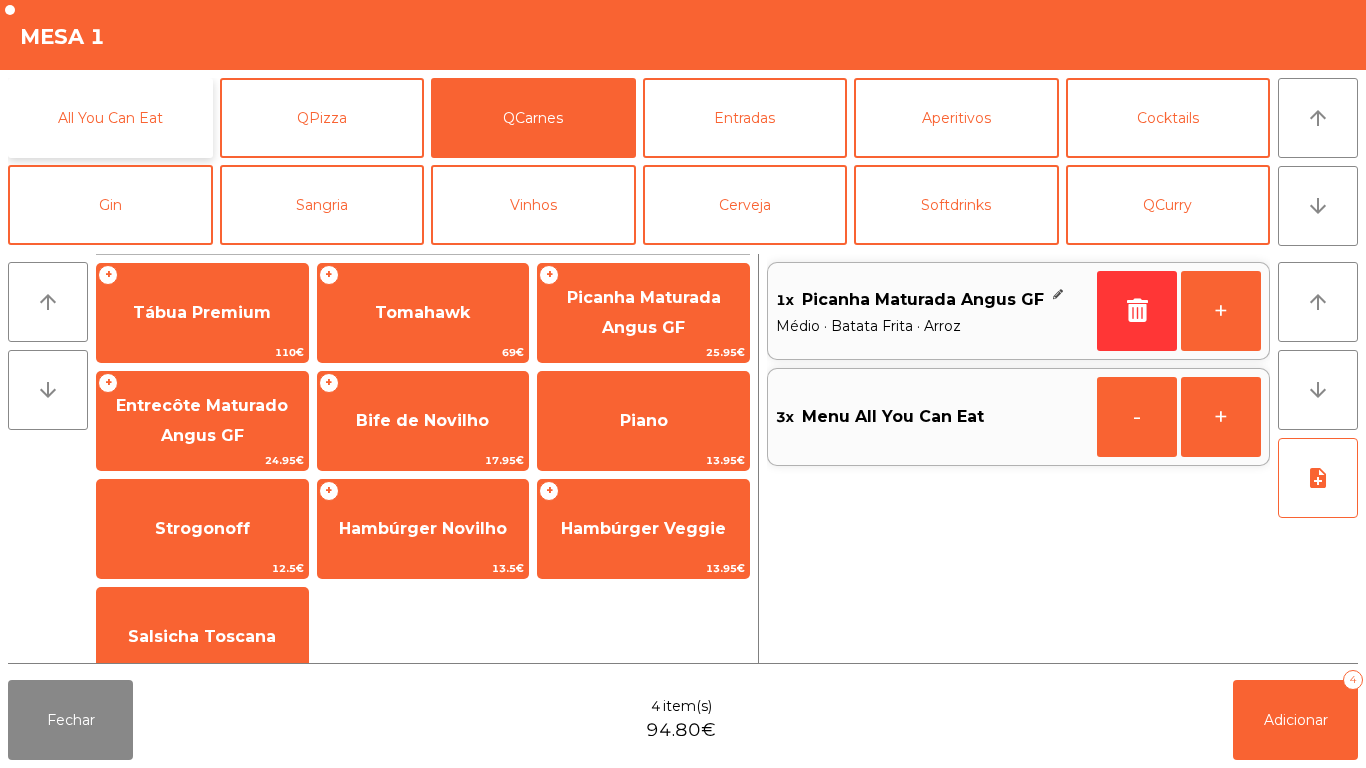 click on "All You Can Eat" 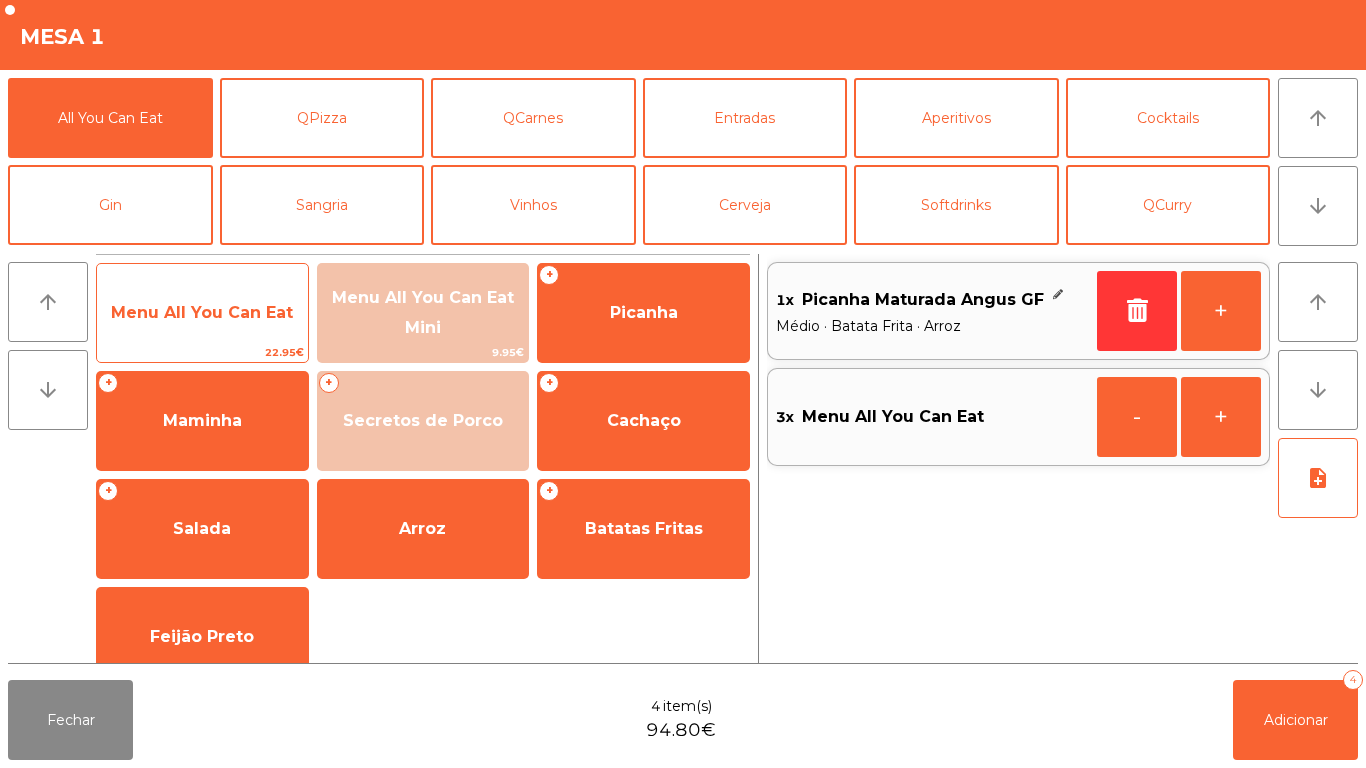 click on "Menu All You Can Eat" 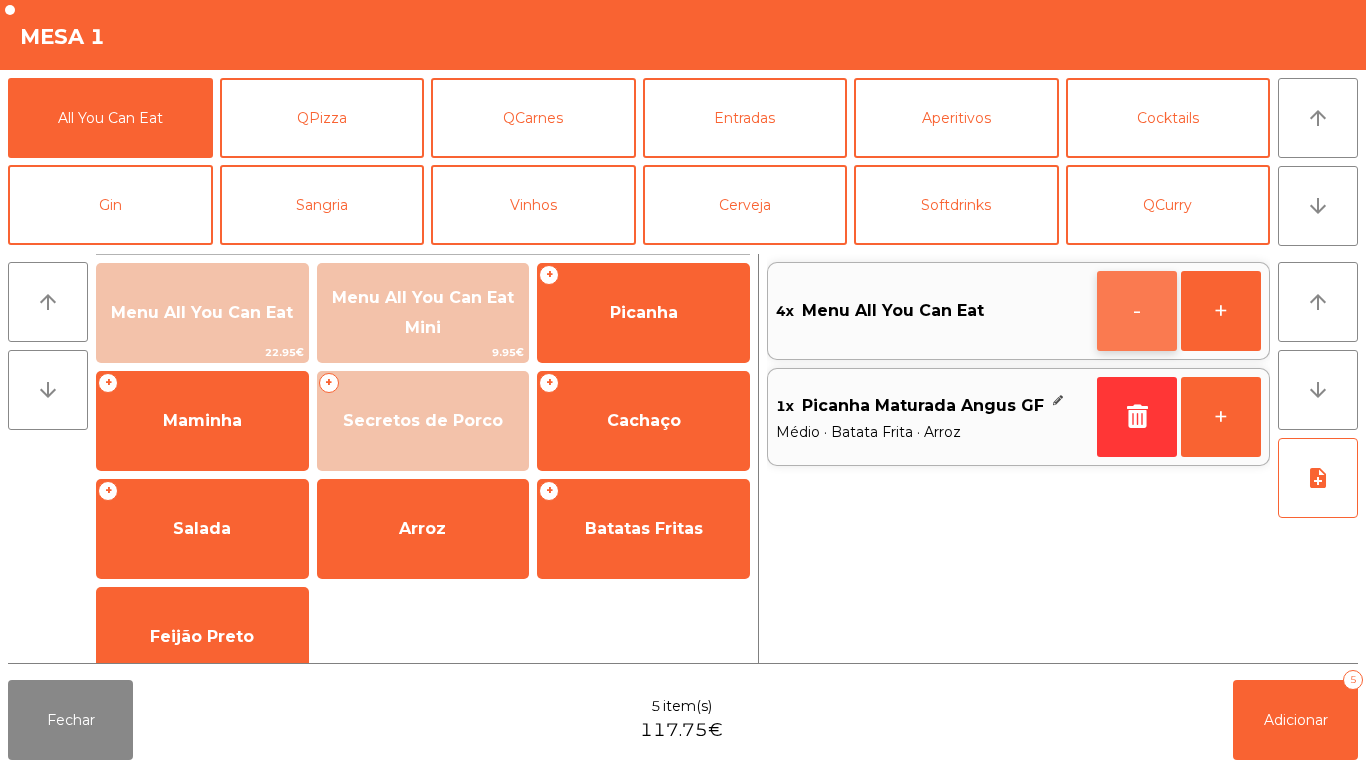click on "-" 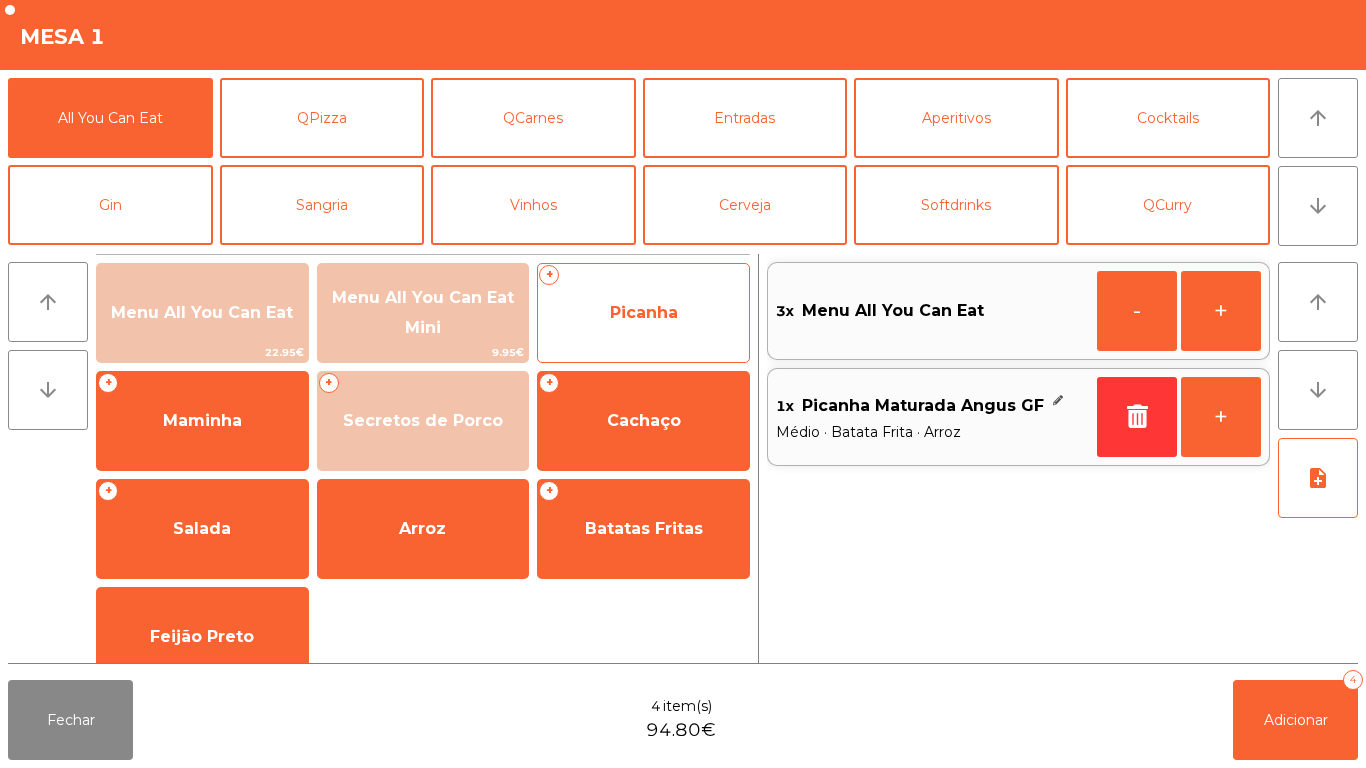 click on "Picanha" 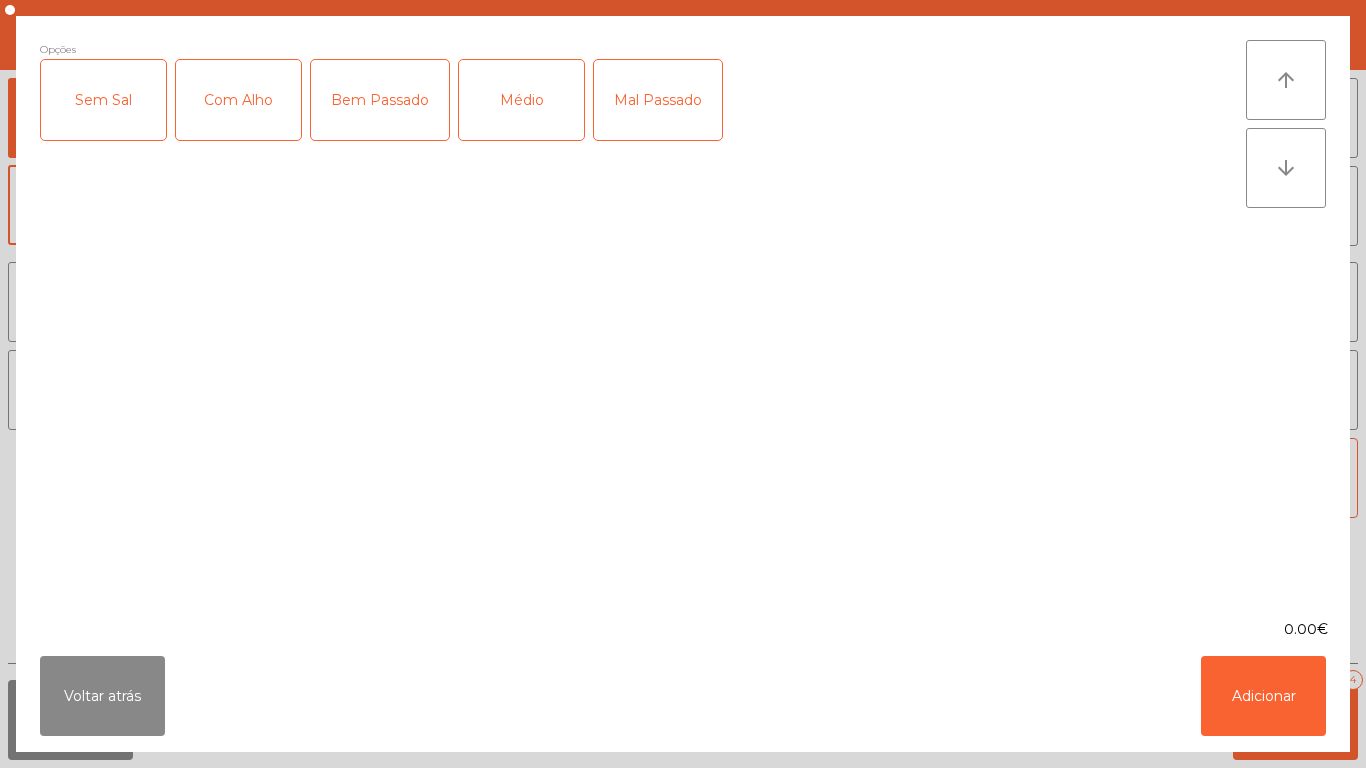 click on "Médio" 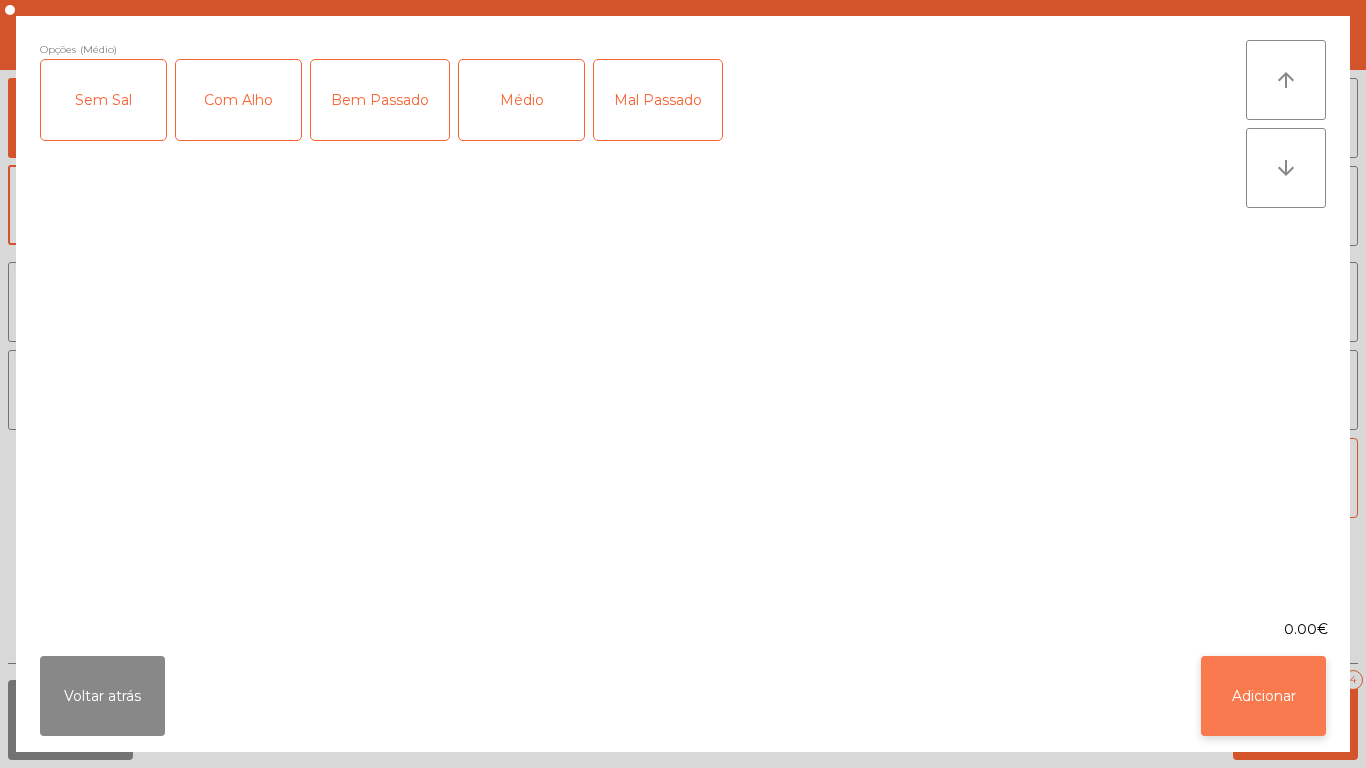 click on "Adicionar" 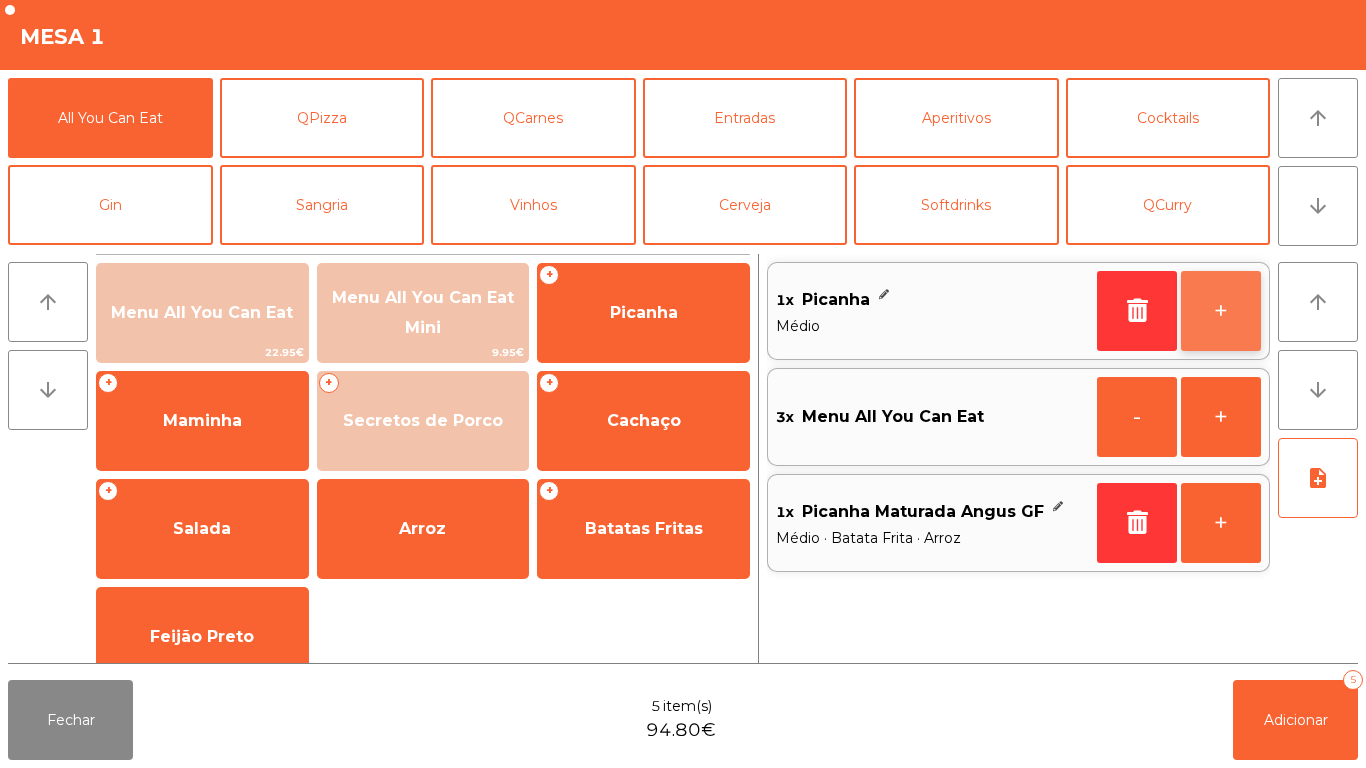 click on "+" 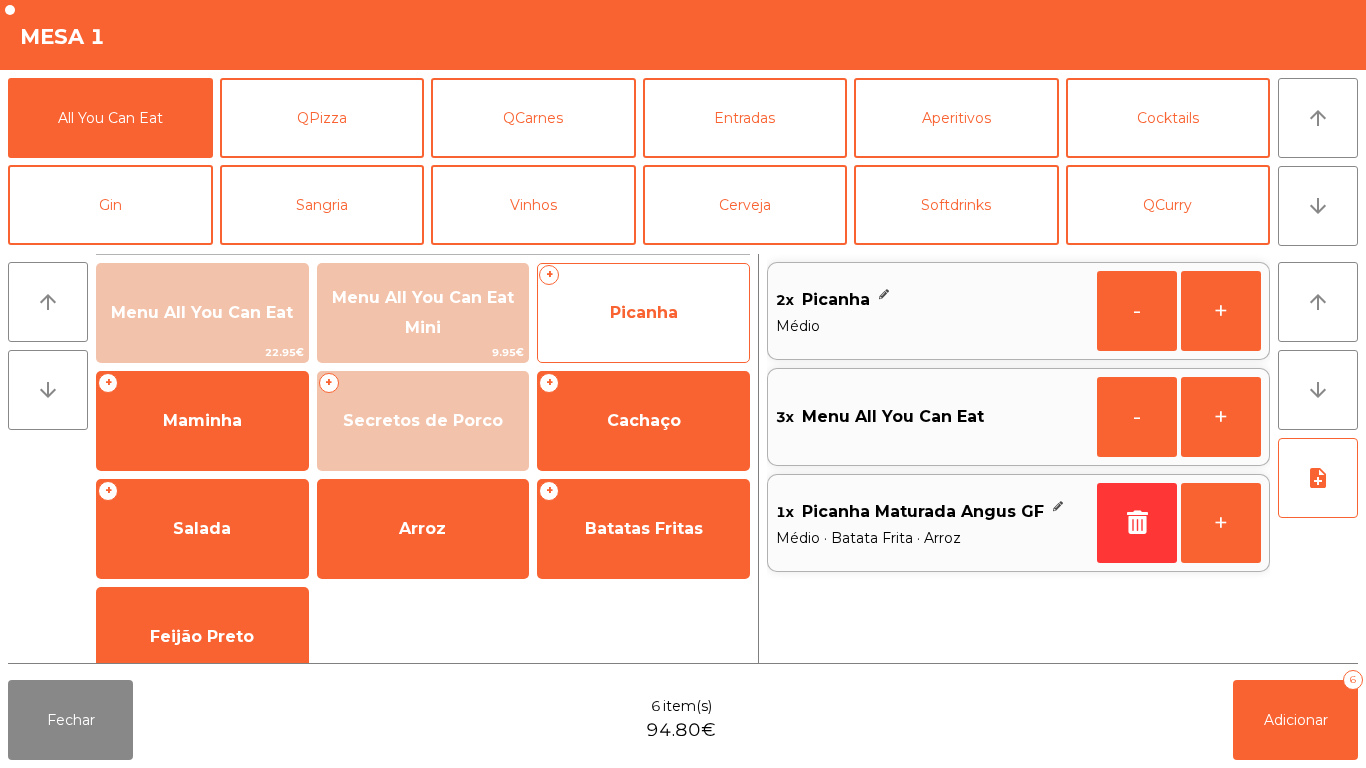 click on "Picanha" 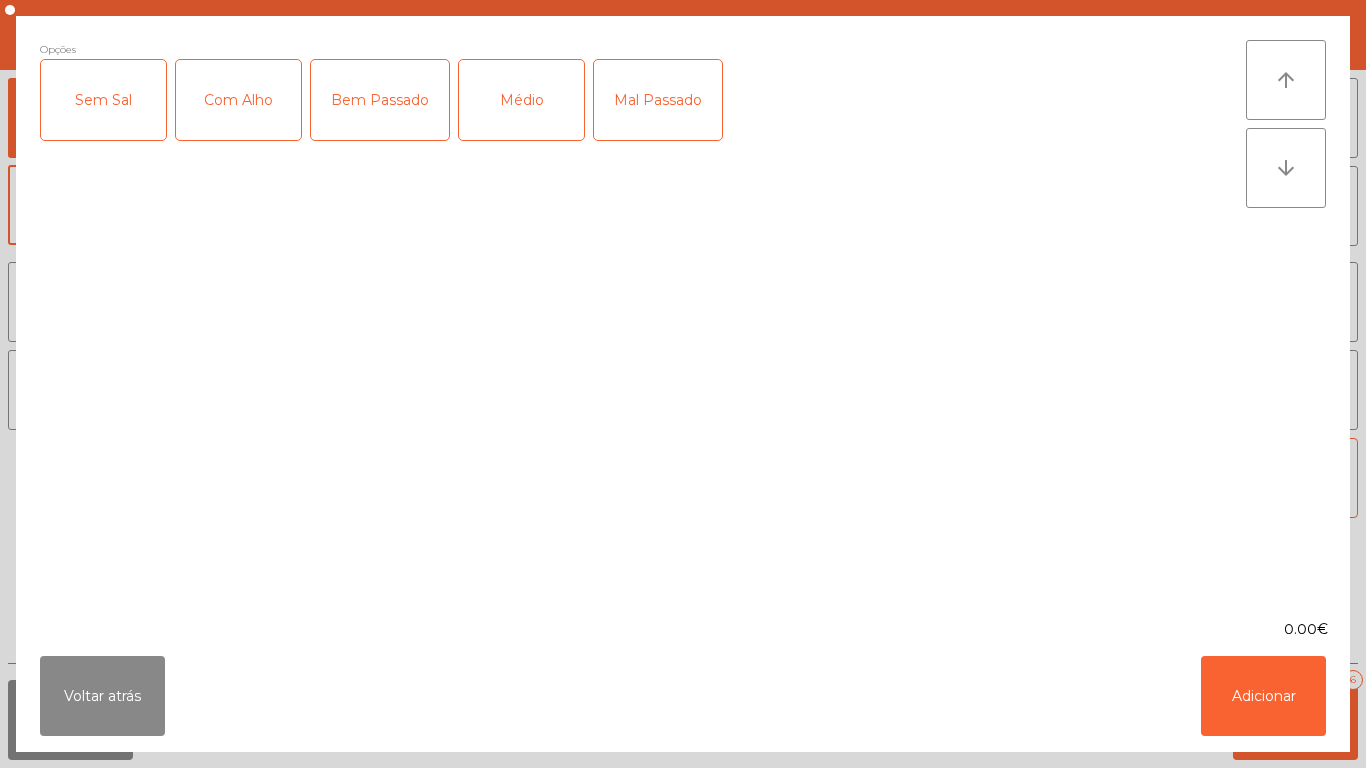 click on "Mal Passado" 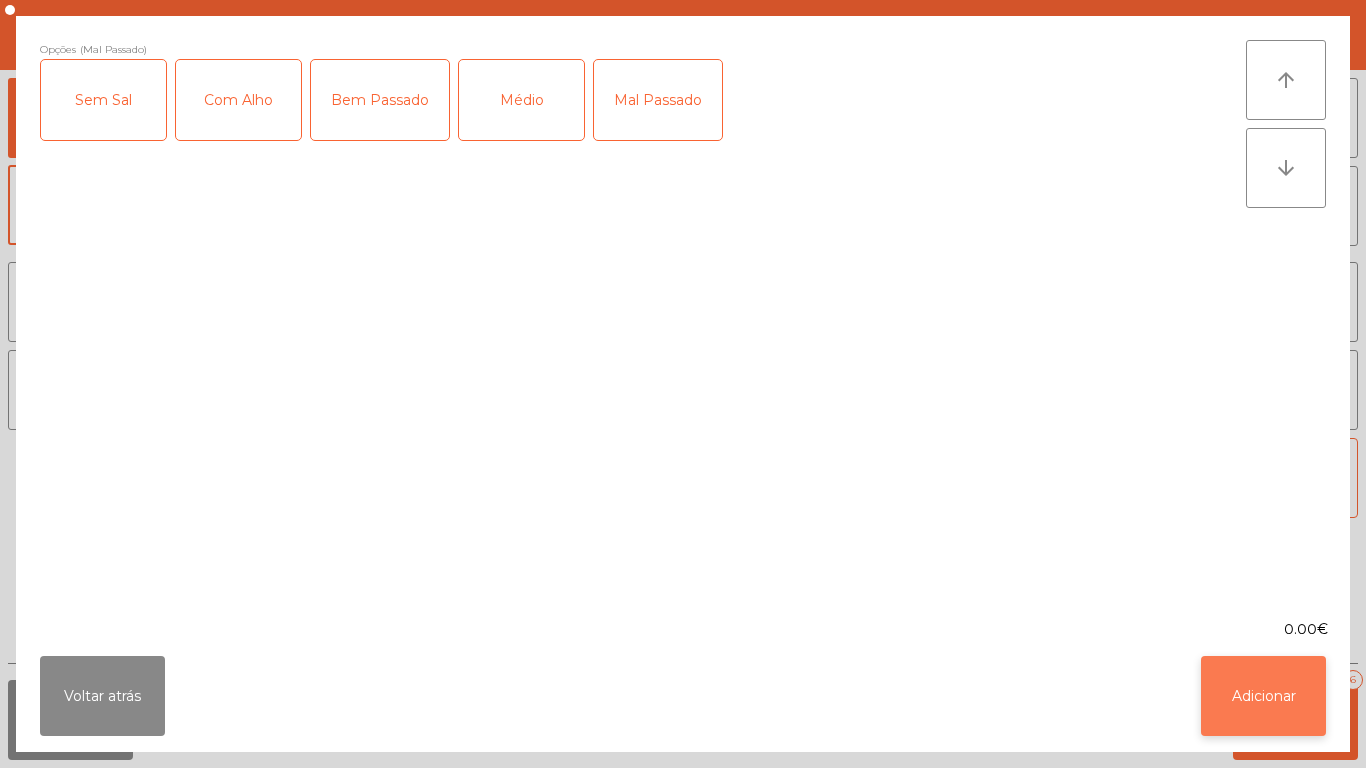 click on "Adicionar" 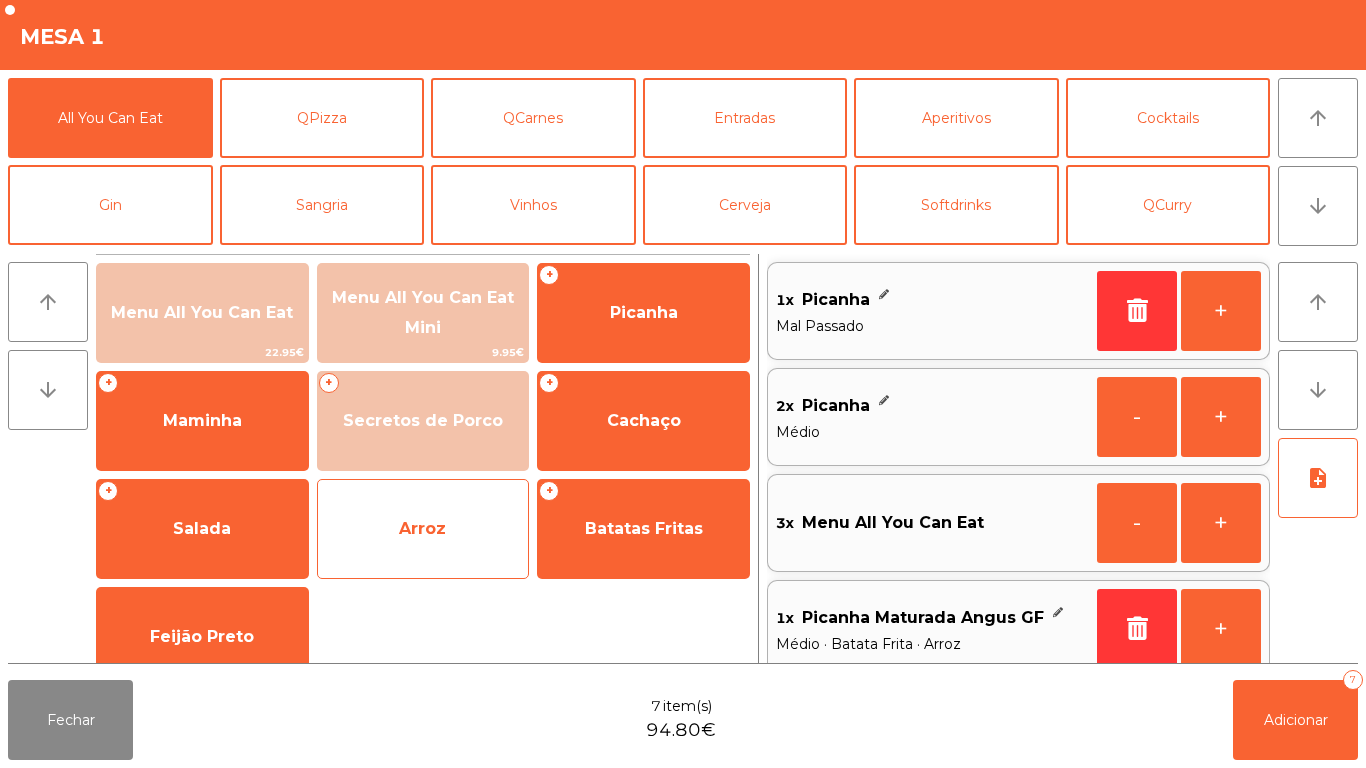 click on "Arroz" 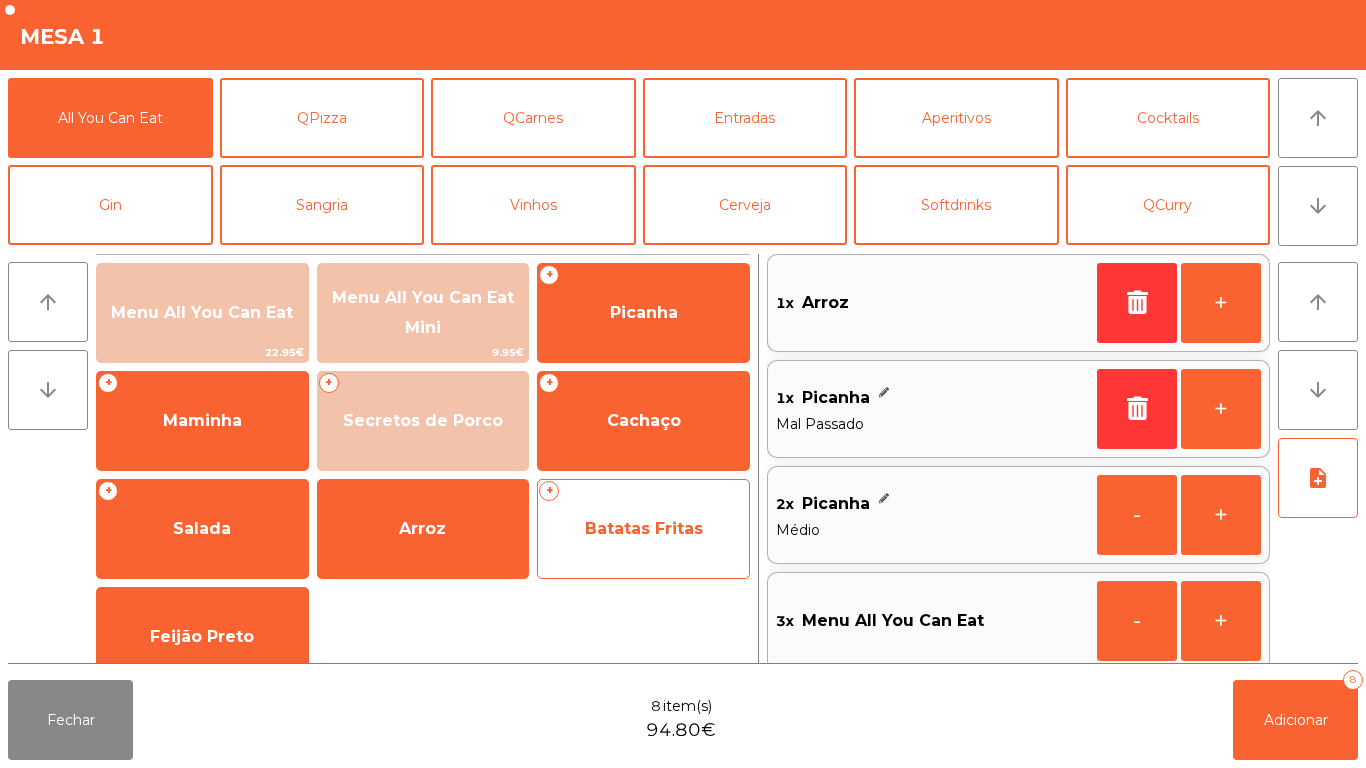 click on "Batatas Fritas" 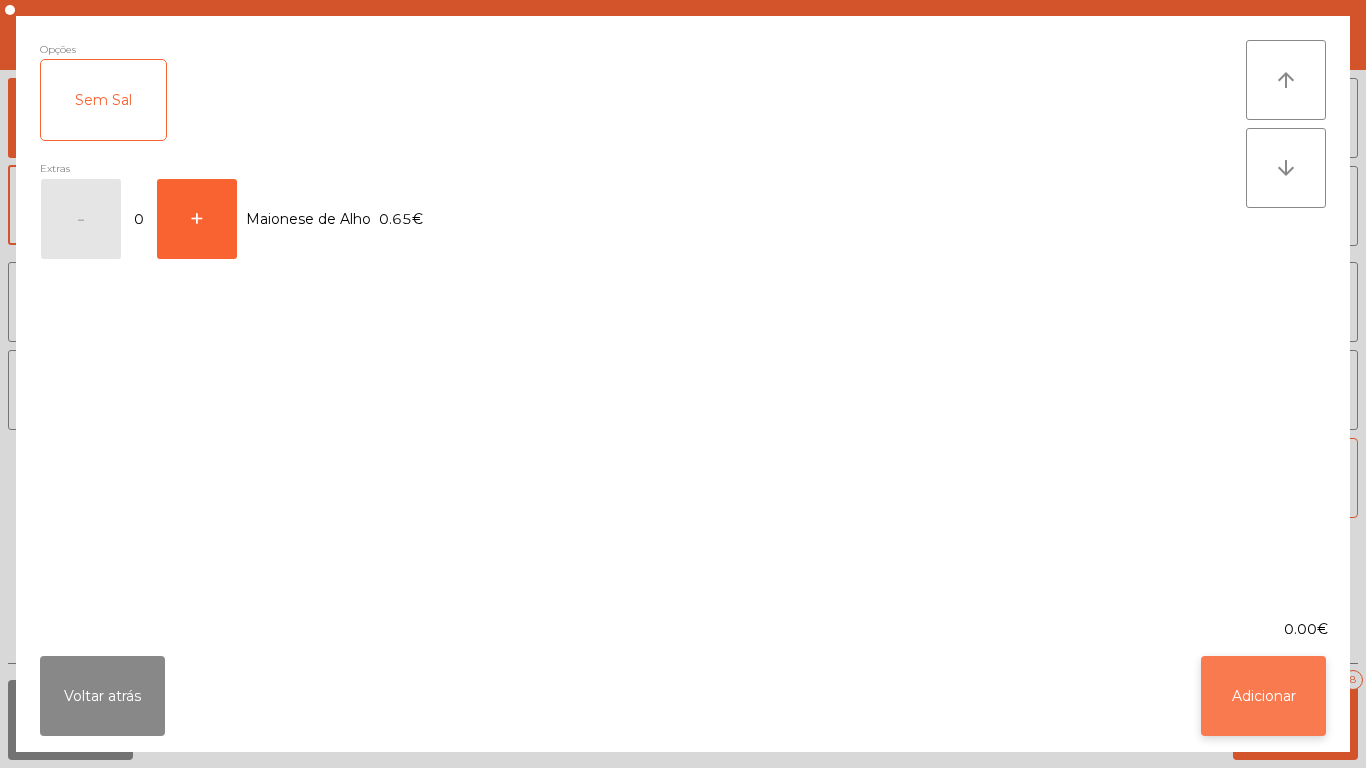 click on "Adicionar" 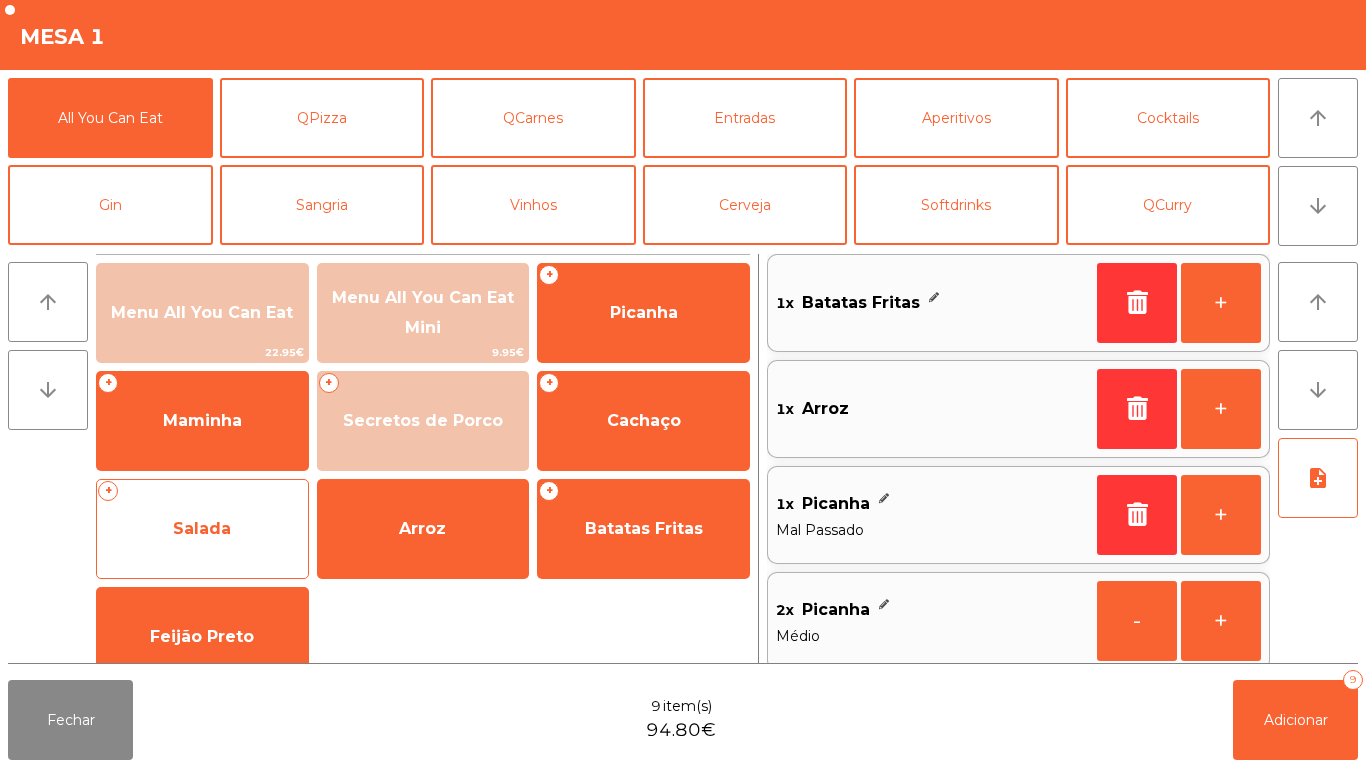 click on "Salada" 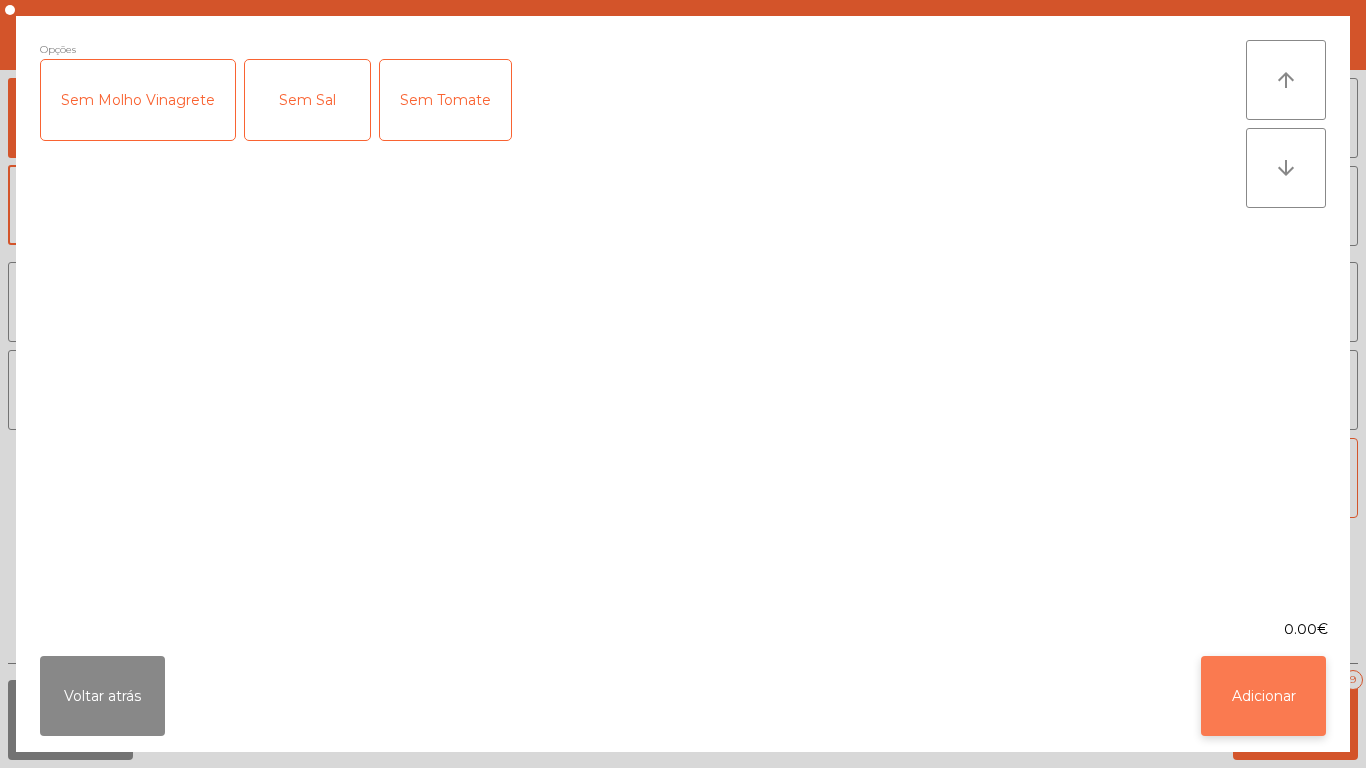 click on "Adicionar" 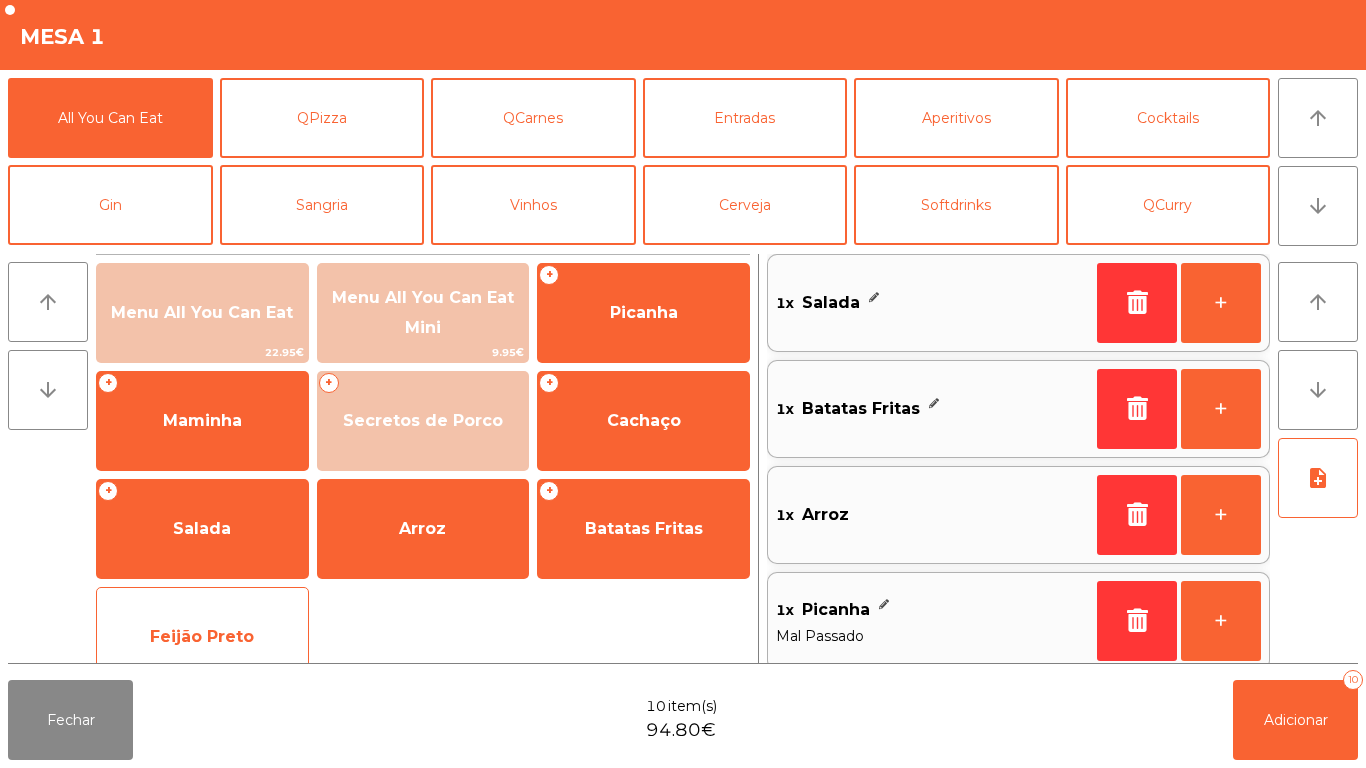 click on "Feijão Preto" 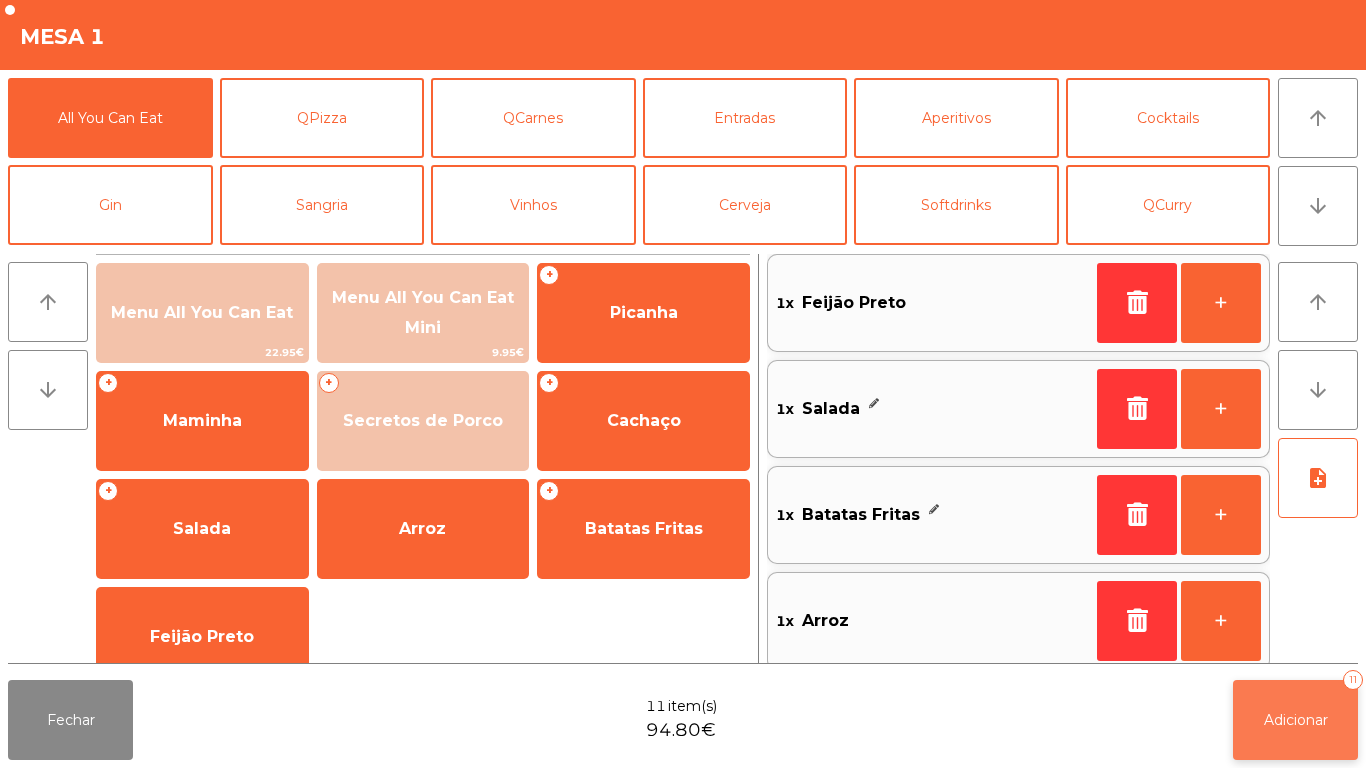 click on "Adicionar" 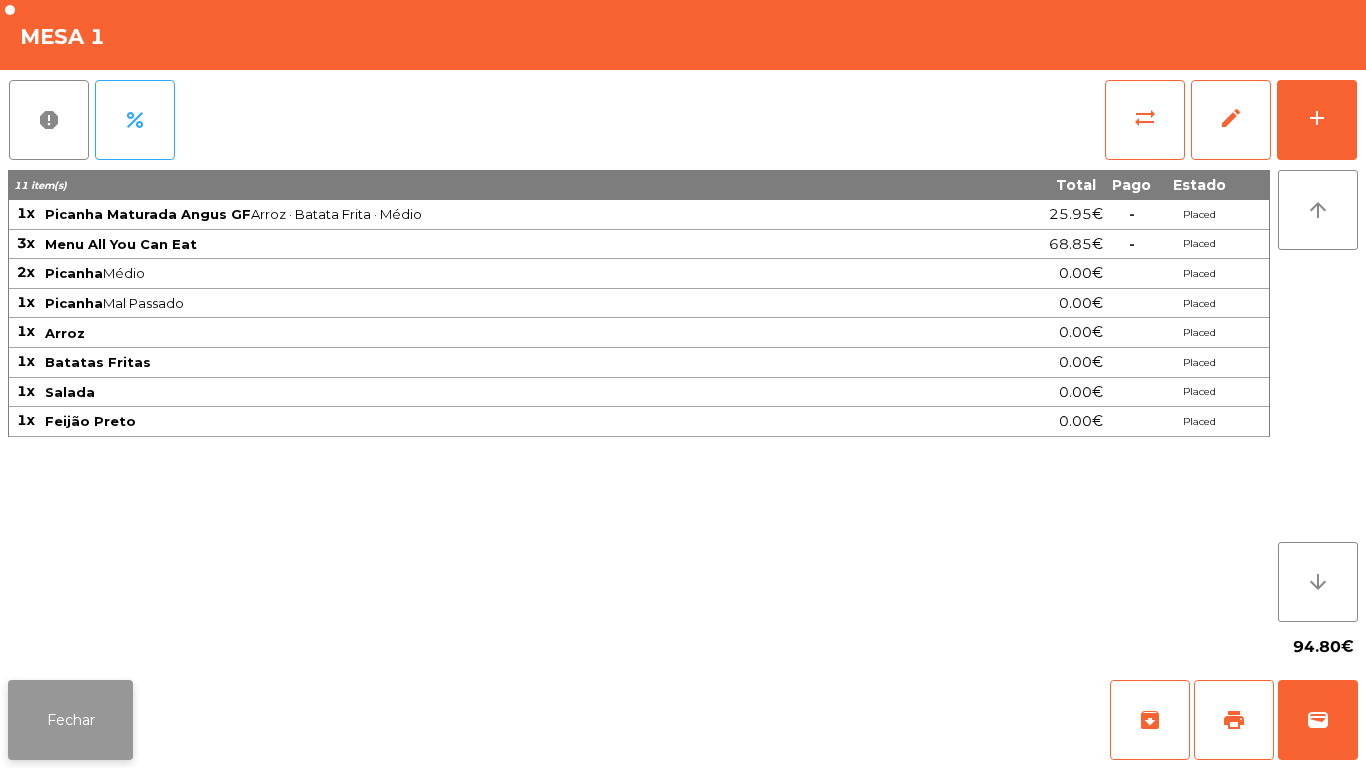 click on "Fechar" 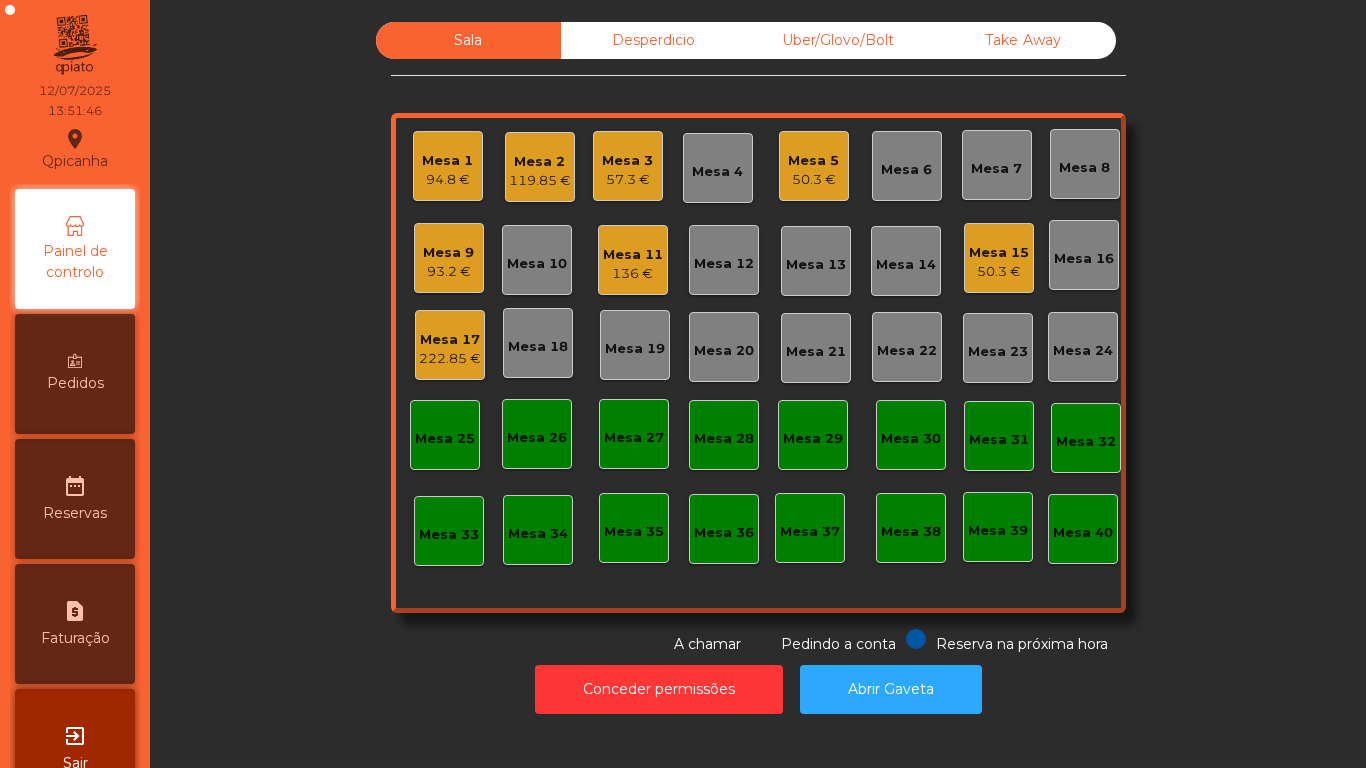 click on "Mesa 15" 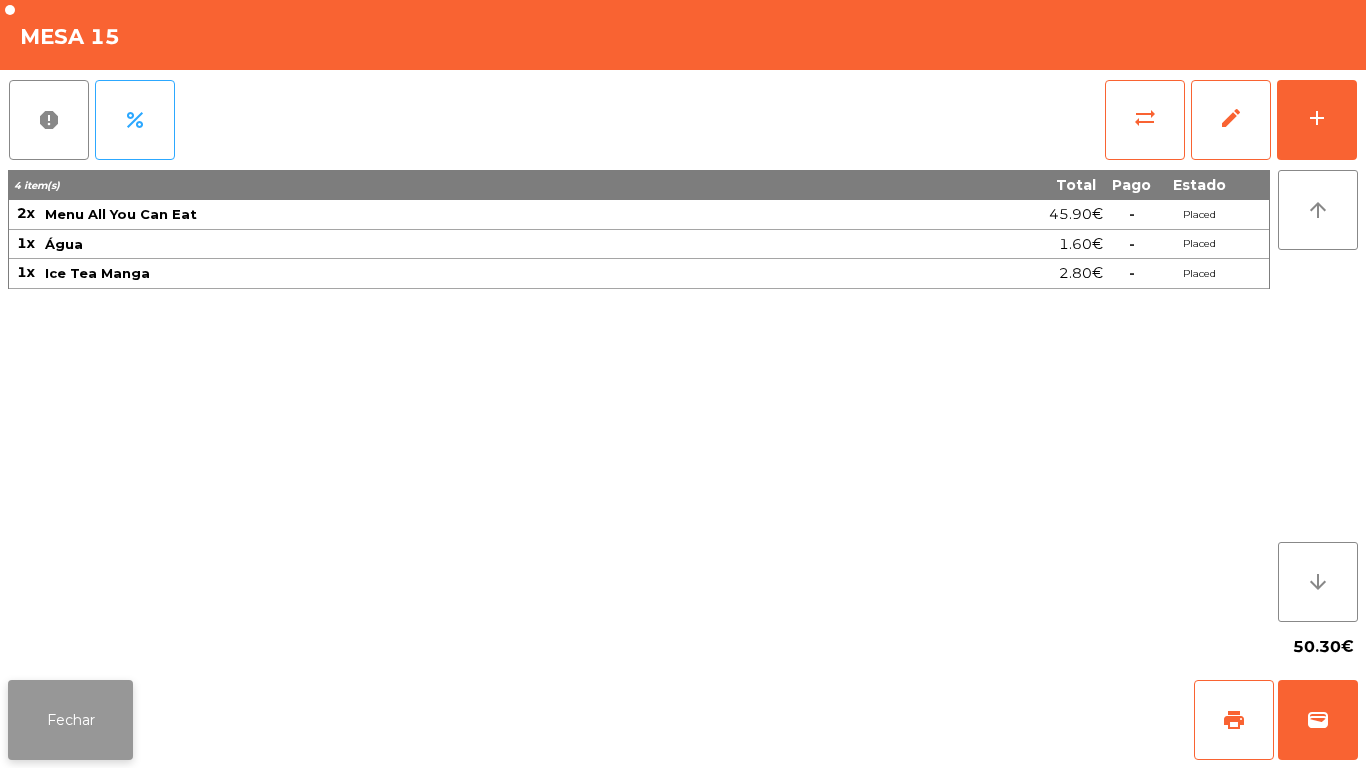 click on "Fechar" 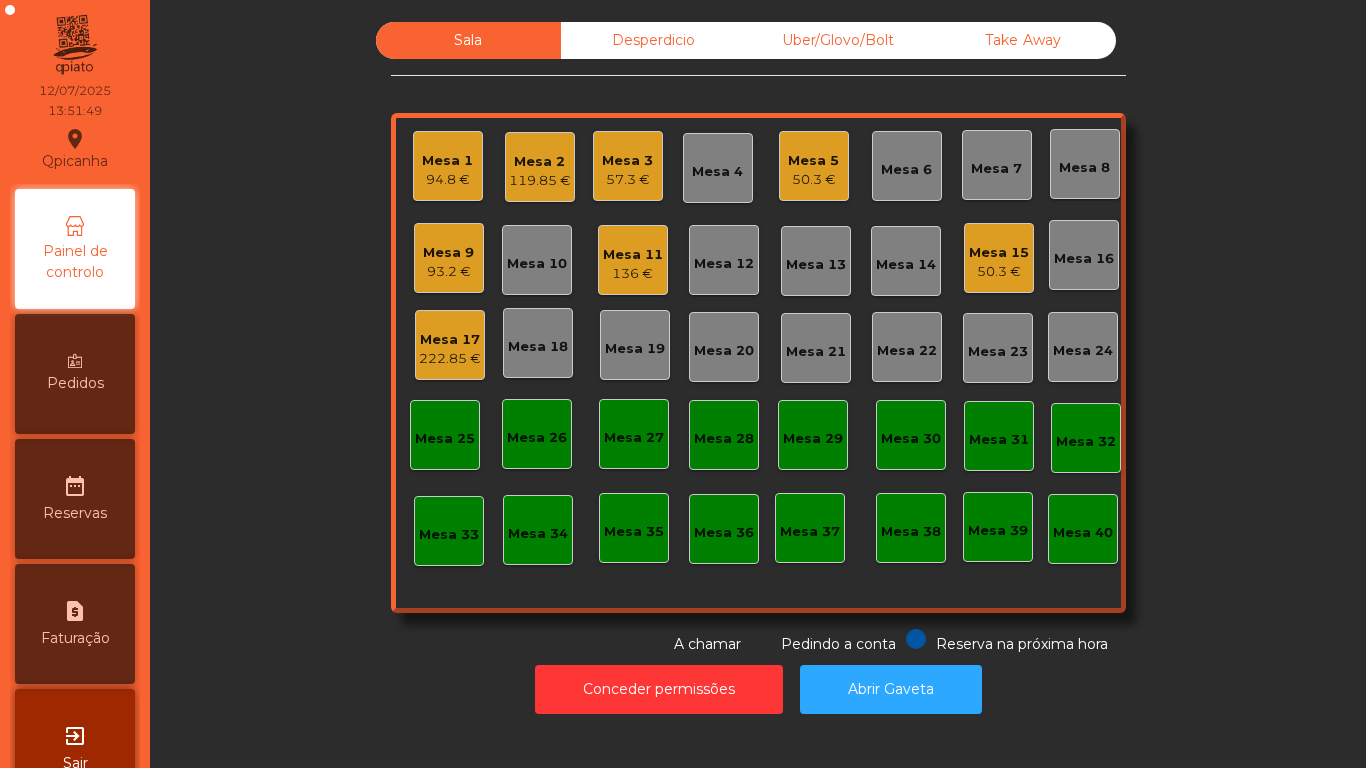 click on "Mesa 1" 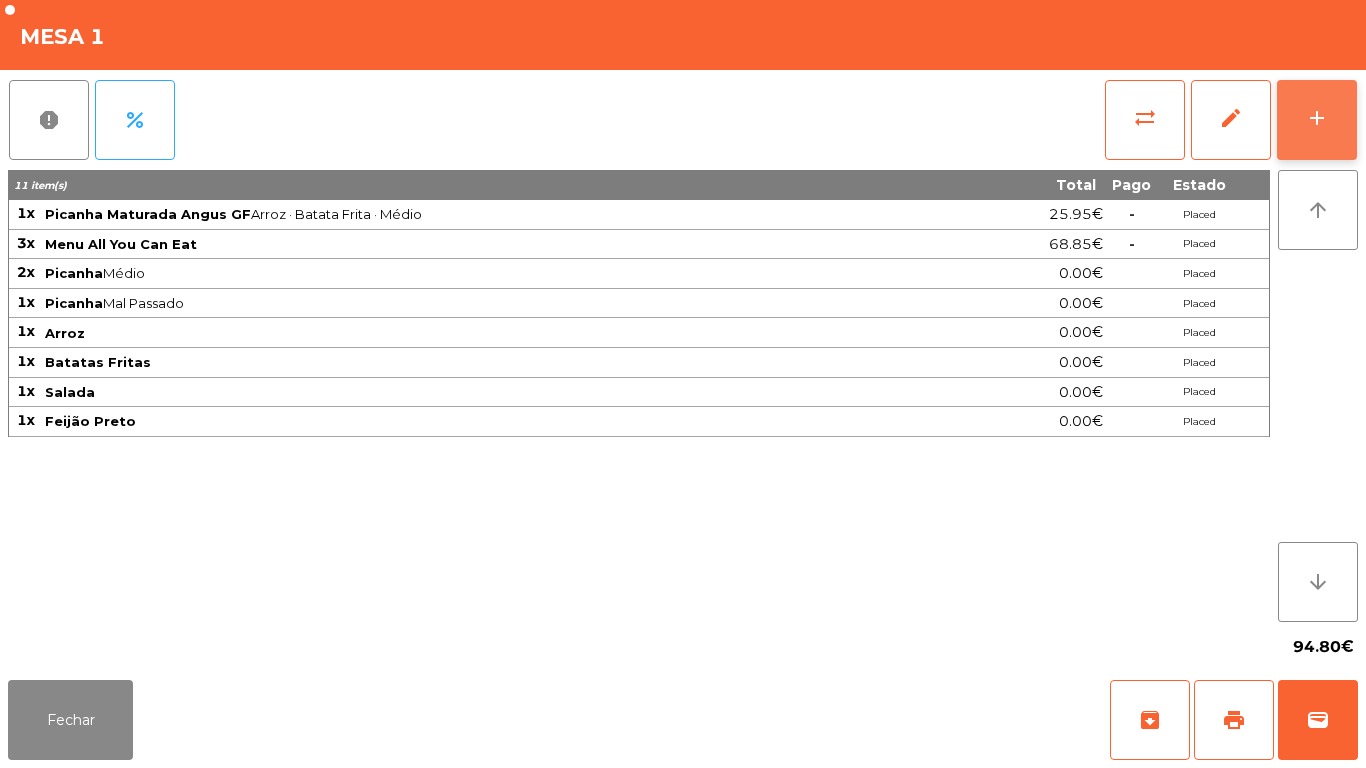 click on "add" 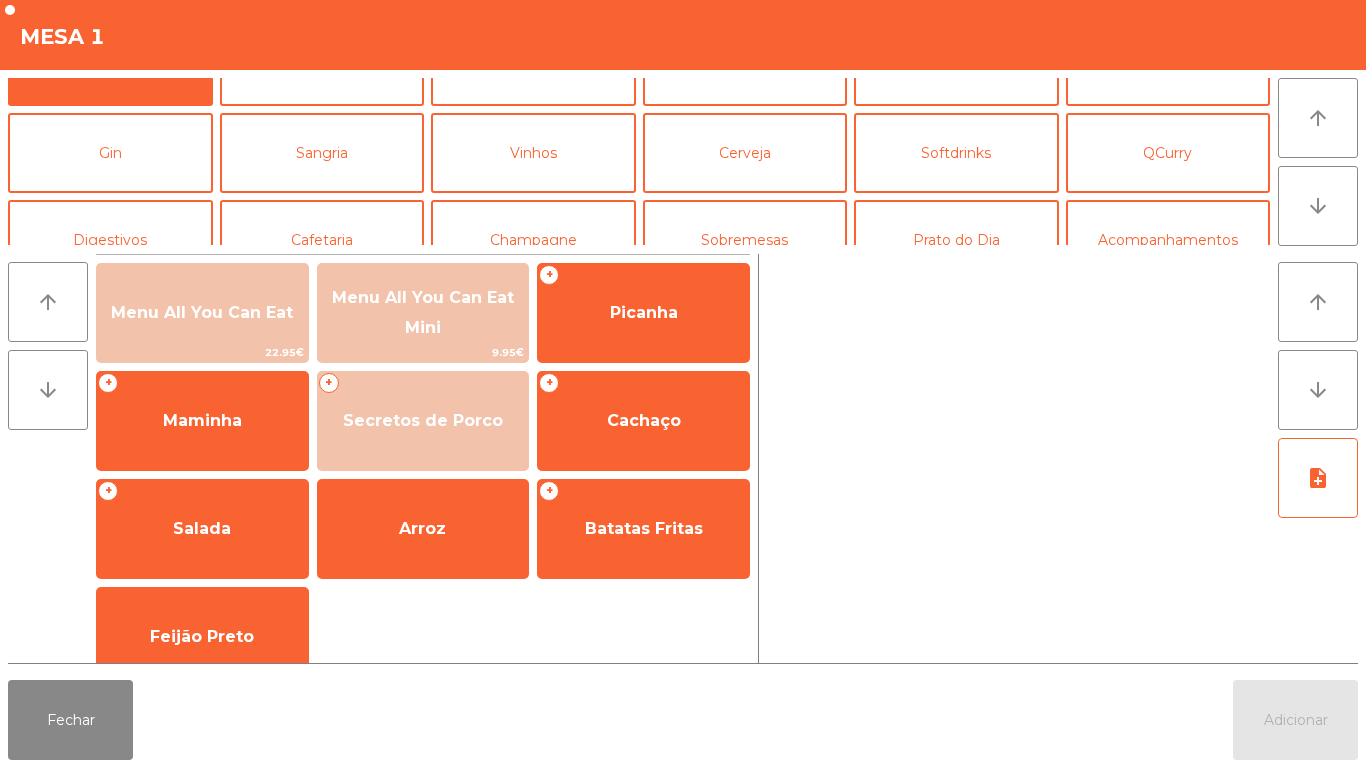 scroll, scrollTop: 37, scrollLeft: 0, axis: vertical 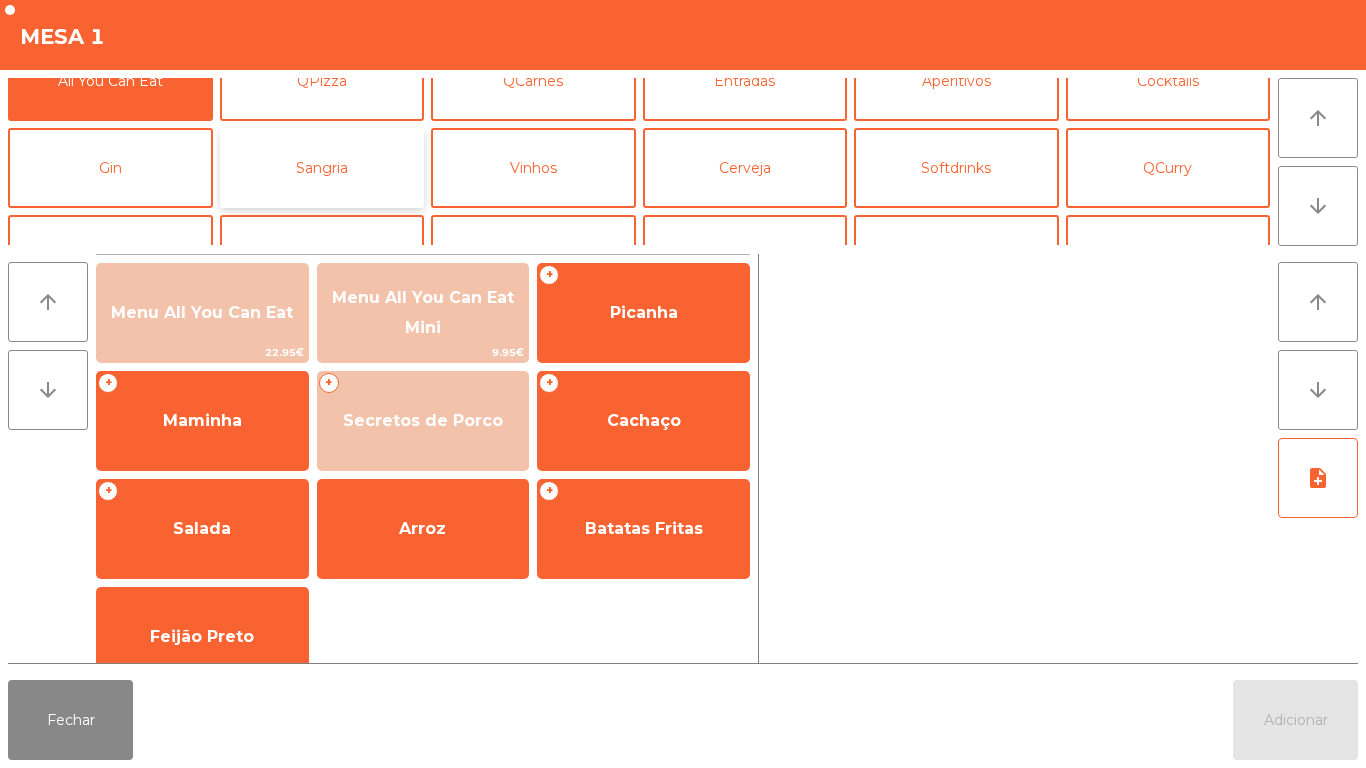 click on "Sangria" 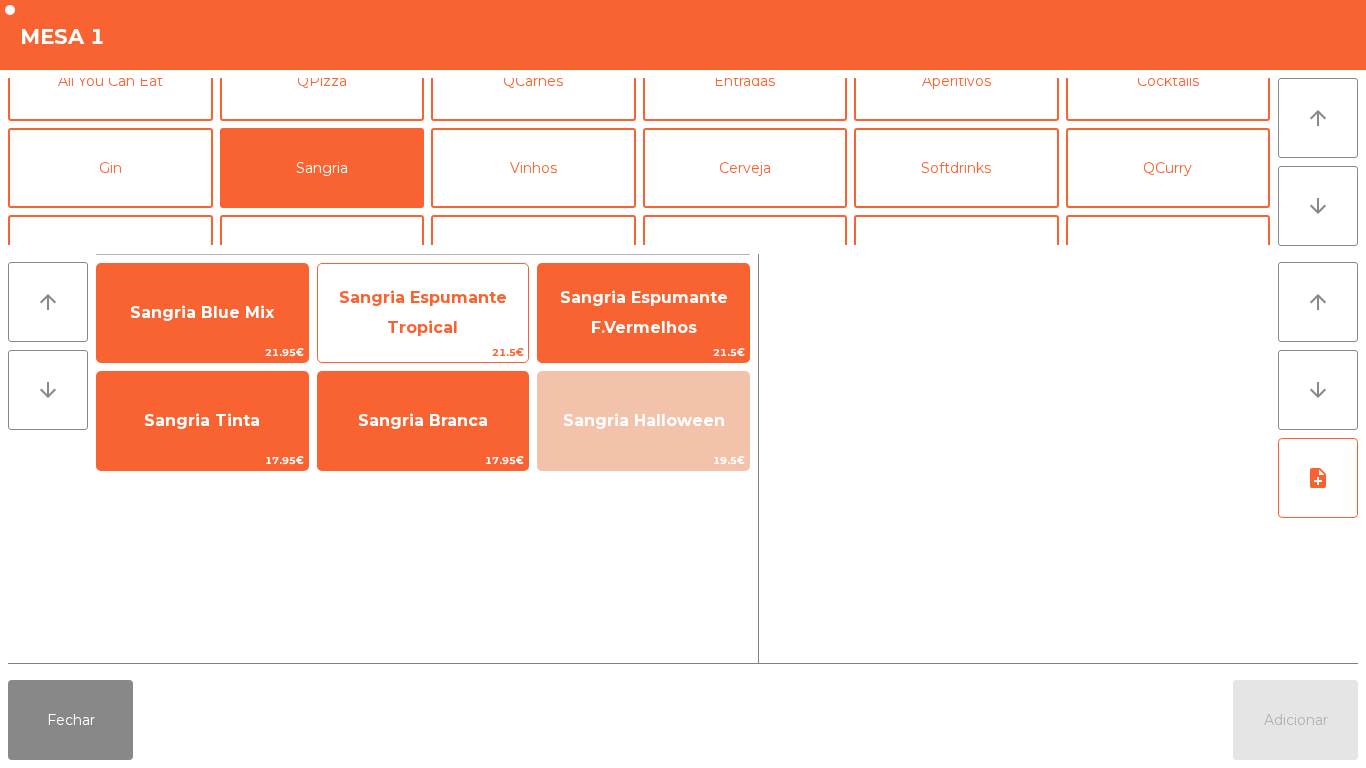 click on "Sangria Espumante Tropical" 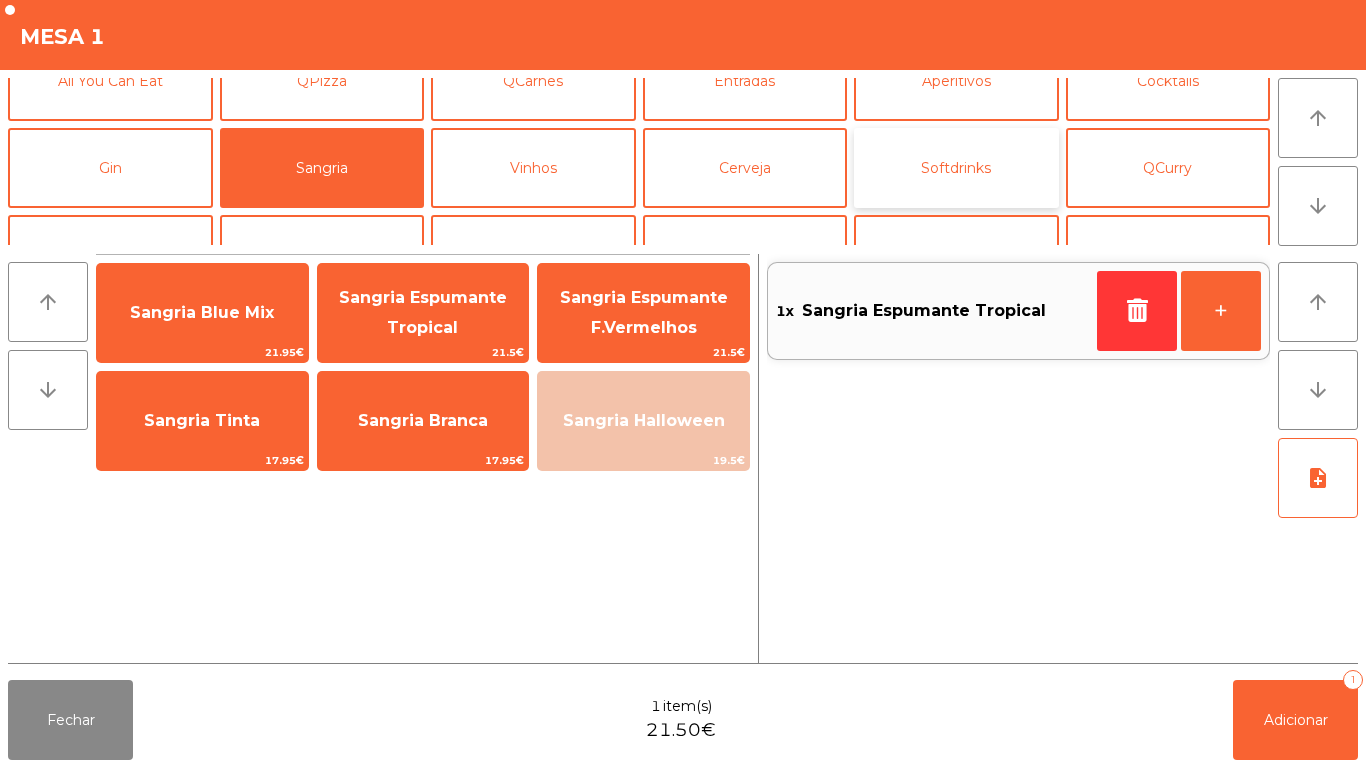 click on "Softdrinks" 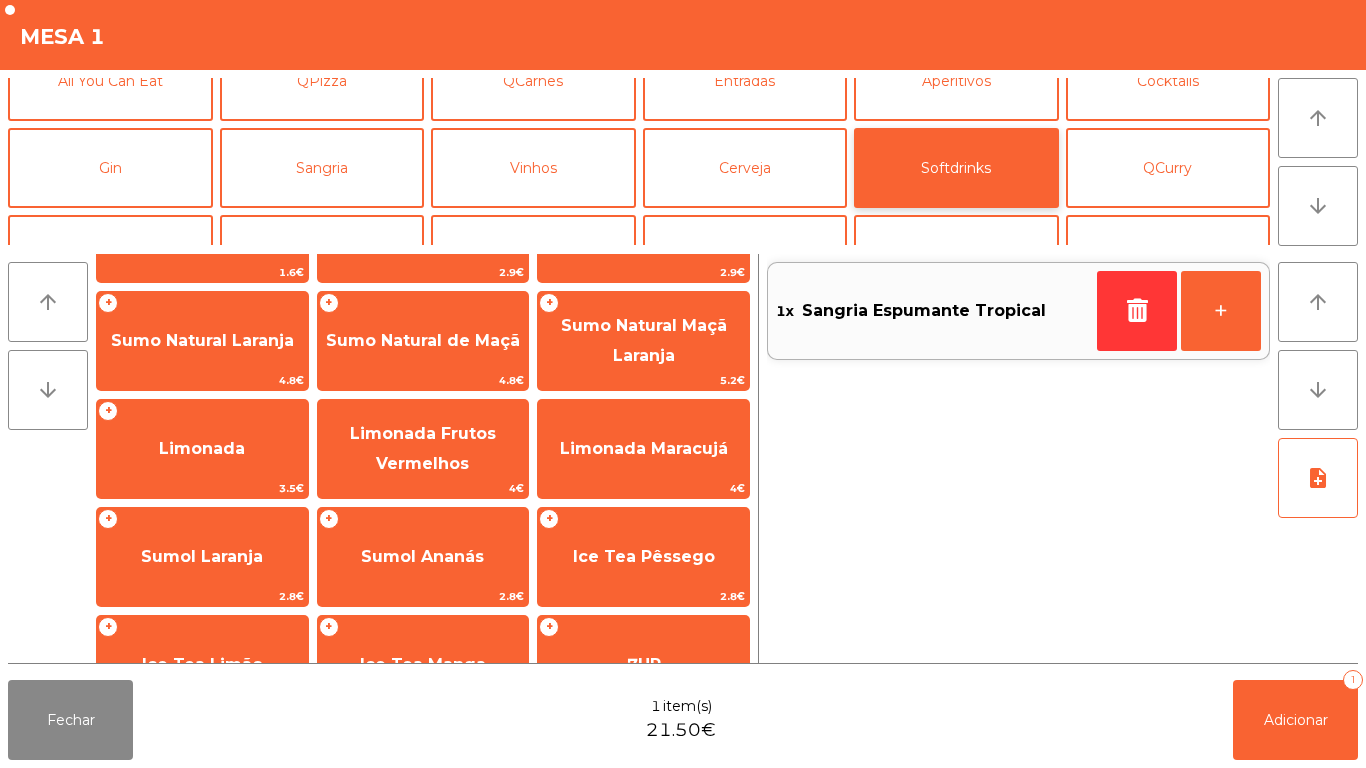 scroll, scrollTop: 79, scrollLeft: 0, axis: vertical 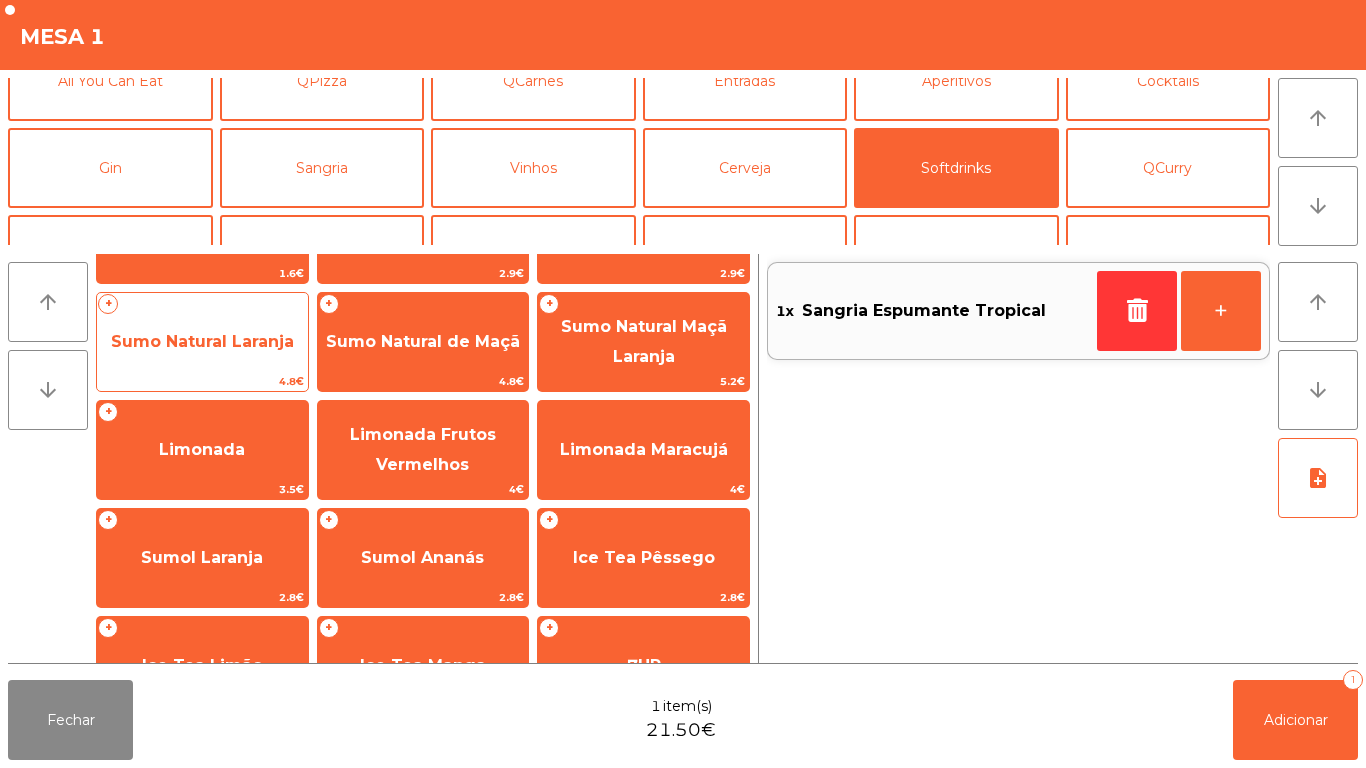 click on "Sumo Natural Laranja" 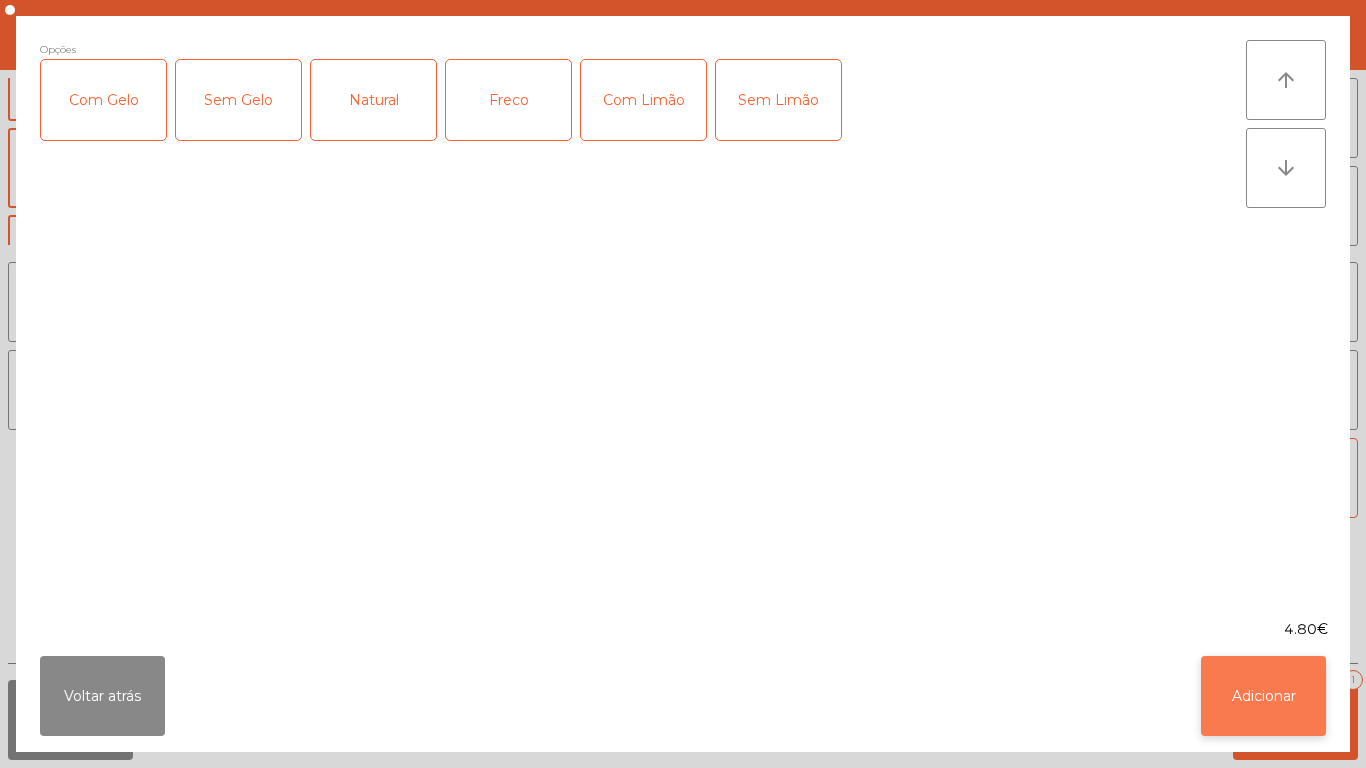 click on "Adicionar" 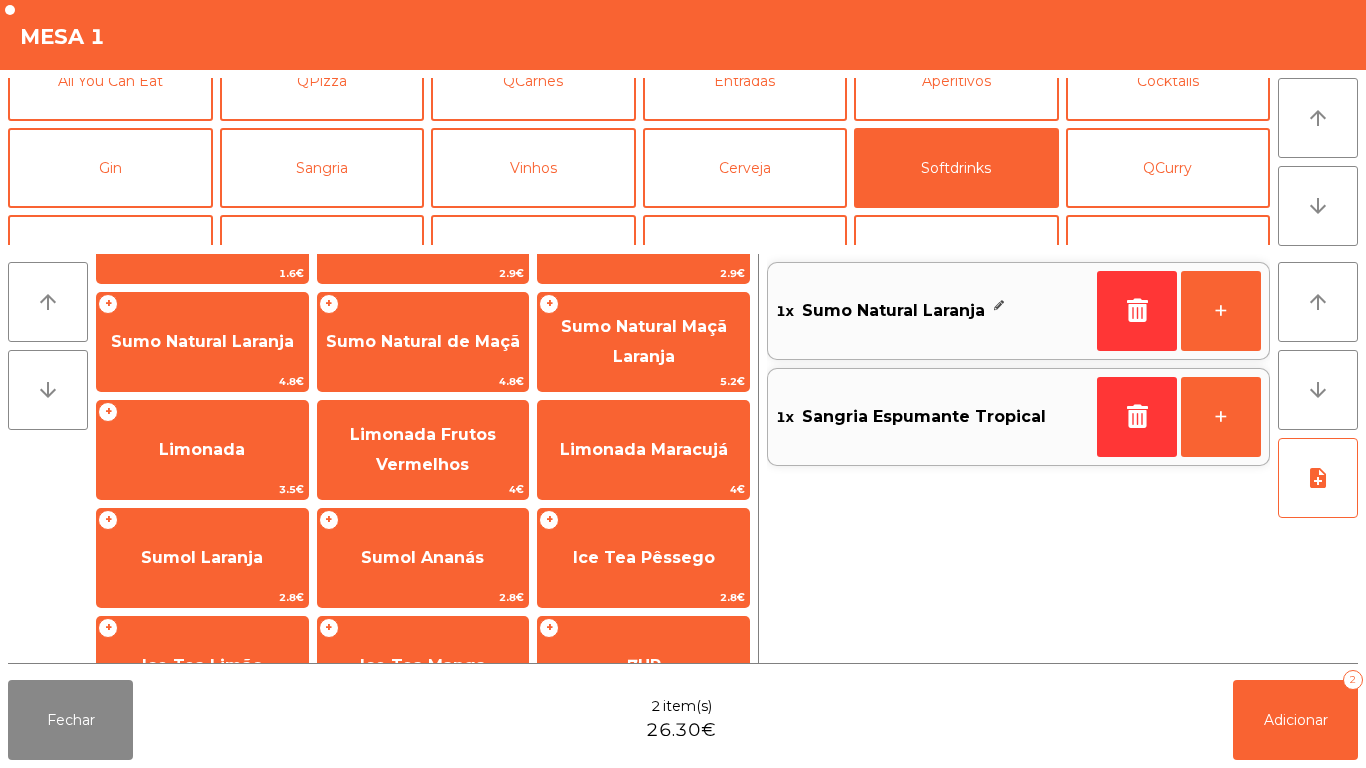 scroll, scrollTop: 0, scrollLeft: 0, axis: both 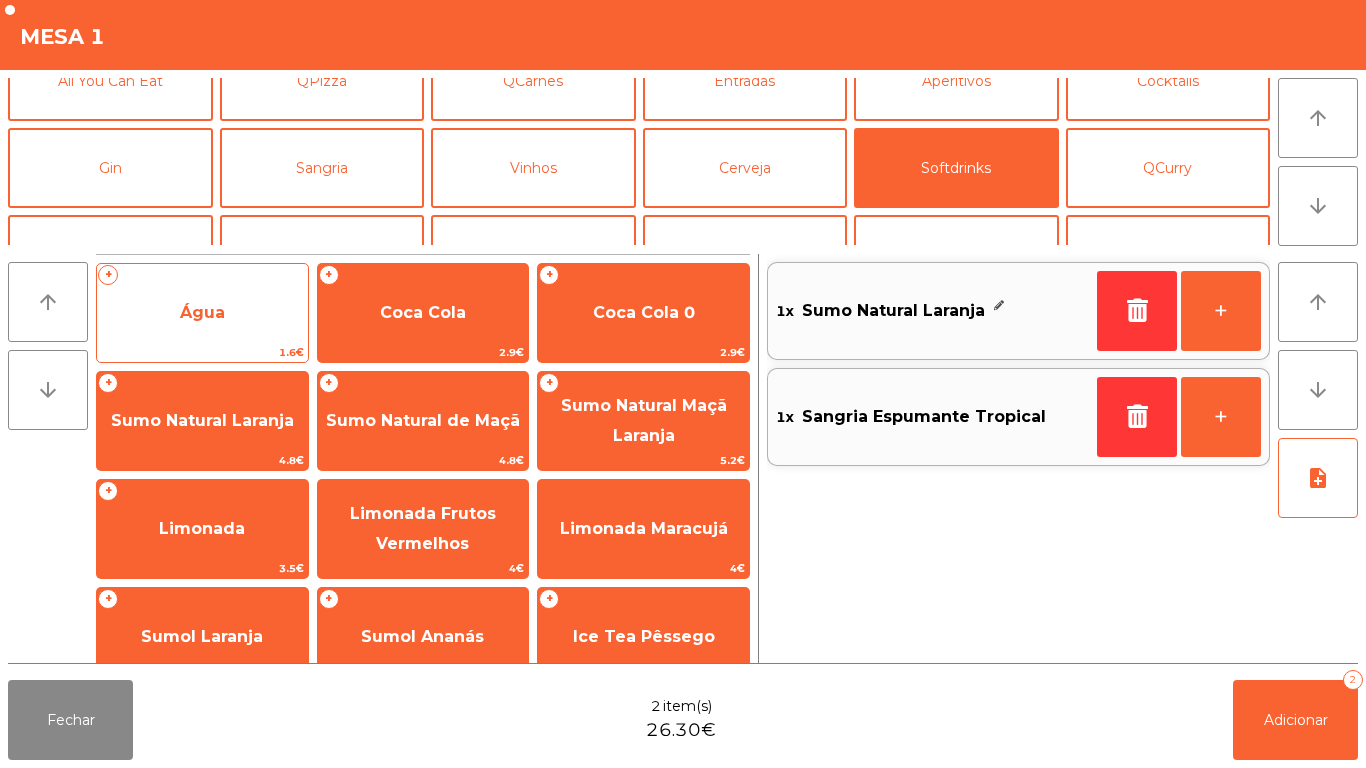 click on "Água" 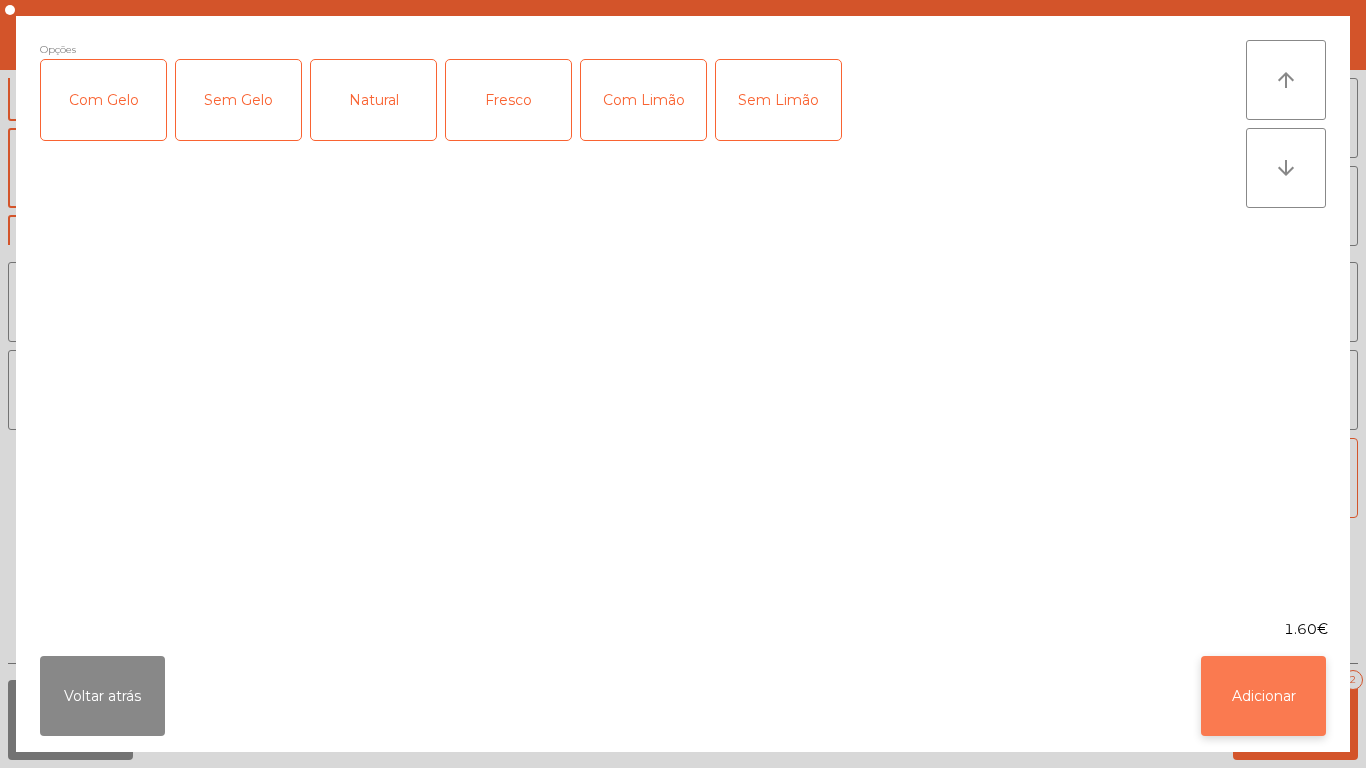 click on "Adicionar" 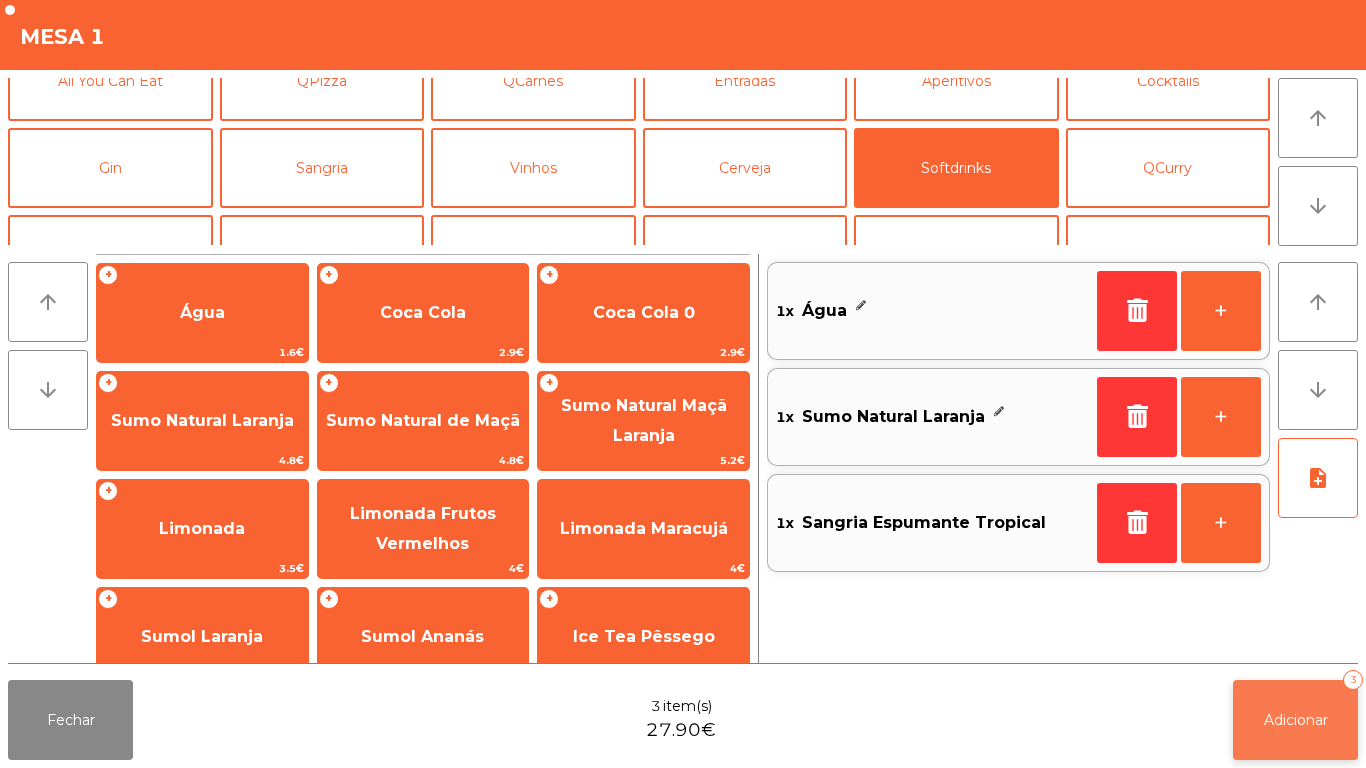 click on "Adicionar   3" 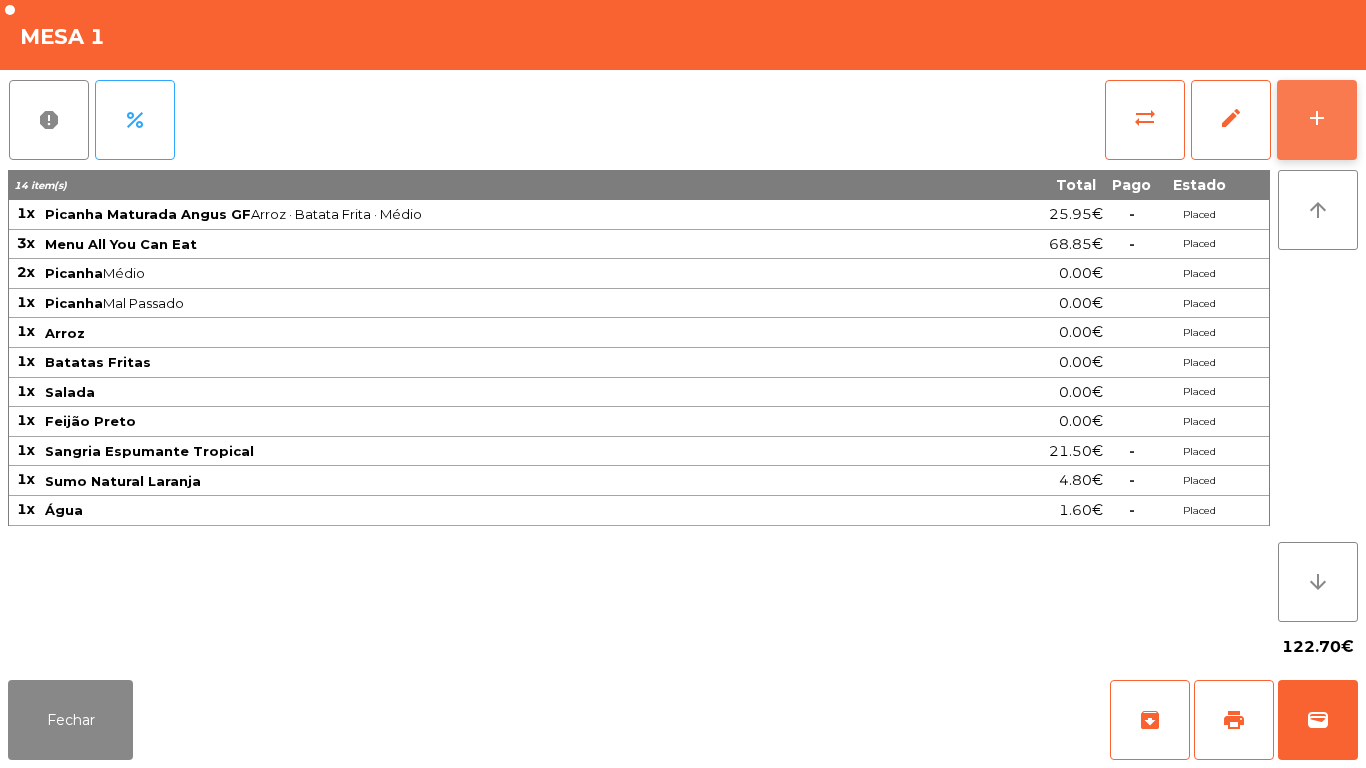 click on "add" 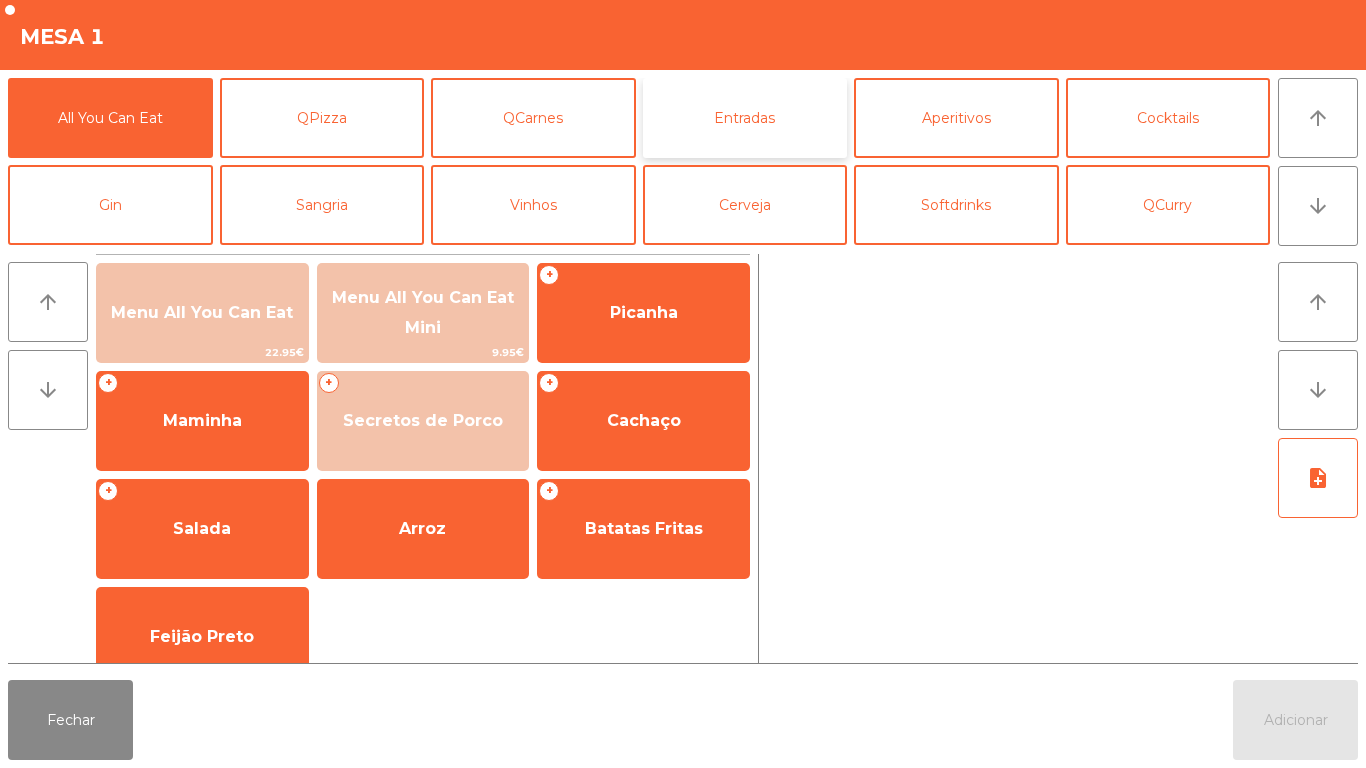 click on "Entradas" 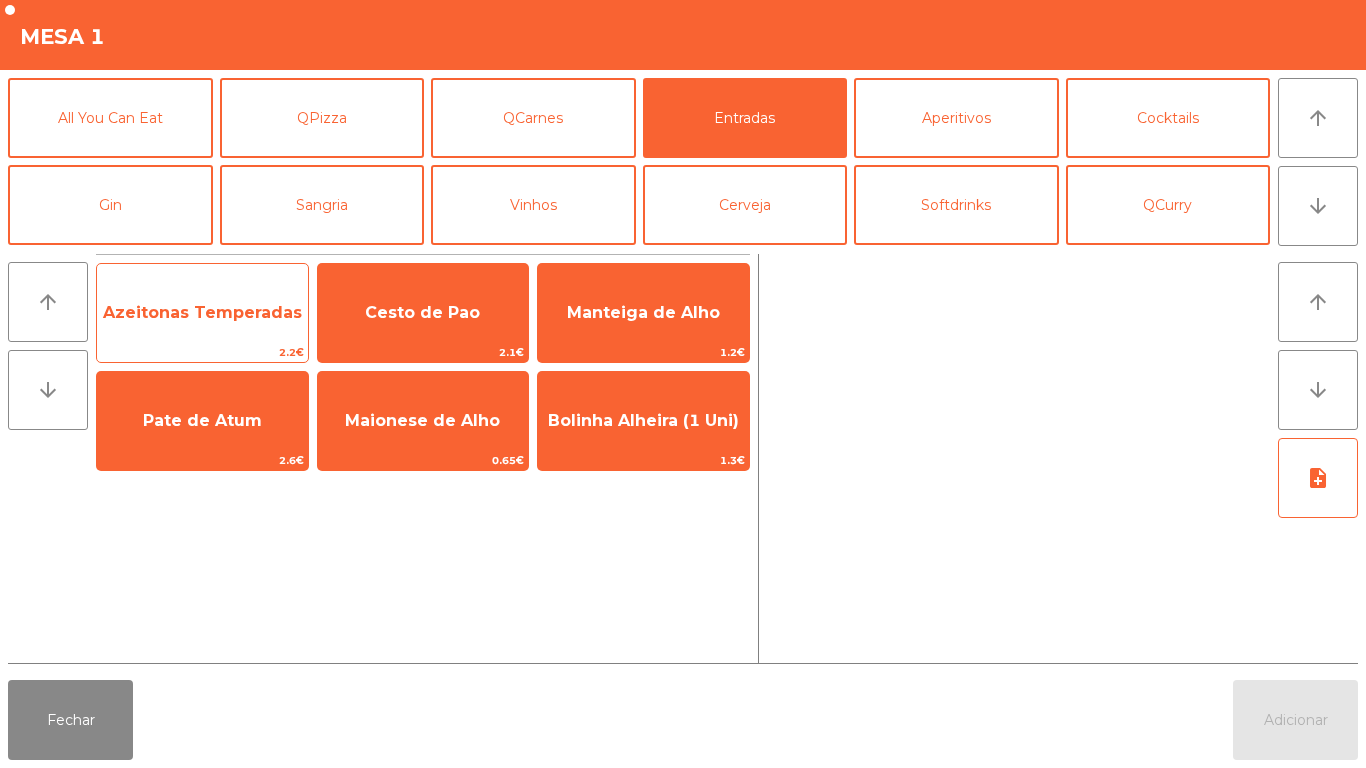 click on "Azeitonas Temperadas" 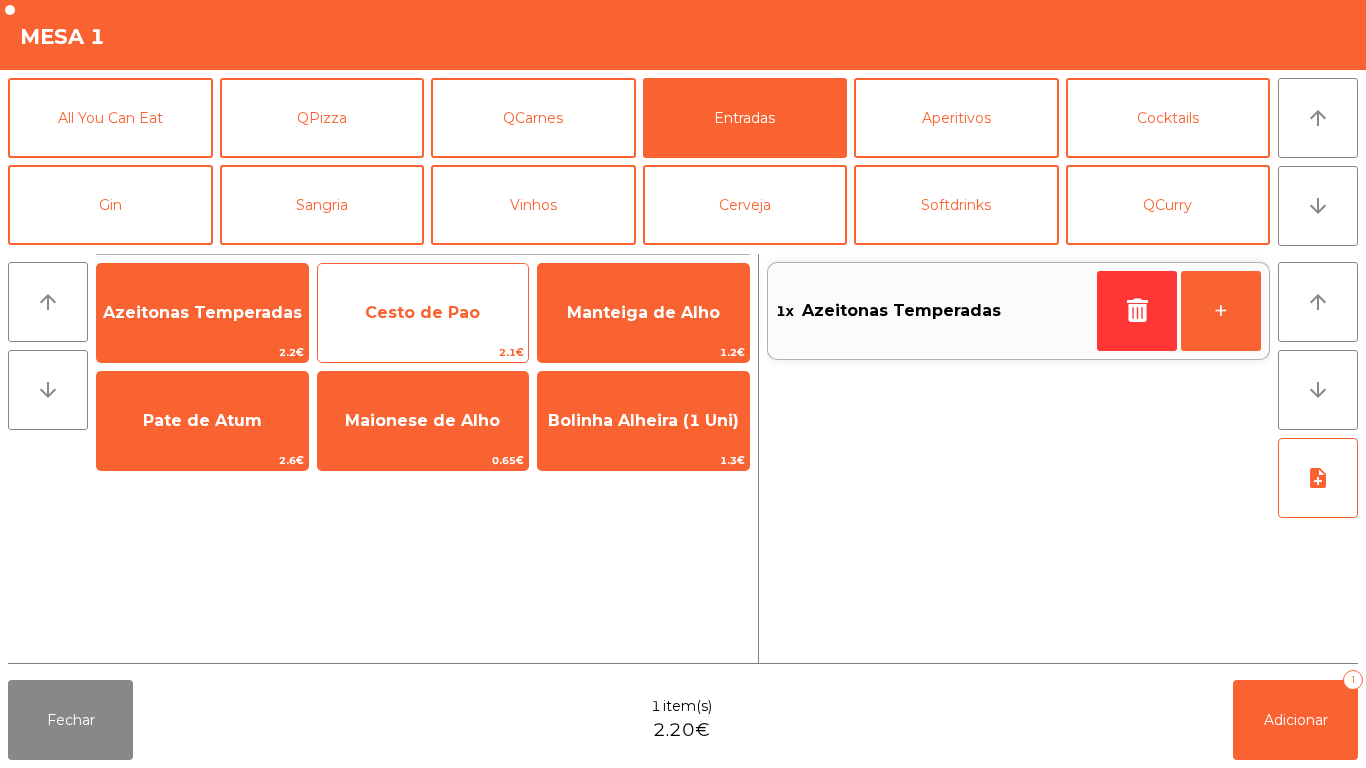 click on "Cesto de Pao" 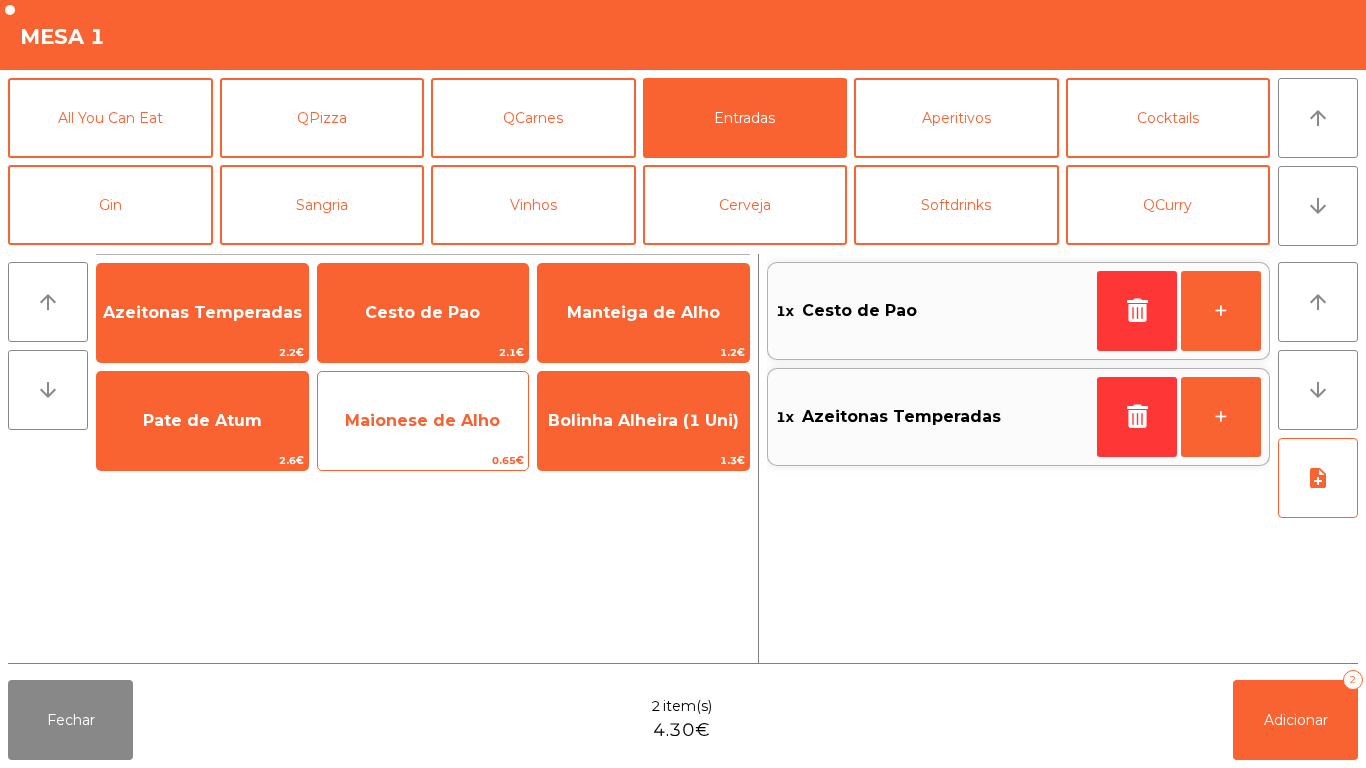 click on "Maionese de Alho" 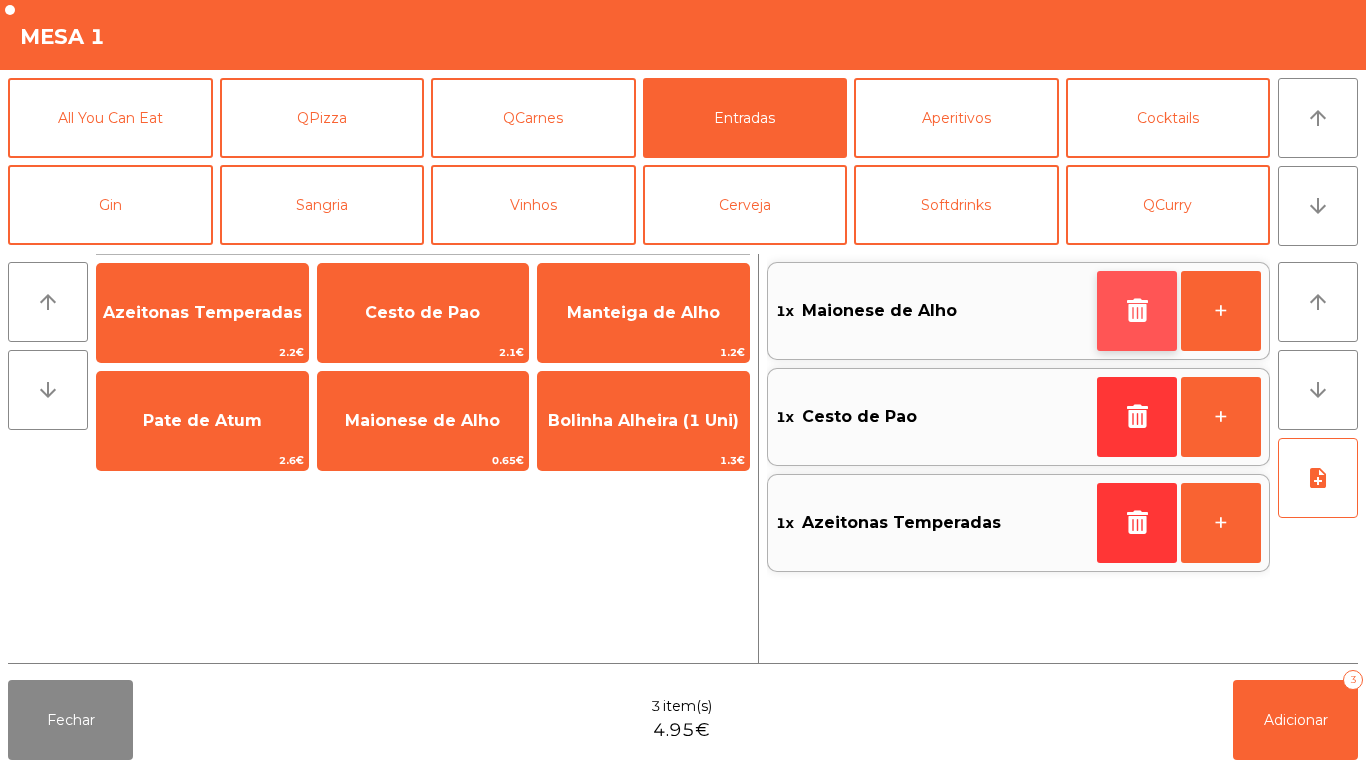 click 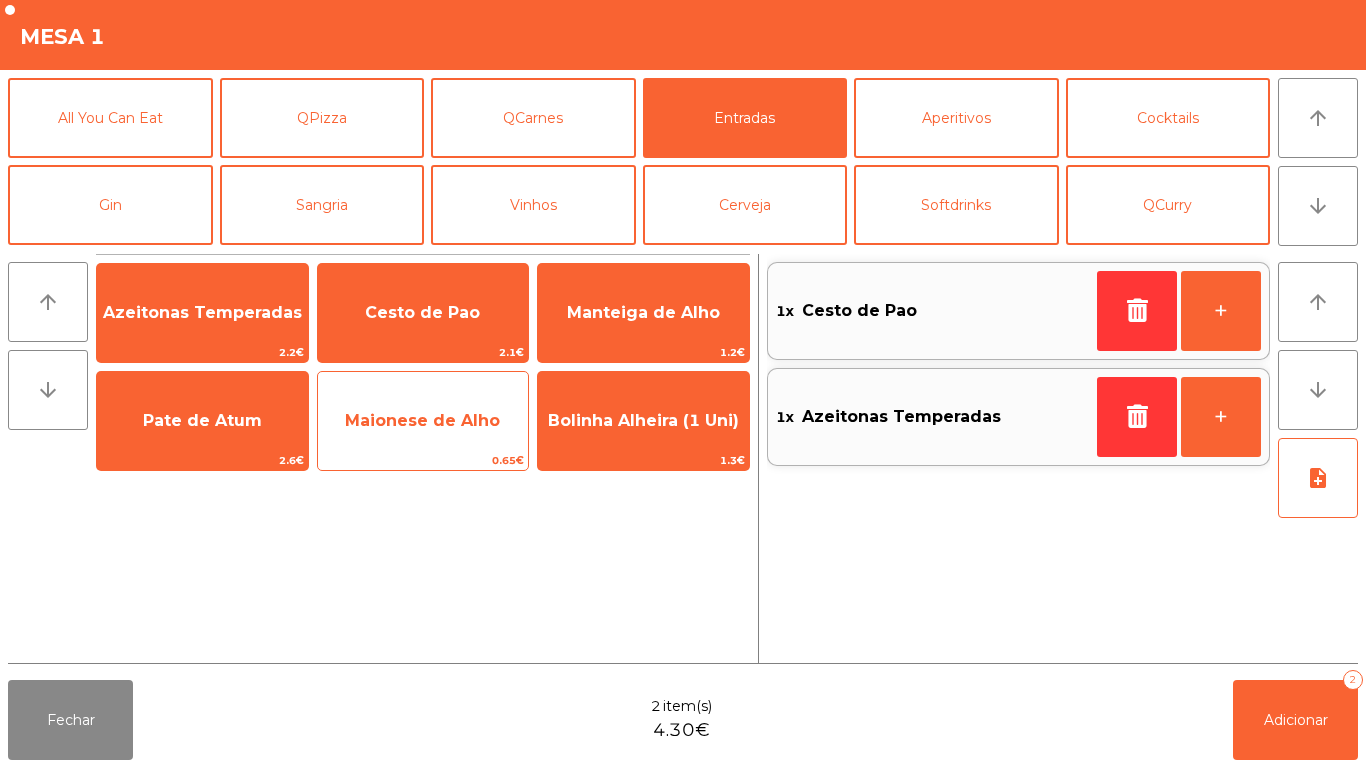 click on "Maionese de Alho" 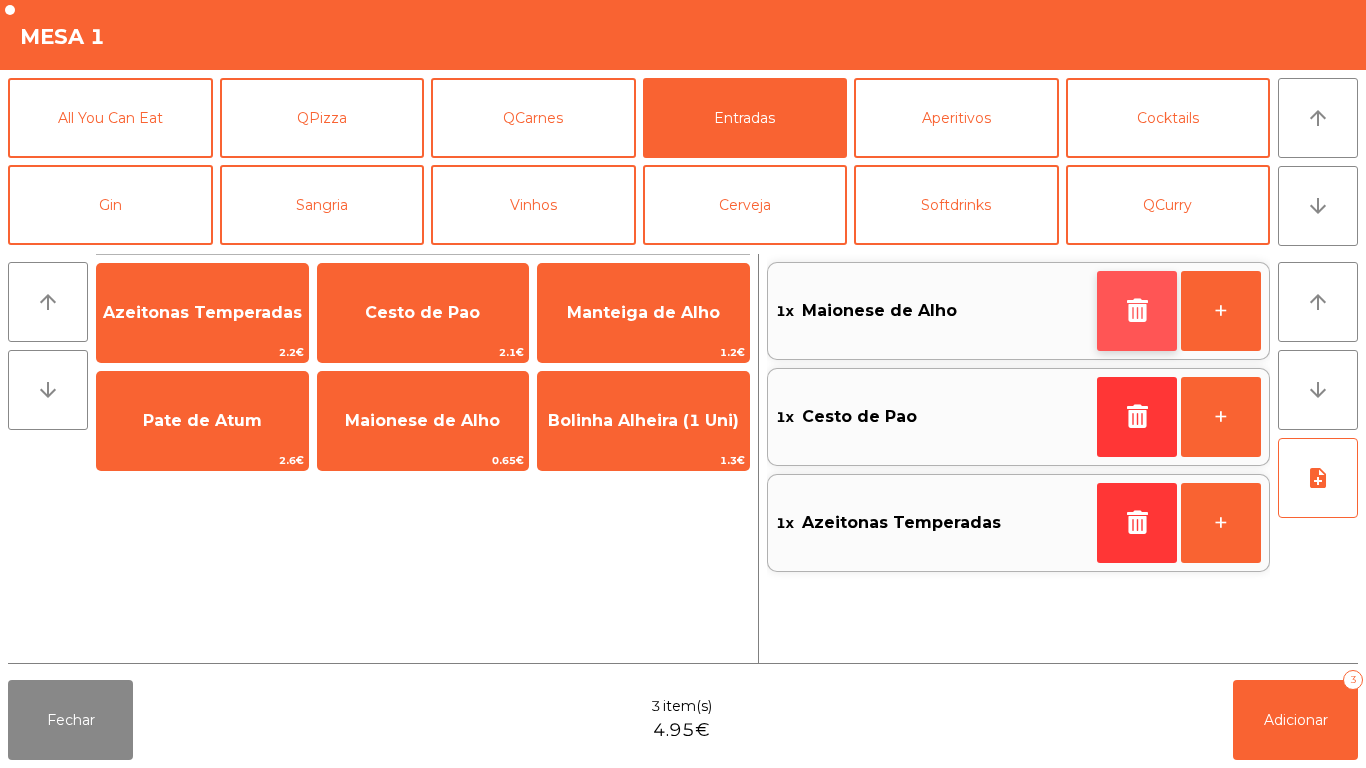 click 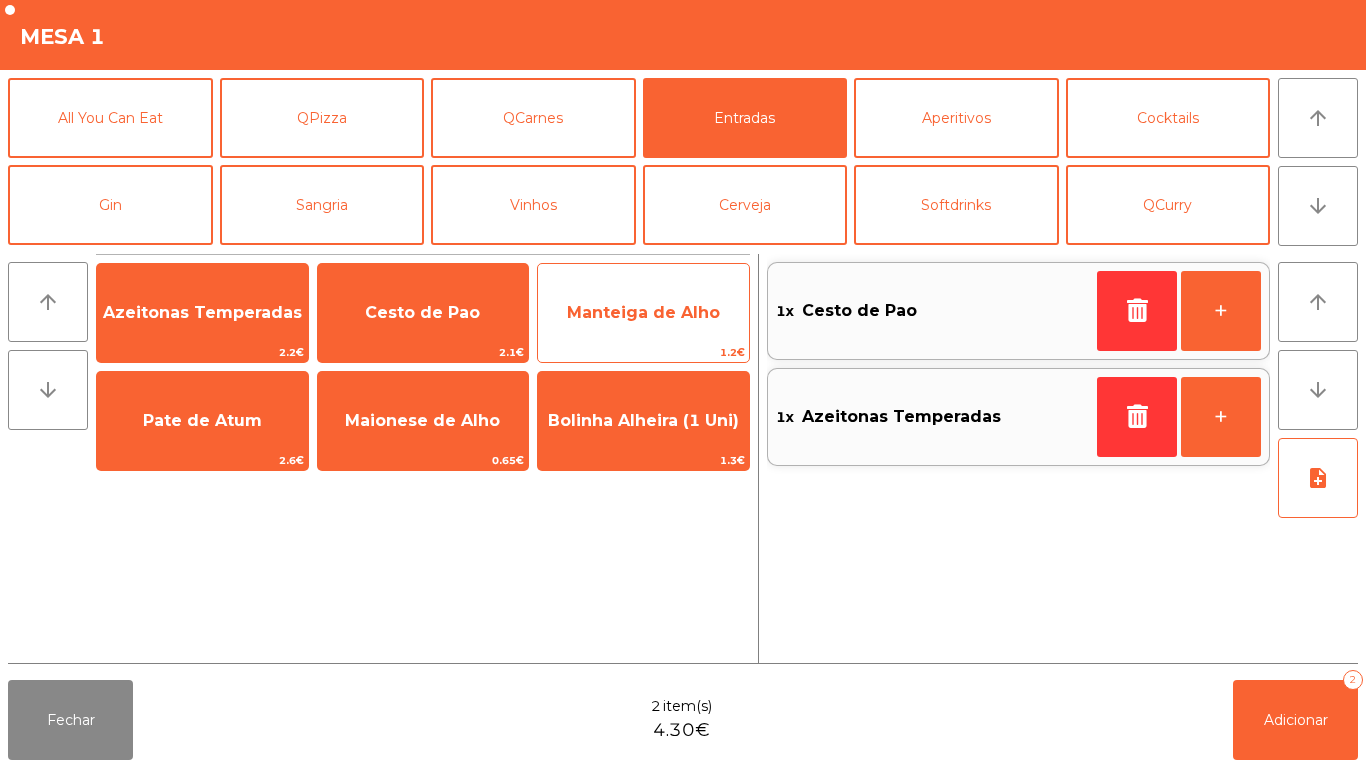 click on "Manteiga de Alho" 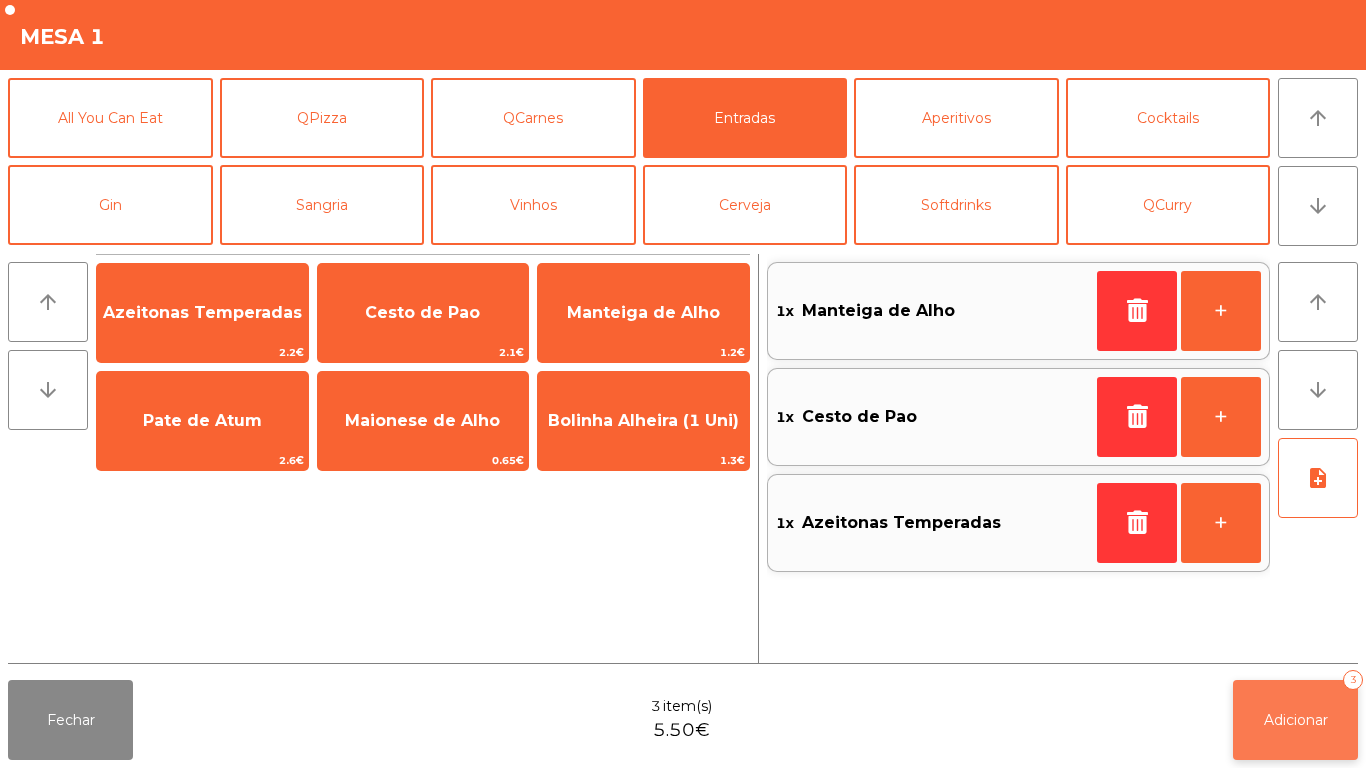 click on "Adicionar   3" 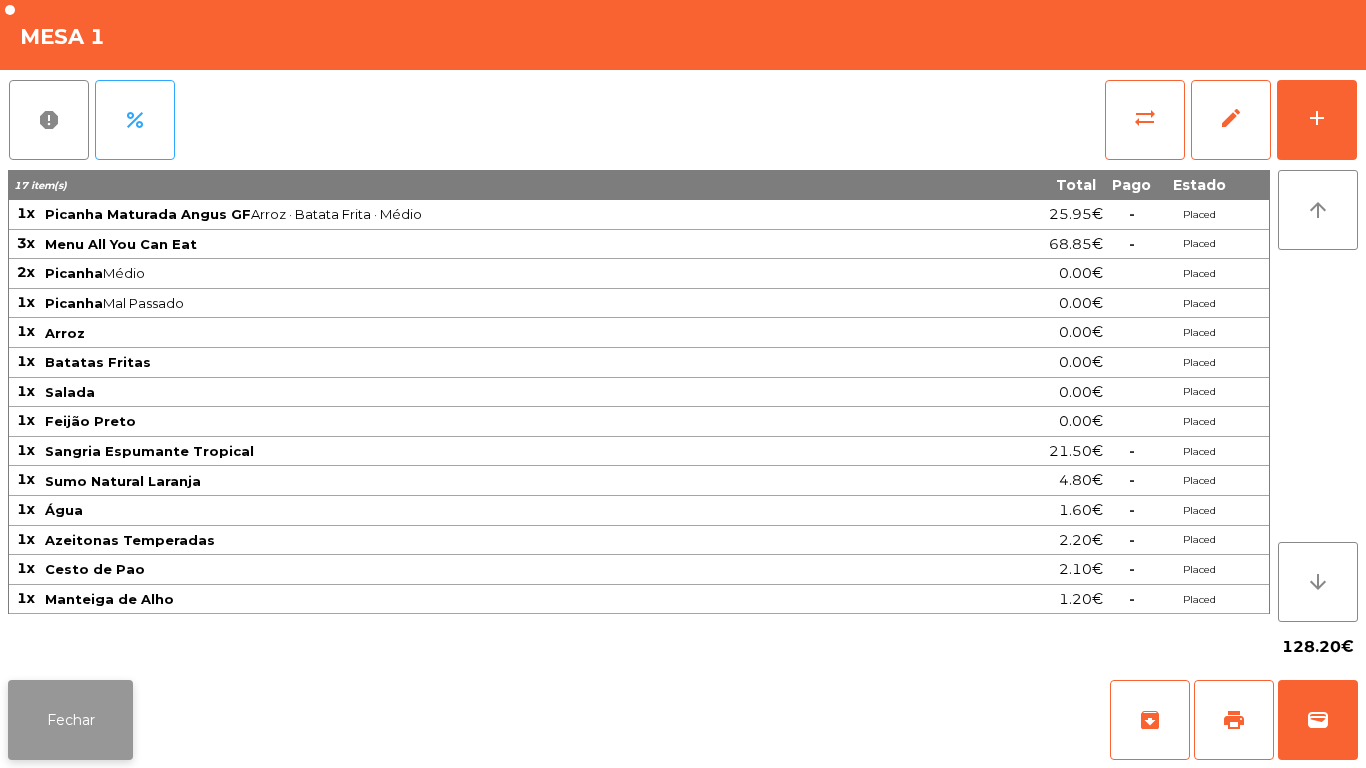 click on "Fechar" 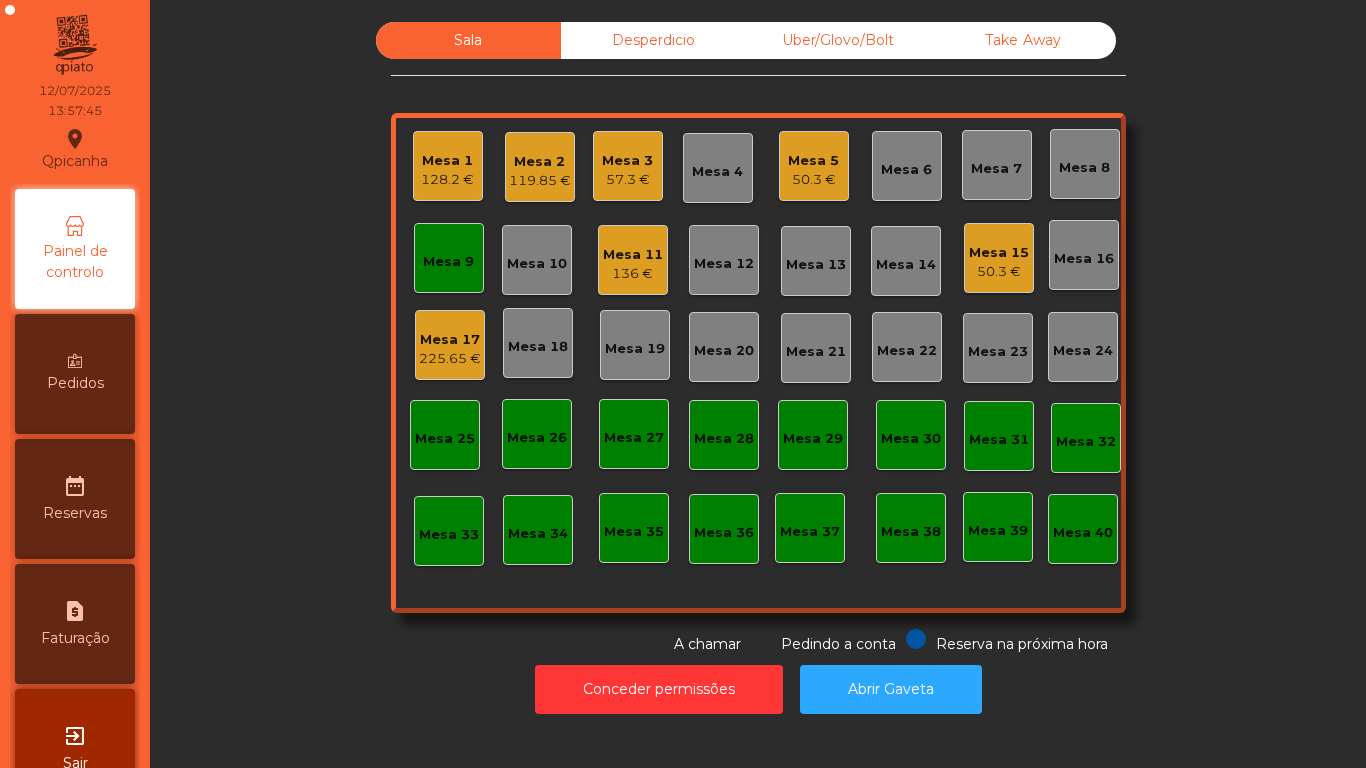 click on "Mesa 17   225.65 €" 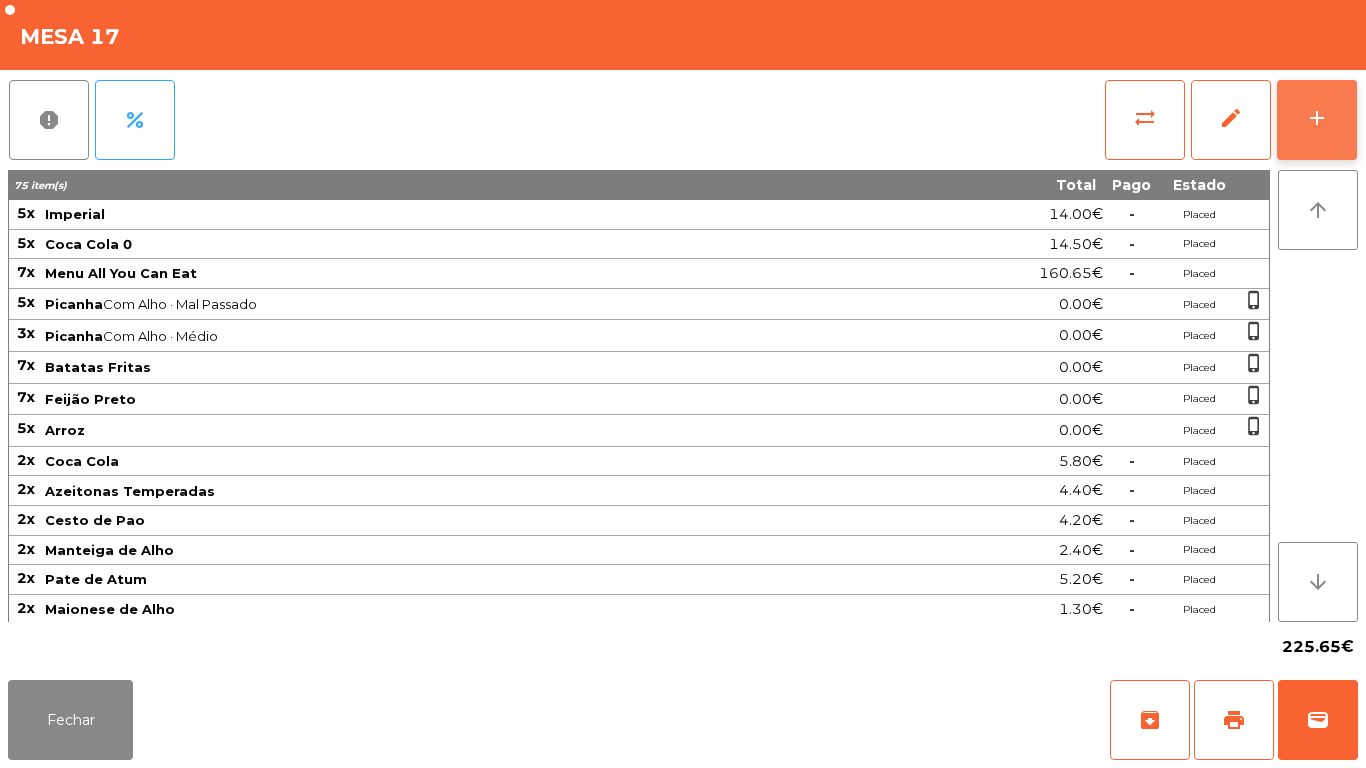 click on "add" 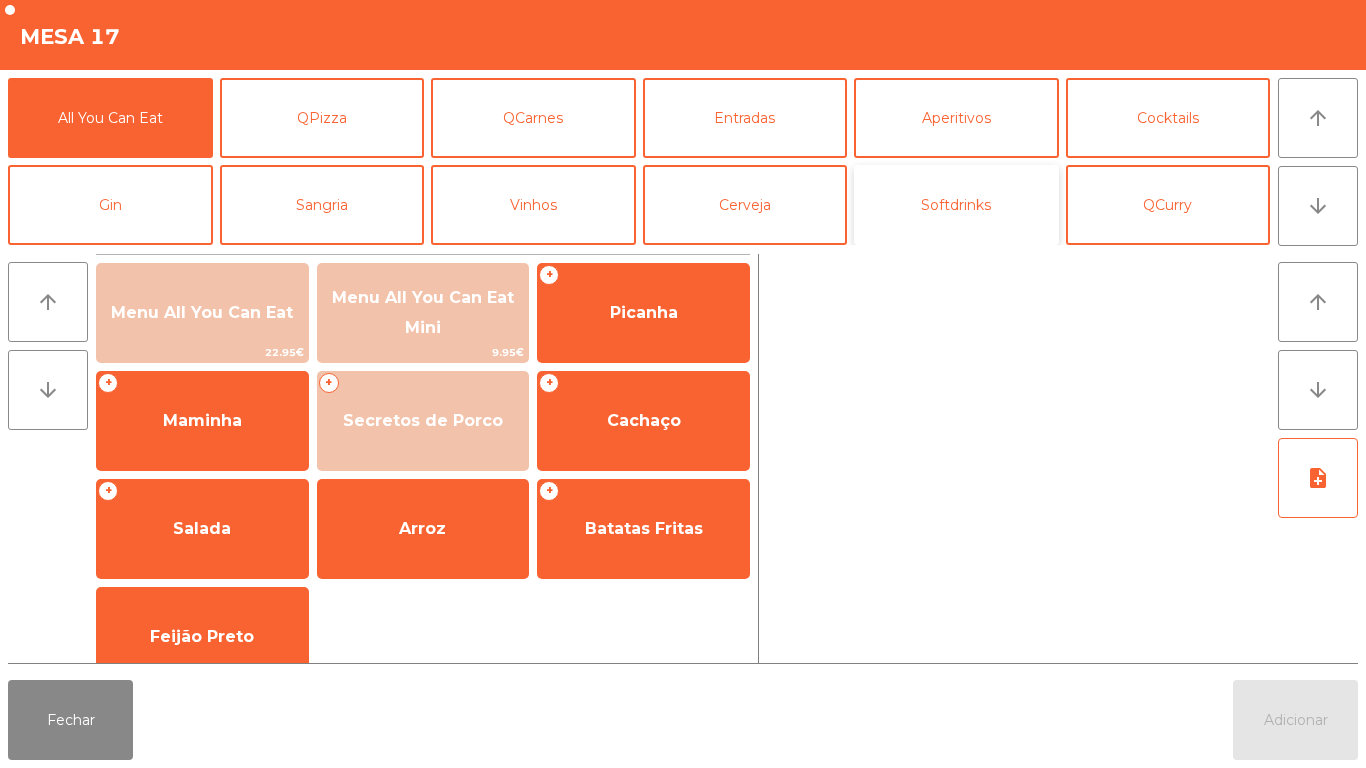 click on "Softdrinks" 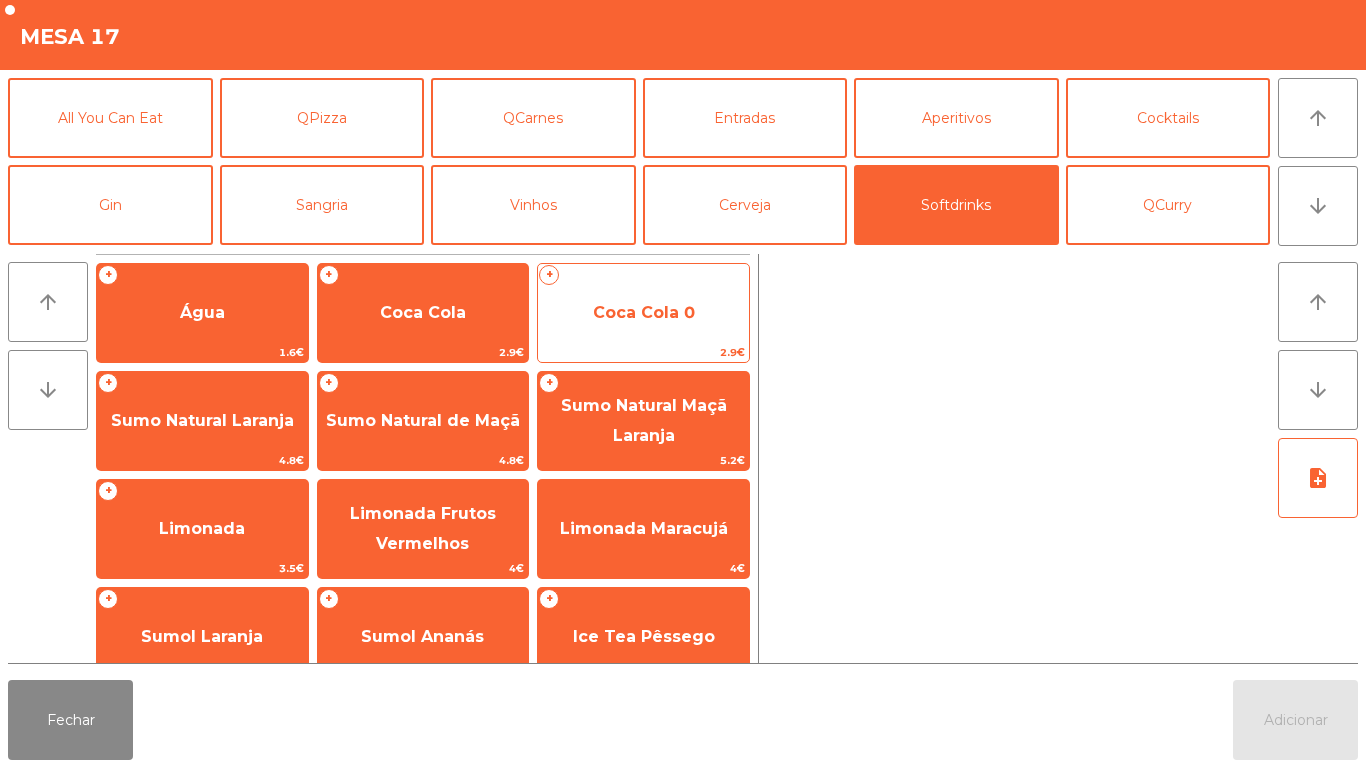 click on "Coca Cola 0" 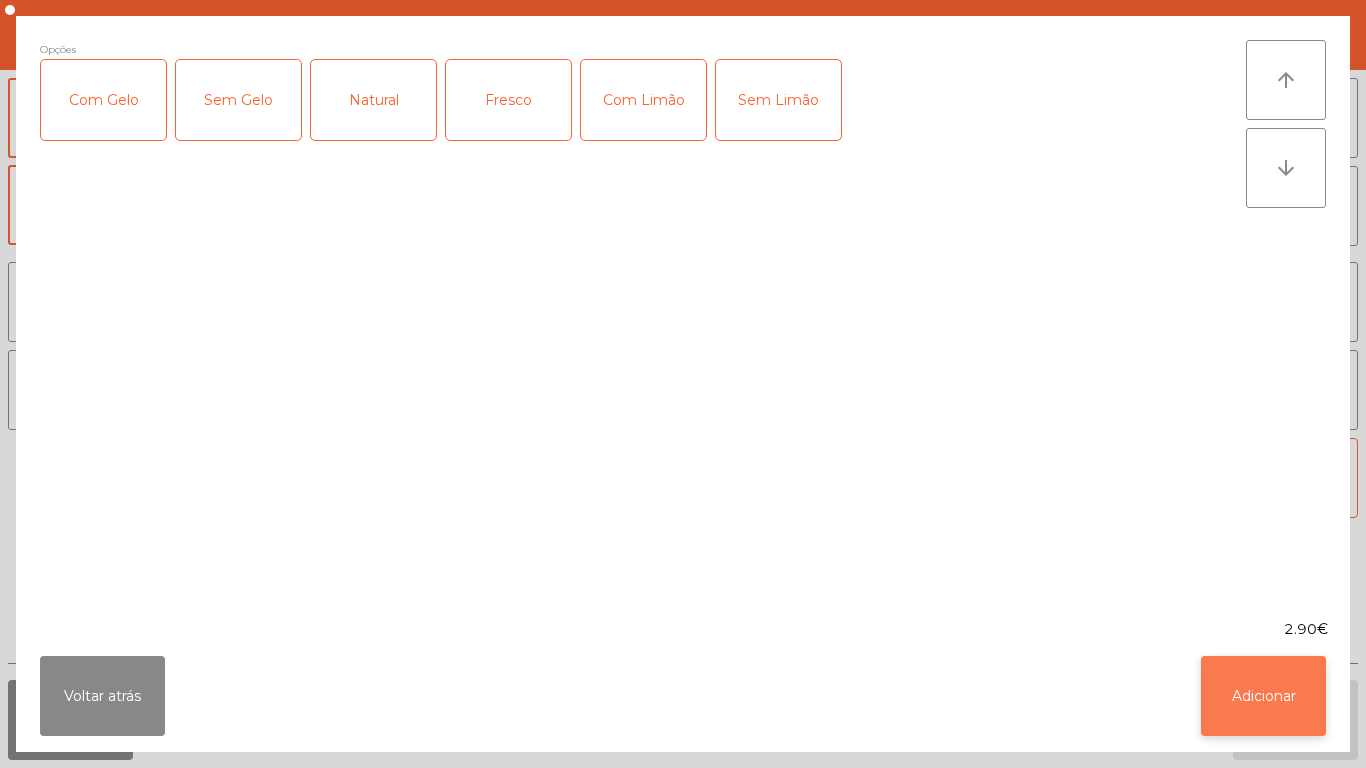 click on "Adicionar" 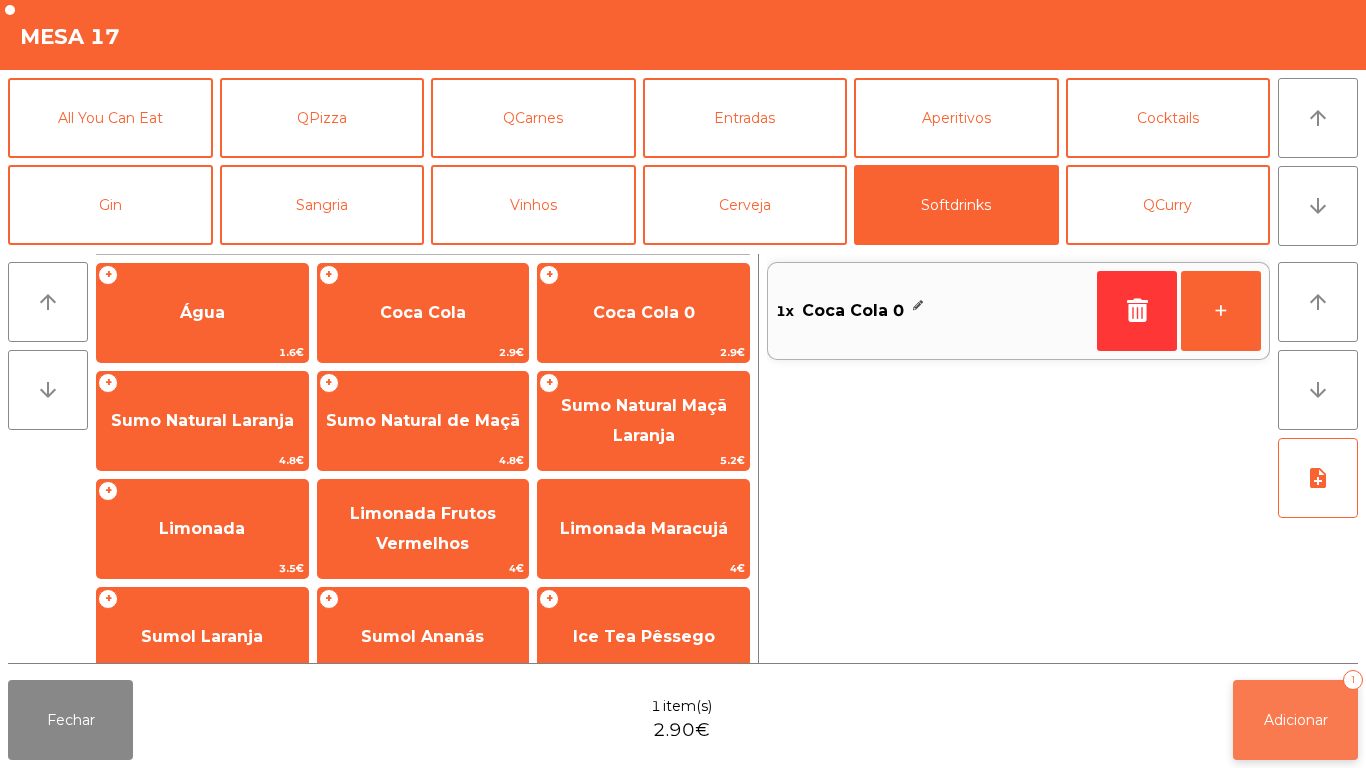 click on "Adicionar   1" 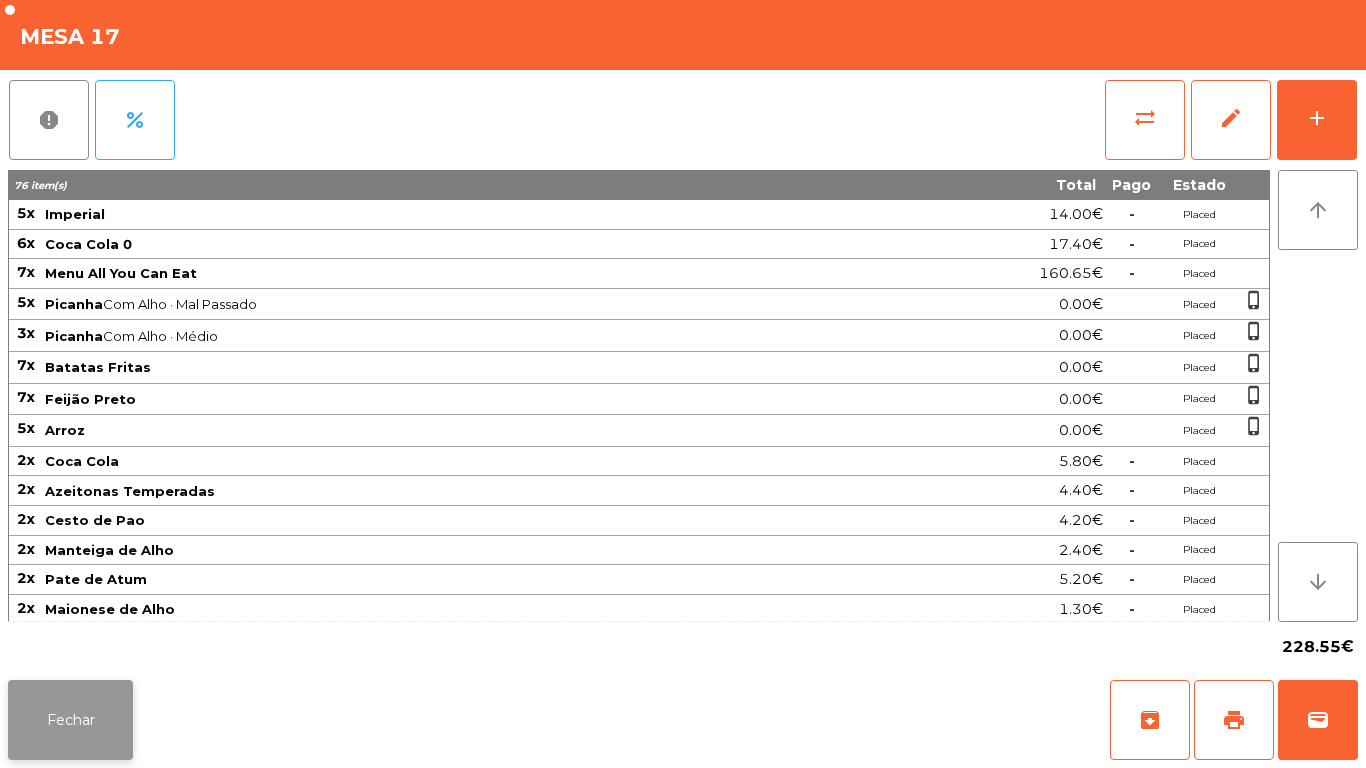 click on "Fechar" 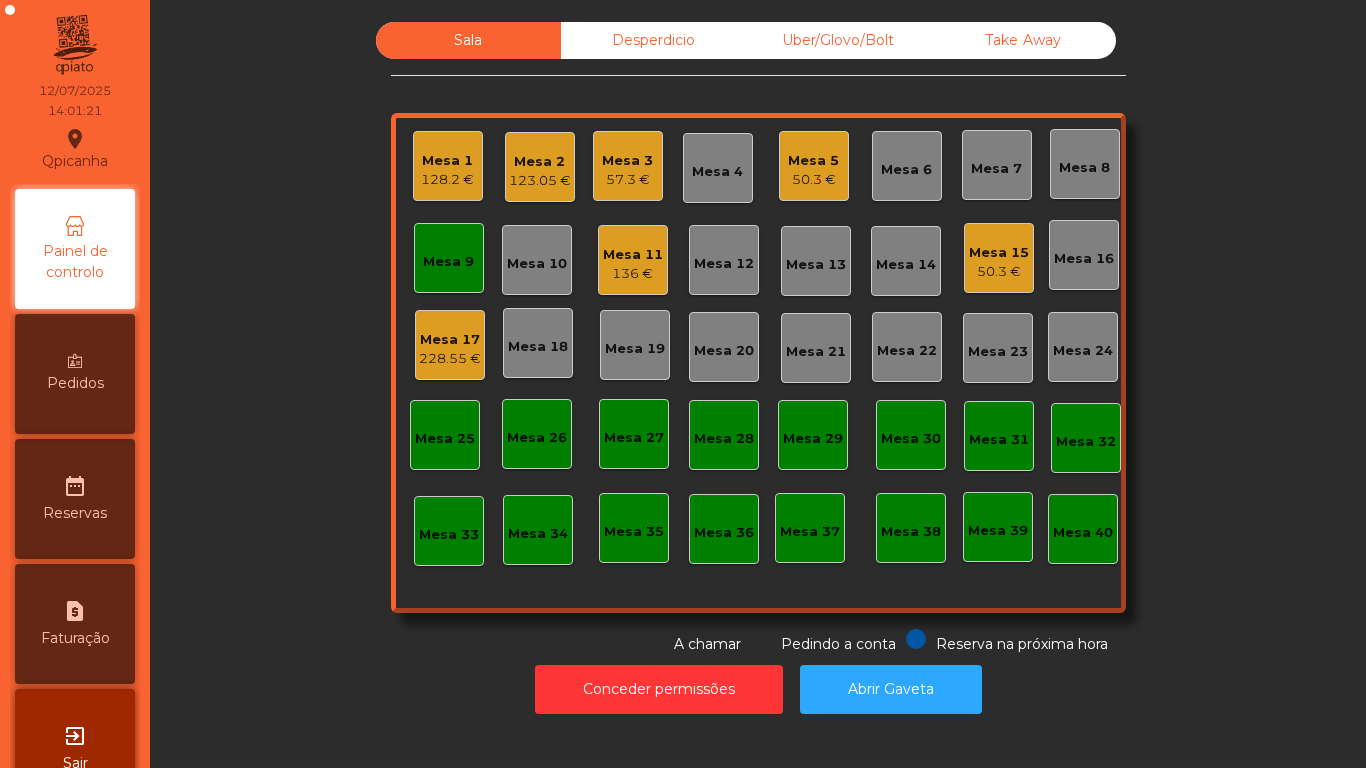 click on "123.05 €" 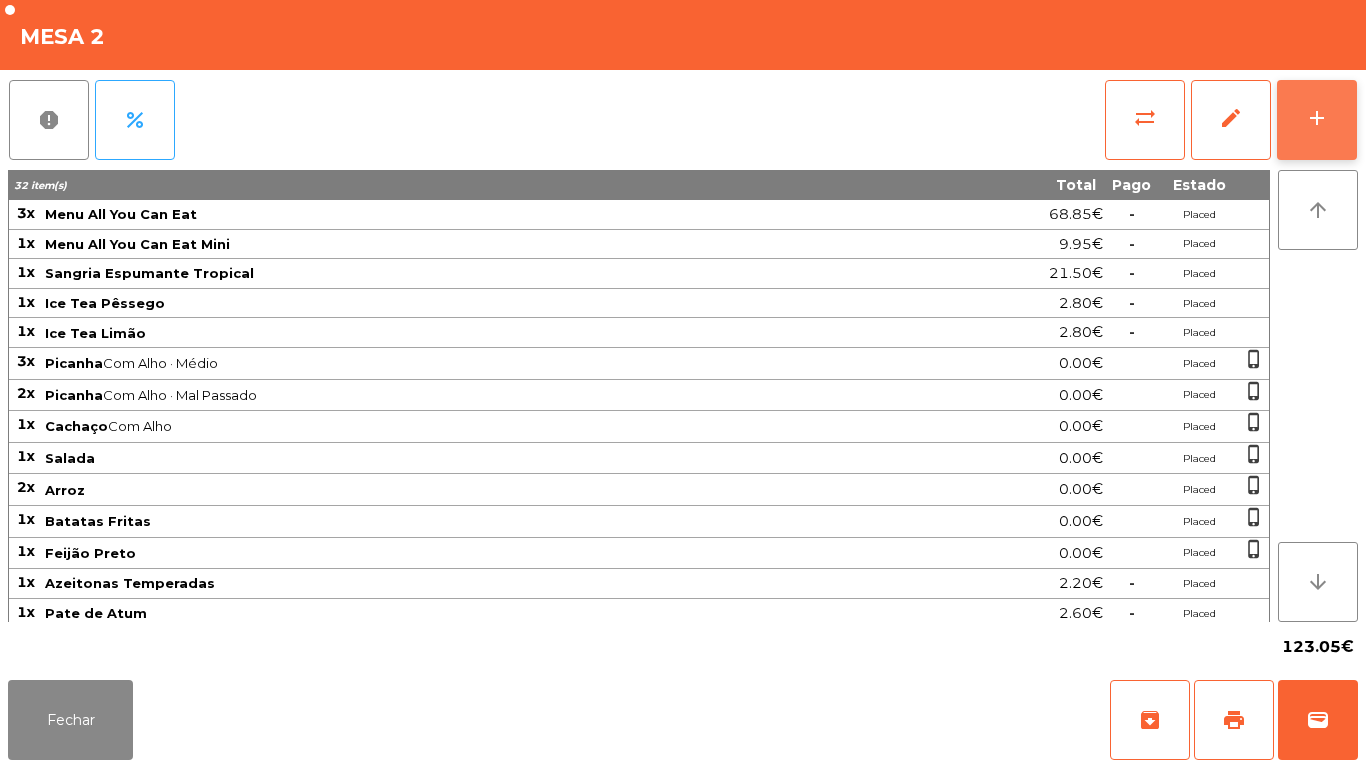click on "add" 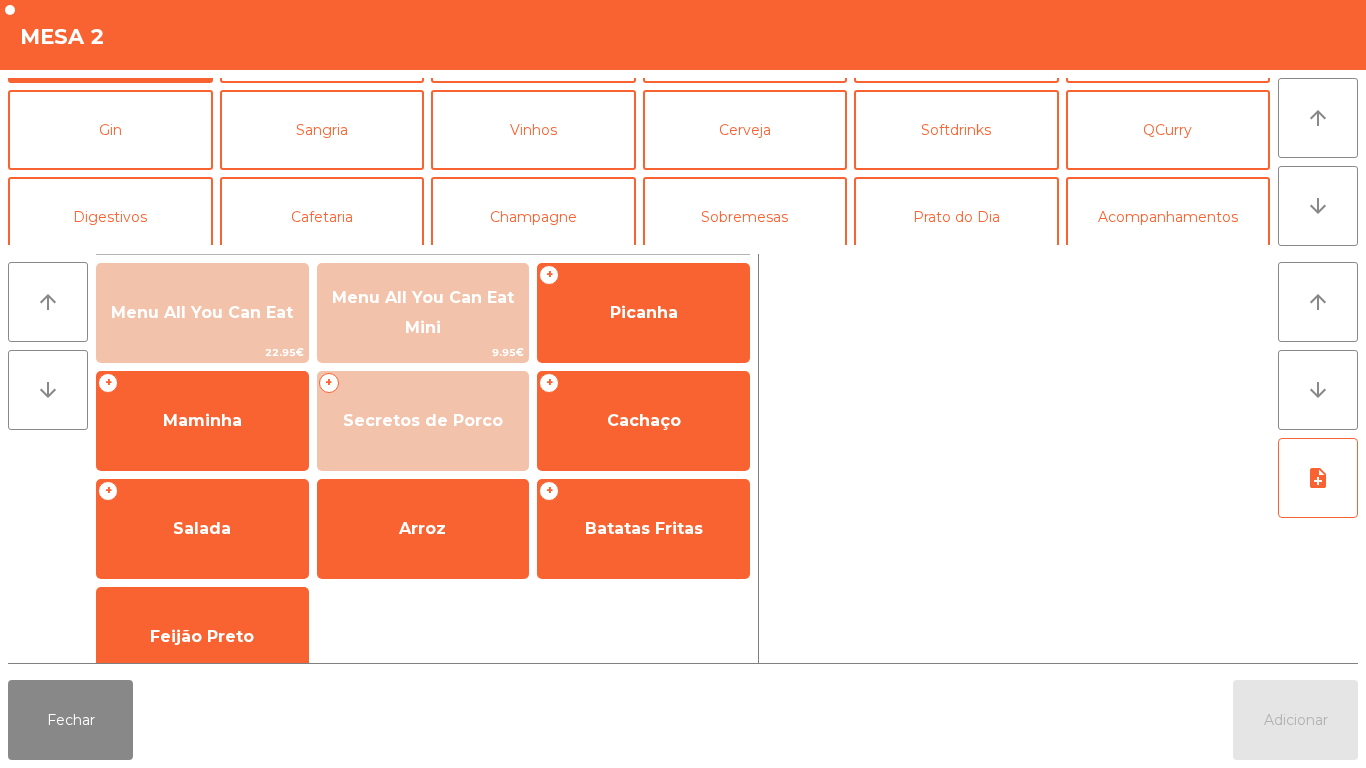scroll, scrollTop: 79, scrollLeft: 0, axis: vertical 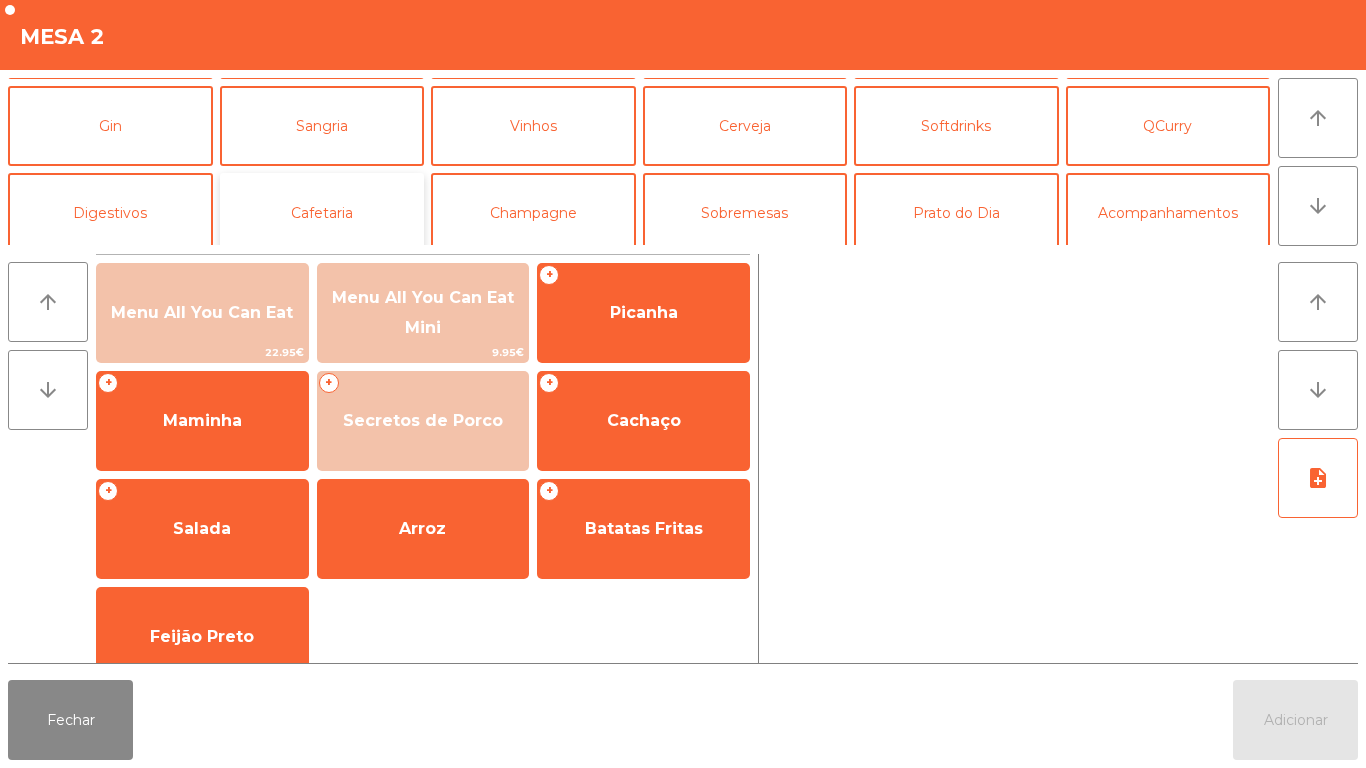 click on "Cafetaria" 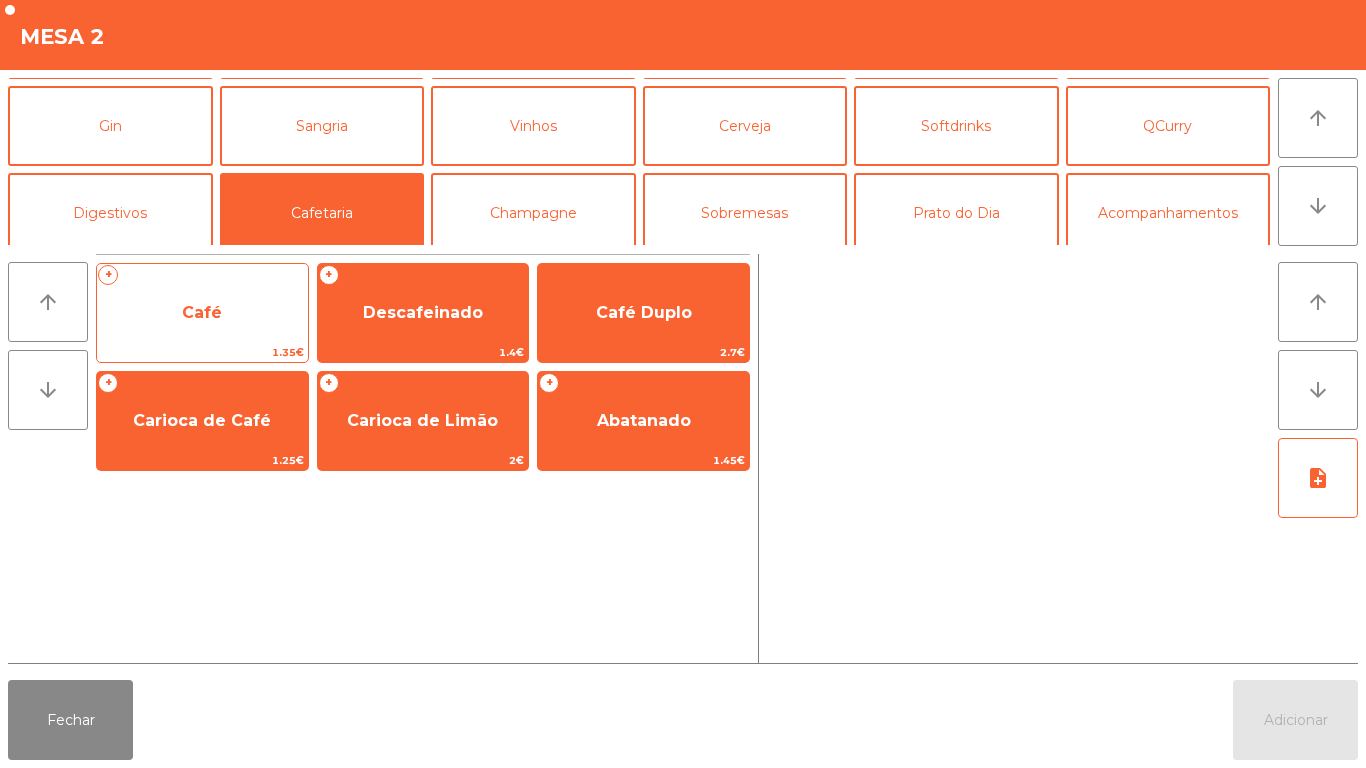 click on "Café" 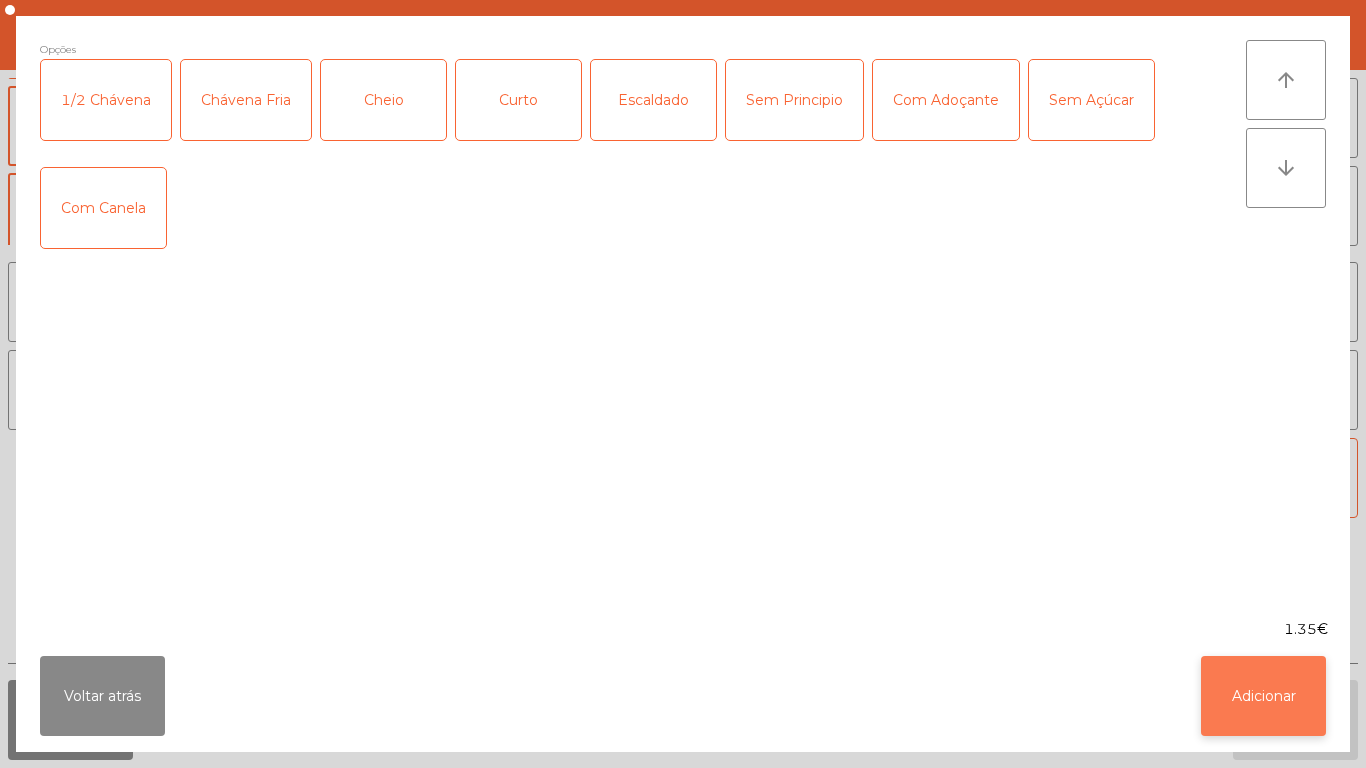 click on "Adicionar" 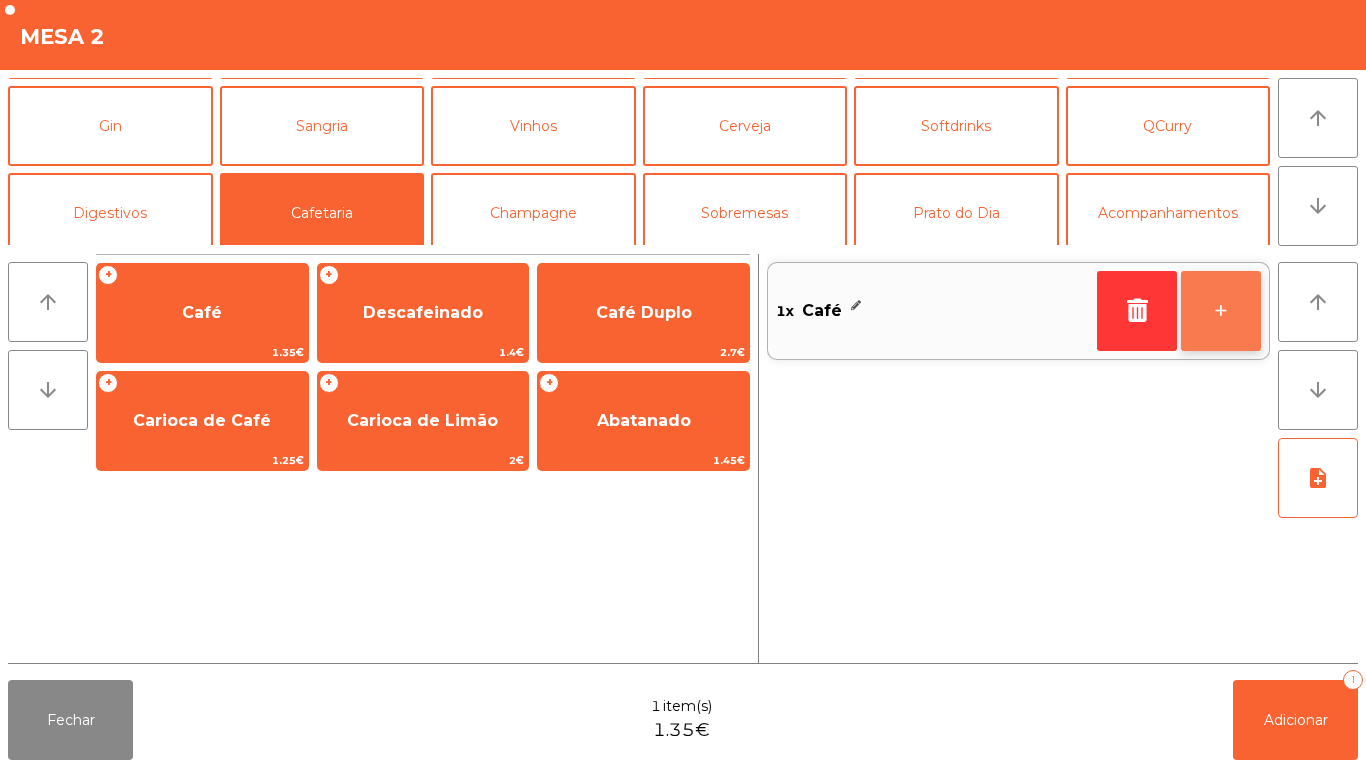 click on "+" 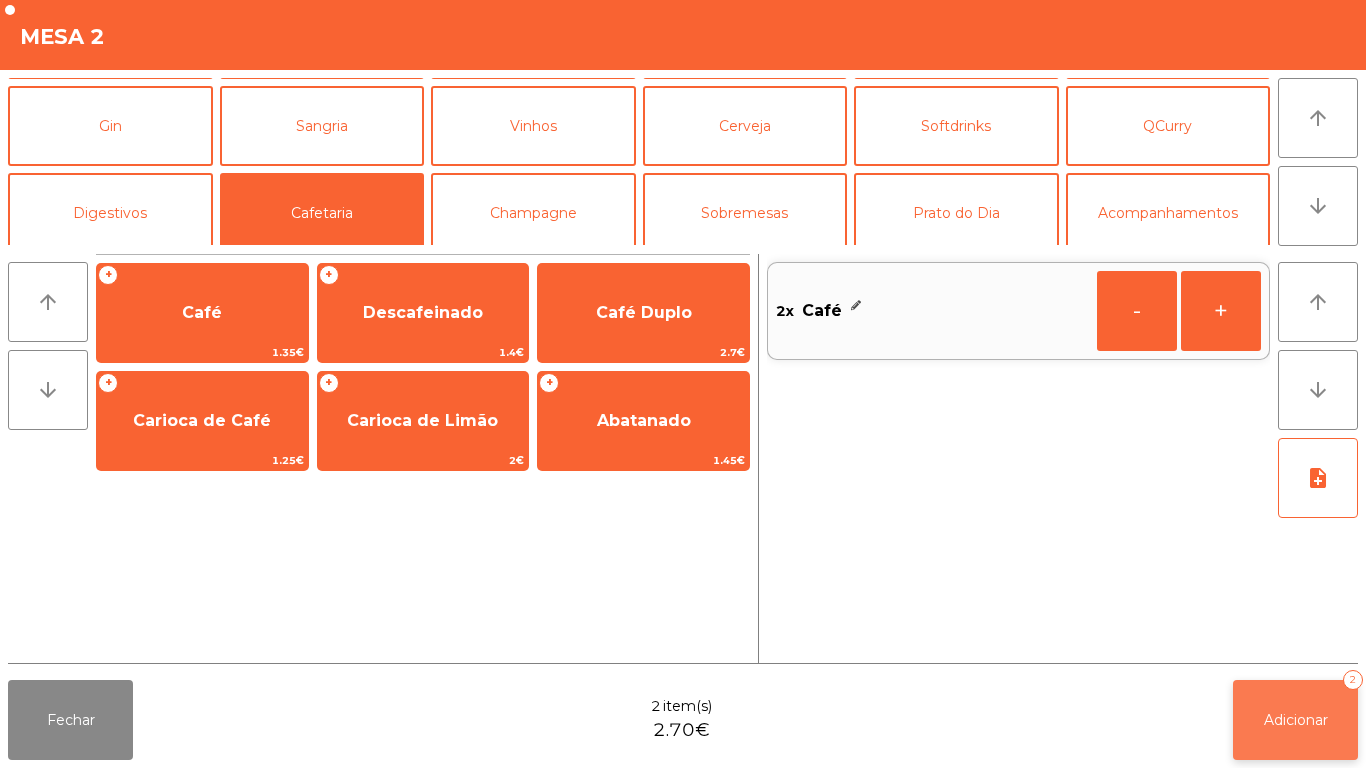 click on "Adicionar   2" 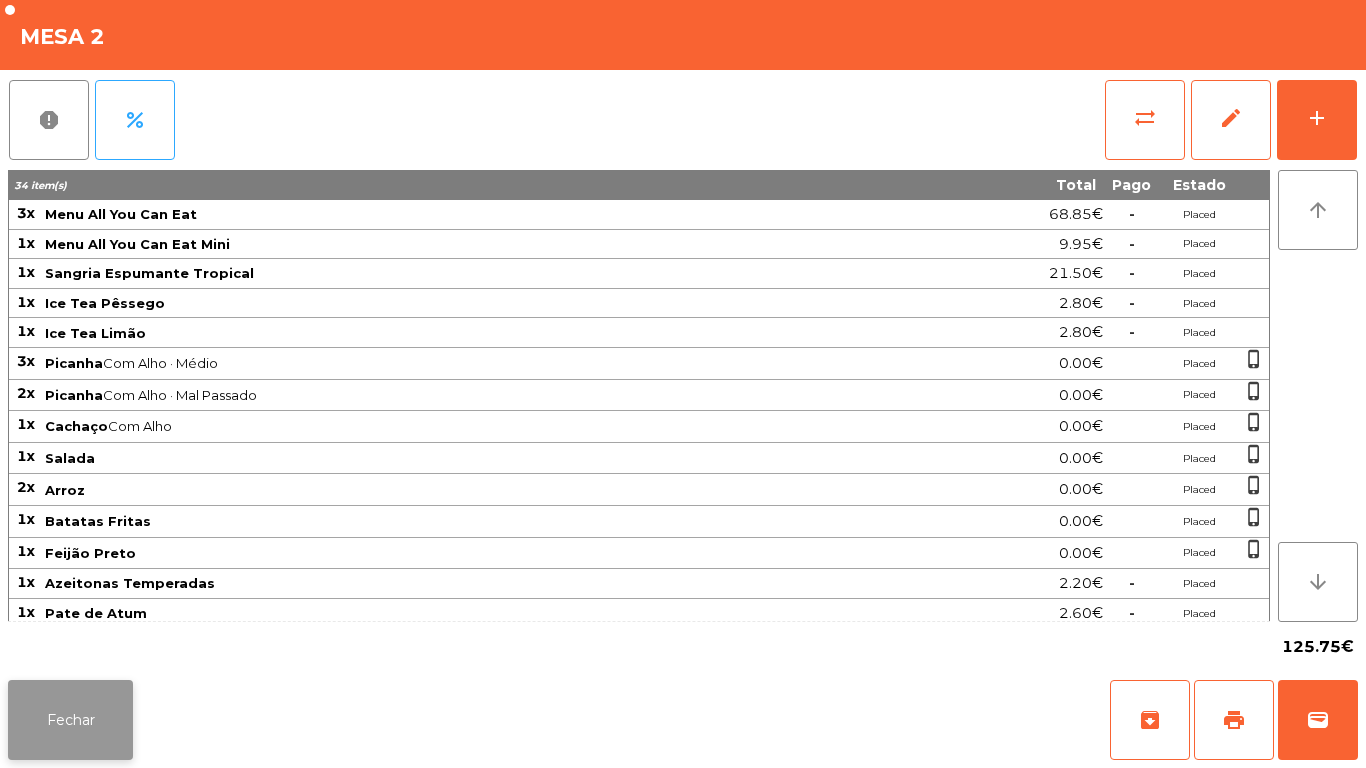 click on "Fechar" 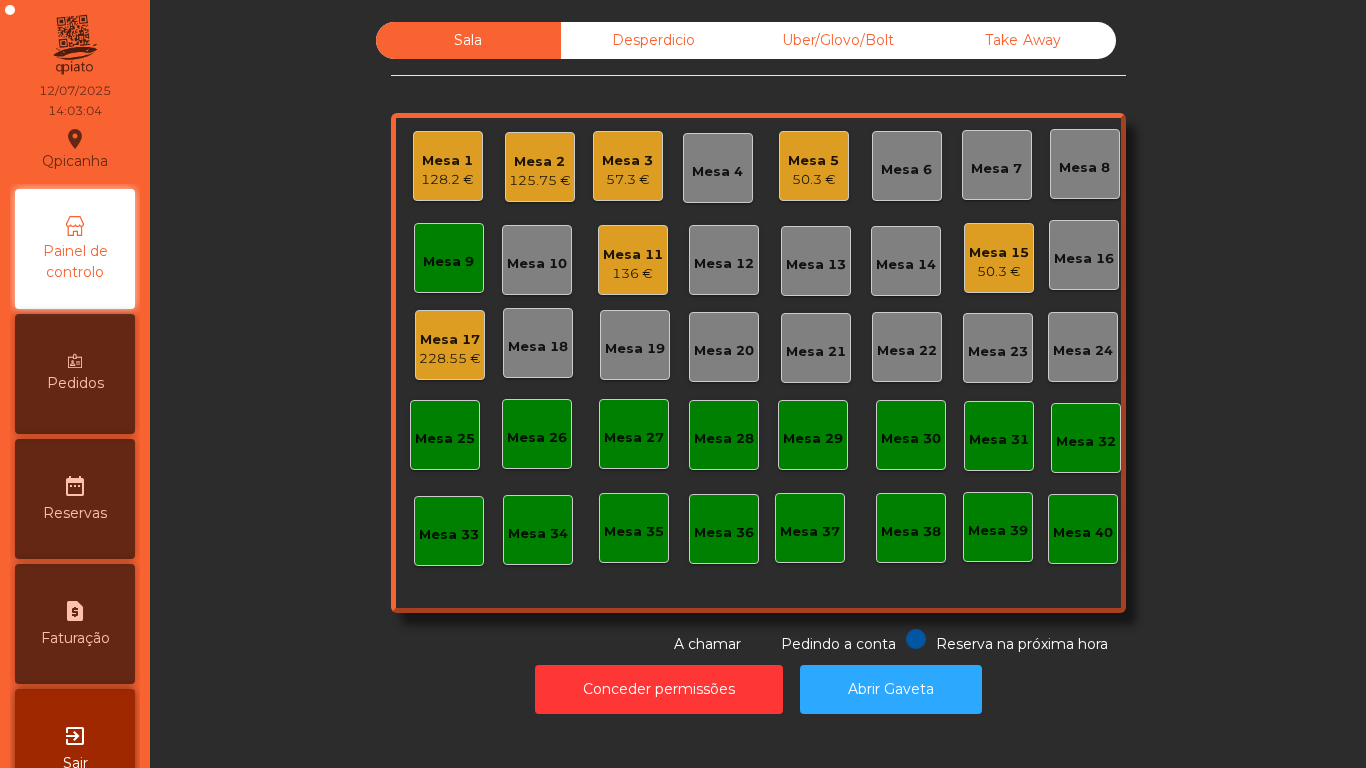click on "50.3 €" 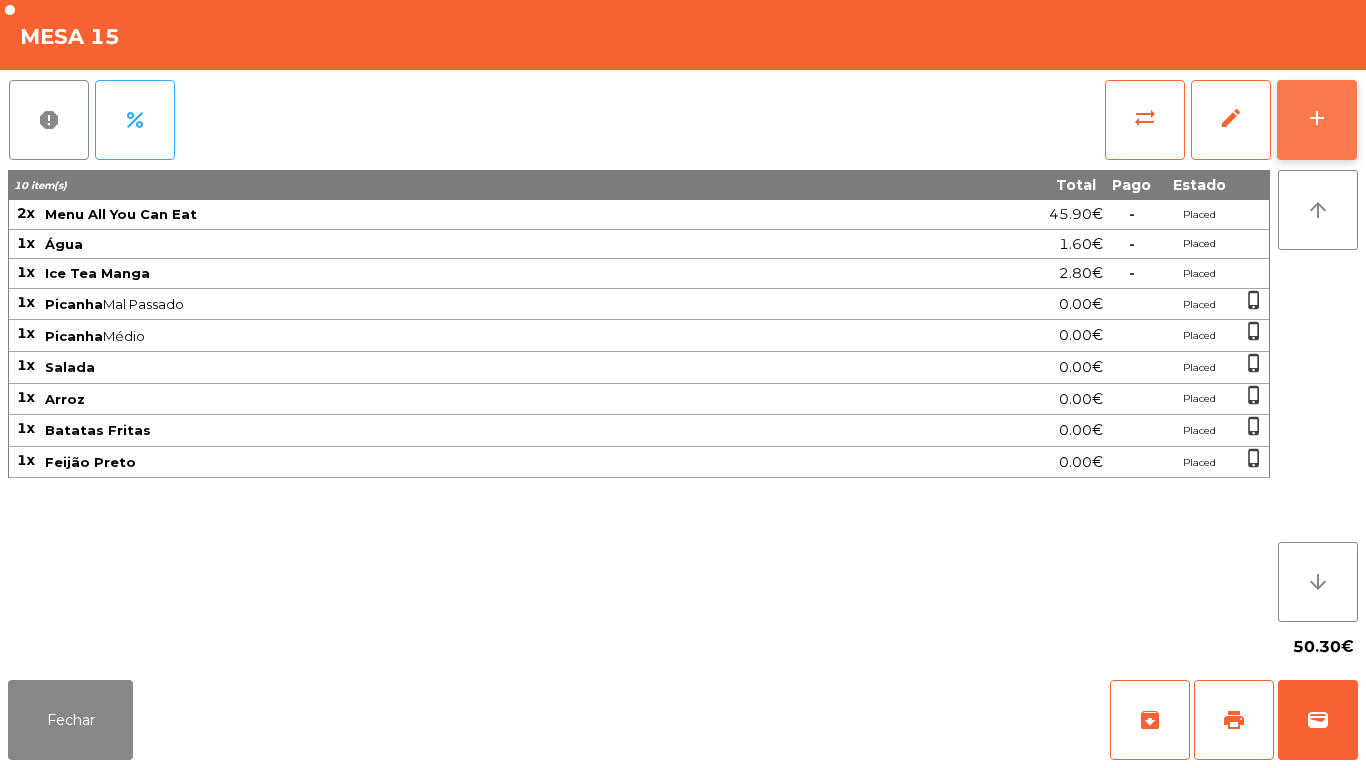 click on "add" 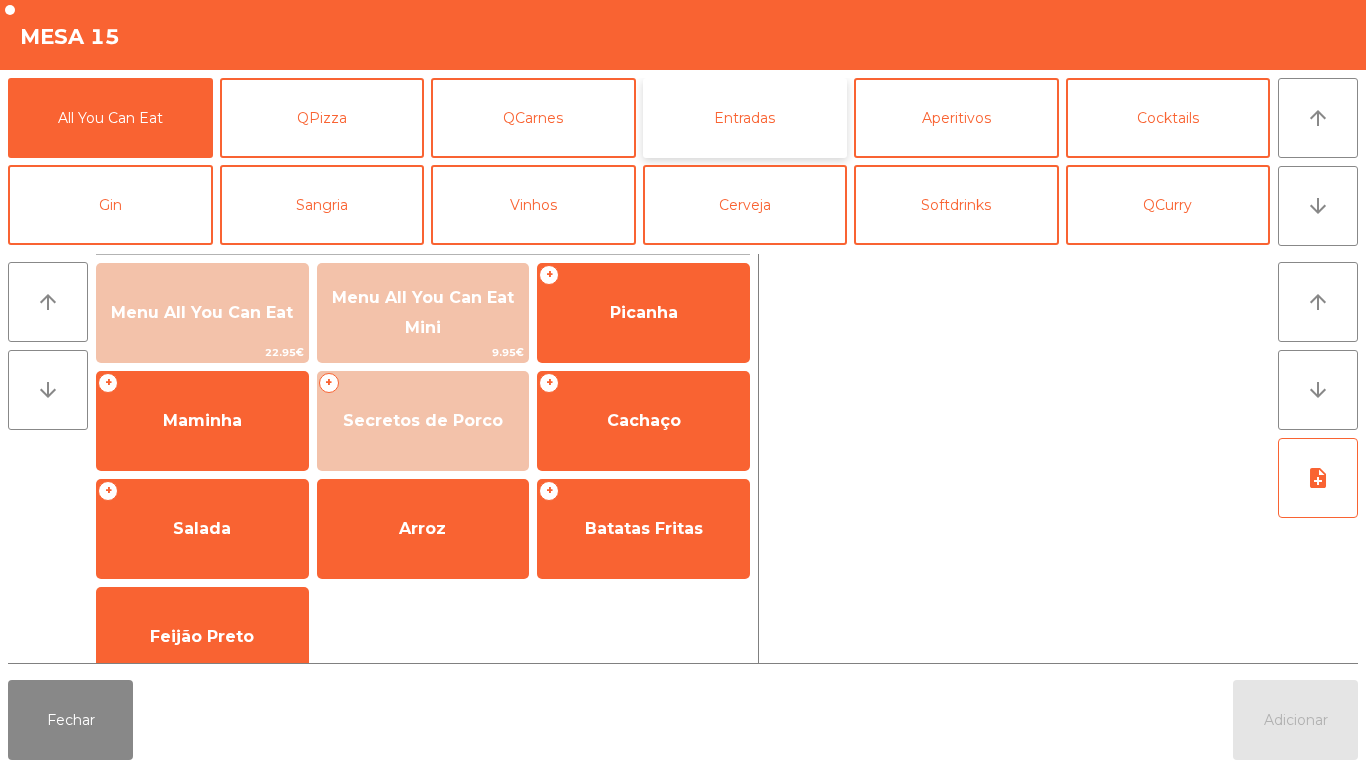 click on "Entradas" 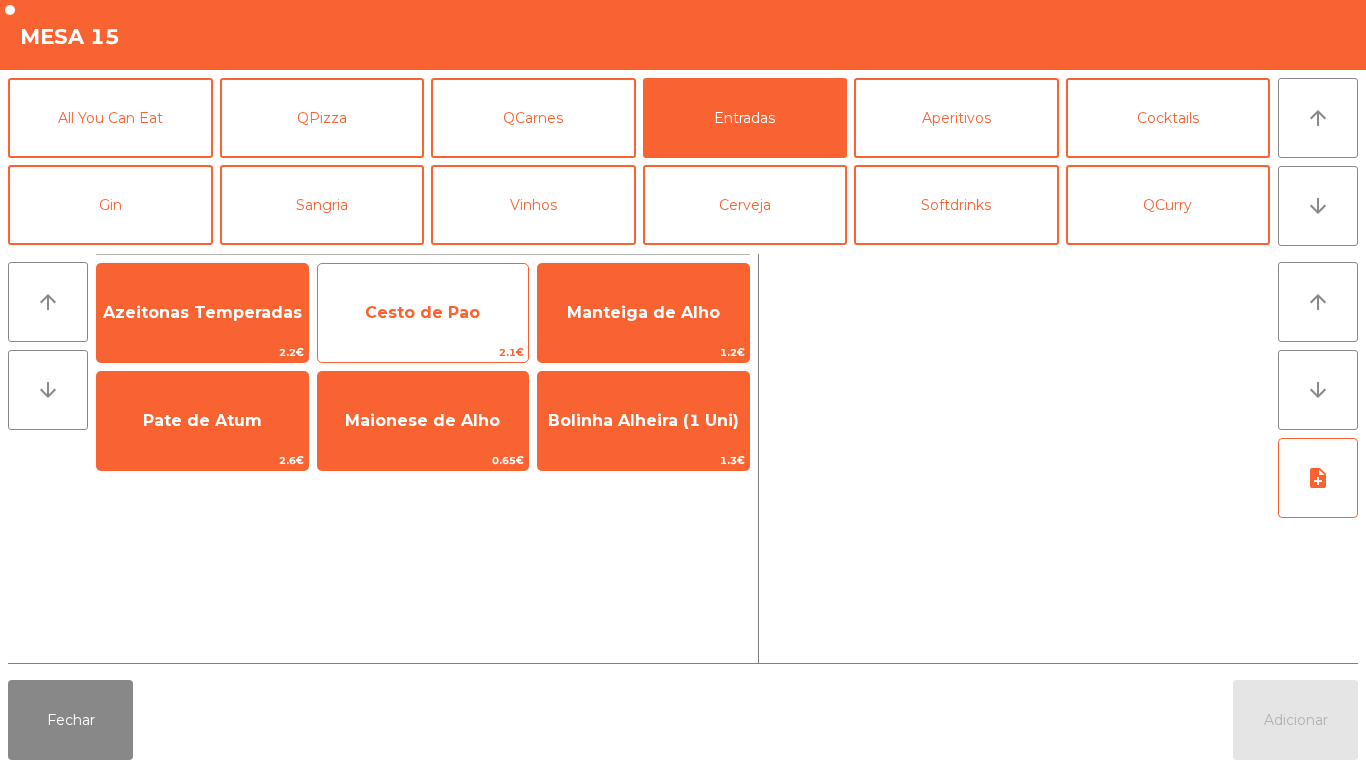 click on "Cesto de Pao   2.1€" 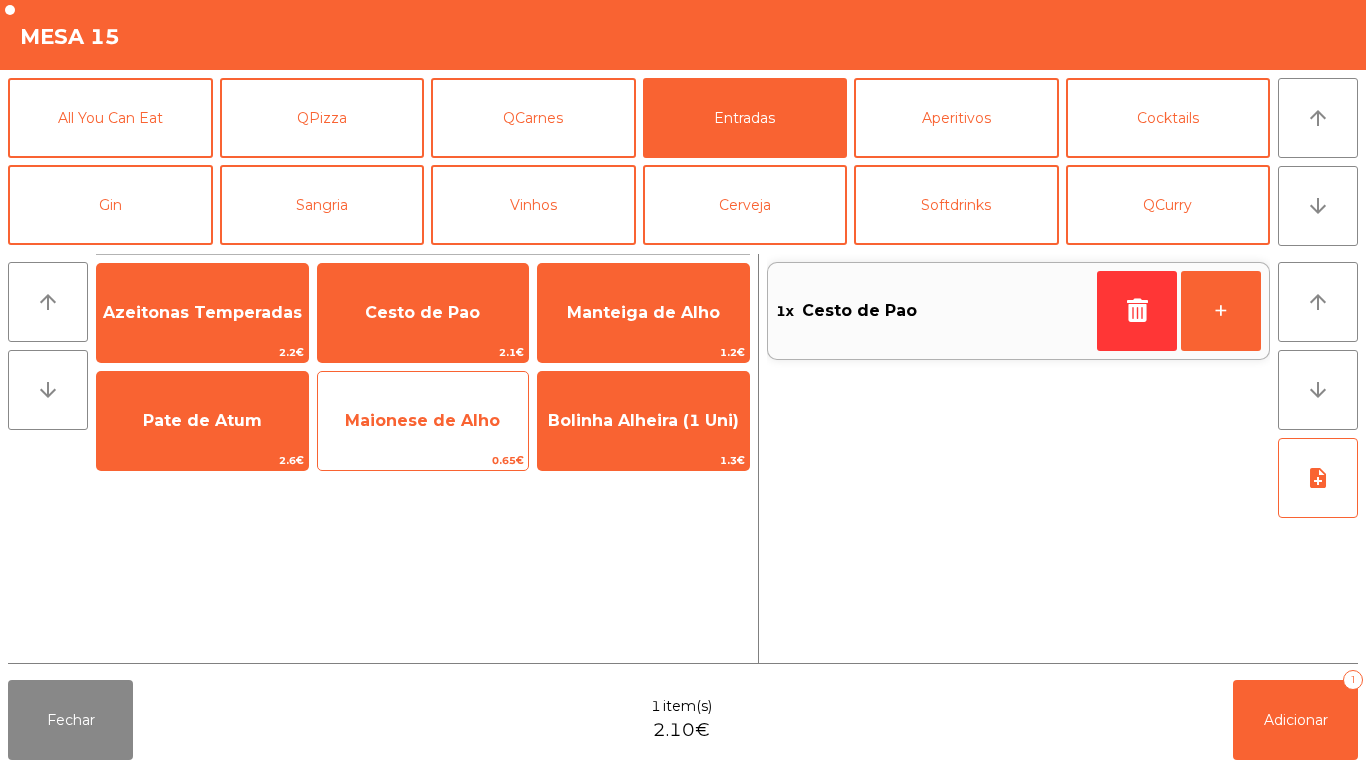 click on "Maionese de Alho" 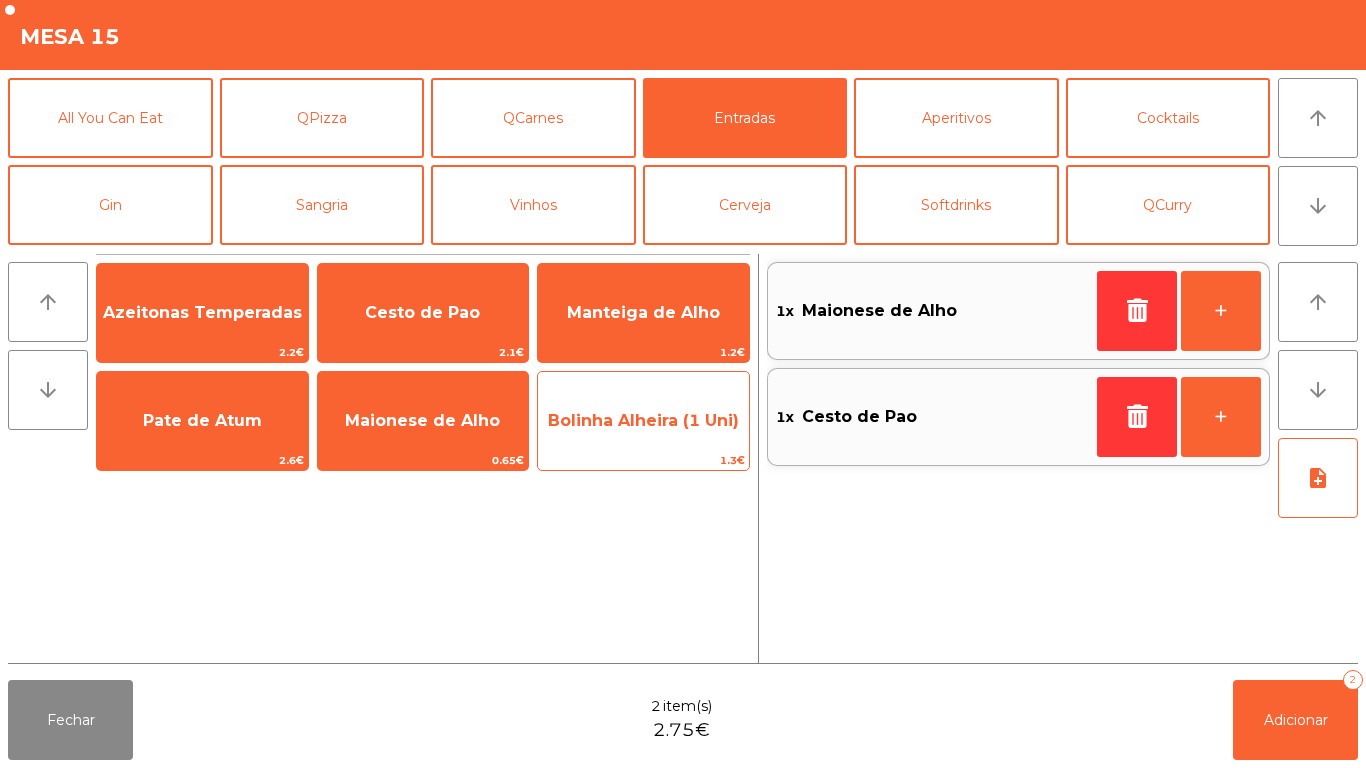 click on "Bolinha Alheira (1 Uni)" 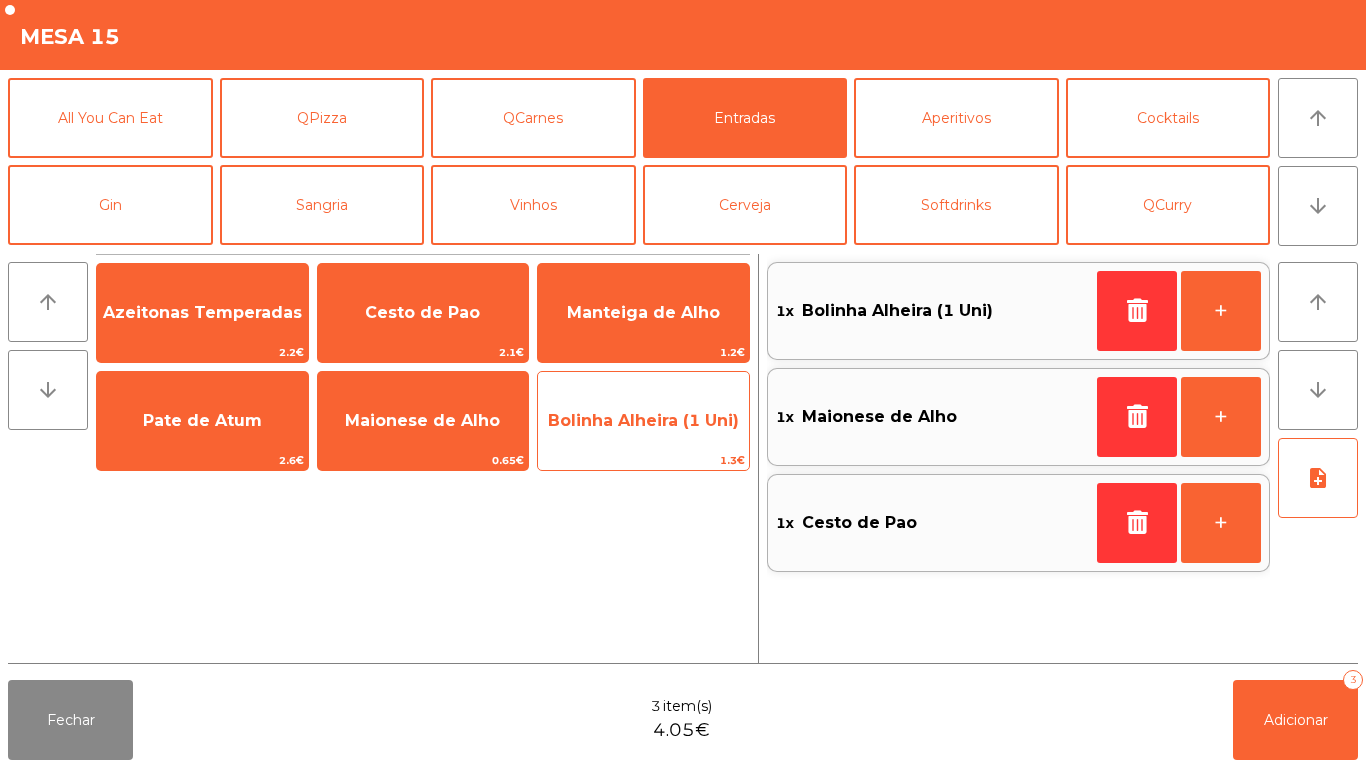 click on "Bolinha Alheira (1 Uni)" 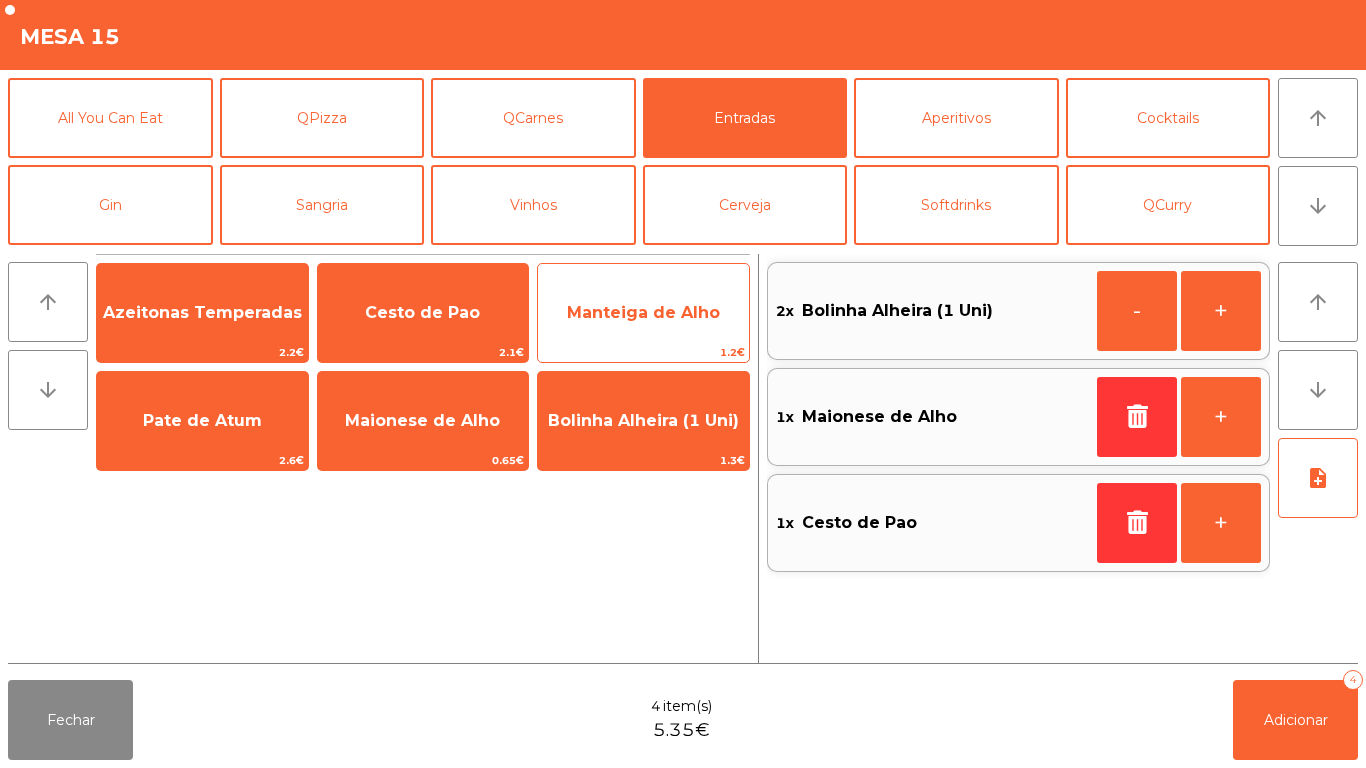 click on "Manteiga de Alho" 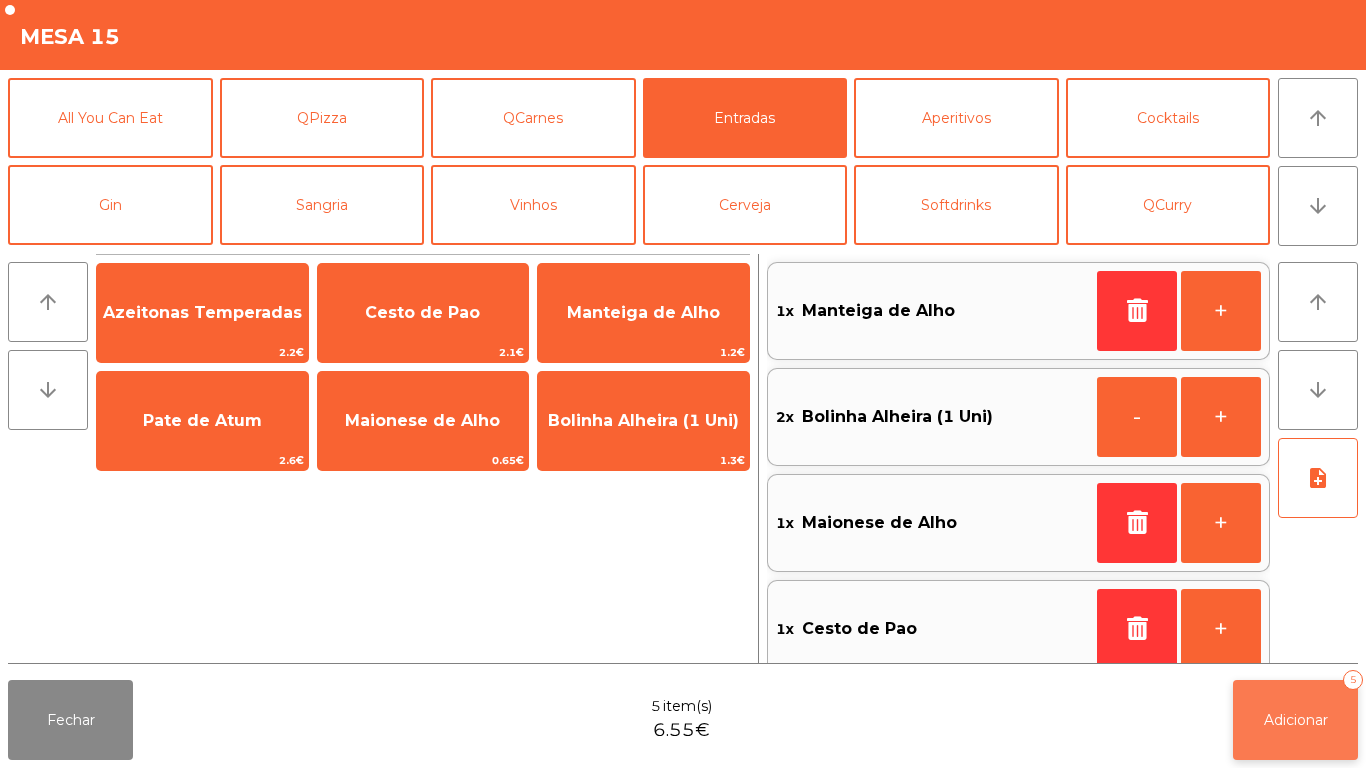 click on "Adicionar   5" 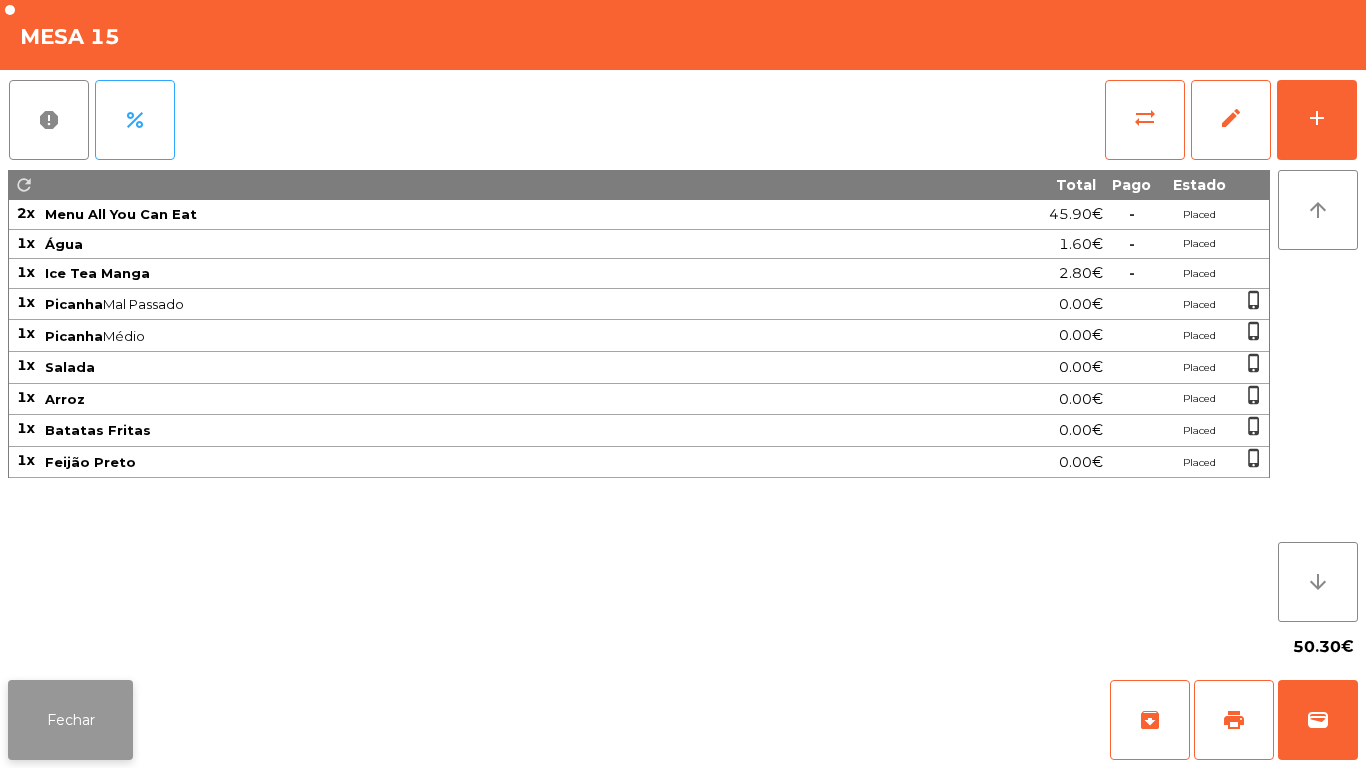 click on "Fechar" 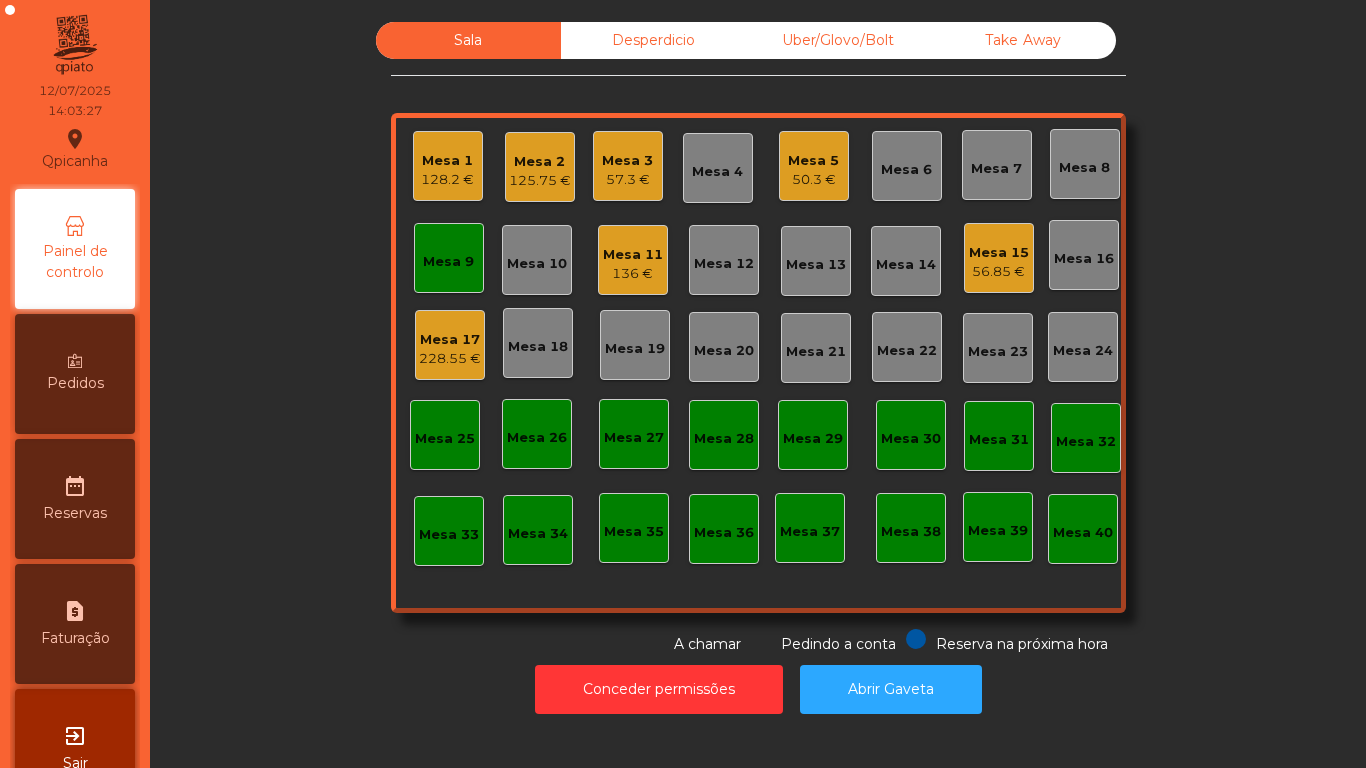 scroll, scrollTop: 0, scrollLeft: 0, axis: both 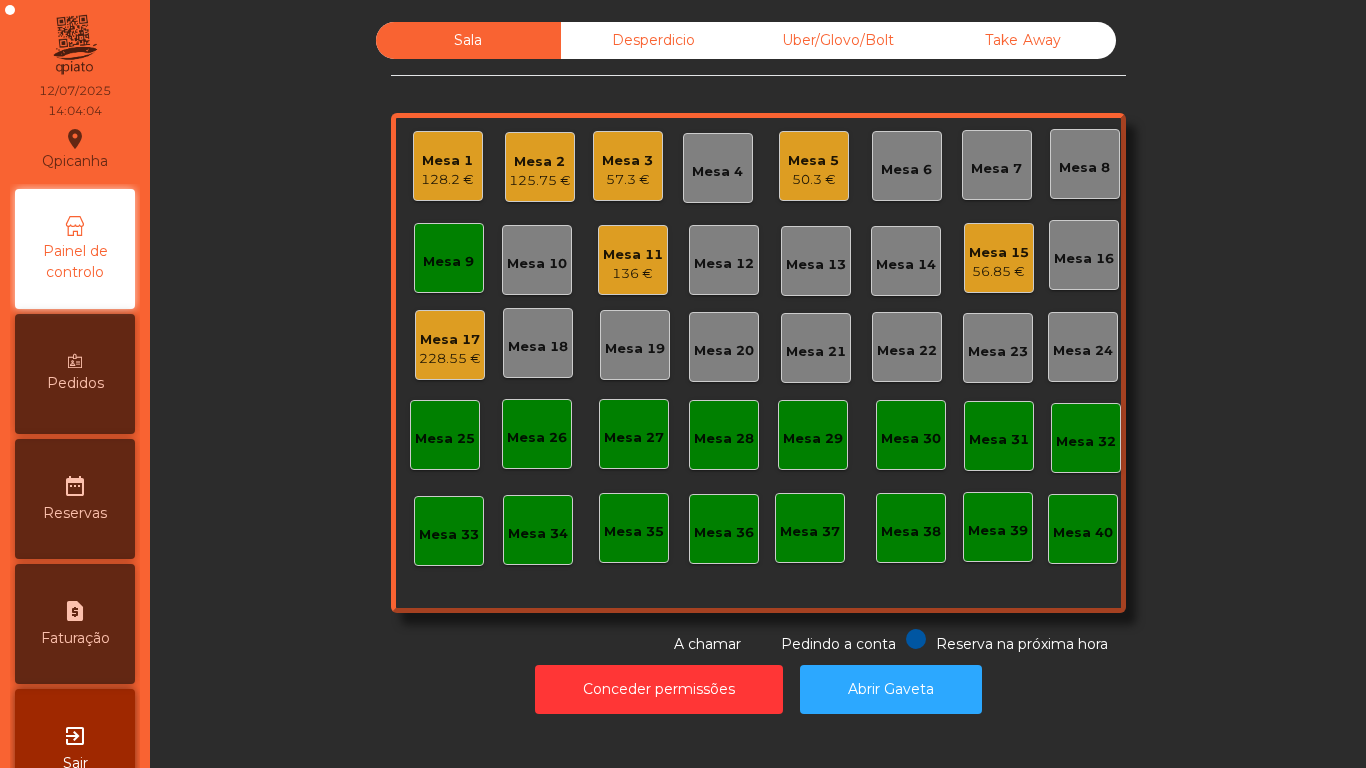 click on "50.3 €" 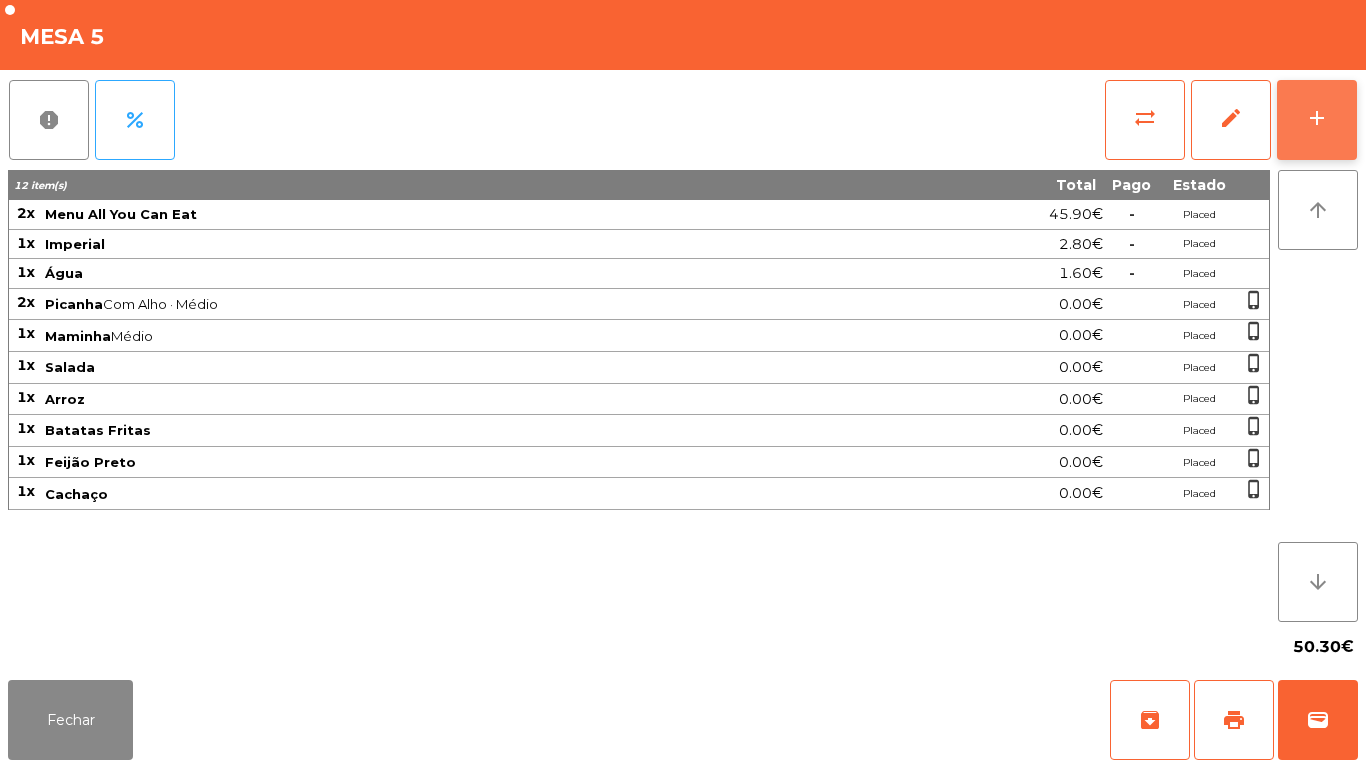 click on "add" 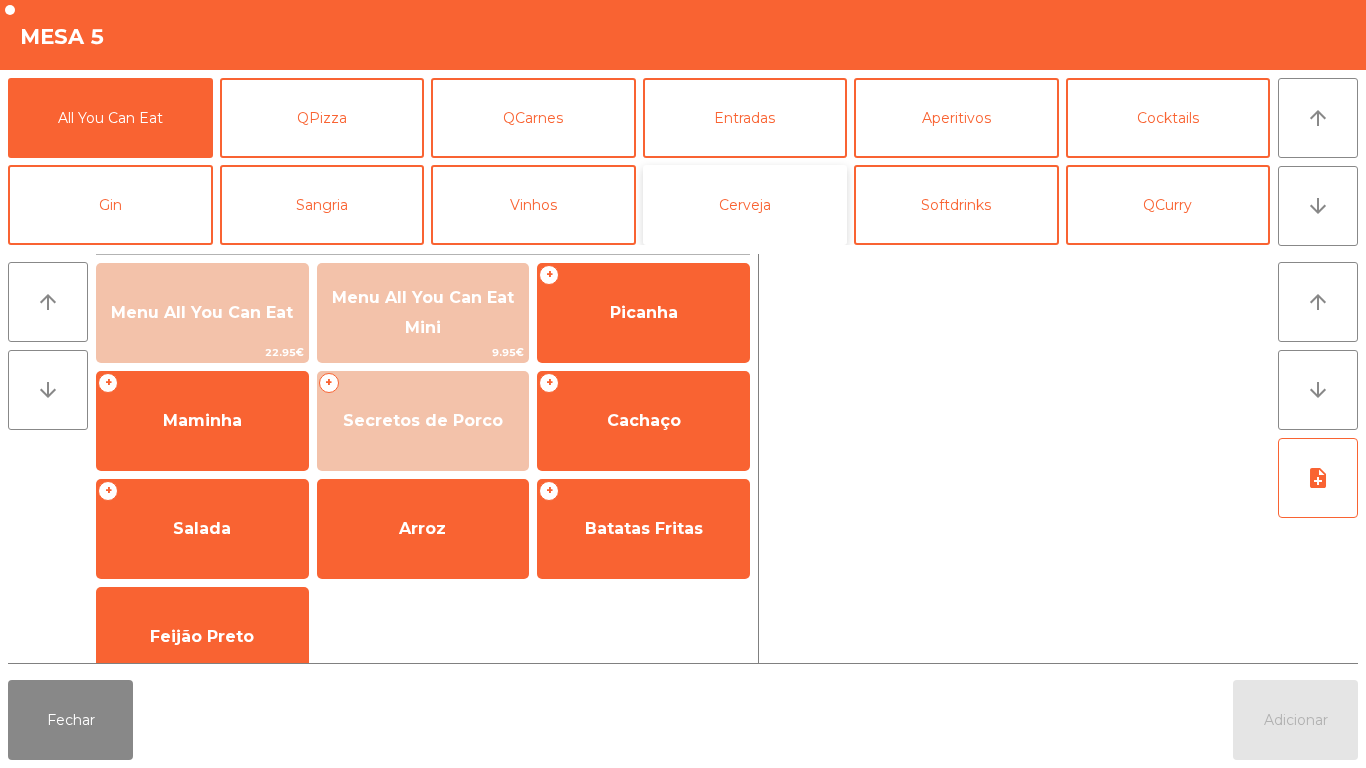 click on "Cerveja" 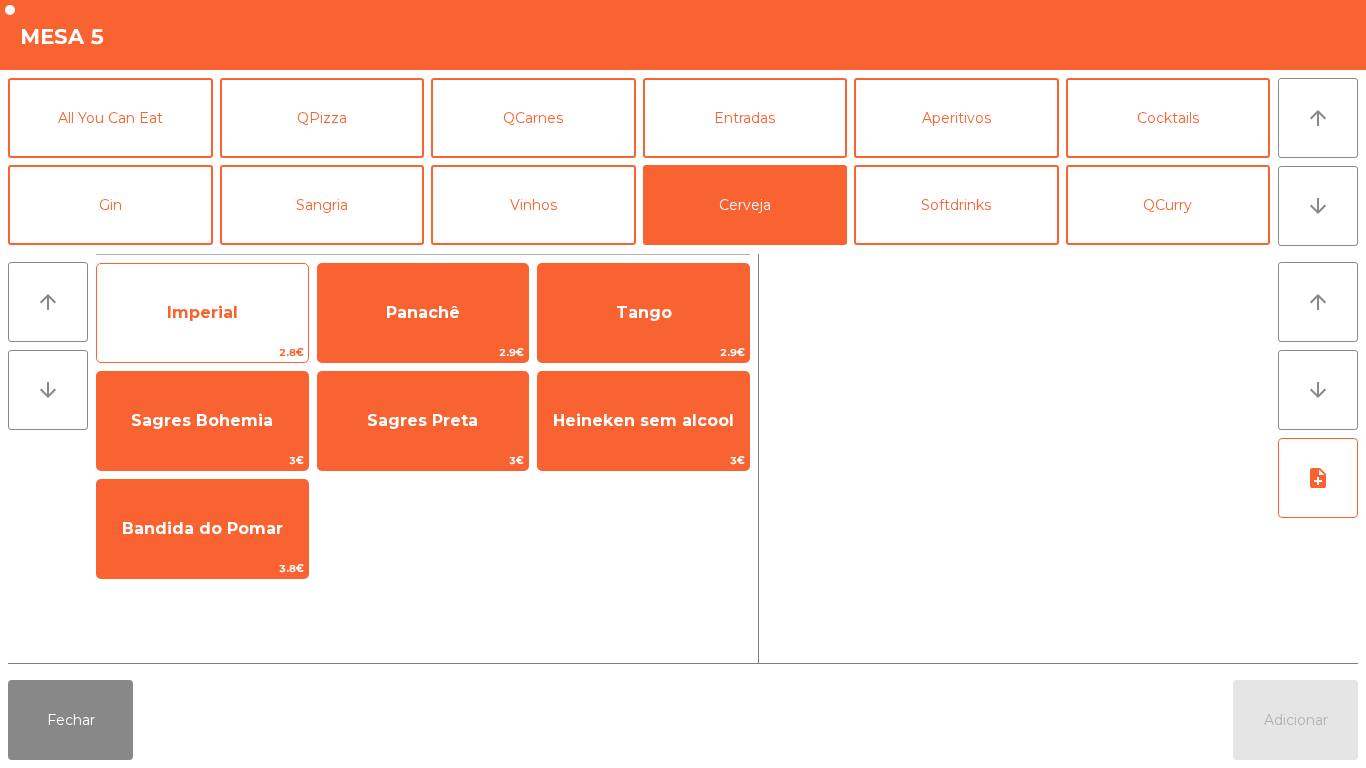 click on "Imperial" 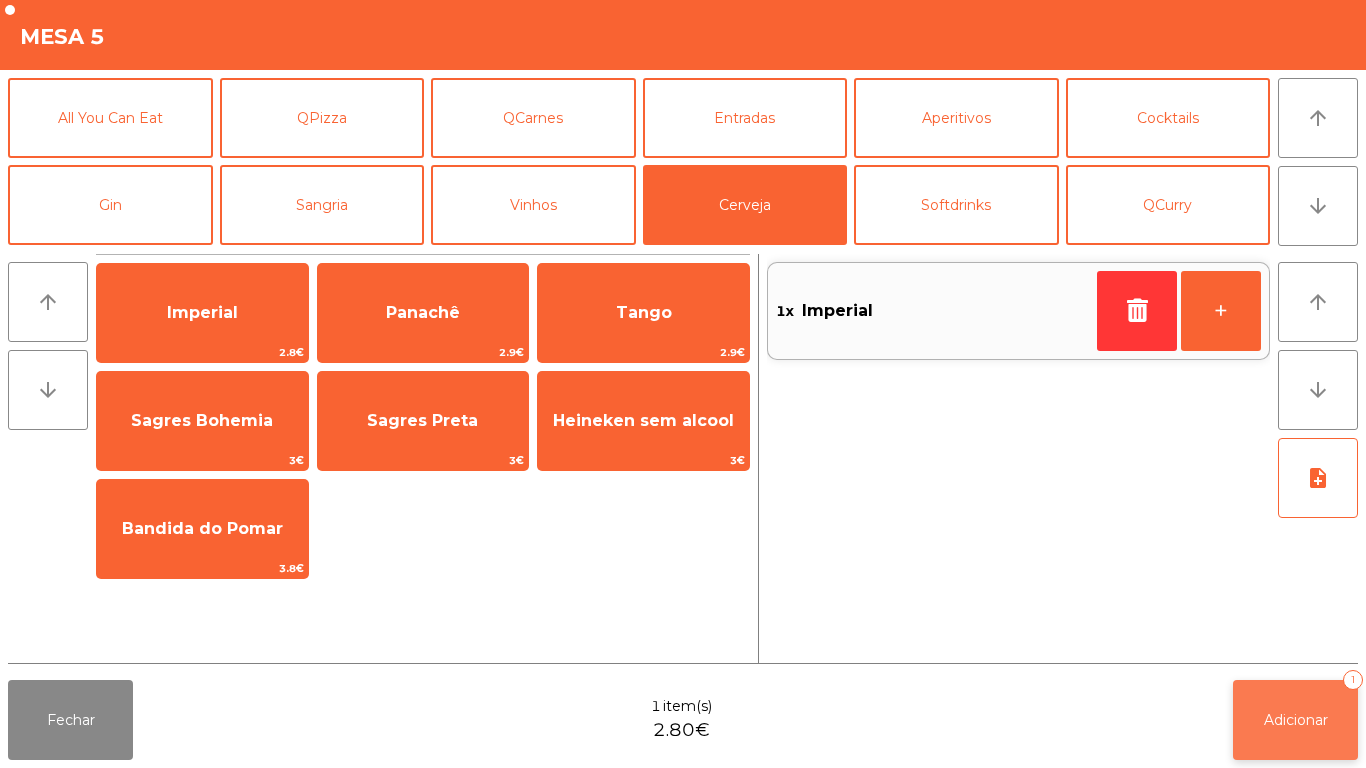 click on "Adicionar" 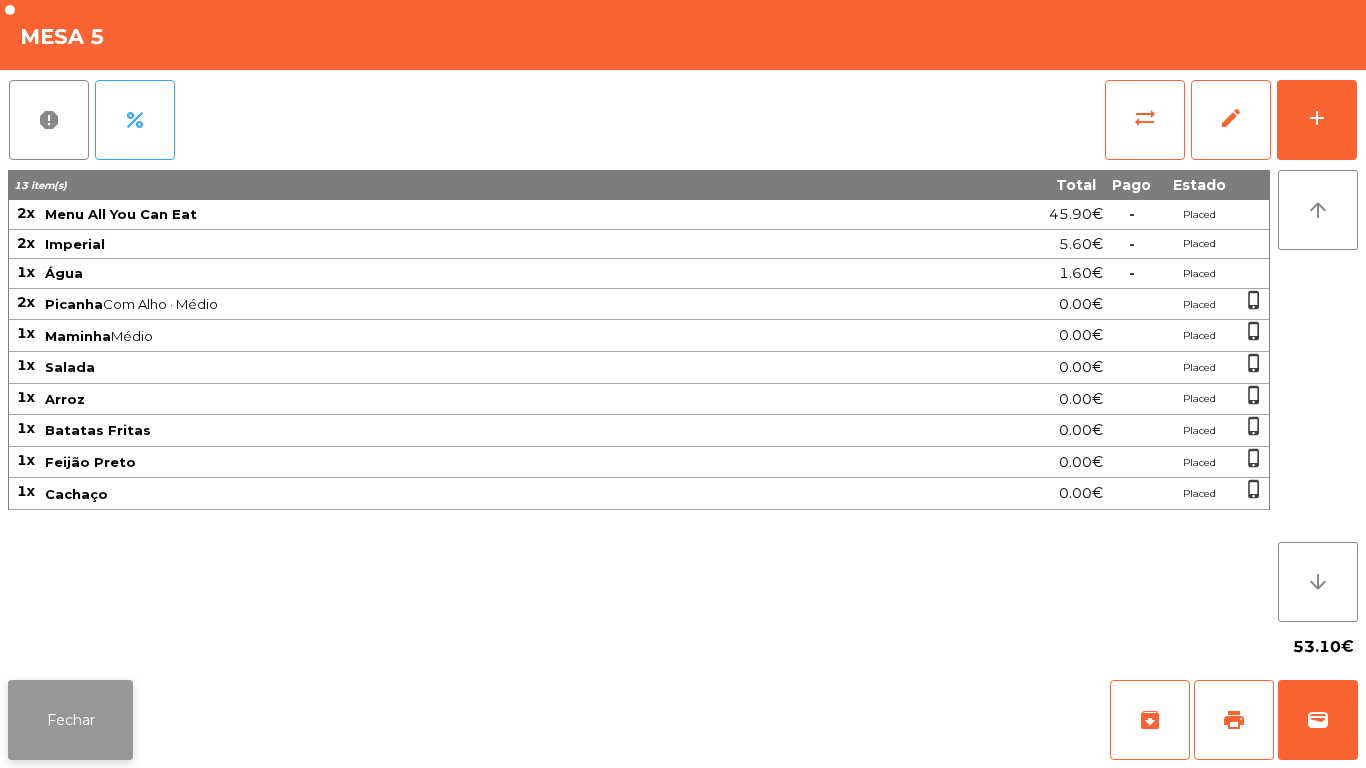 click on "Fechar" 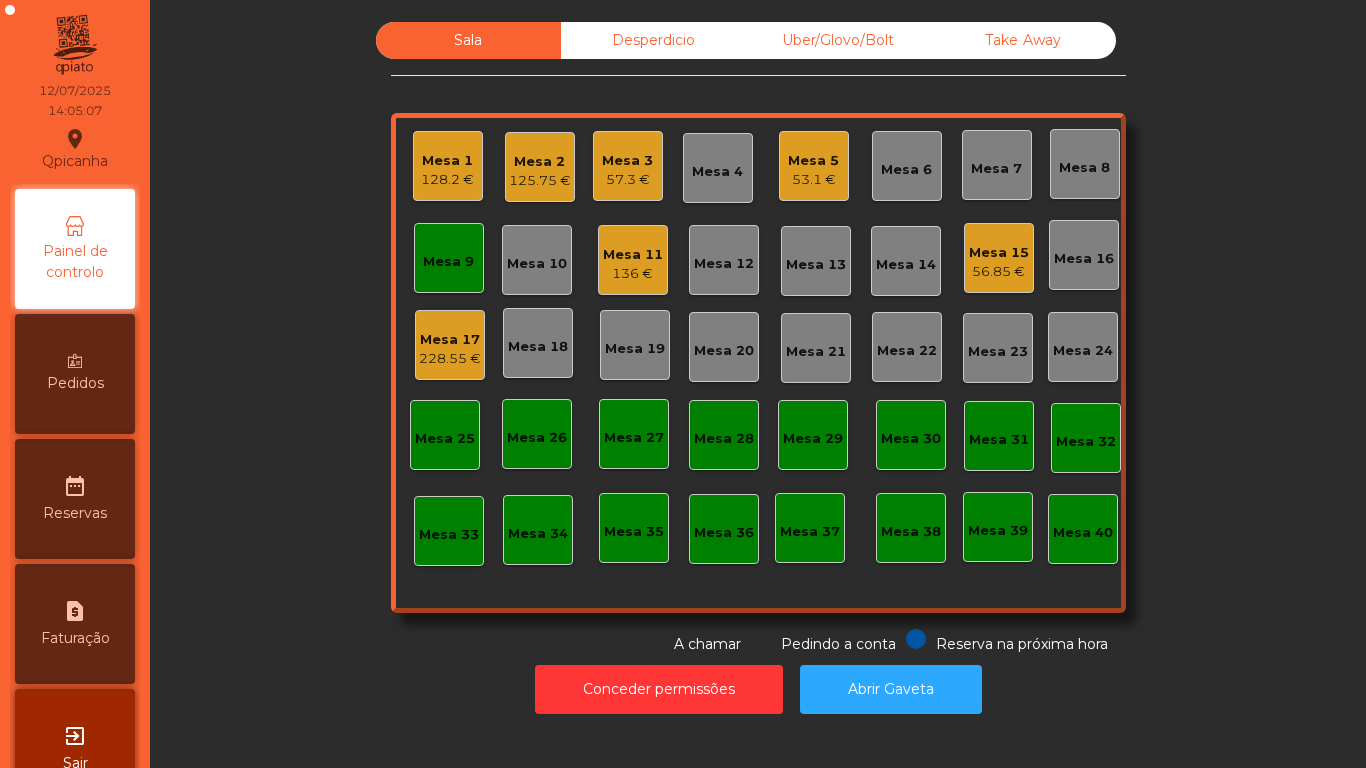 click on "Mesa 1   128.2 €" 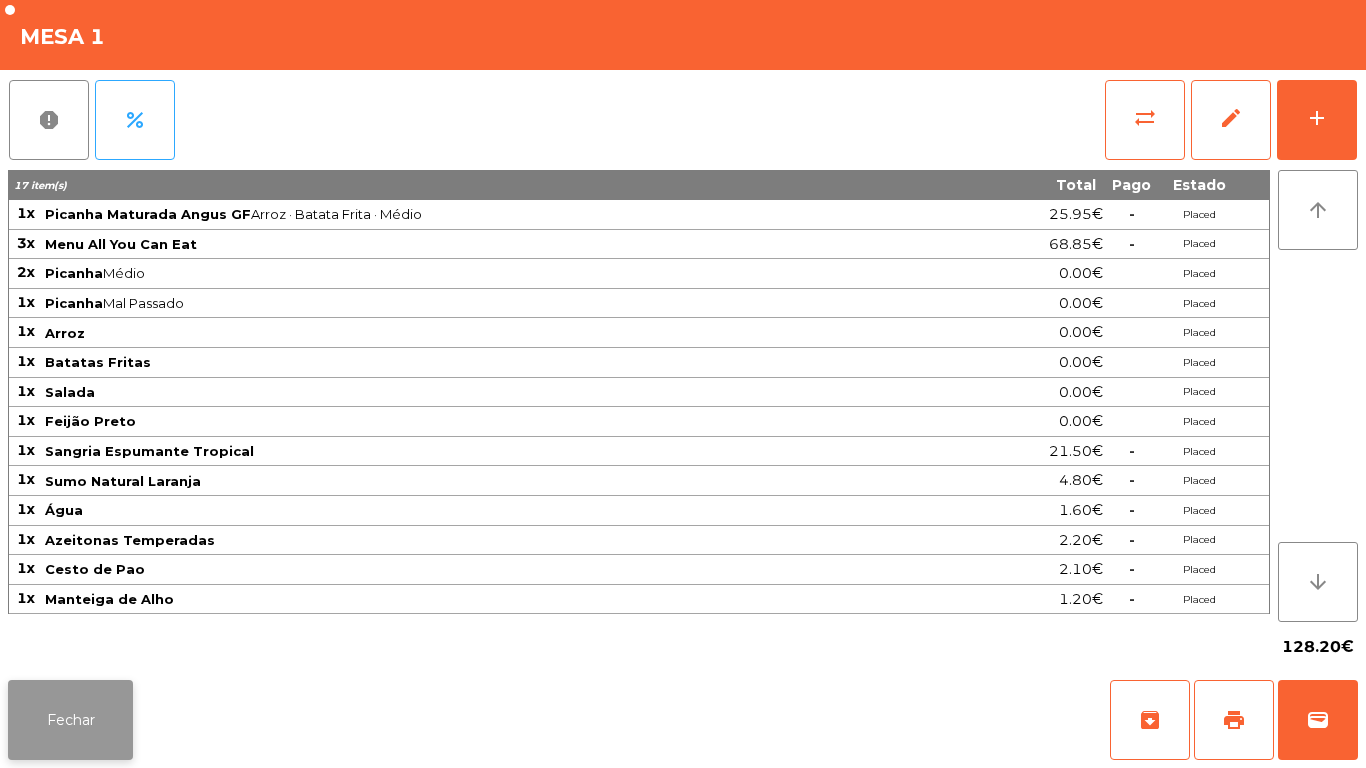click on "Fechar" 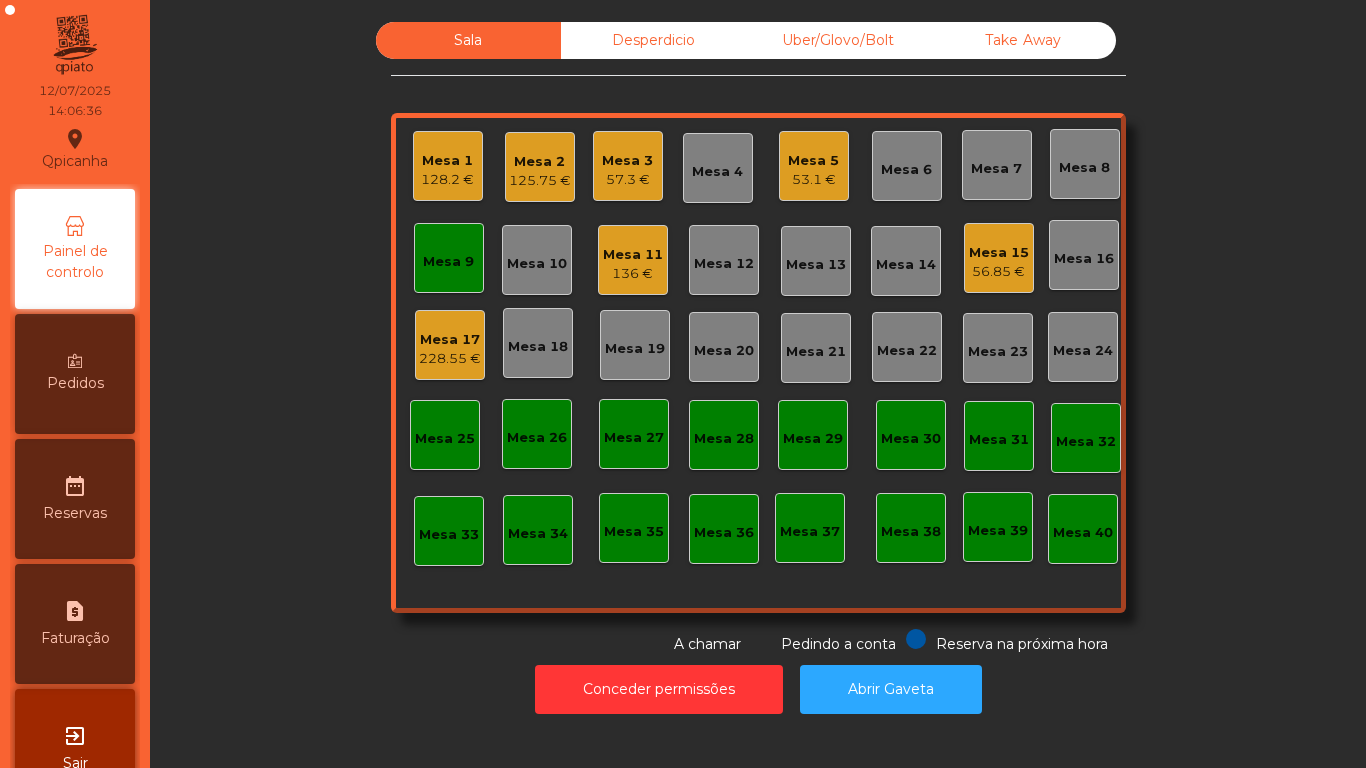click on "128.2 €" 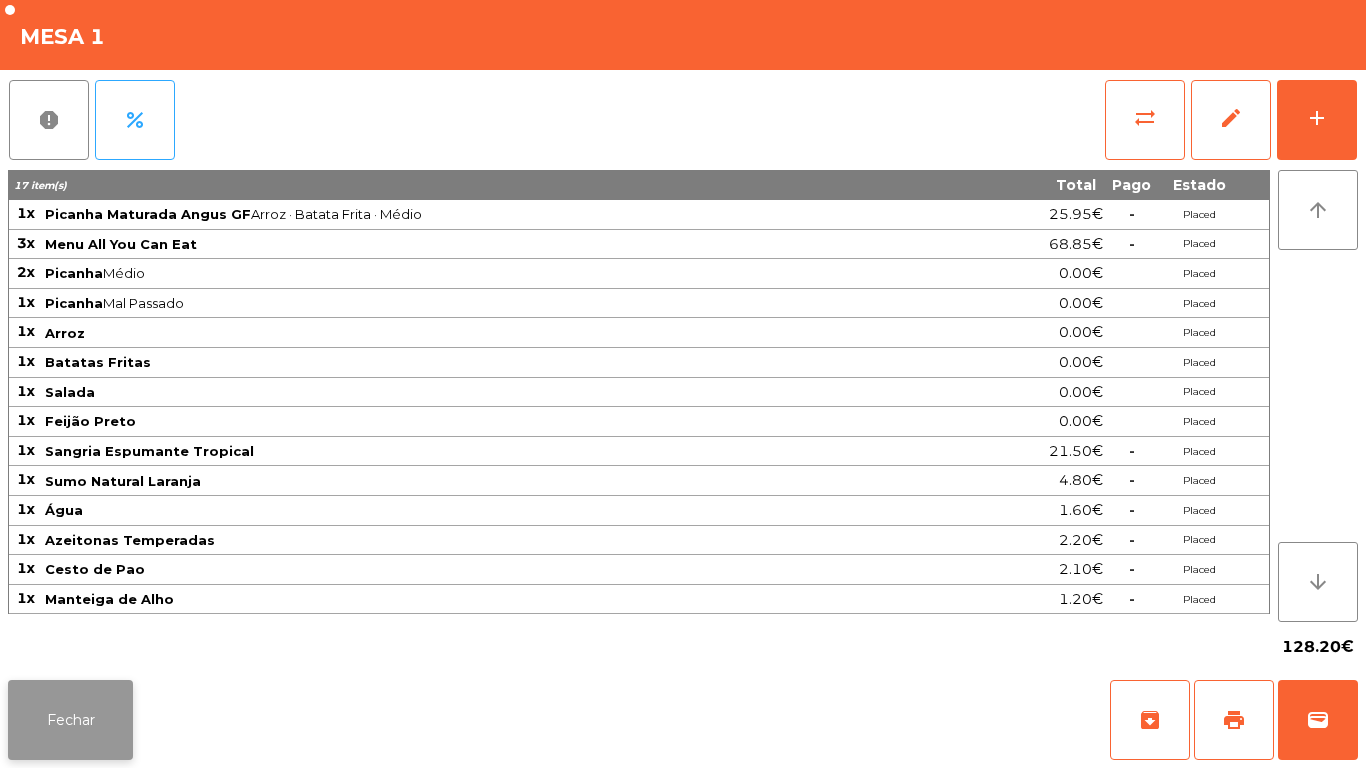 click on "Fechar" 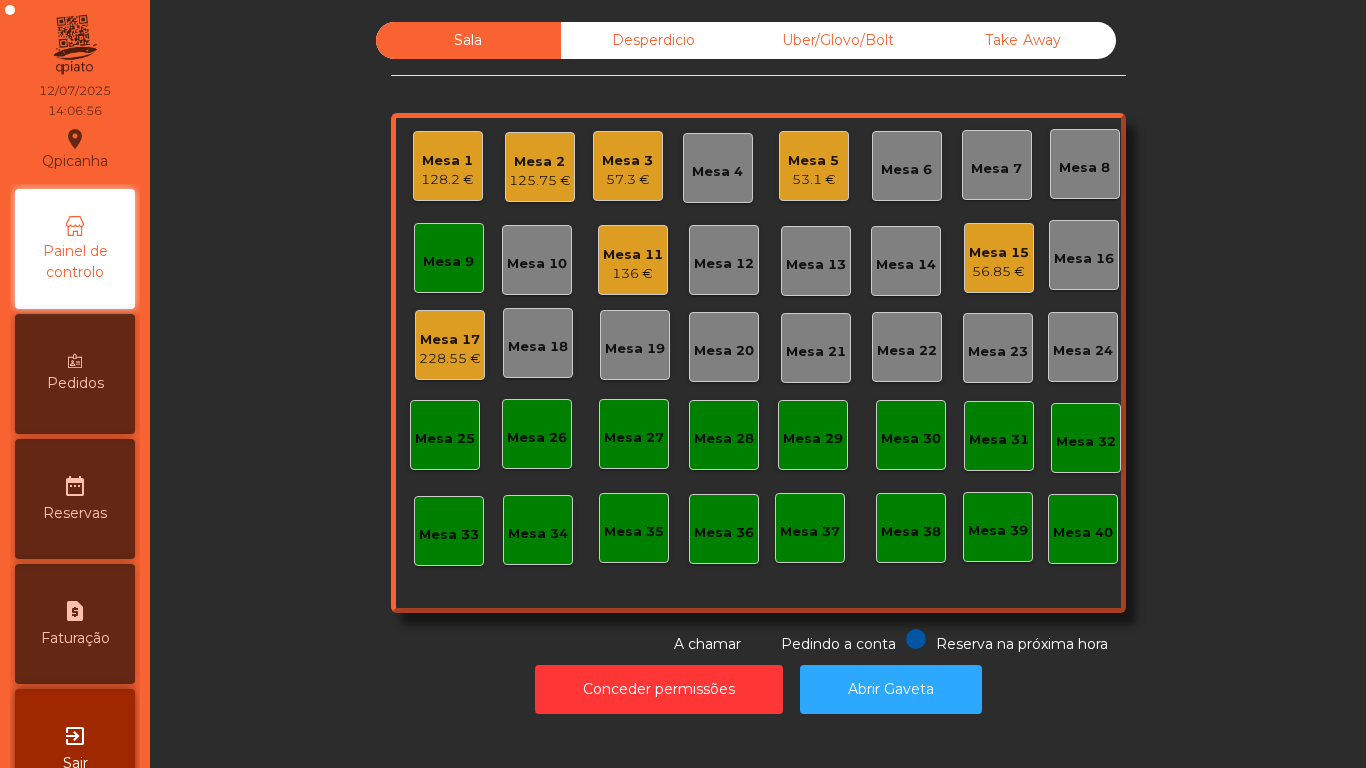 click on "125.75 €" 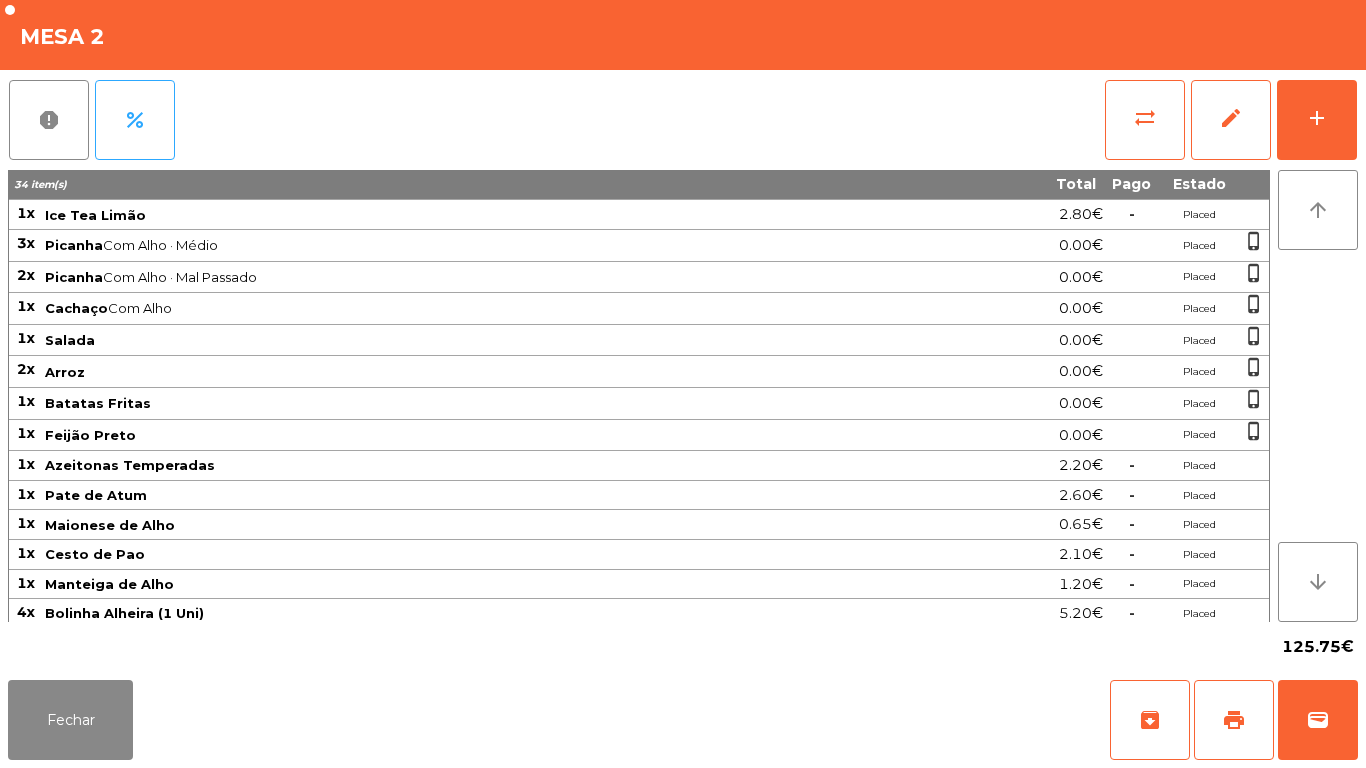 scroll, scrollTop: 249, scrollLeft: 0, axis: vertical 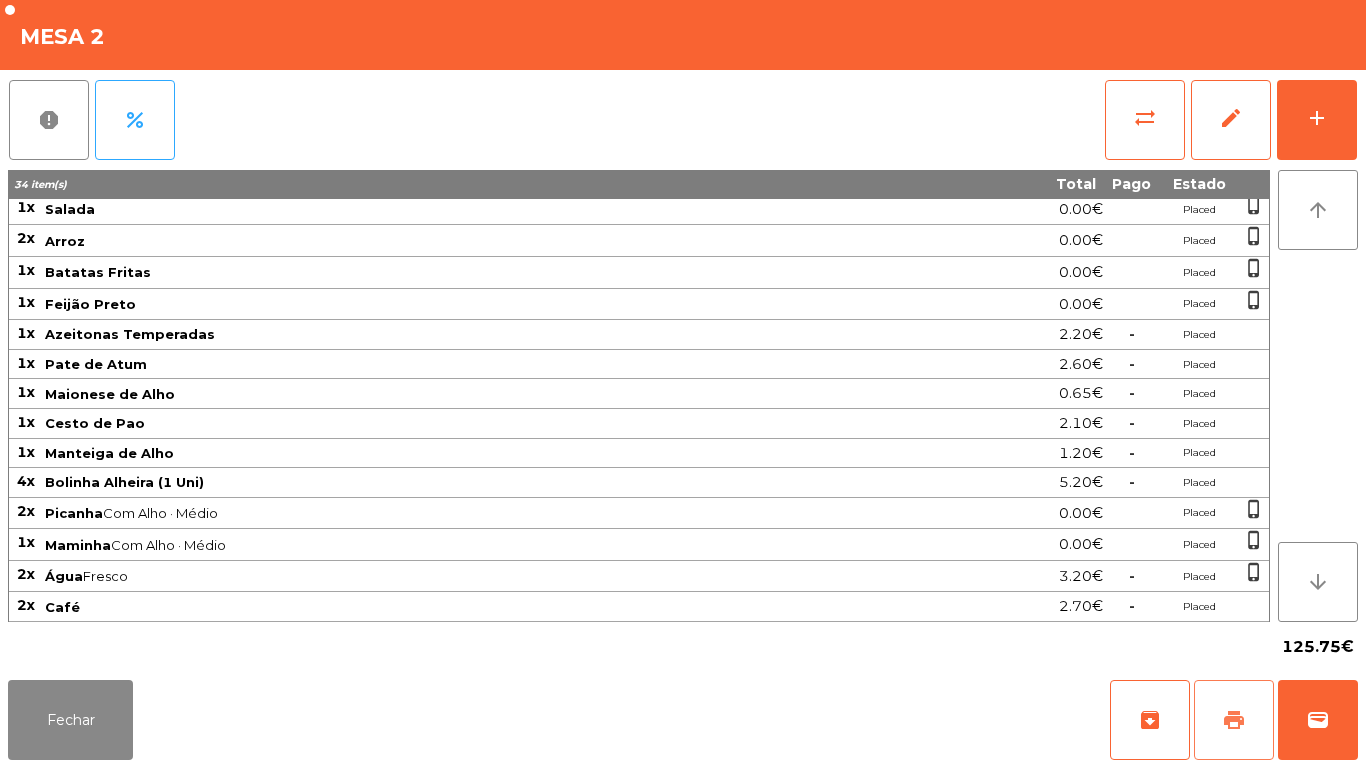 click on "print" 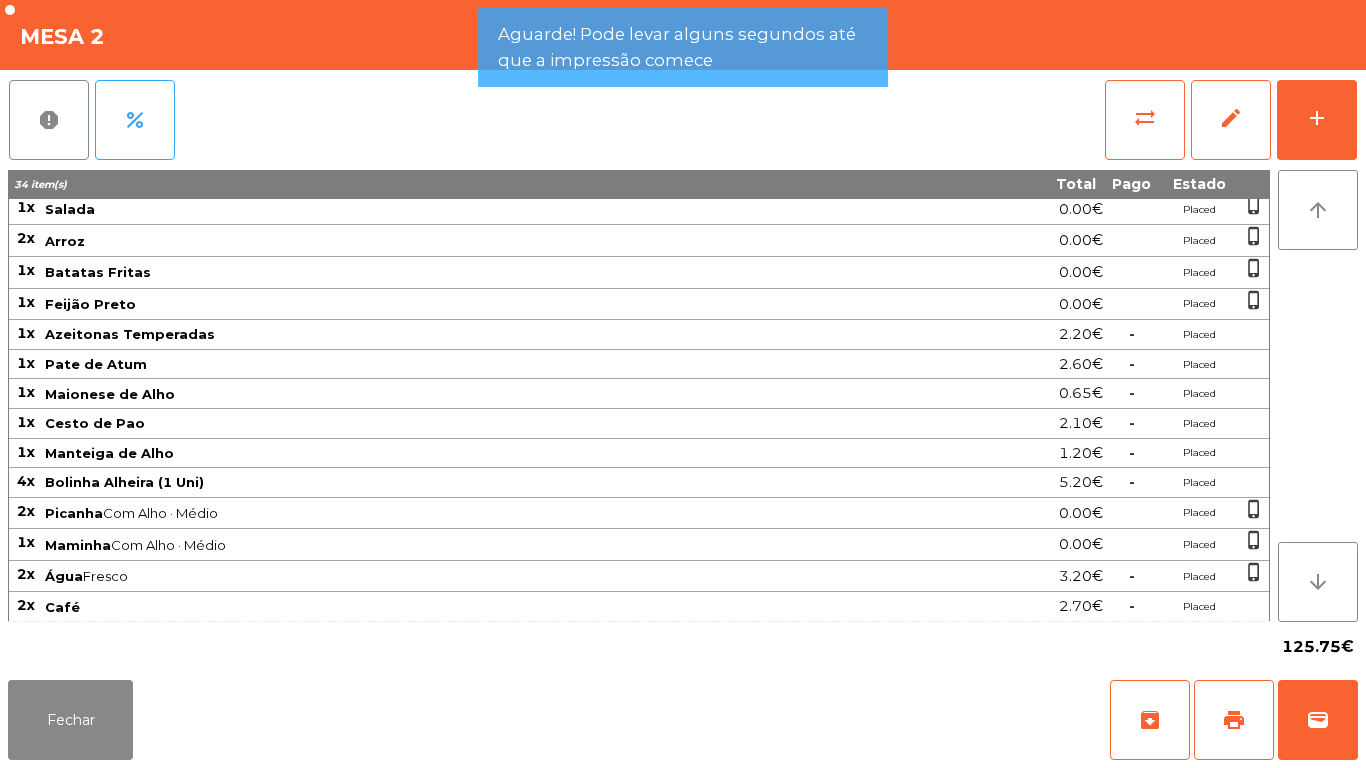 click on "125.75€" 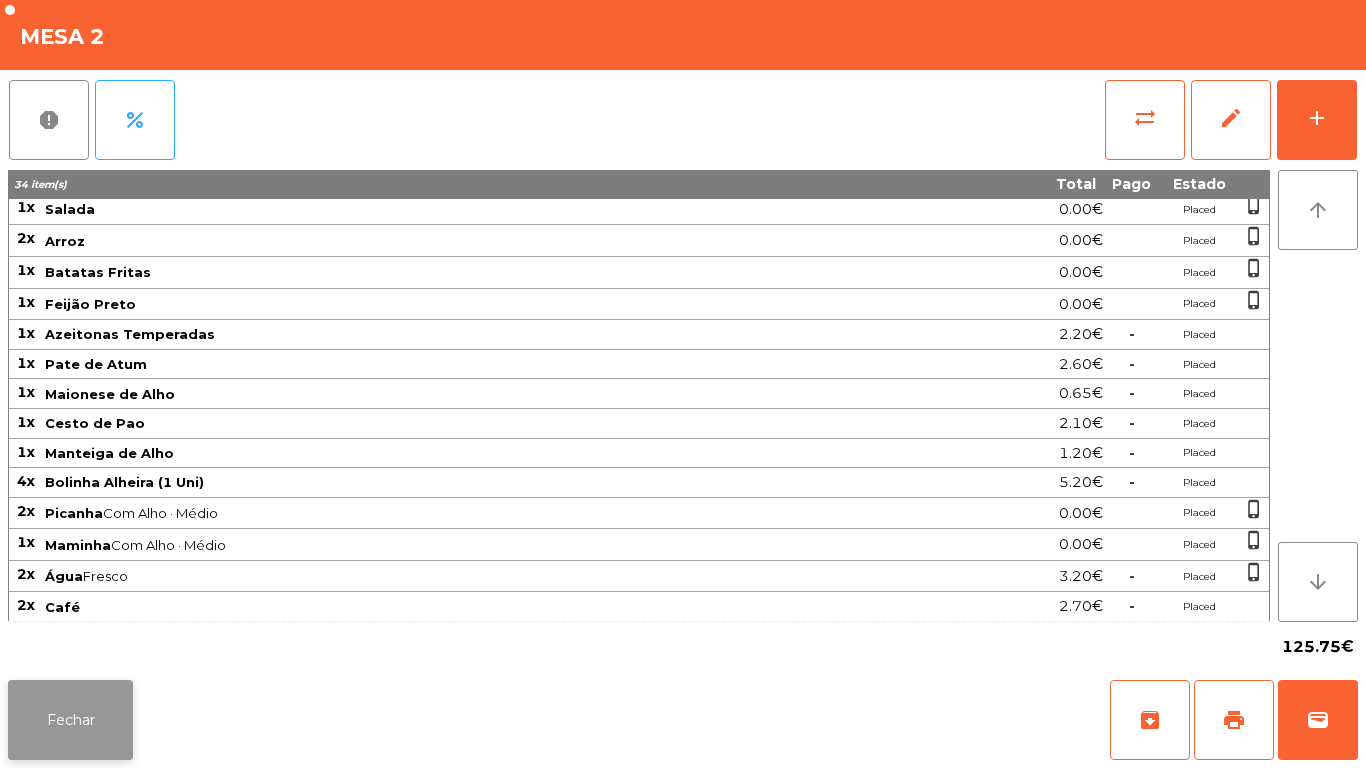 click on "Fechar" 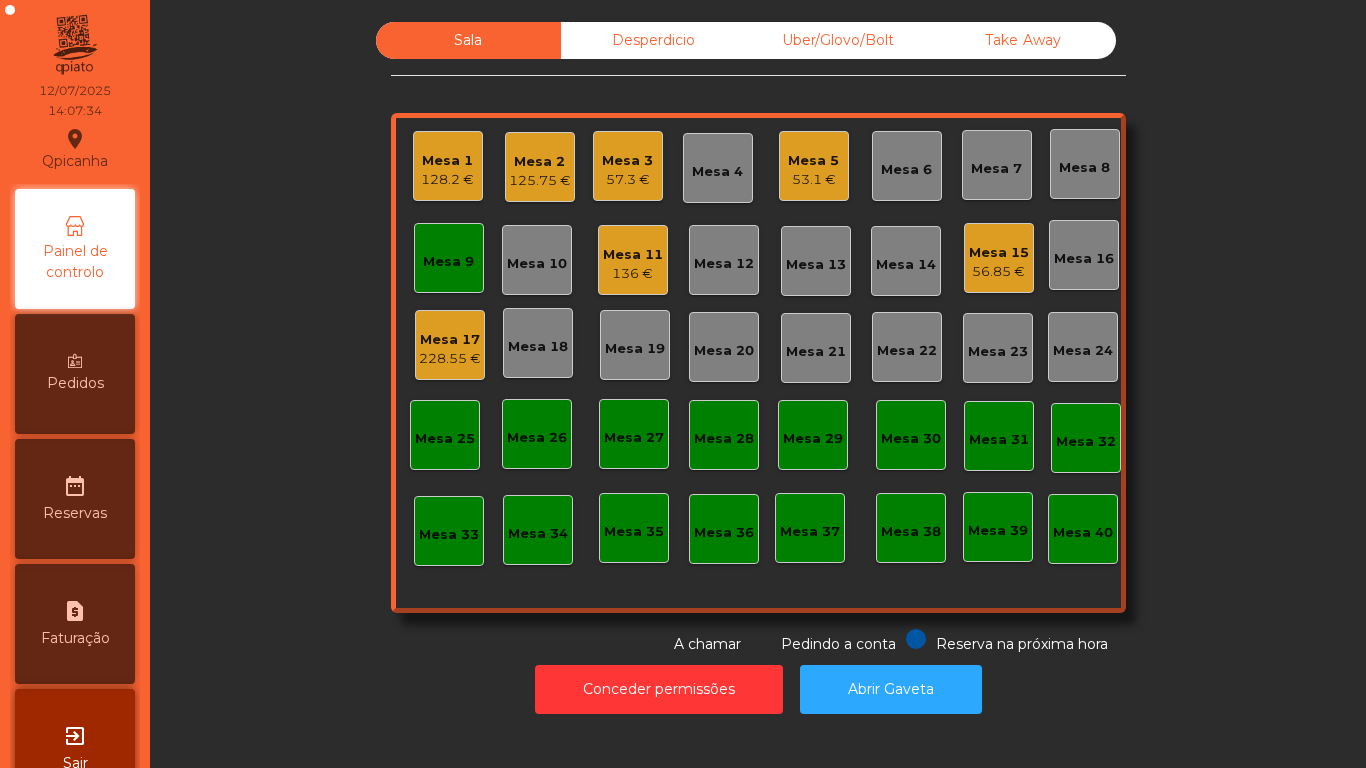 click on "136 €" 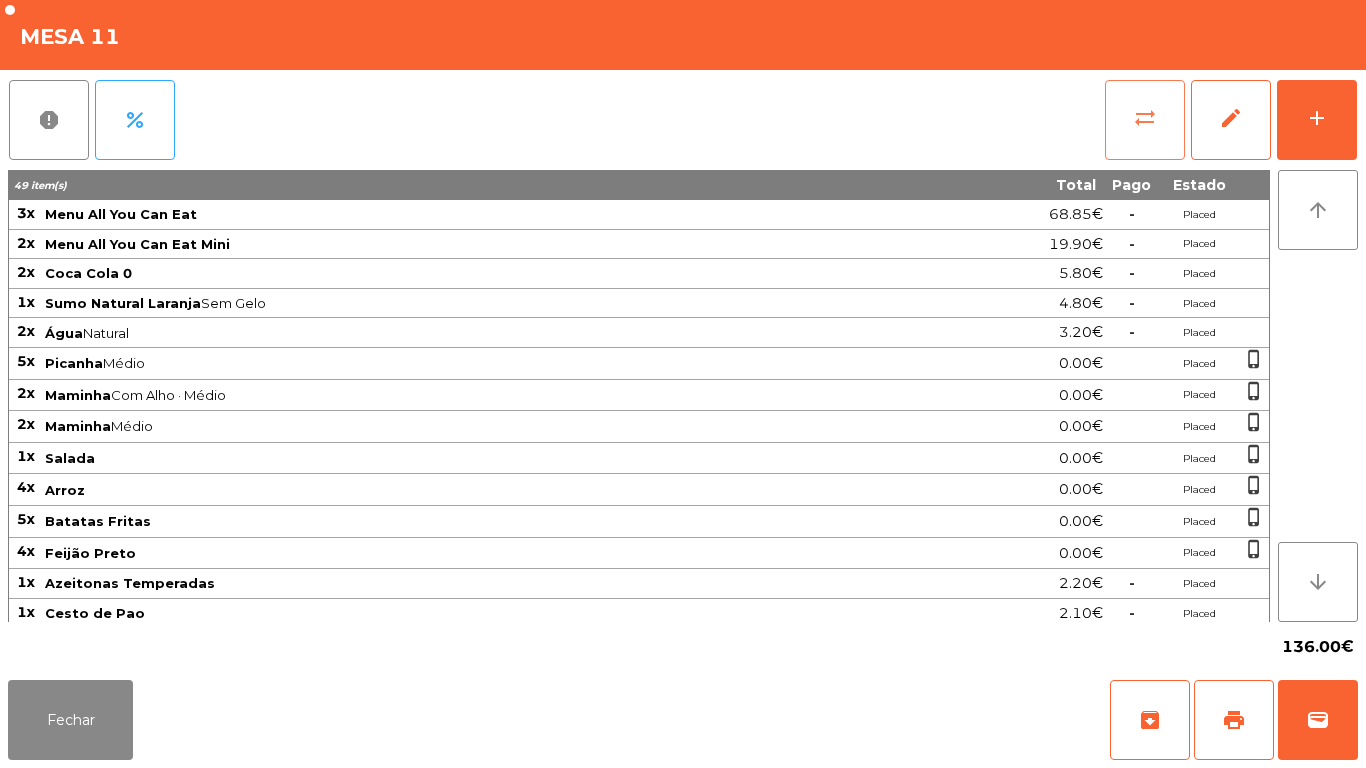 click on "sync_alt" 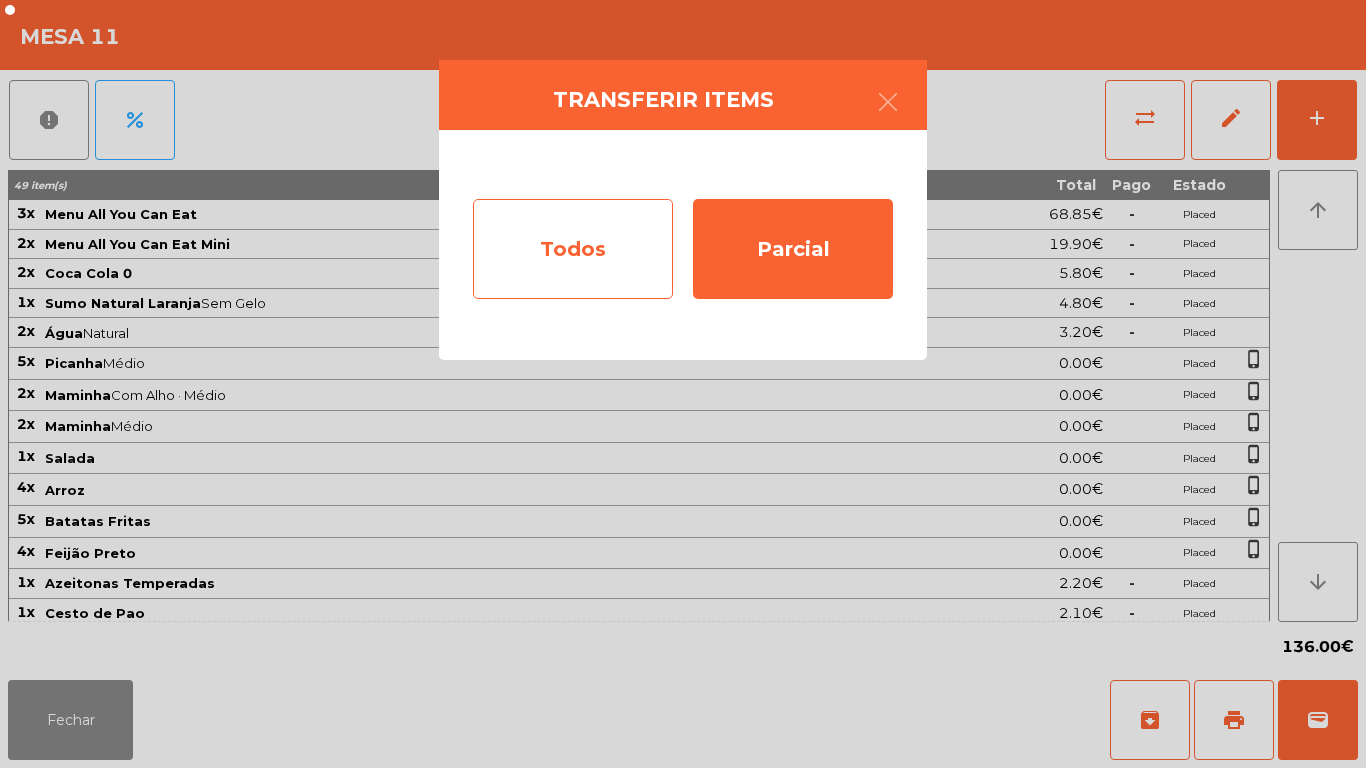 click on "Todos" 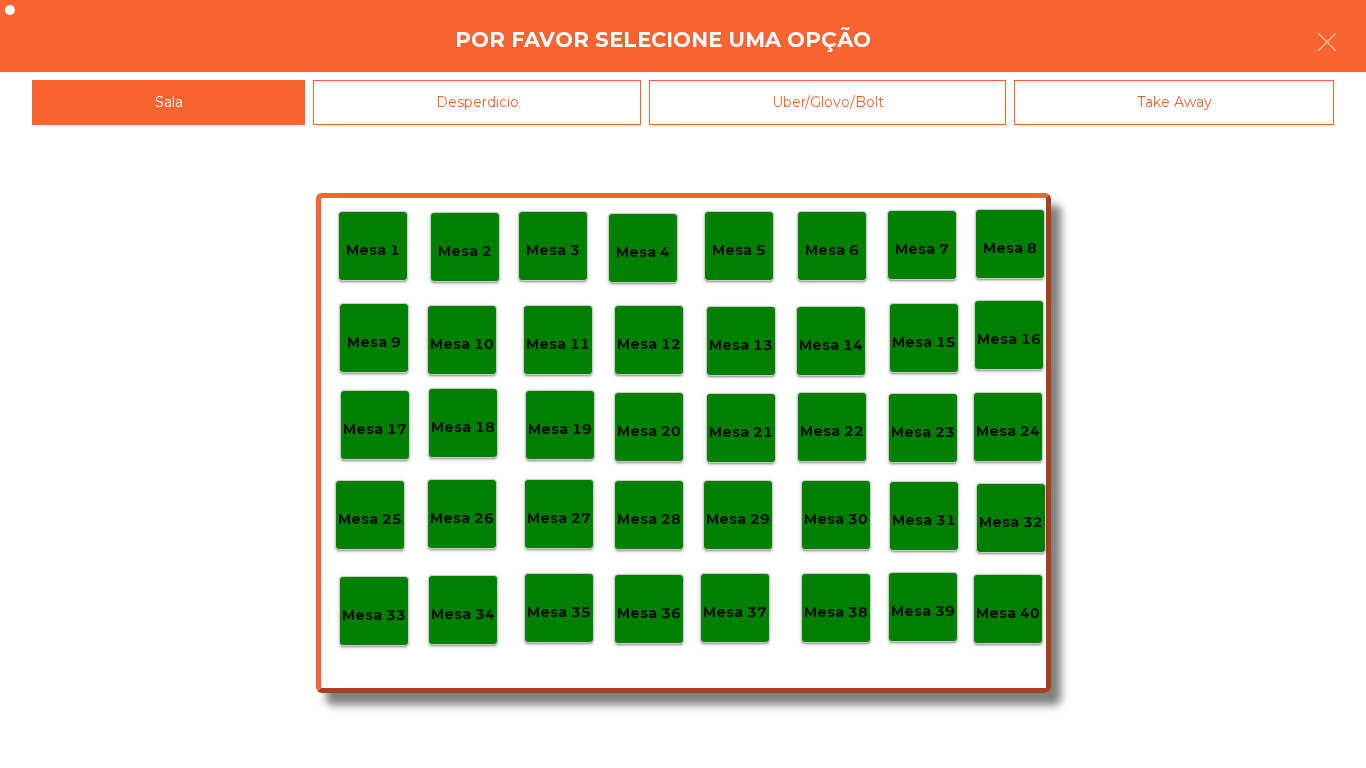 click on "Mesa 40" 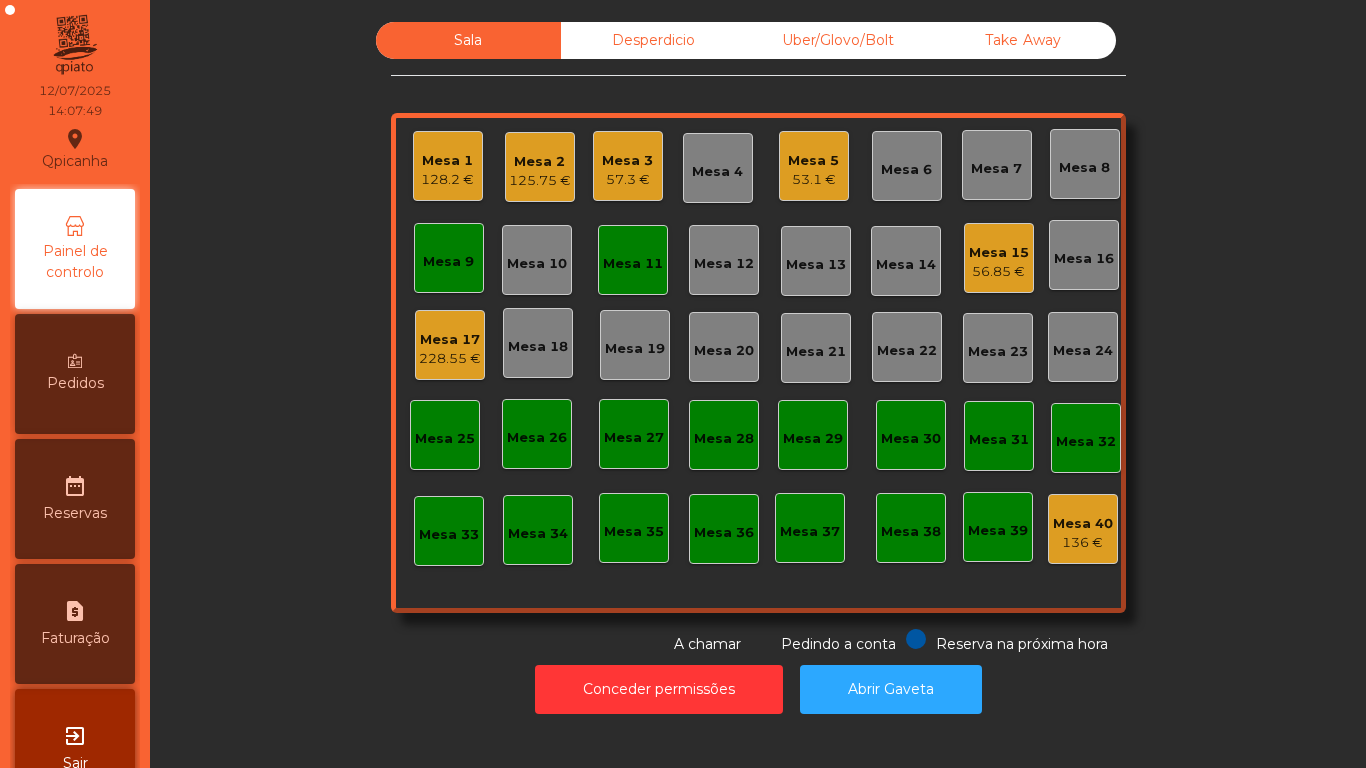 click on "Mesa 11" 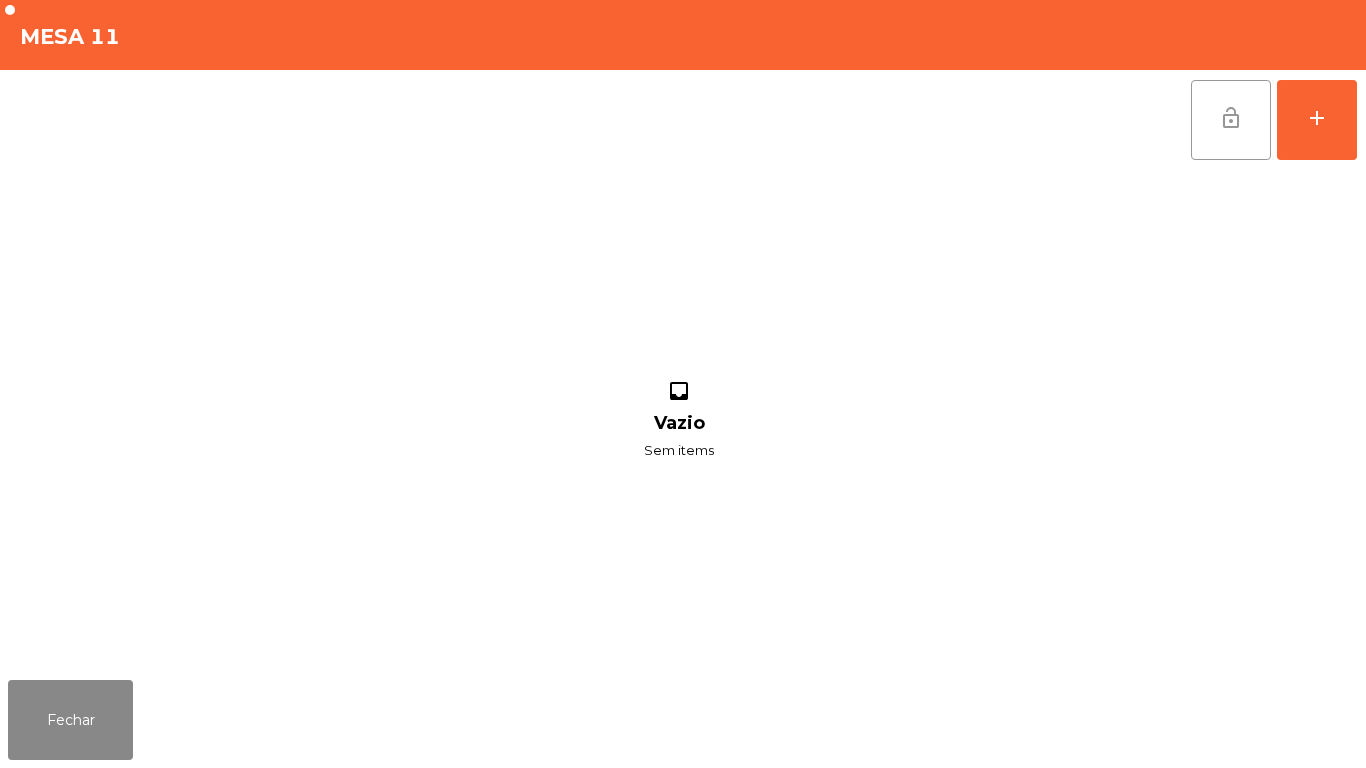 click on "lock_open" 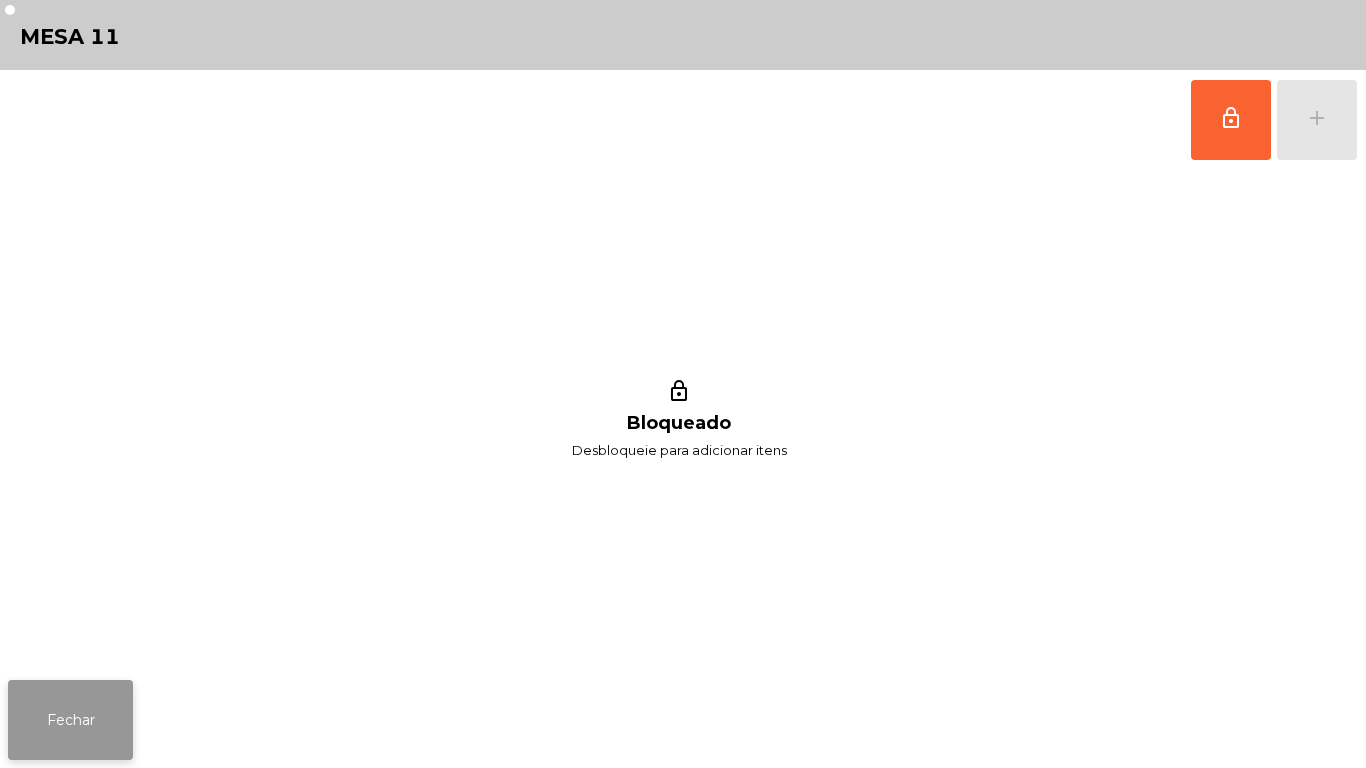 click on "Fechar" 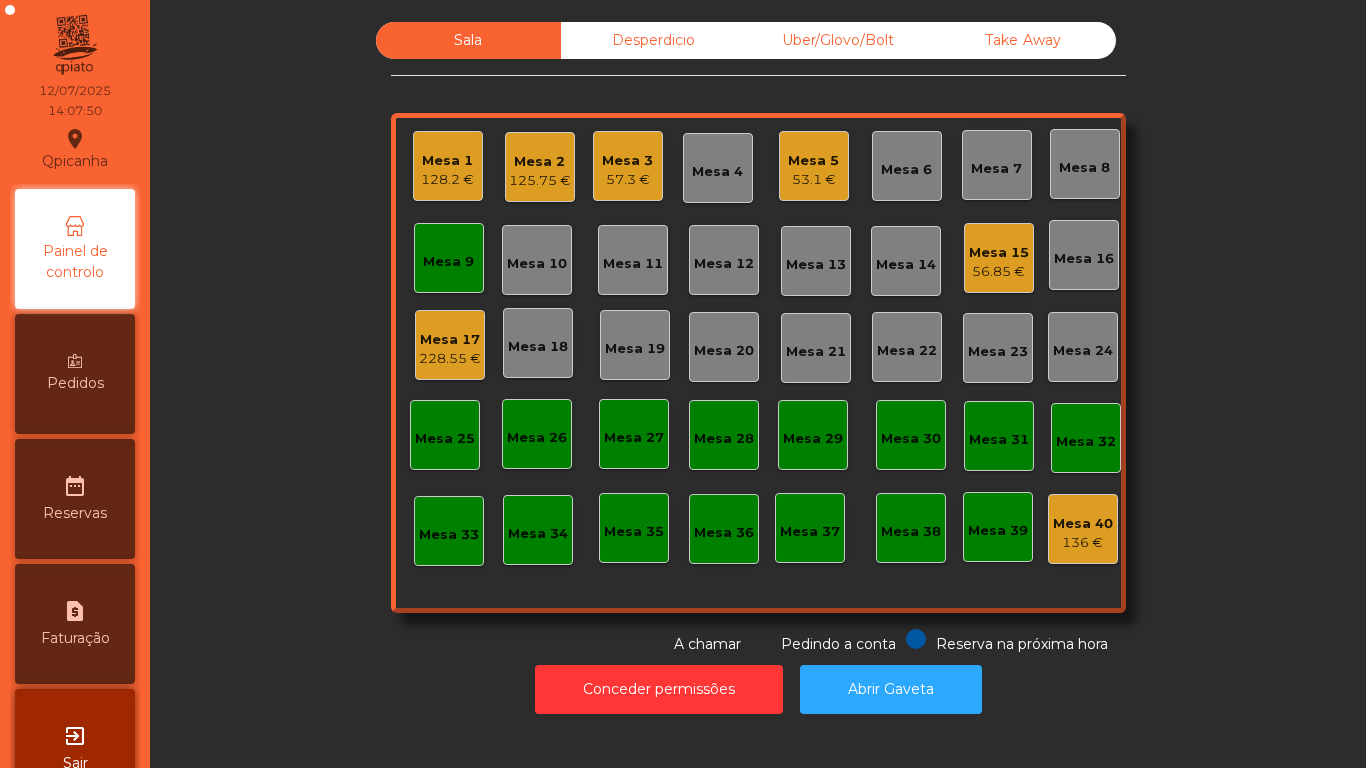 click on "Mesa 9" 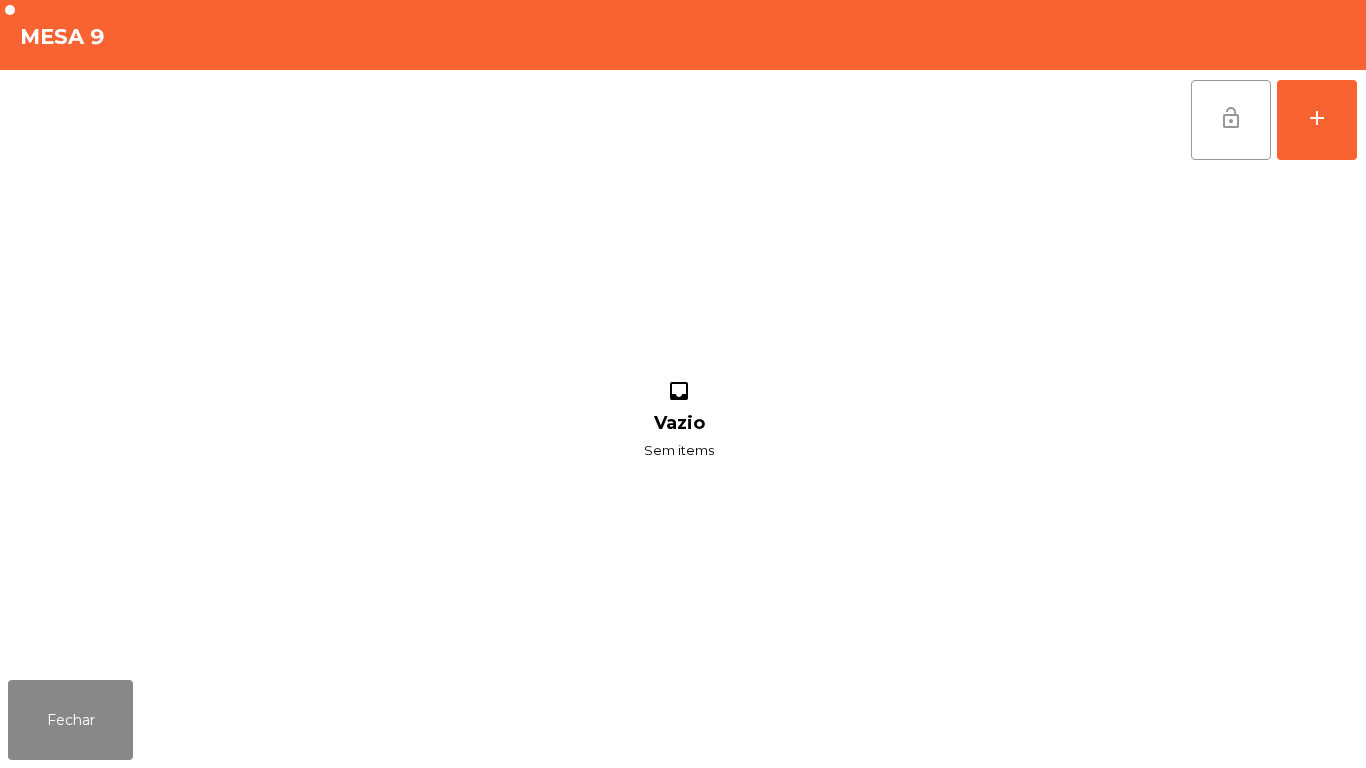 click on "lock_open" 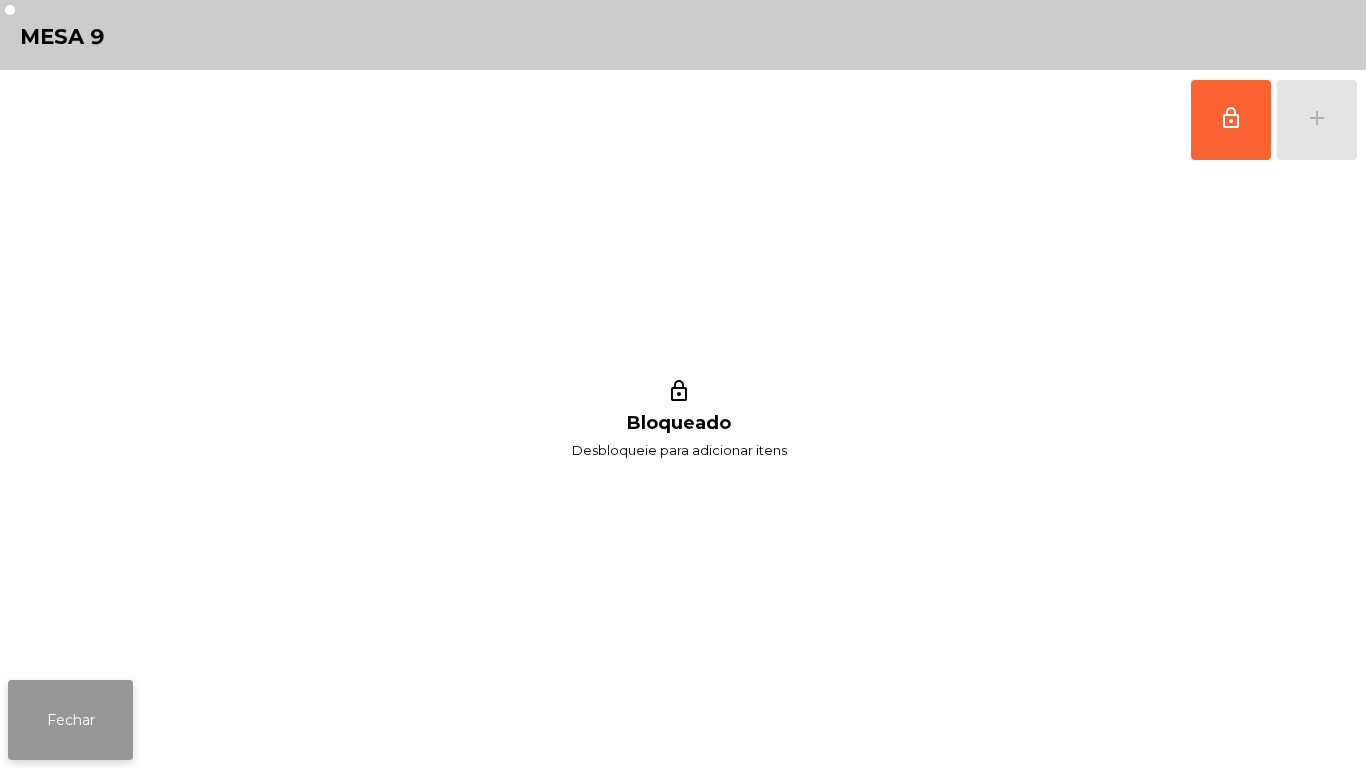 click on "Fechar" 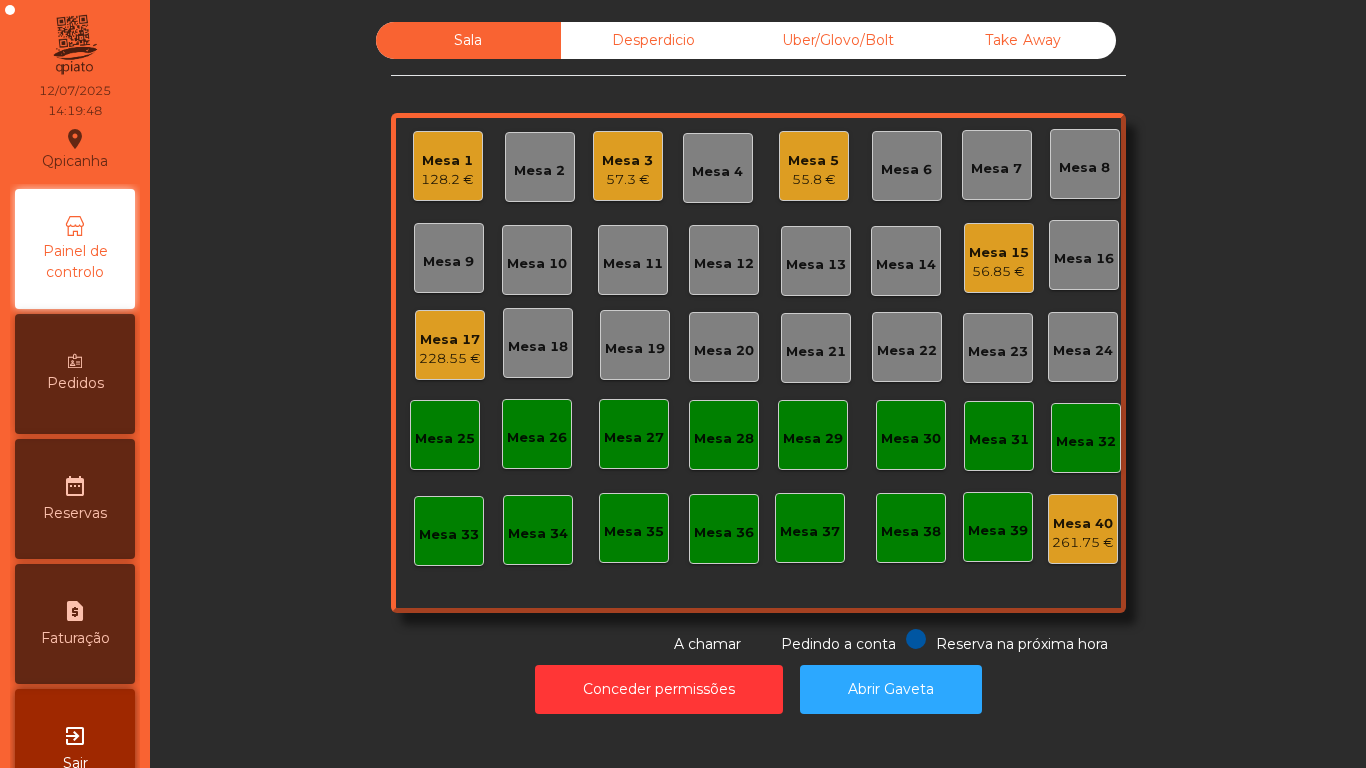 click on "Mesa 17" 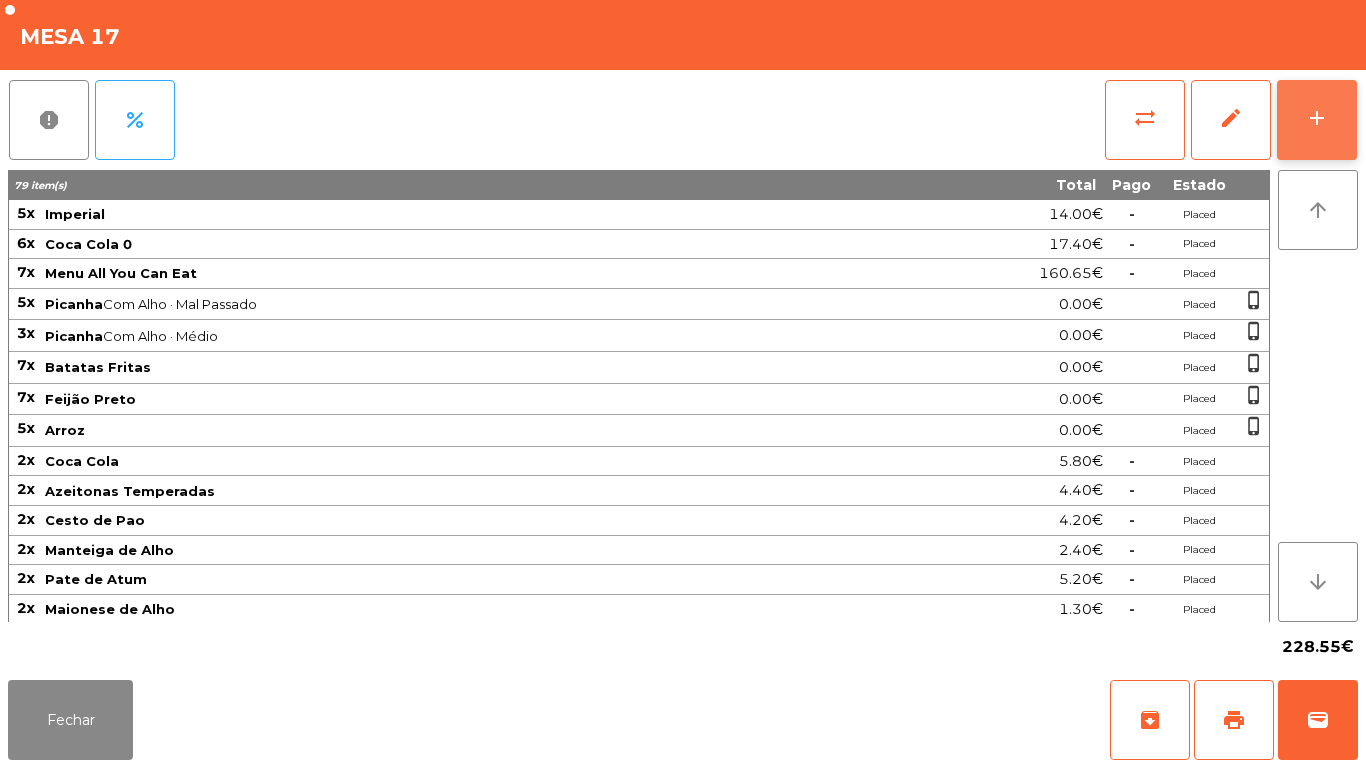click on "add" 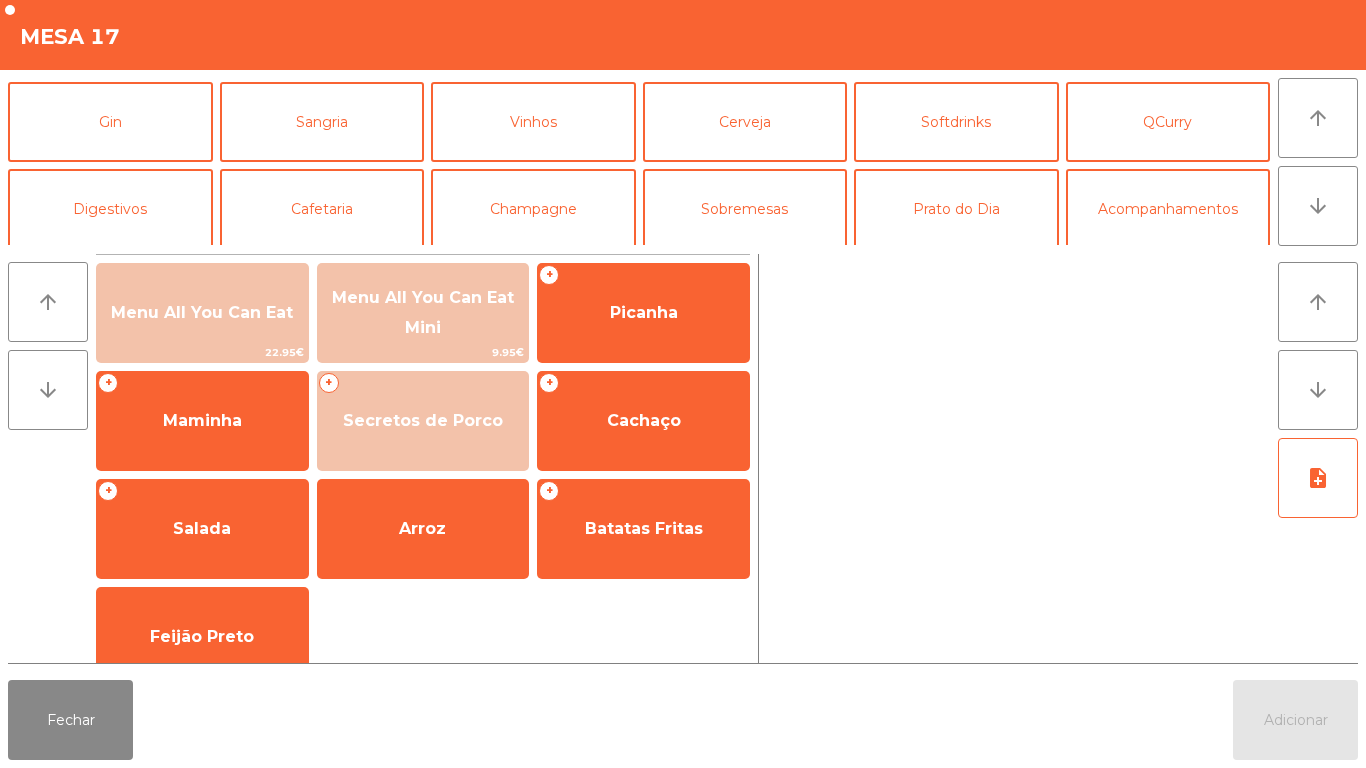 scroll, scrollTop: 101, scrollLeft: 0, axis: vertical 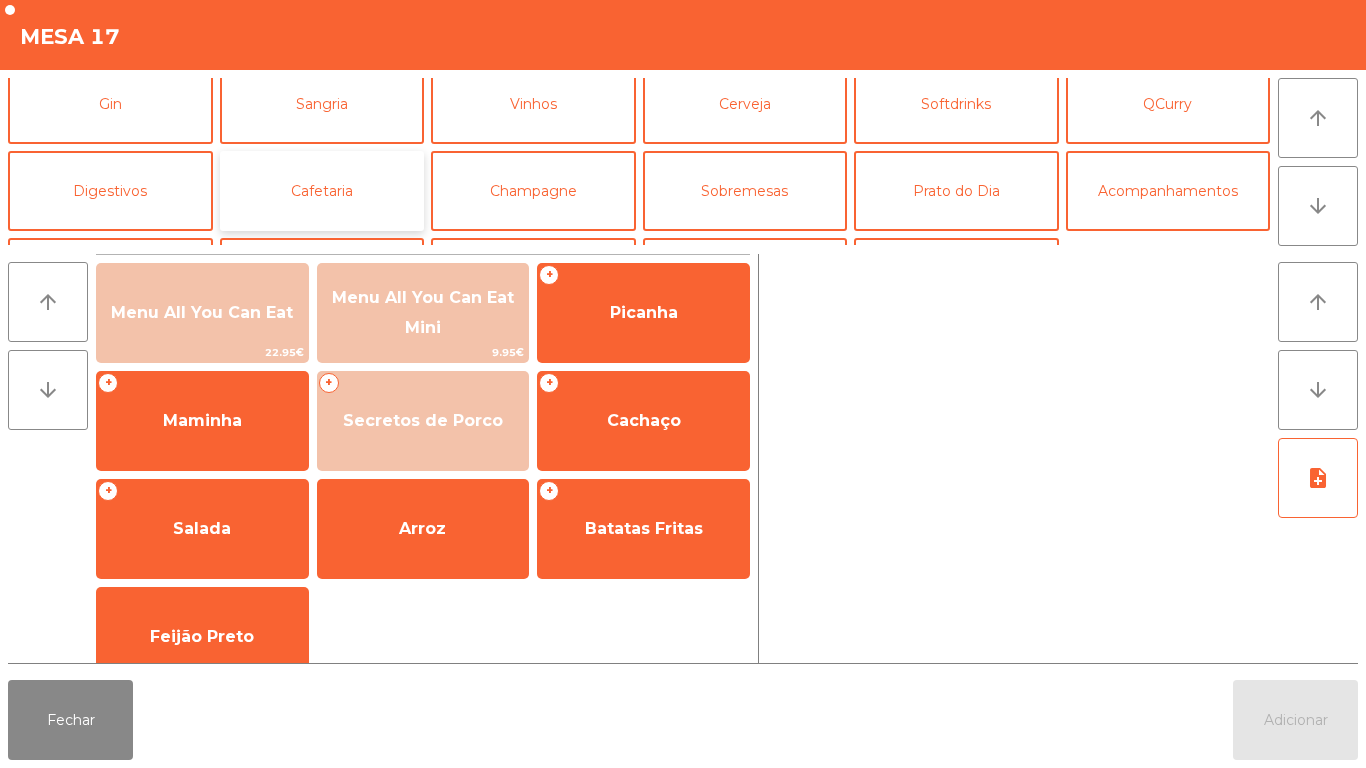 click on "Cafetaria" 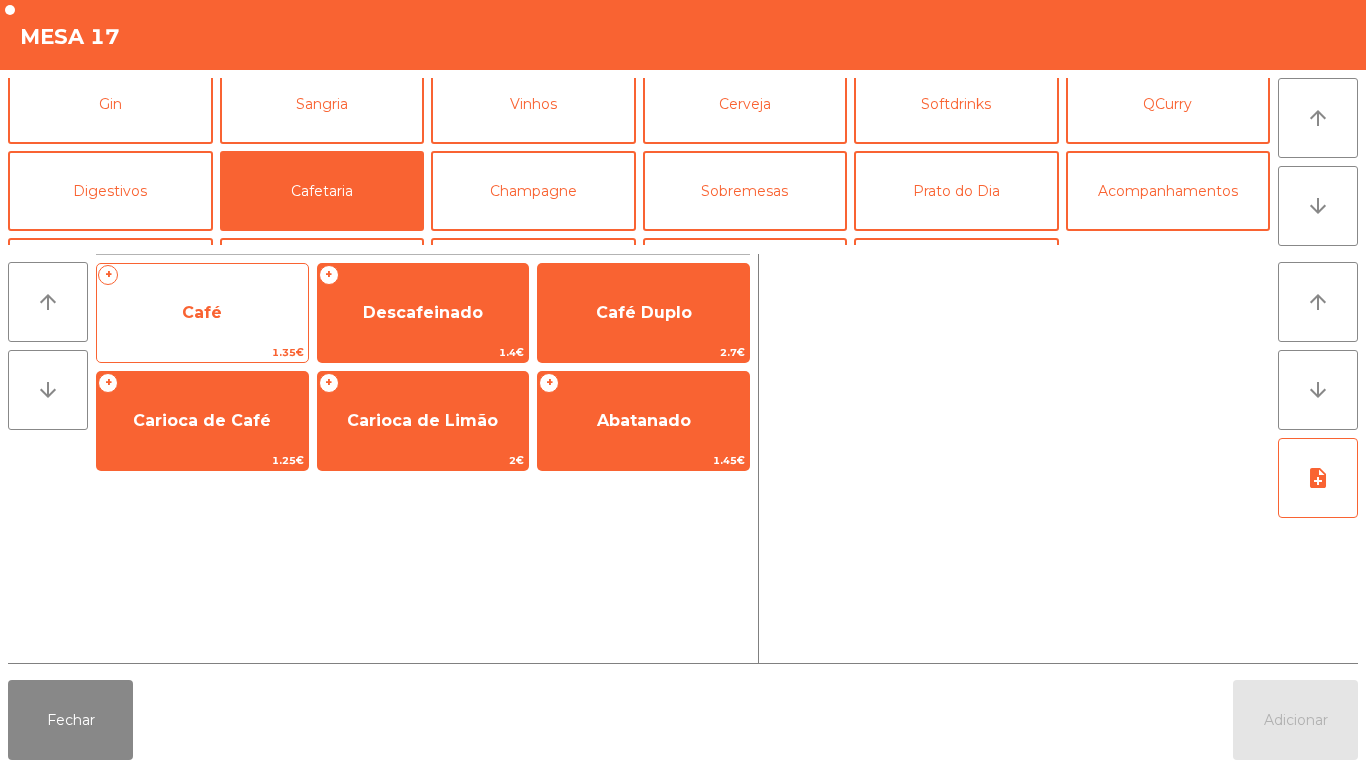 click on "1.35€" 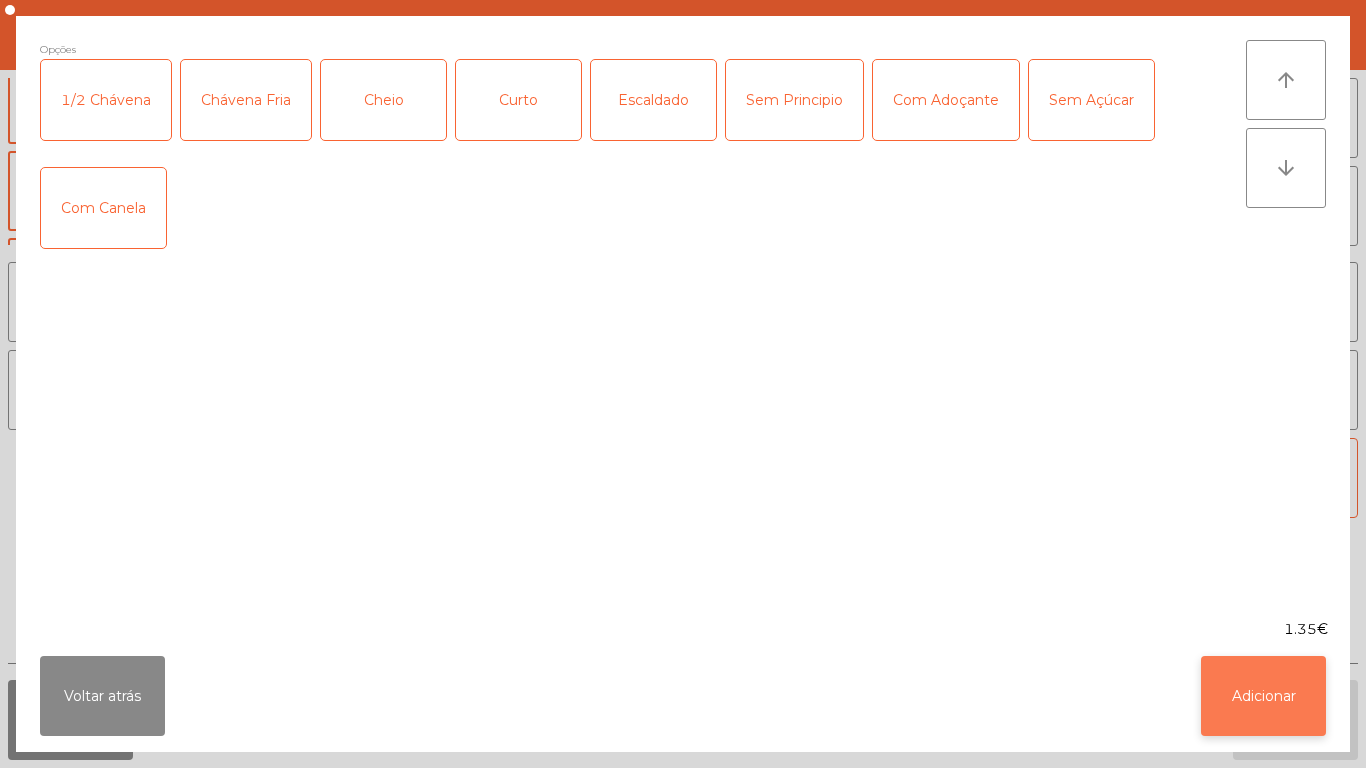 click on "Adicionar" 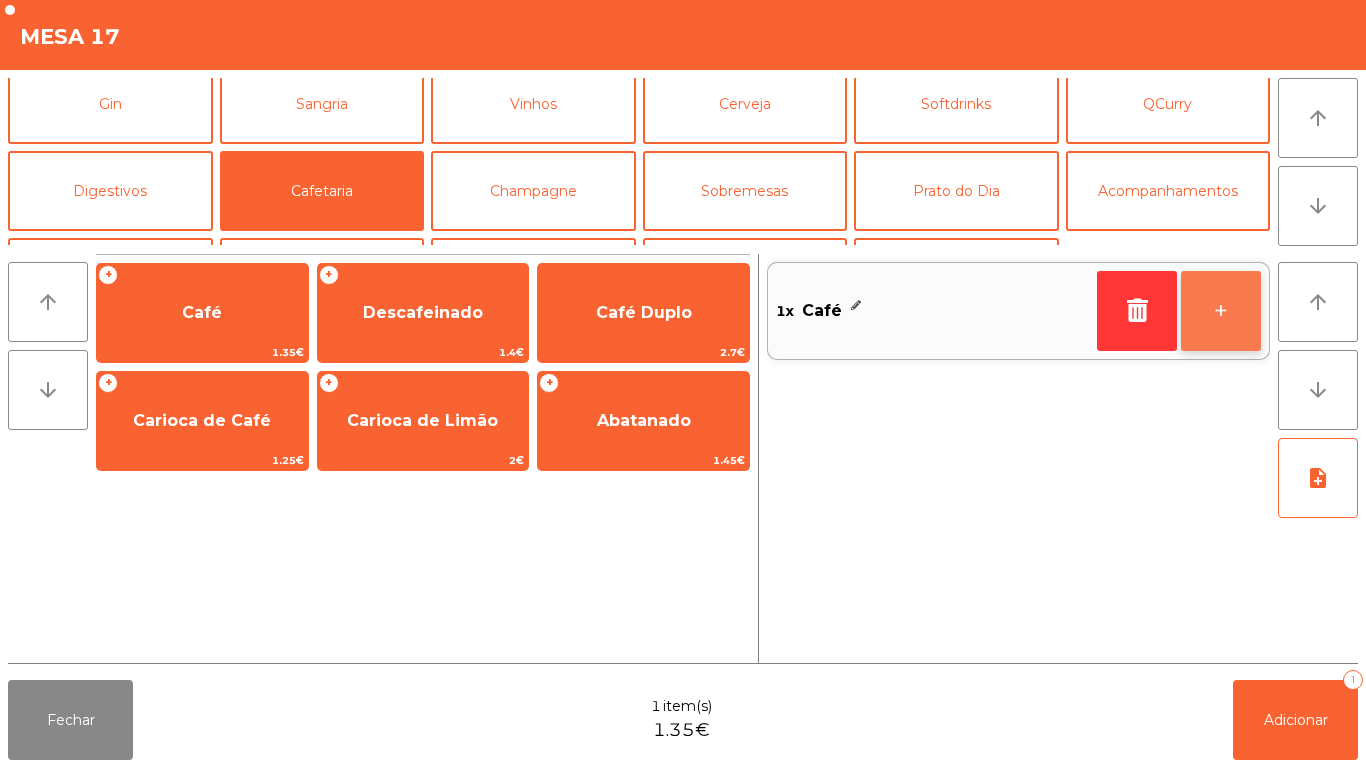 click on "+" 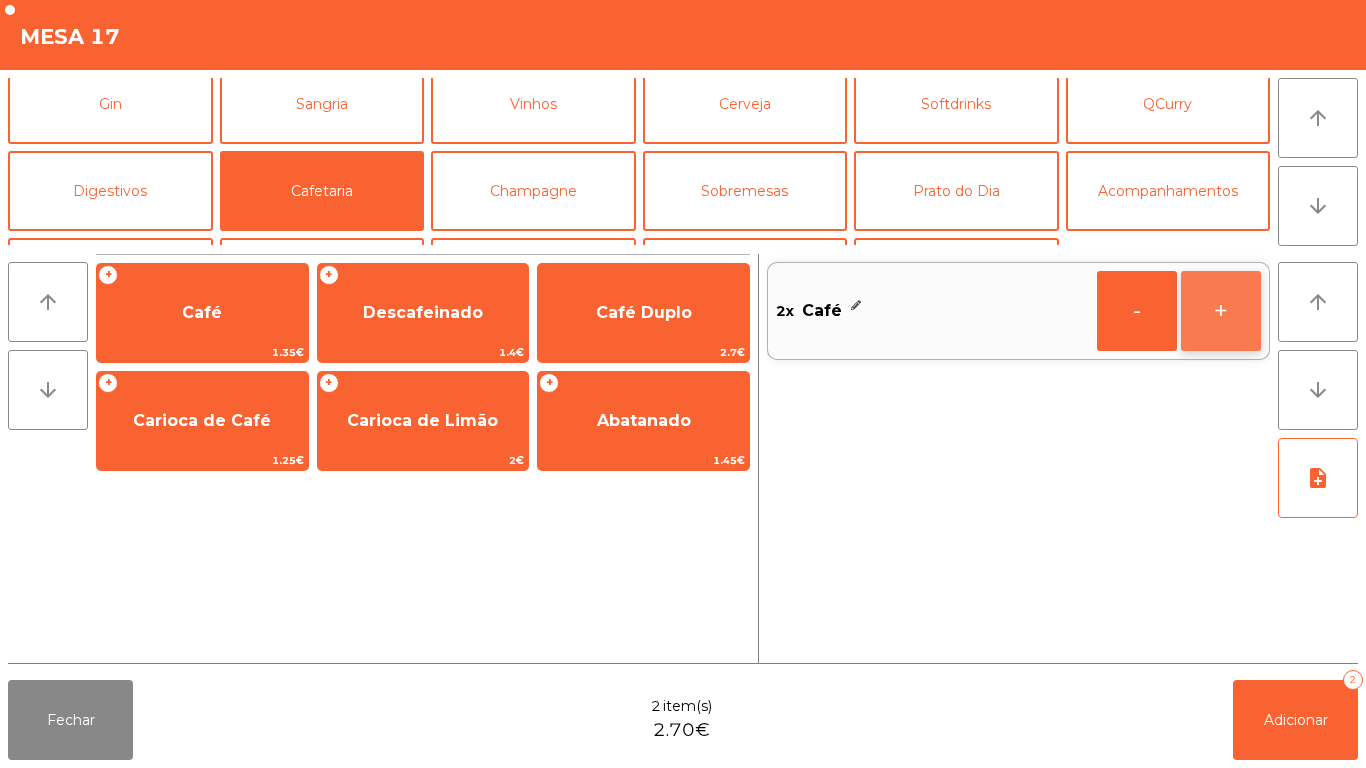 click on "+" 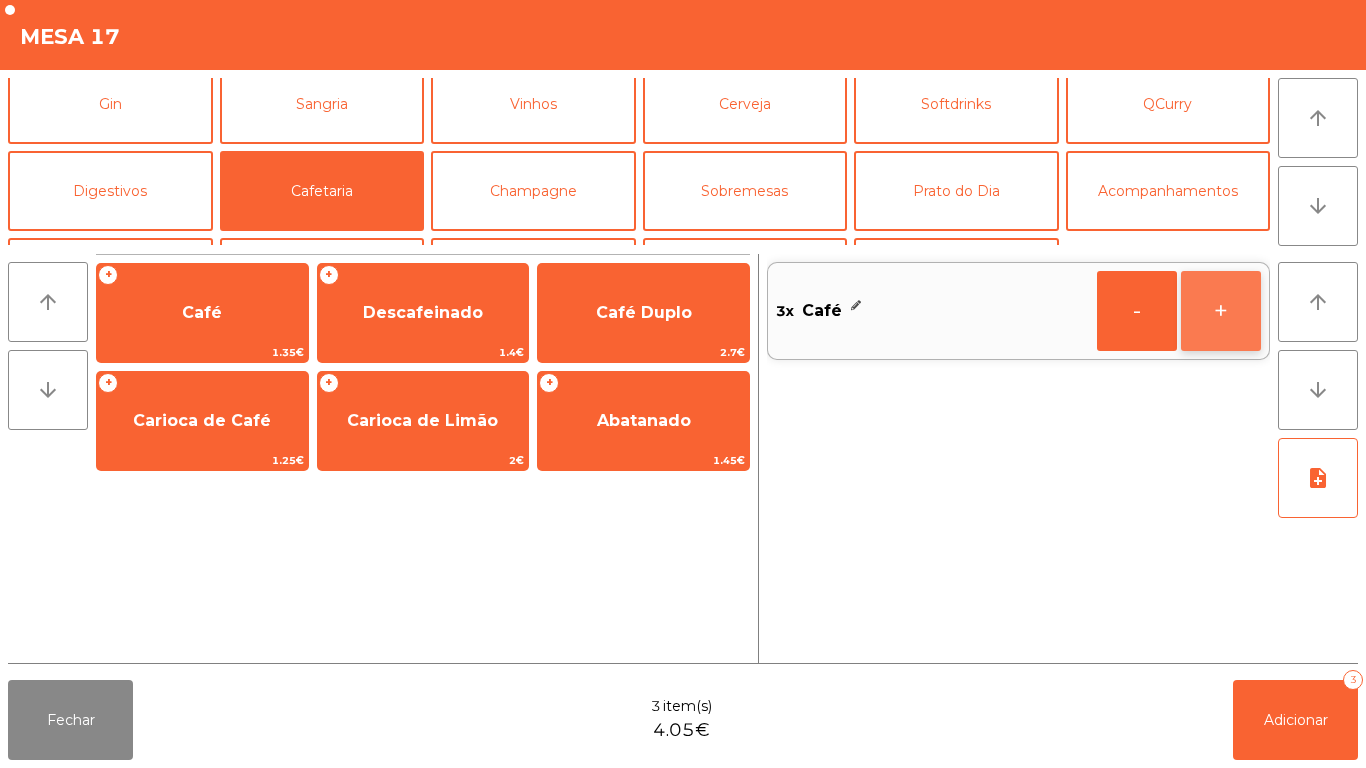 click on "+" 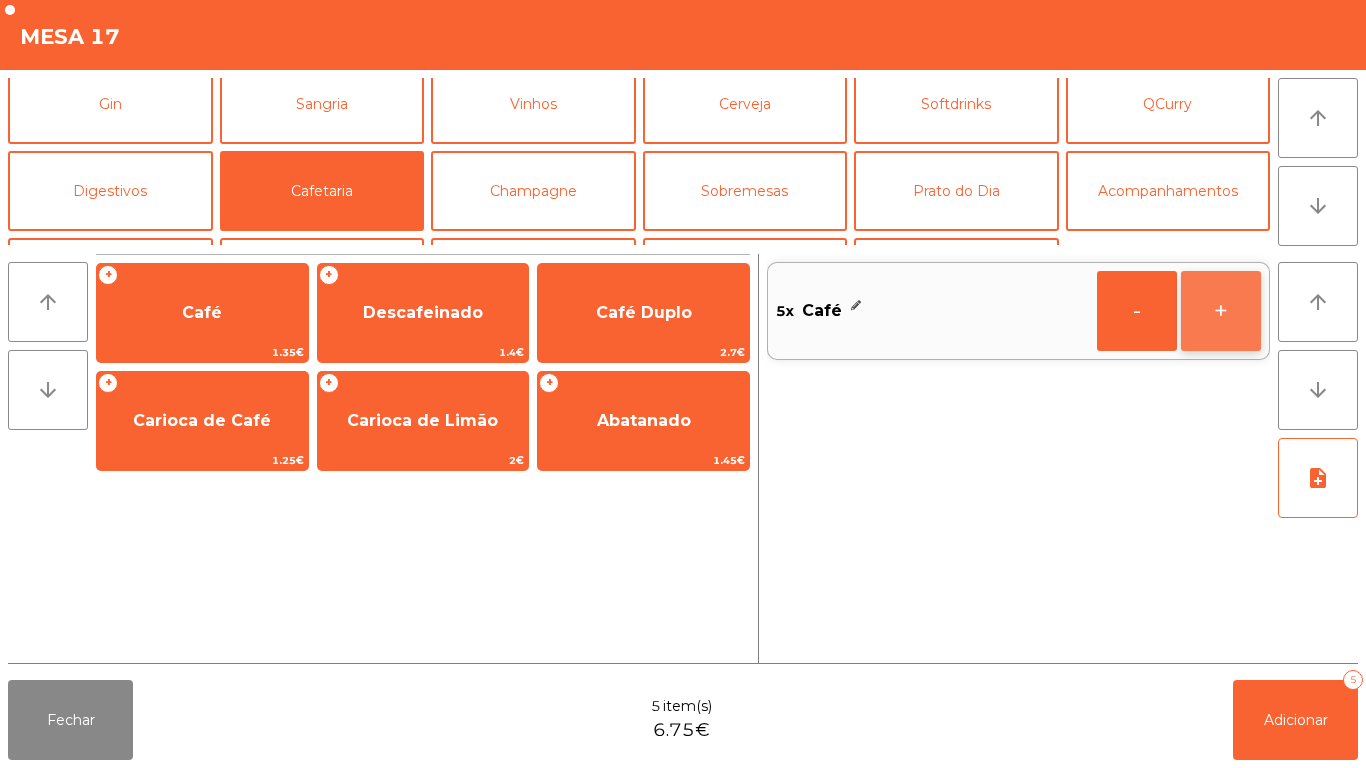 click on "+" 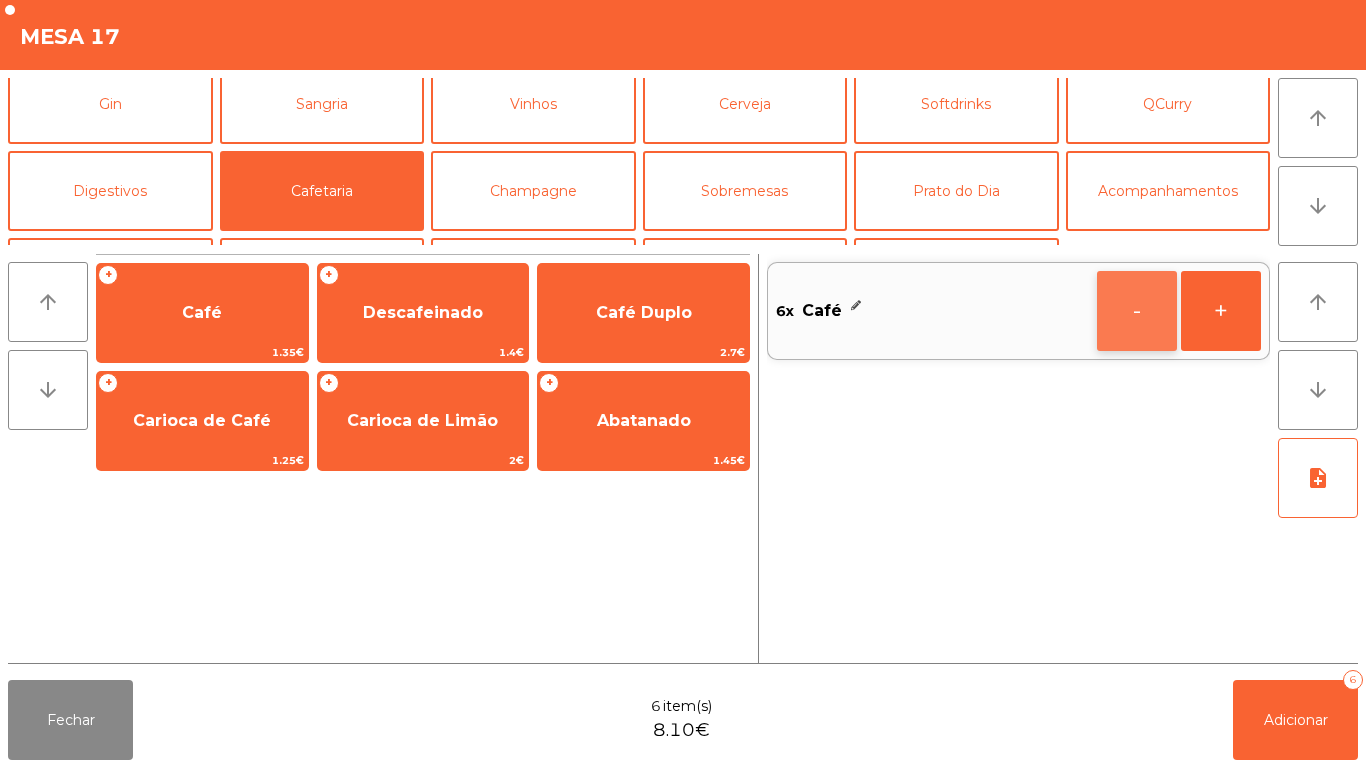 click on "-" 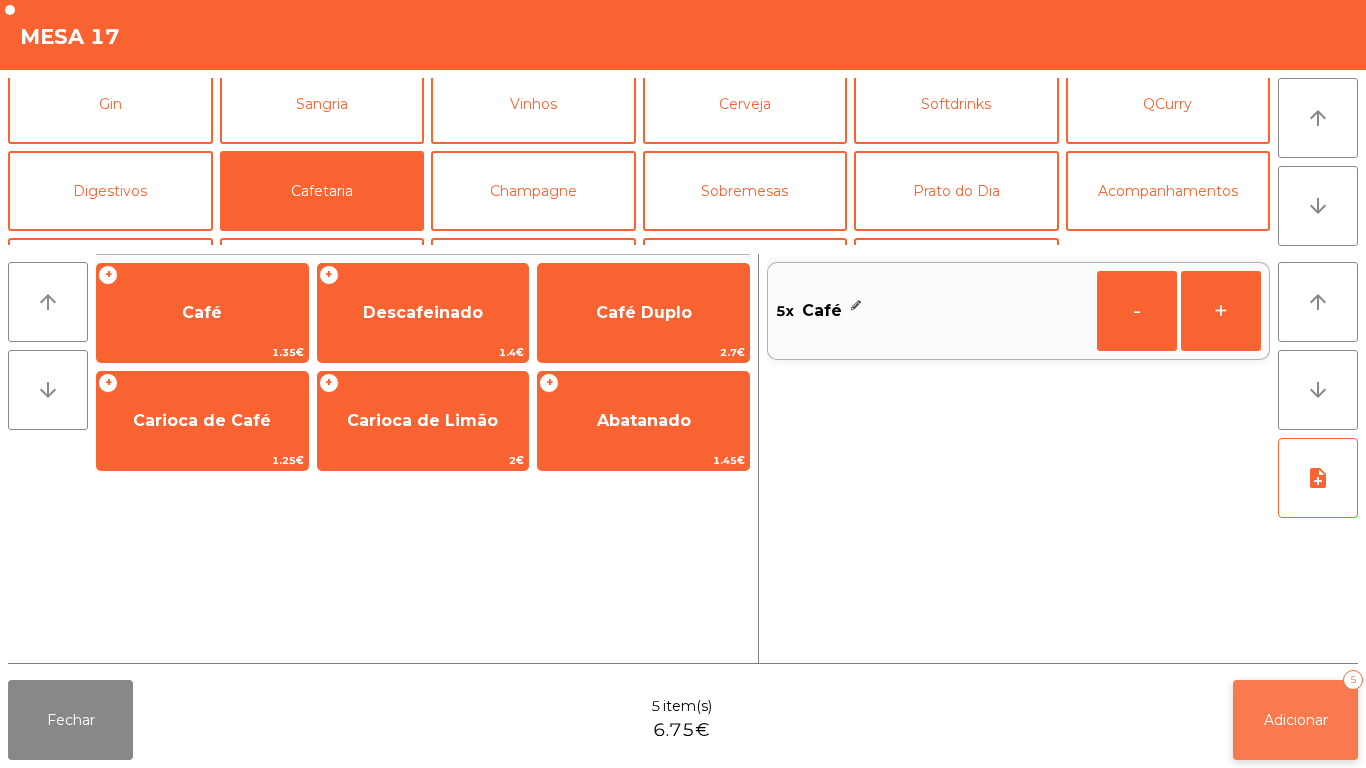 click on "Adicionar" 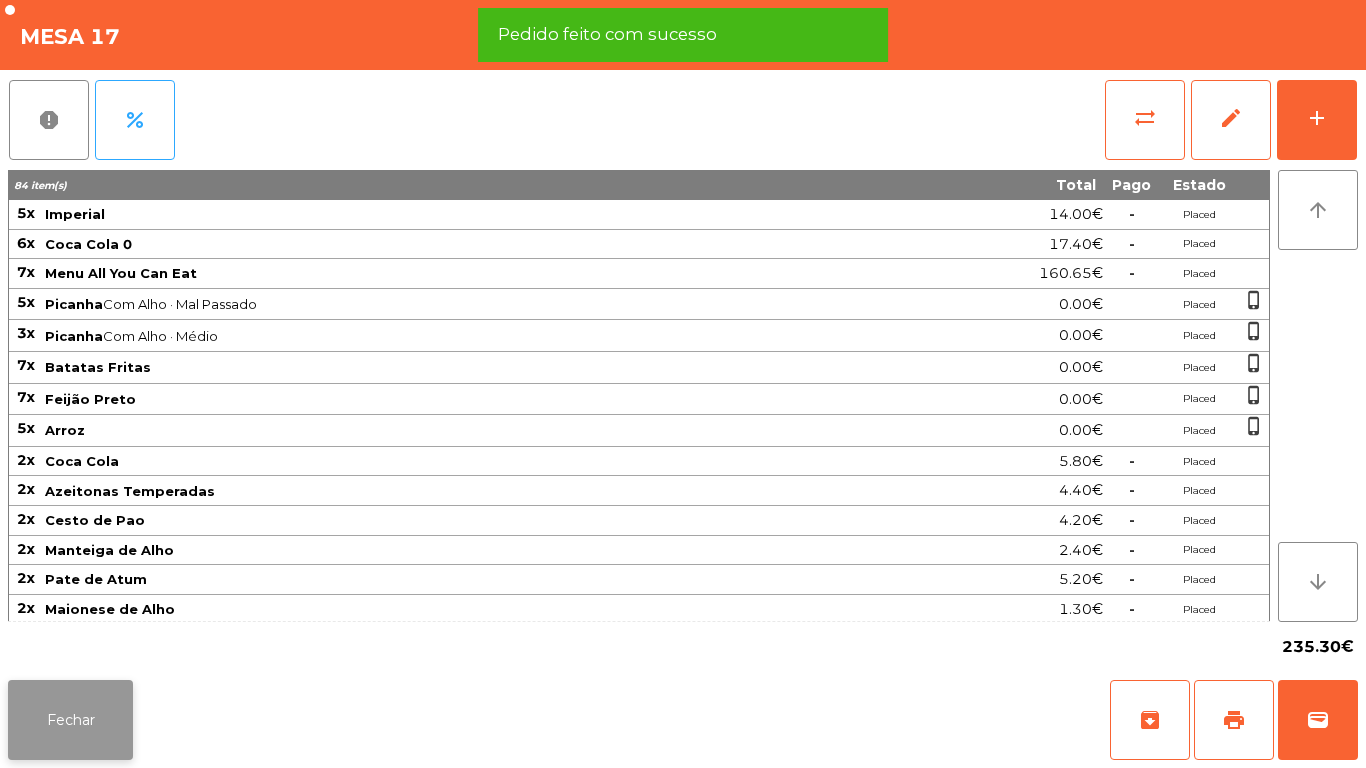 click on "Fechar" 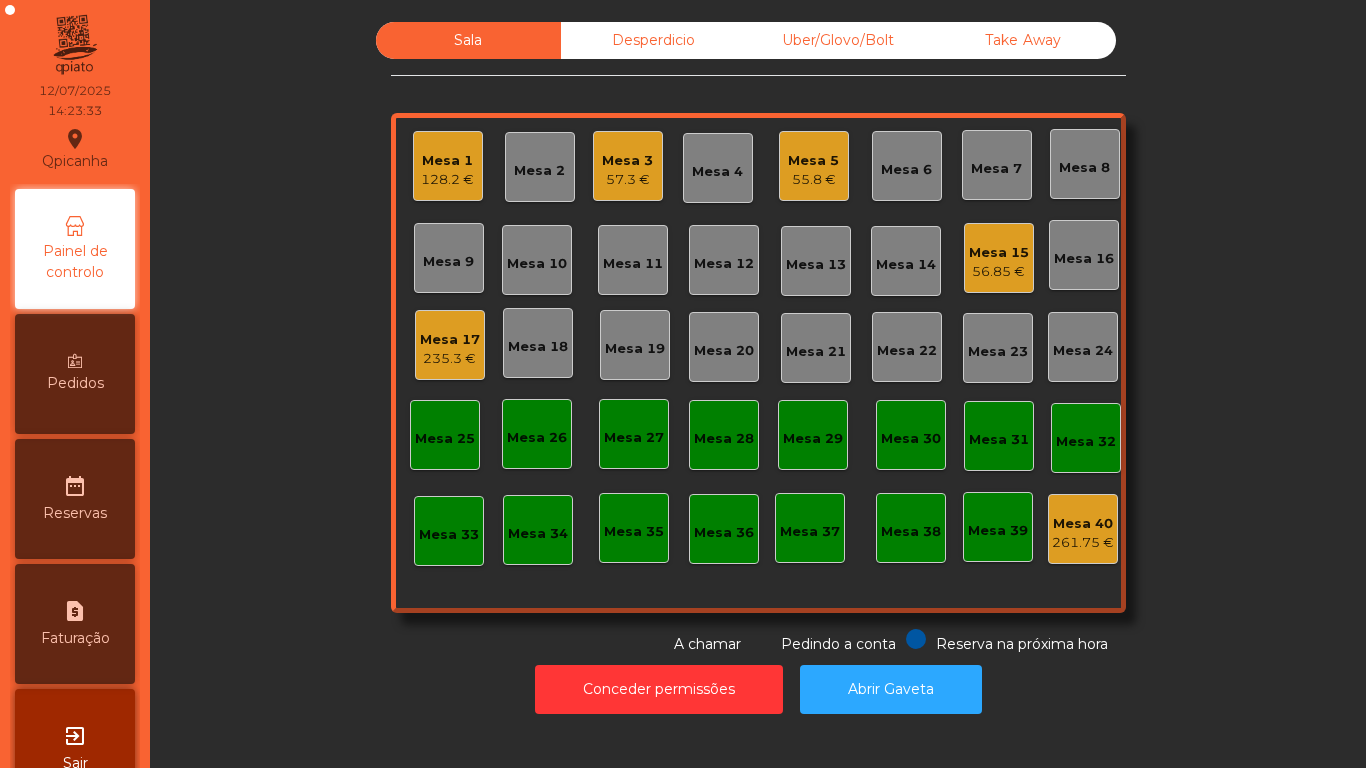 click on "Mesa 5" 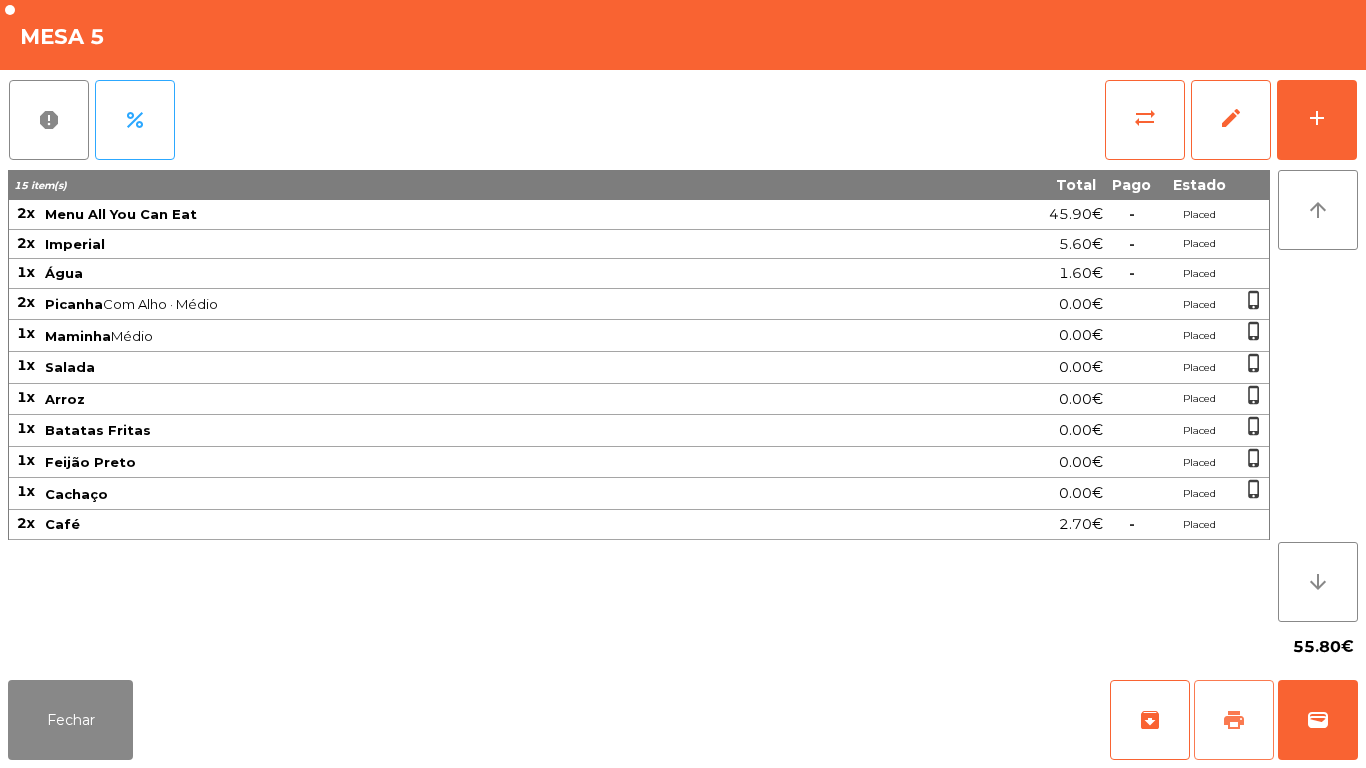 click on "print" 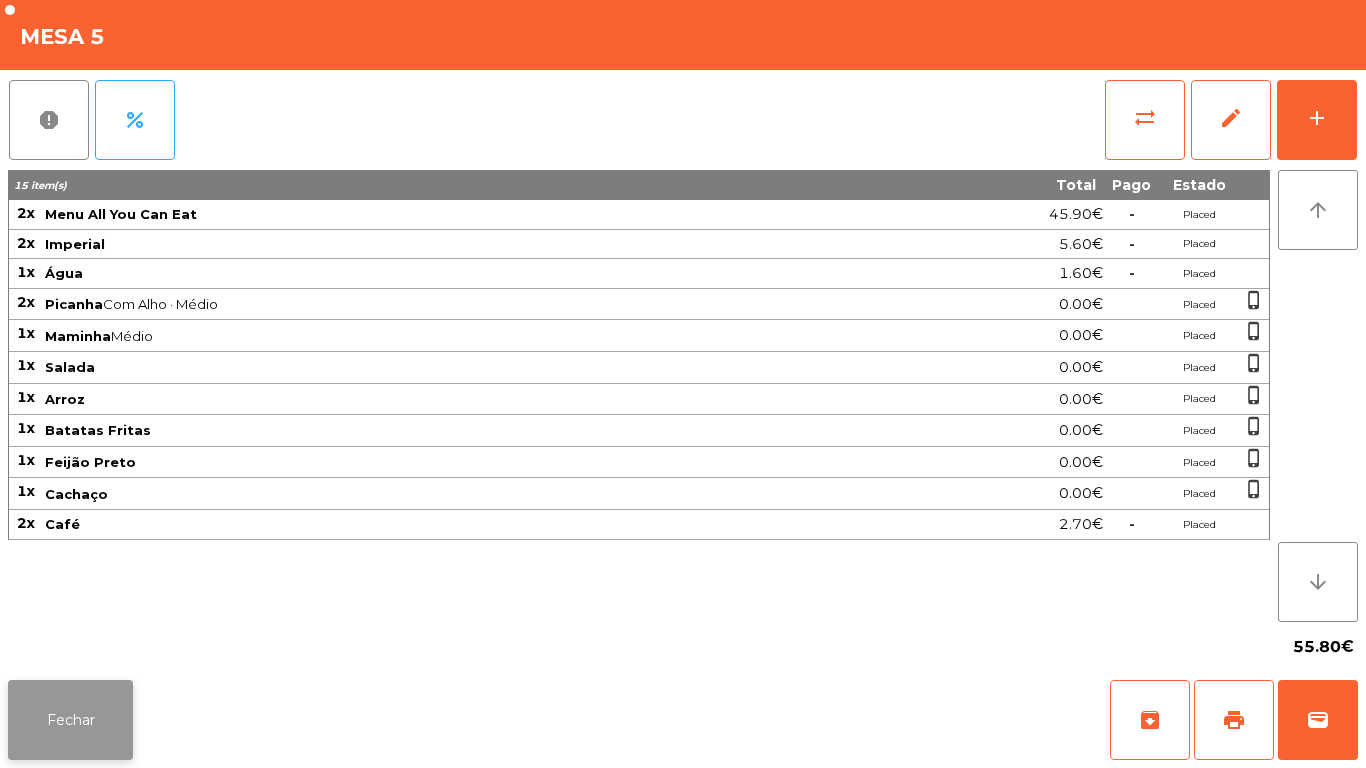 click on "Fechar" 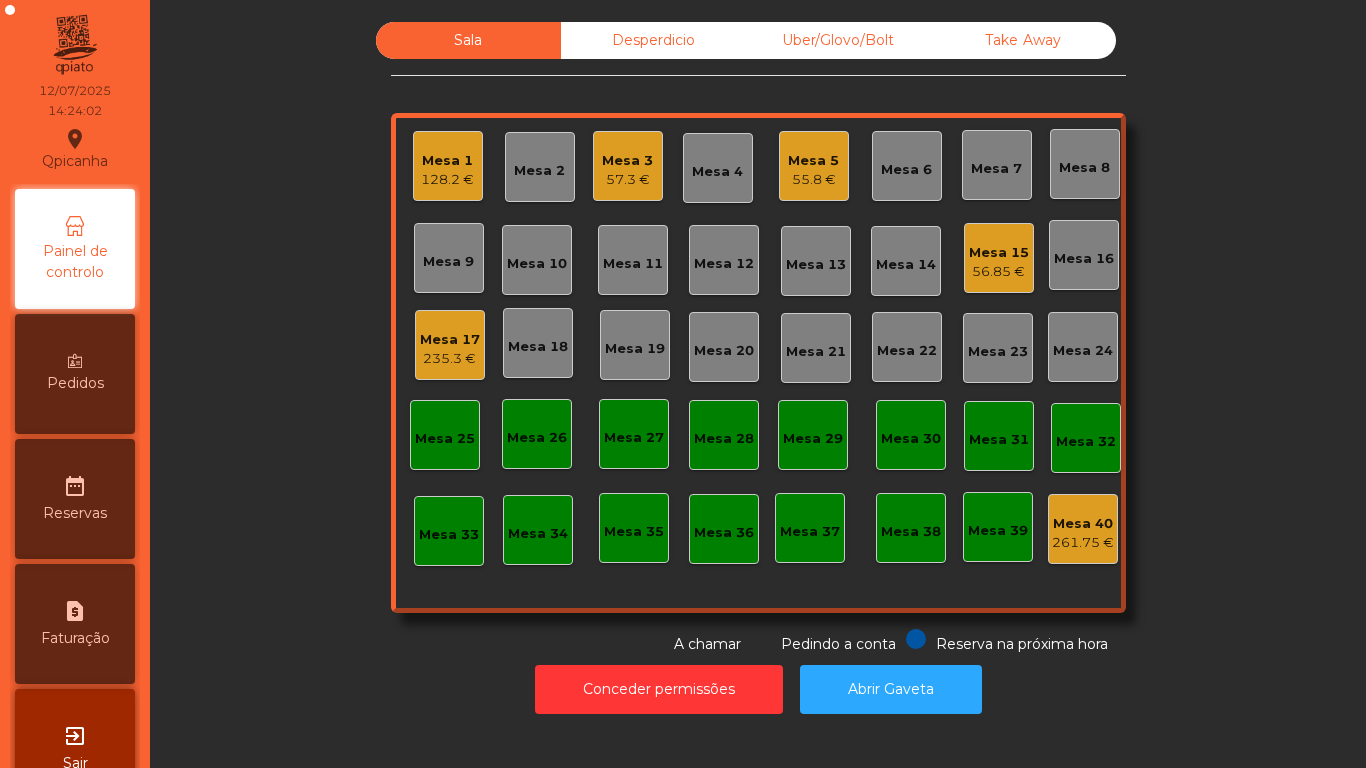 click on "Mesa 3   57.3 €" 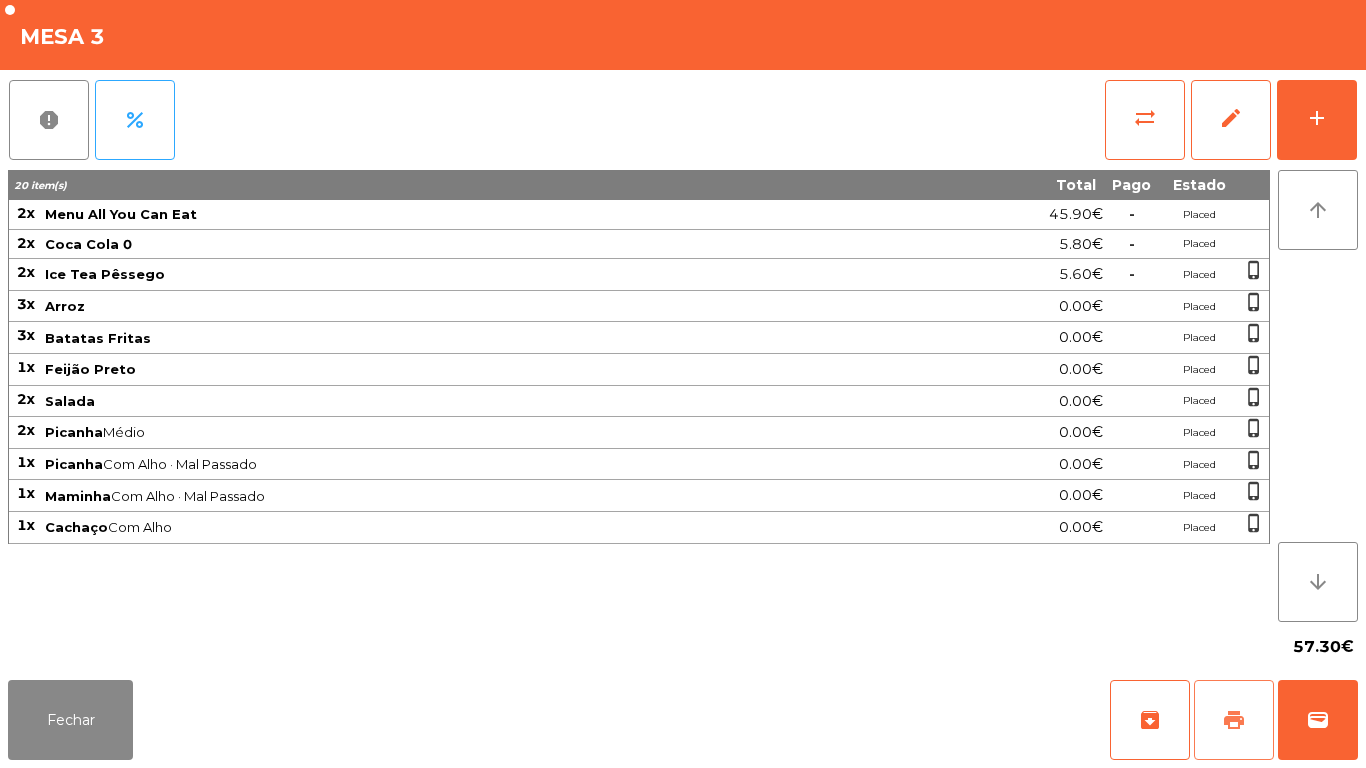 click on "print" 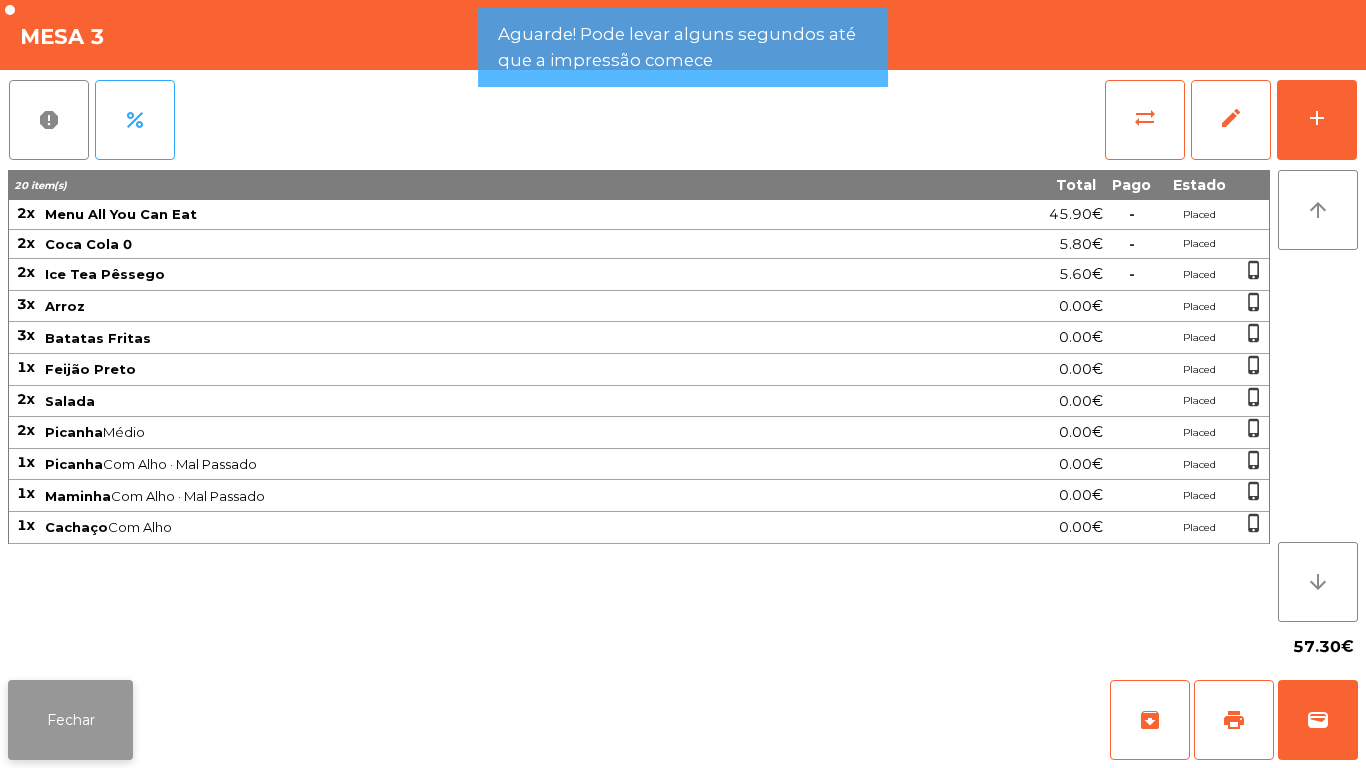 click on "Fechar" 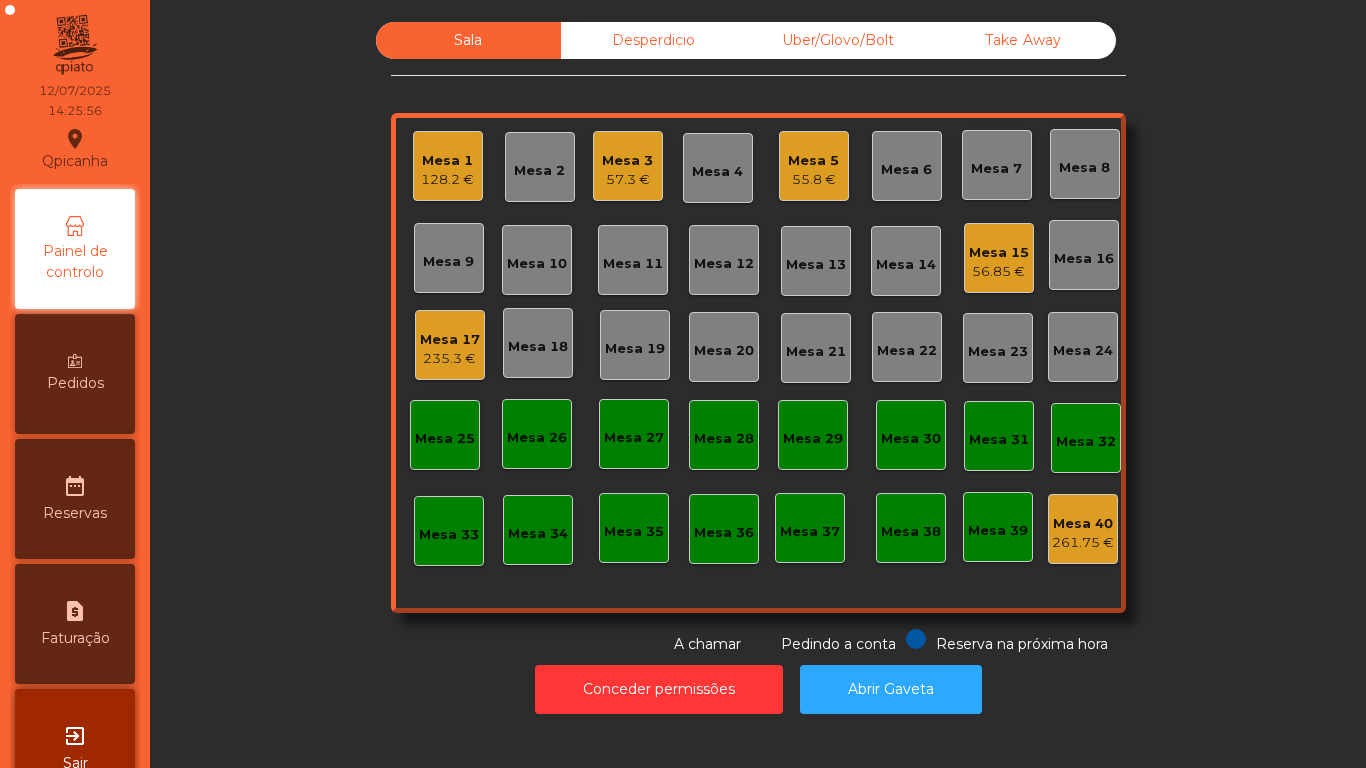 click on "55.8 €" 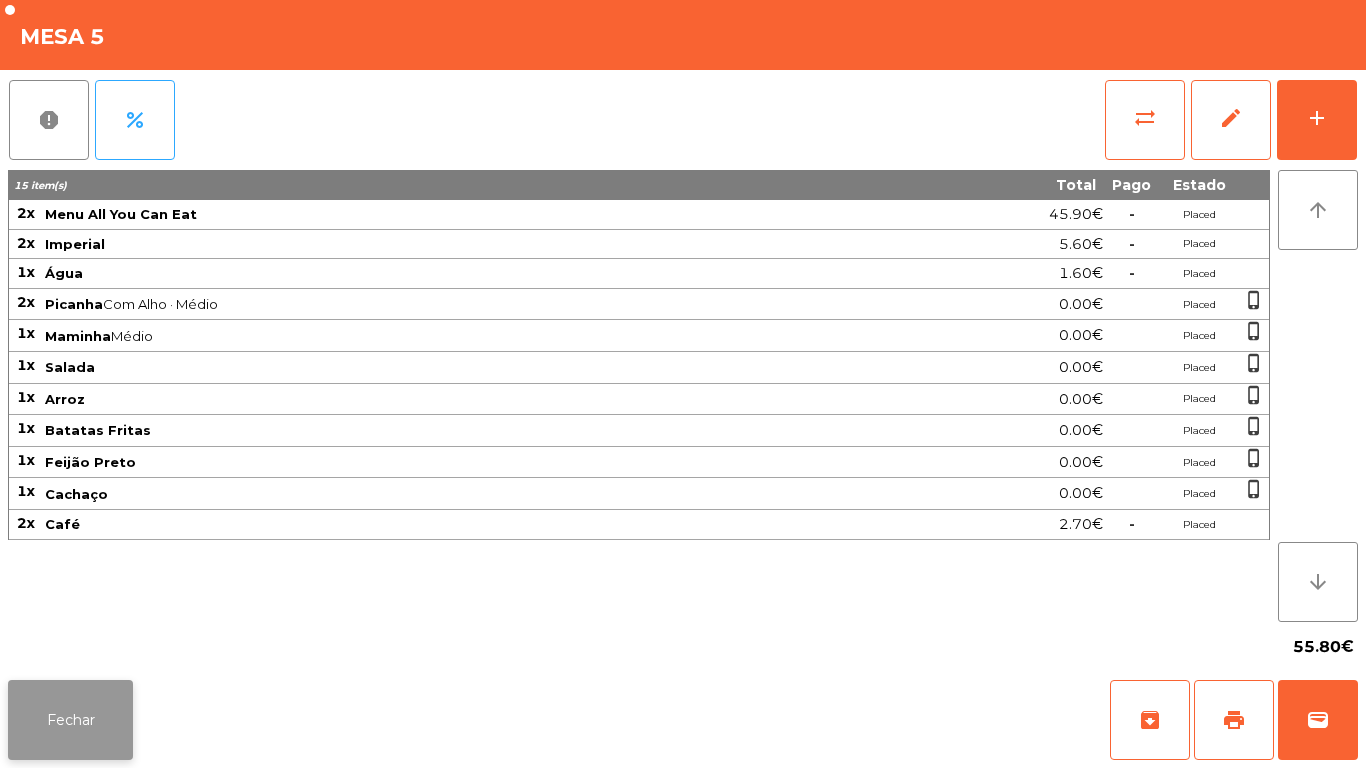 click on "Fechar" 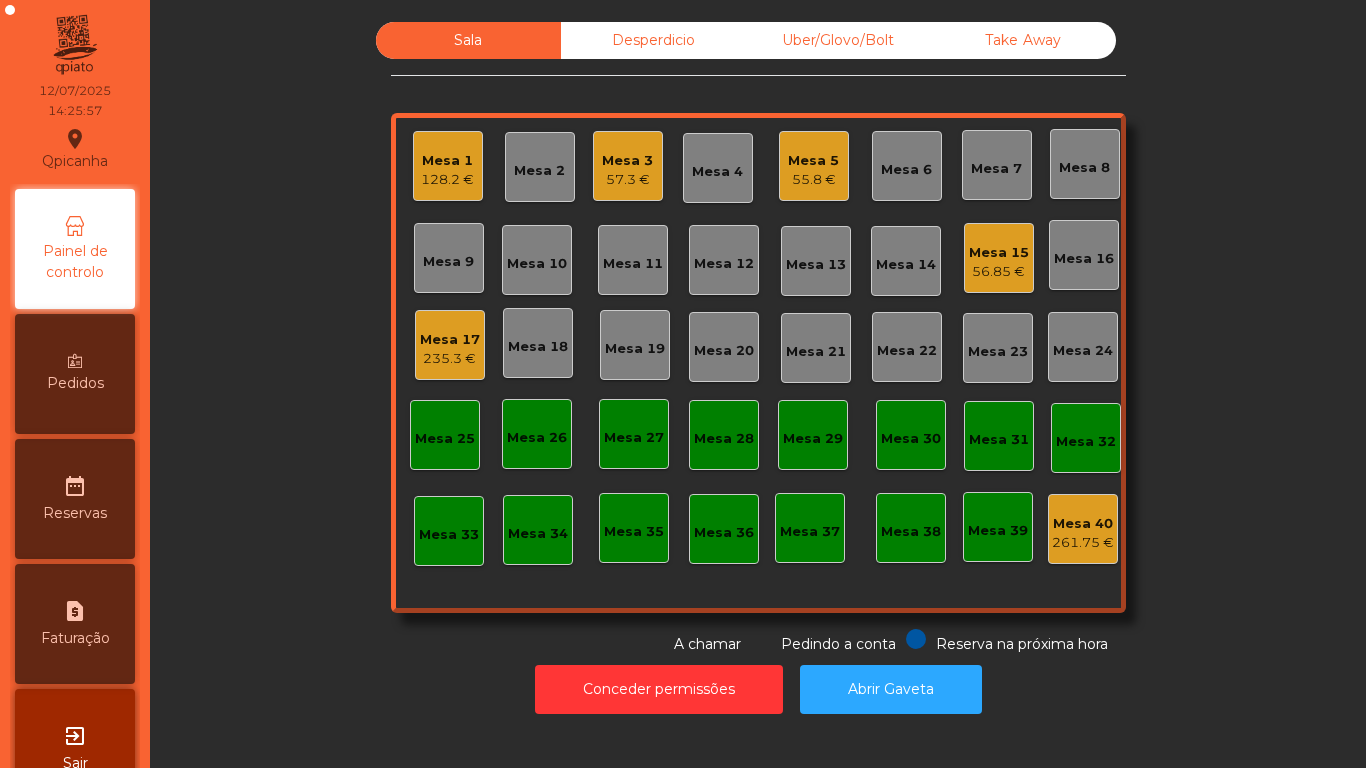 click on "Mesa 3" 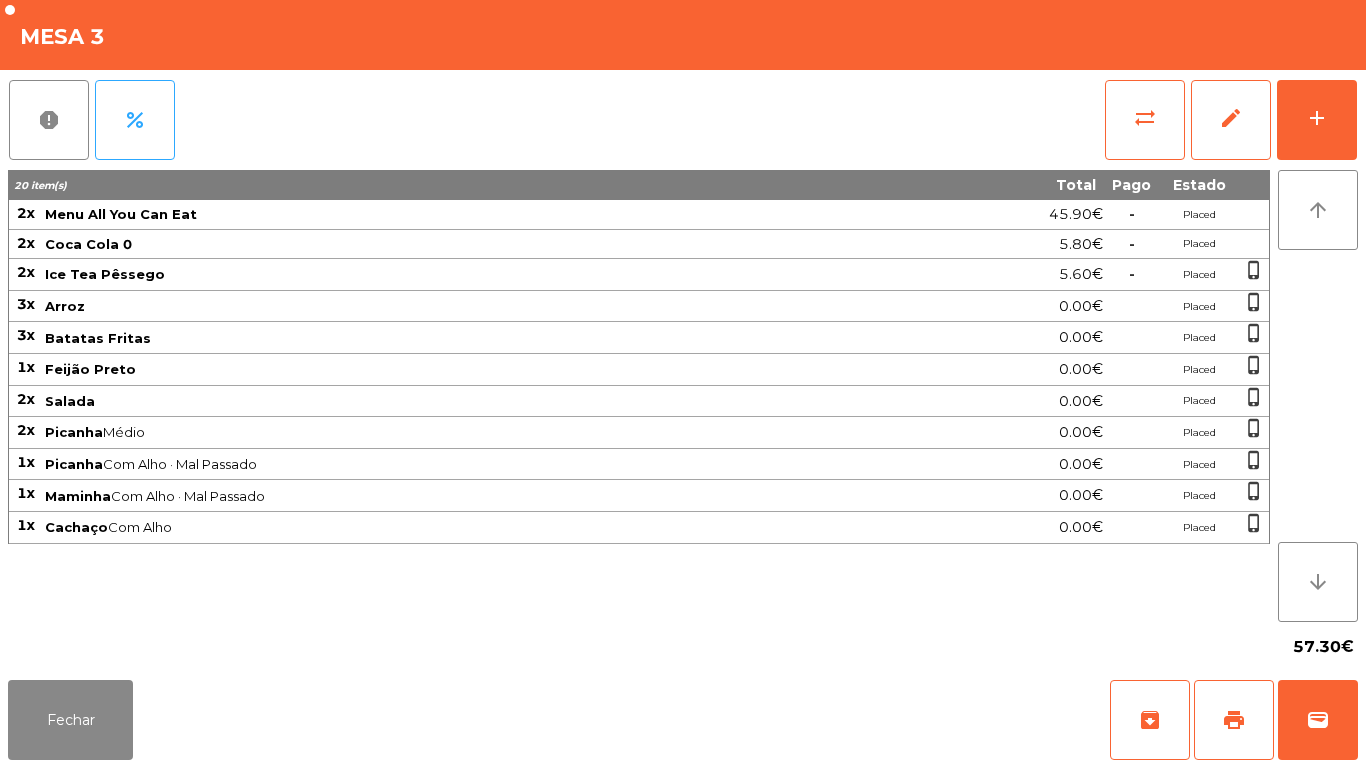 click on "Fechar   archive   print   wallet" 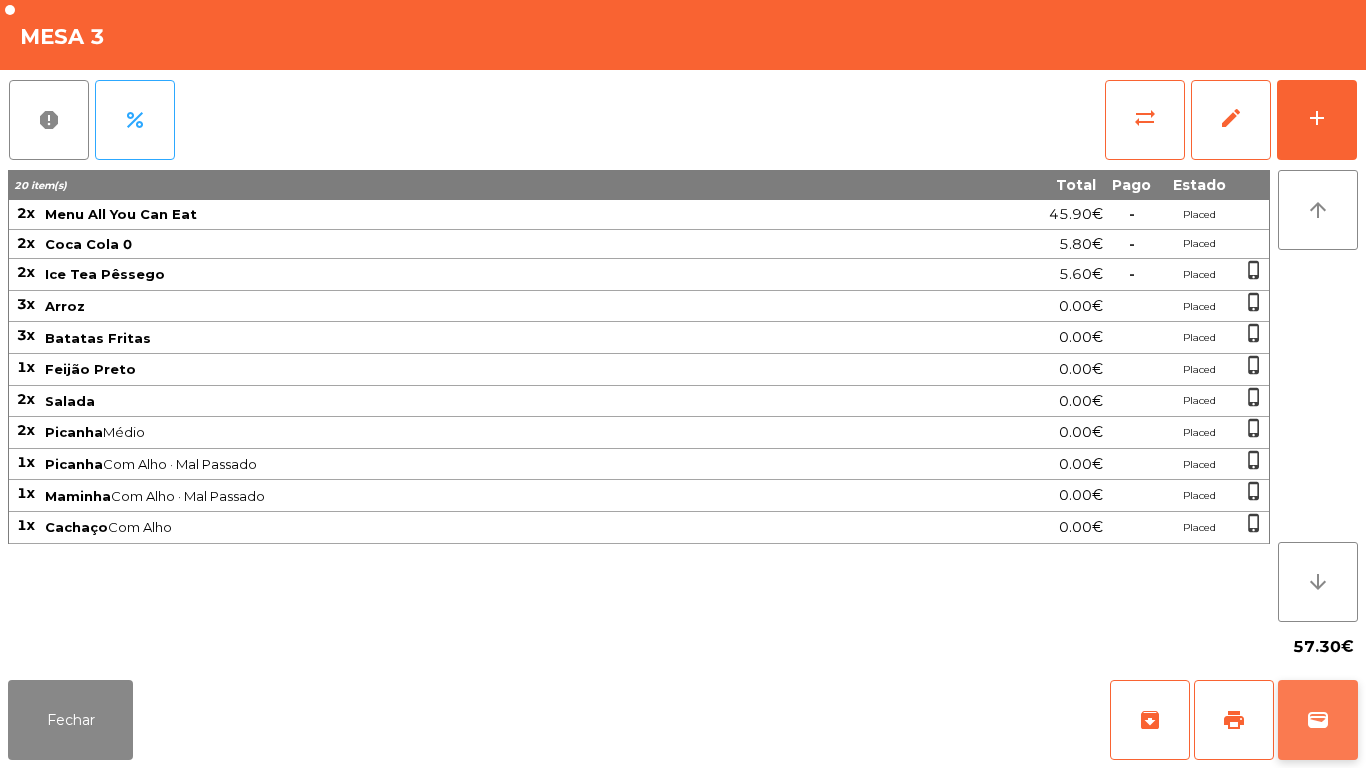 click on "wallet" 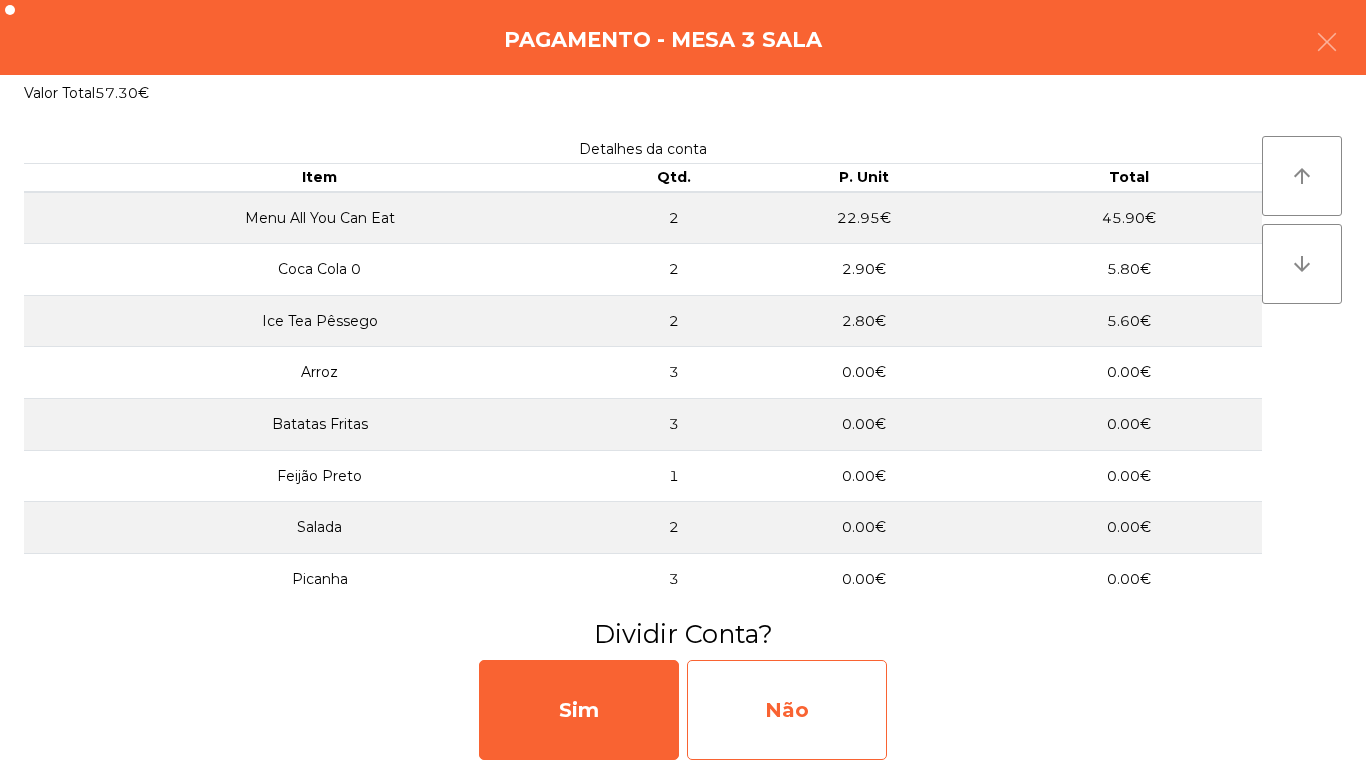 click on "Não" 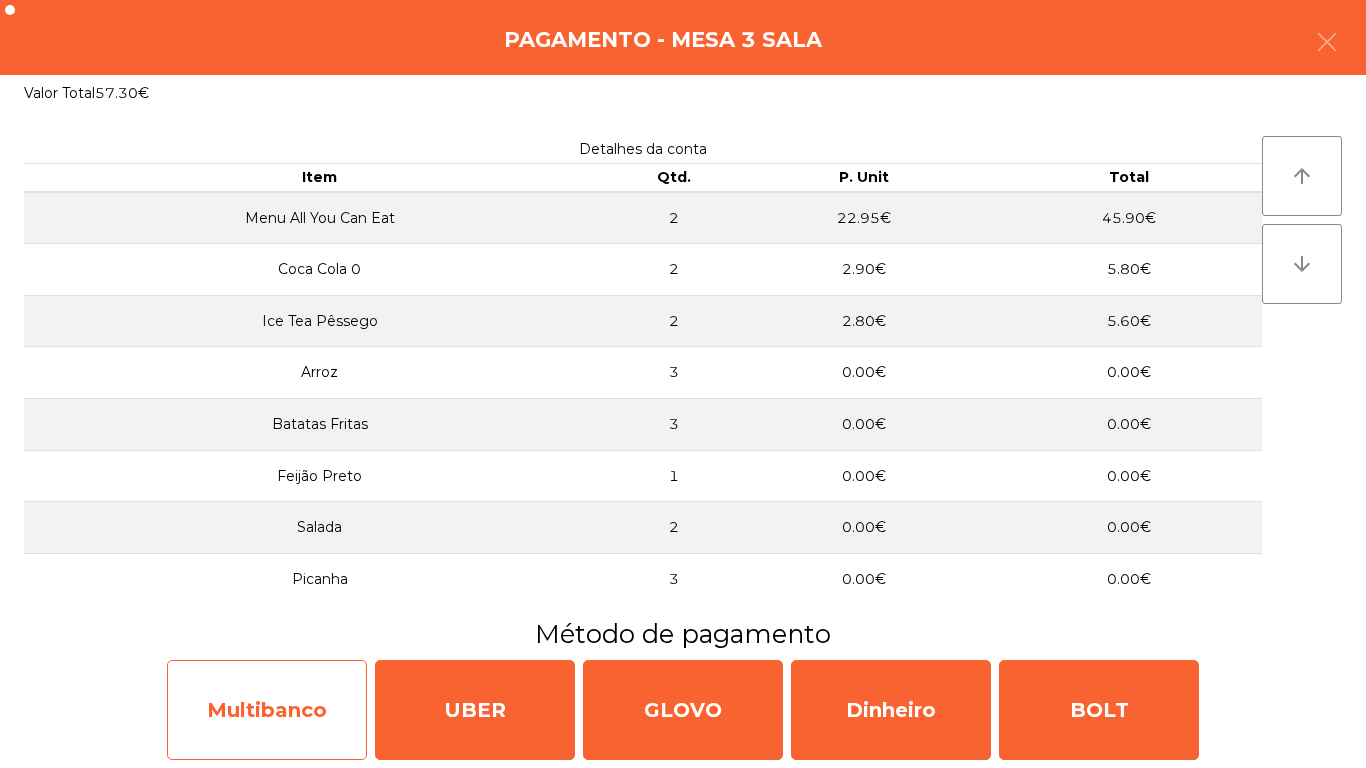 click on "Multibanco" 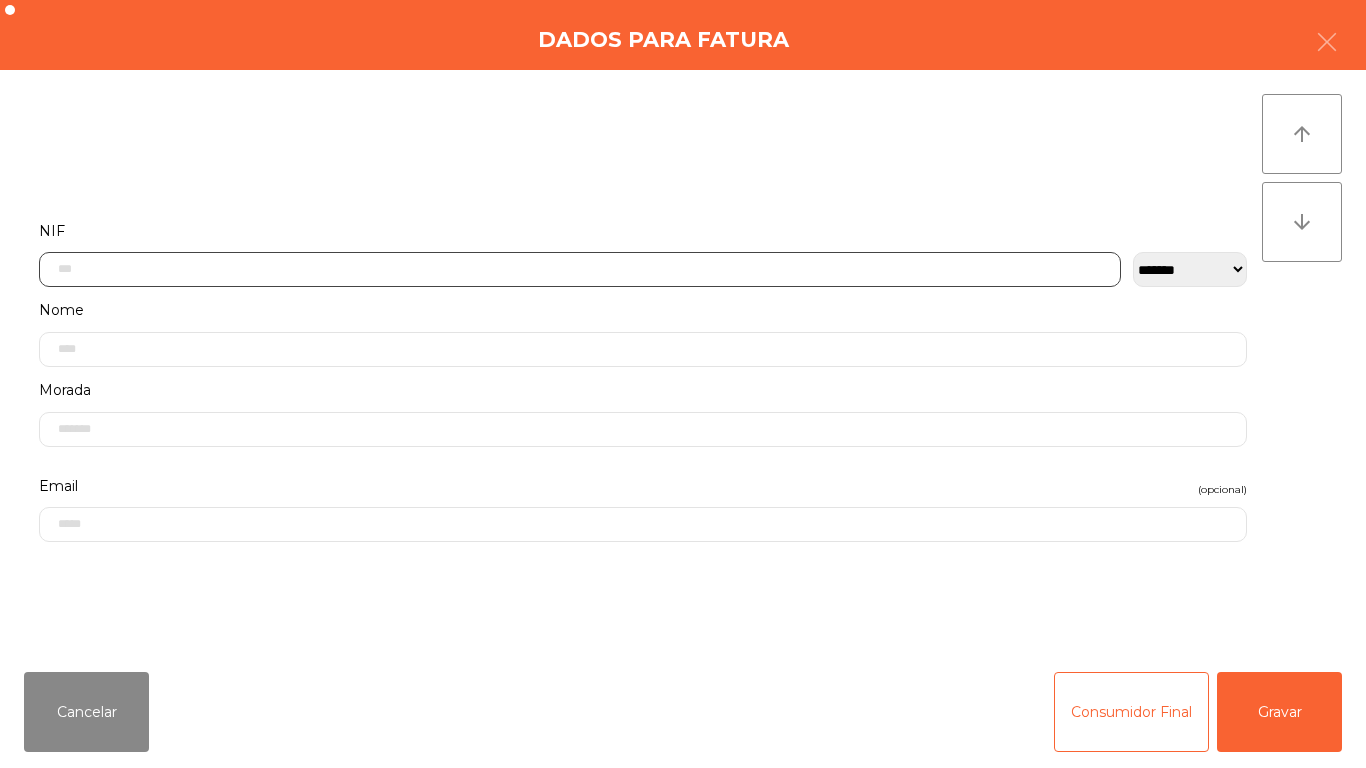click 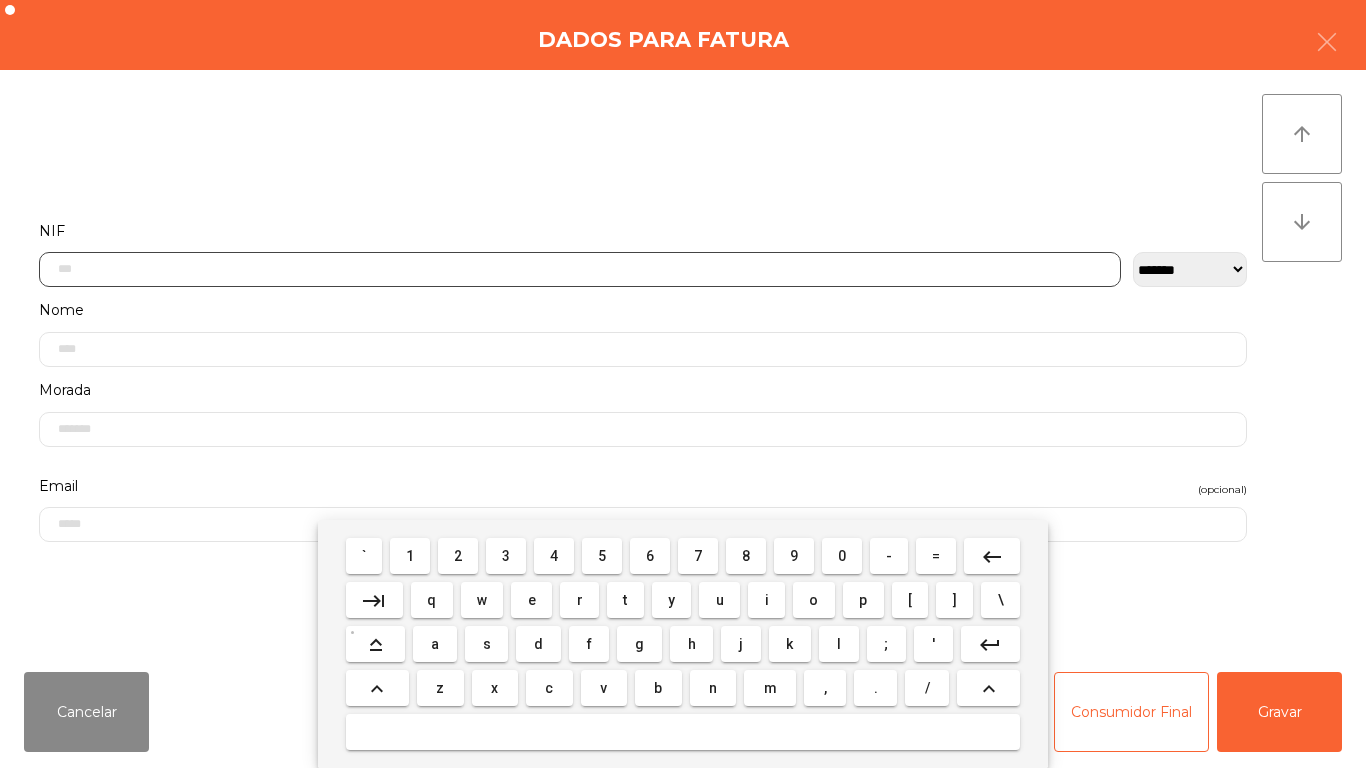 scroll, scrollTop: 122, scrollLeft: 0, axis: vertical 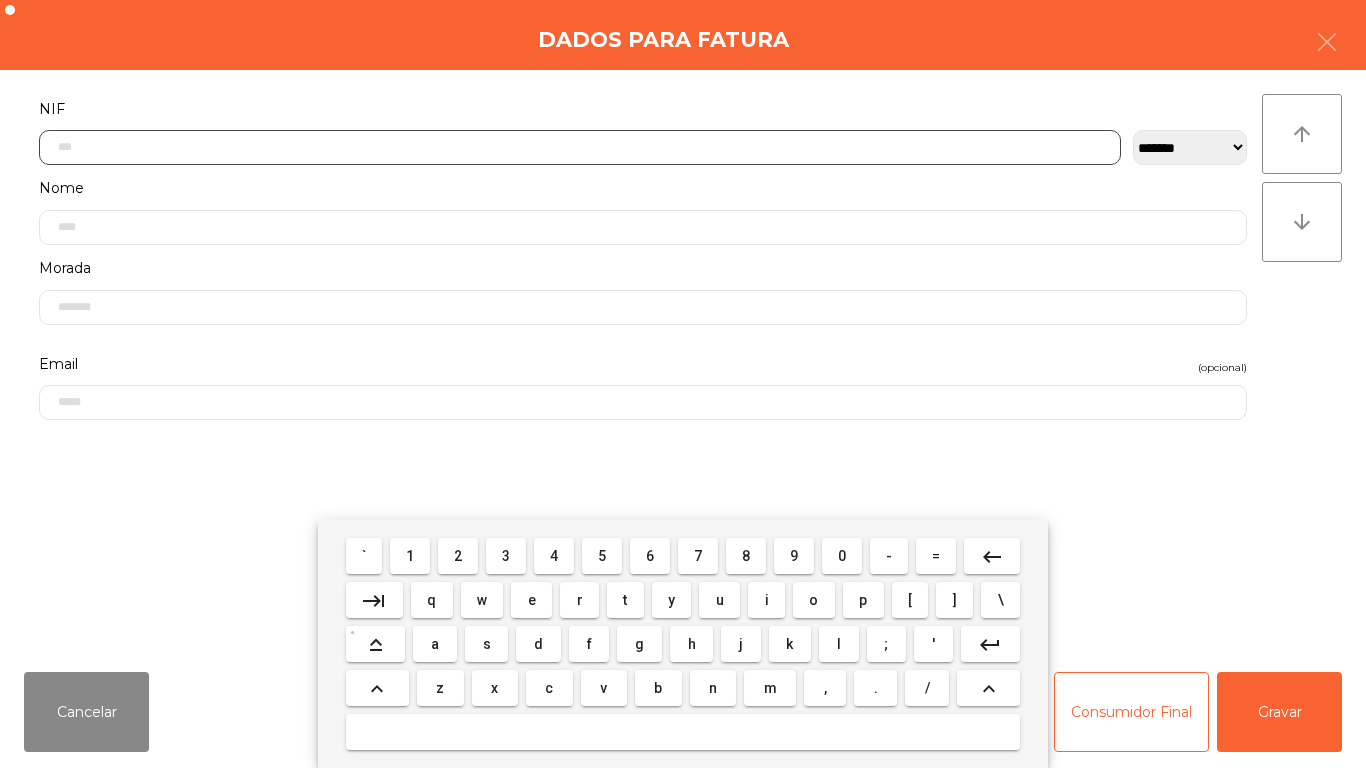 click on "2" at bounding box center (458, 556) 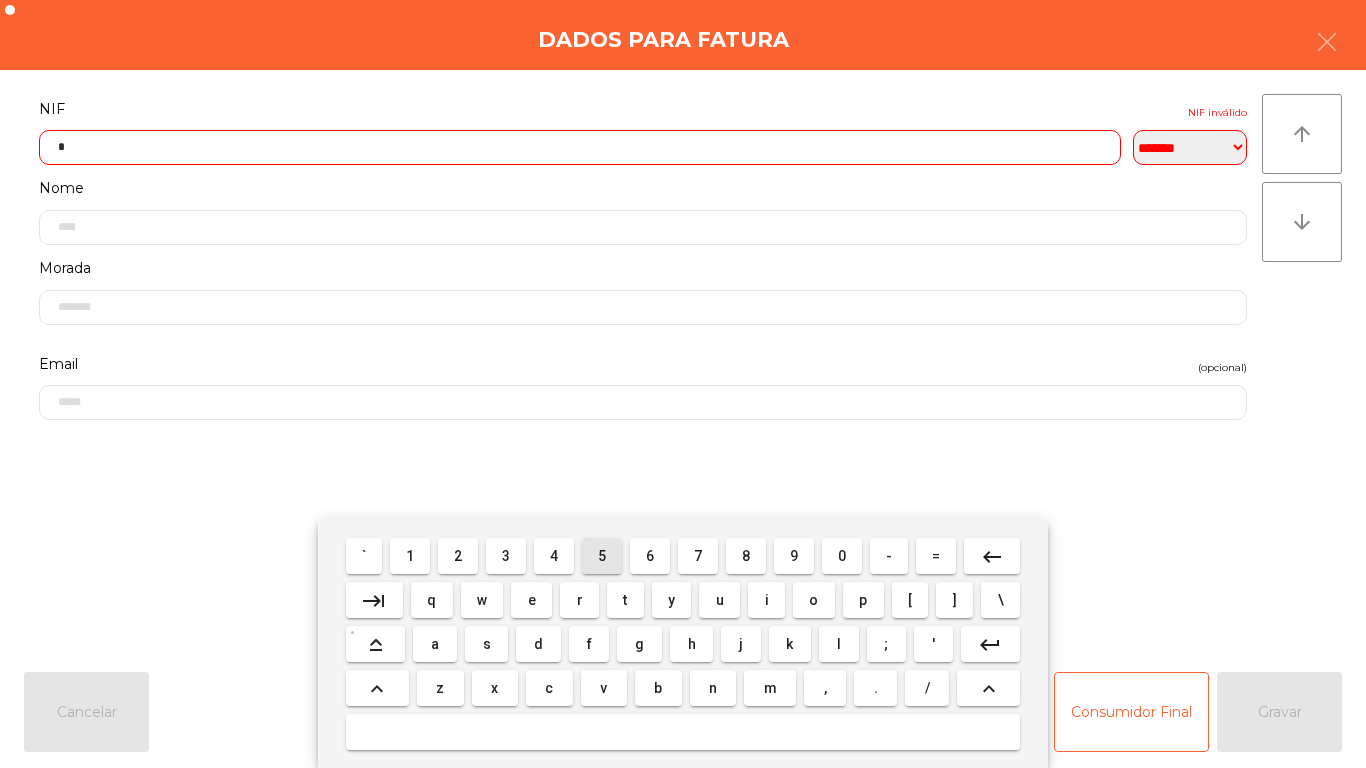 click on "5" at bounding box center [602, 556] 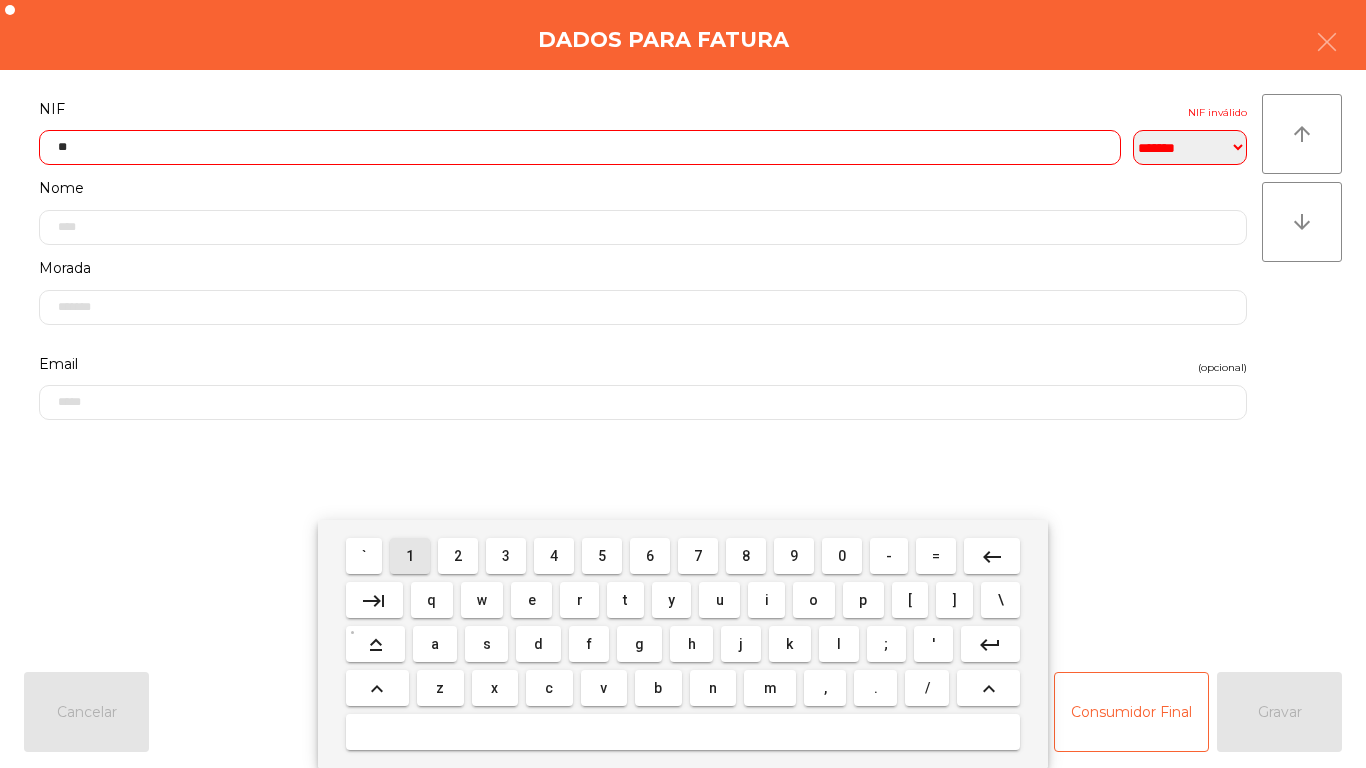 click on "1" at bounding box center [410, 556] 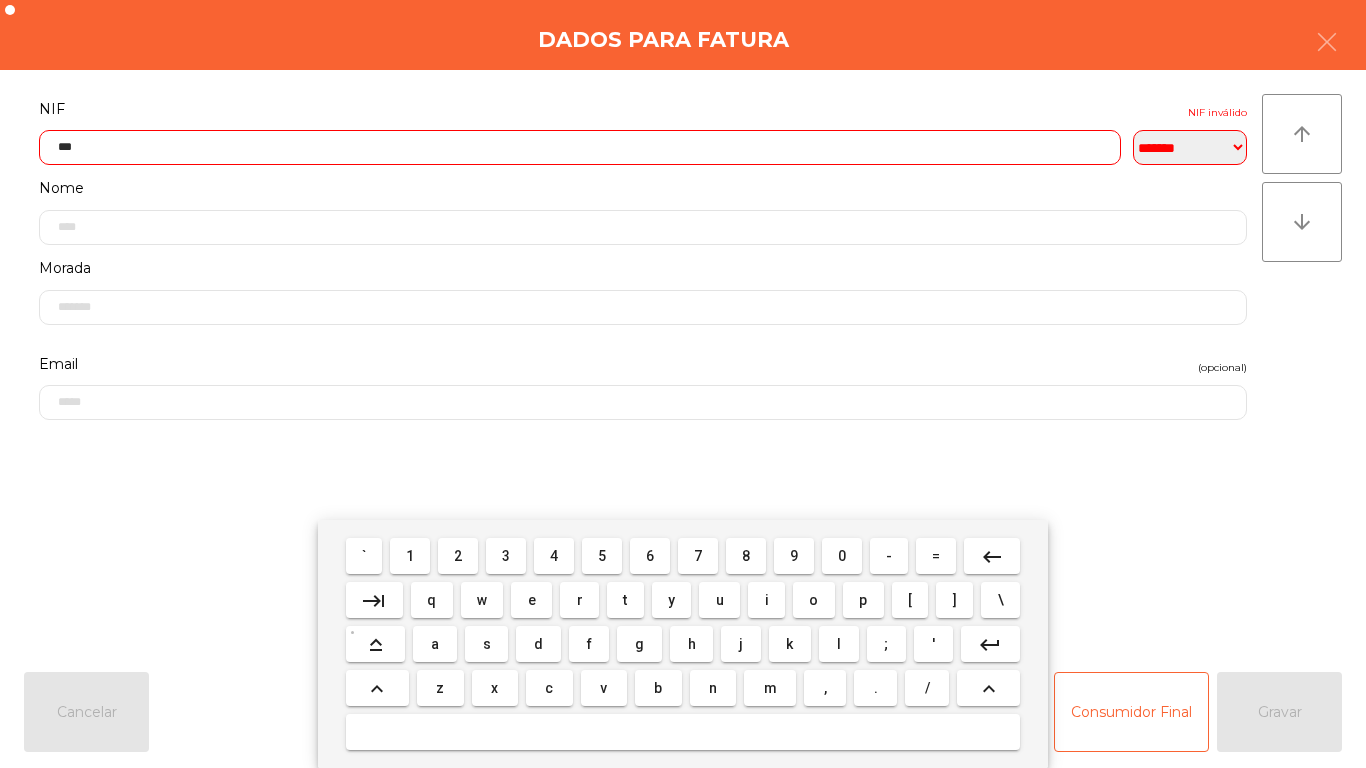 click on "2" at bounding box center [458, 556] 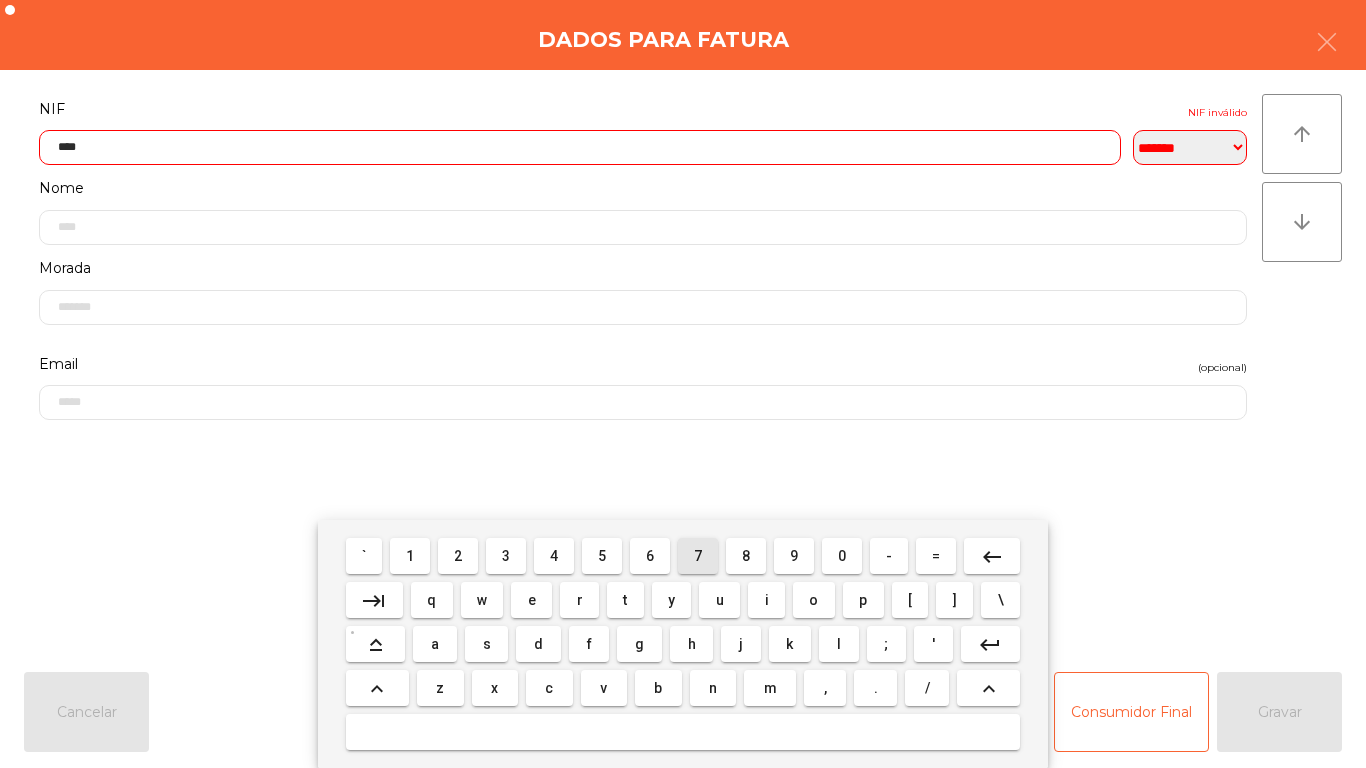click on "7" at bounding box center (698, 556) 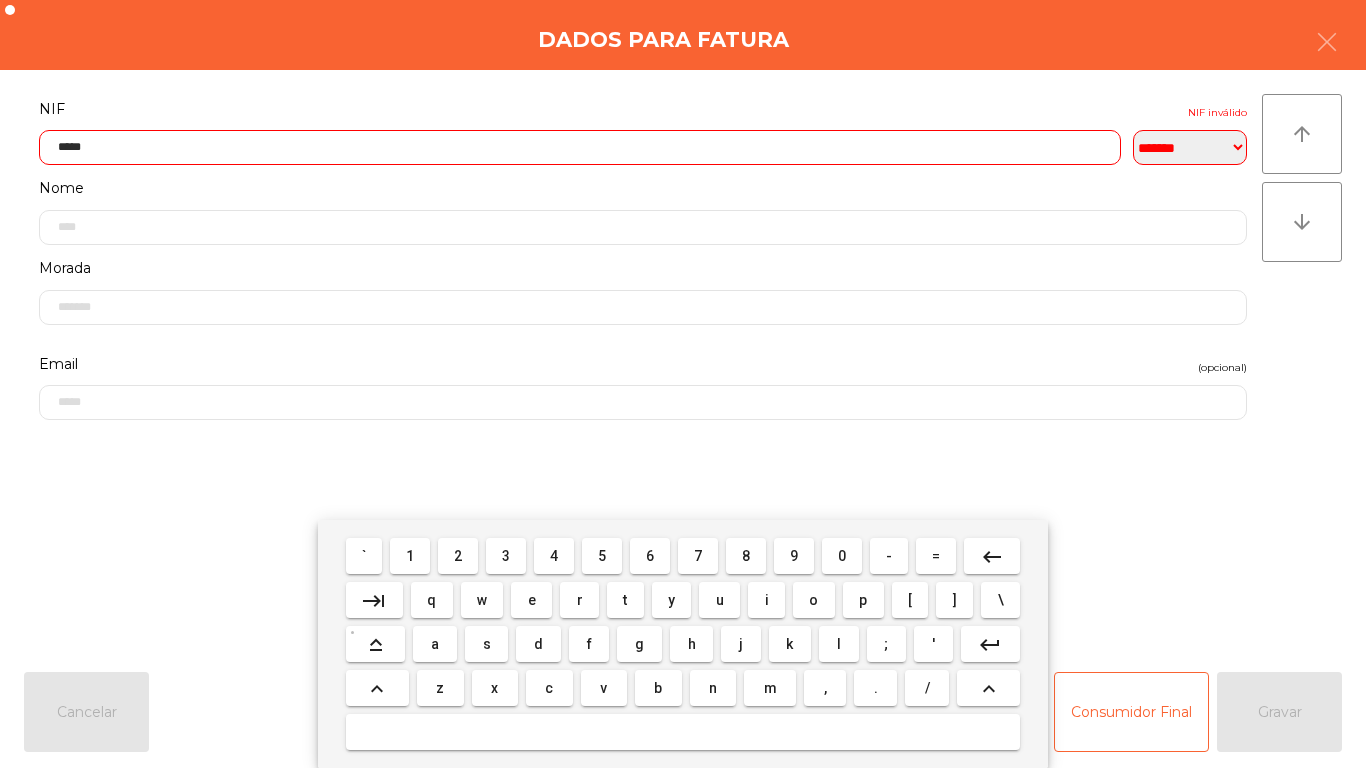 click on "1" at bounding box center [410, 556] 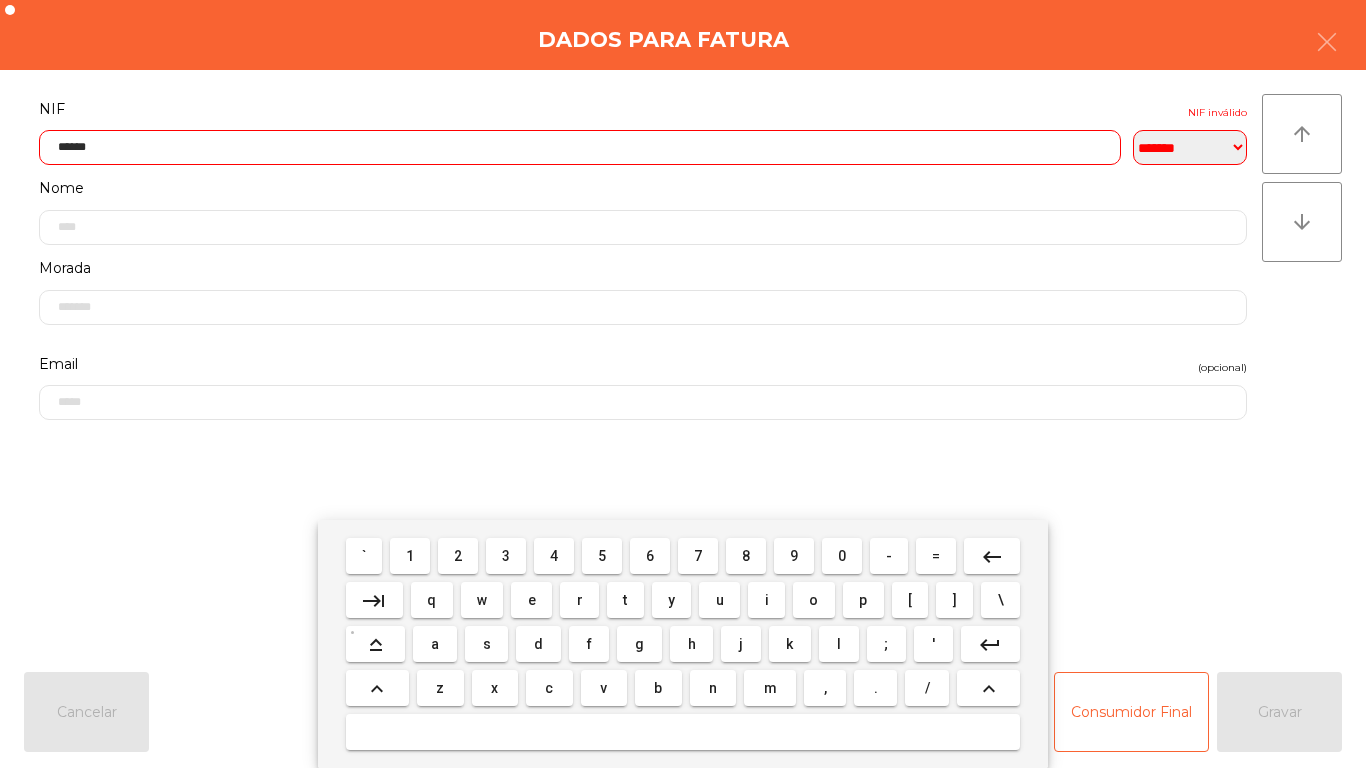 click on "0" at bounding box center [842, 556] 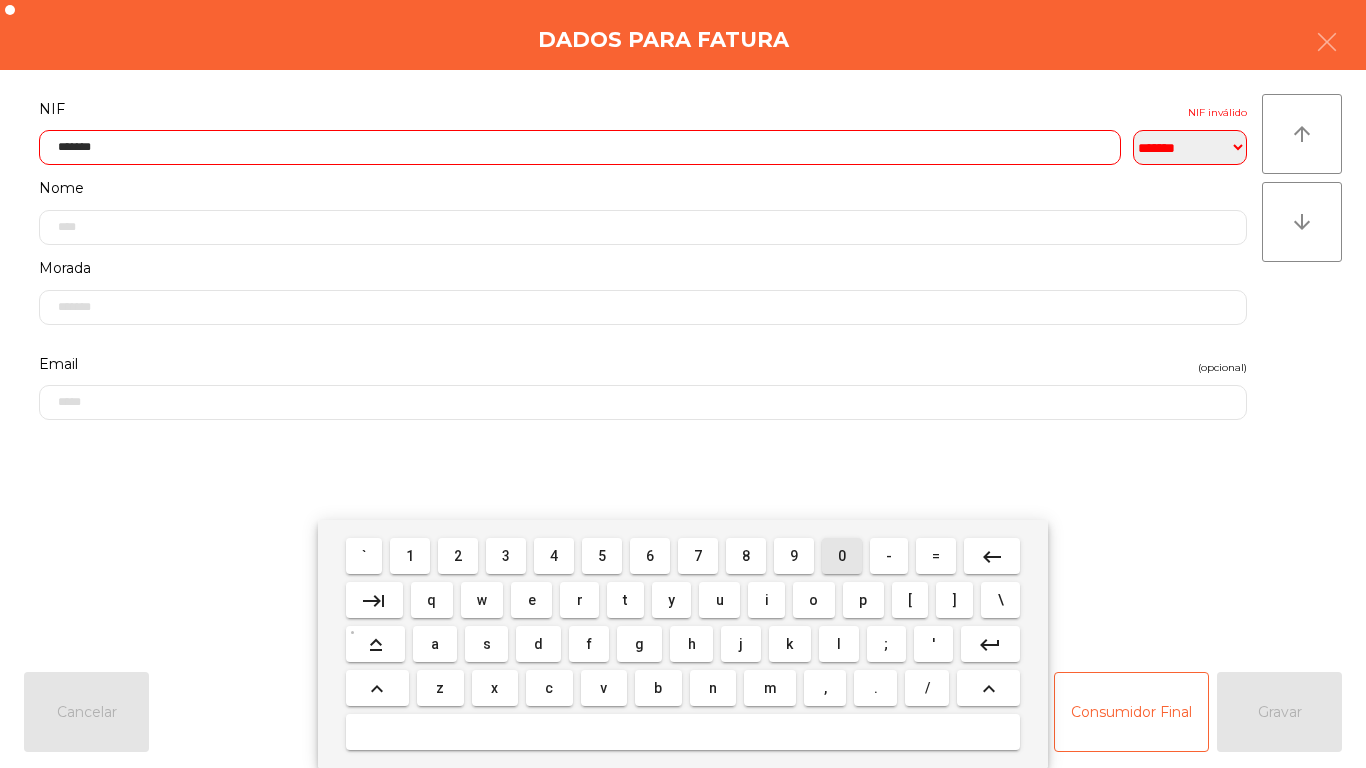 click on "0" at bounding box center (842, 556) 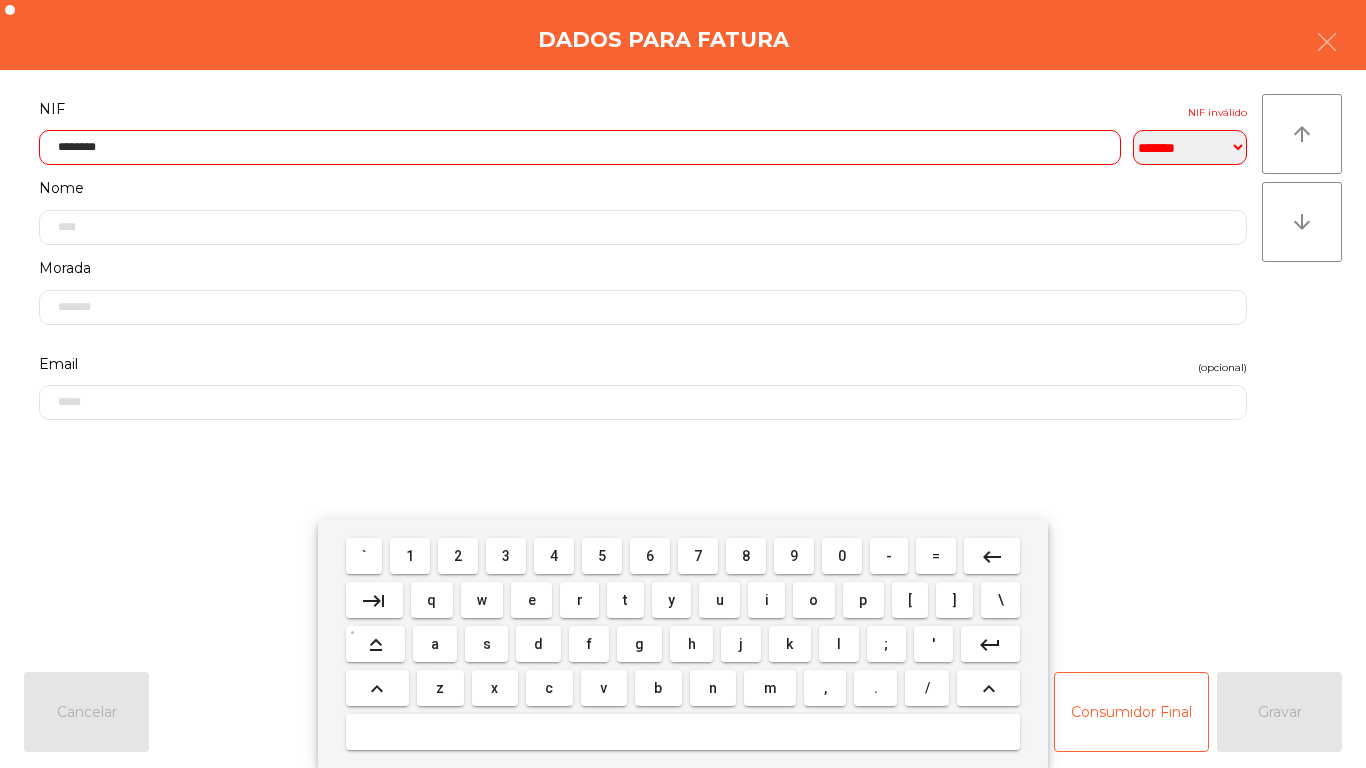 click on "5" at bounding box center (602, 556) 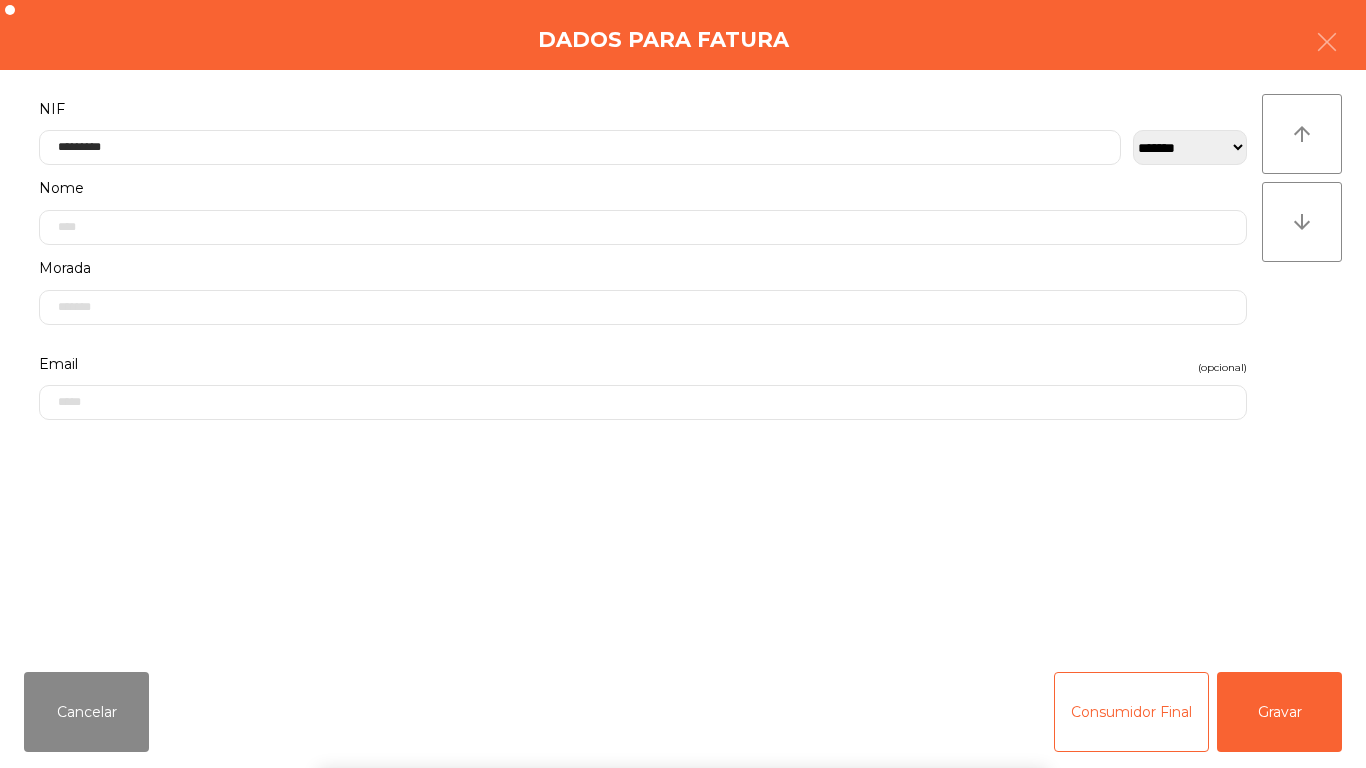 click on "` 1 2 3 4 5 6 7 8 9 0 - = keyboard_backspace keyboard_tab q w e r t y u i o p [ ] \ keyboard_capslock a s d f g h j k l ; ' keyboard_return keyboard_arrow_up z x c v b n m , . / keyboard_arrow_up" at bounding box center [683, 644] 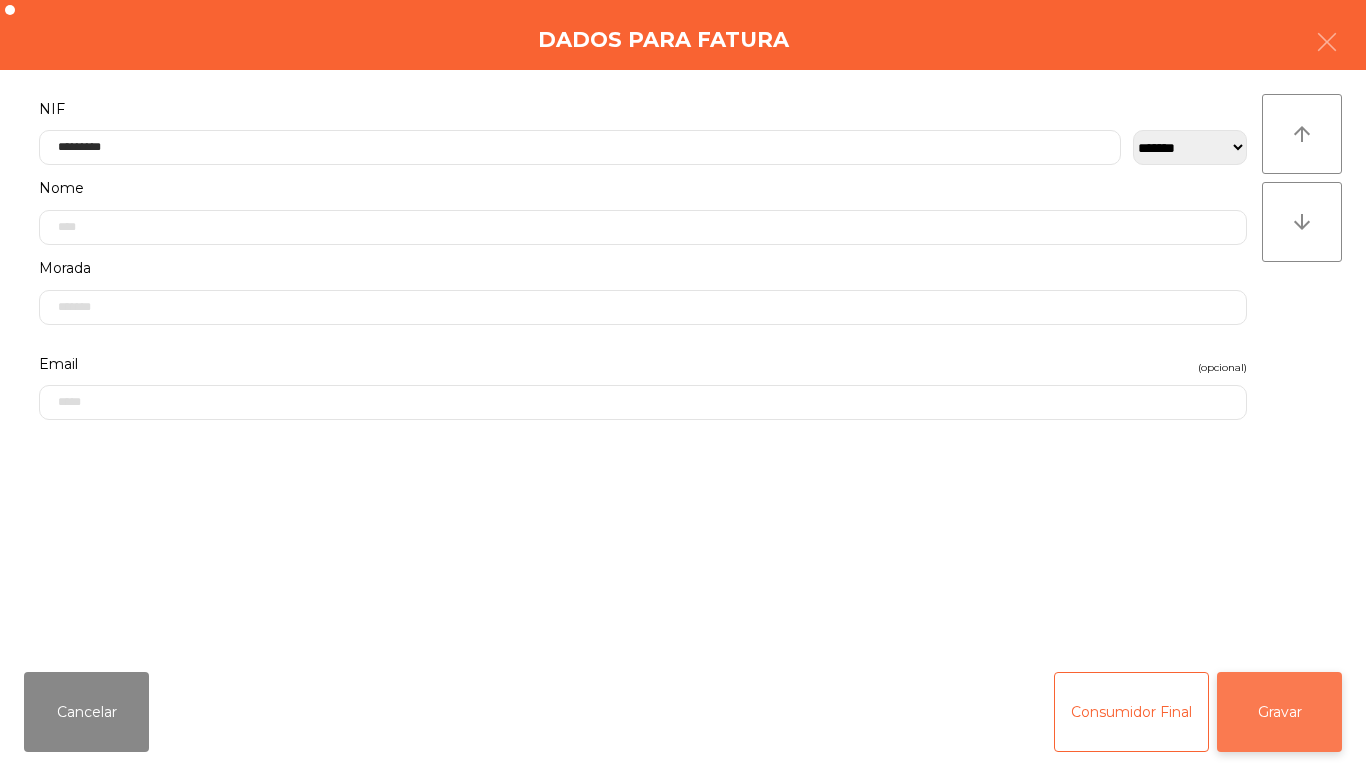 click on "Gravar" 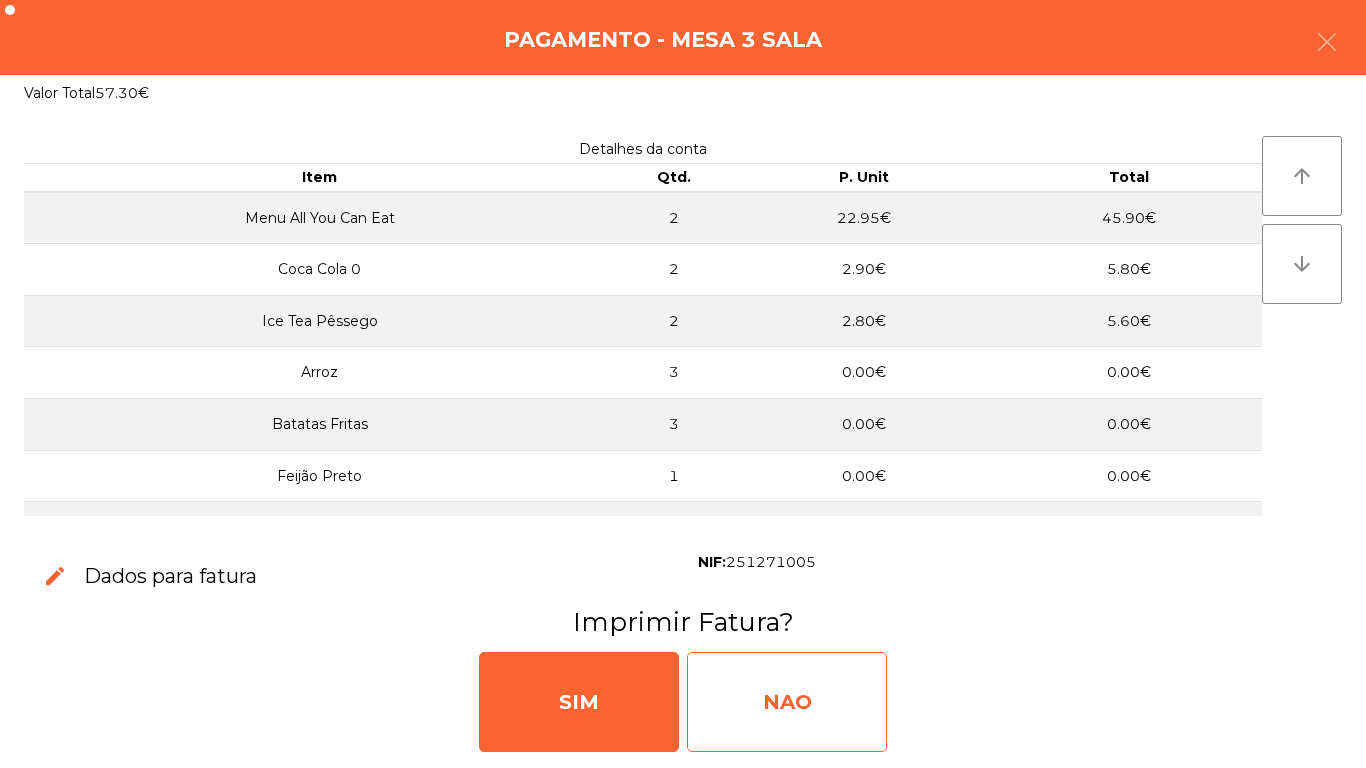 click on "NAO" 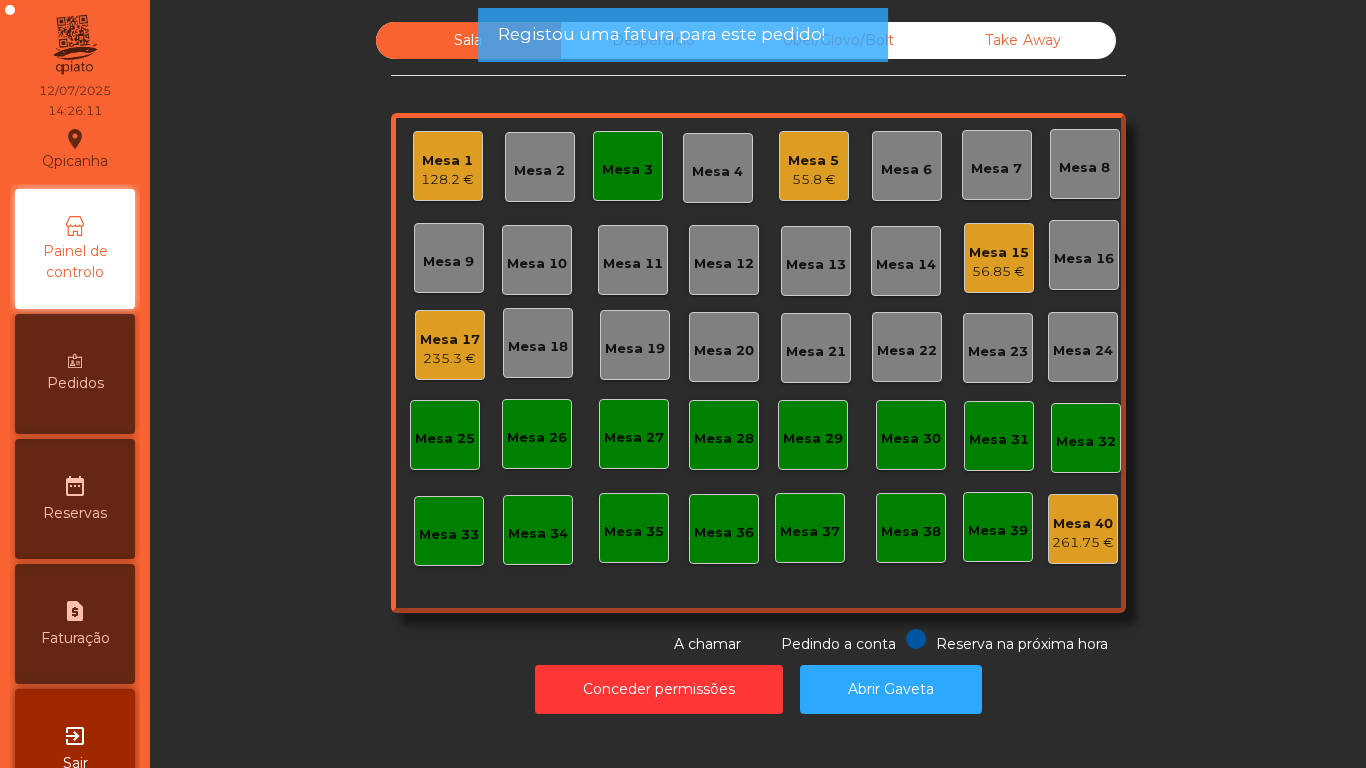 click on "Mesa 3" 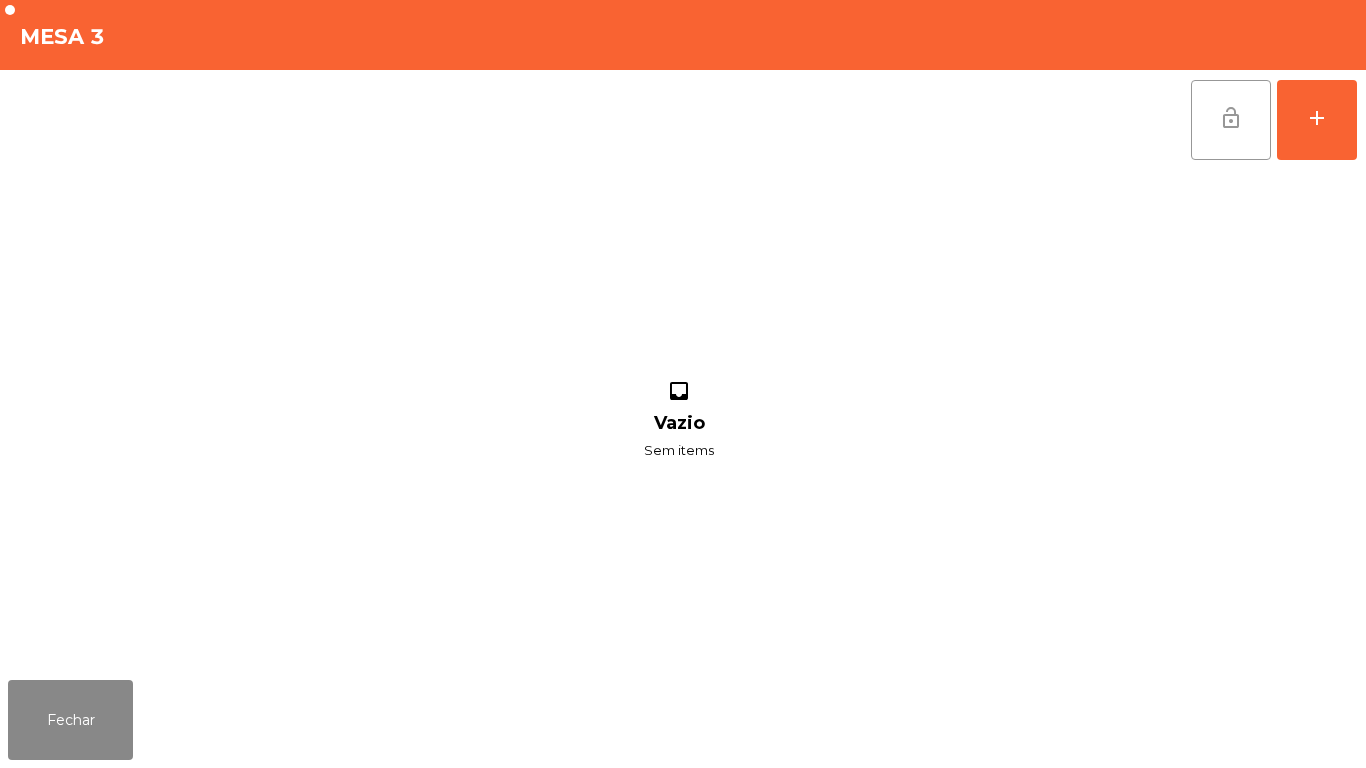click on "lock_open" 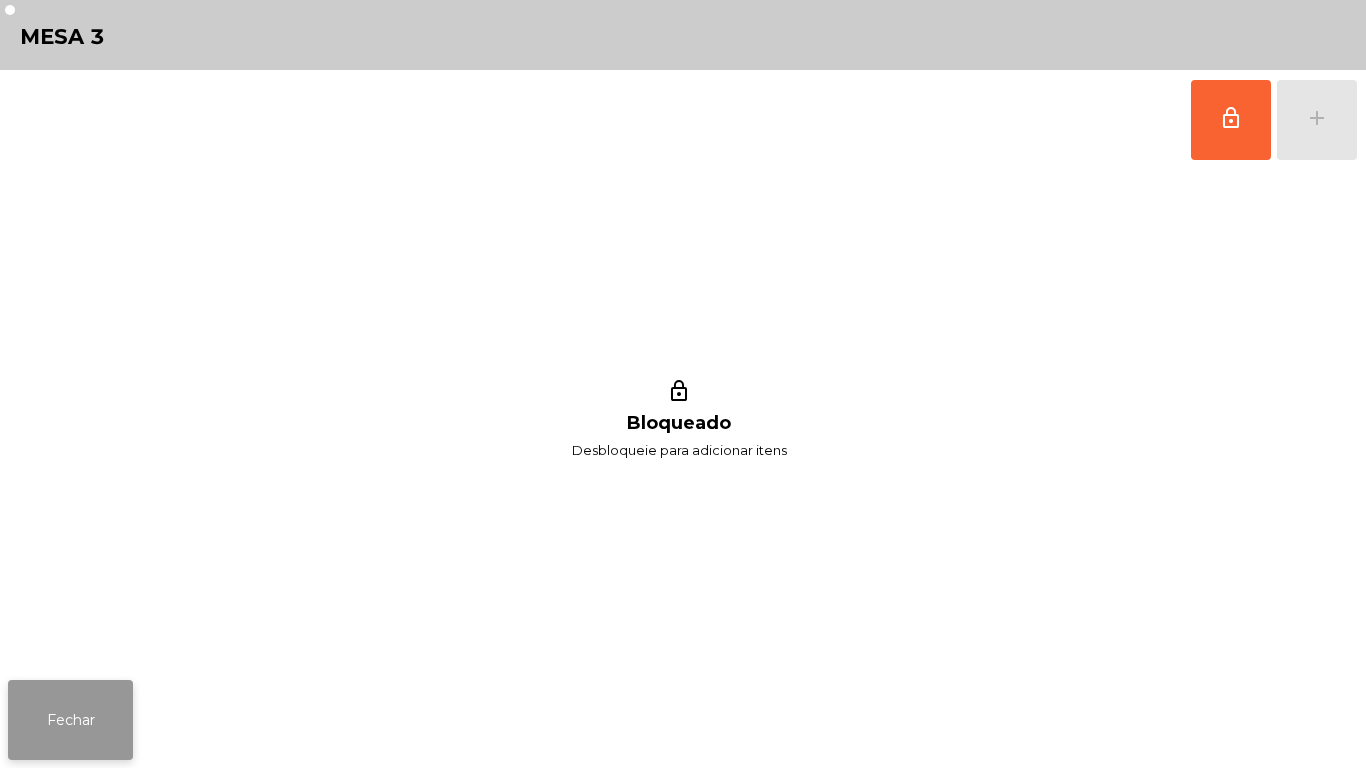 click on "Fechar" 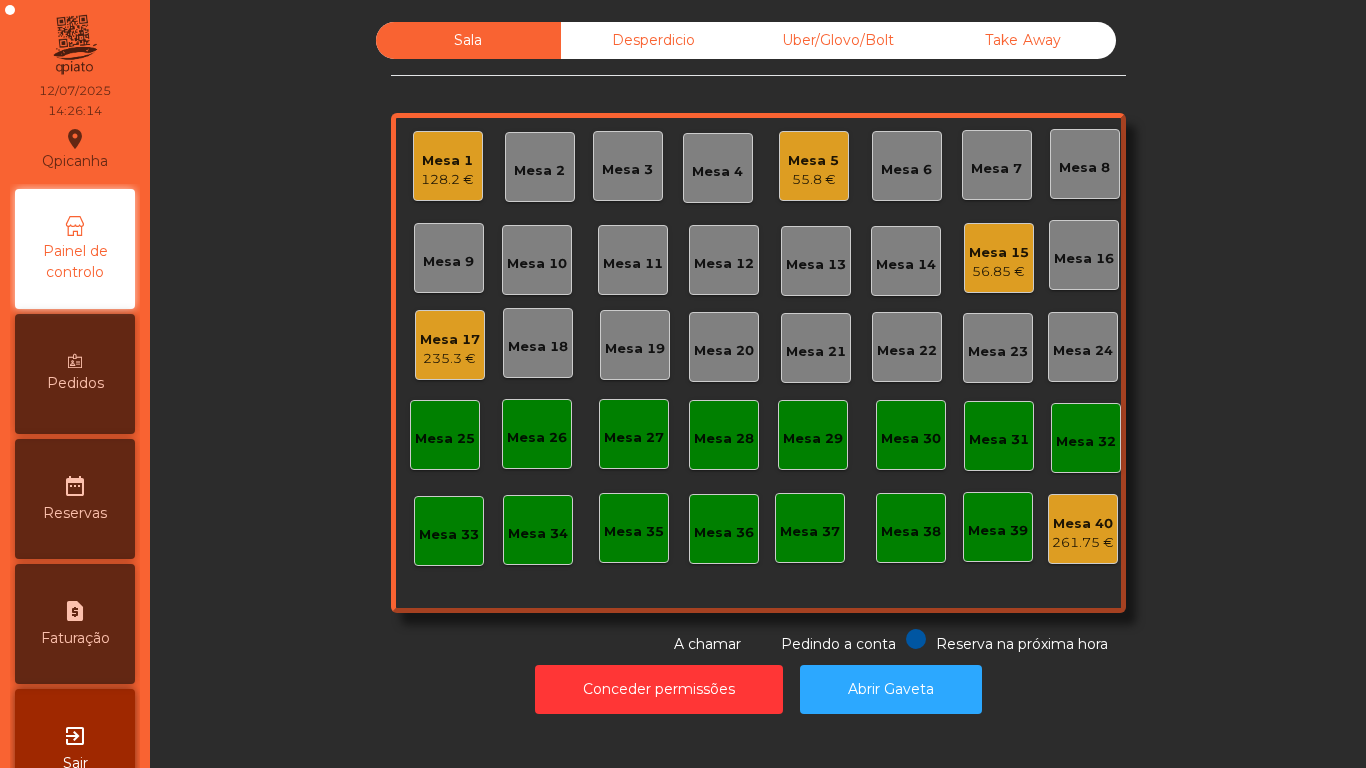 click on "55.8 €" 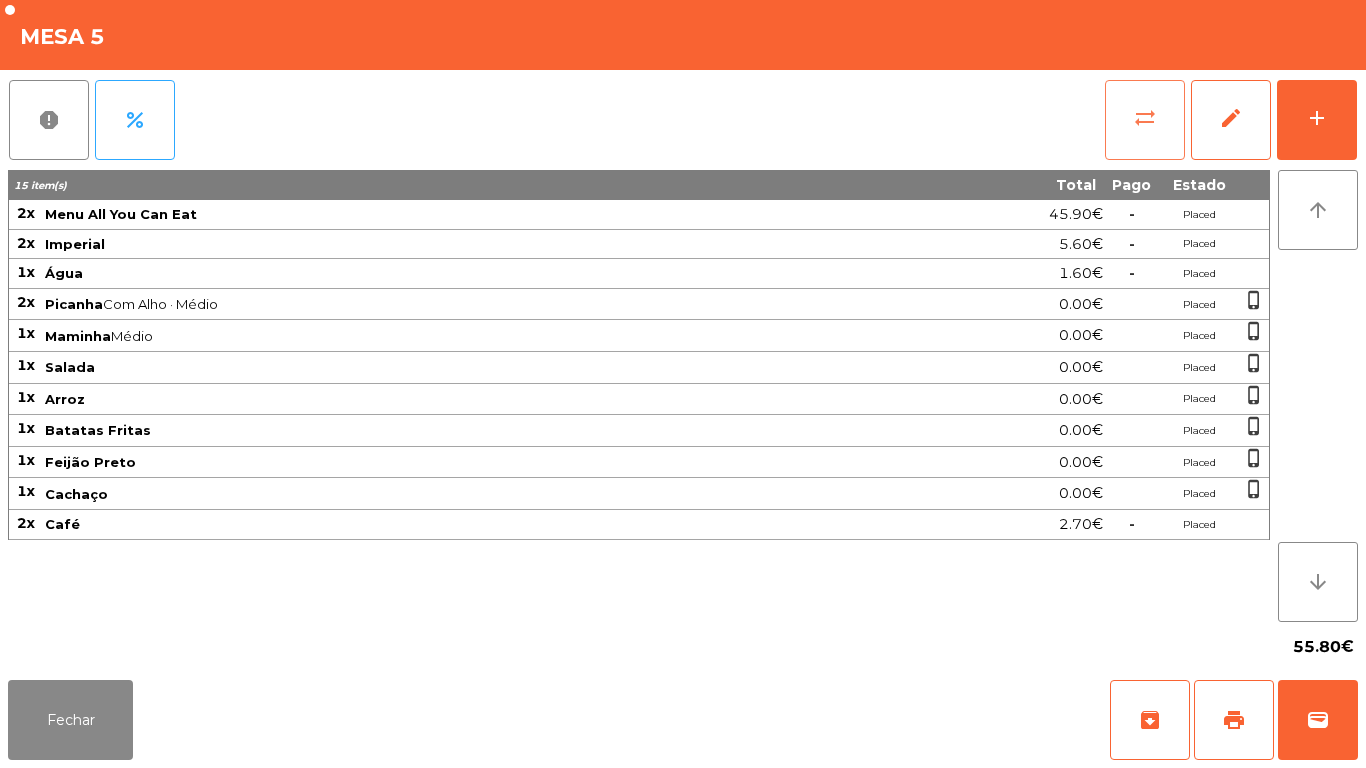 click on "sync_alt" 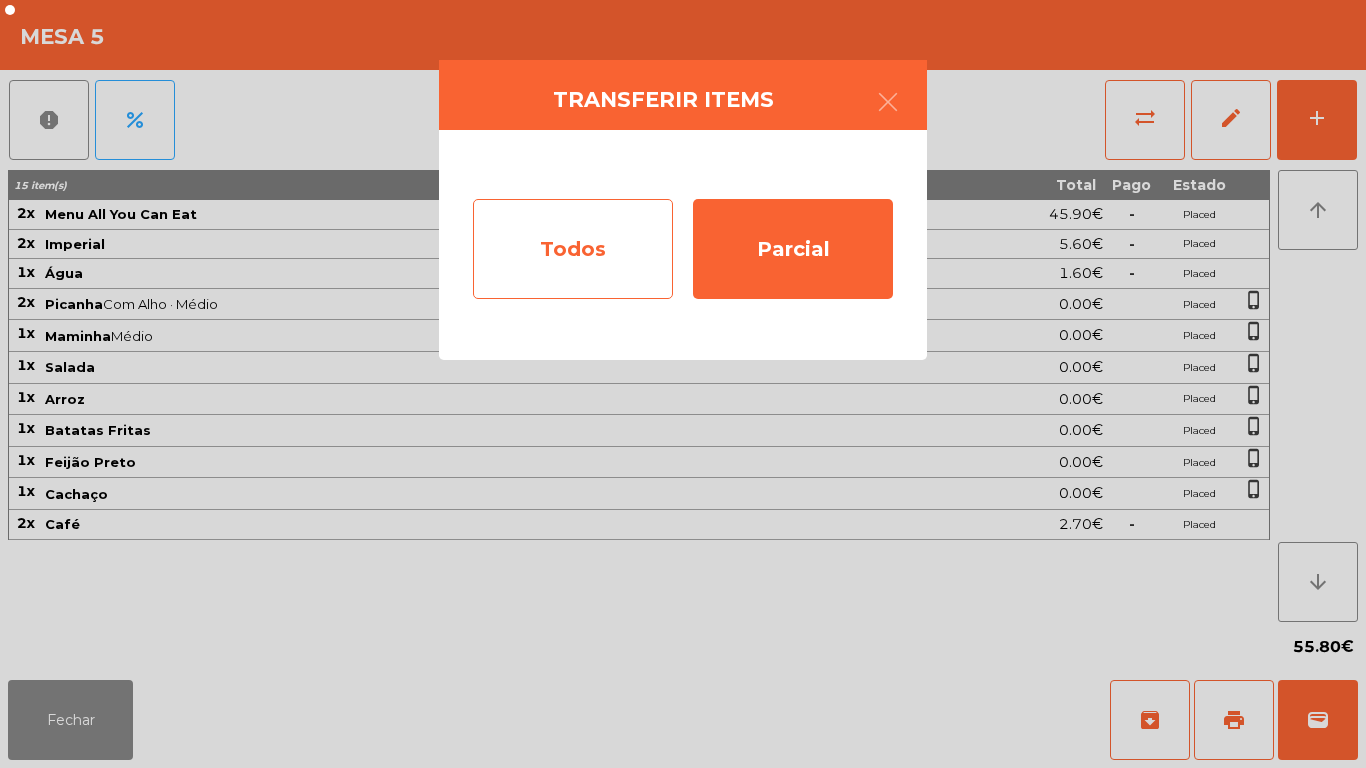 click on "Todos" 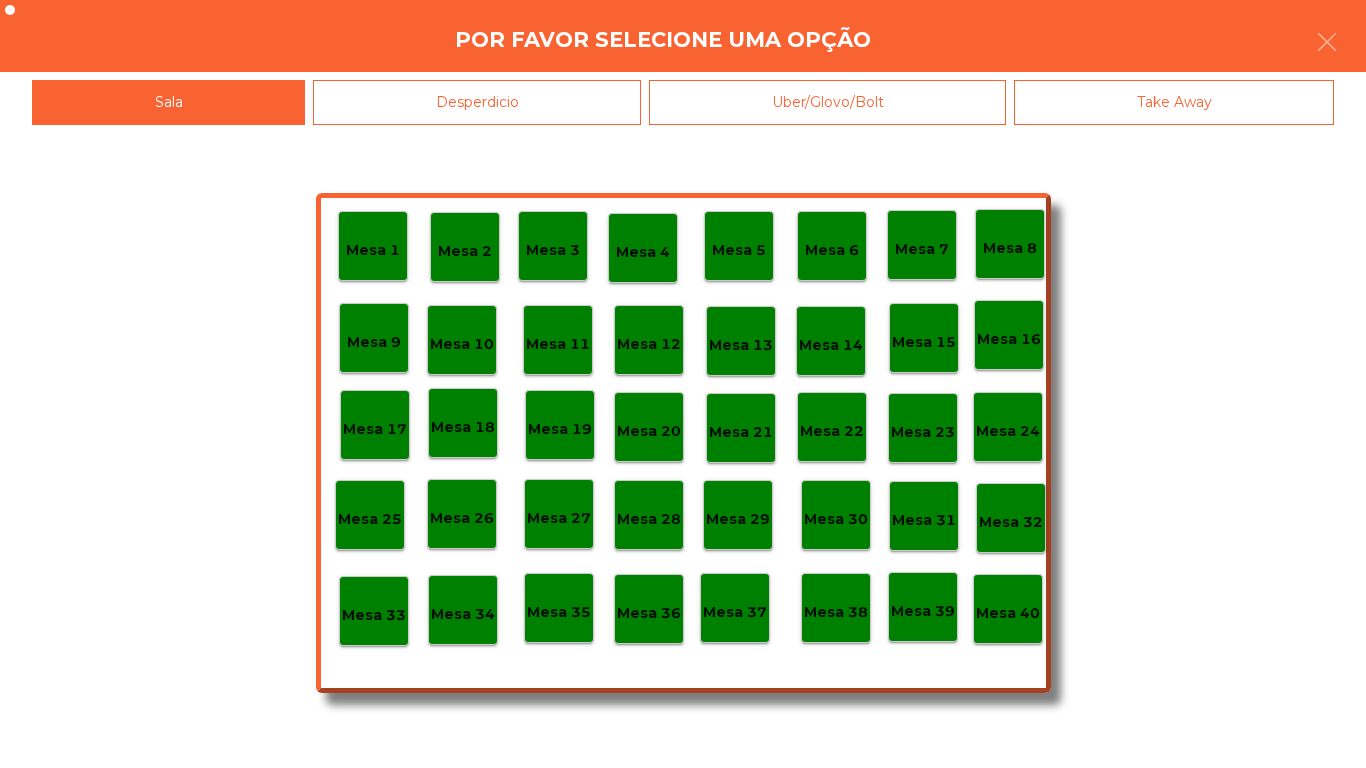 click on "Mesa 40" 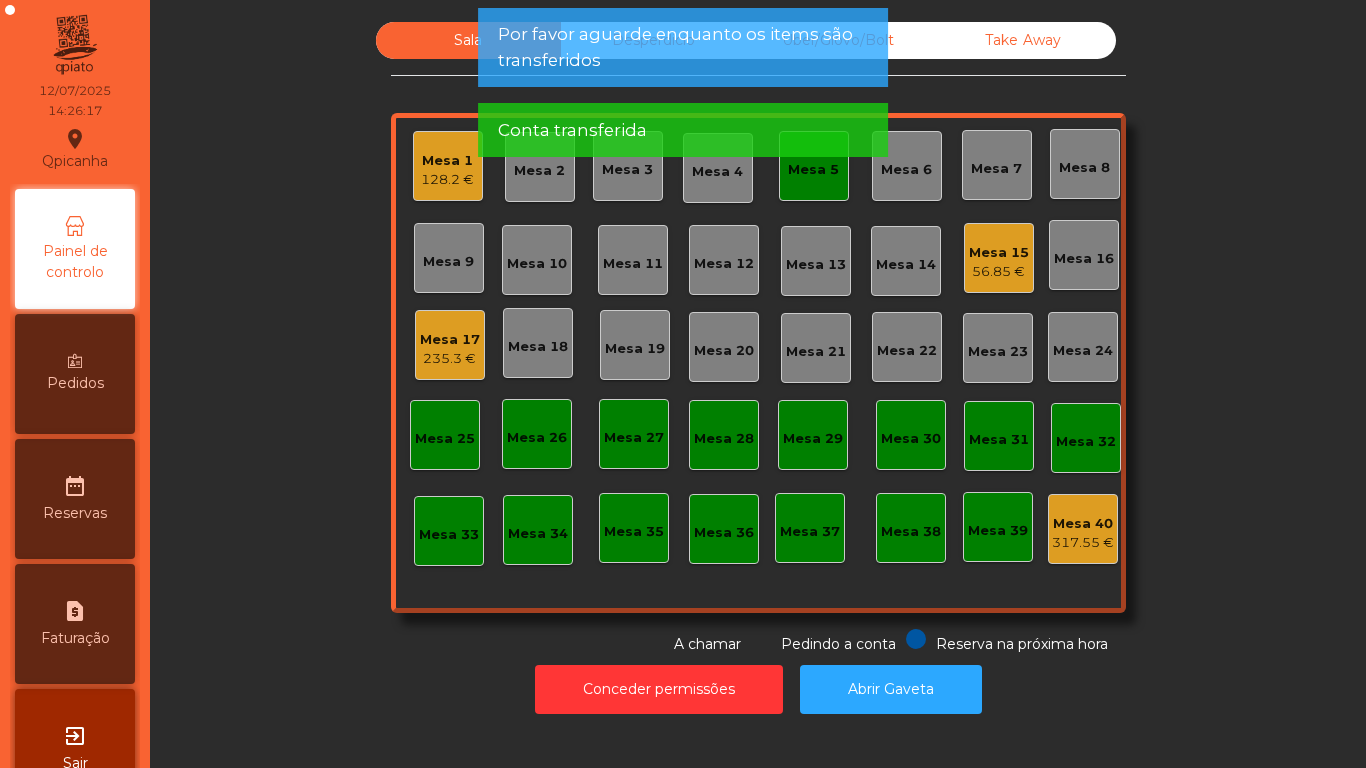 click on "Por favor aguarde enquanto os items são transferidos Conta transferida" 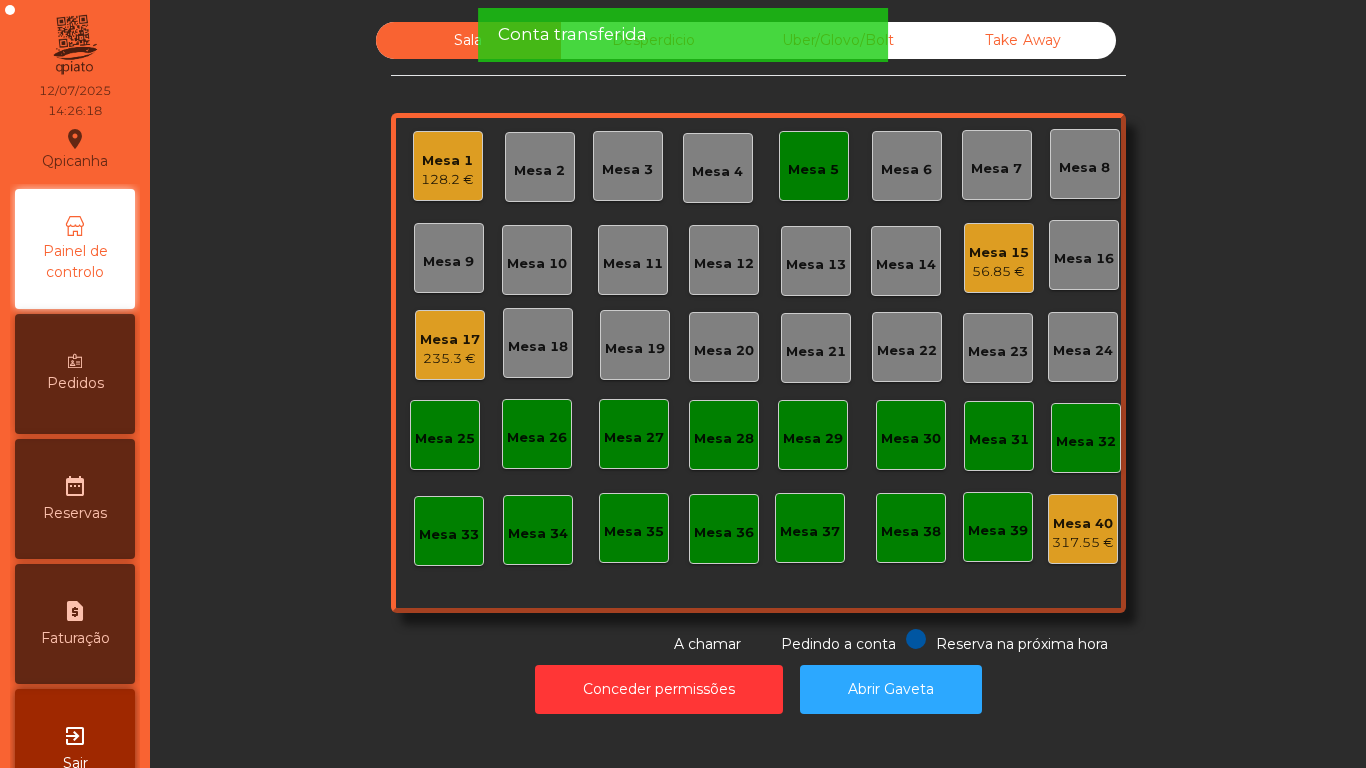 click on "Mesa 5" 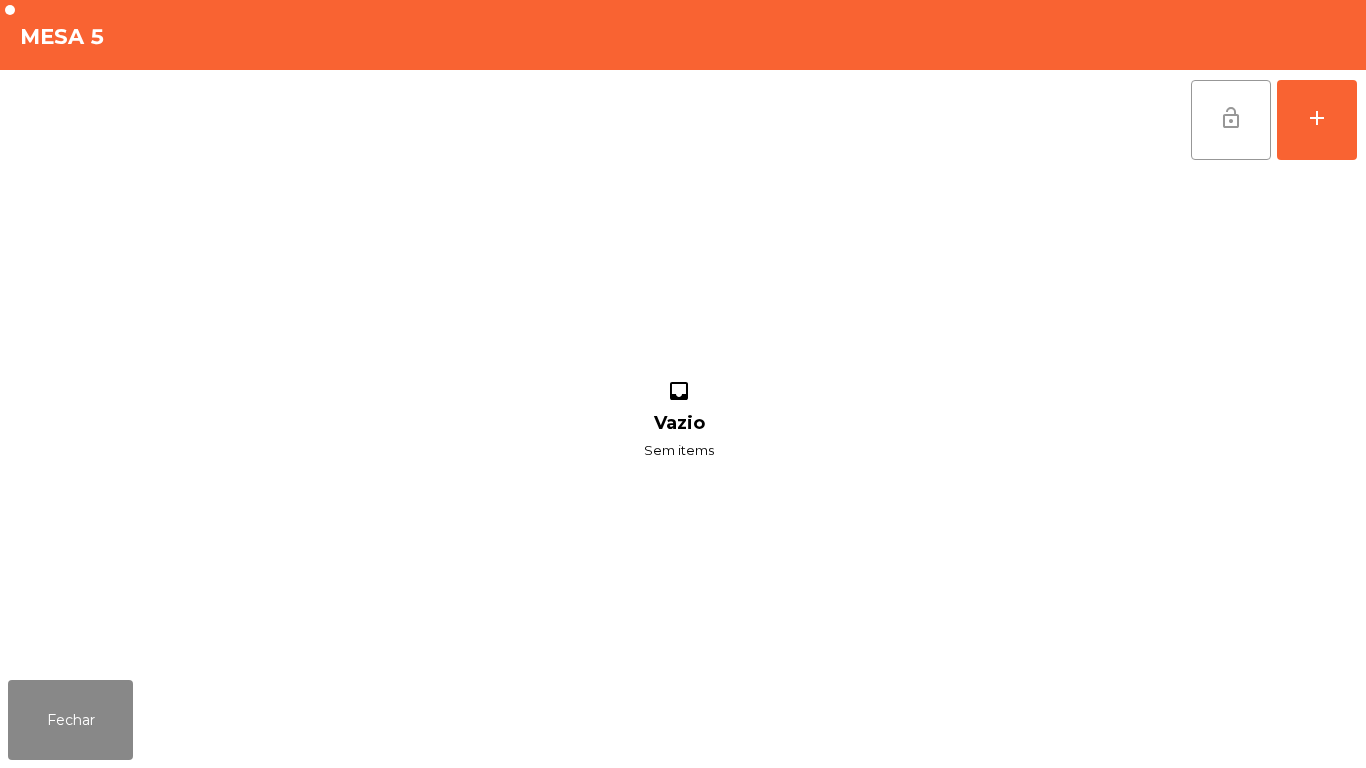 click on "lock_open" 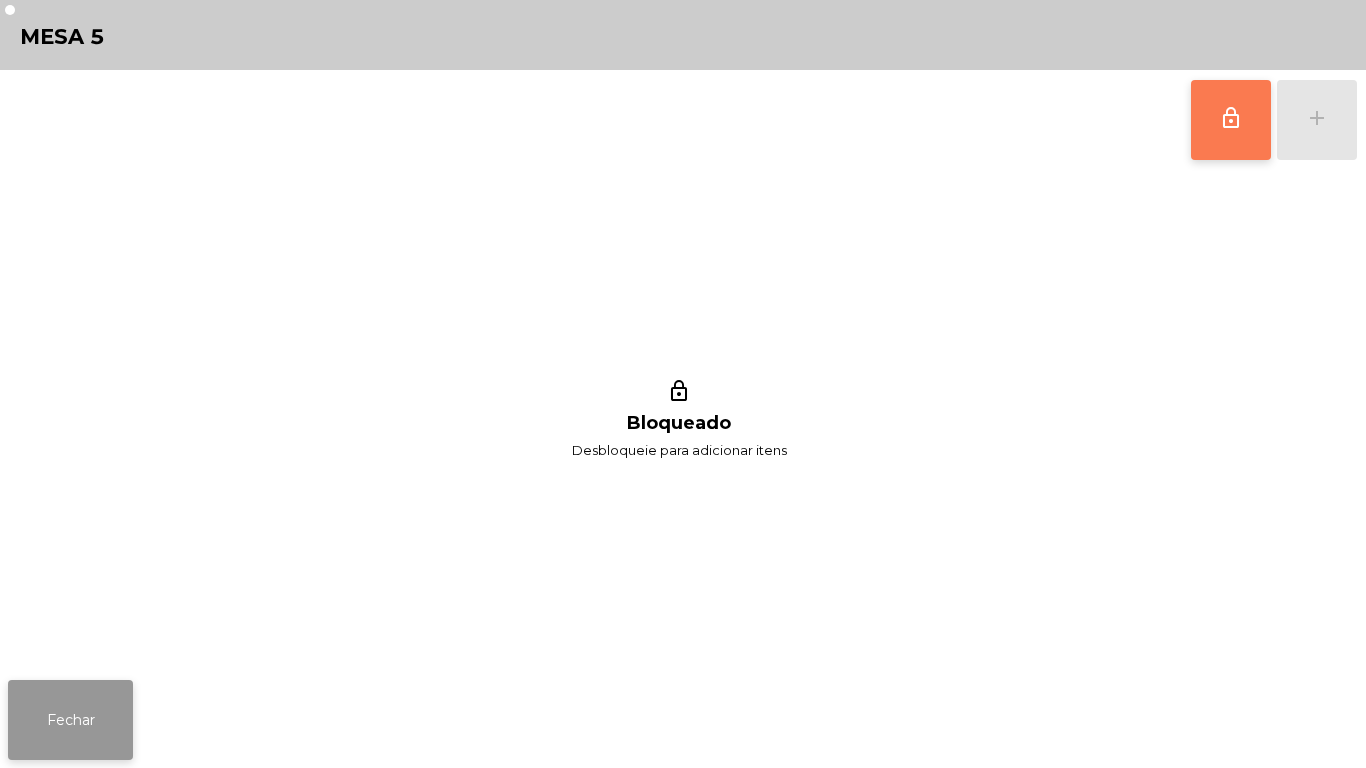 click on "Fechar" 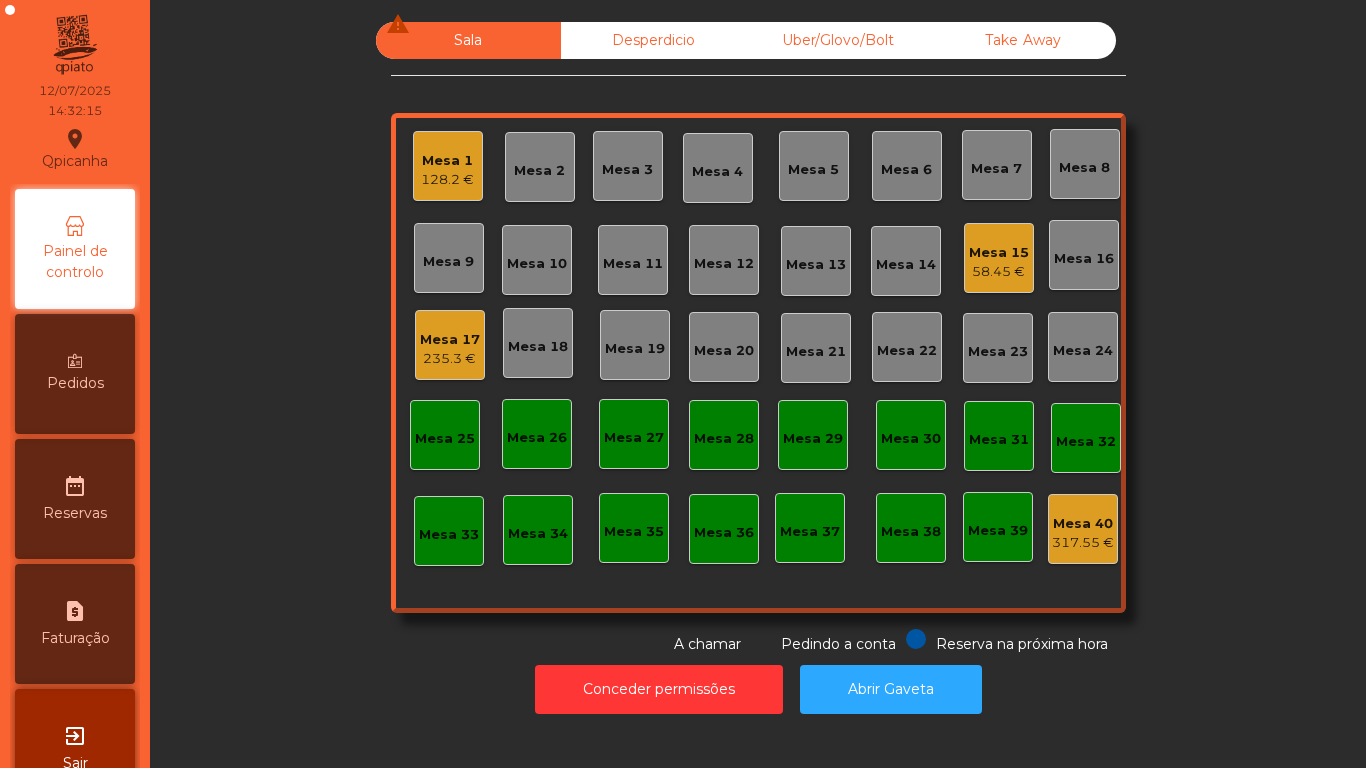 click on "Mesa 17" 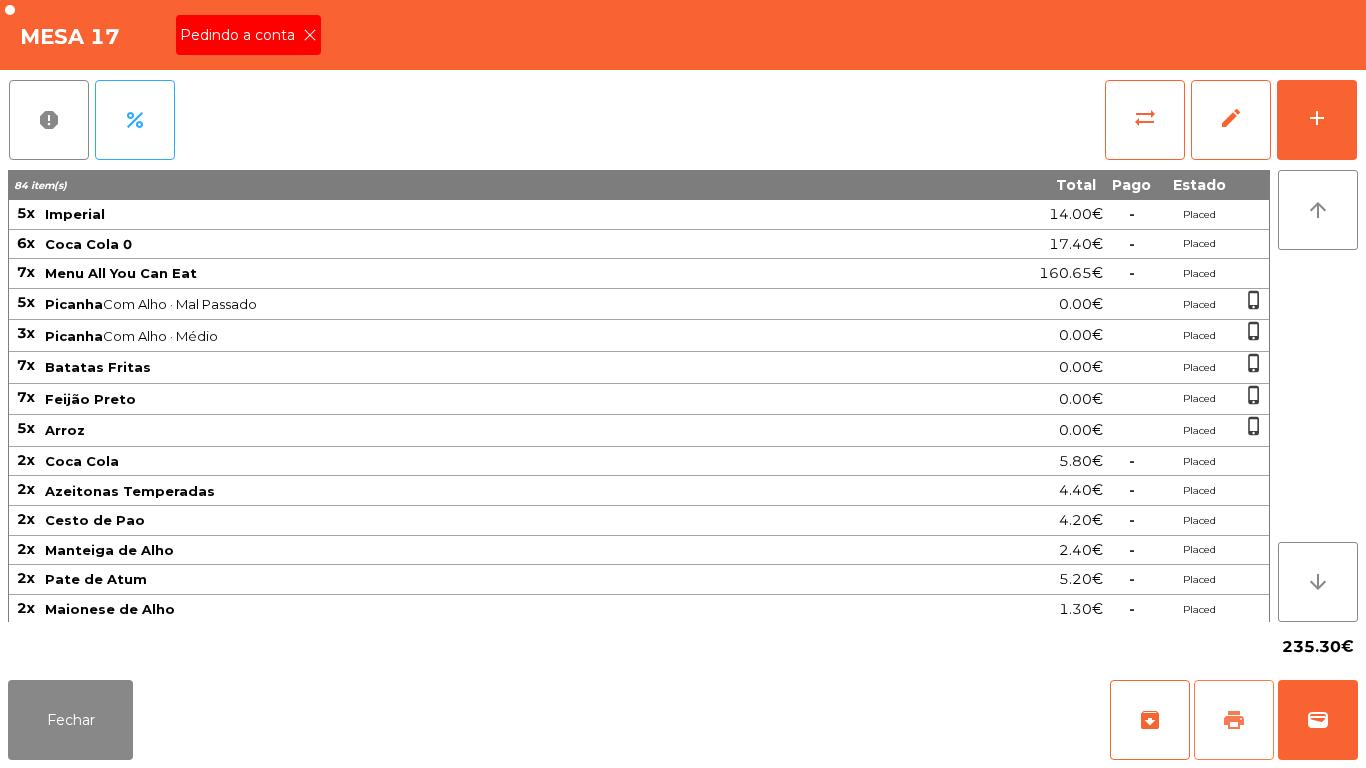 click on "print" 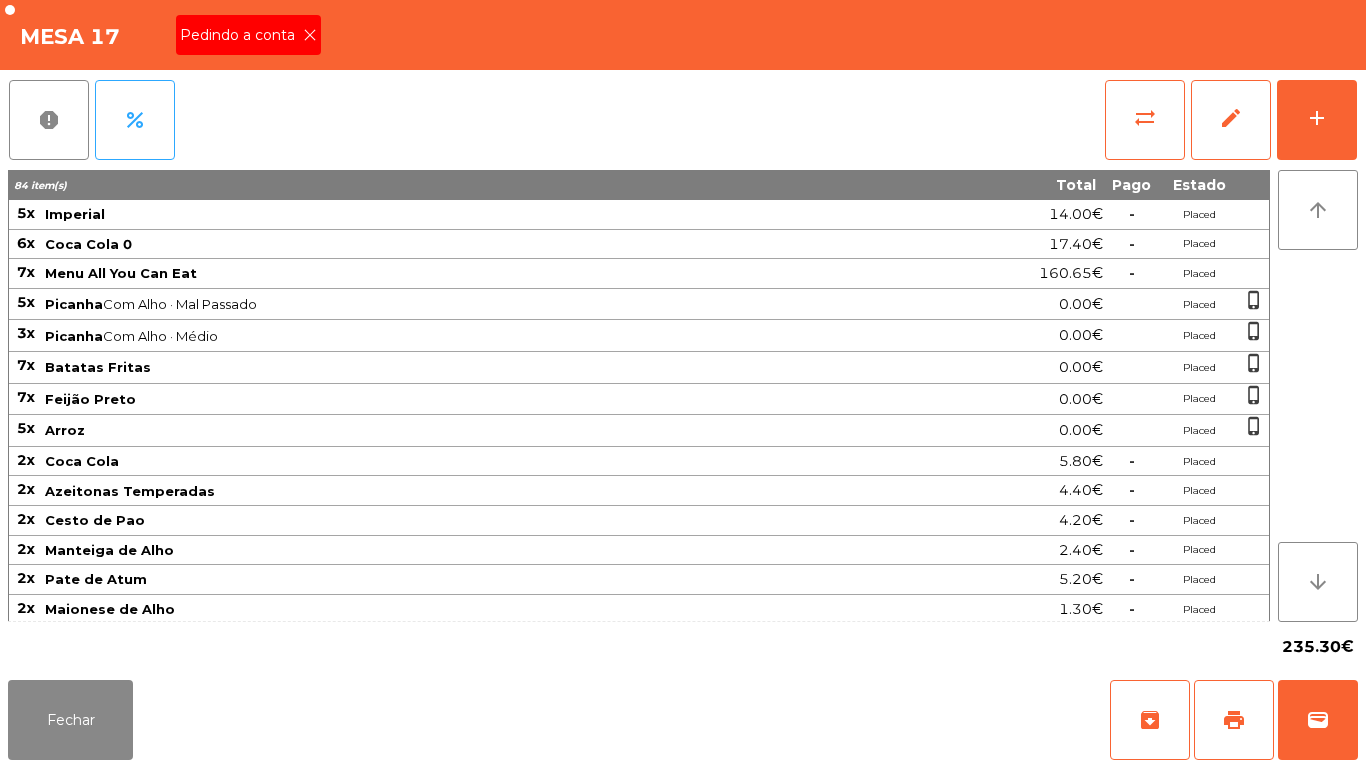 click 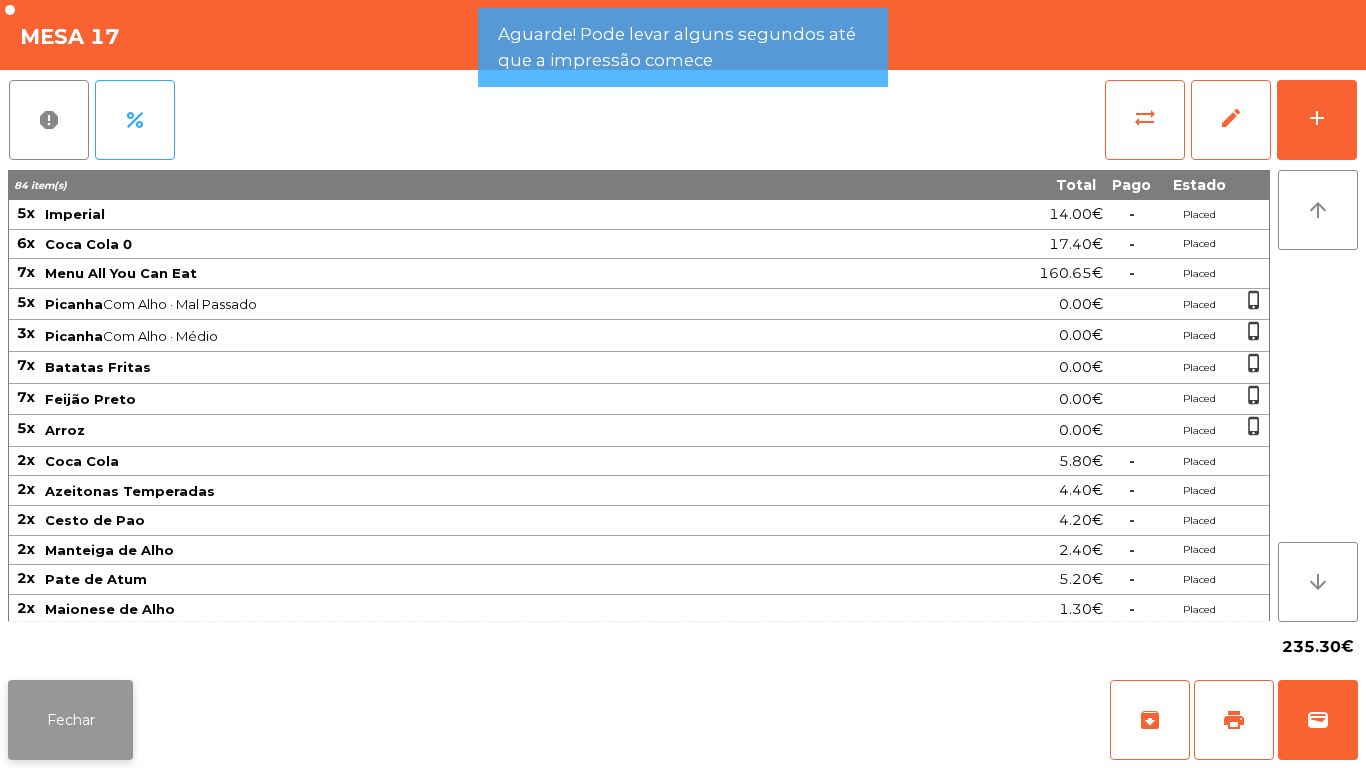 click on "Fechar" 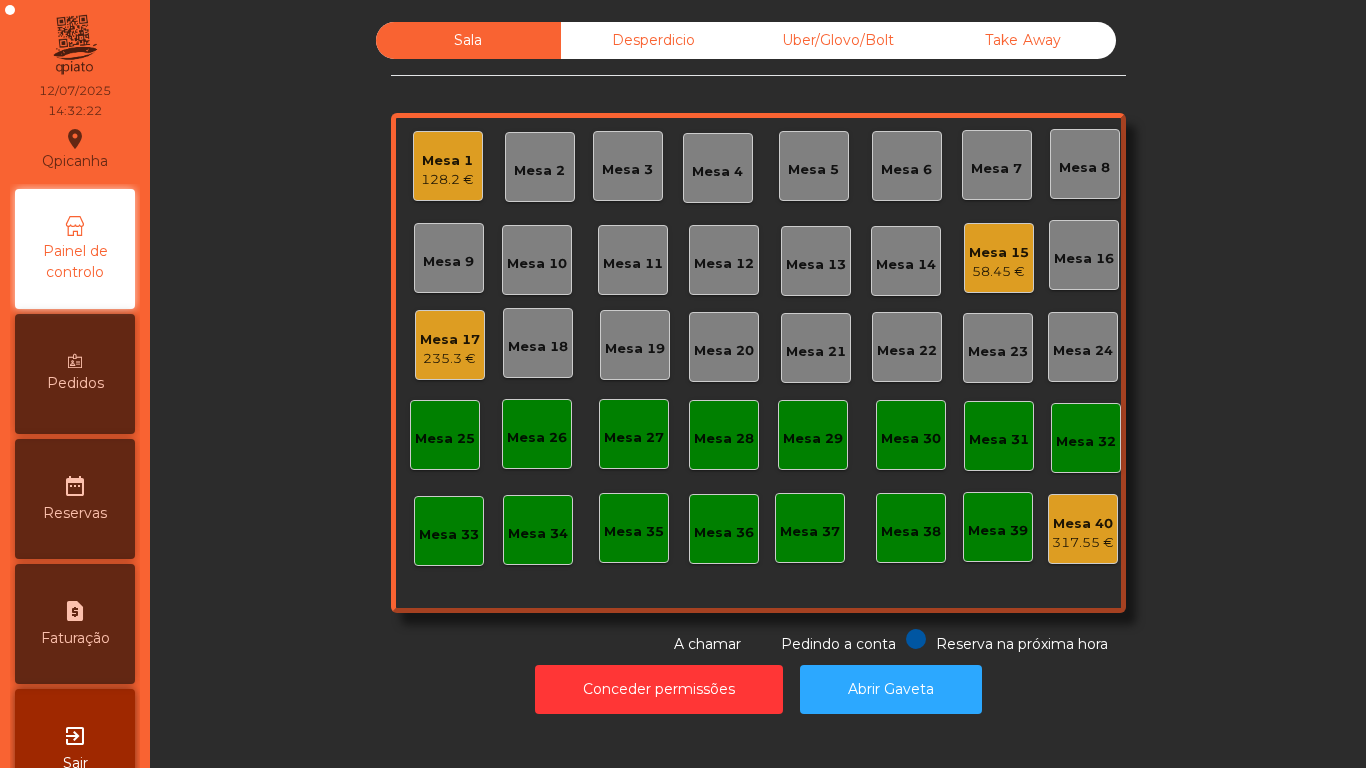 click on "58.45 €" 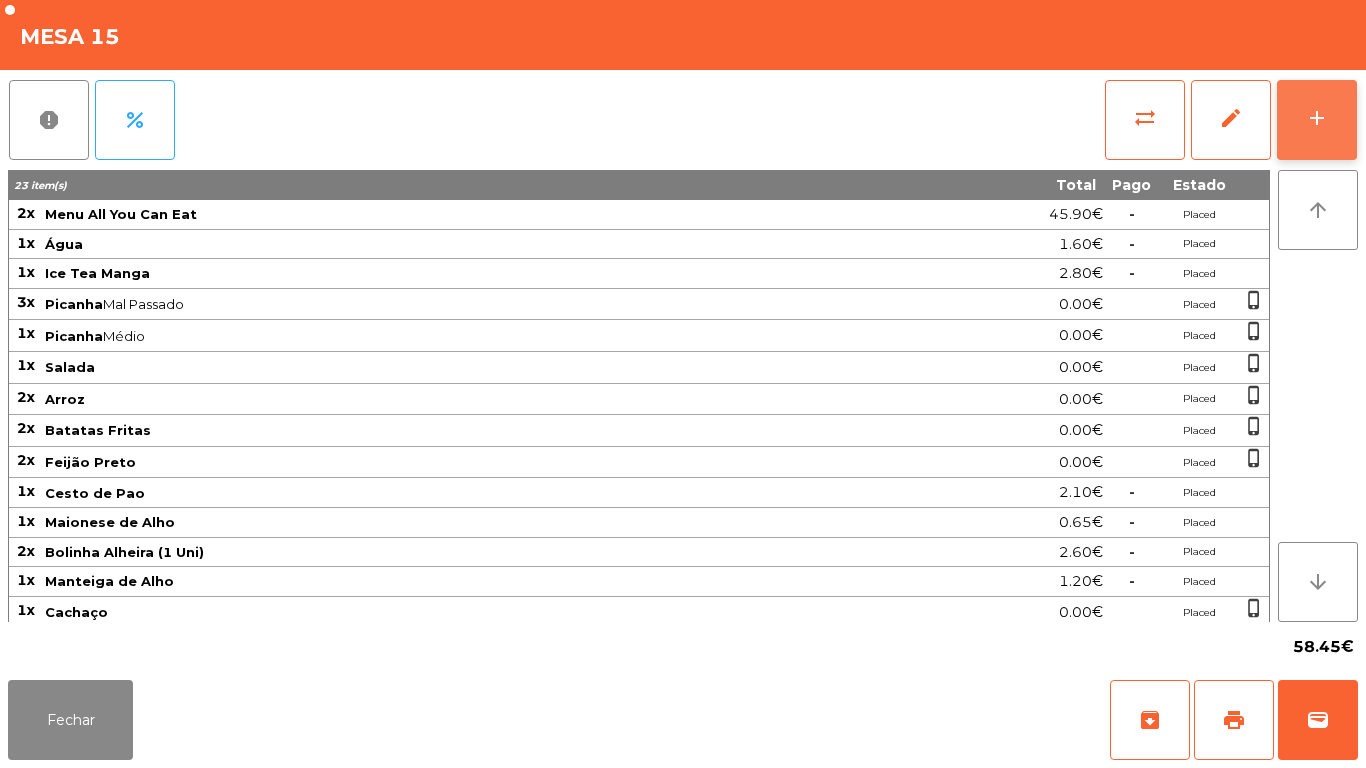 click on "add" 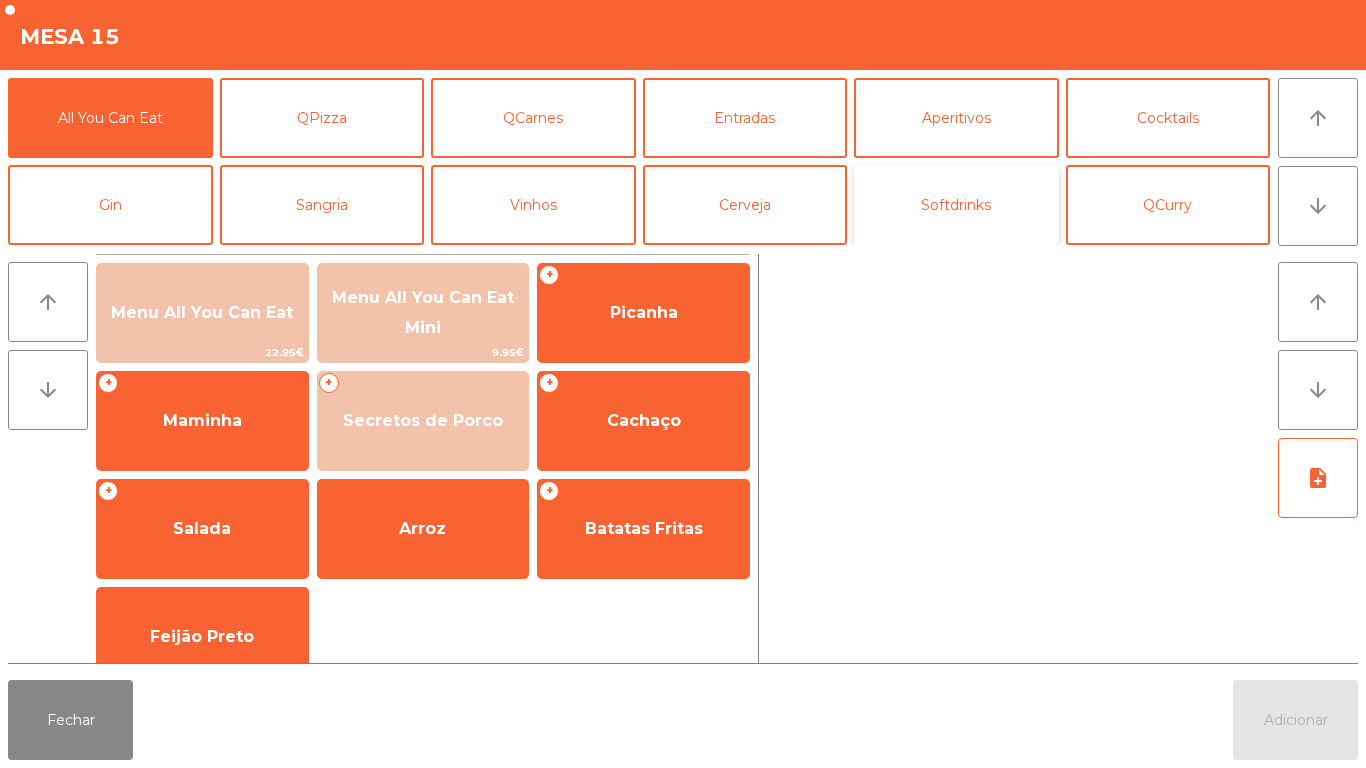 click on "Softdrinks" 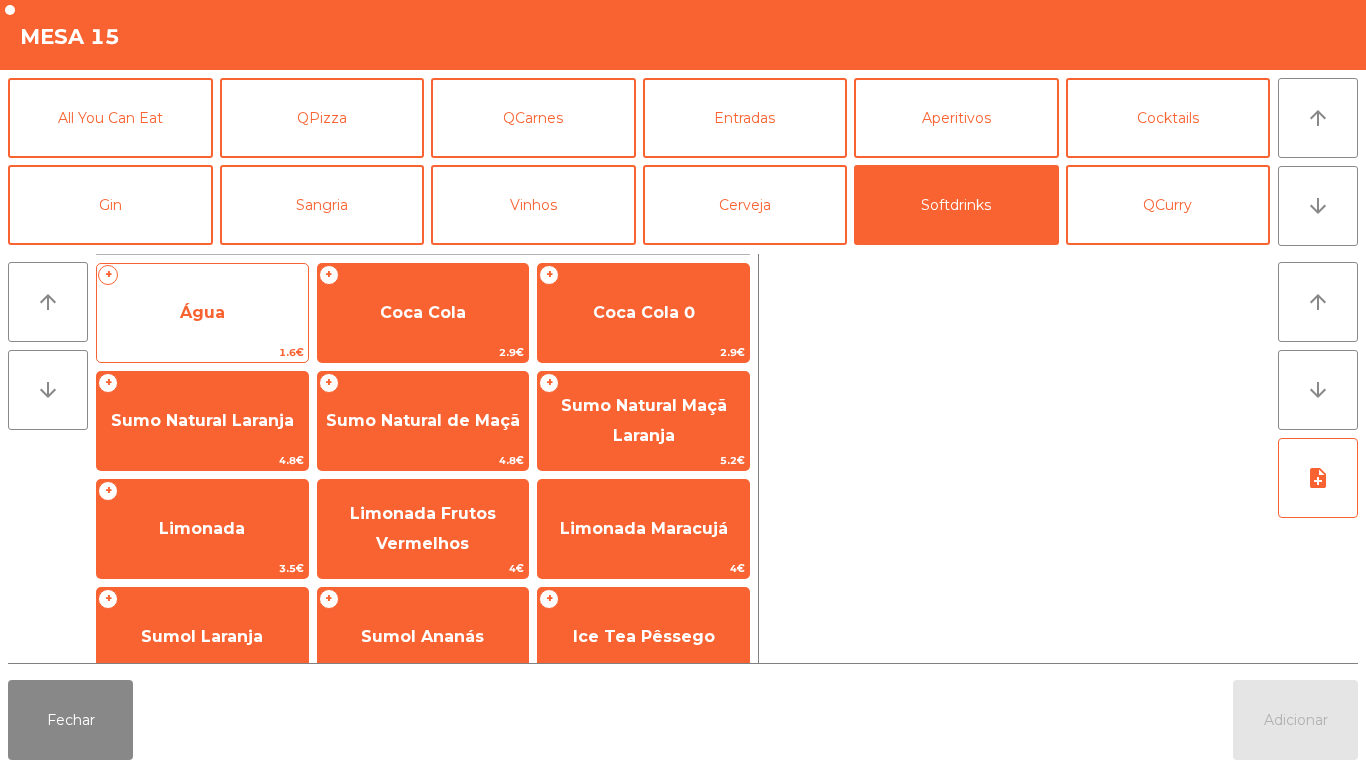 click on "Água" 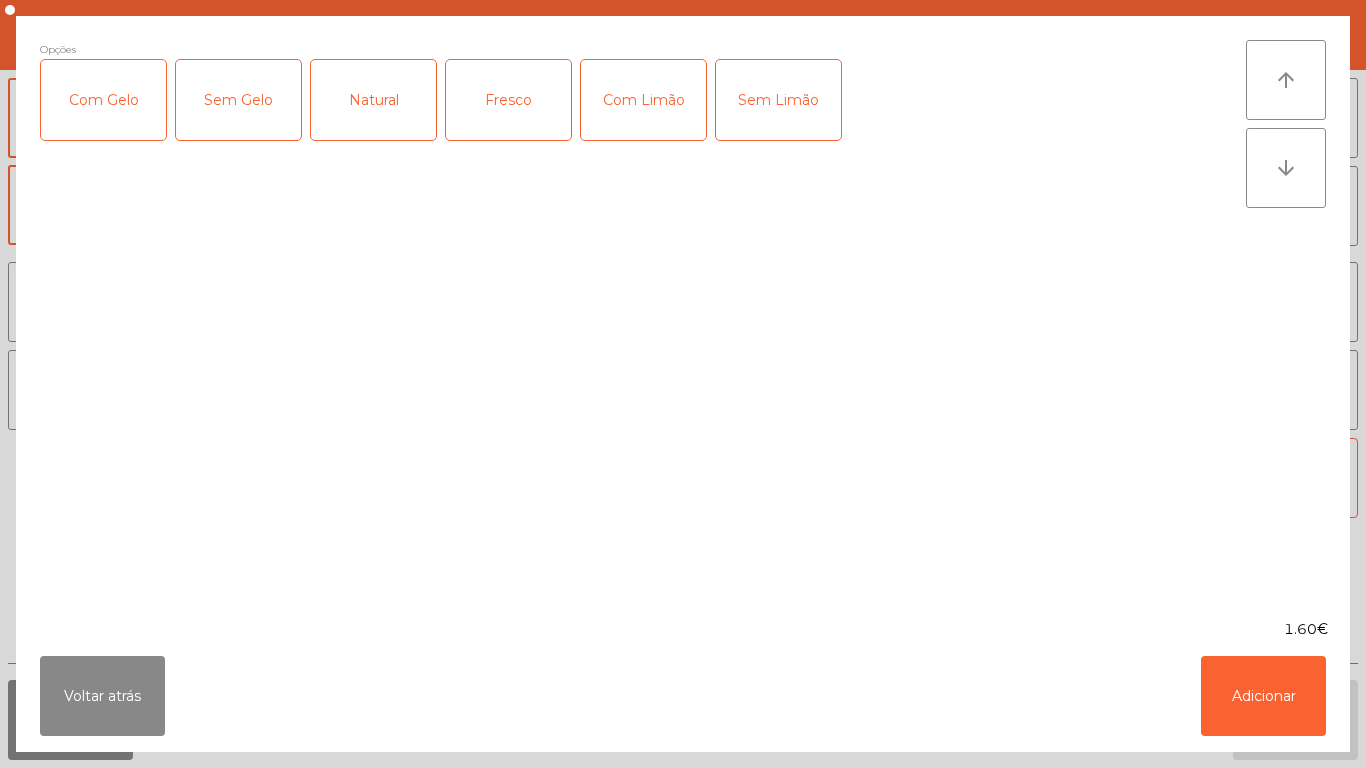 click on "Fresco" 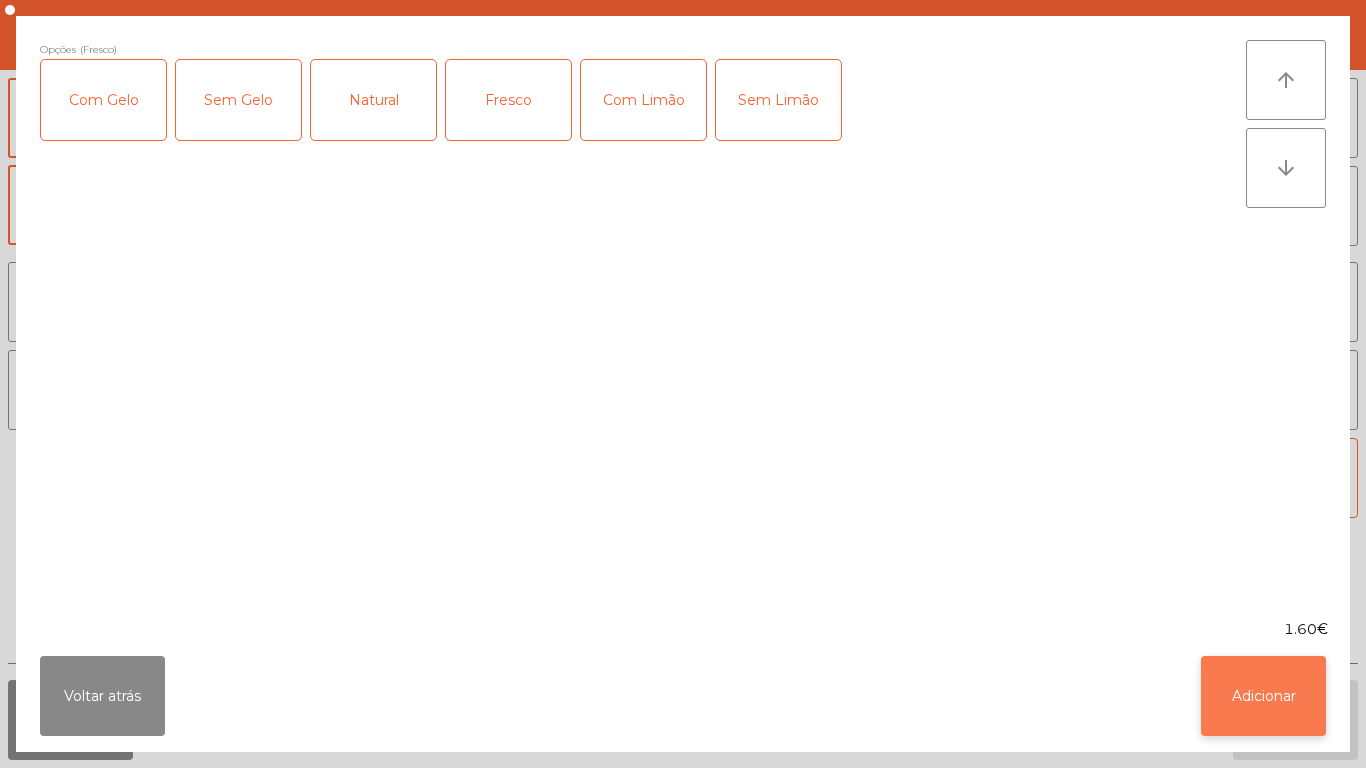 click on "Adicionar" 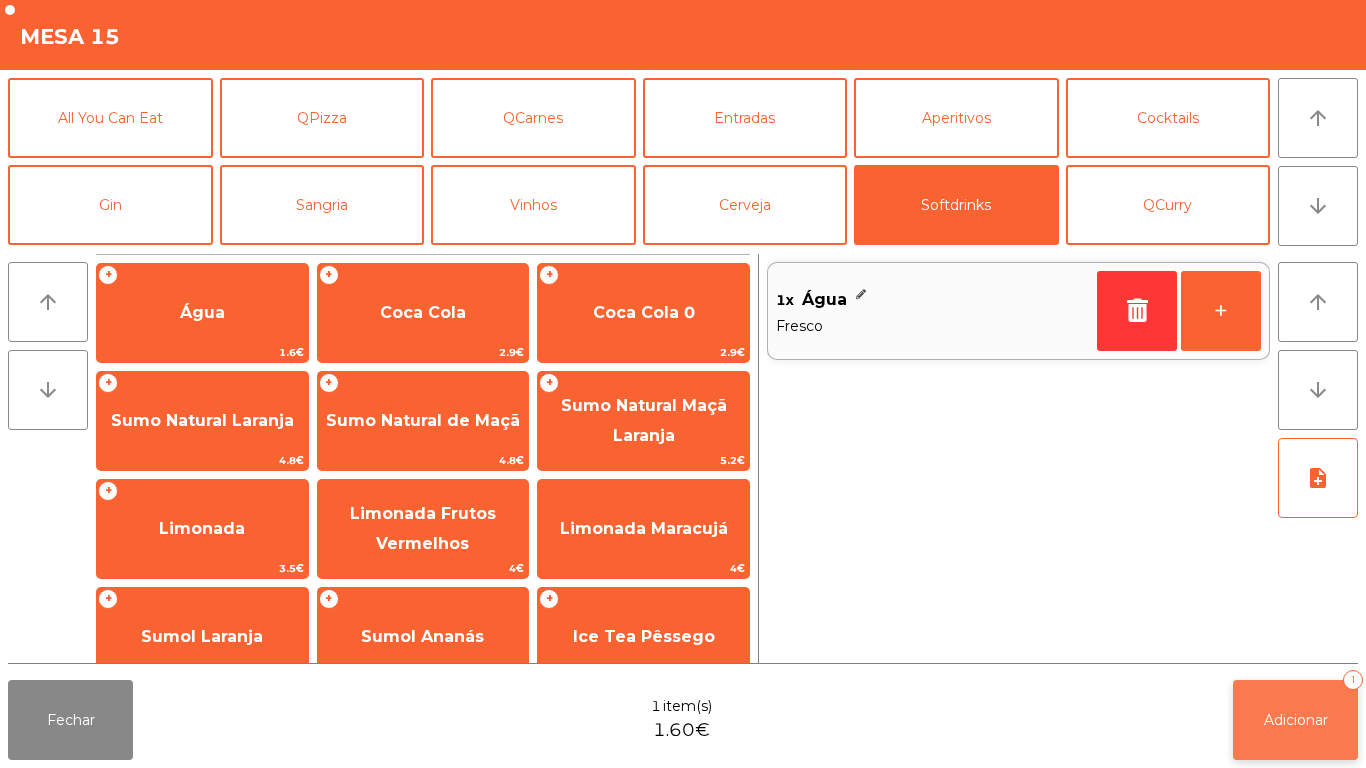 click on "Adicionar   1" 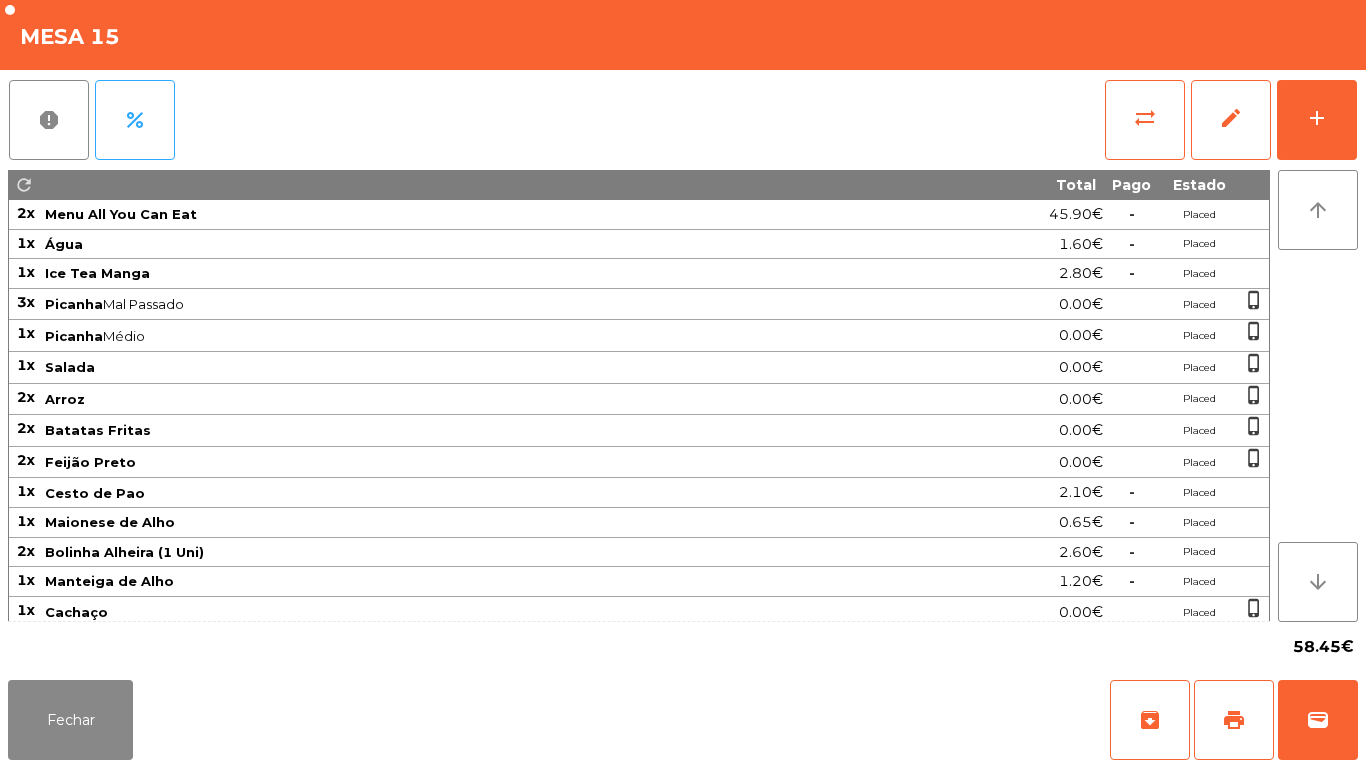 click on "Fechar   archive   print   wallet" 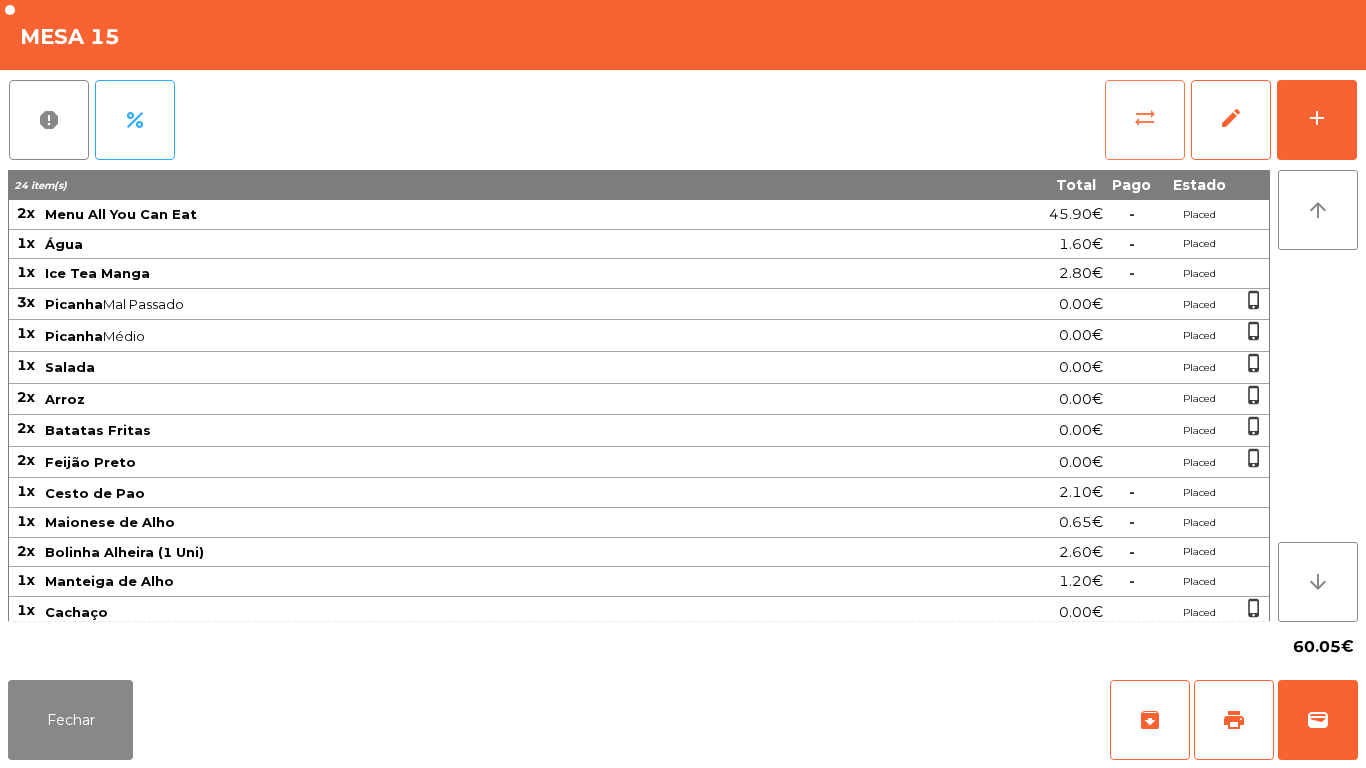 click on "sync_alt" 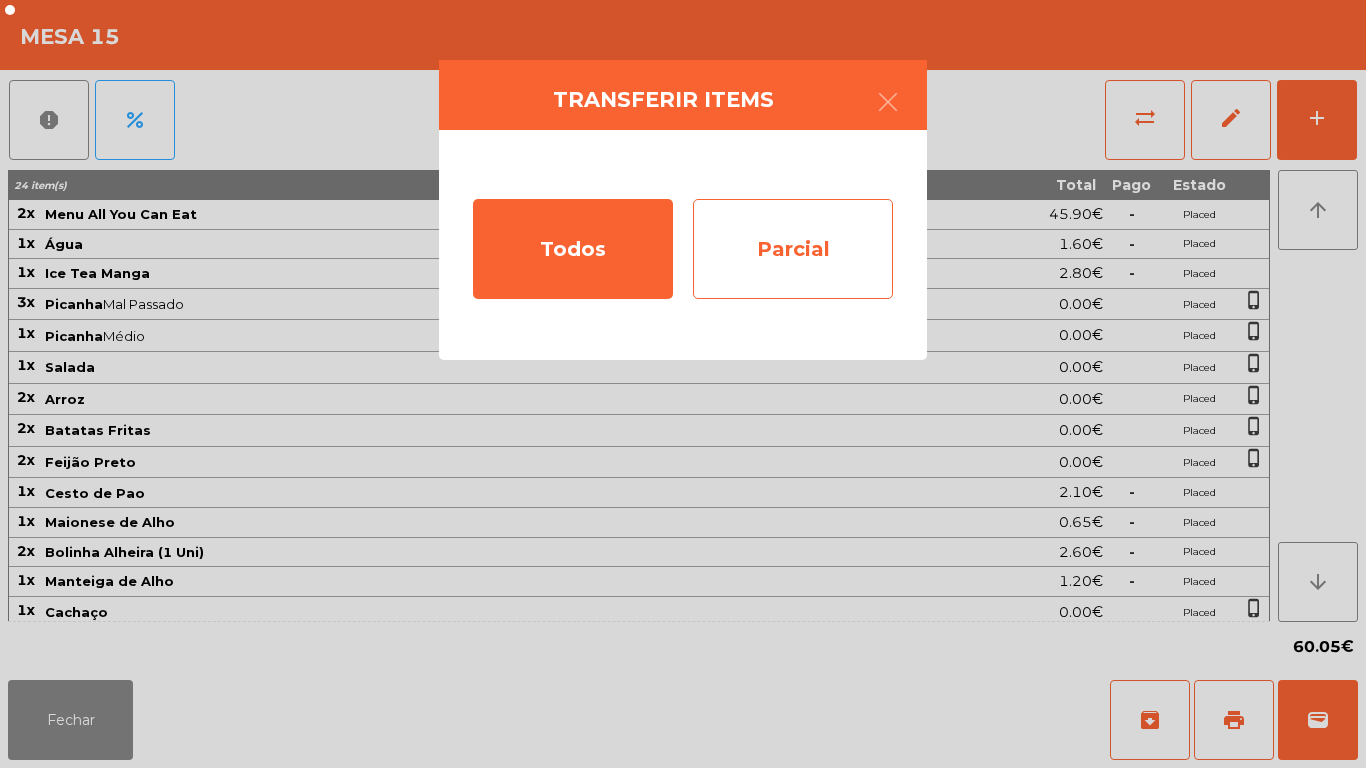 click on "Parcial" 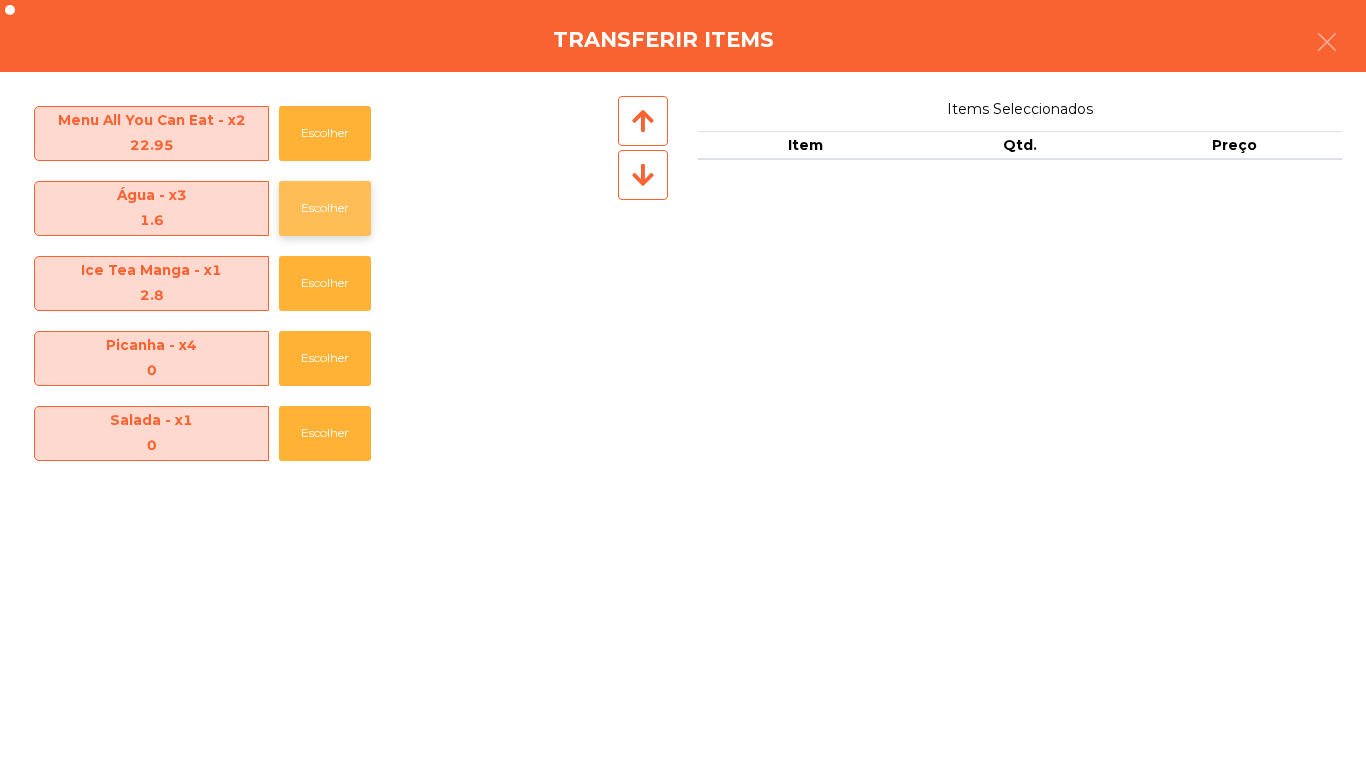 click on "Escolher" 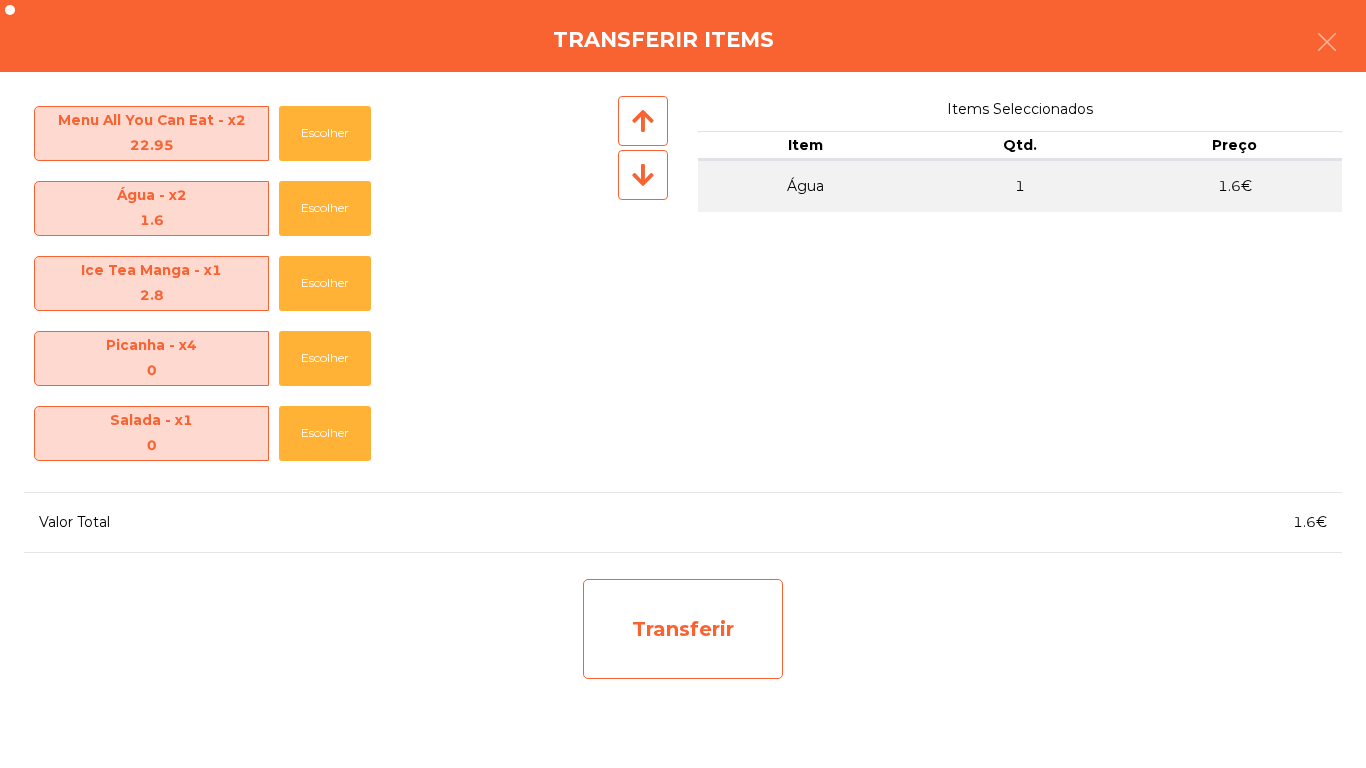 click on "Transferir" 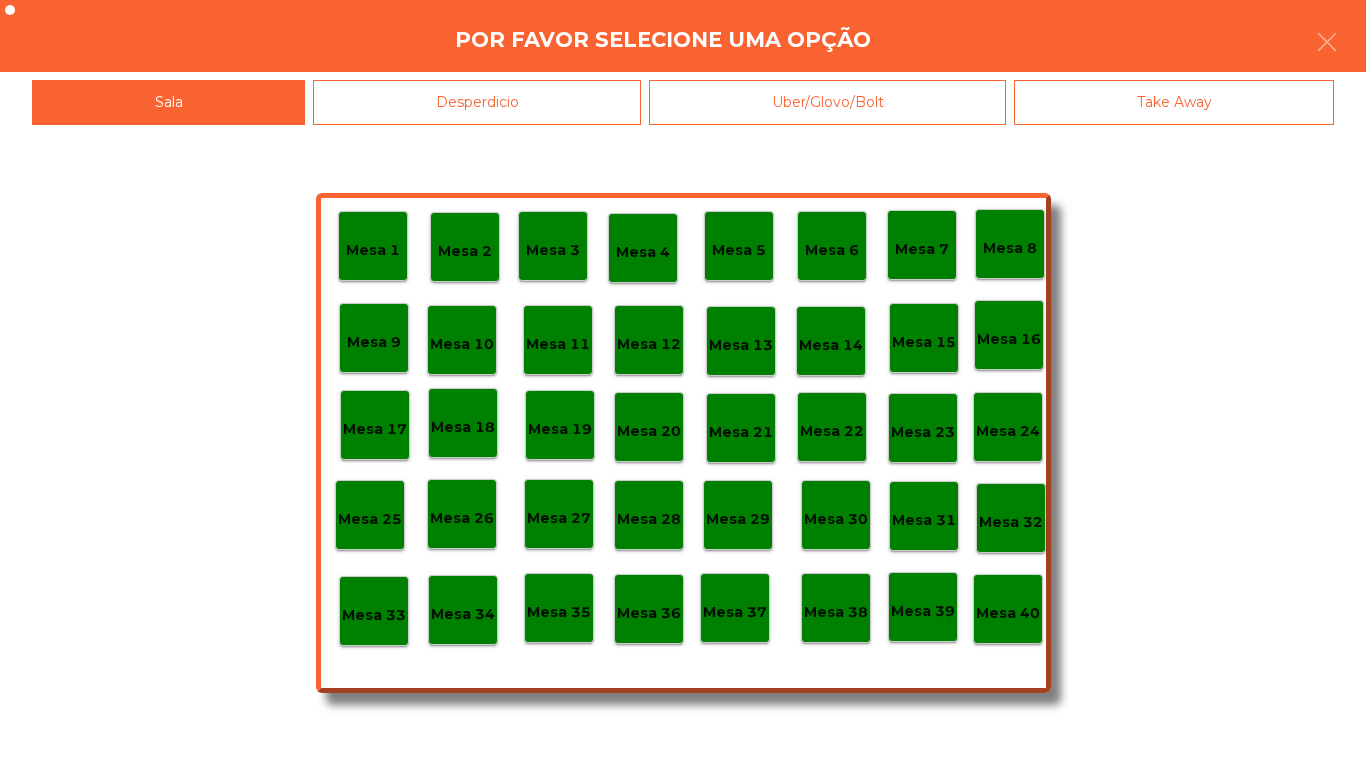 click on "Desperdicio" 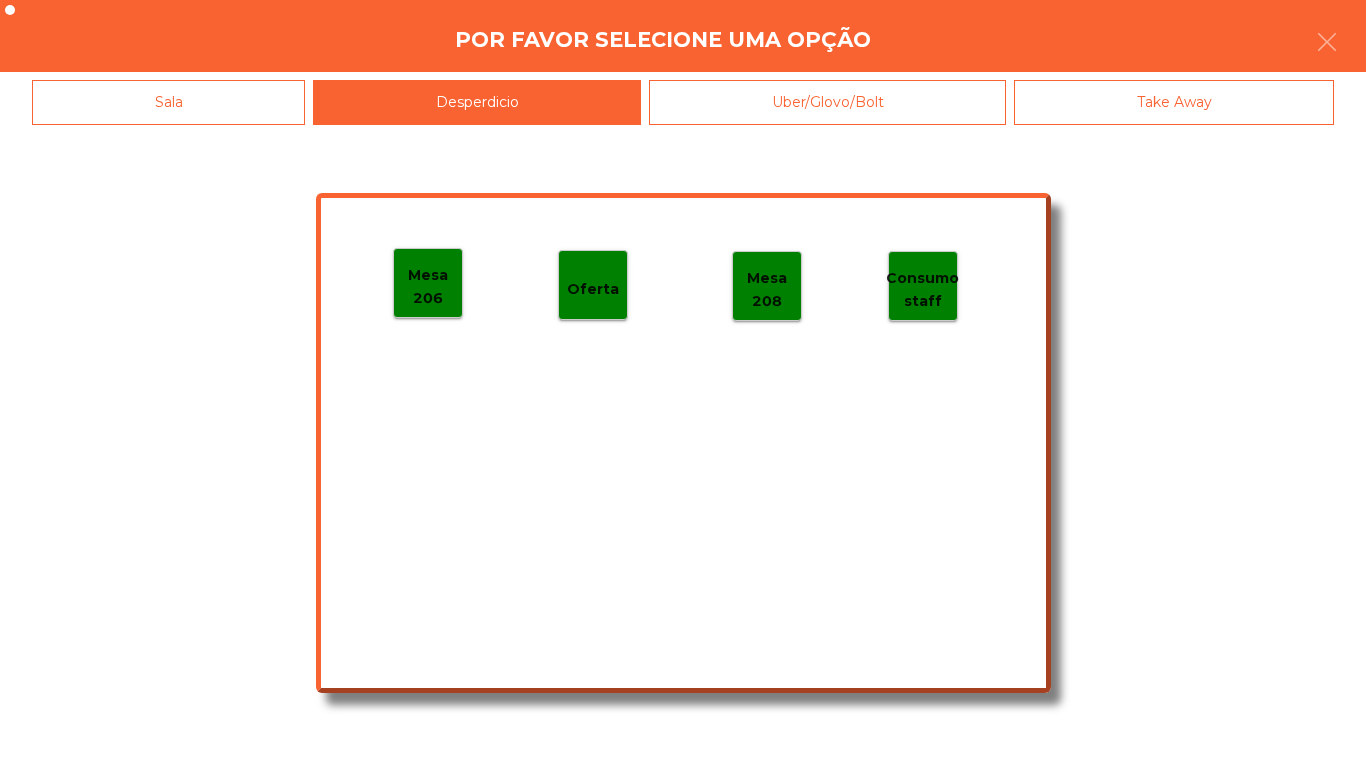 click on "Mesa 206" 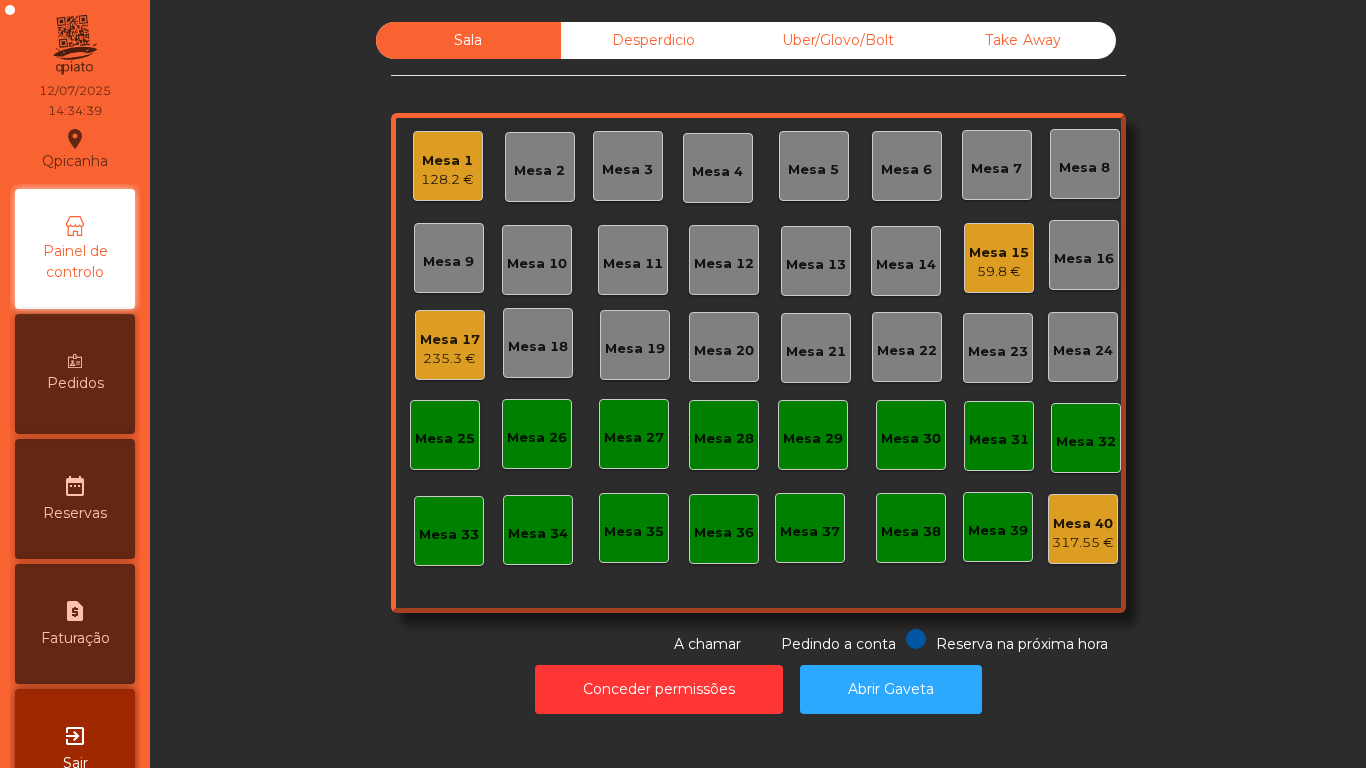 click on "Mesa 11" 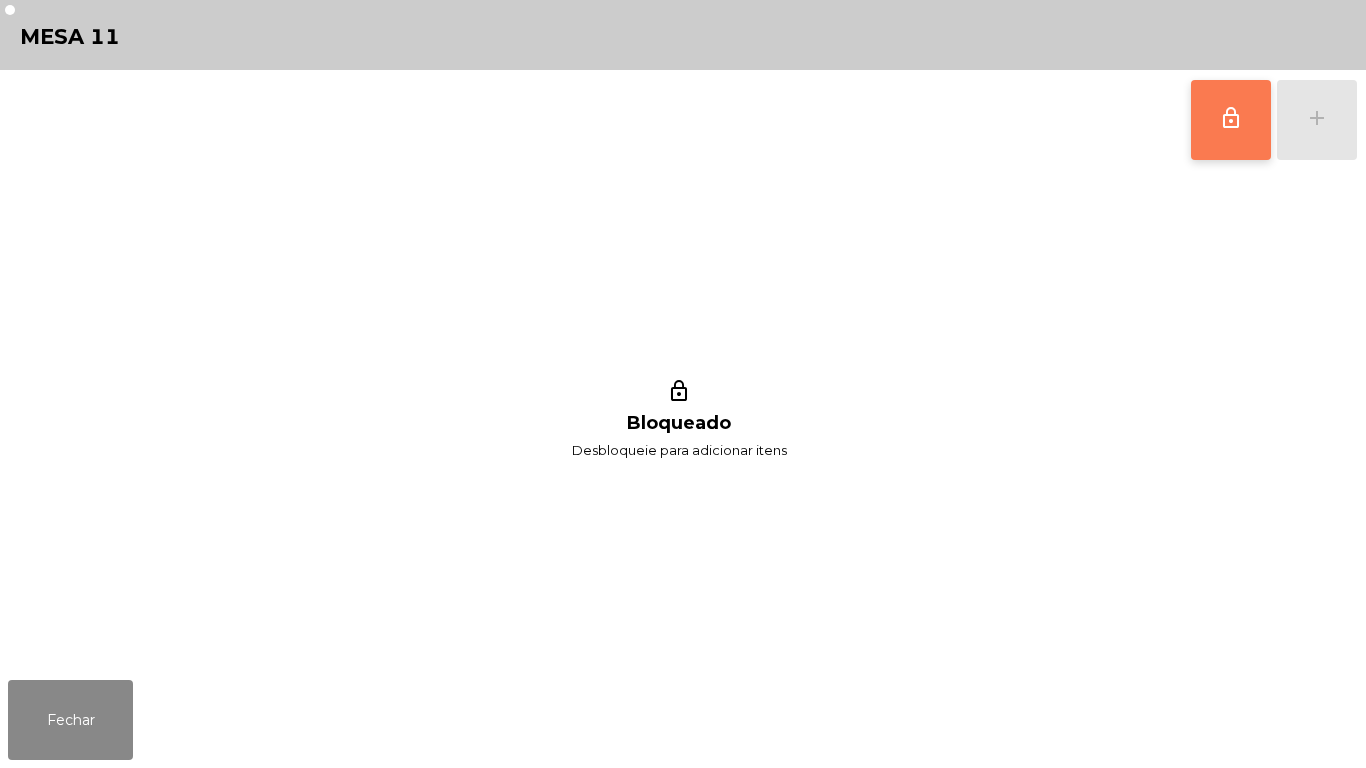 click on "lock_outline" 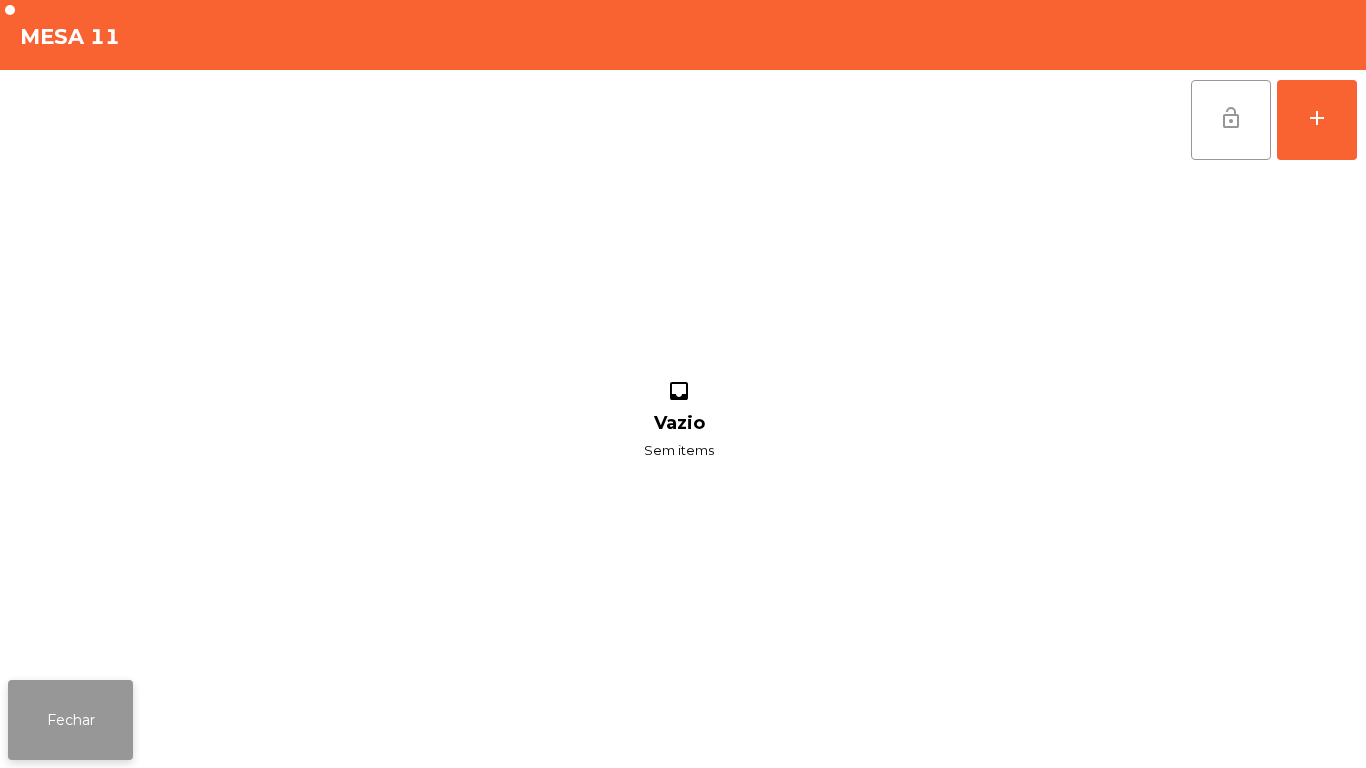 click on "Fechar" 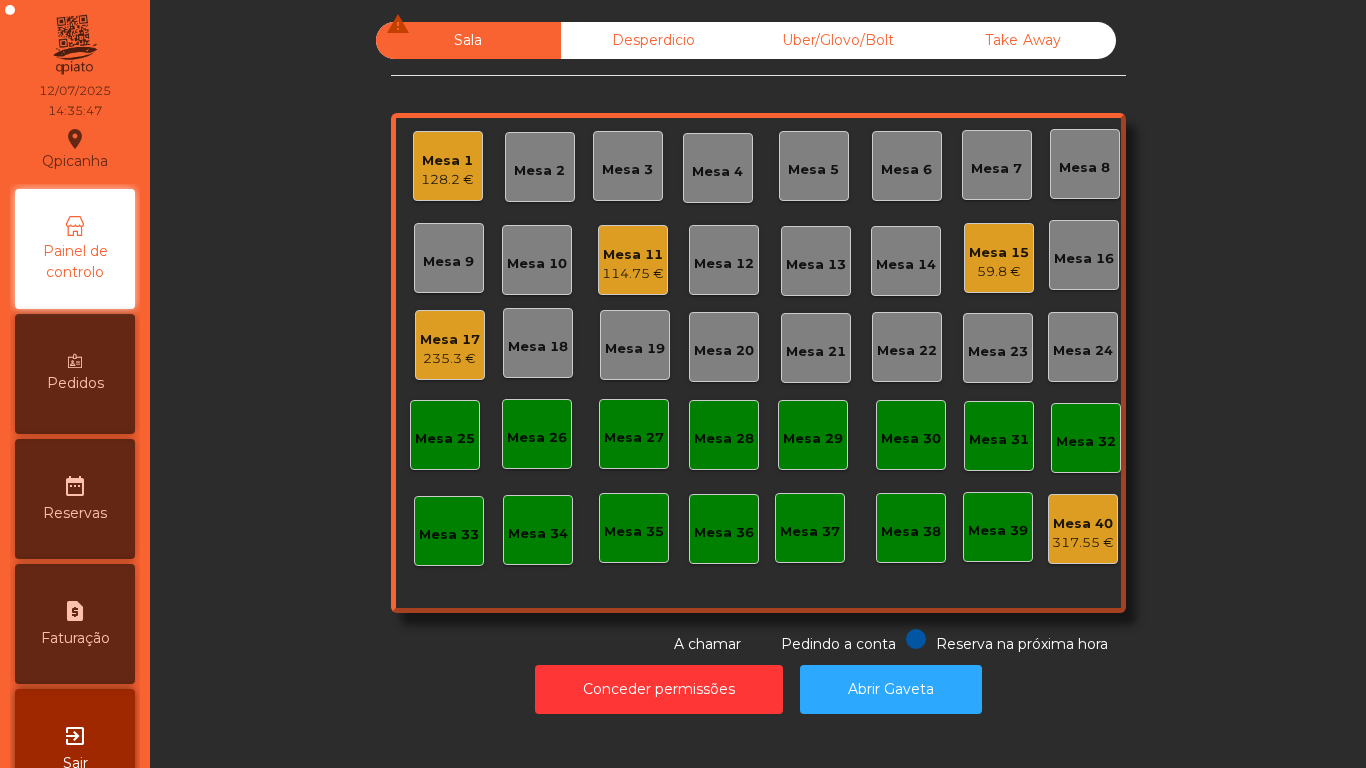 click on "59.8 €" 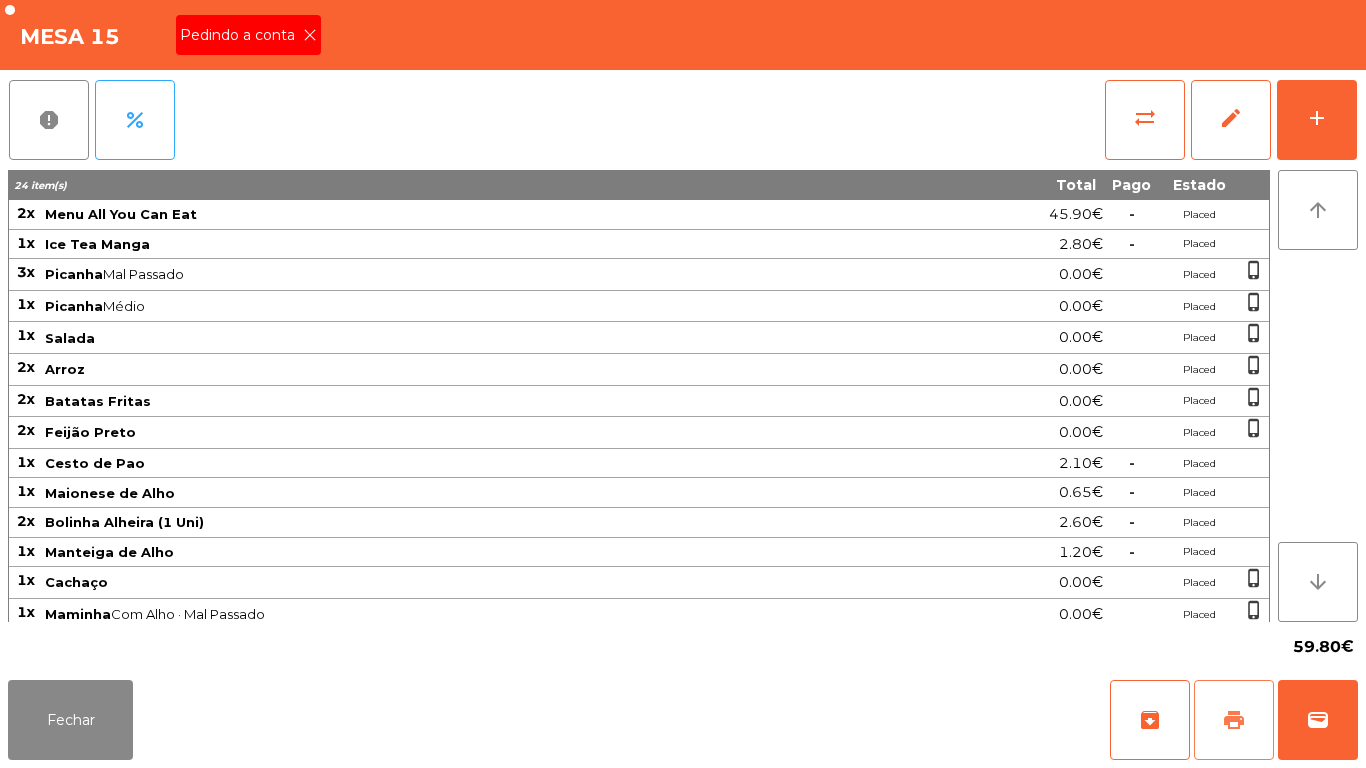 click on "print" 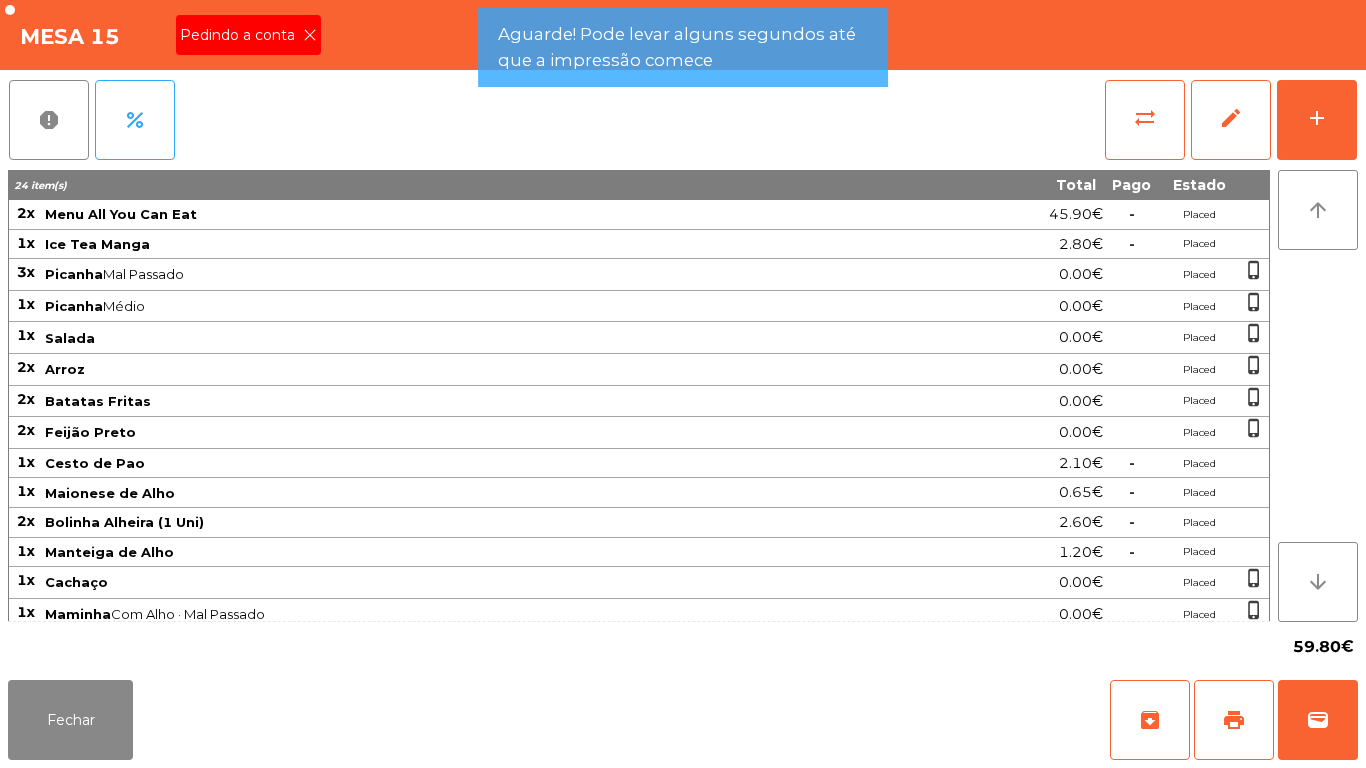 click on "Pedindo a conta" 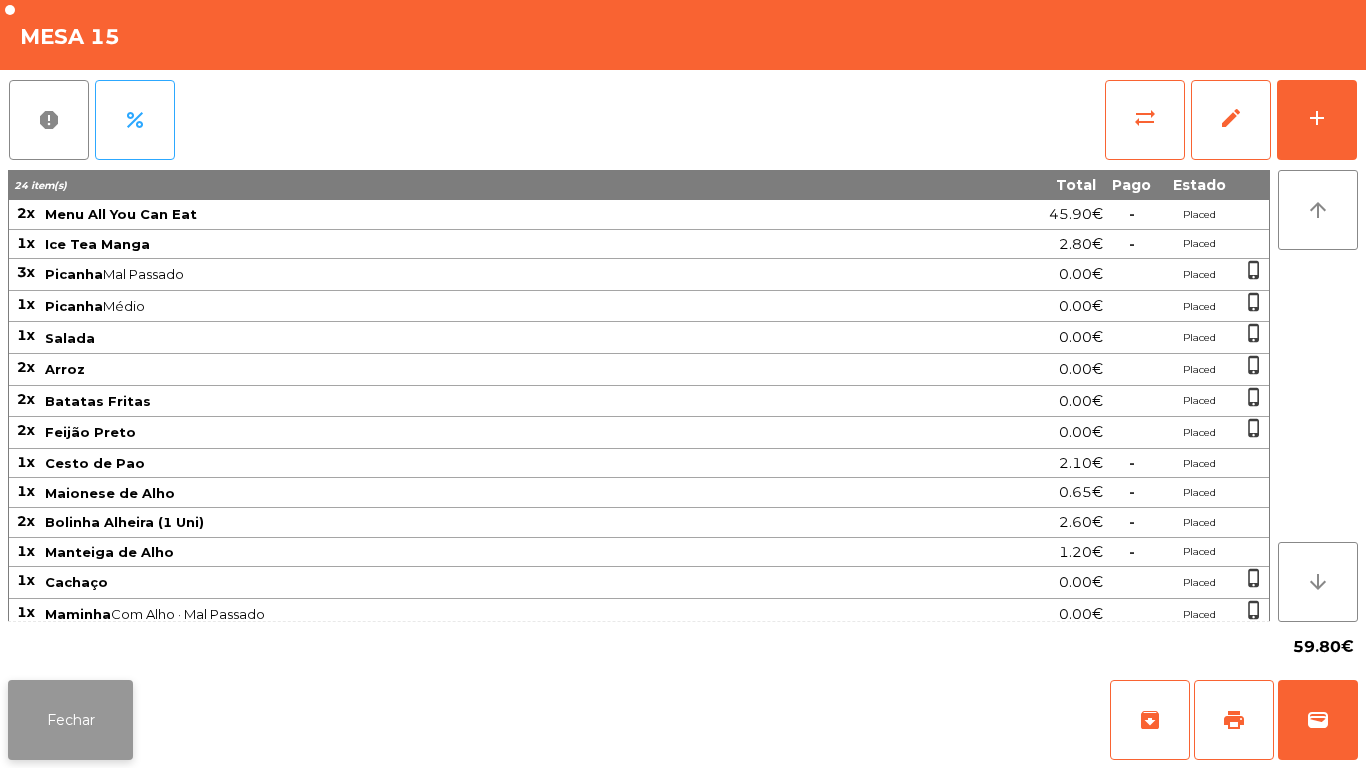 click on "Fechar" 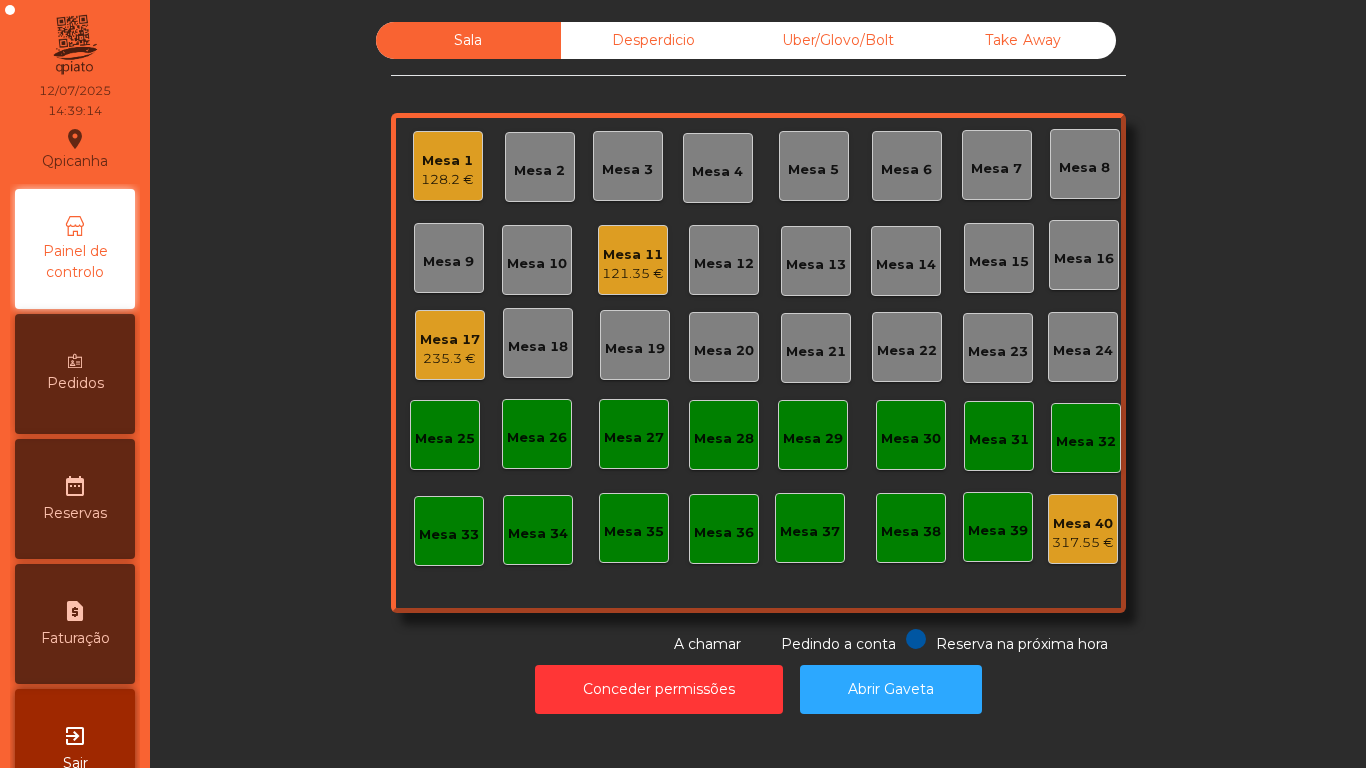 click on "121.35 €" 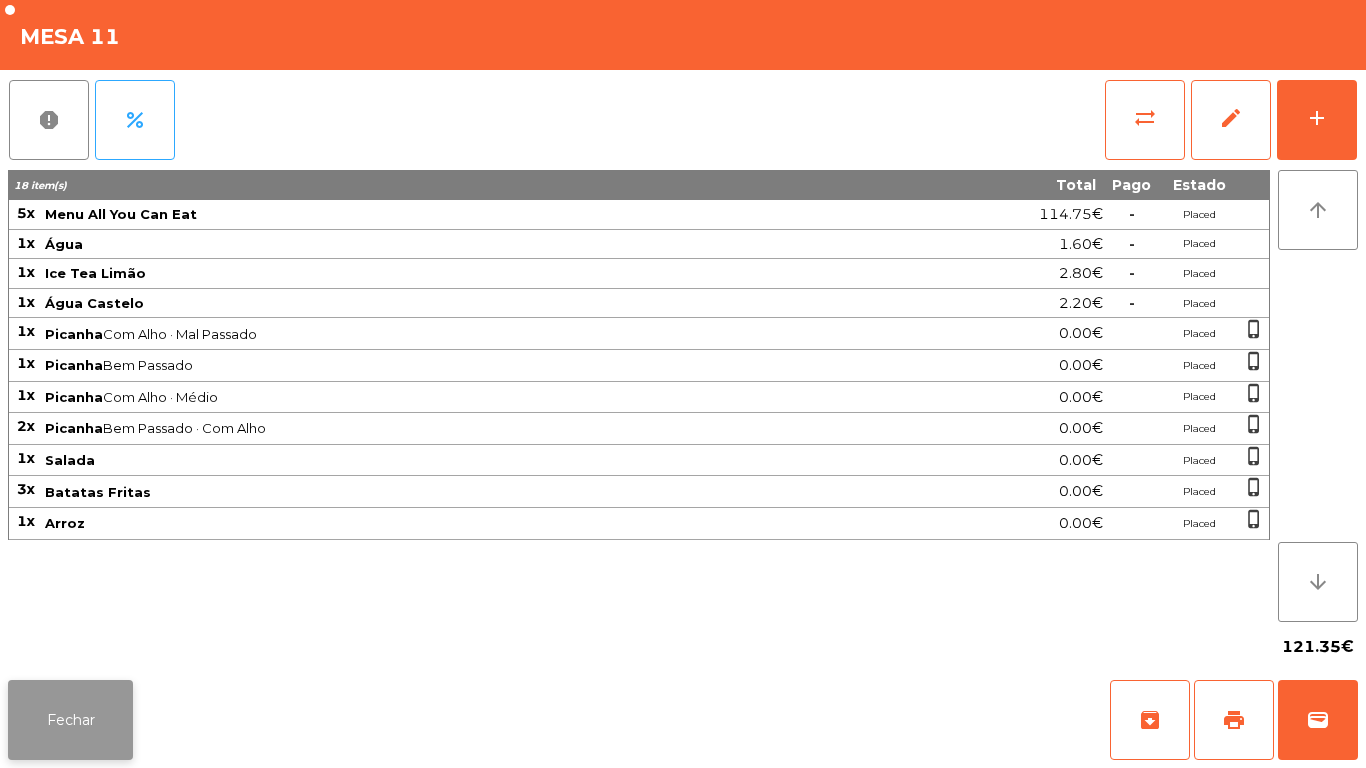 click on "Fechar" 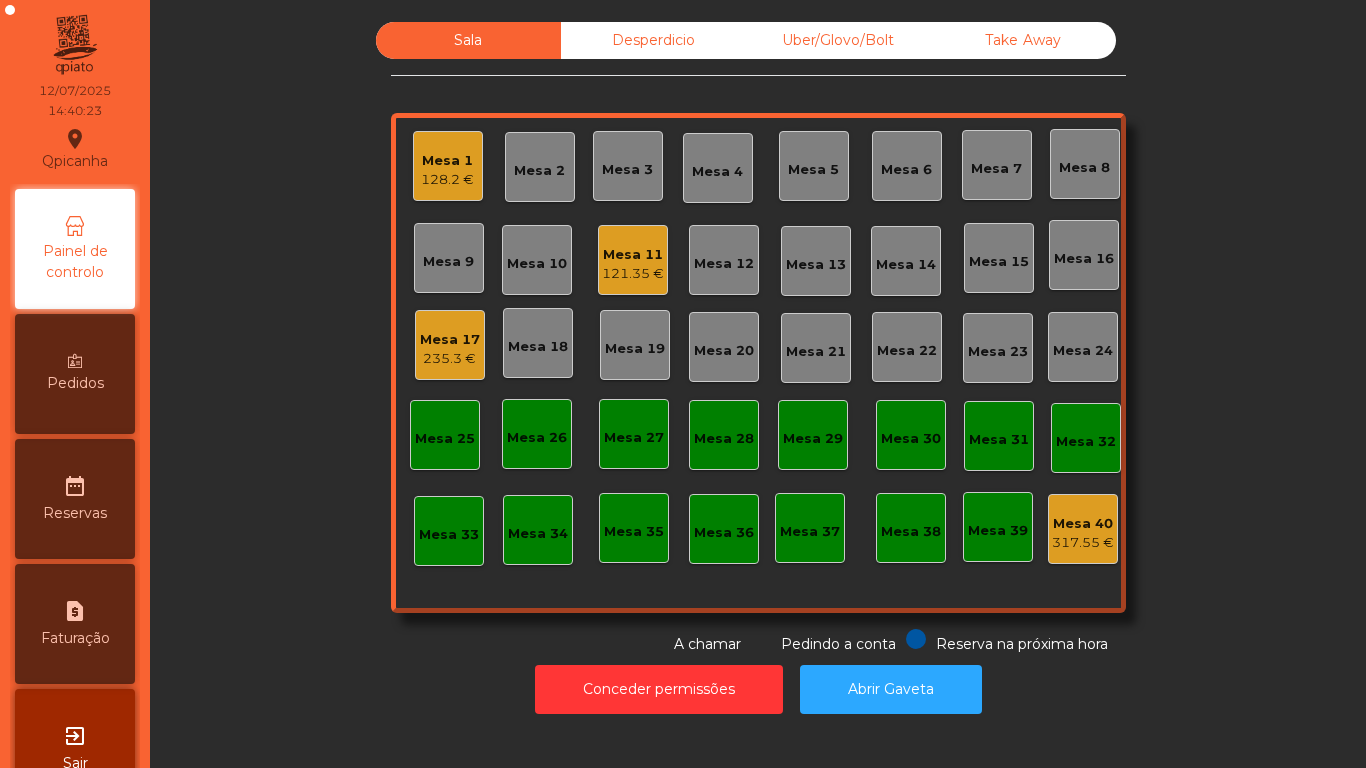 click on "128.2 €" 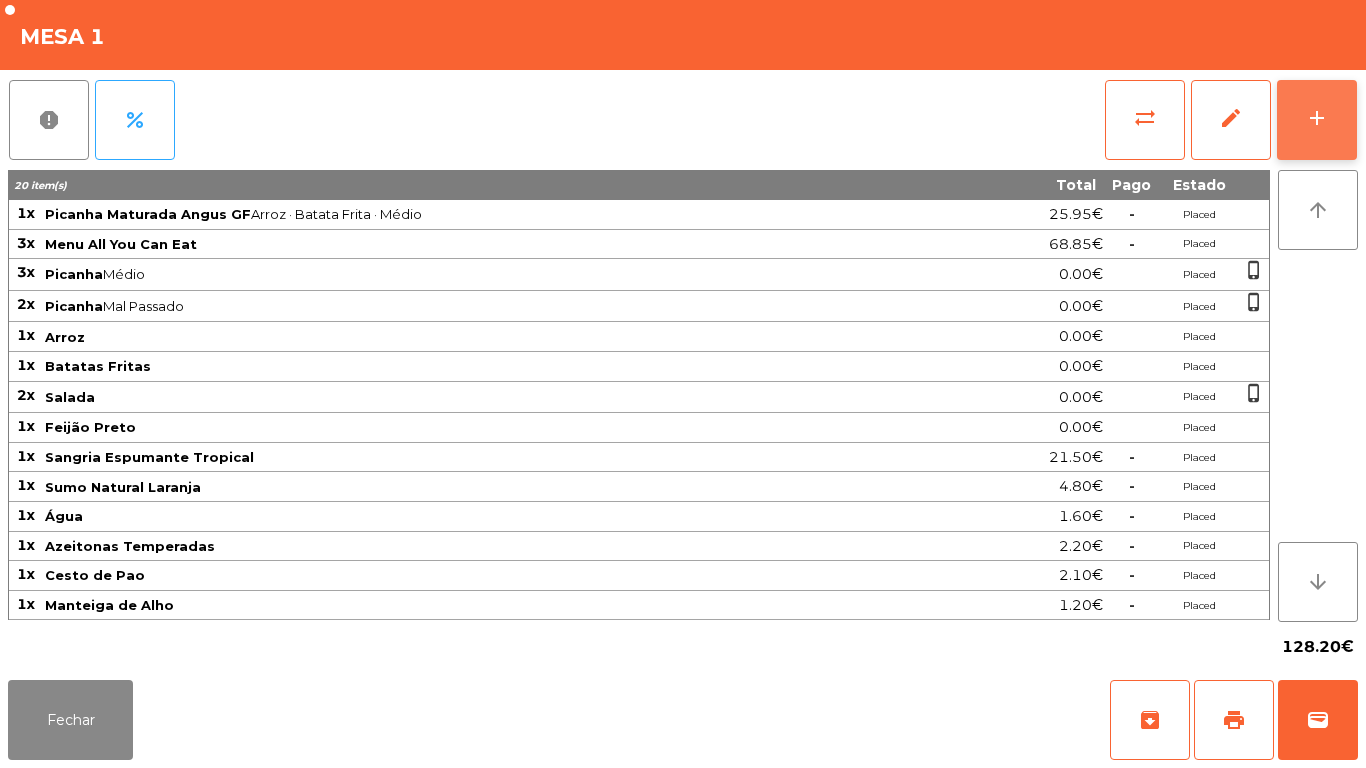 click on "add" 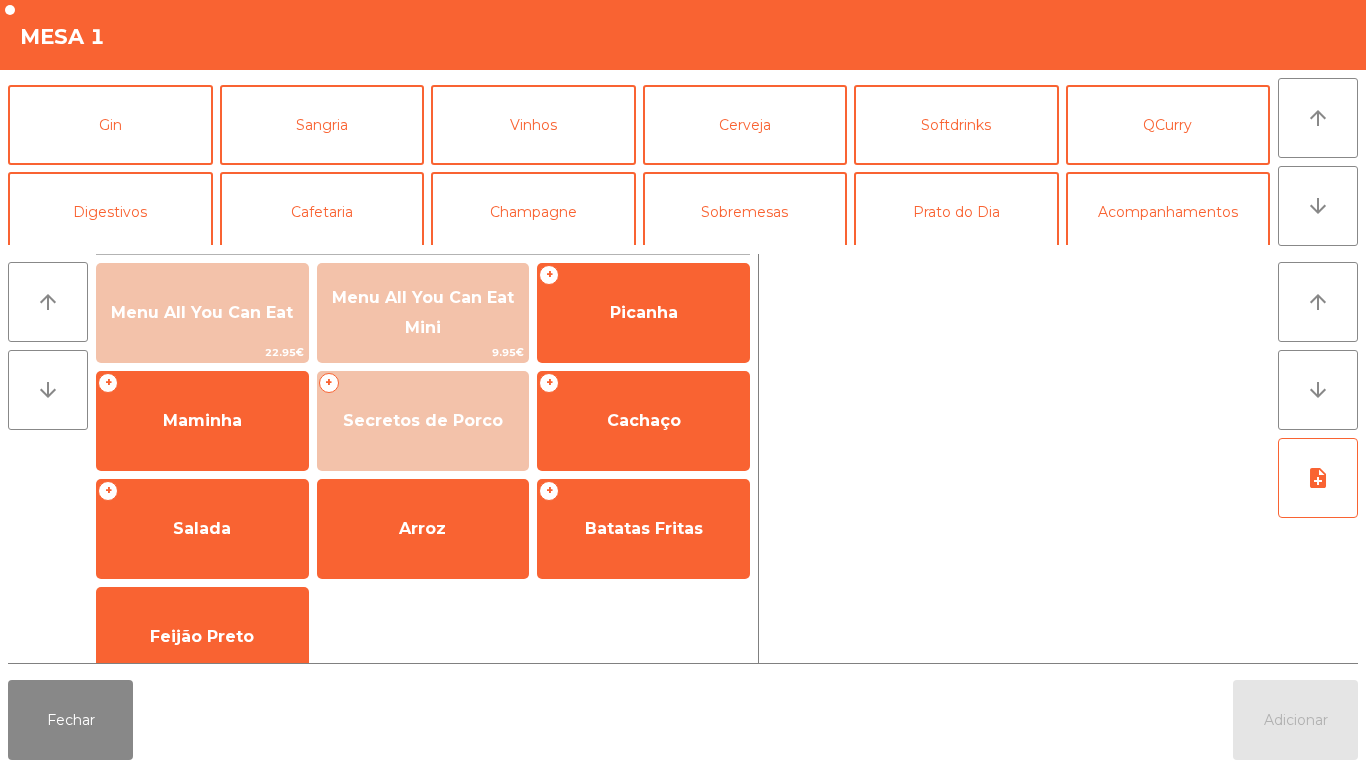 scroll, scrollTop: 90, scrollLeft: 0, axis: vertical 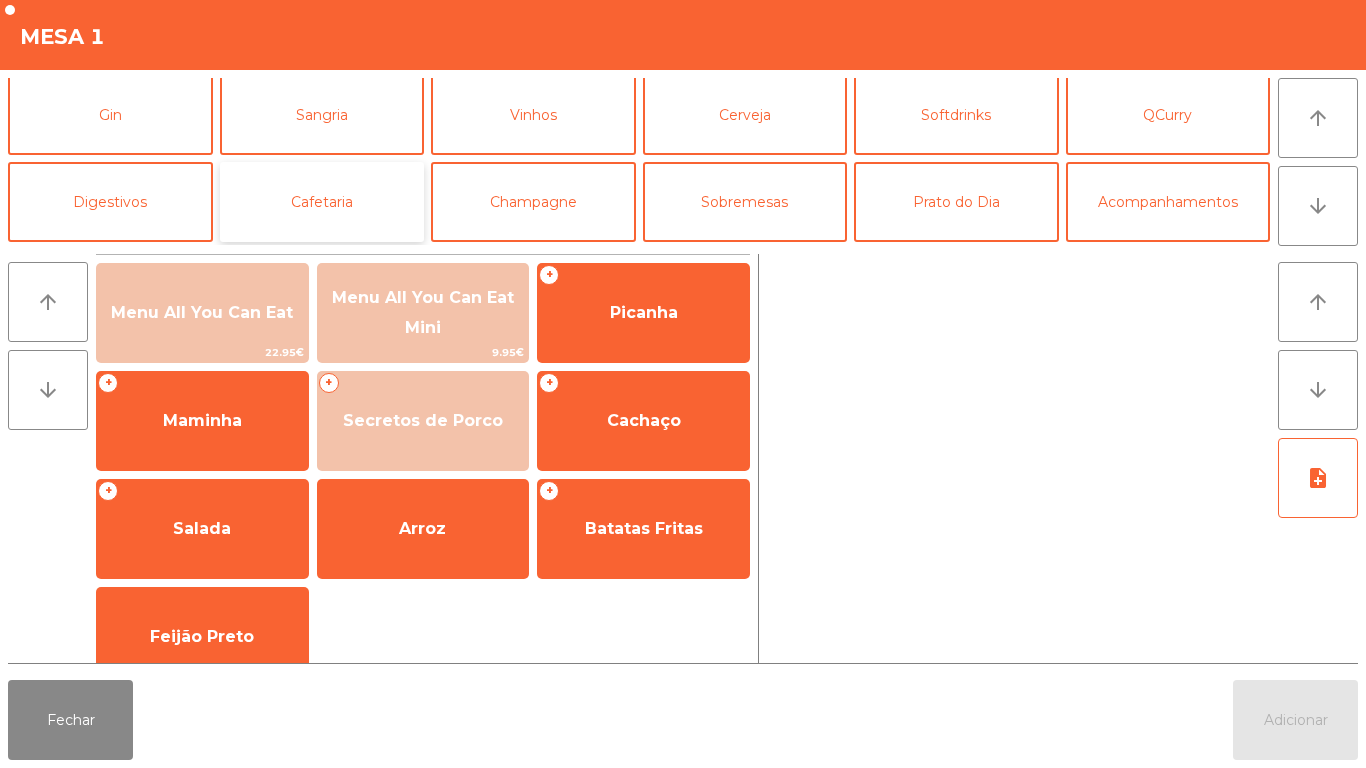 click on "Cafetaria" 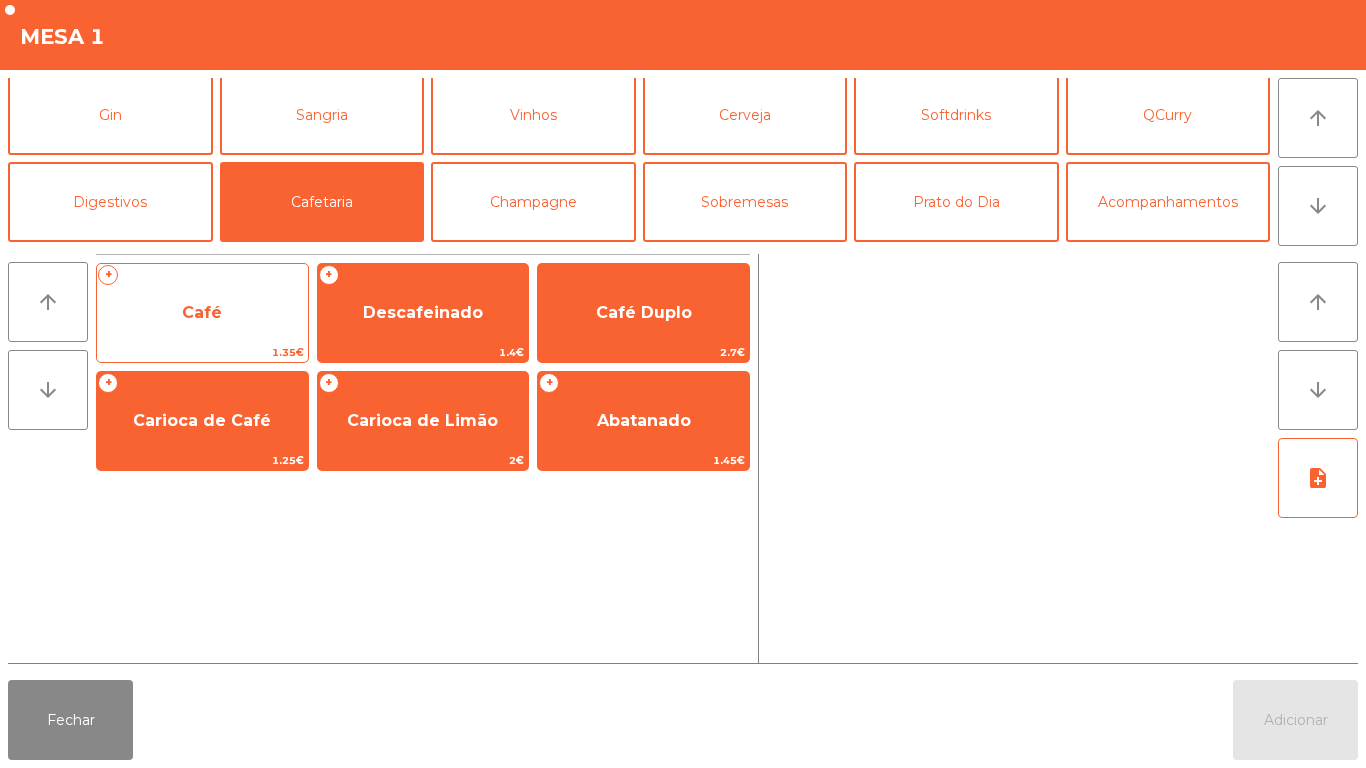 click on "Café" 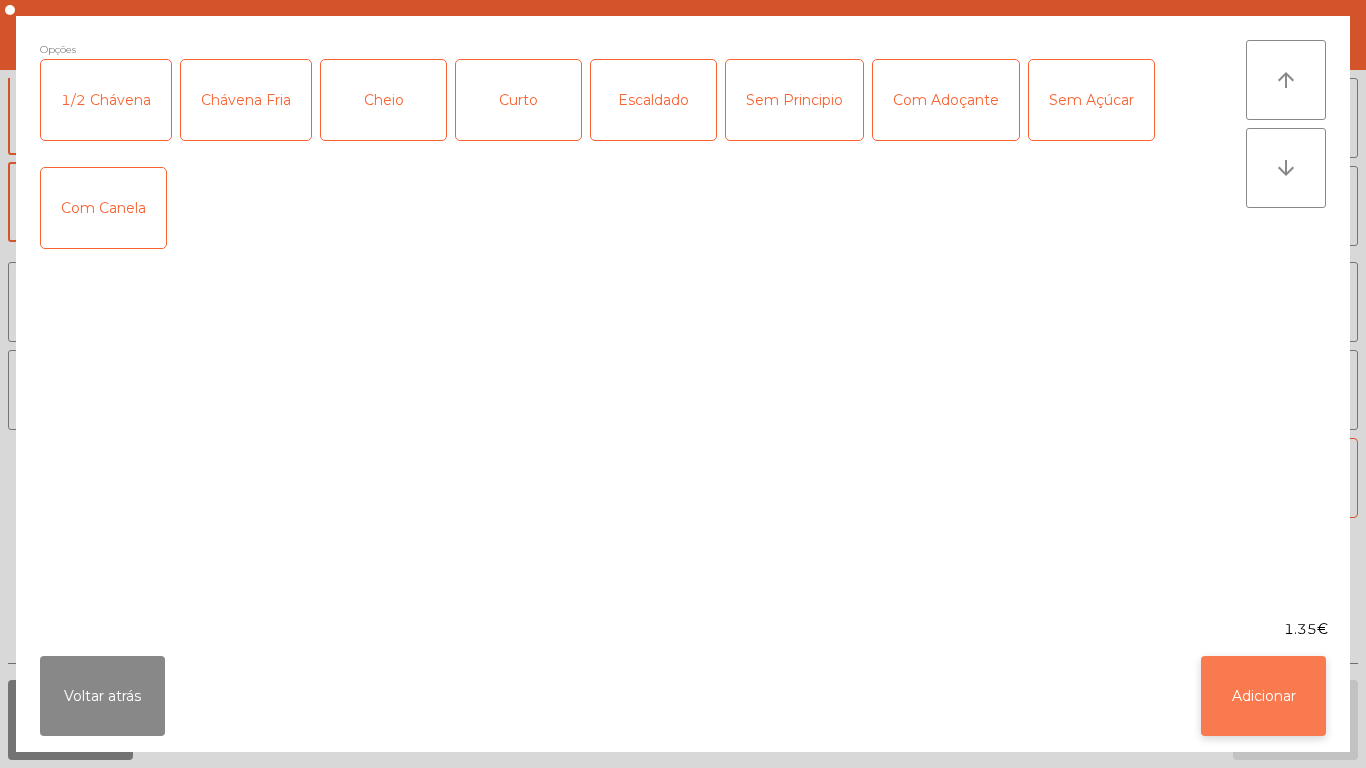 click on "Adicionar" 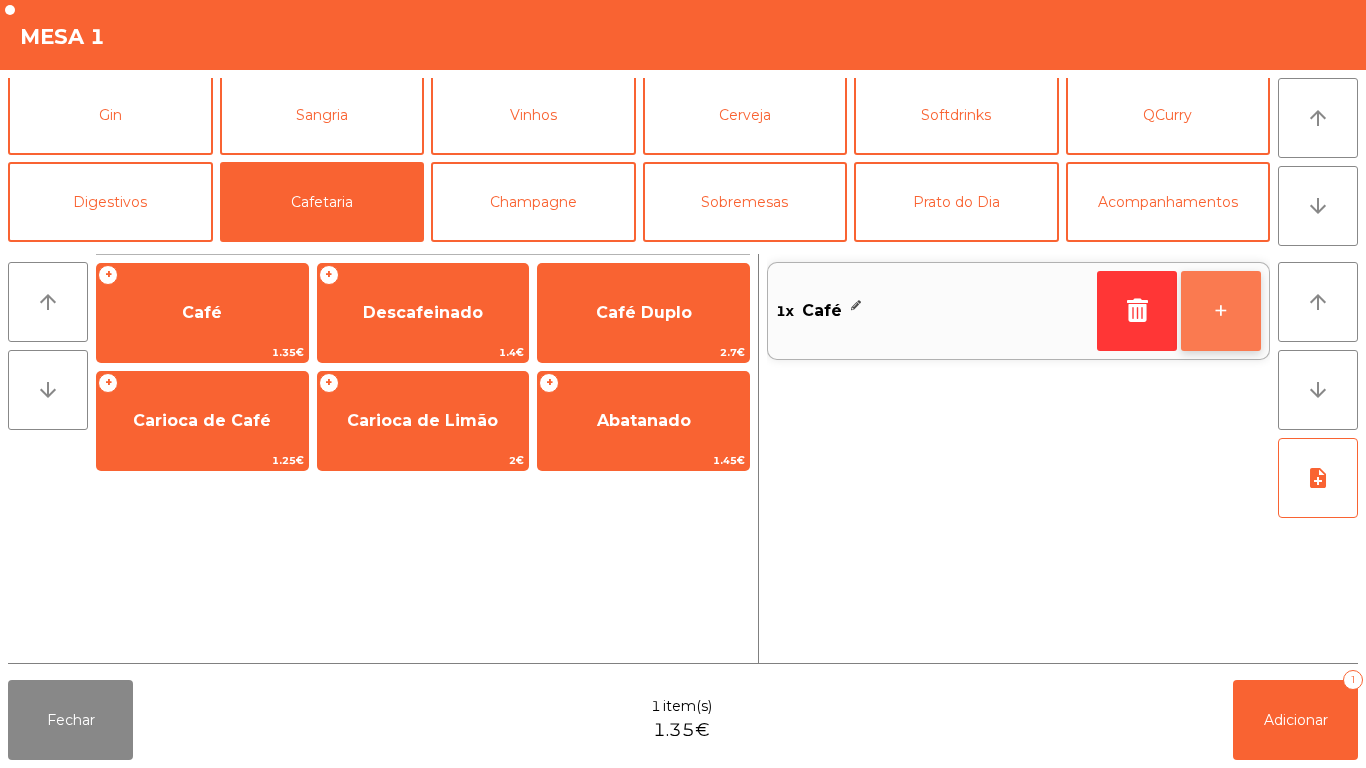 click on "+" 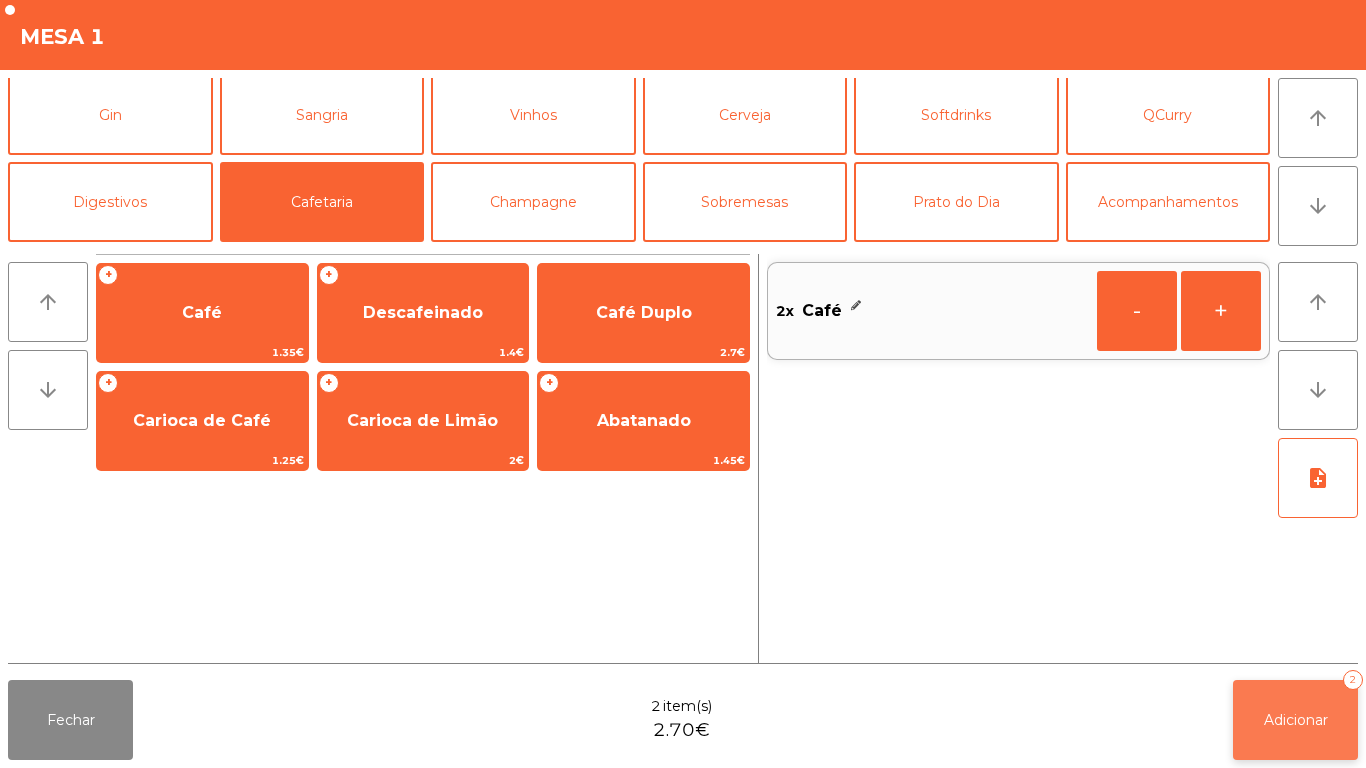 click on "Adicionar" 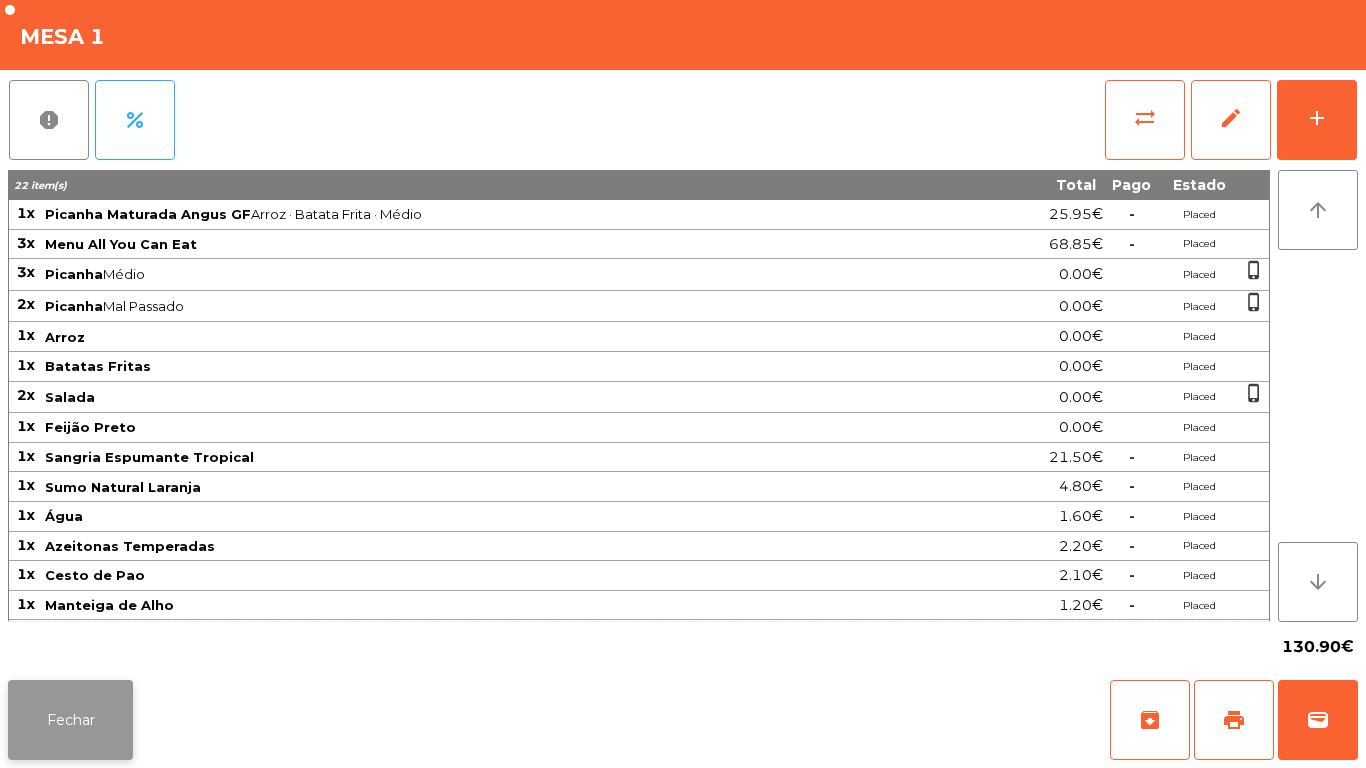 click on "Fechar" 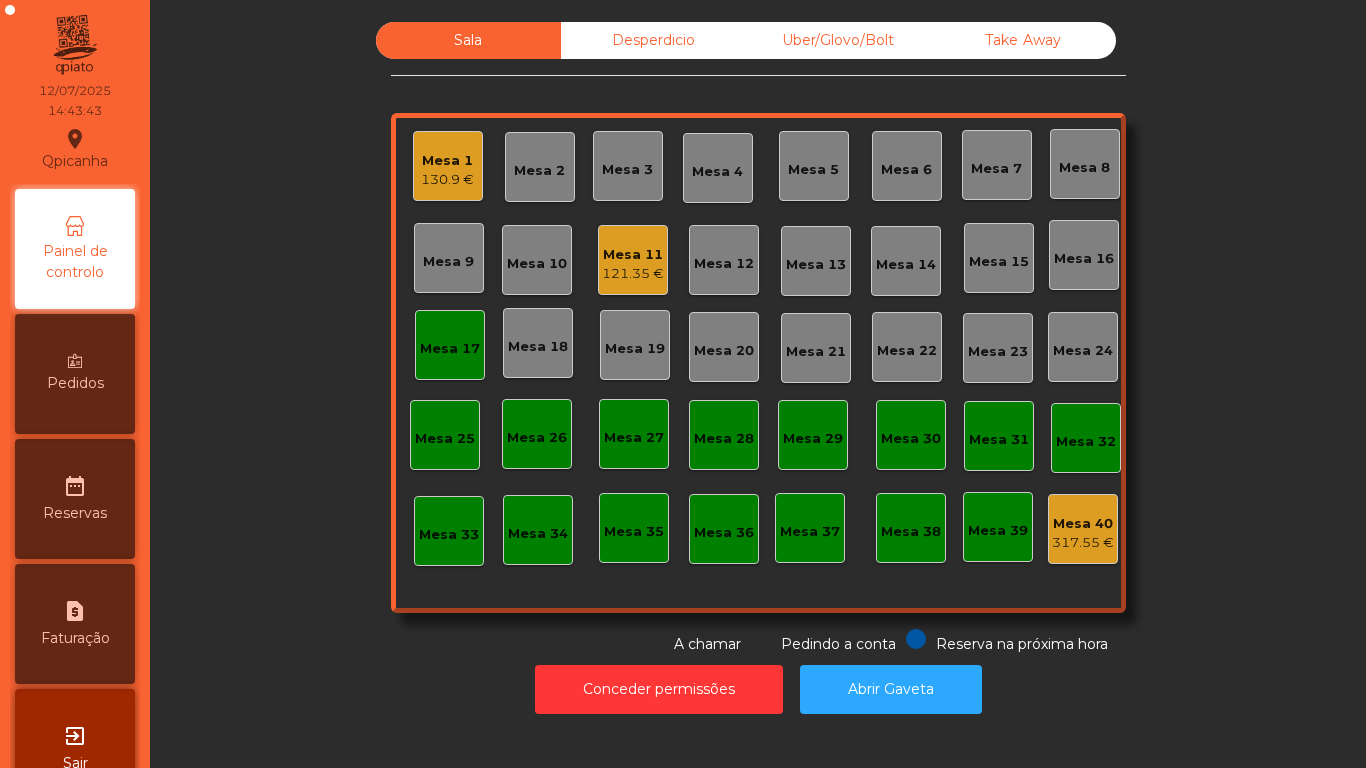 click on "121.35 €" 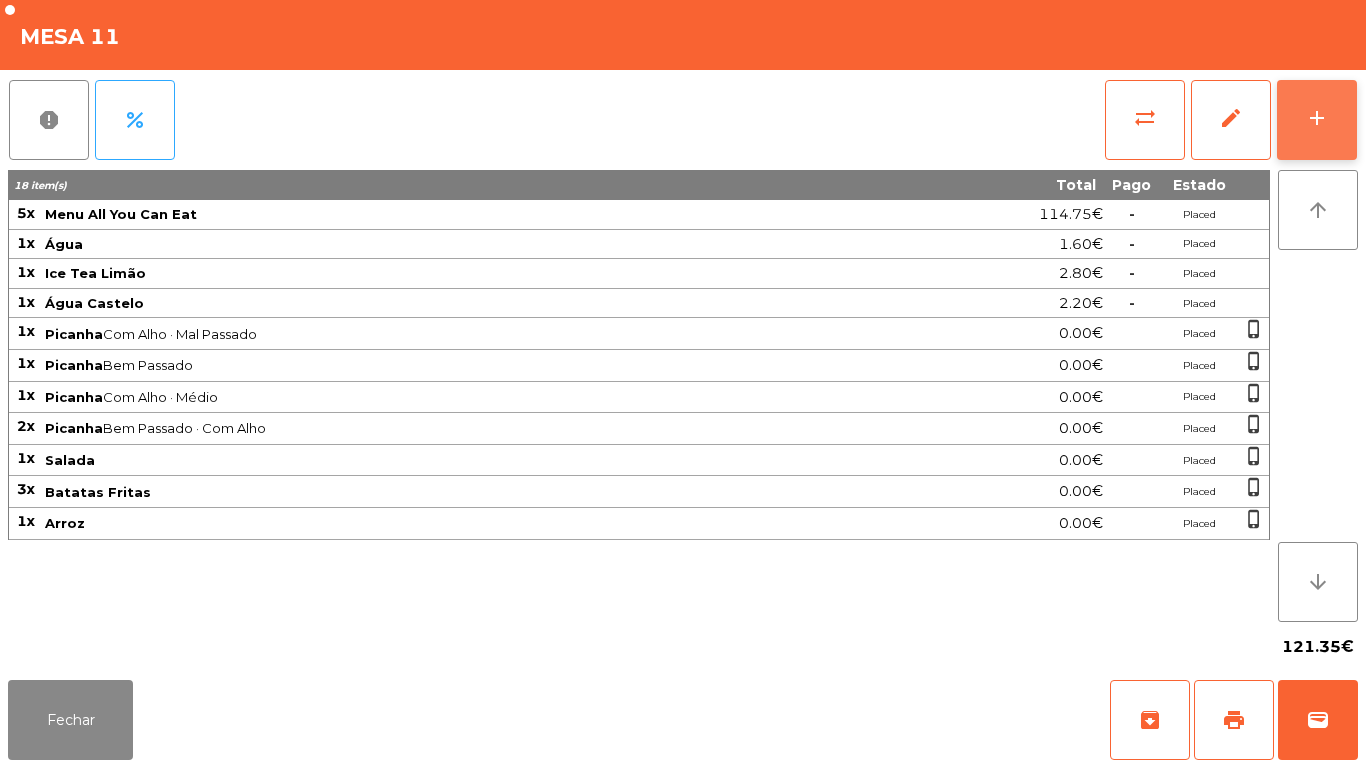 click on "add" 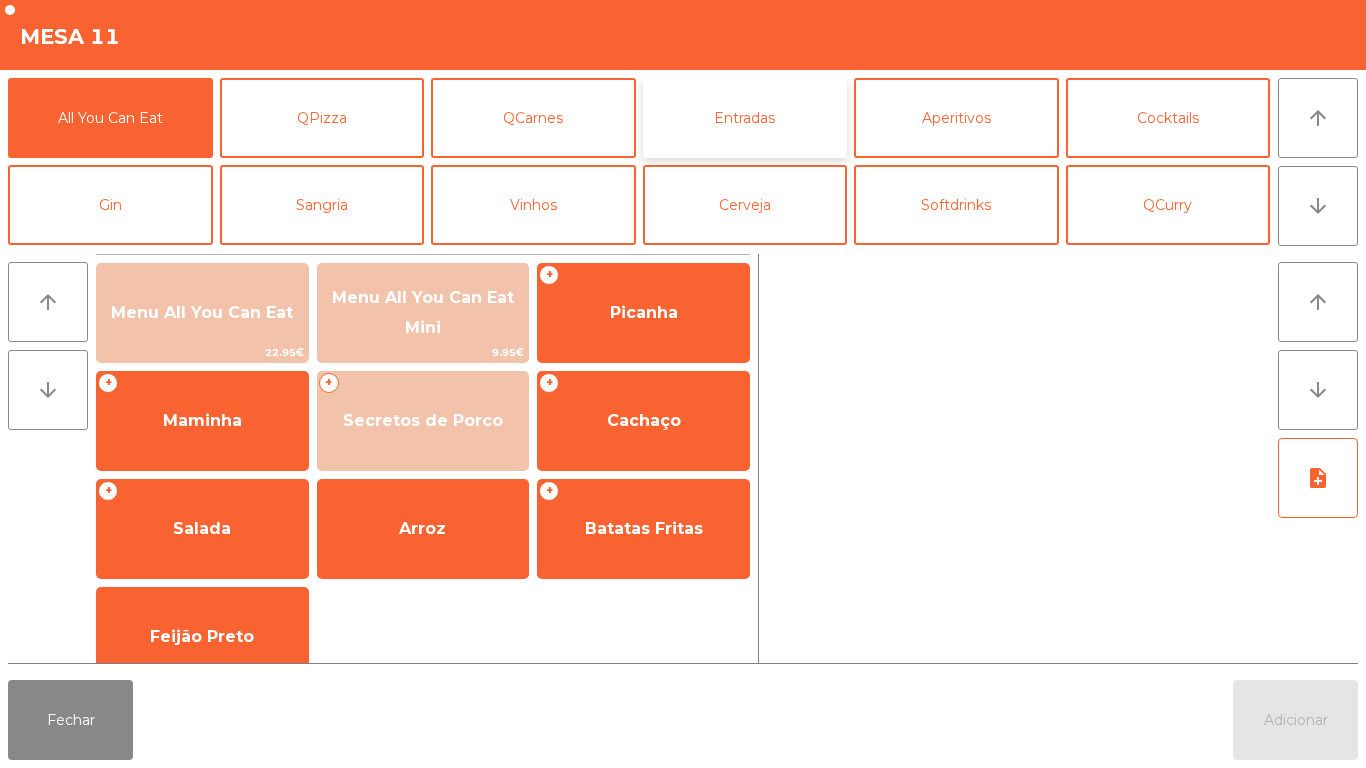 click on "Entradas" 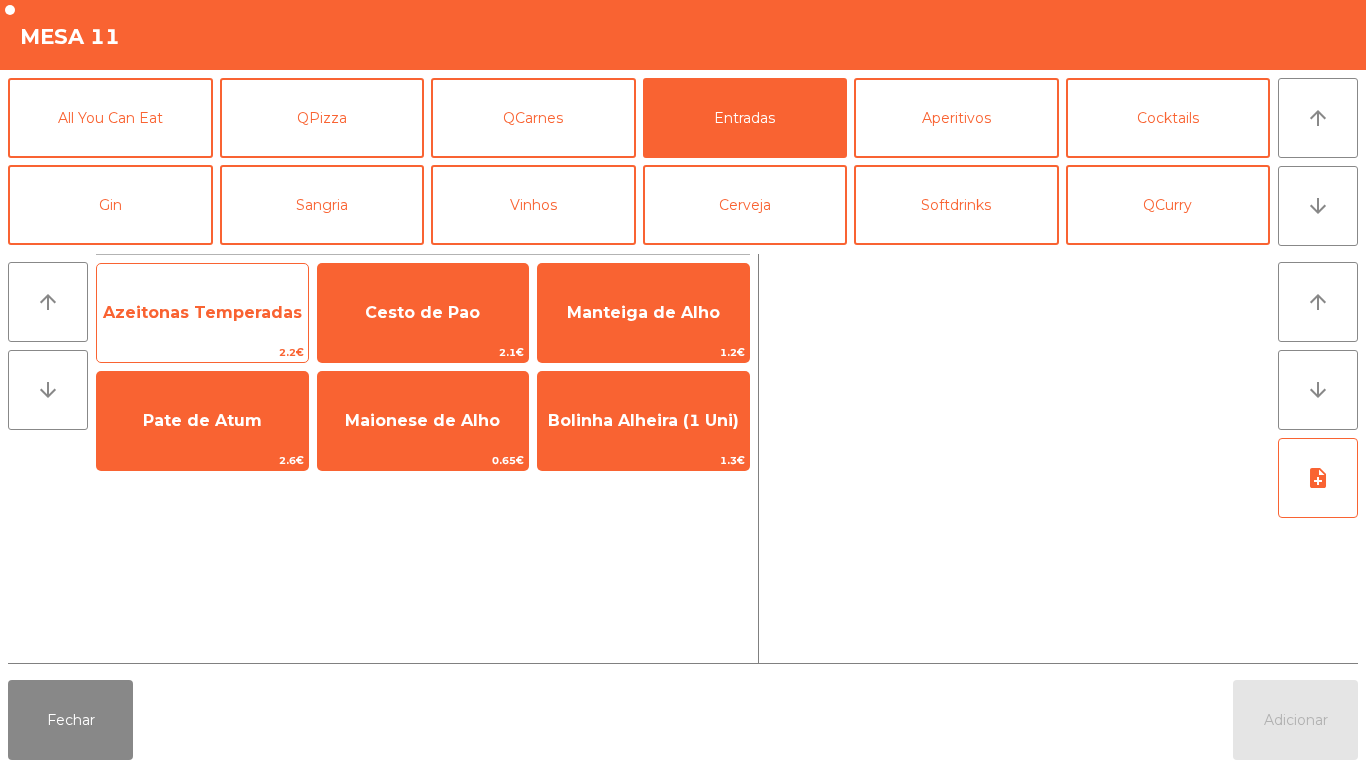 click on "Azeitonas Temperadas" 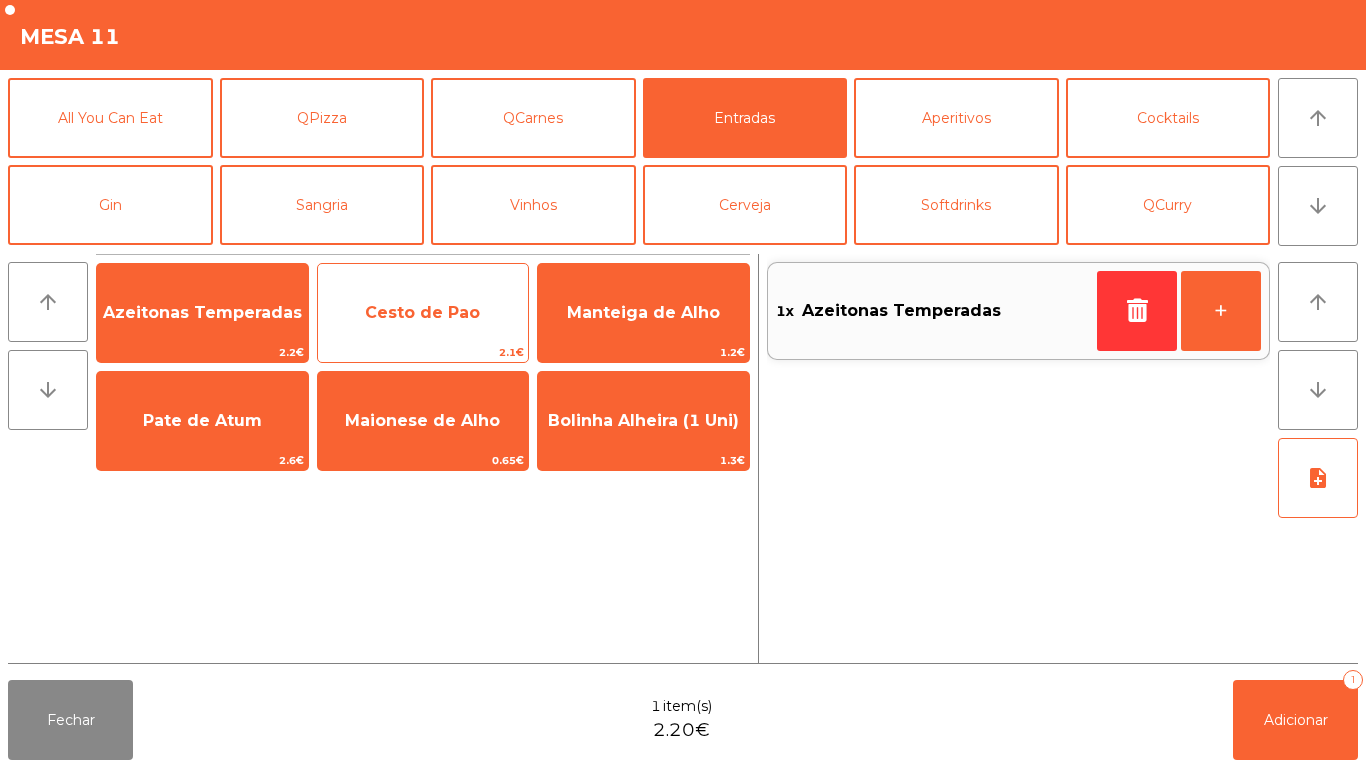 click on "Cesto de Pao" 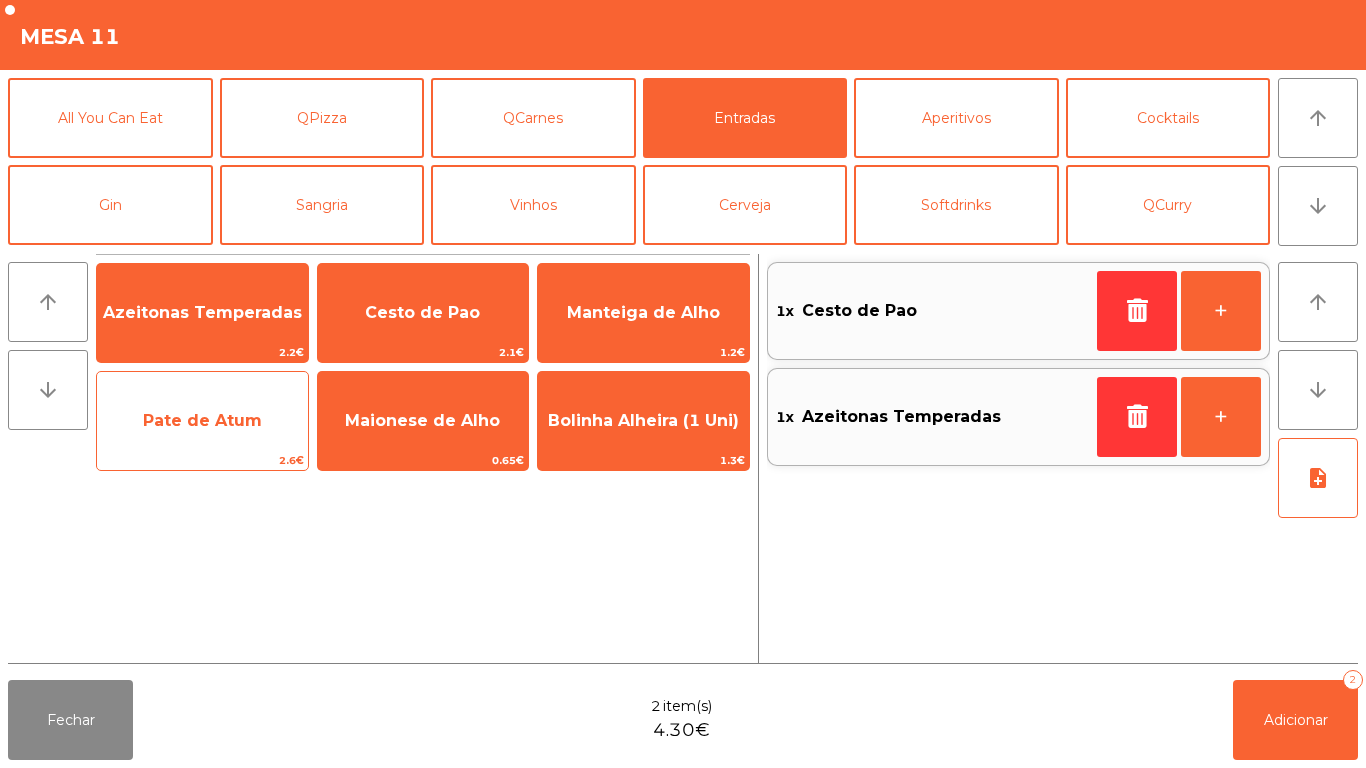 click on "Pate de Atum" 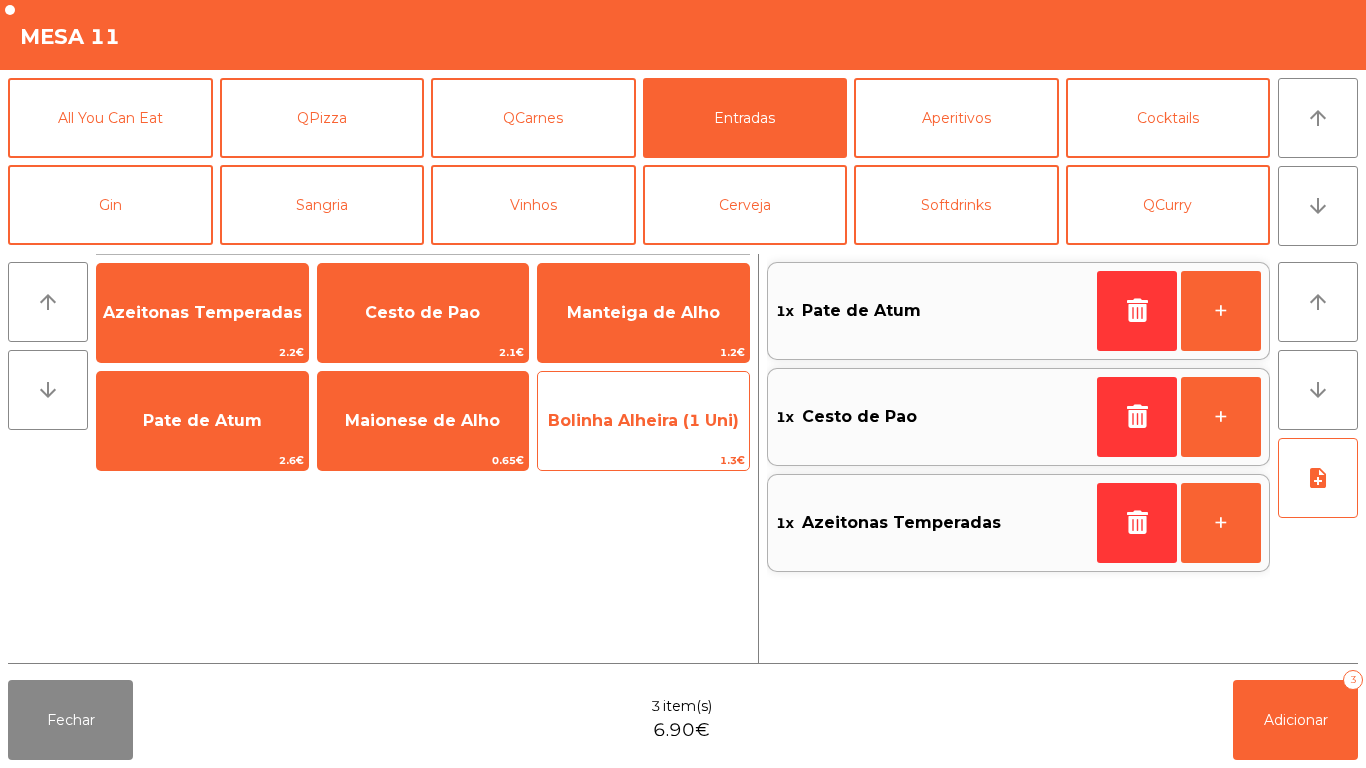 click on "Bolinha Alheira (1 Uni)" 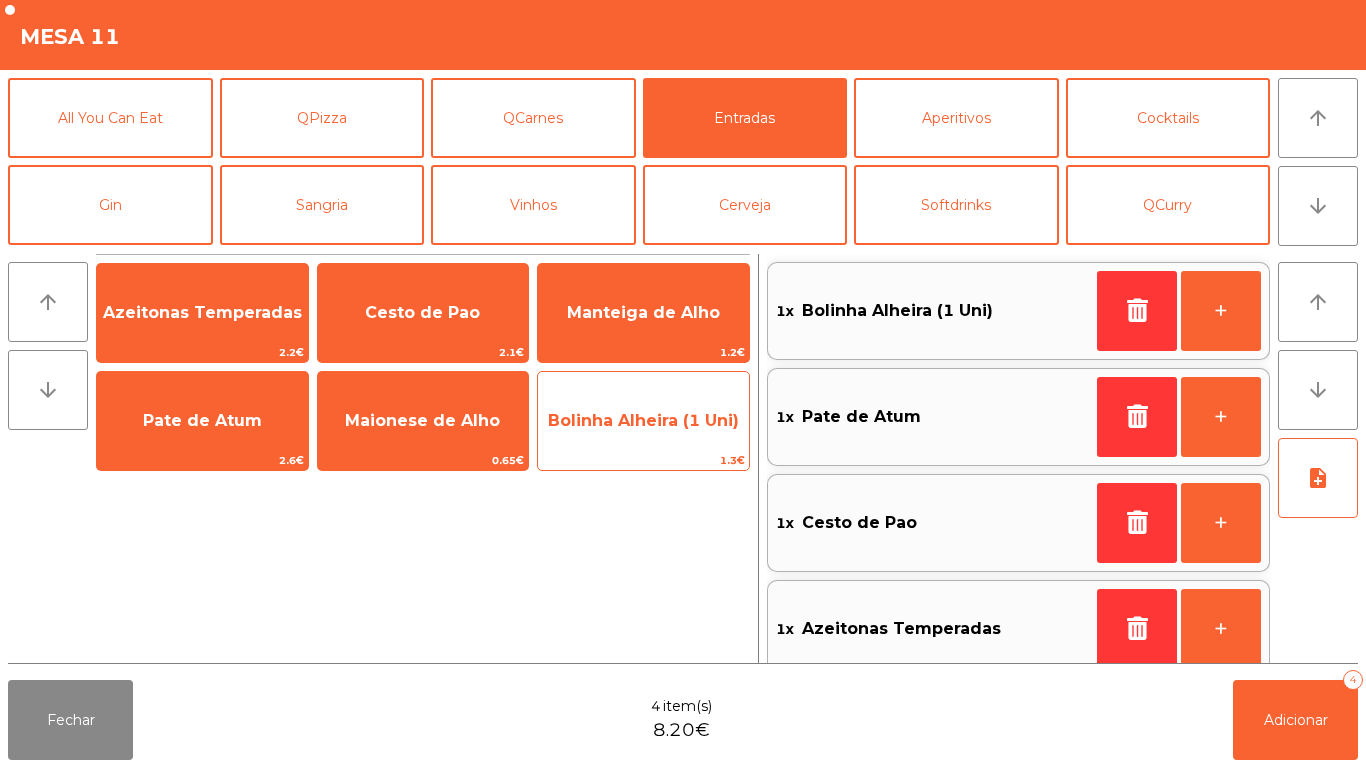 click on "Bolinha Alheira (1 Uni)" 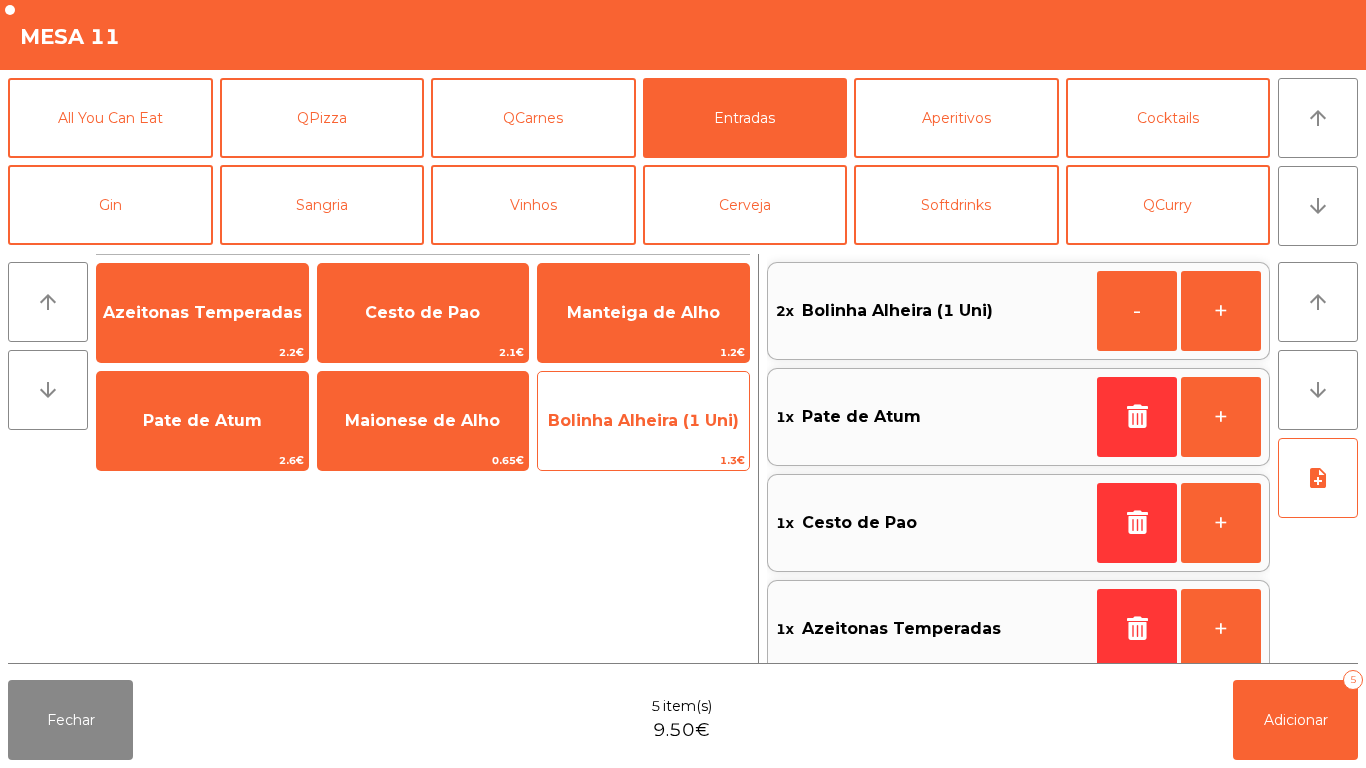 scroll, scrollTop: 8, scrollLeft: 0, axis: vertical 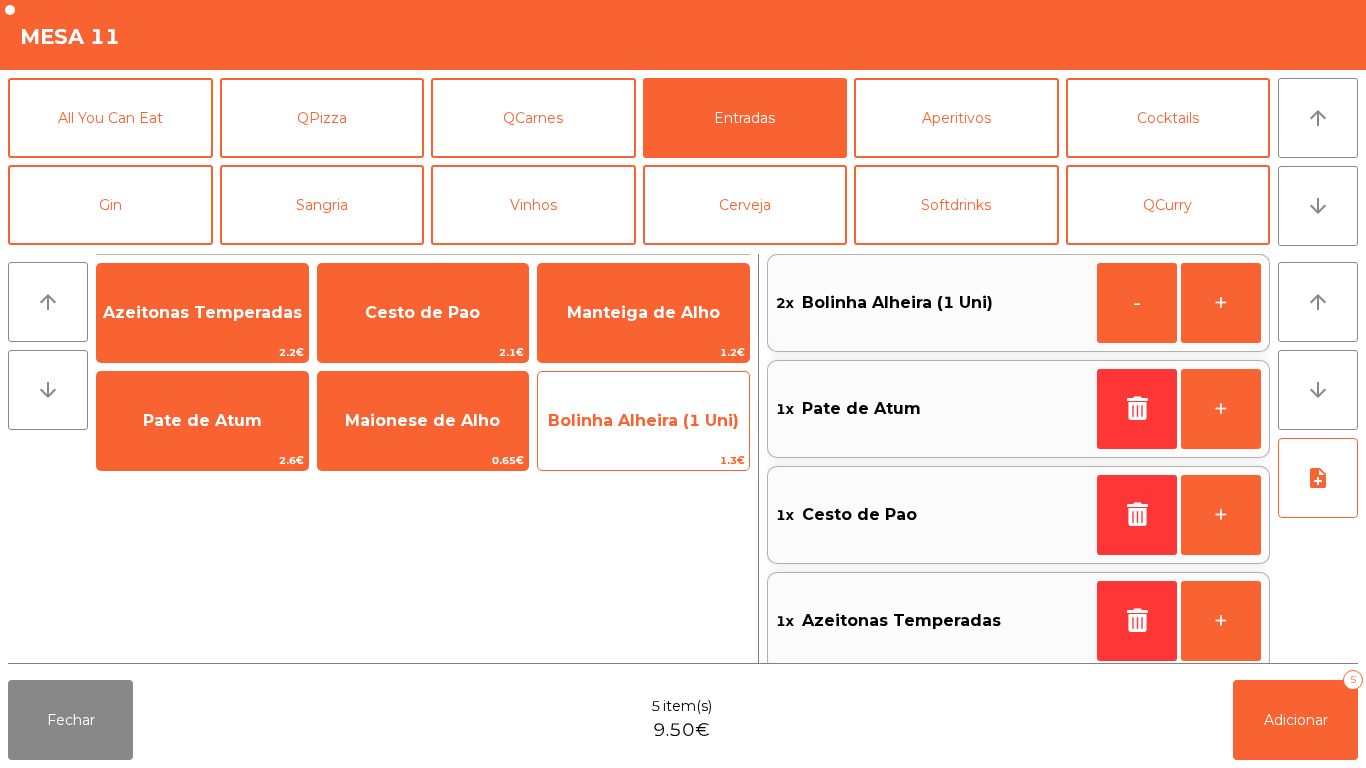 click on "Bolinha Alheira (1 Uni)" 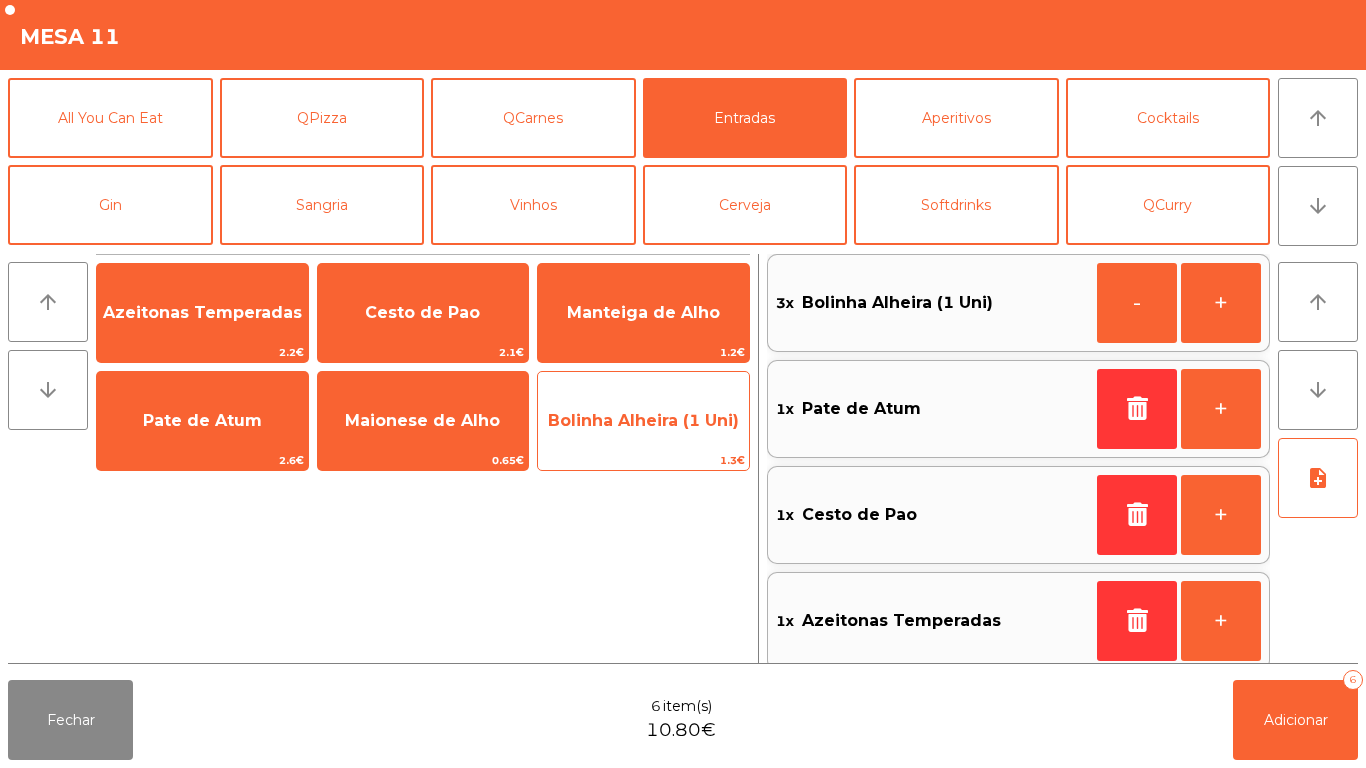 click on "Bolinha Alheira (1 Uni)" 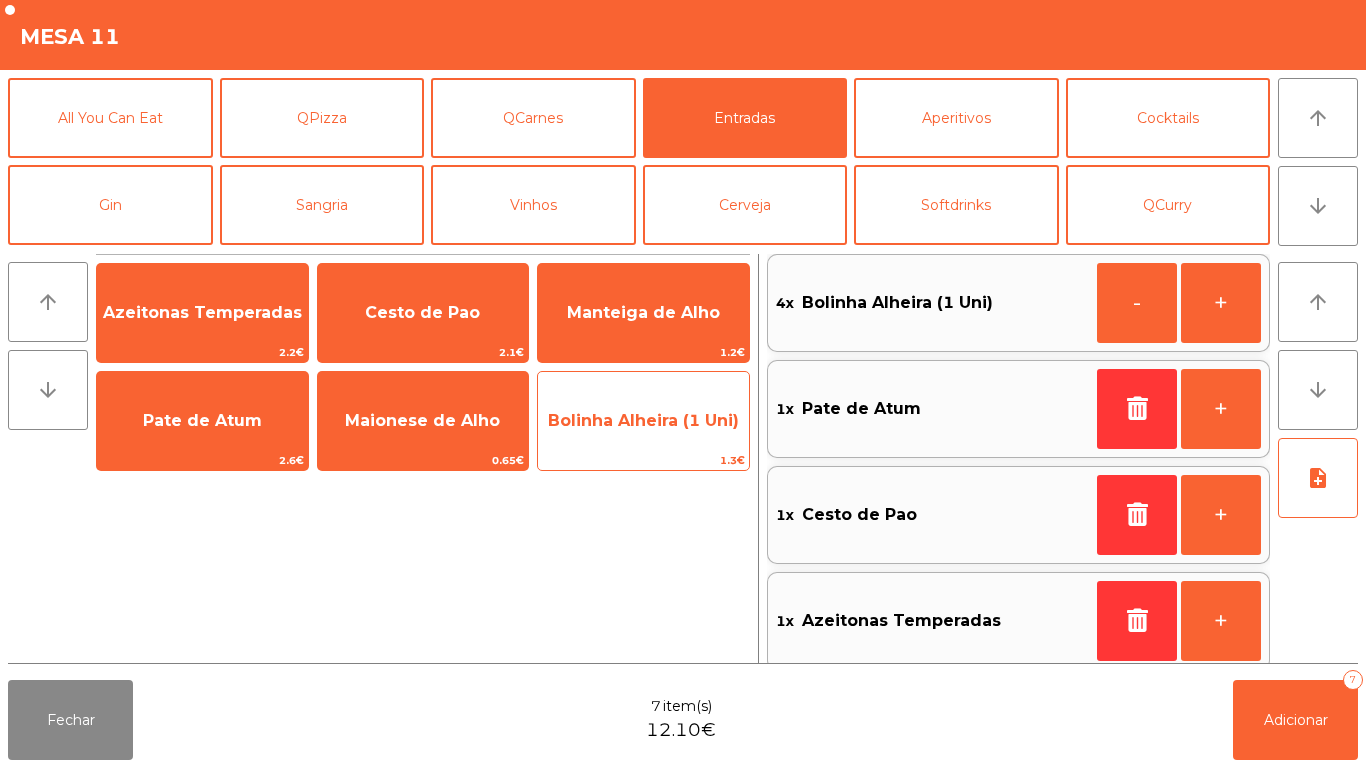 click on "Bolinha Alheira (1 Uni)" 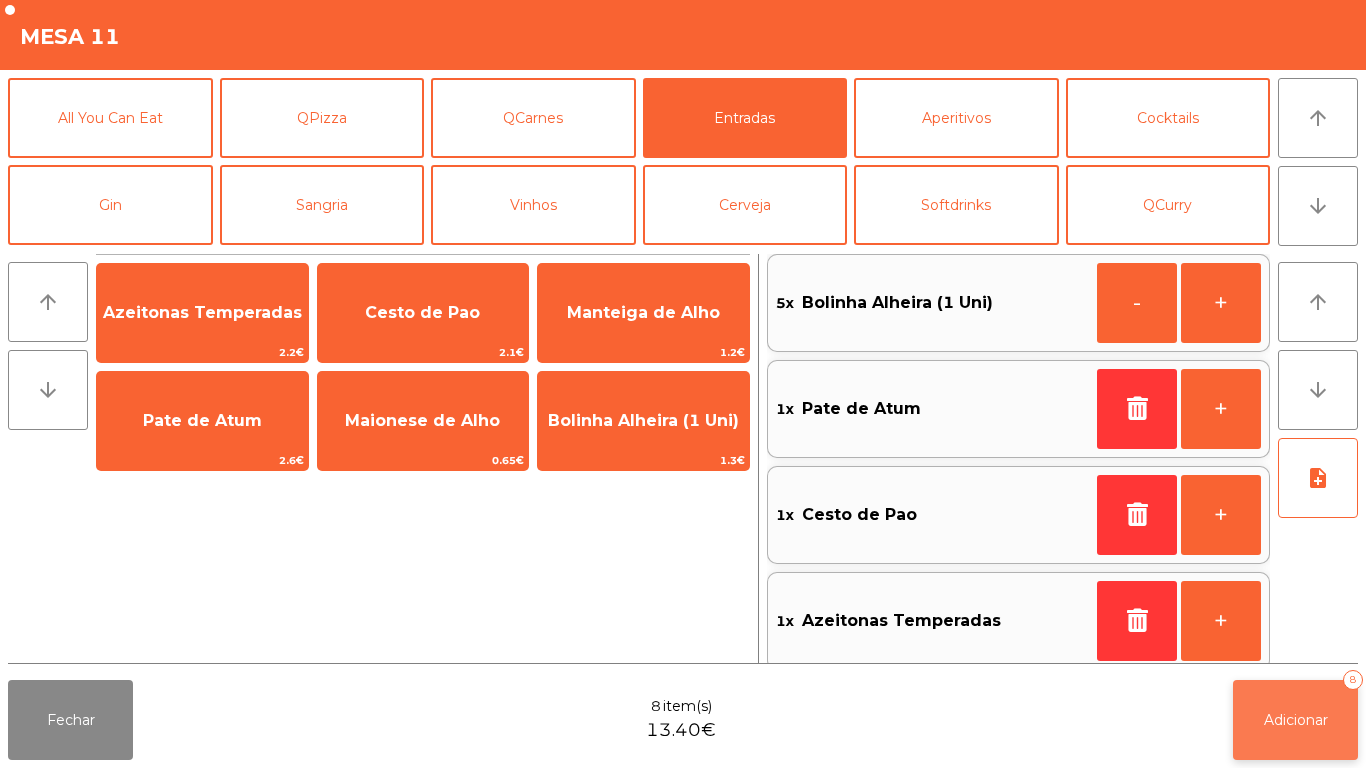 click on "Adicionar" 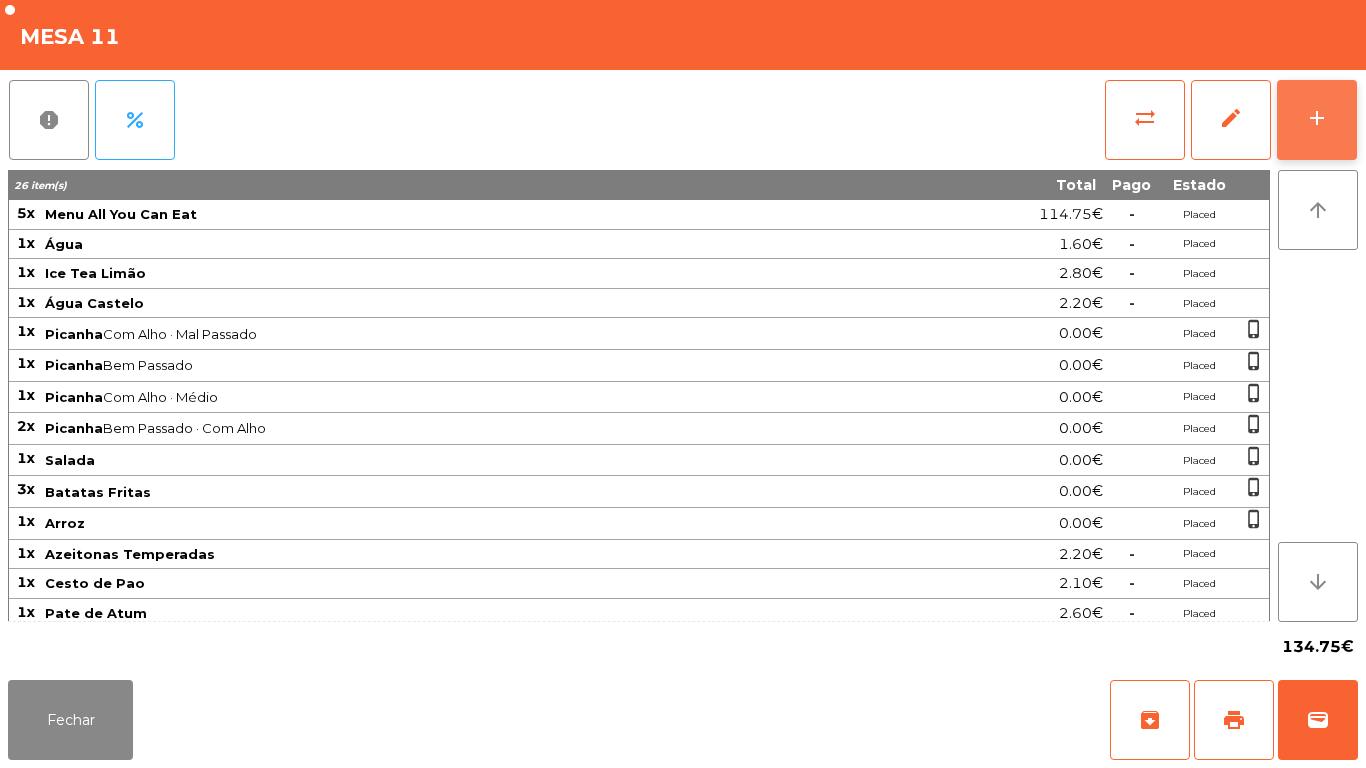 click on "add" 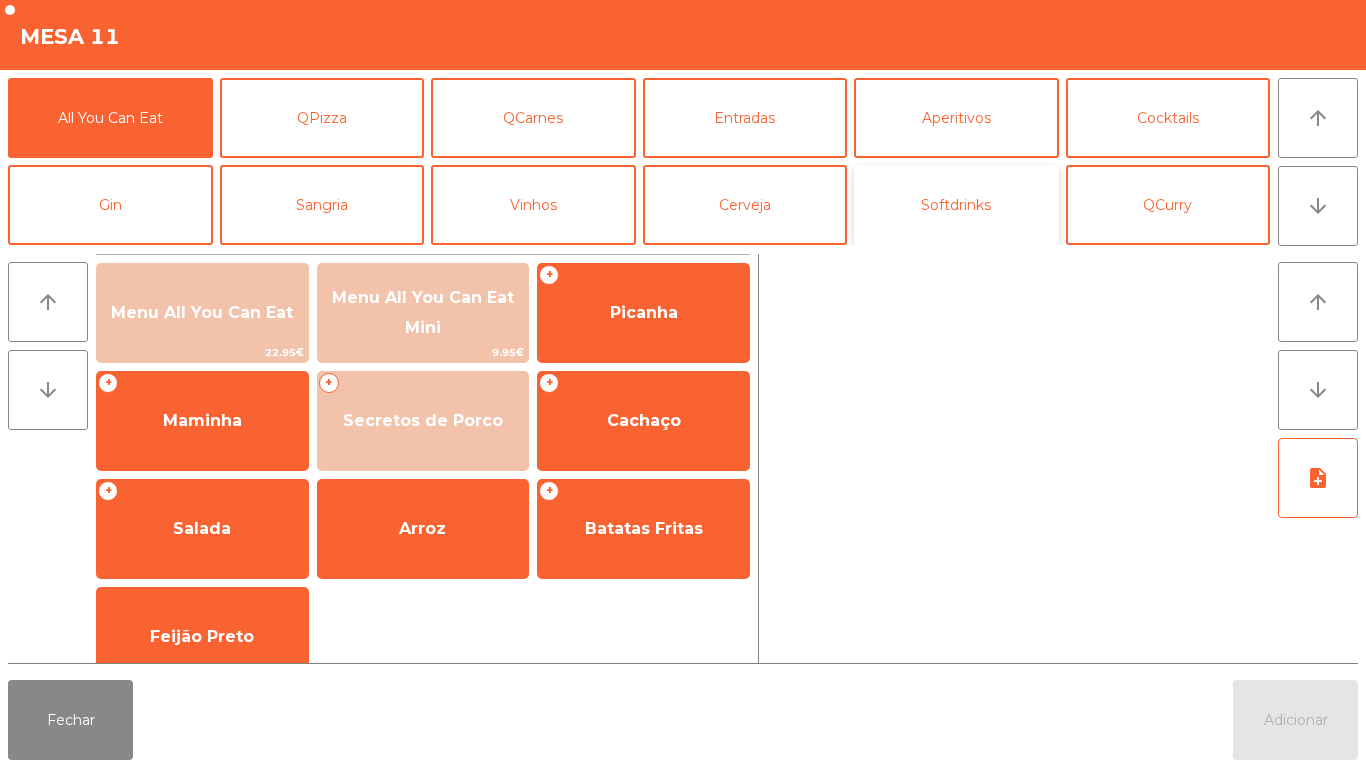 click on "Softdrinks" 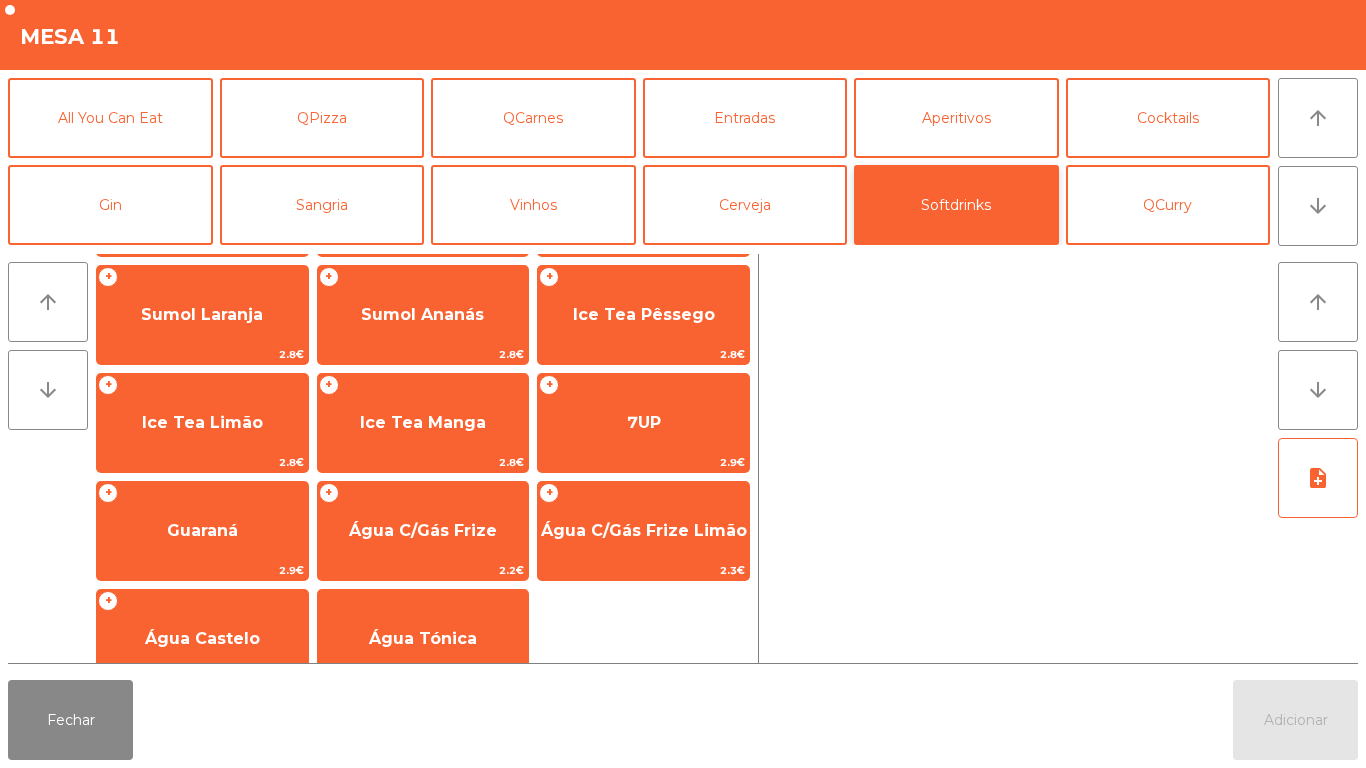 scroll, scrollTop: 321, scrollLeft: 0, axis: vertical 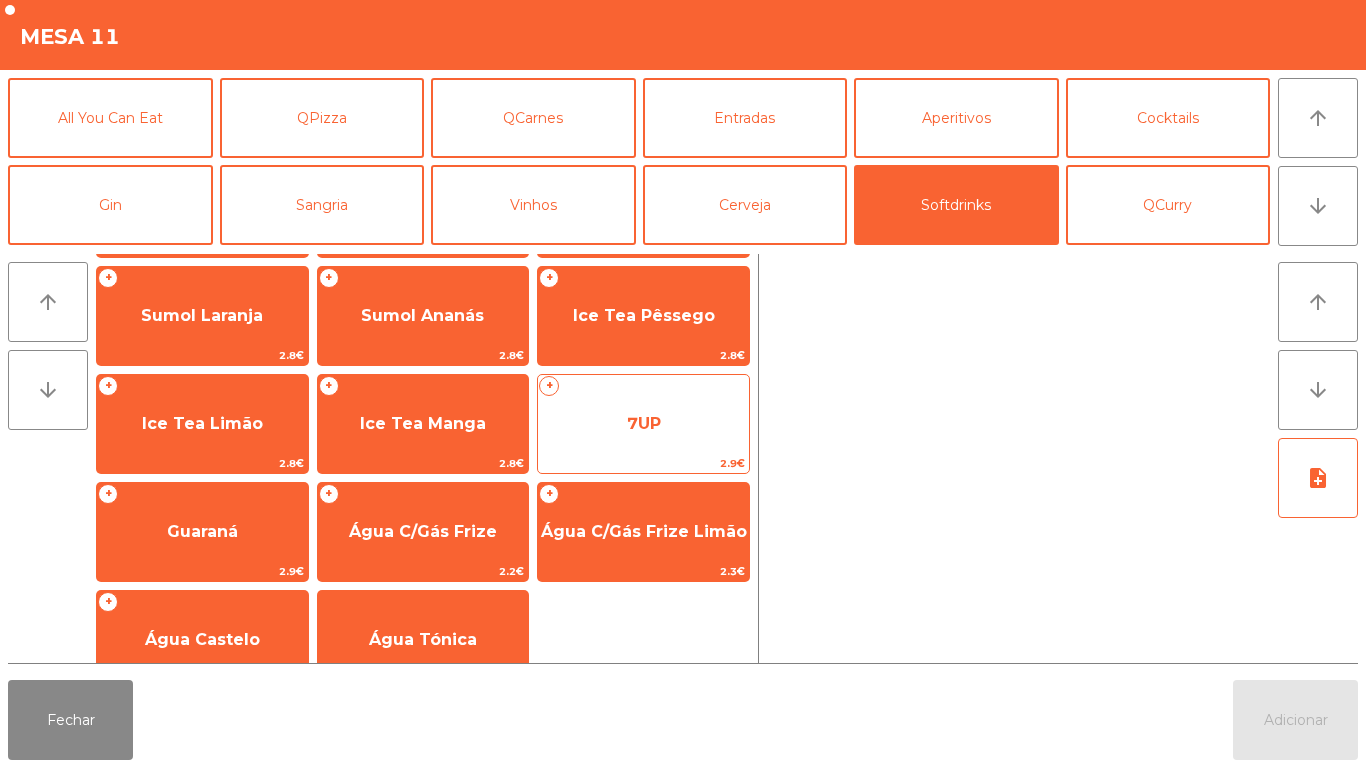 click on "7UP" 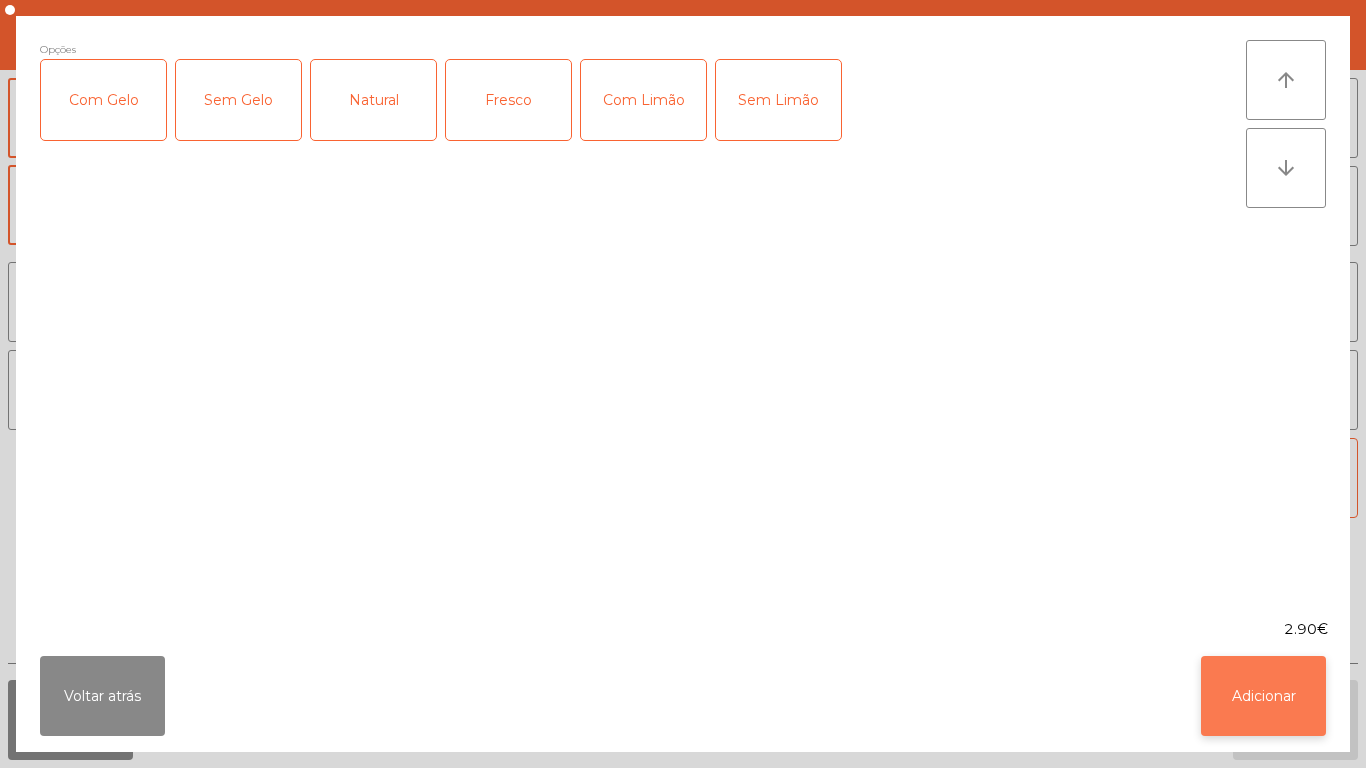 click on "Adicionar" 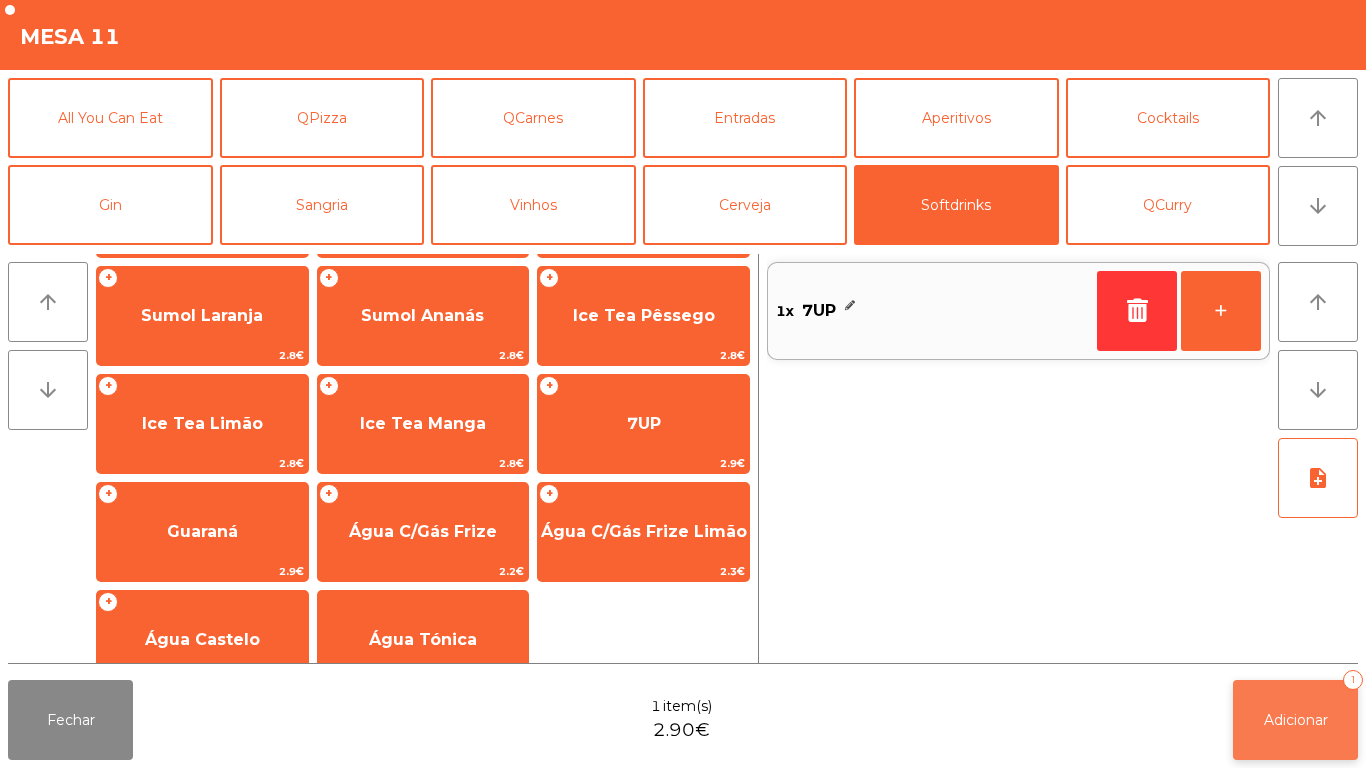 click on "Adicionar   1" 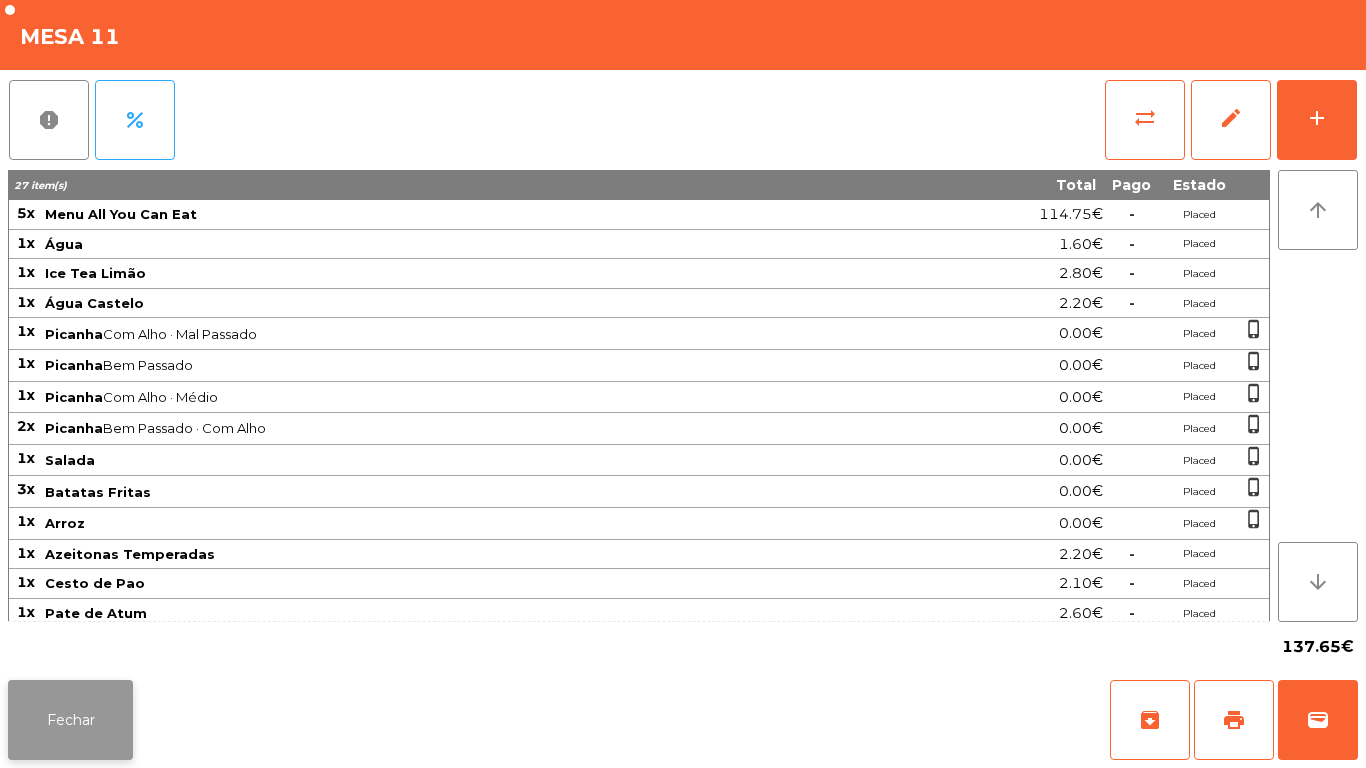 click on "Fechar" 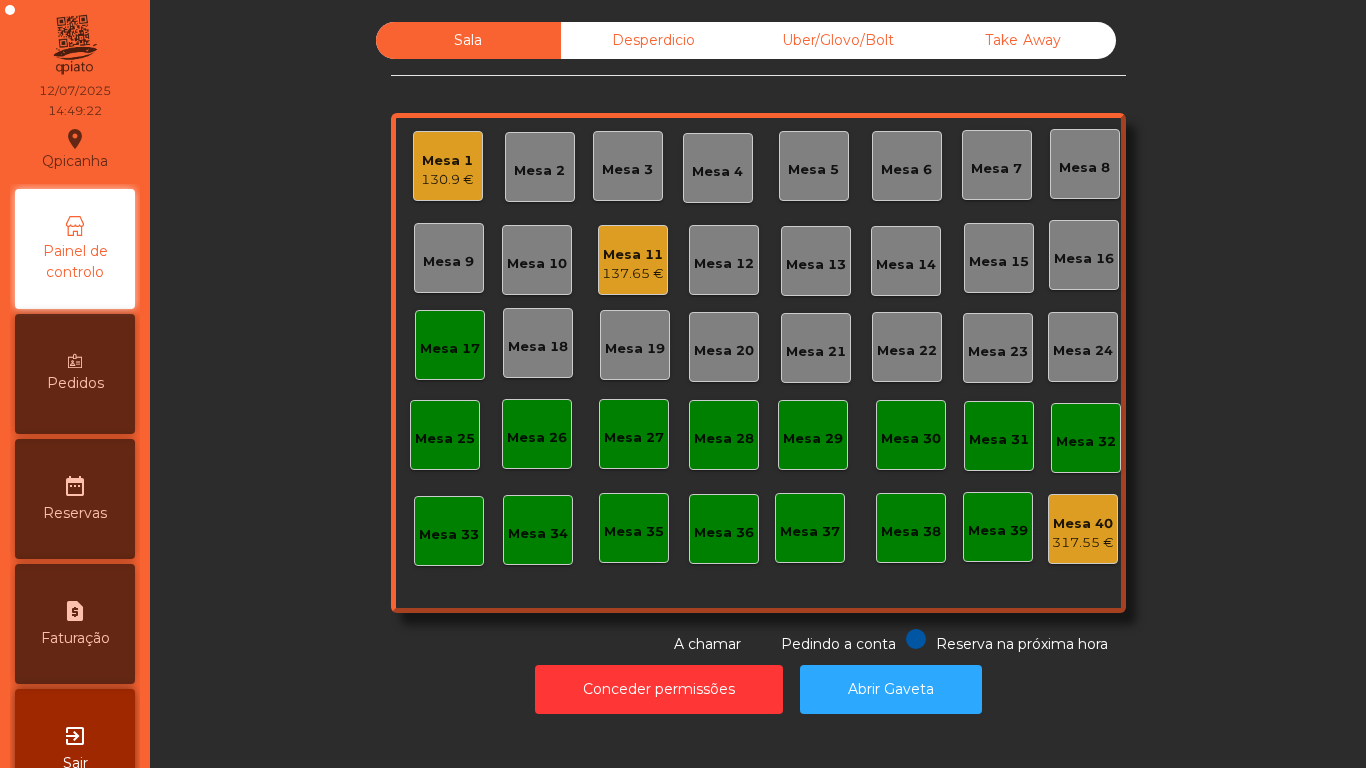 click on "130.9 €" 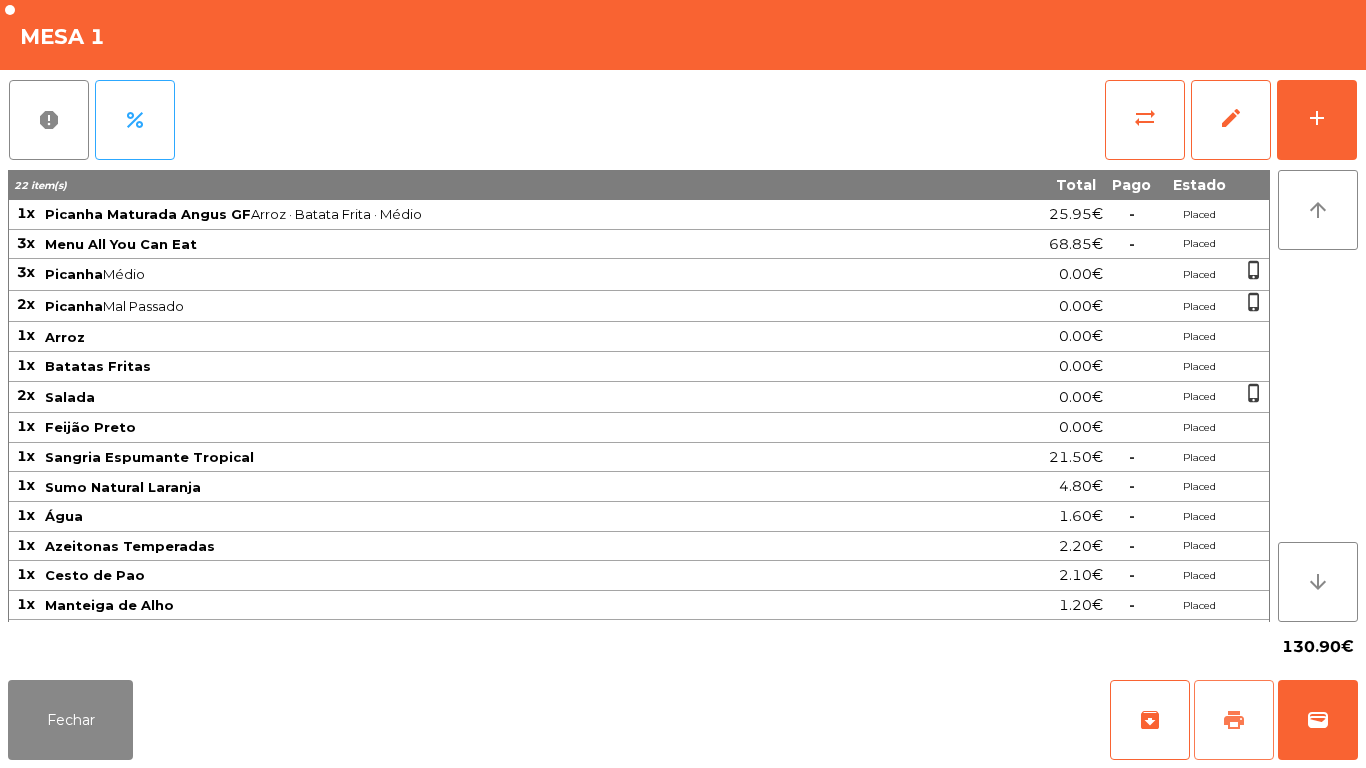 click on "print" 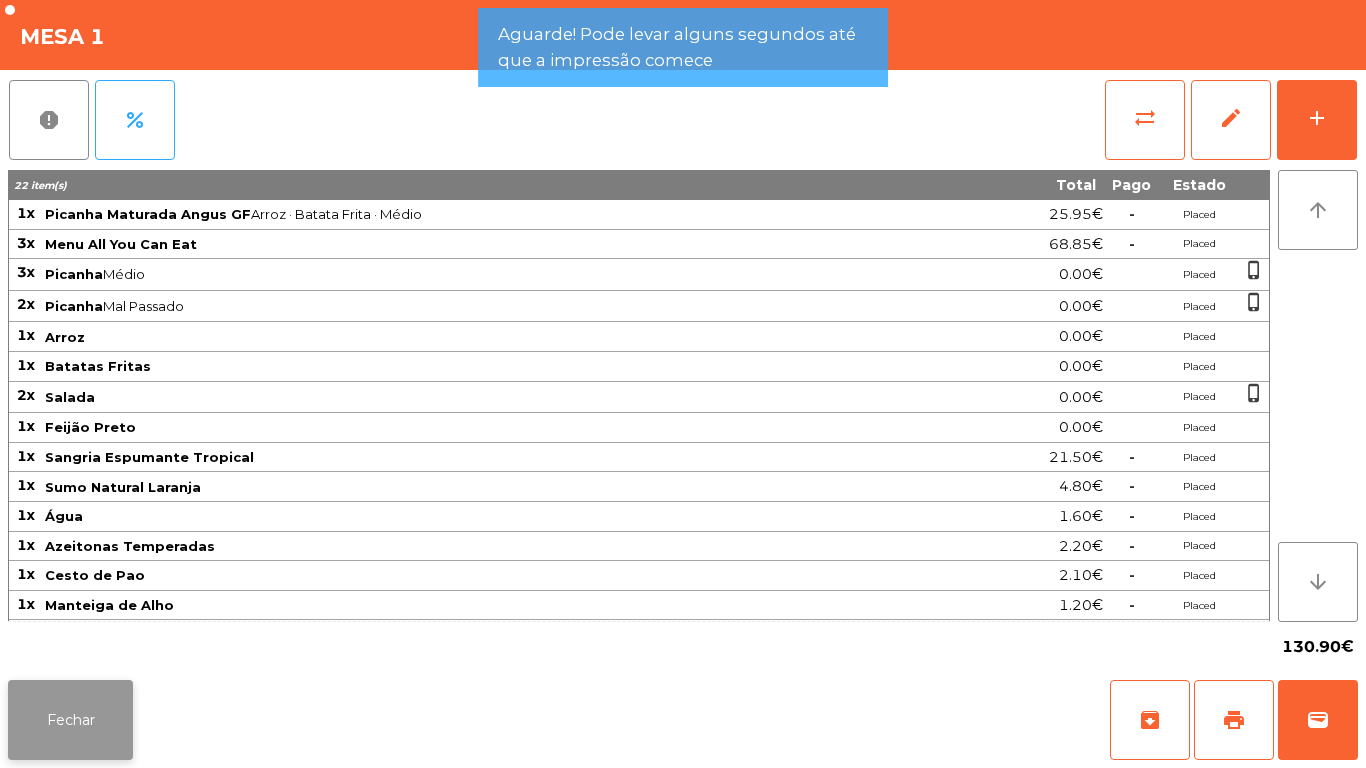 click on "Fechar" 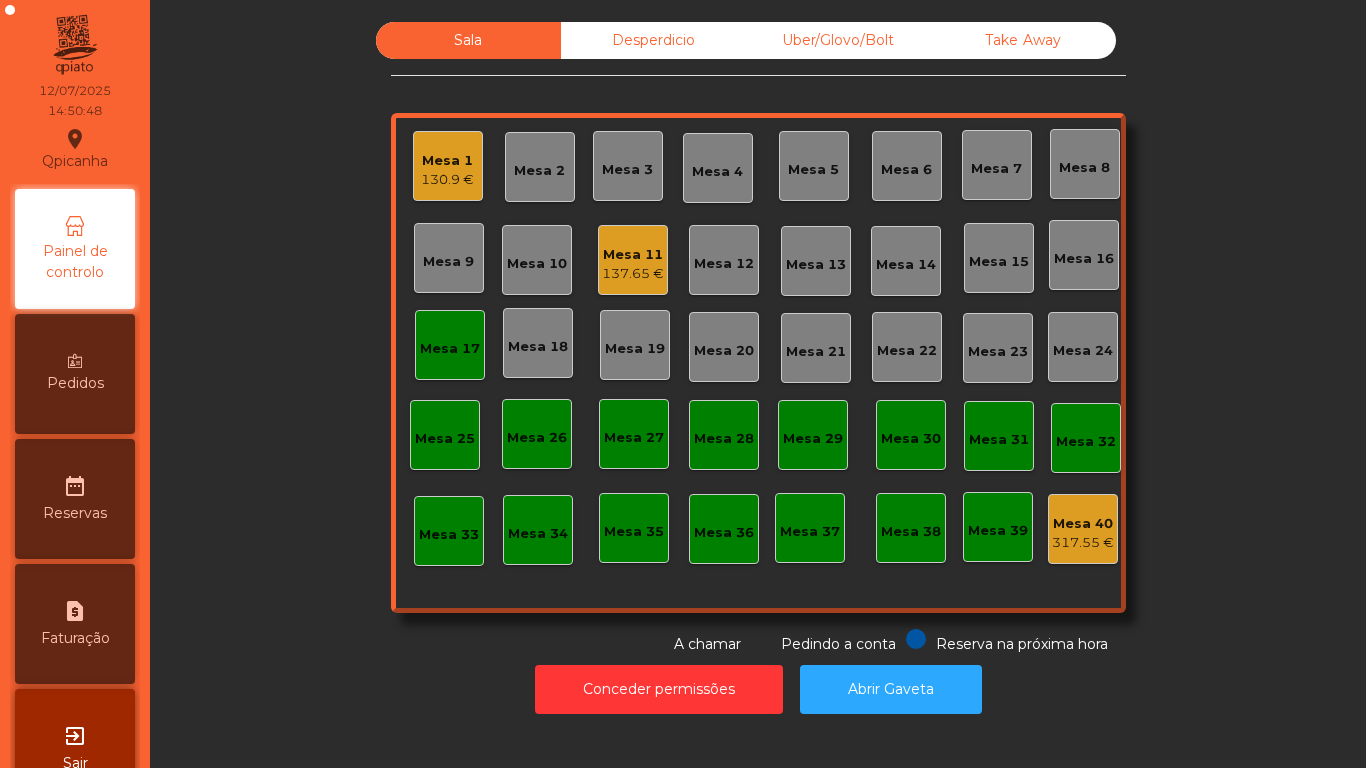 click on "Mesa 17" 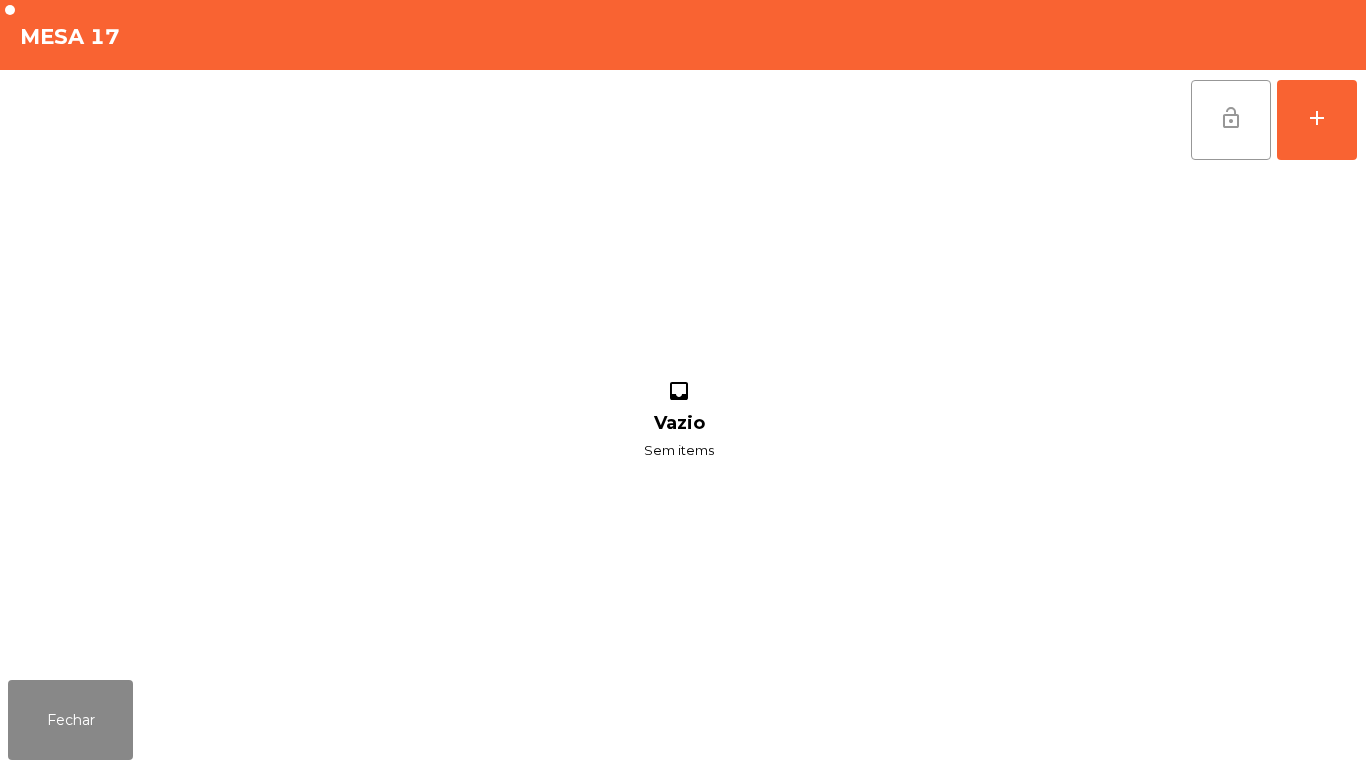 click on "lock_open" 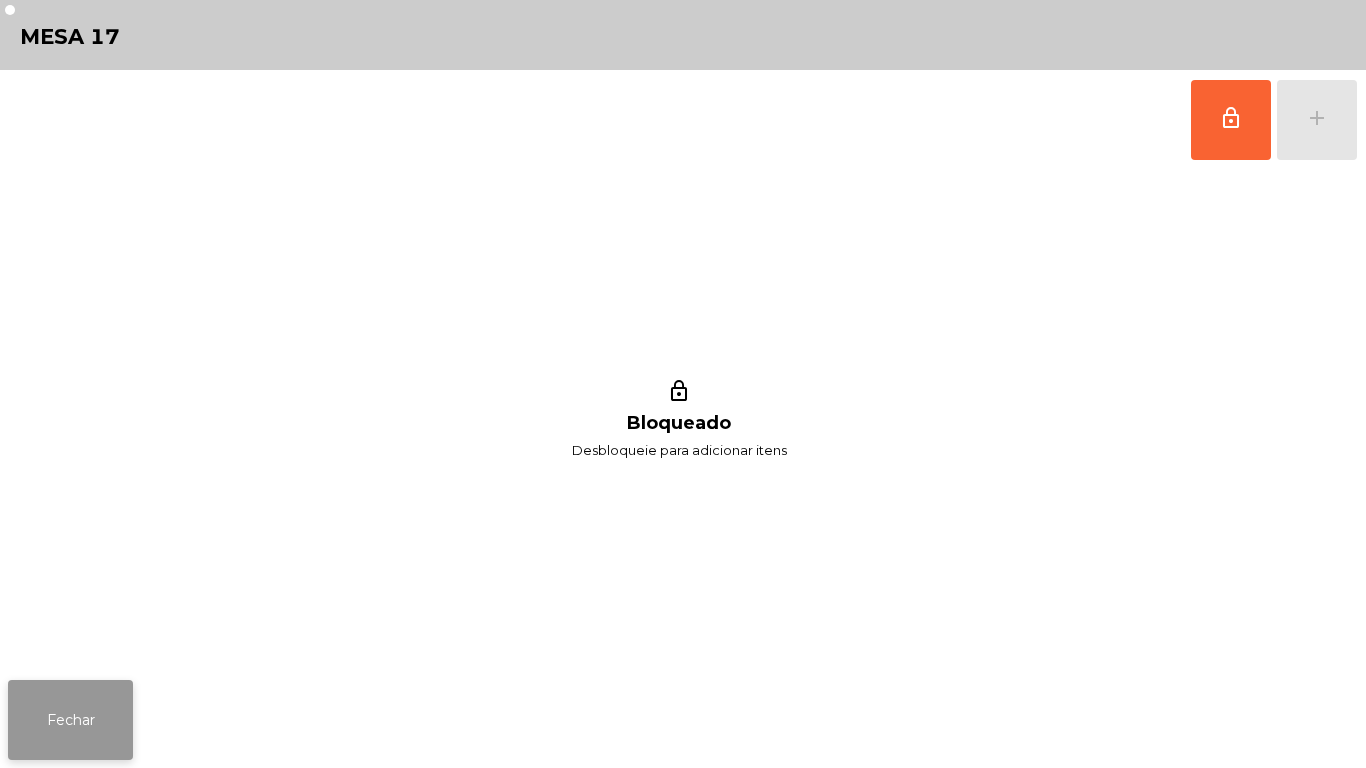 click on "Fechar" 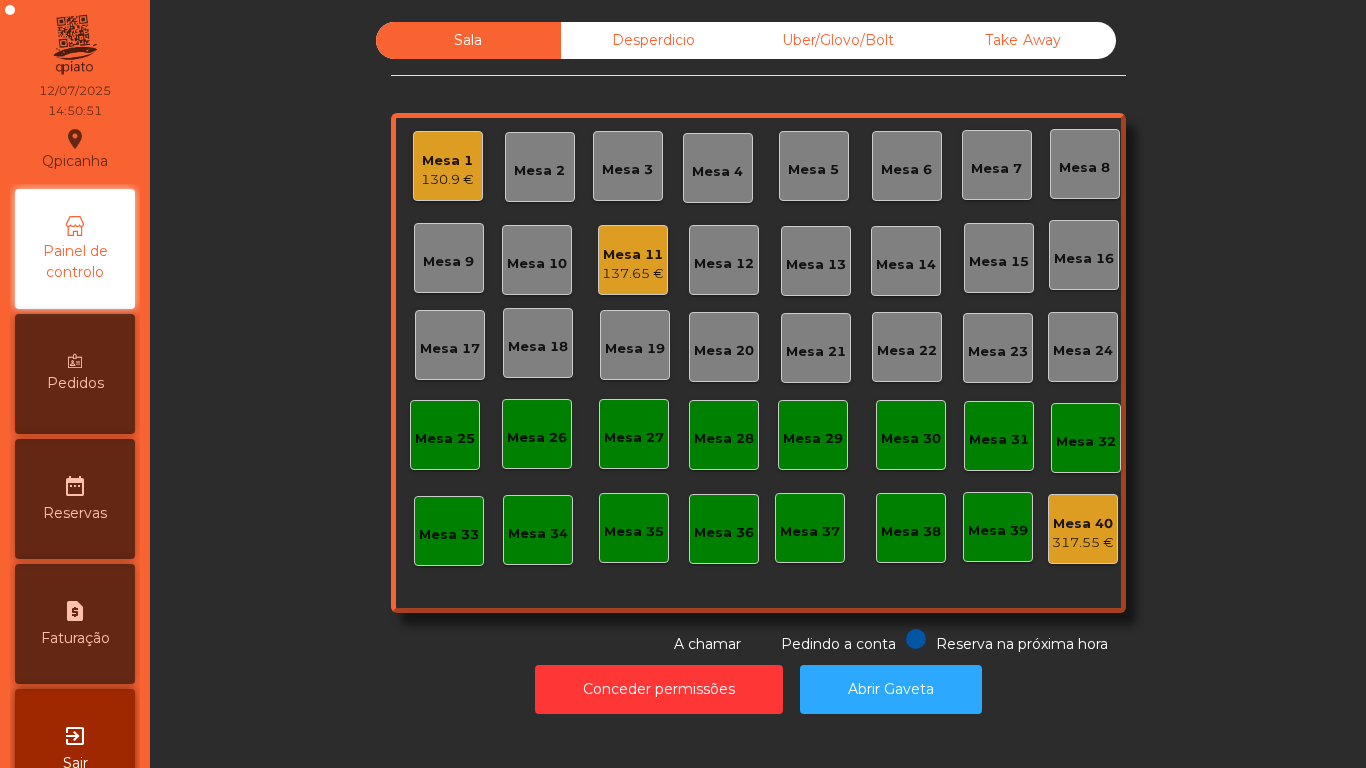 click on "130.9 €" 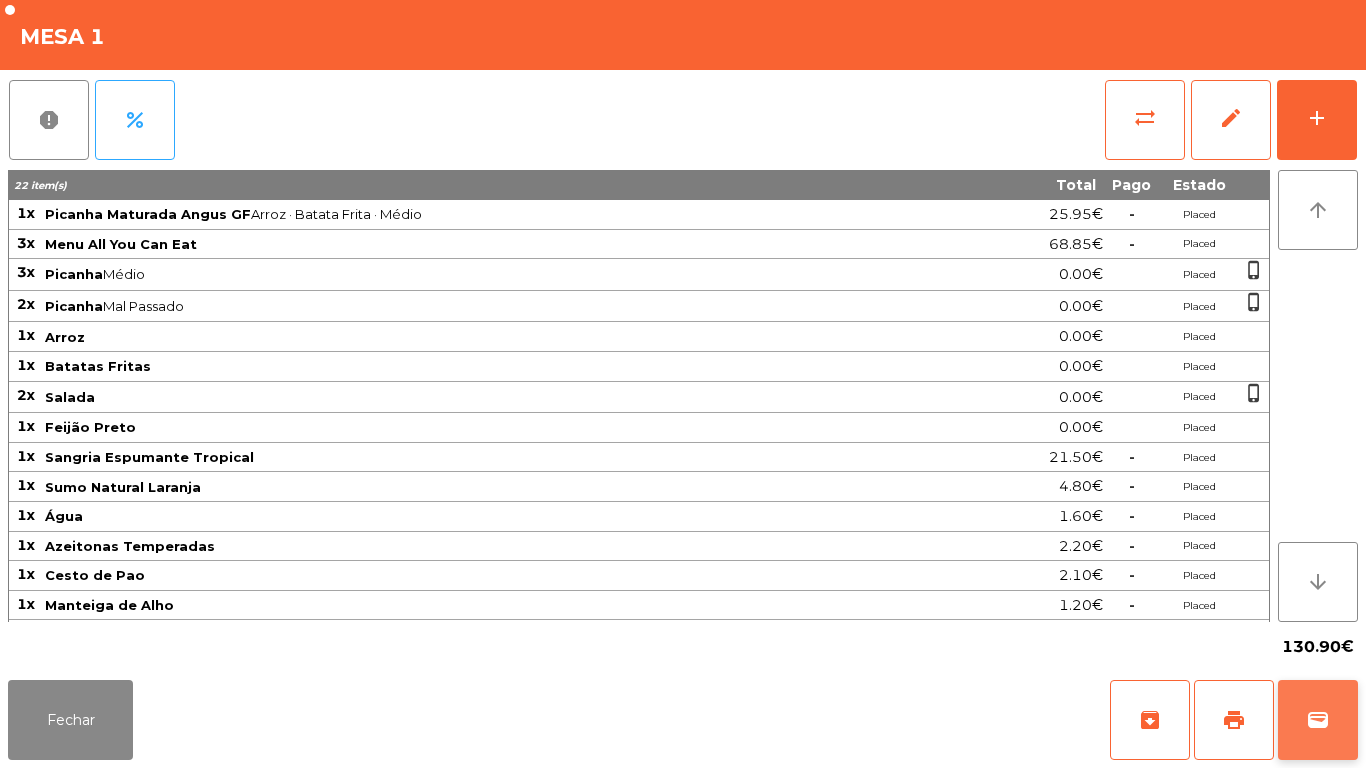 click on "wallet" 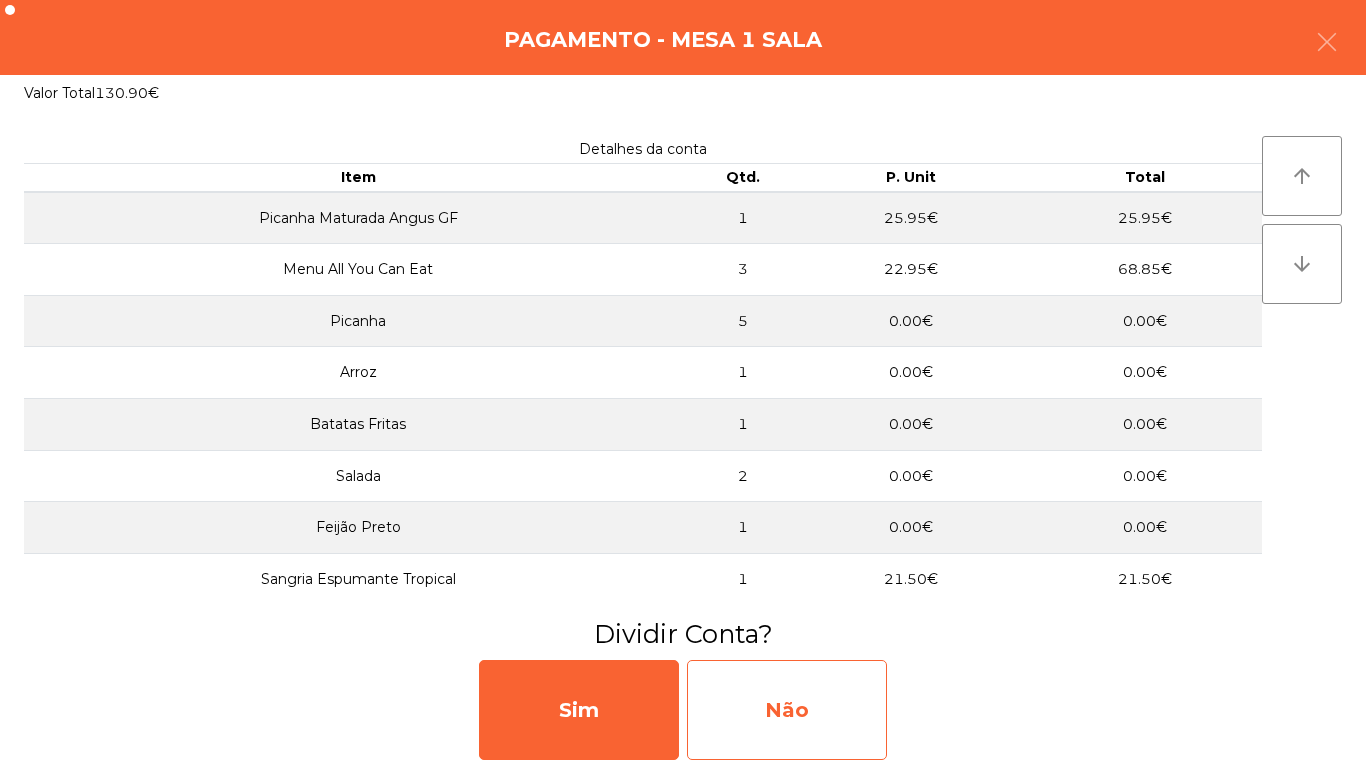click on "Não" 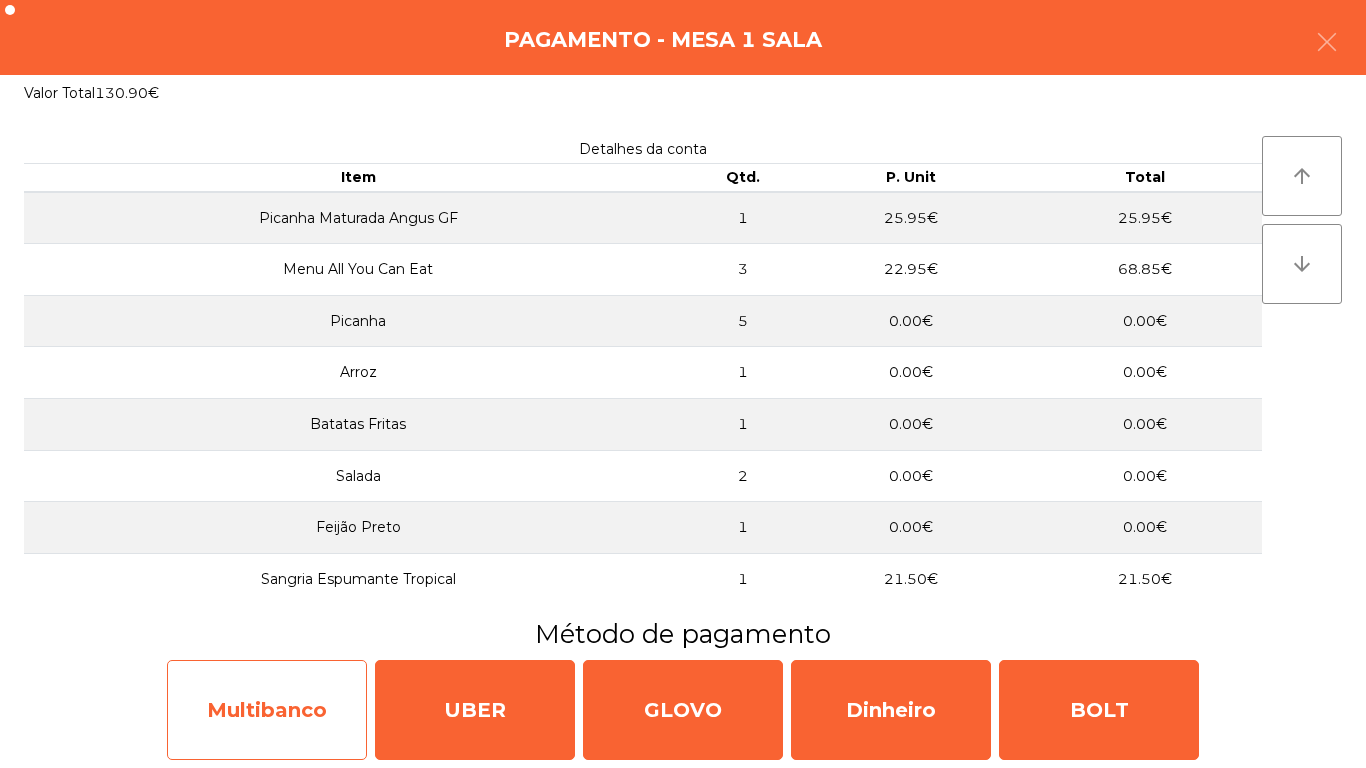 click on "Multibanco" 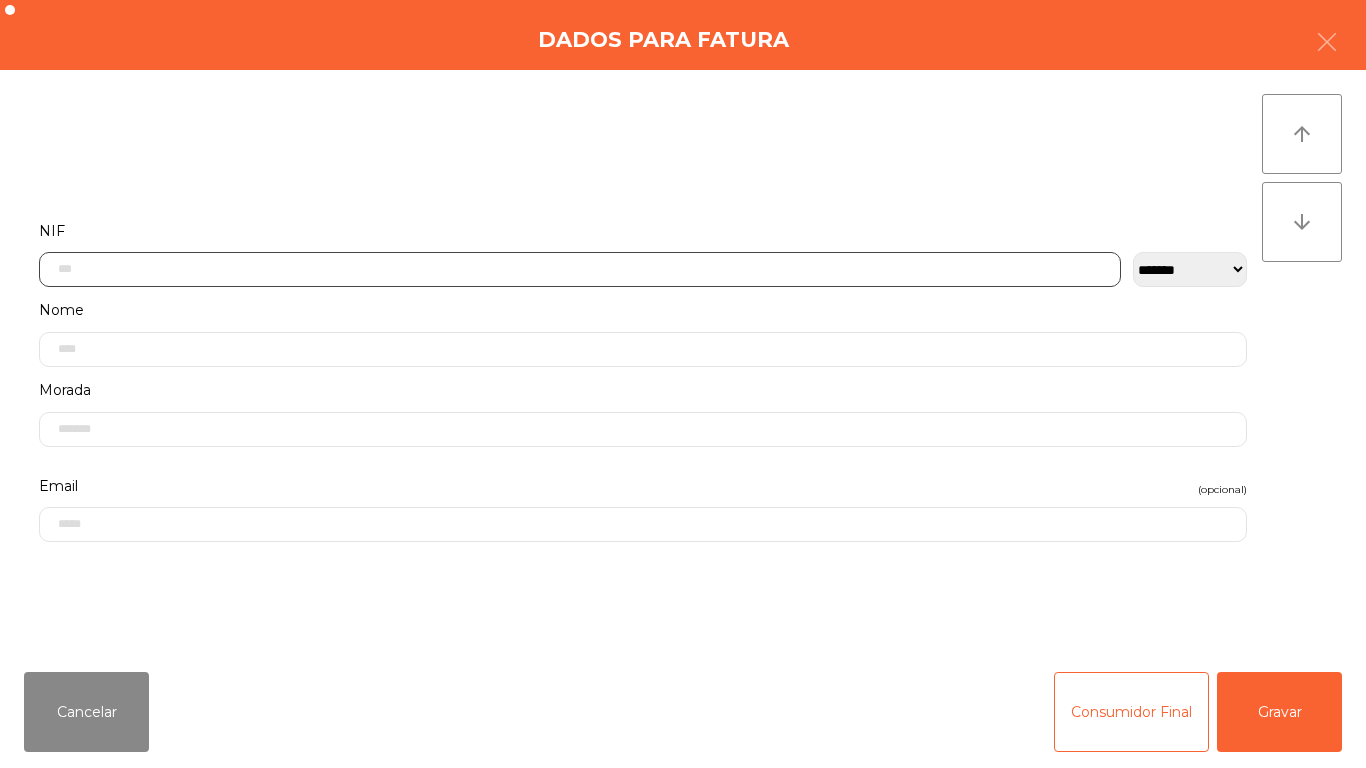 click 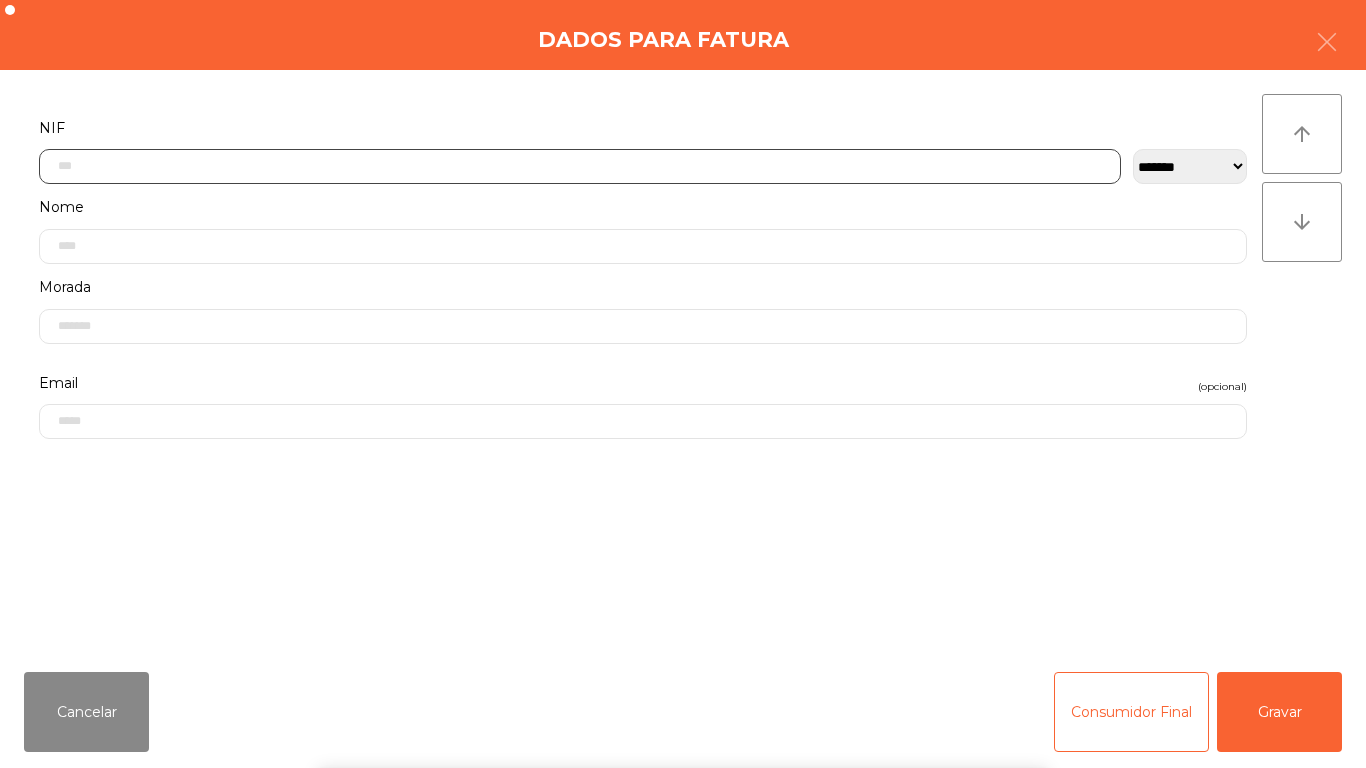 scroll, scrollTop: 122, scrollLeft: 0, axis: vertical 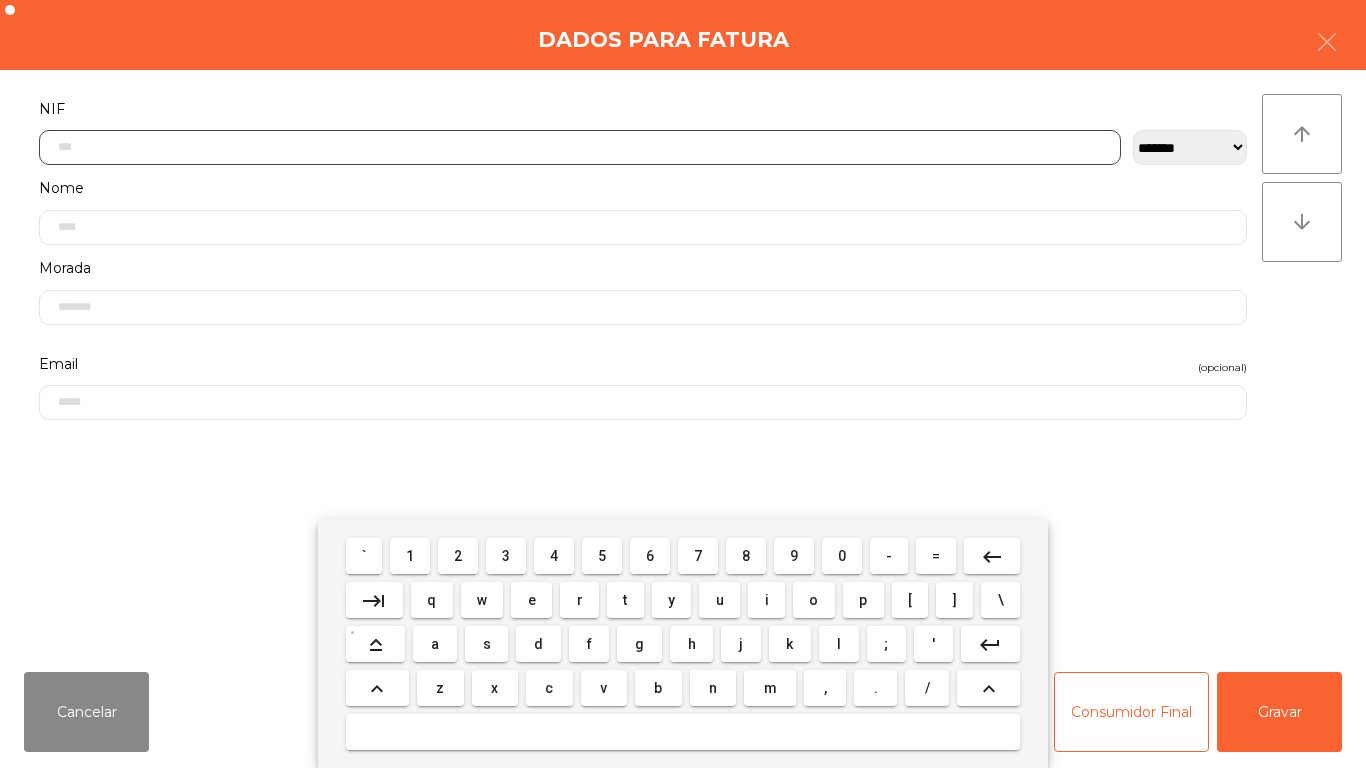 click on "2" at bounding box center (458, 556) 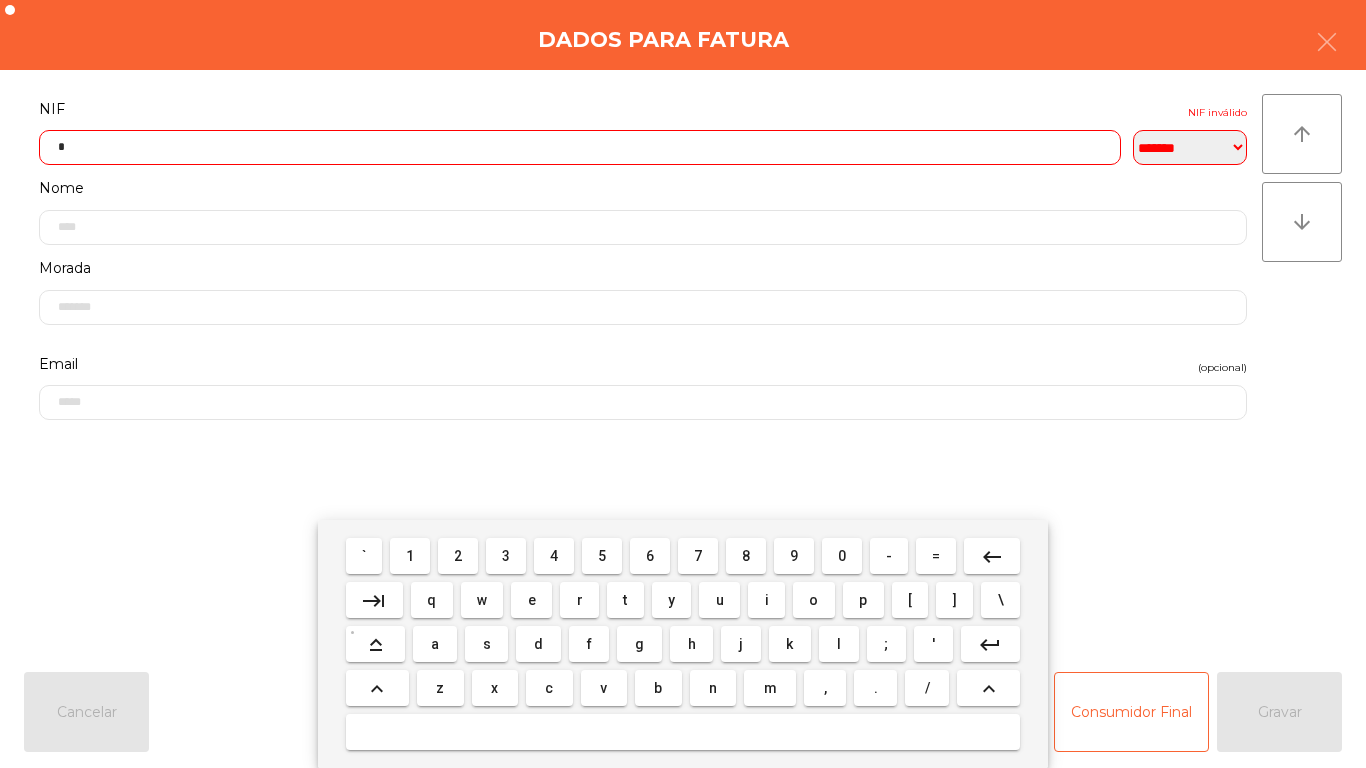 click on "0" at bounding box center [842, 556] 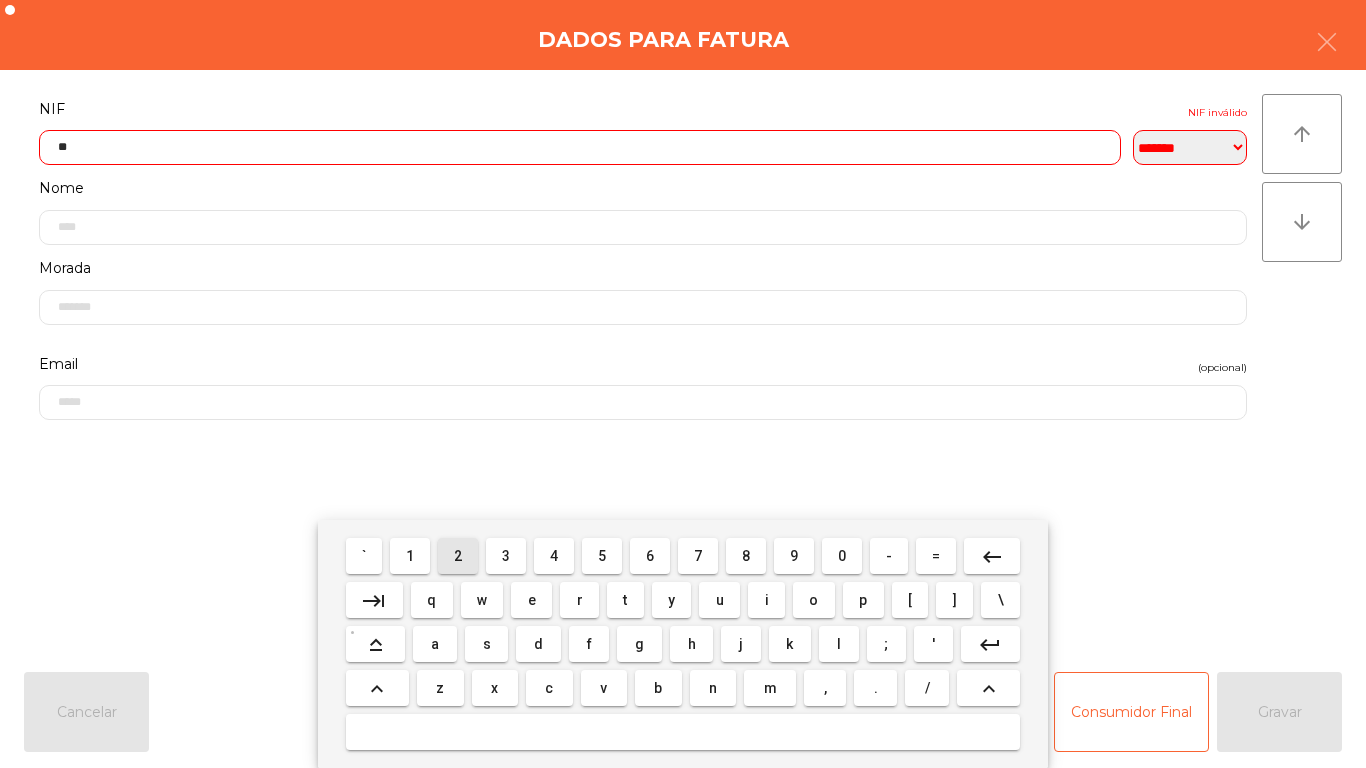 click on "2" at bounding box center [458, 556] 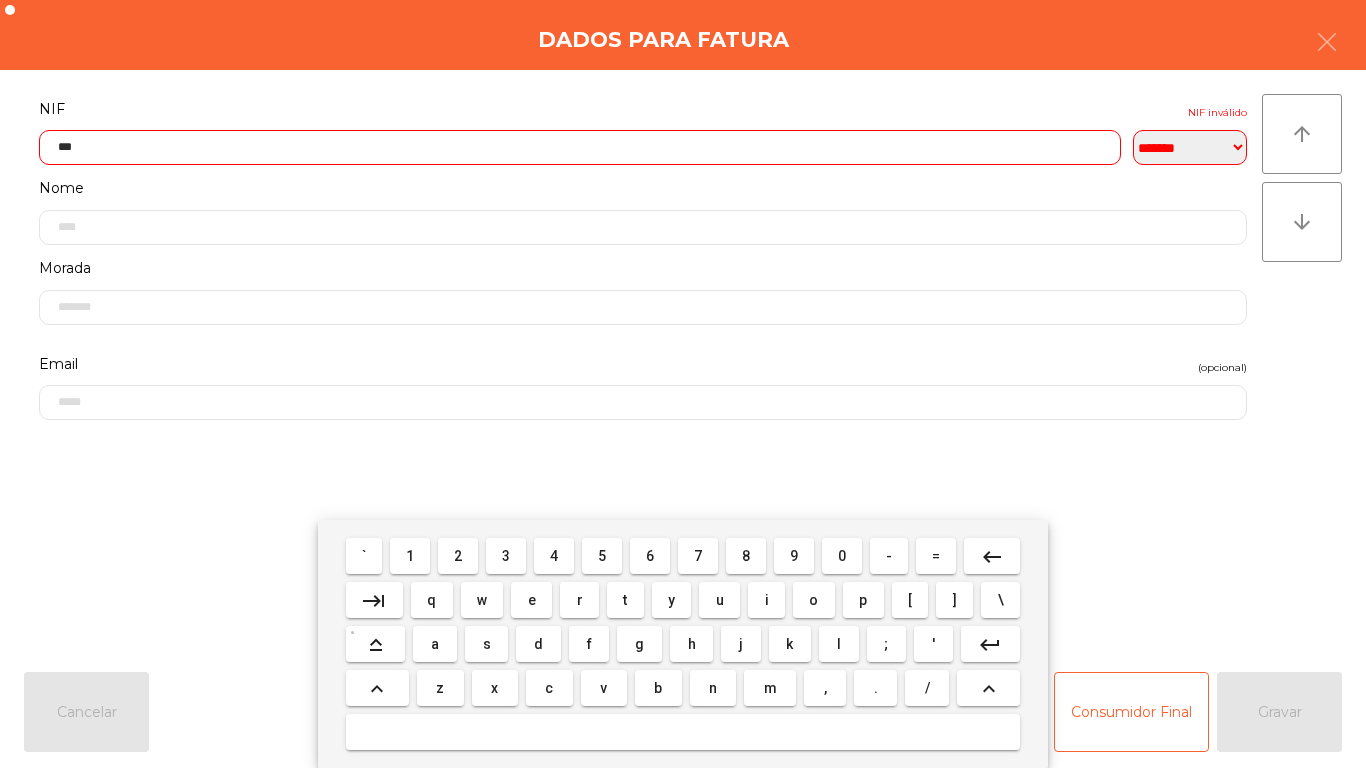 click on "2" at bounding box center (458, 556) 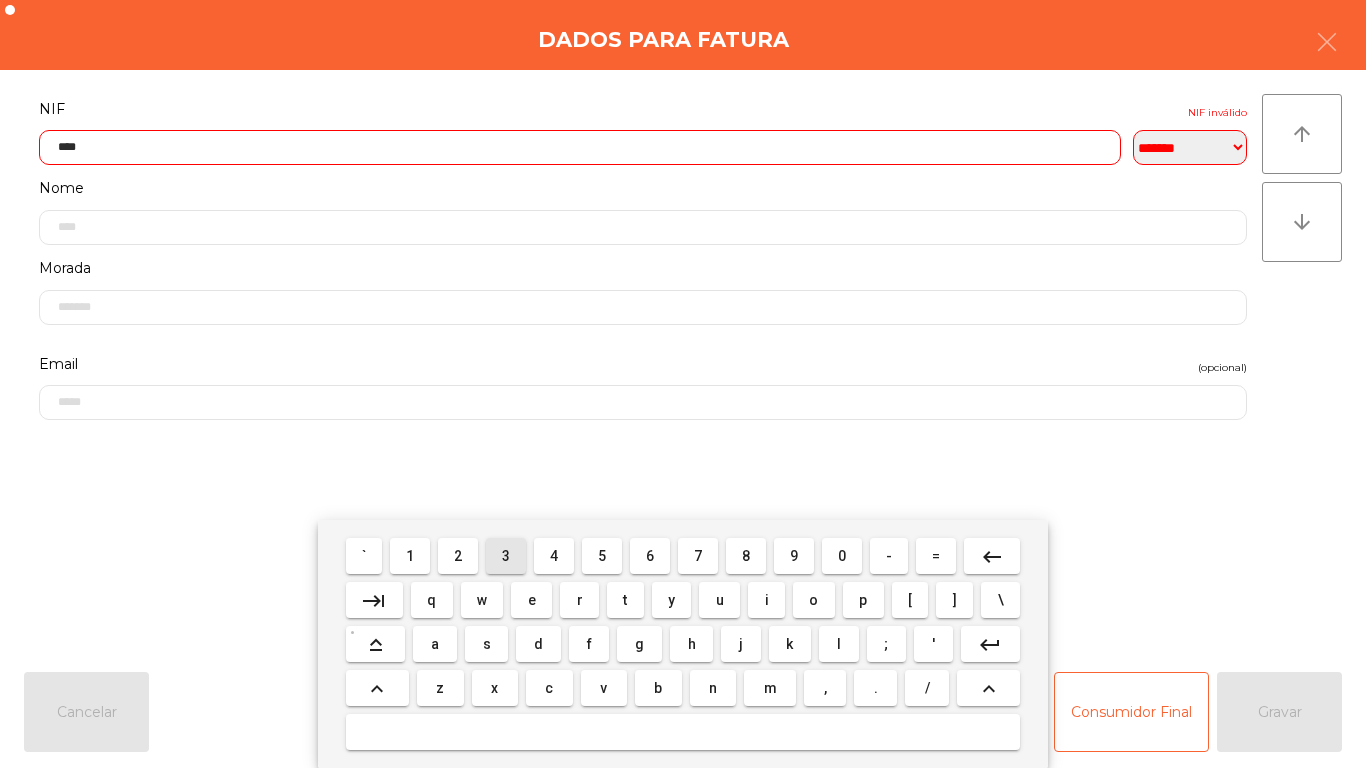 click on "3" at bounding box center [506, 556] 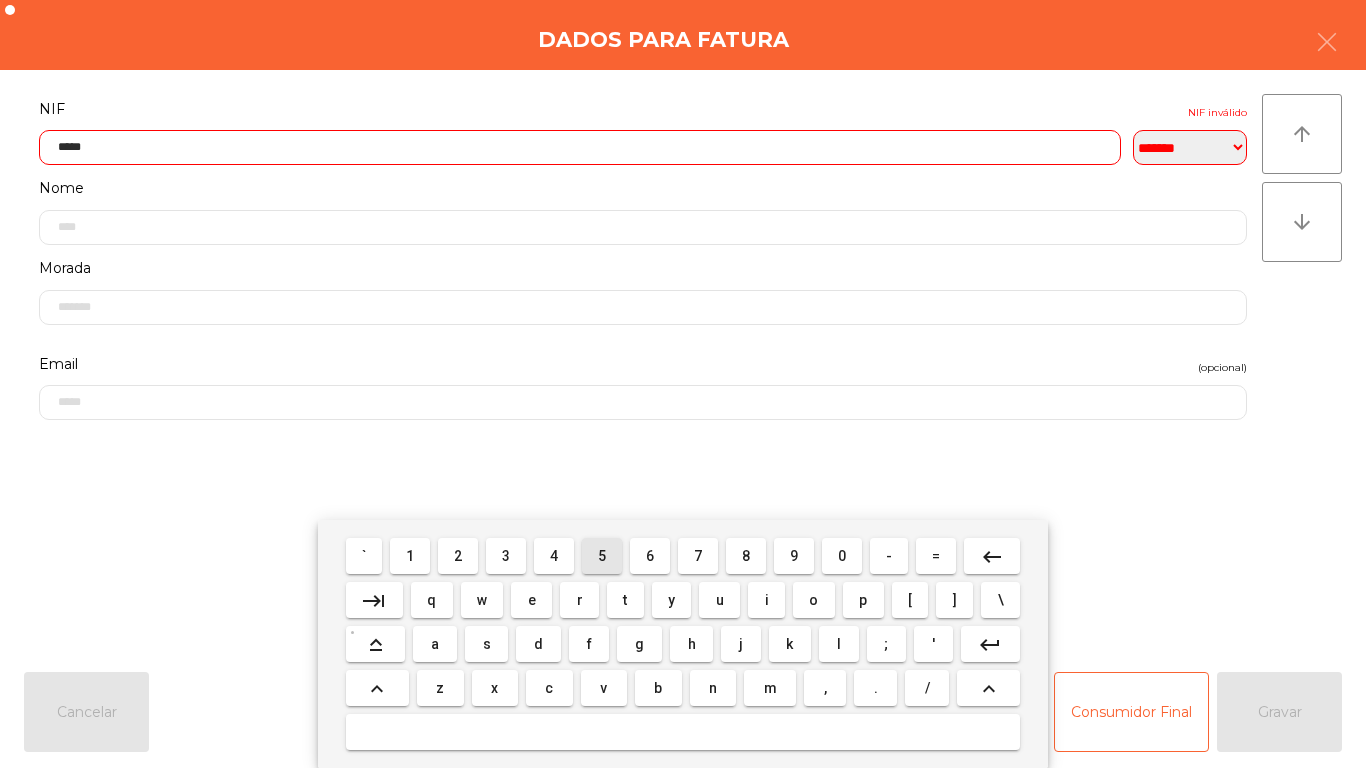 click on "5" at bounding box center [602, 556] 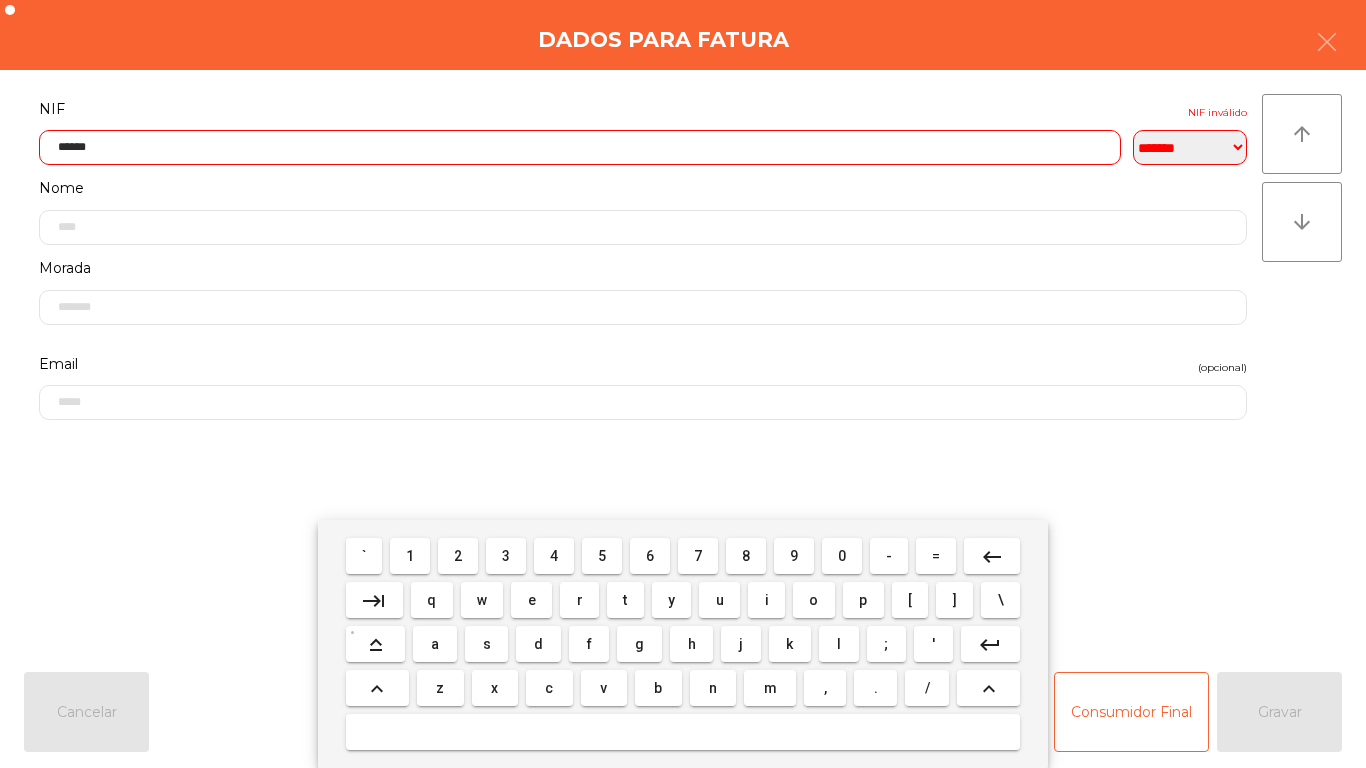 click on "1" at bounding box center (410, 556) 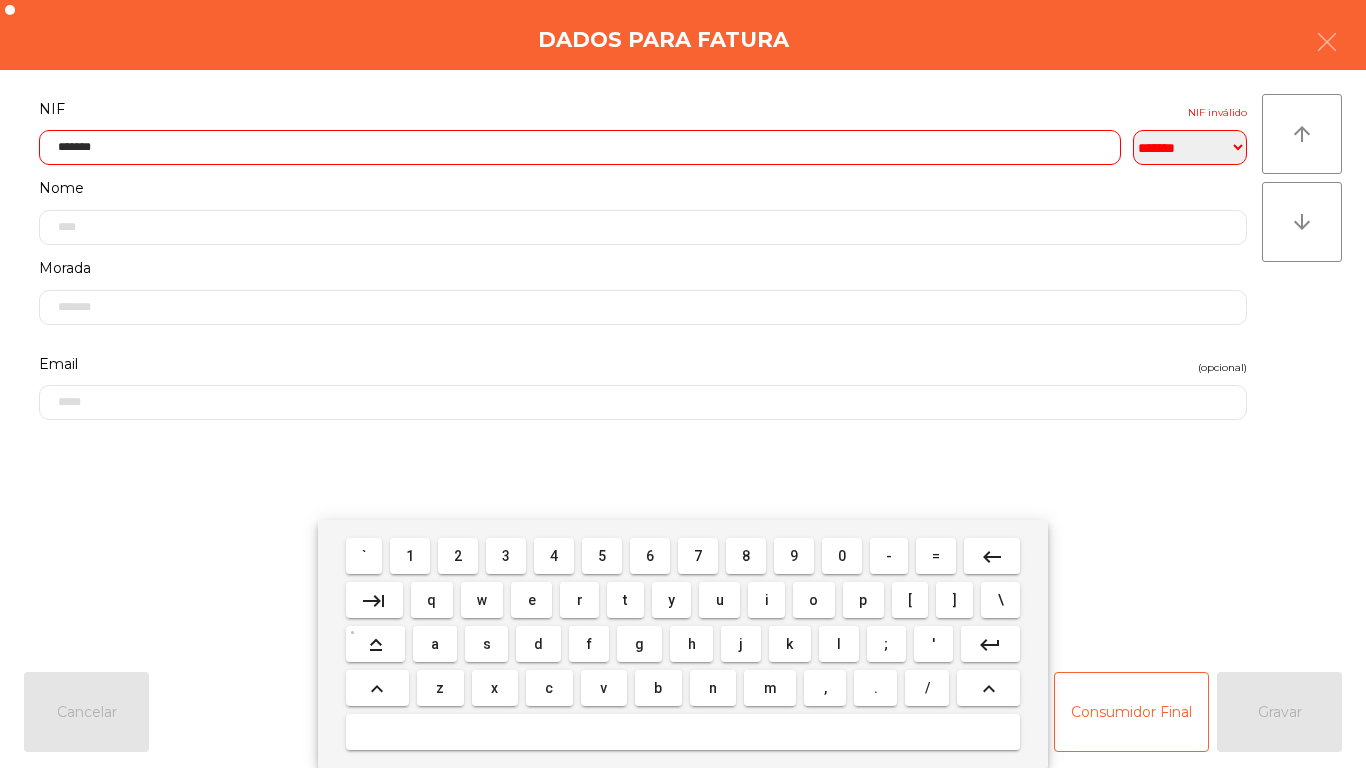 click on "7" at bounding box center (698, 556) 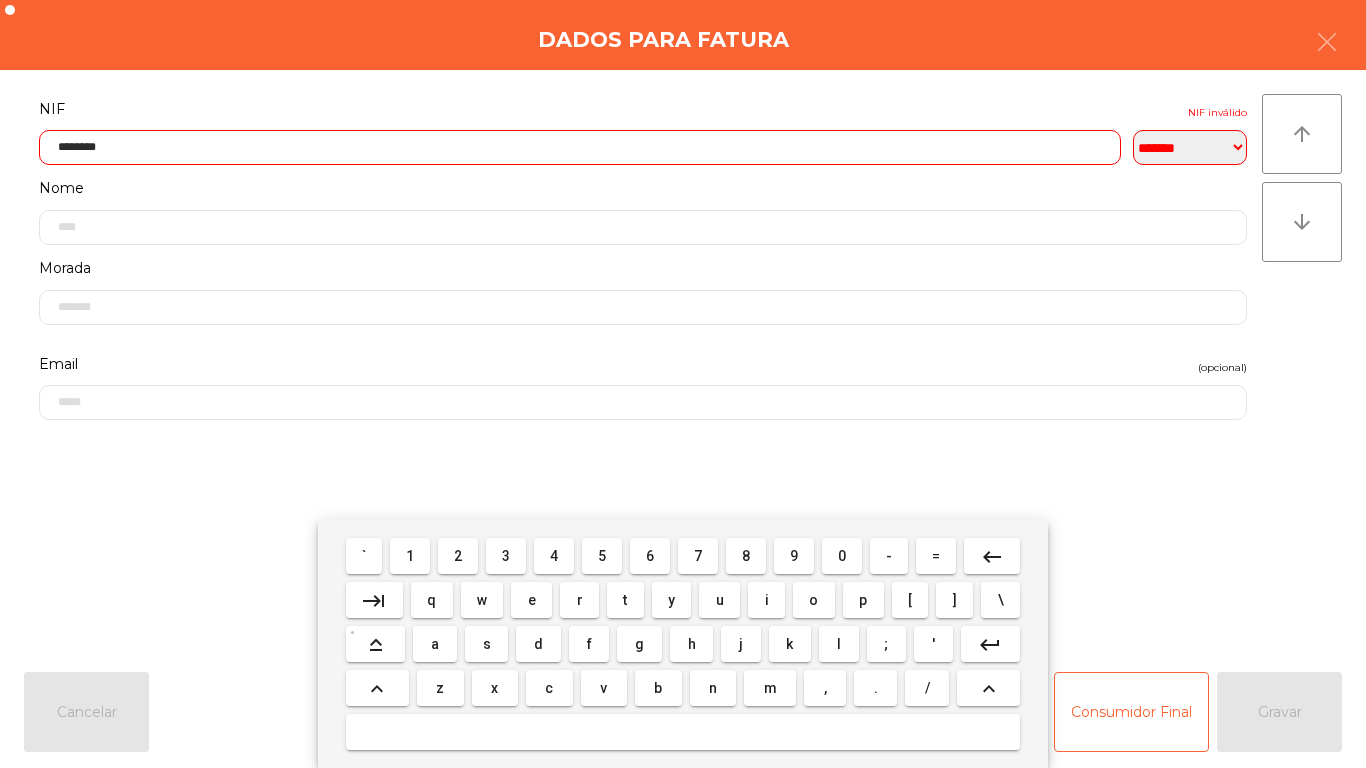 click on "3" at bounding box center [506, 556] 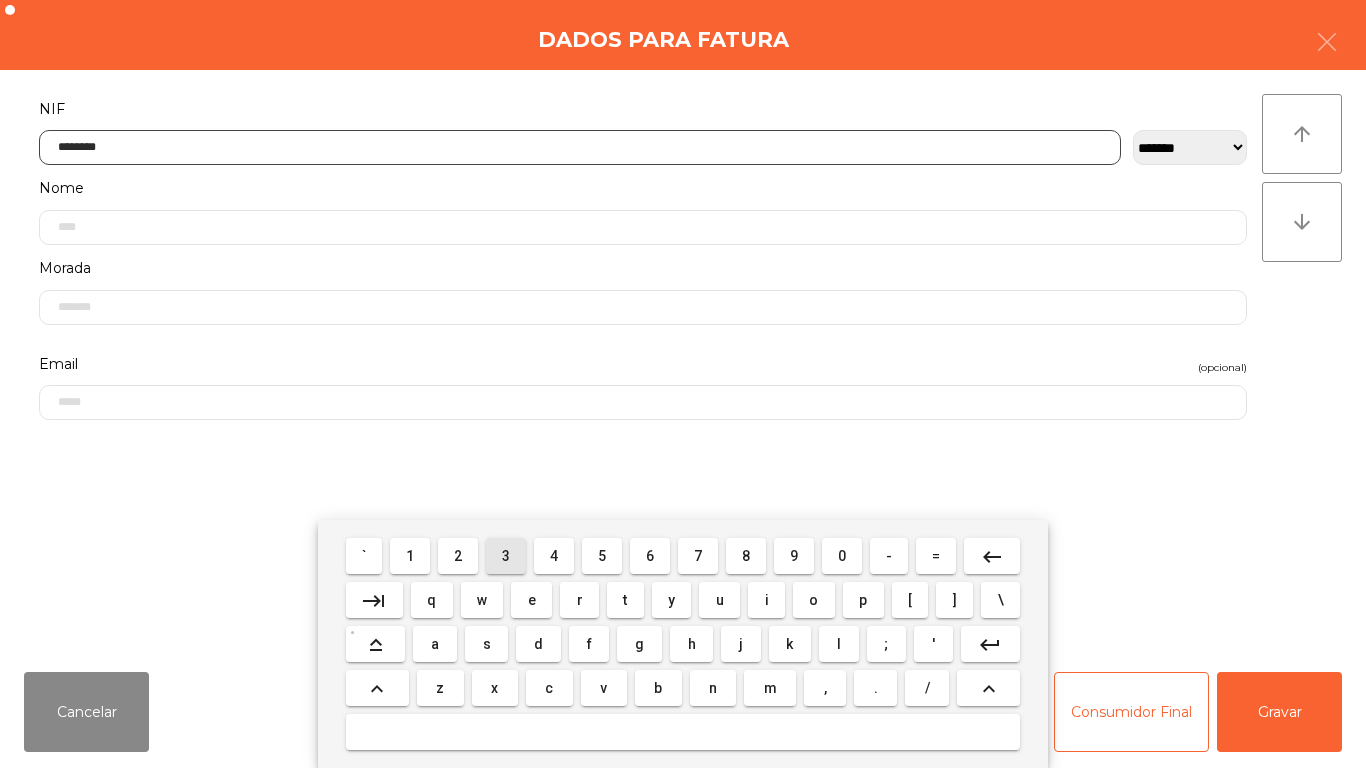 type on "*********" 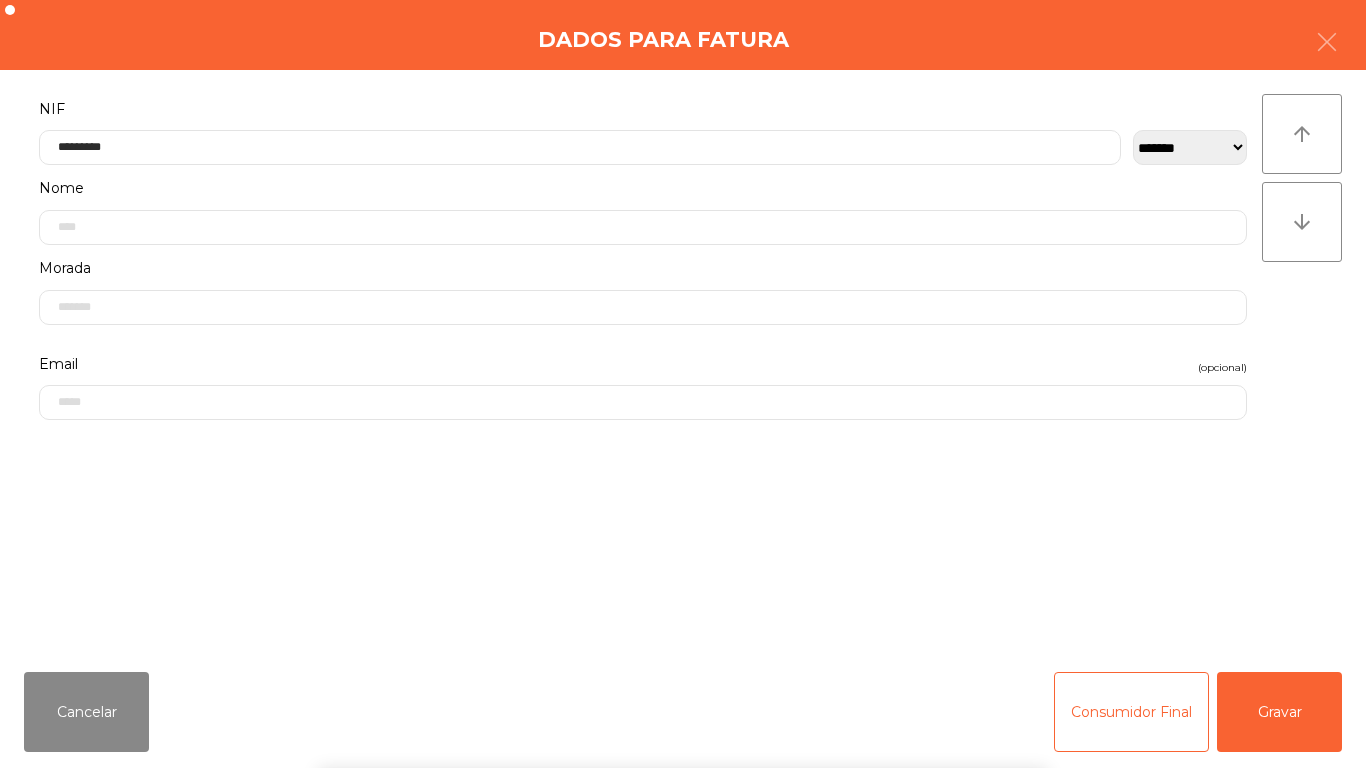 click on "` 1 2 3 4 5 6 7 8 9 0 - = keyboard_backspace keyboard_tab q w e r t y u i o p [ ] \ keyboard_capslock a s d f g h j k l ; ' keyboard_return keyboard_arrow_up z x c v b n m , . / keyboard_arrow_up" at bounding box center [683, 644] 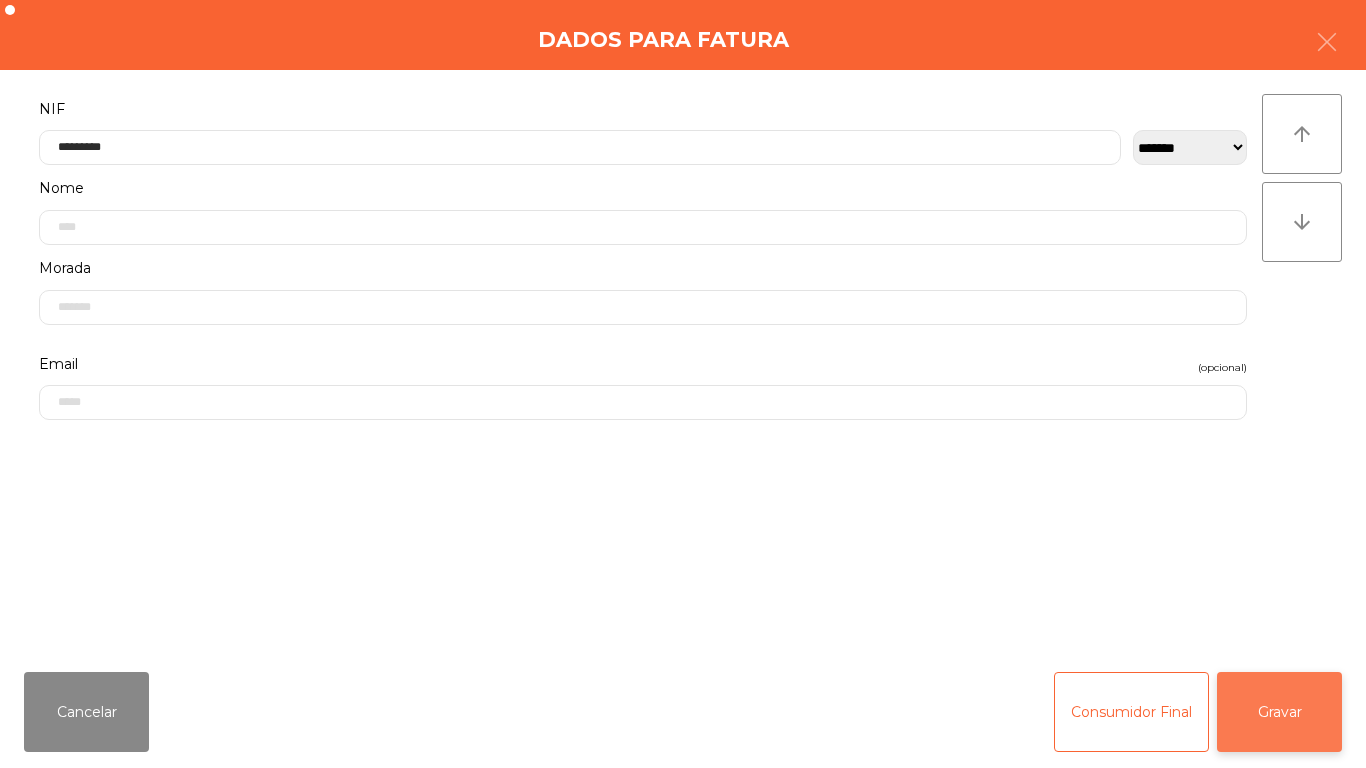 click on "Gravar" 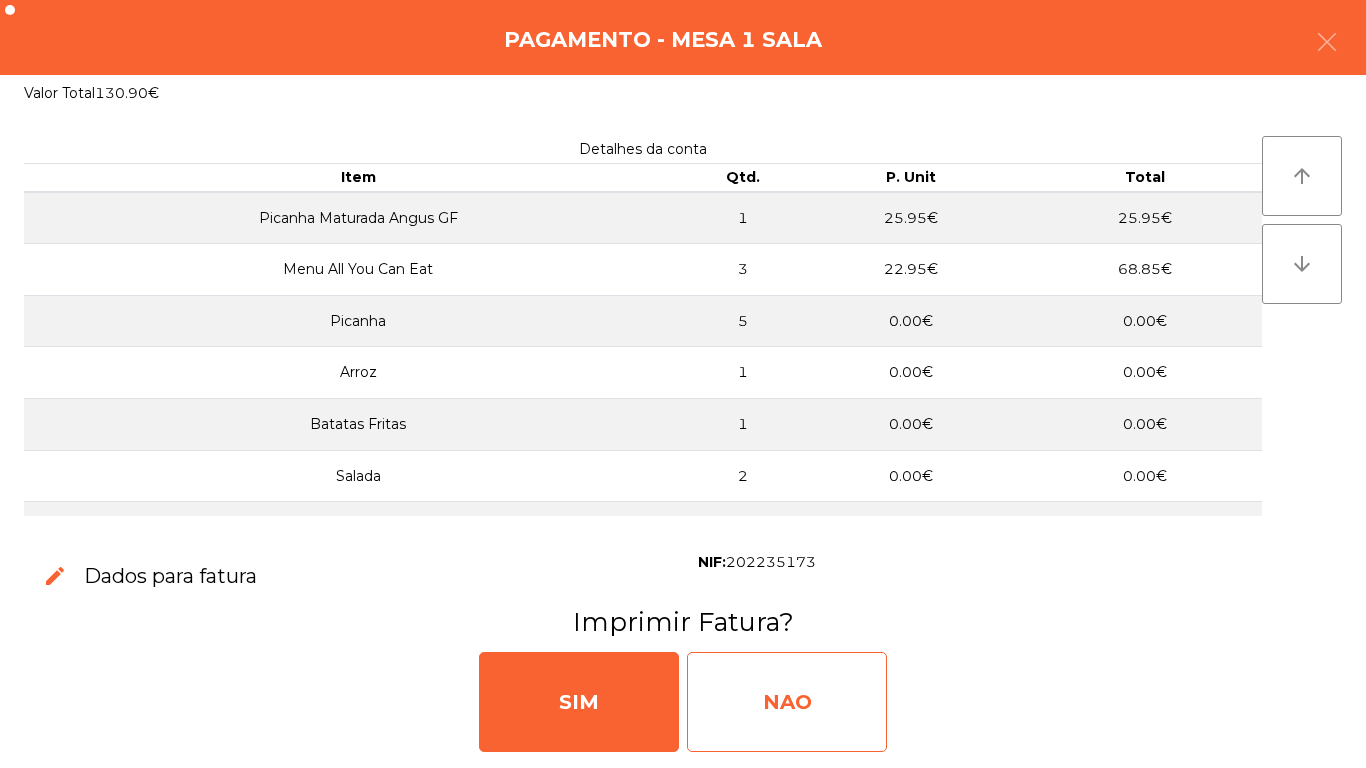 click on "NAO" 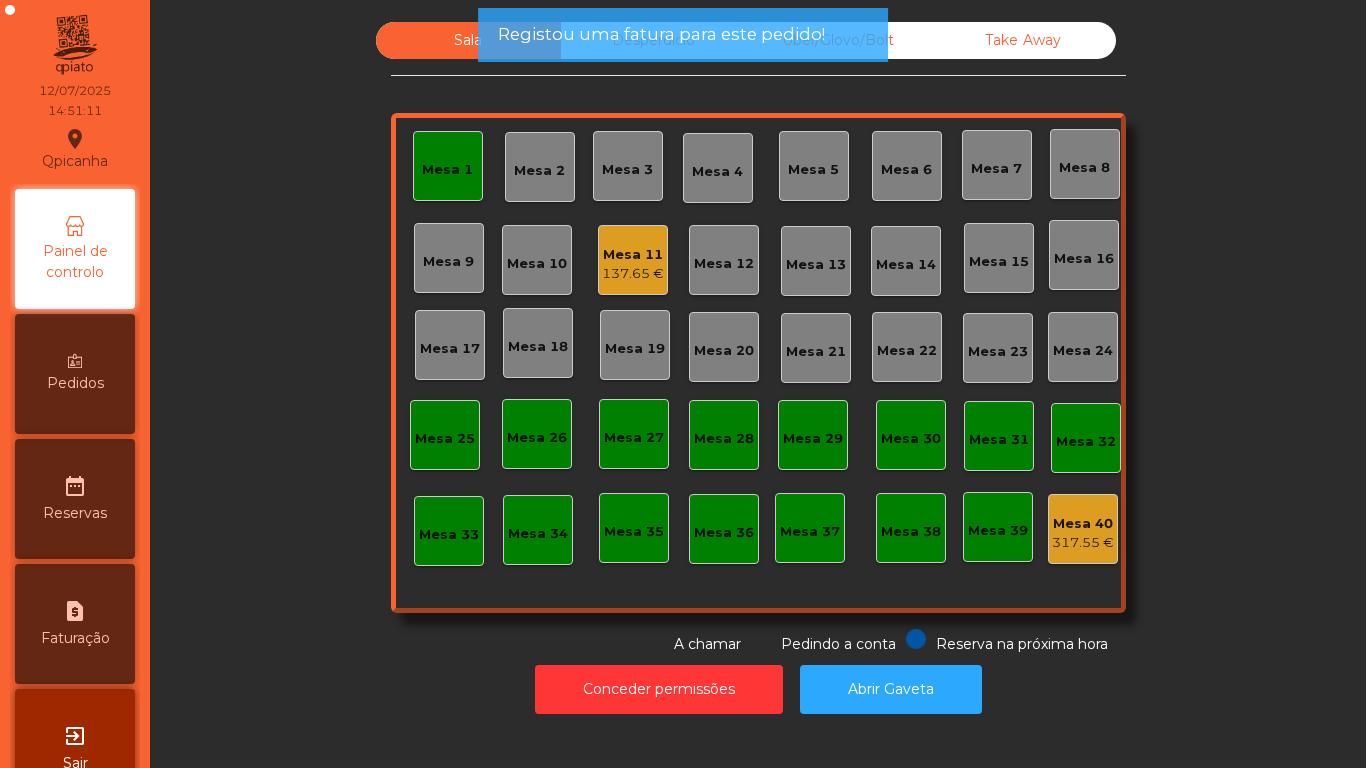 click on "Mesa 1" 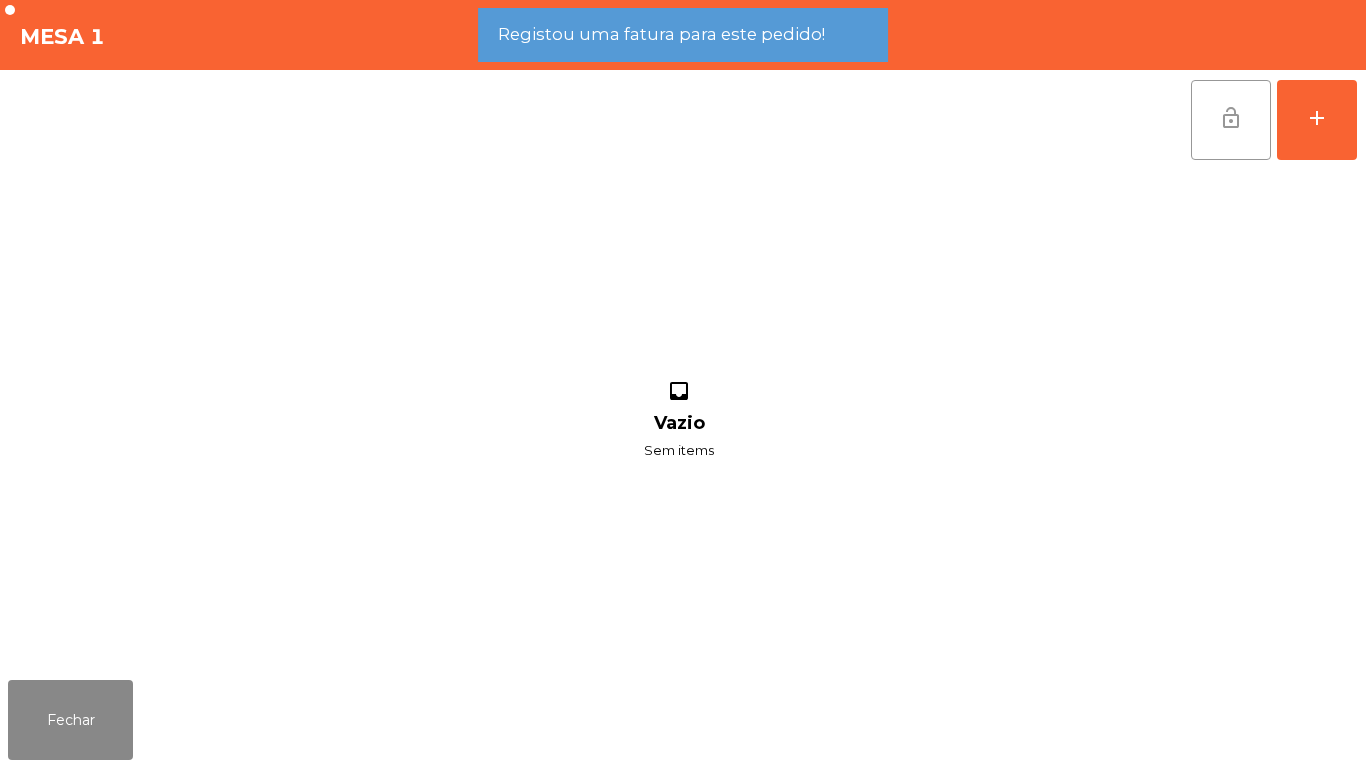 click on "lock_open" 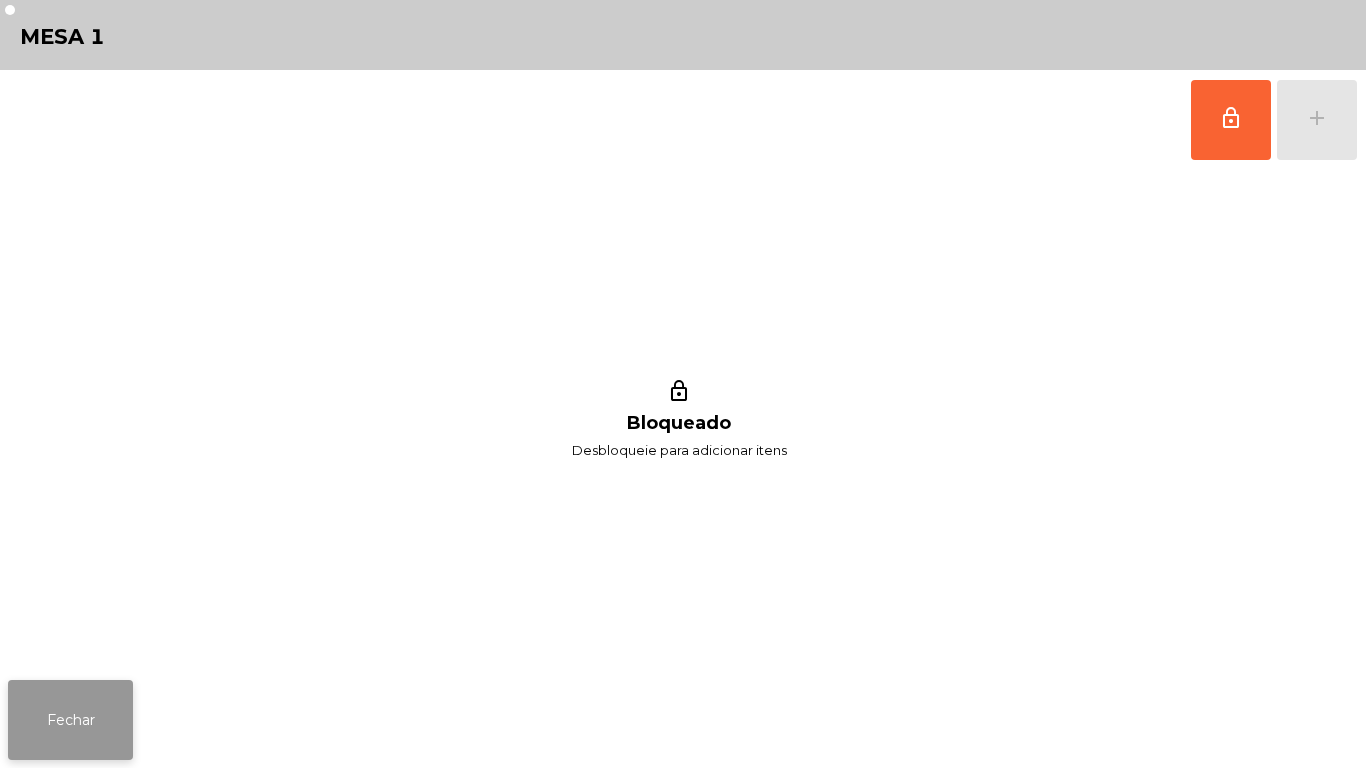 click on "Fechar" 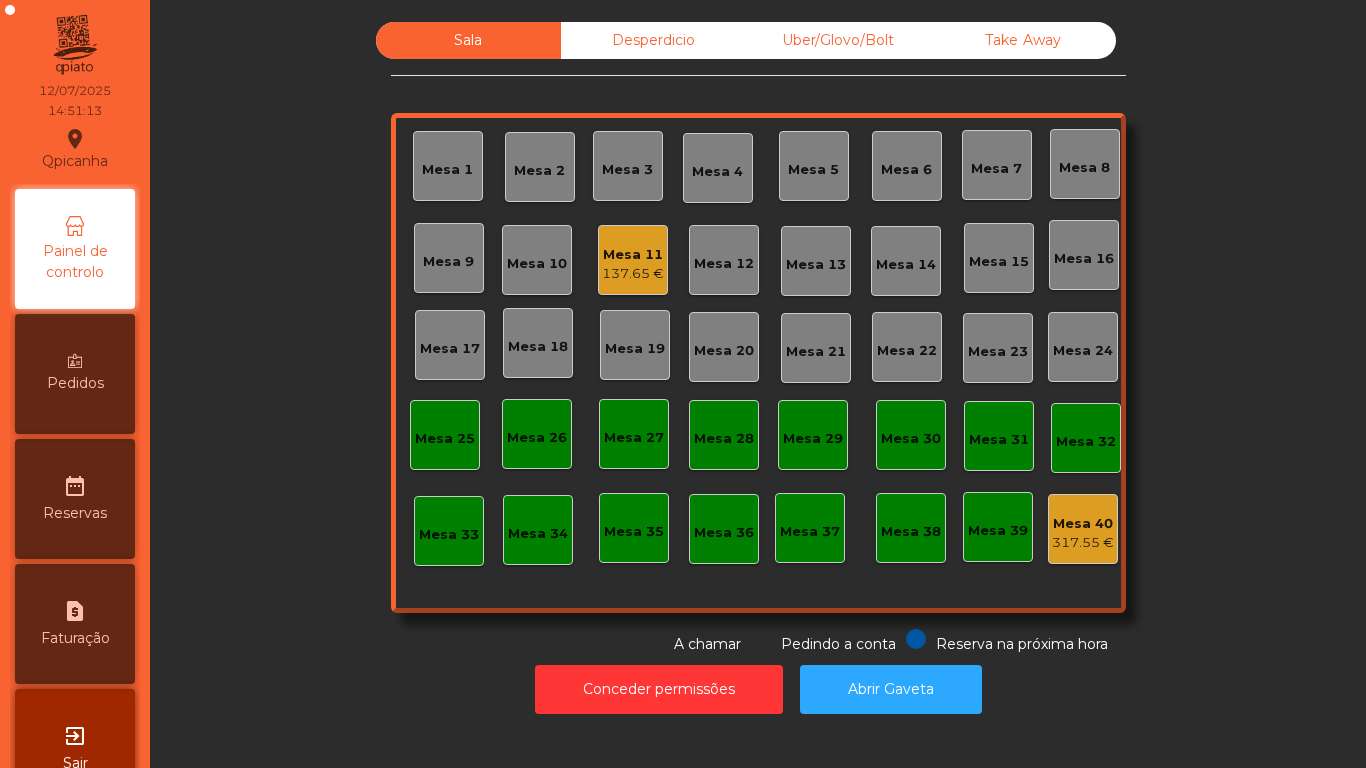 click on "137.65 €" 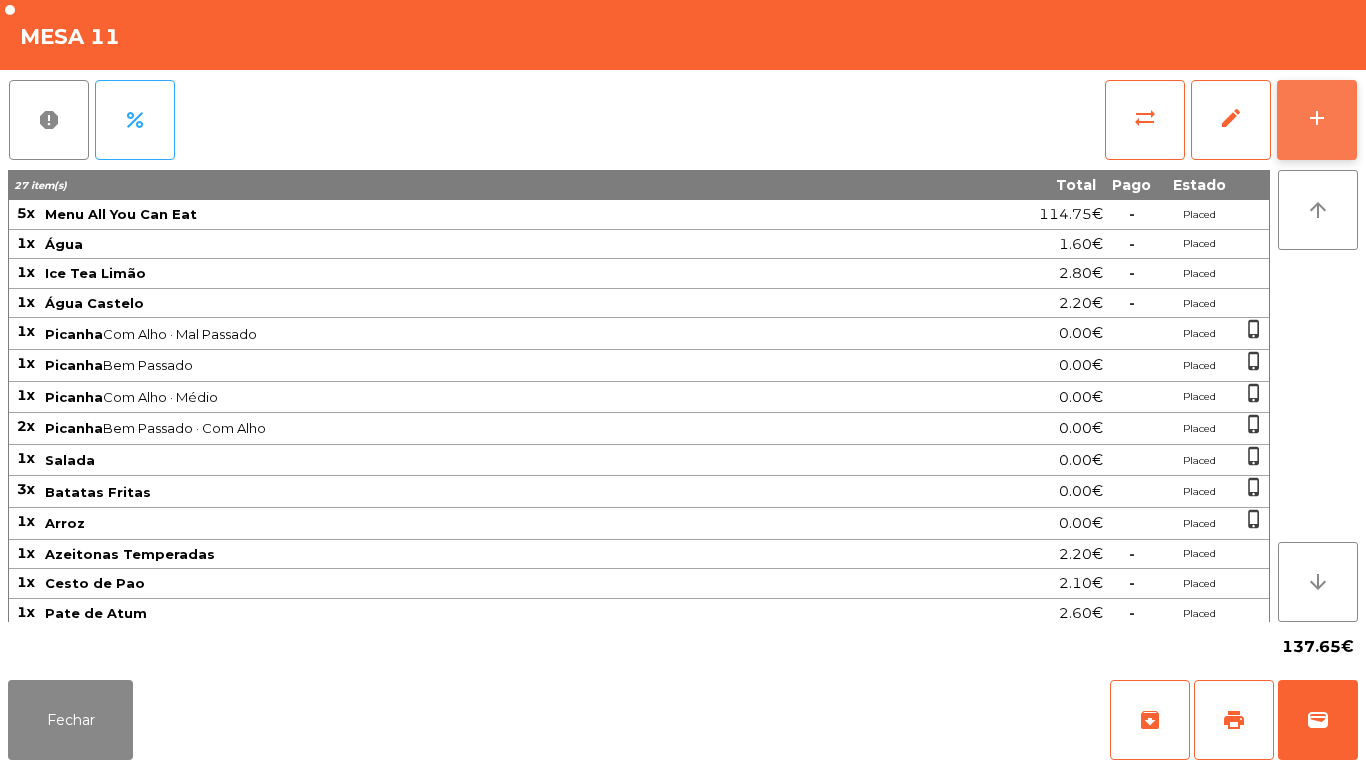 click on "add" 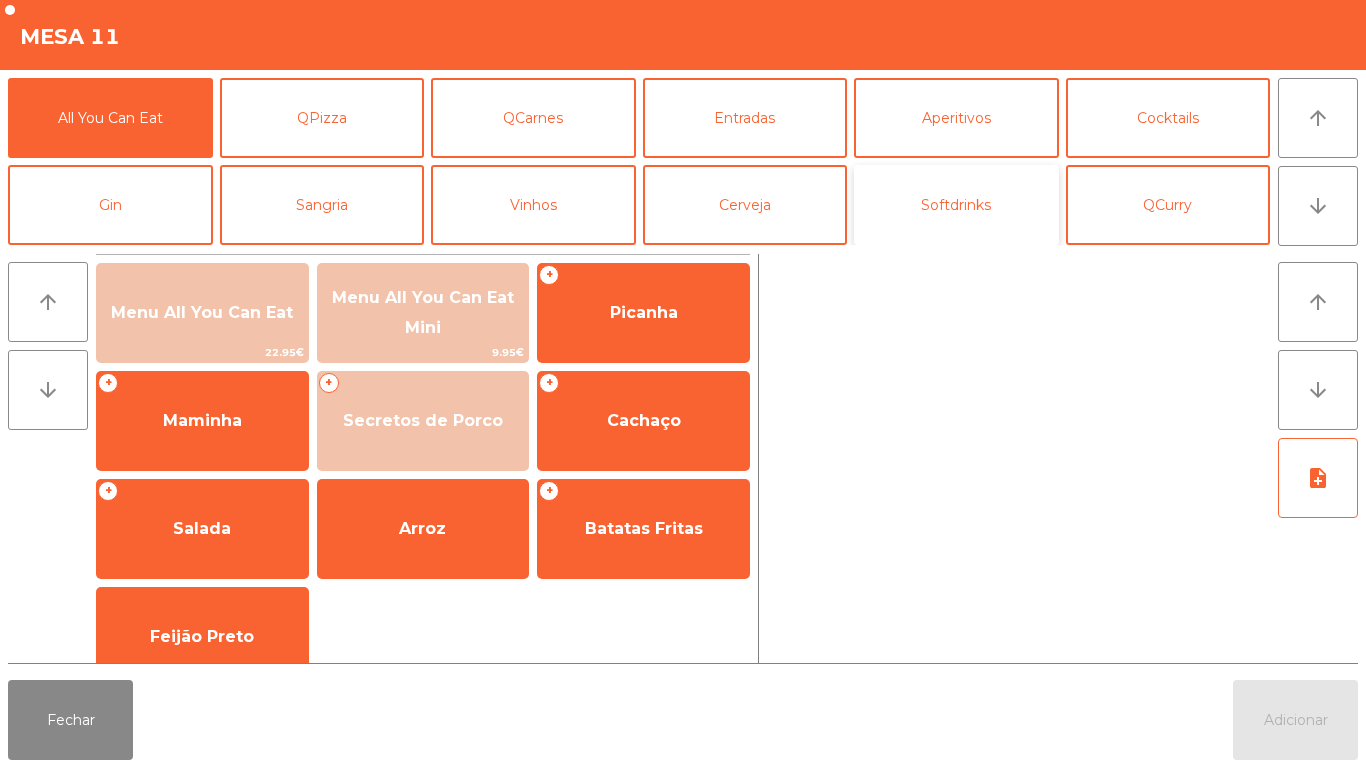 click on "Softdrinks" 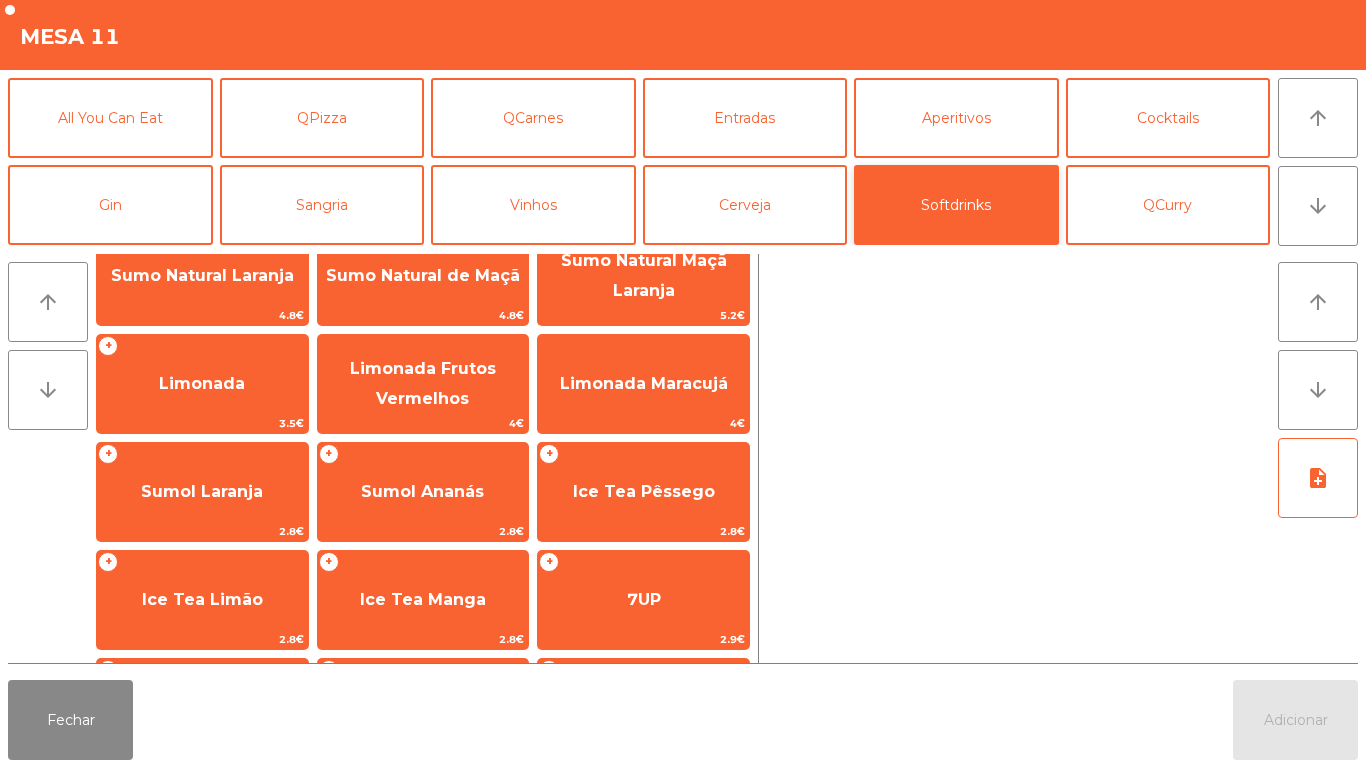 scroll, scrollTop: 277, scrollLeft: 0, axis: vertical 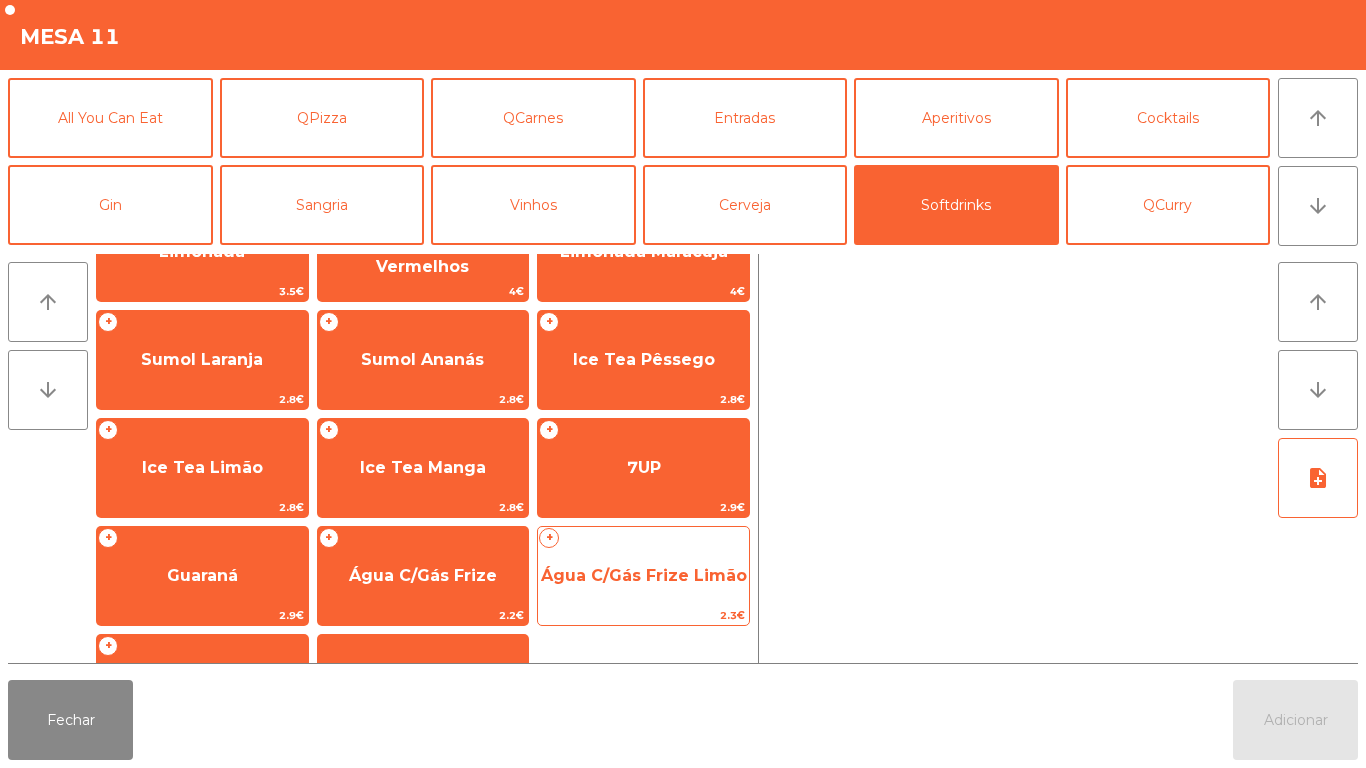 click on "Água C/Gás Frize Limão" 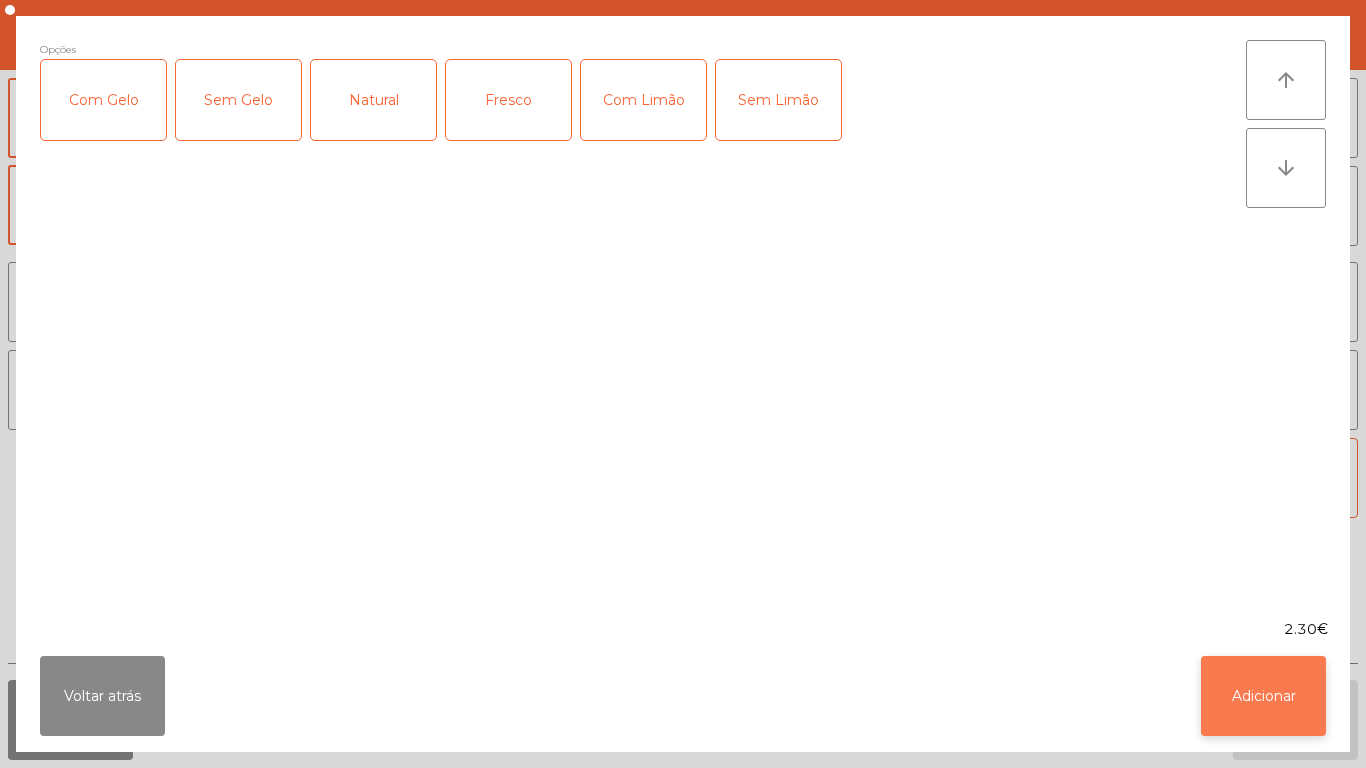 click on "Adicionar" 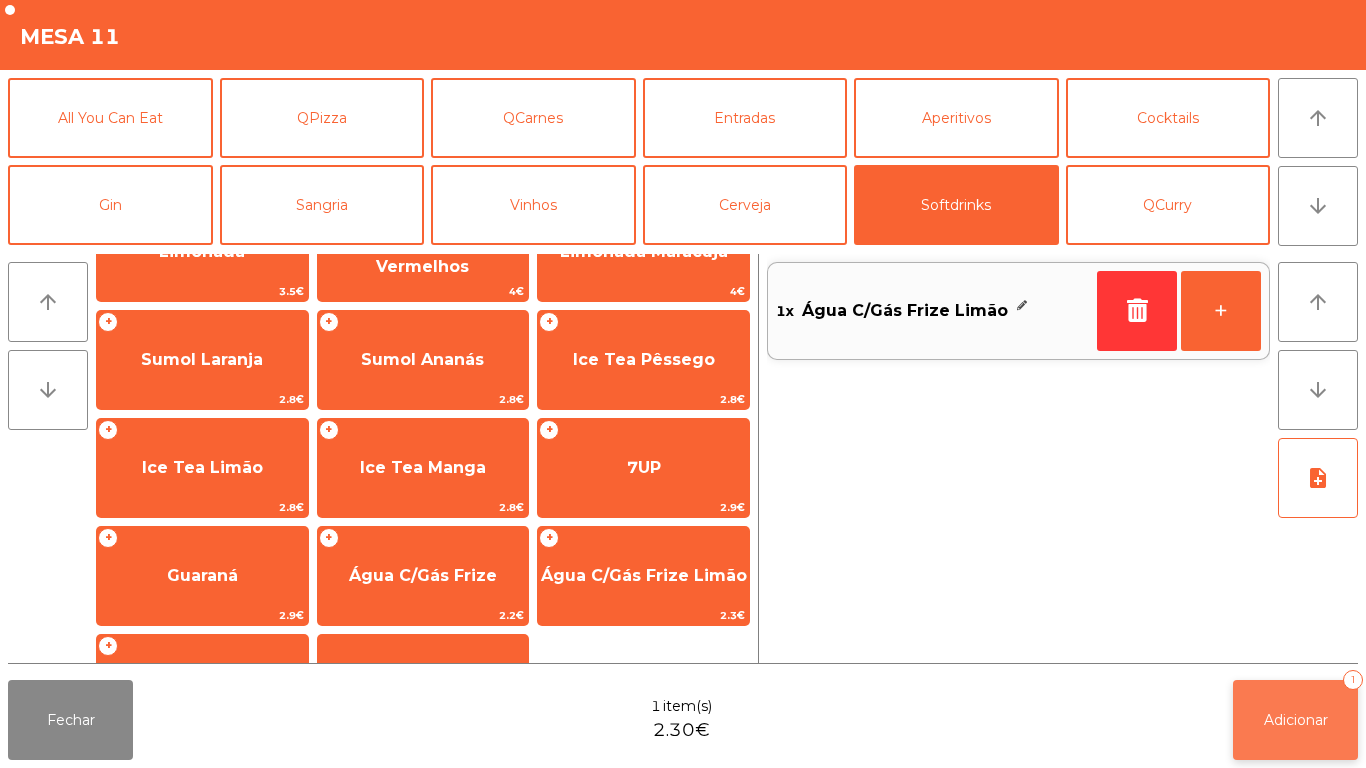 click on "Adicionar" 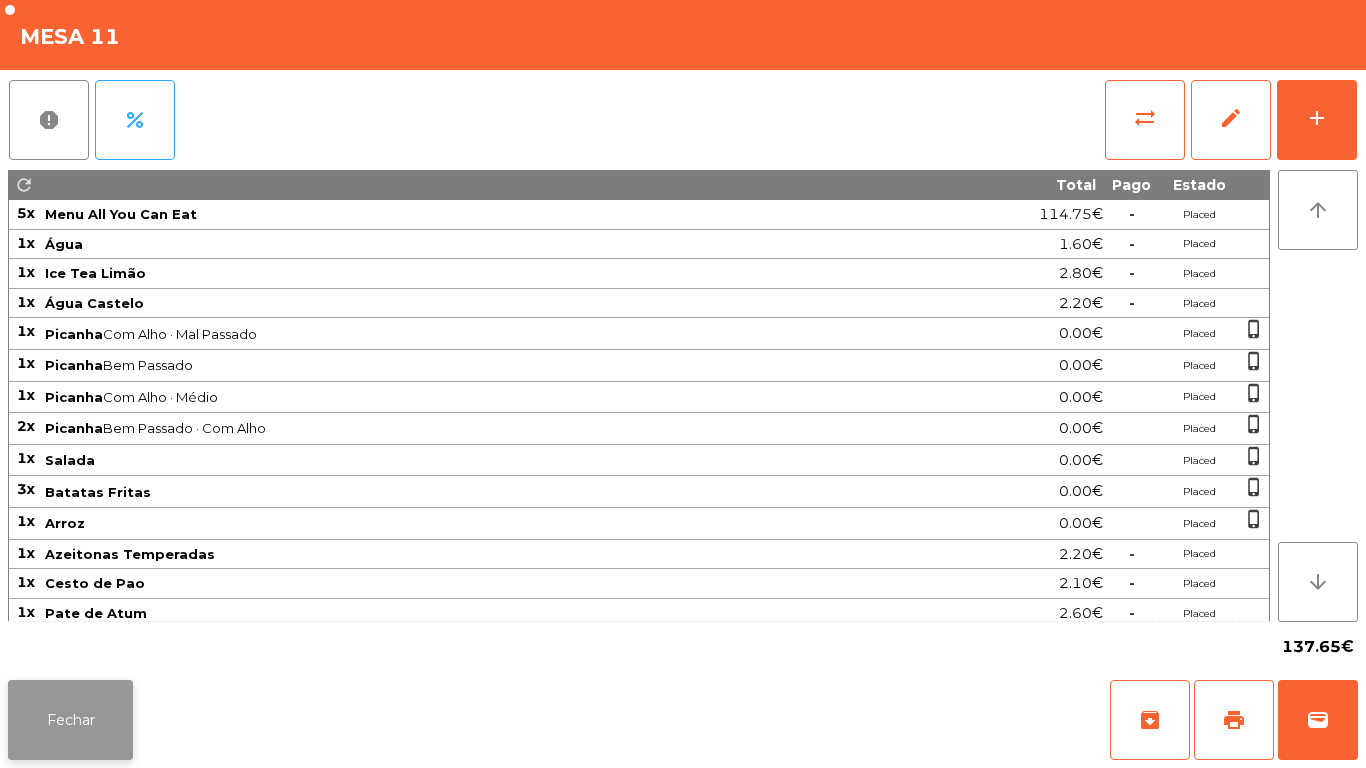click on "Fechar" 